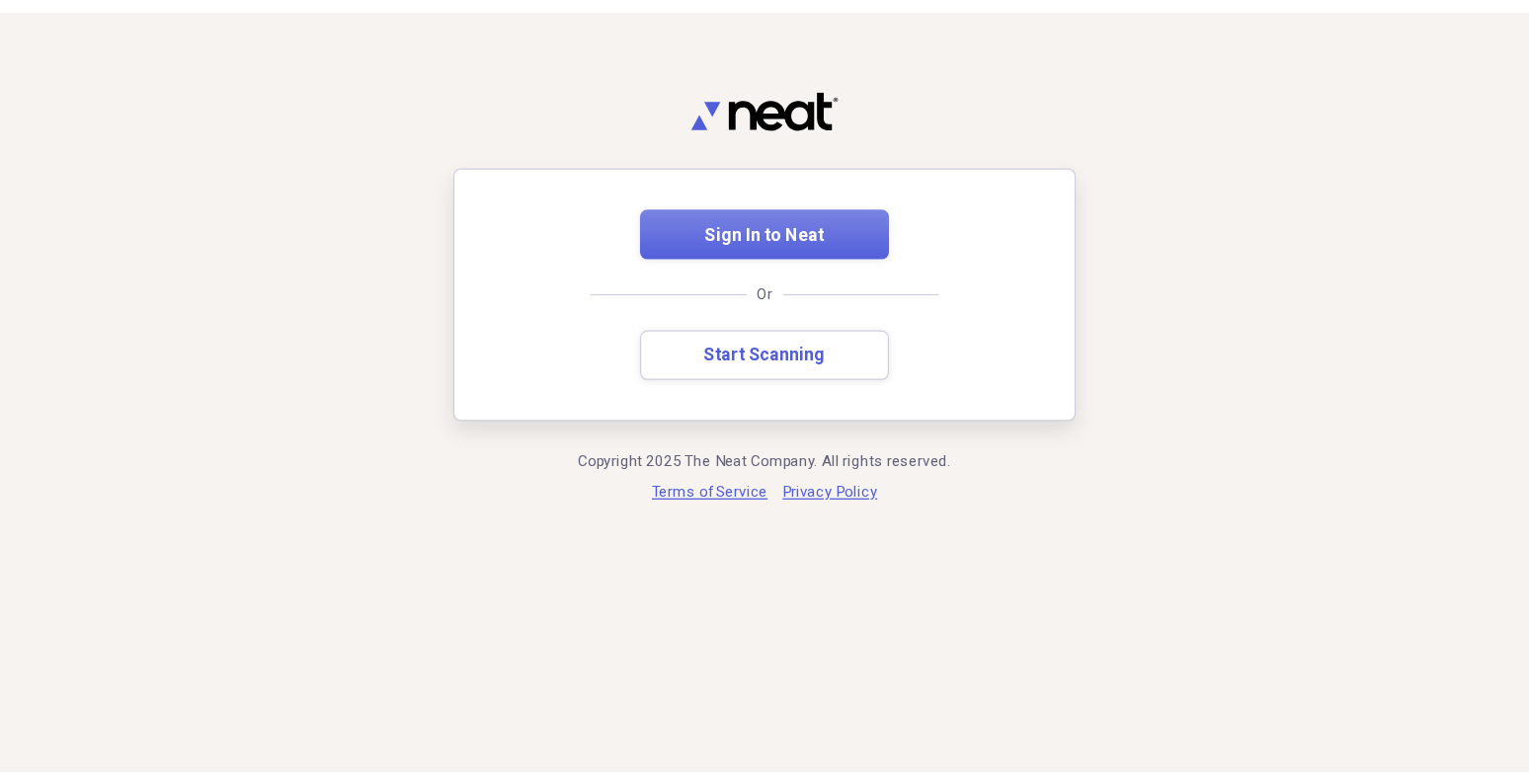 scroll, scrollTop: 0, scrollLeft: 0, axis: both 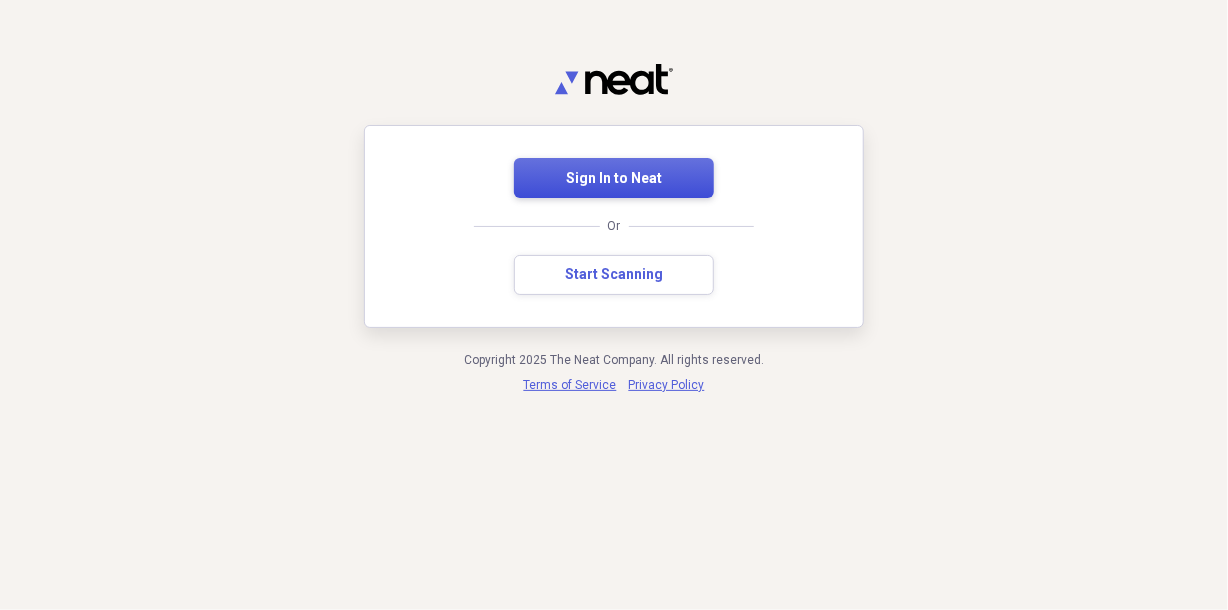 click on "Sign In to Neat" at bounding box center [614, 179] 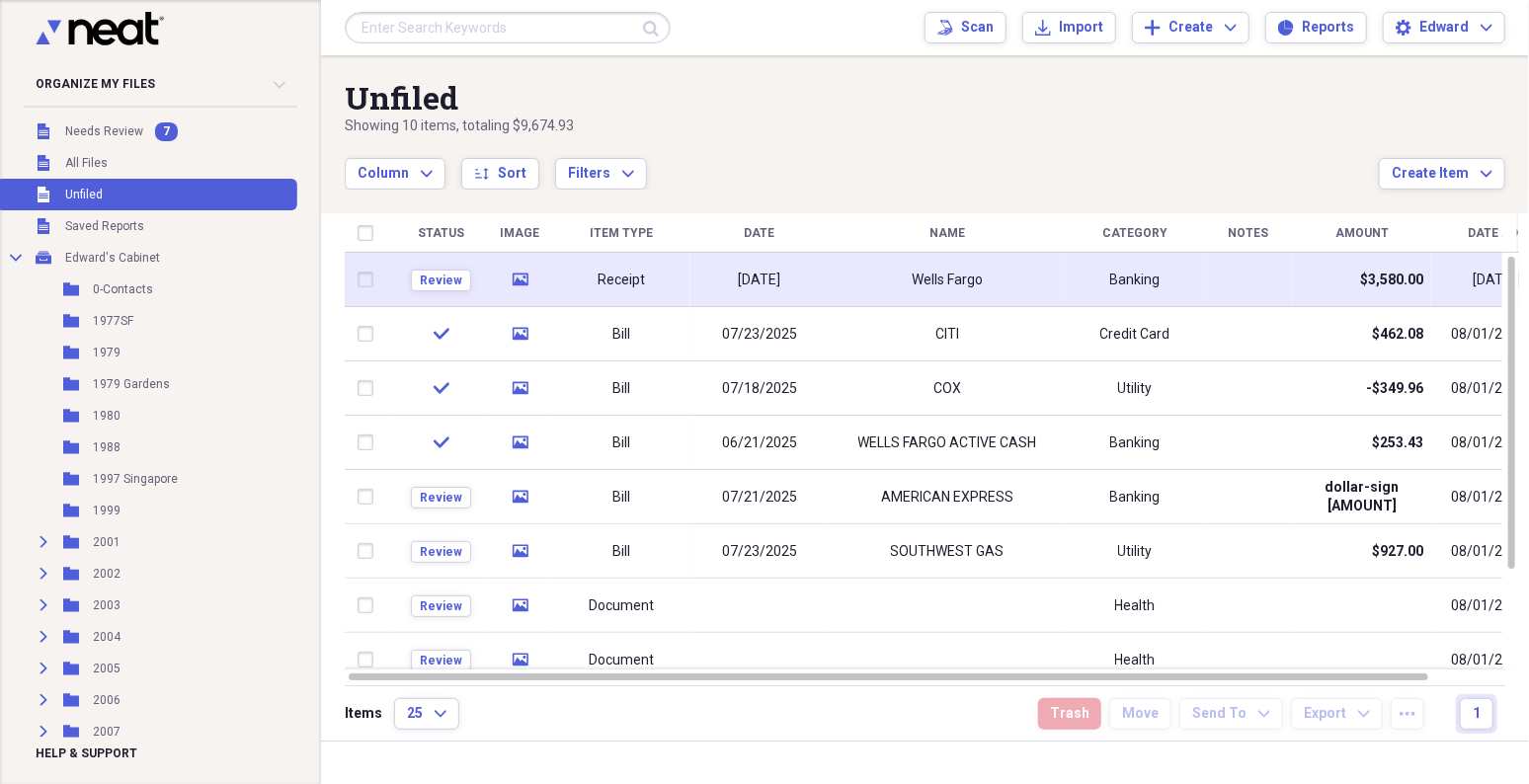 click on "[DATE]" at bounding box center (760, 280) 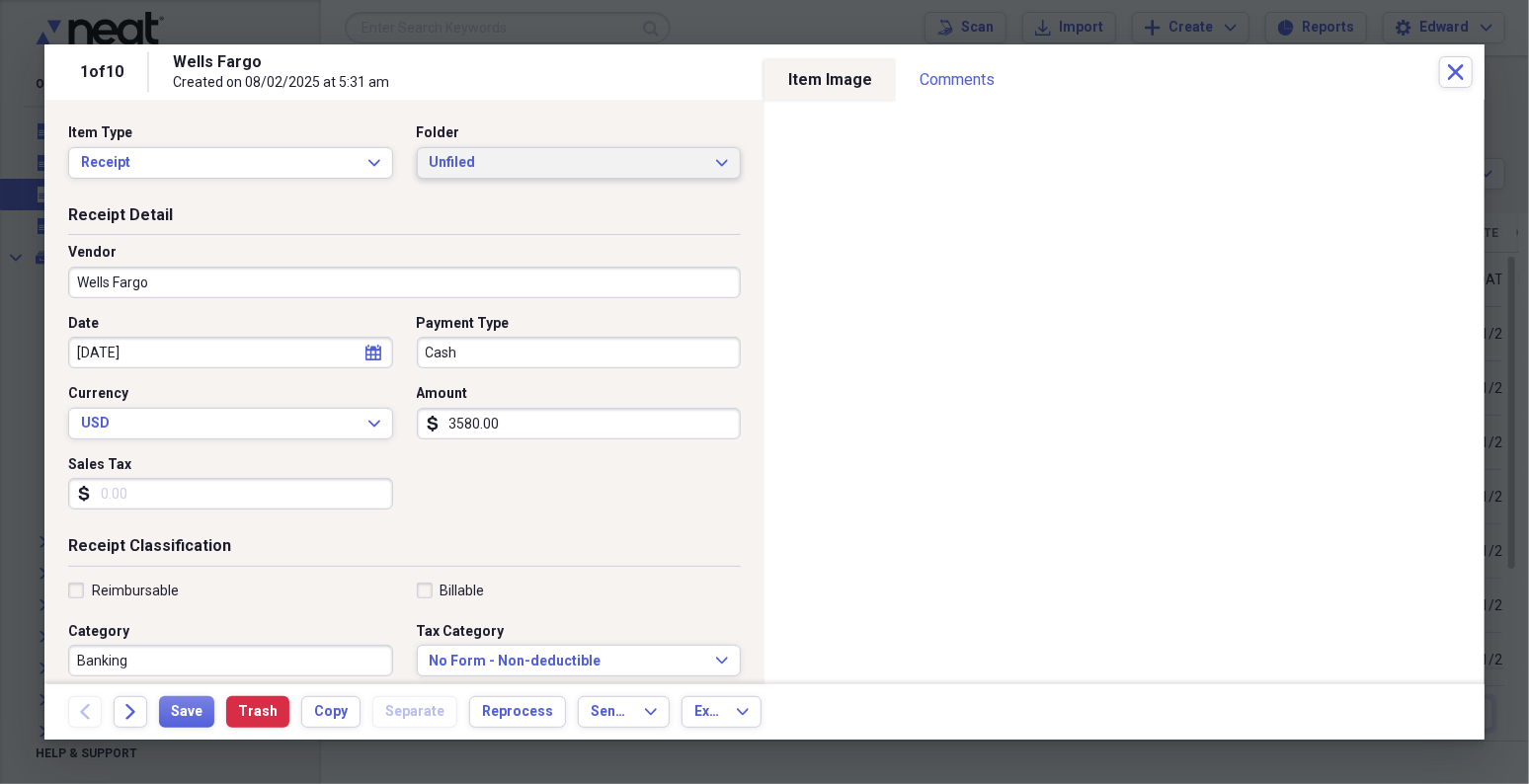 click on "Expand" 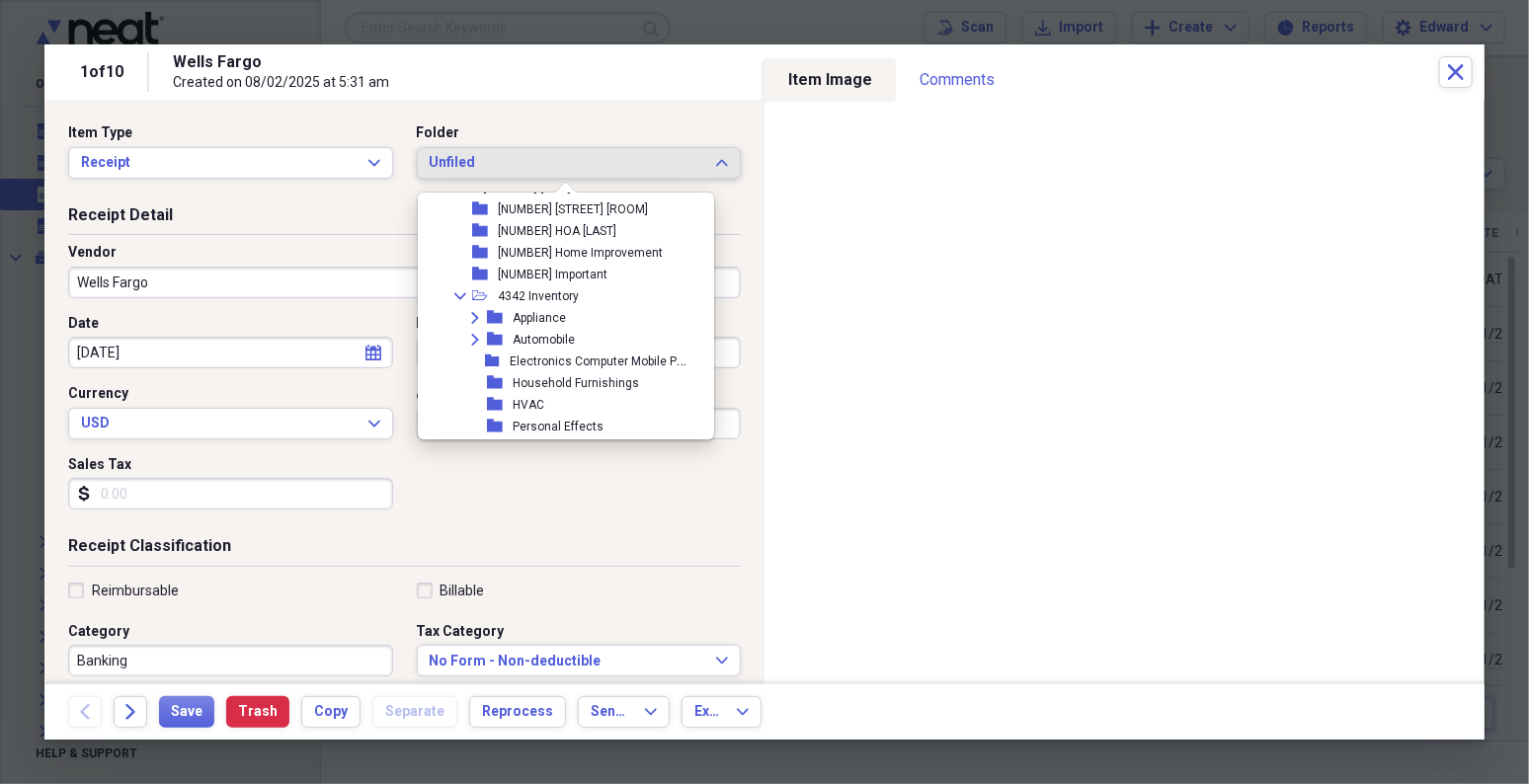 scroll, scrollTop: 823, scrollLeft: 0, axis: vertical 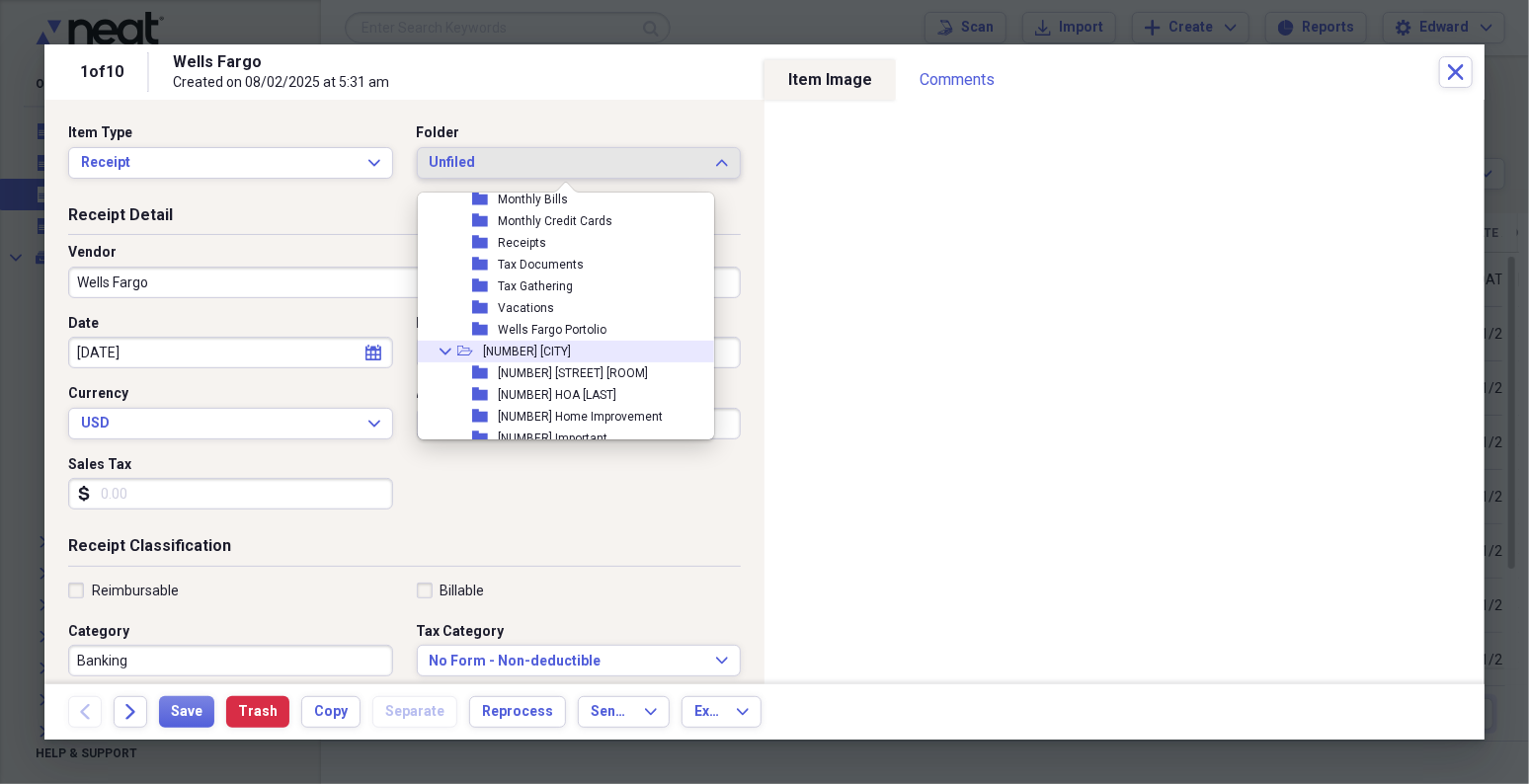 click on "Collapse" at bounding box center [445, 352] 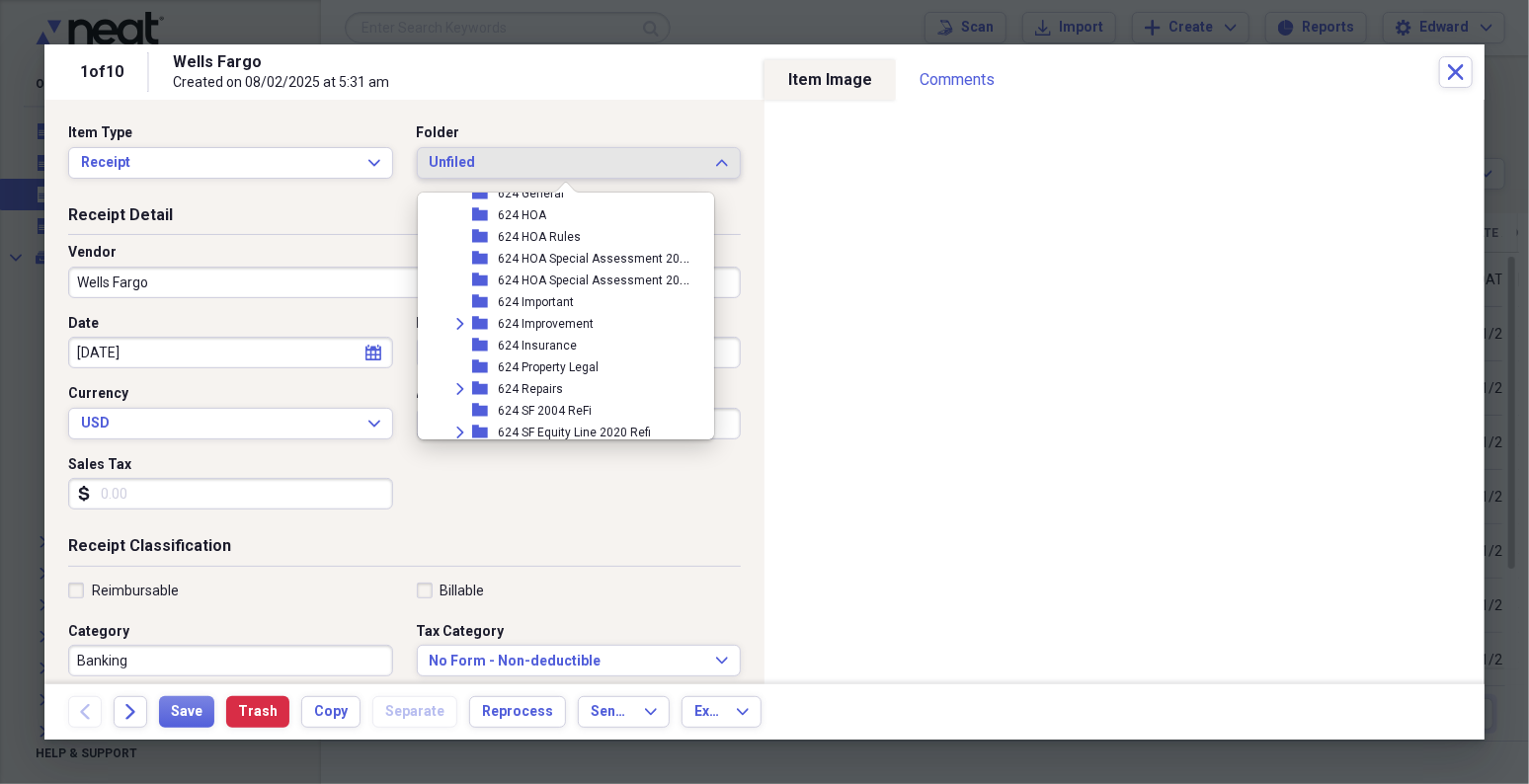 scroll, scrollTop: 1645, scrollLeft: 0, axis: vertical 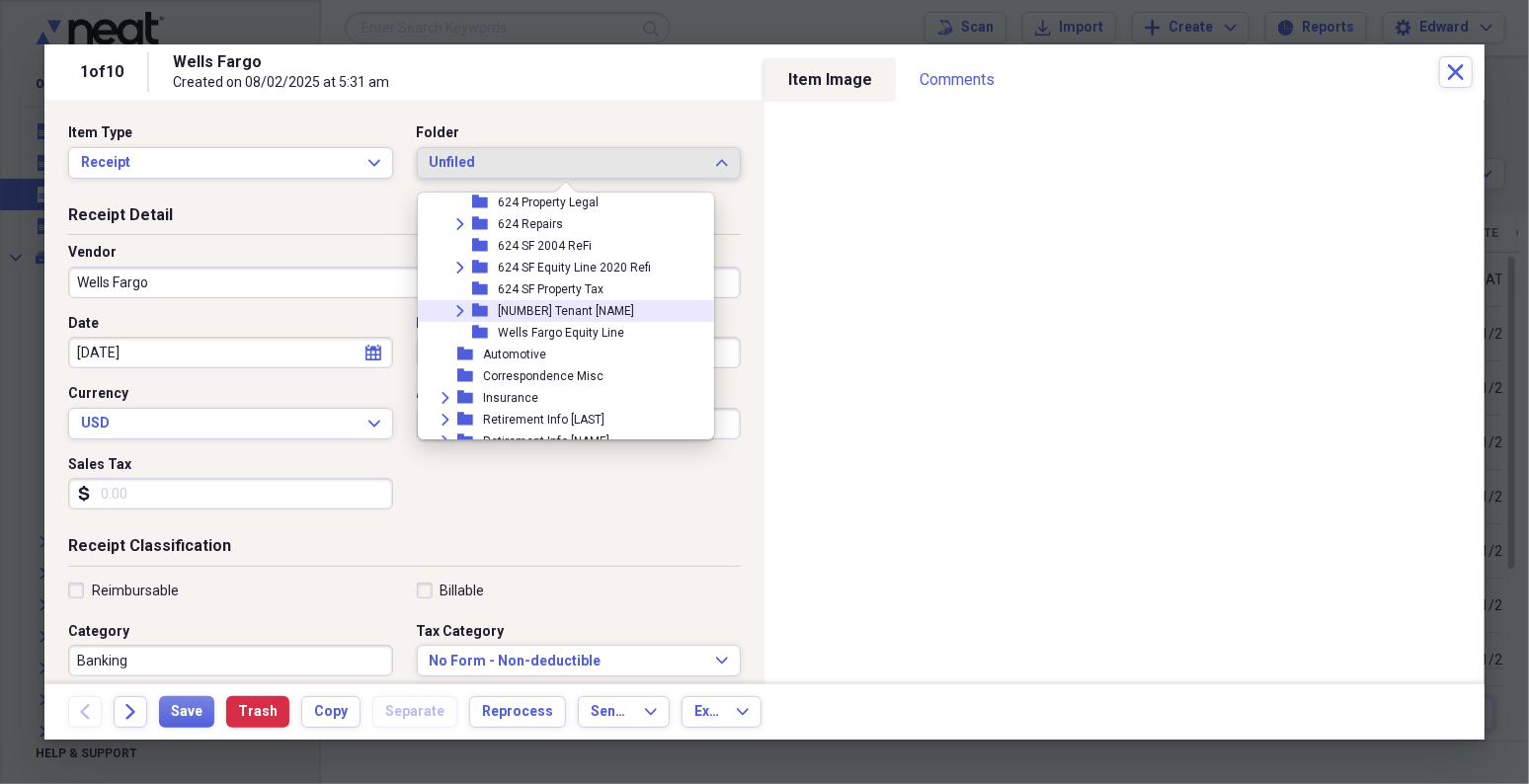click on "Expand" at bounding box center [460, 311] 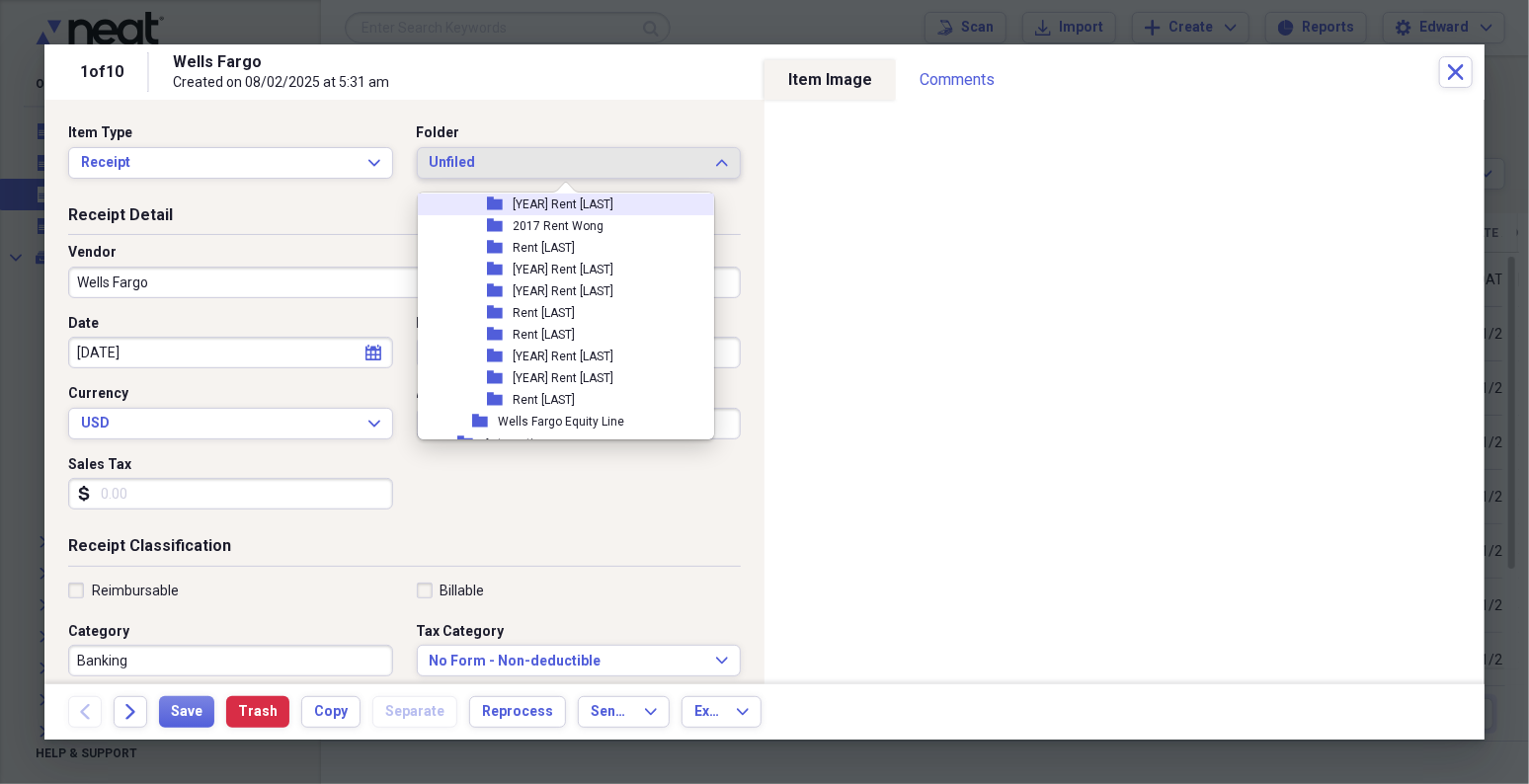 scroll, scrollTop: 1975, scrollLeft: 0, axis: vertical 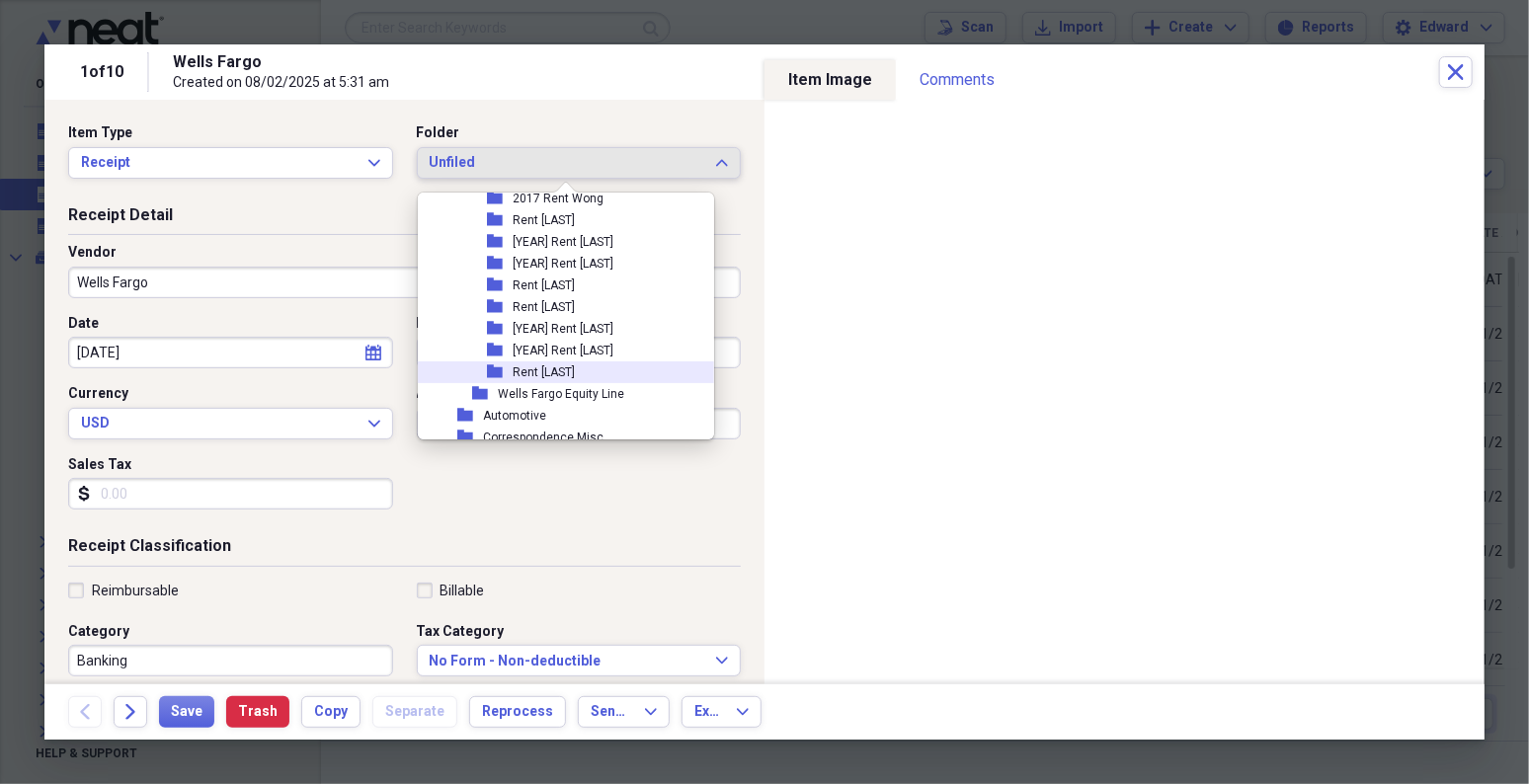 click on "Rent [LAST]" at bounding box center [543, 372] 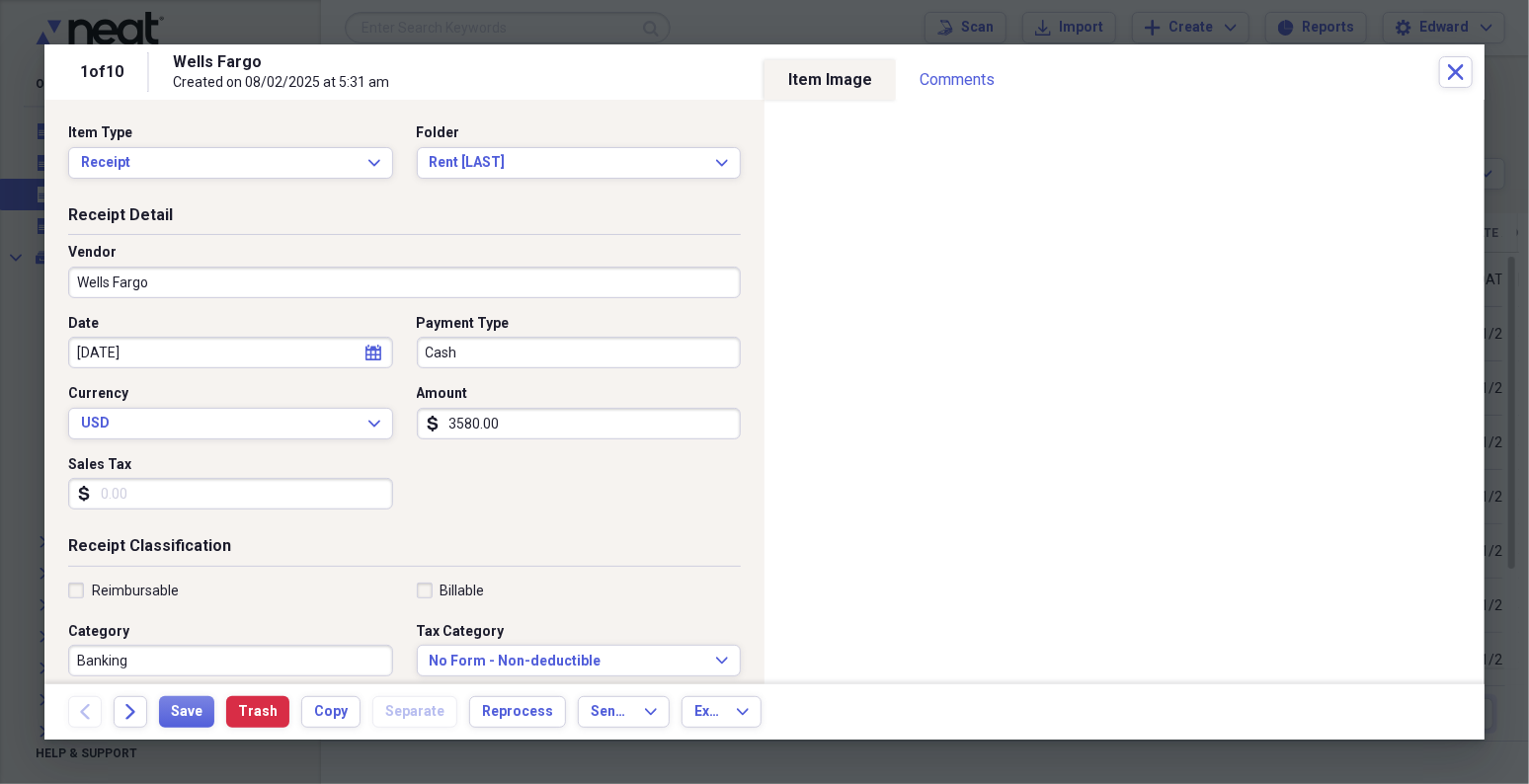 click on "Wells Fargo" at bounding box center [404, 282] 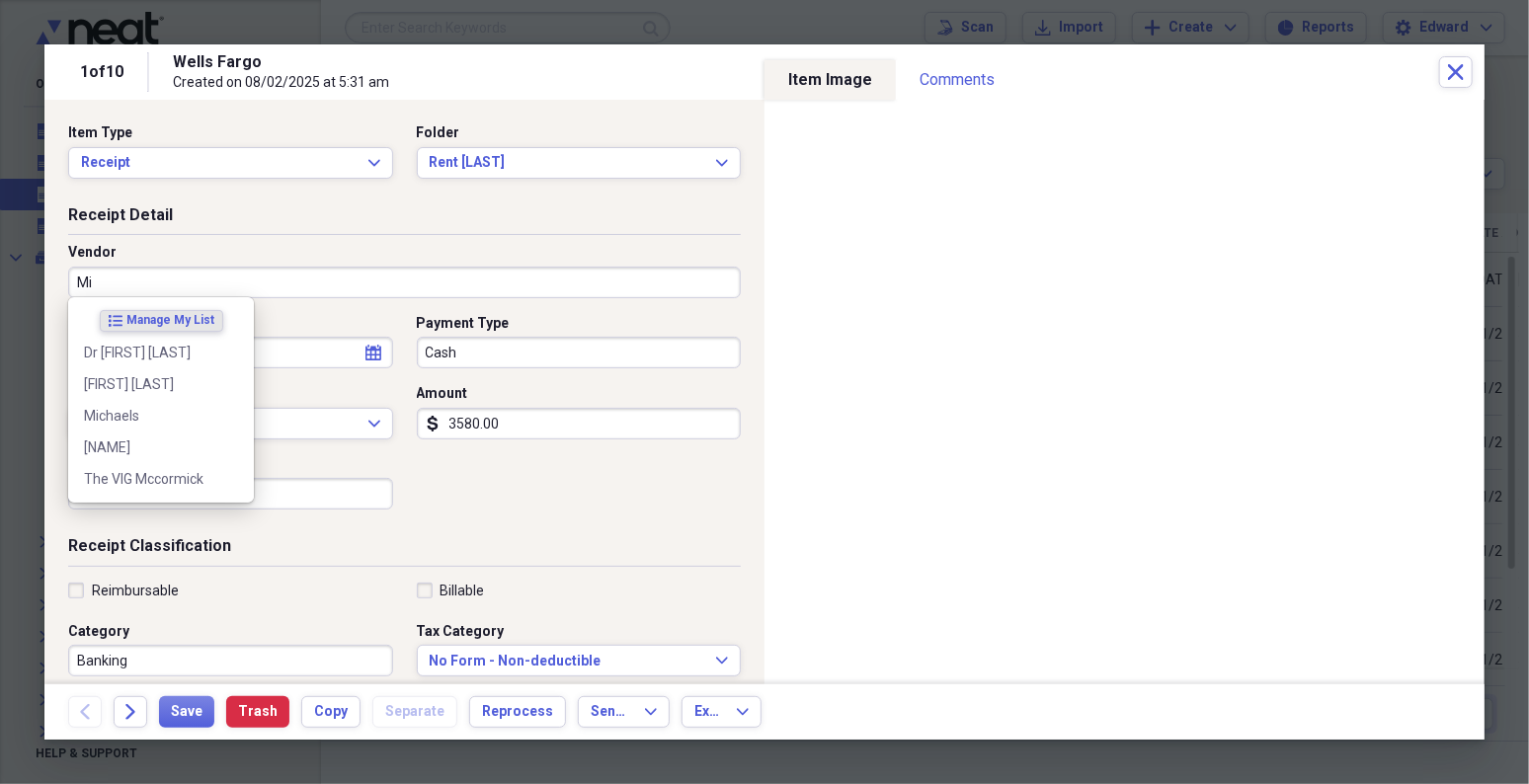 type on "M" 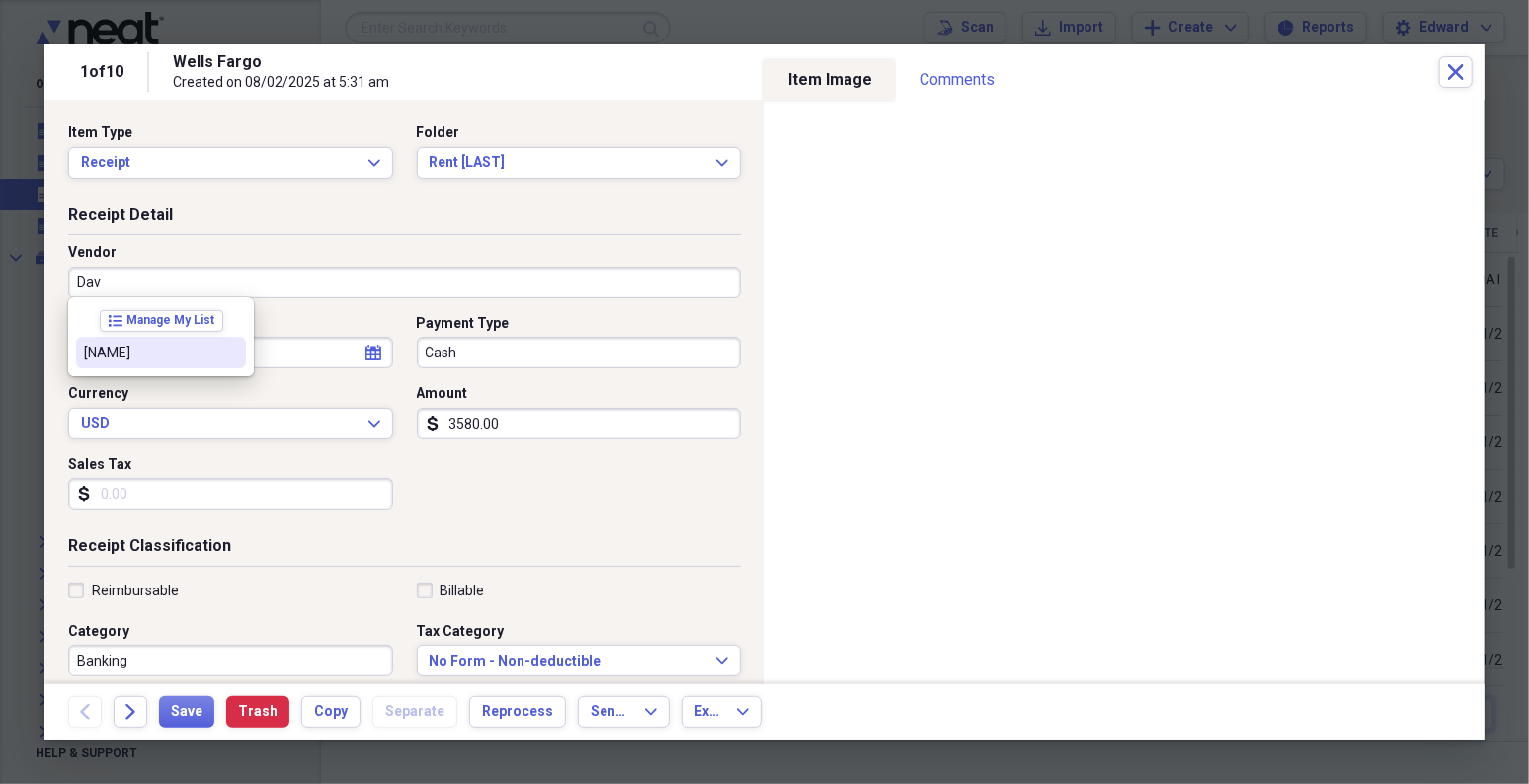 click at bounding box center (230, 353) 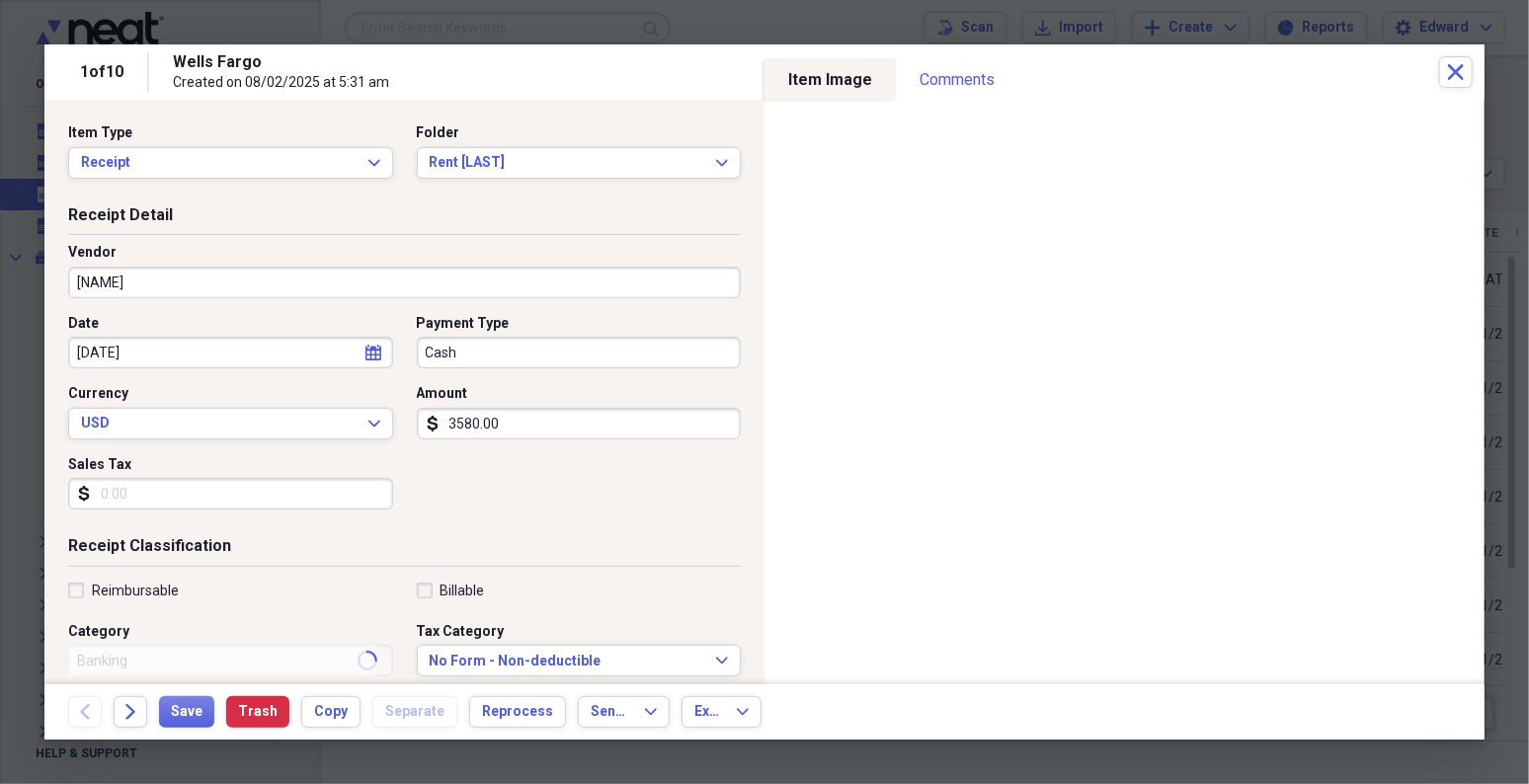 type on "624 Rental" 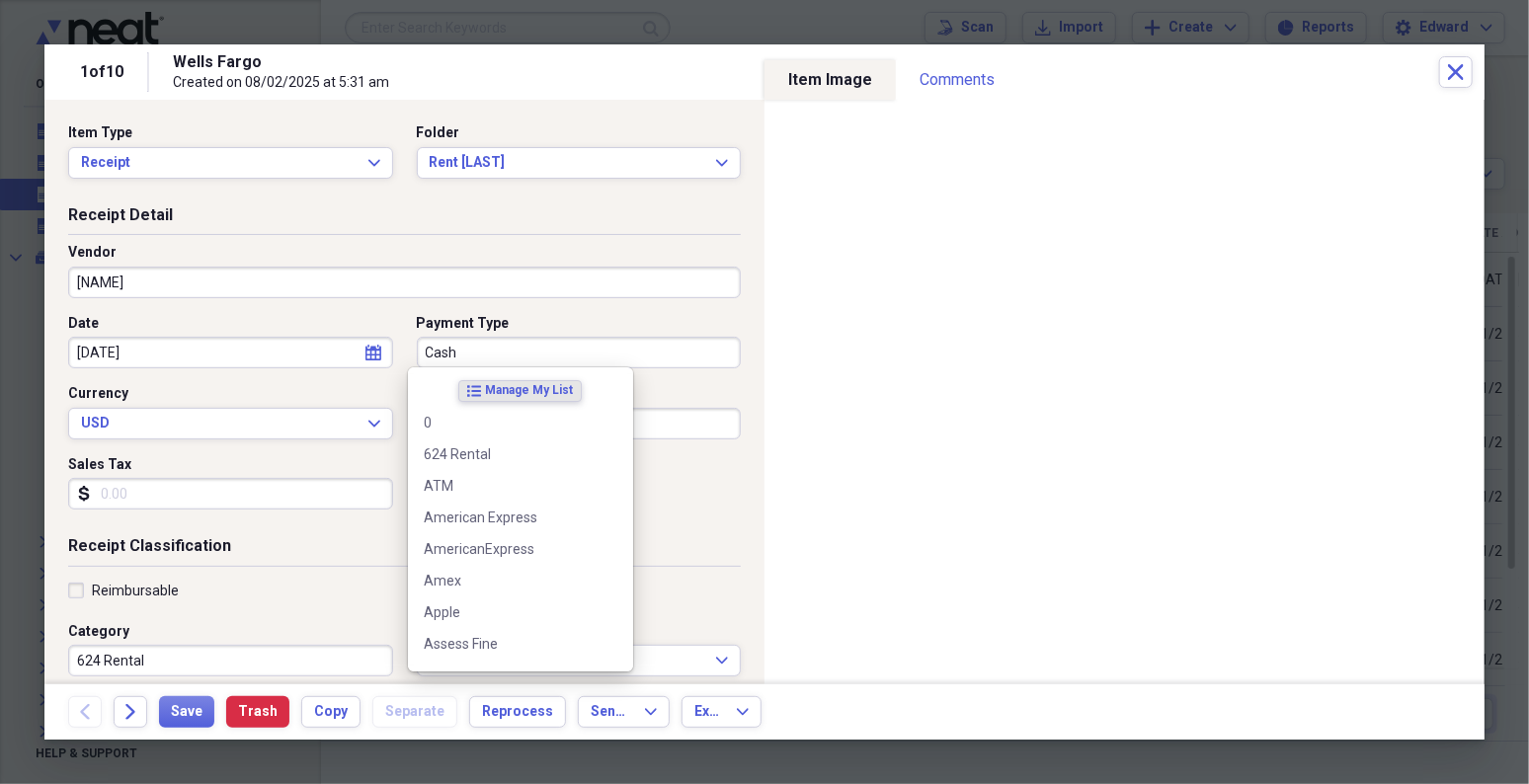 click on "Cash" at bounding box center [579, 353] 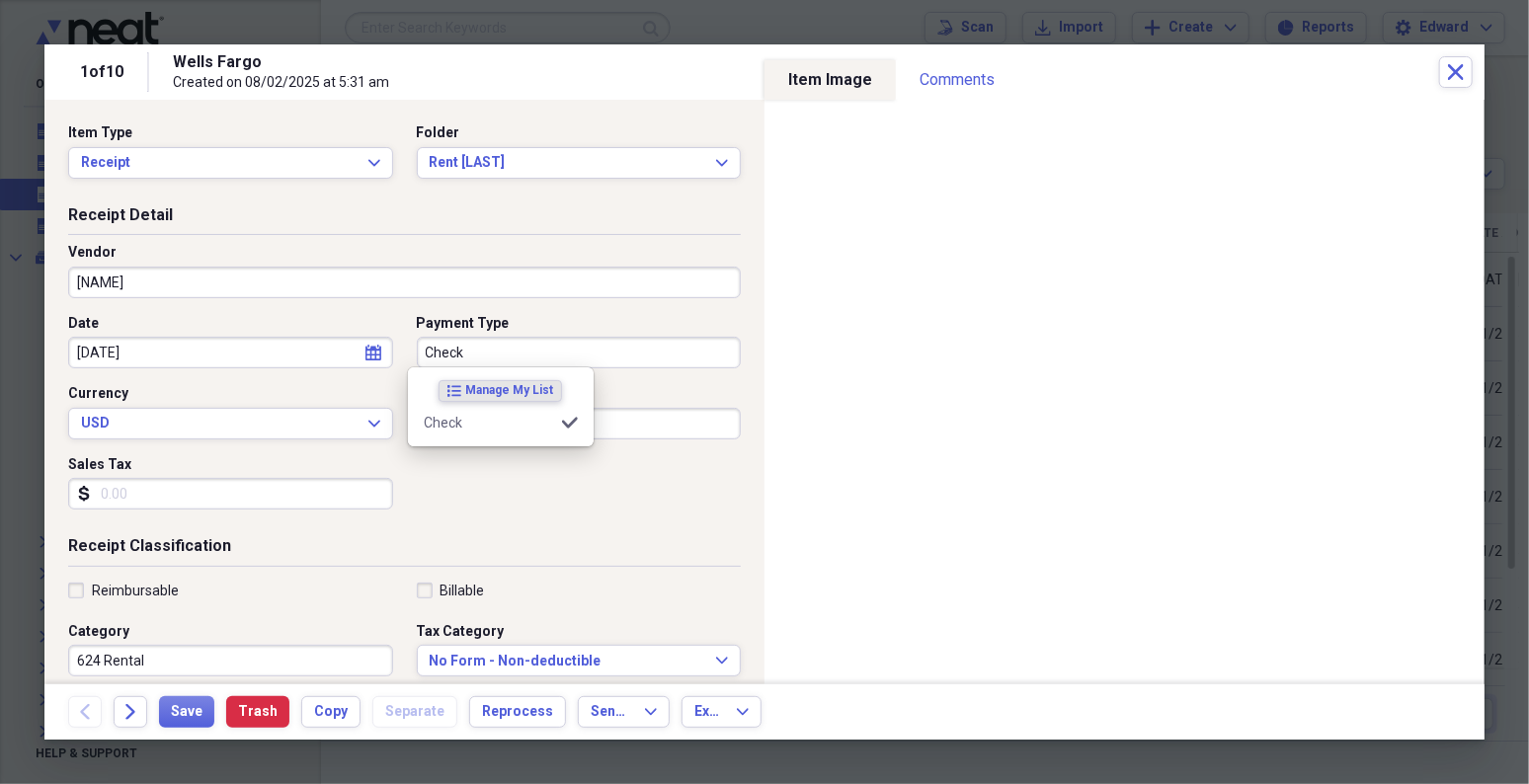 type on "Check" 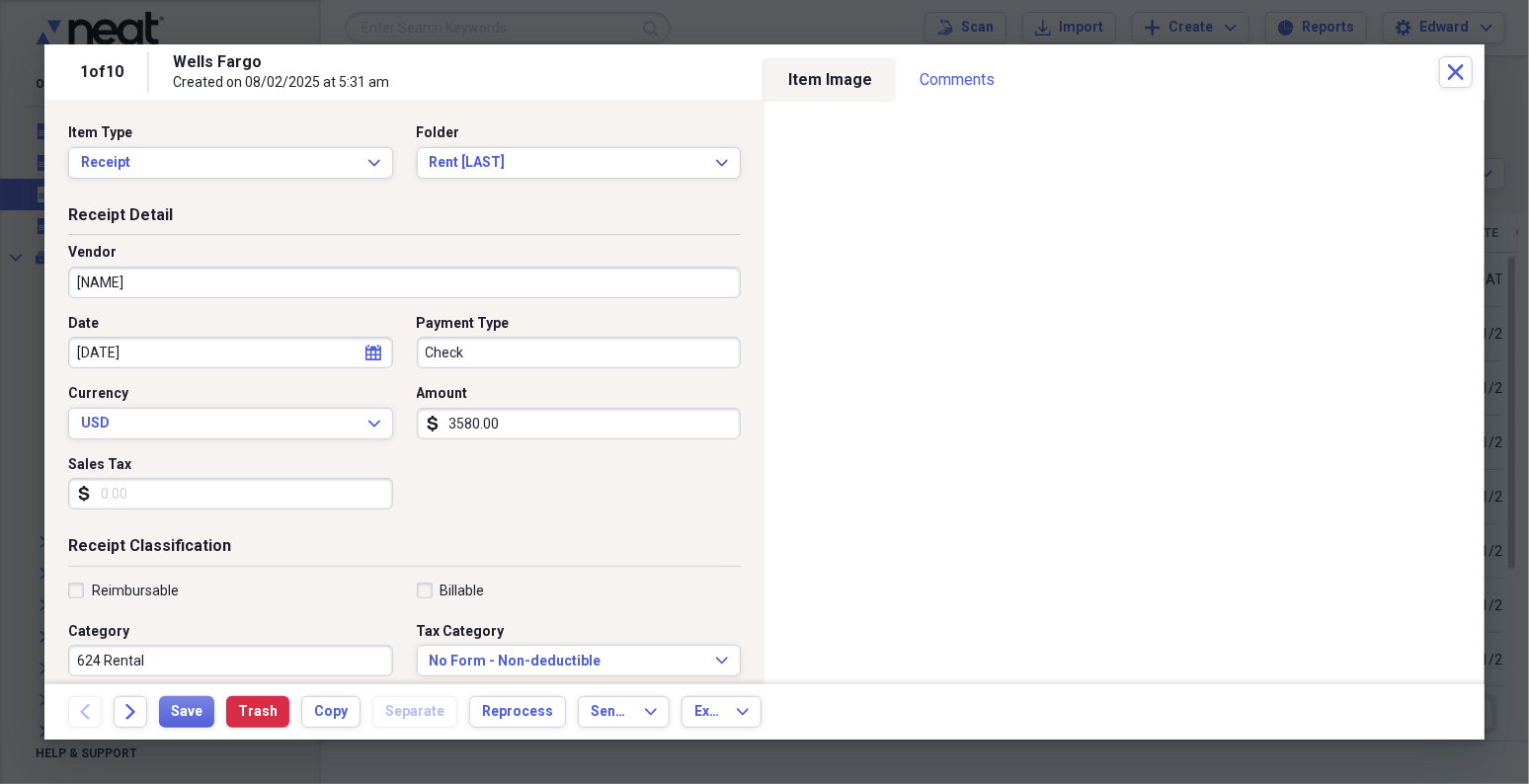 click on "Date [MONTH]/[DAY]/[YEAR] calendar Calendar Payment Type Check Currency USD Expand Amount dollar-sign [AMOUNT] Sales Tax dollar-sign" at bounding box center [404, 420] 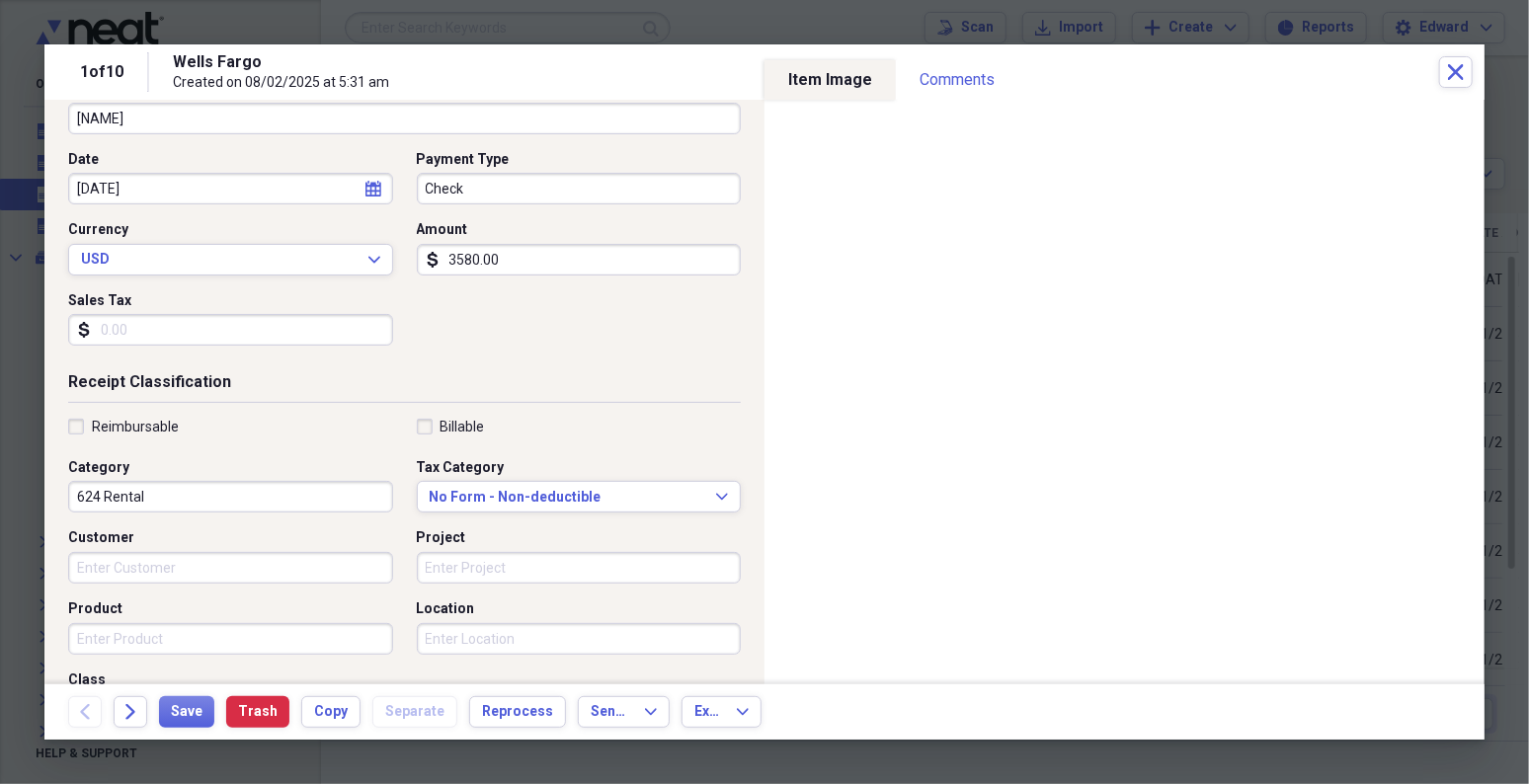 scroll, scrollTop: 329, scrollLeft: 0, axis: vertical 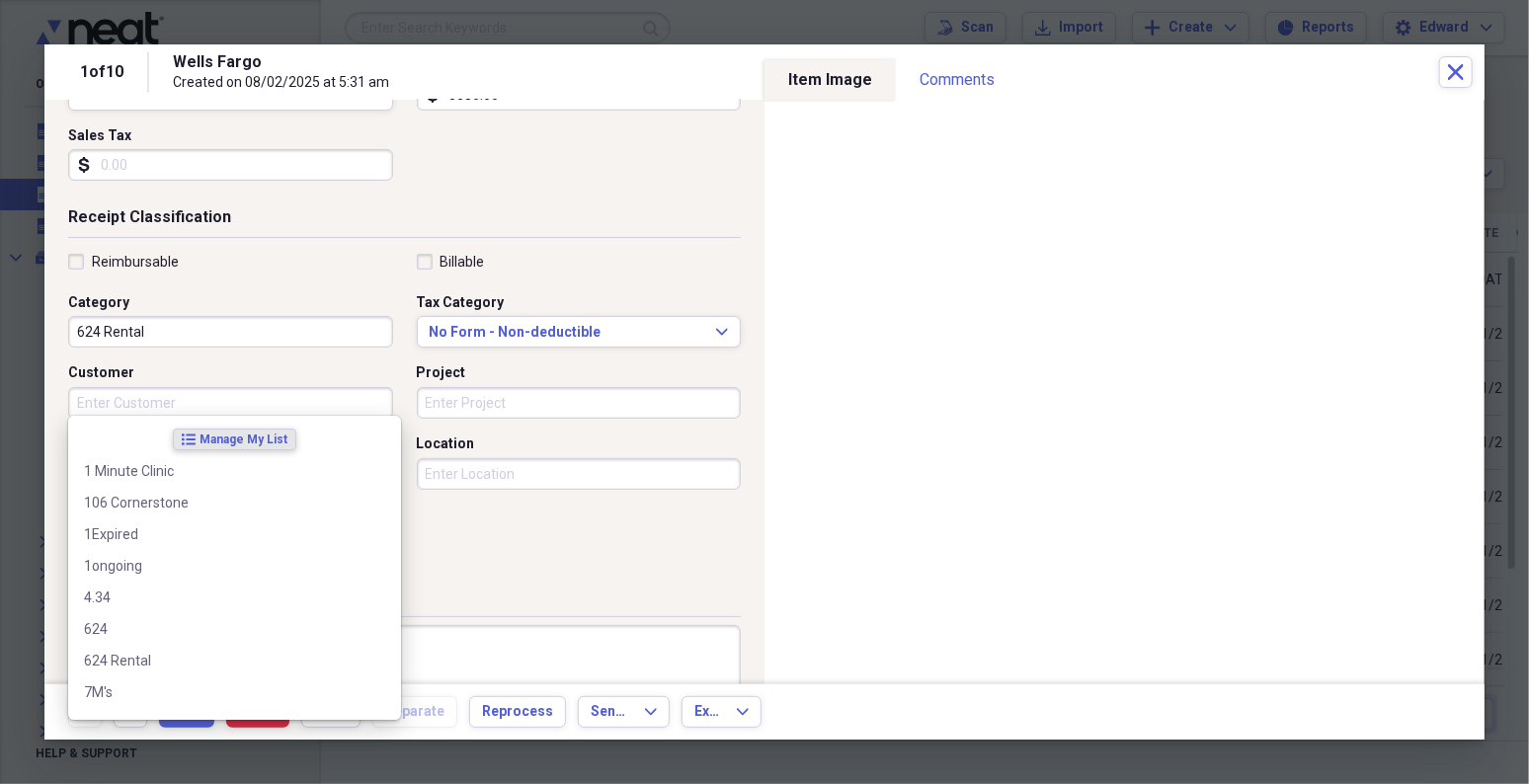 click on "Customer" at bounding box center (230, 403) 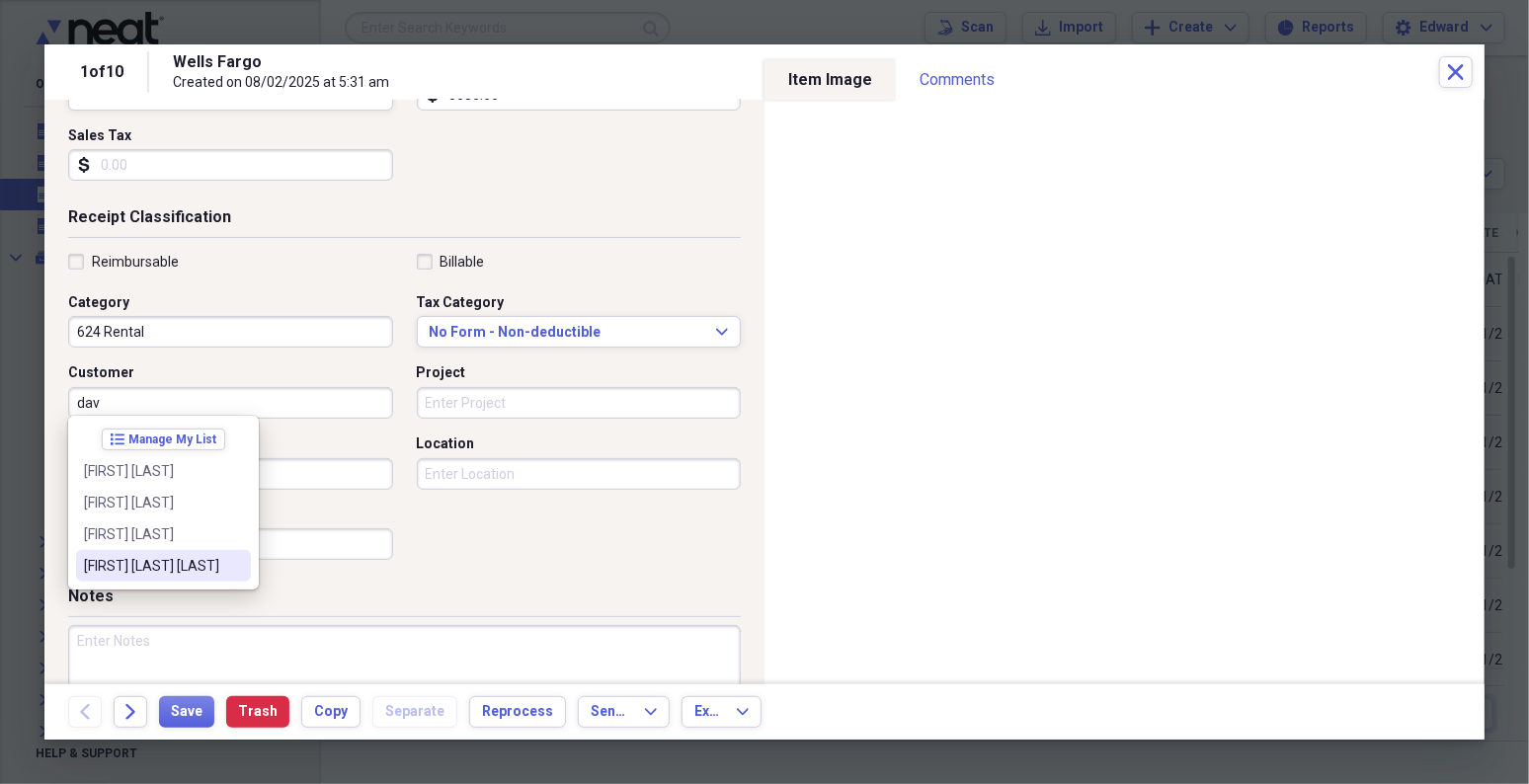 click on "[FIRST] [LAST] [LAST]" at bounding box center (163, 566) 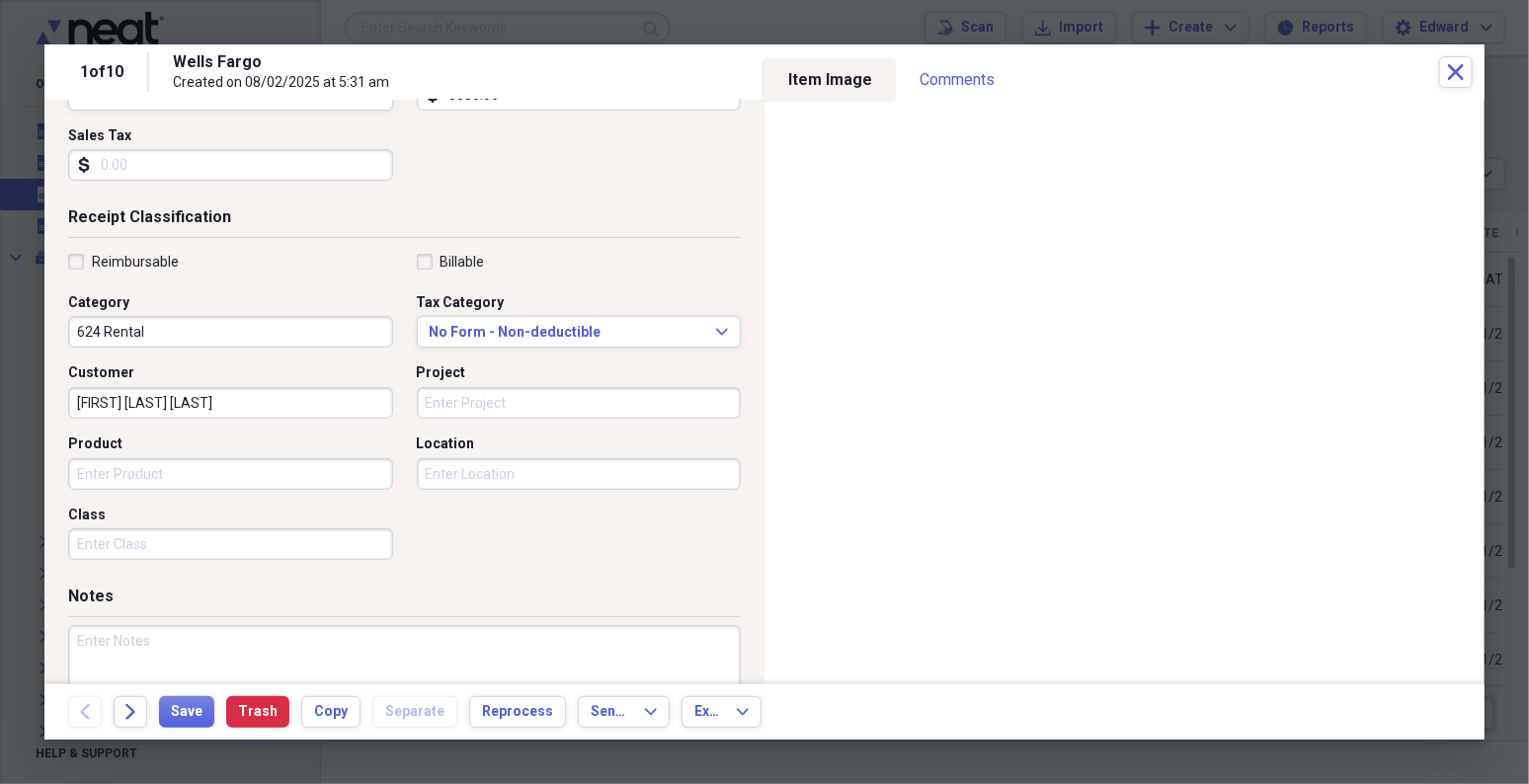 click on "Project" at bounding box center [579, 403] 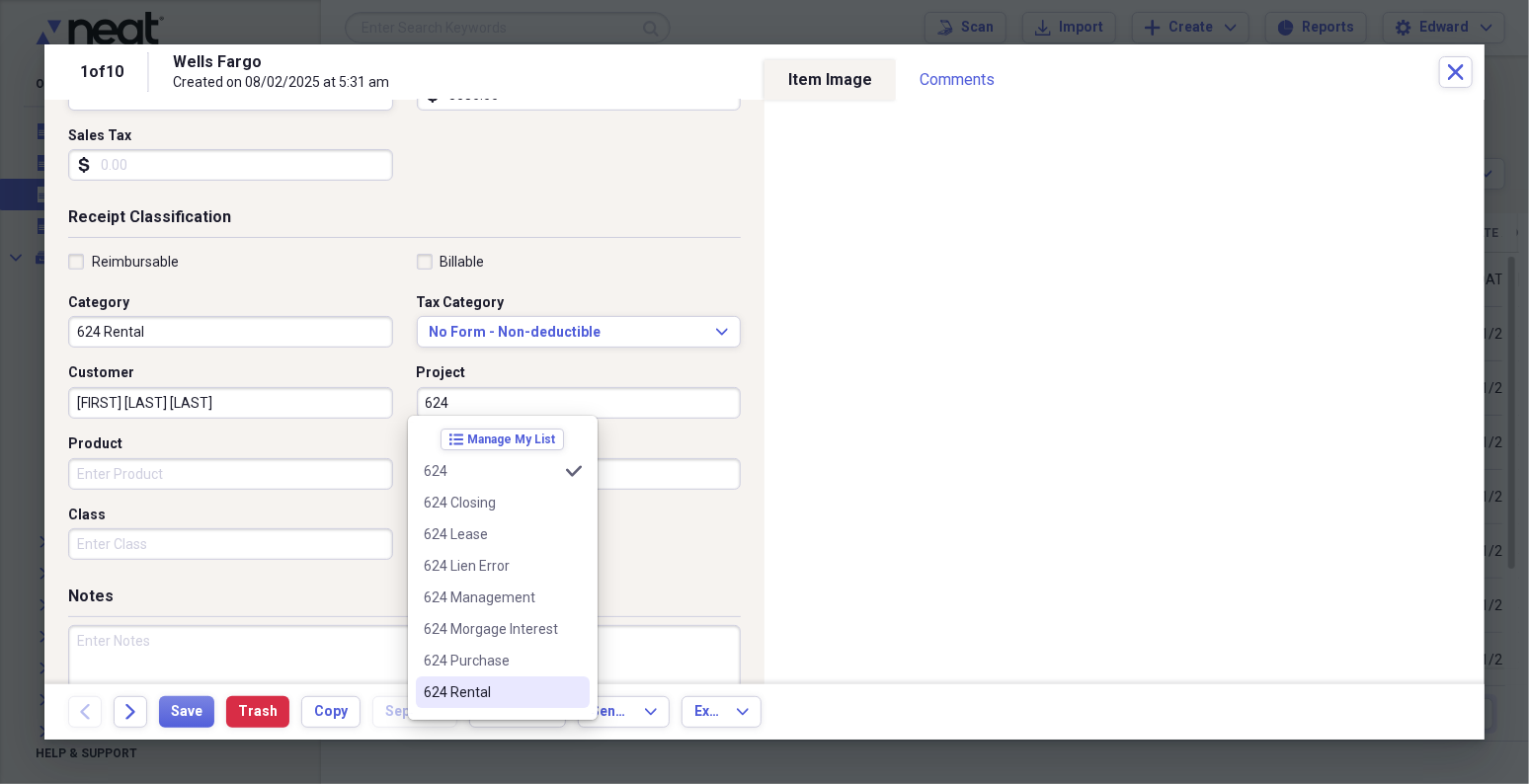 click on "624 Rental" at bounding box center [503, 692] 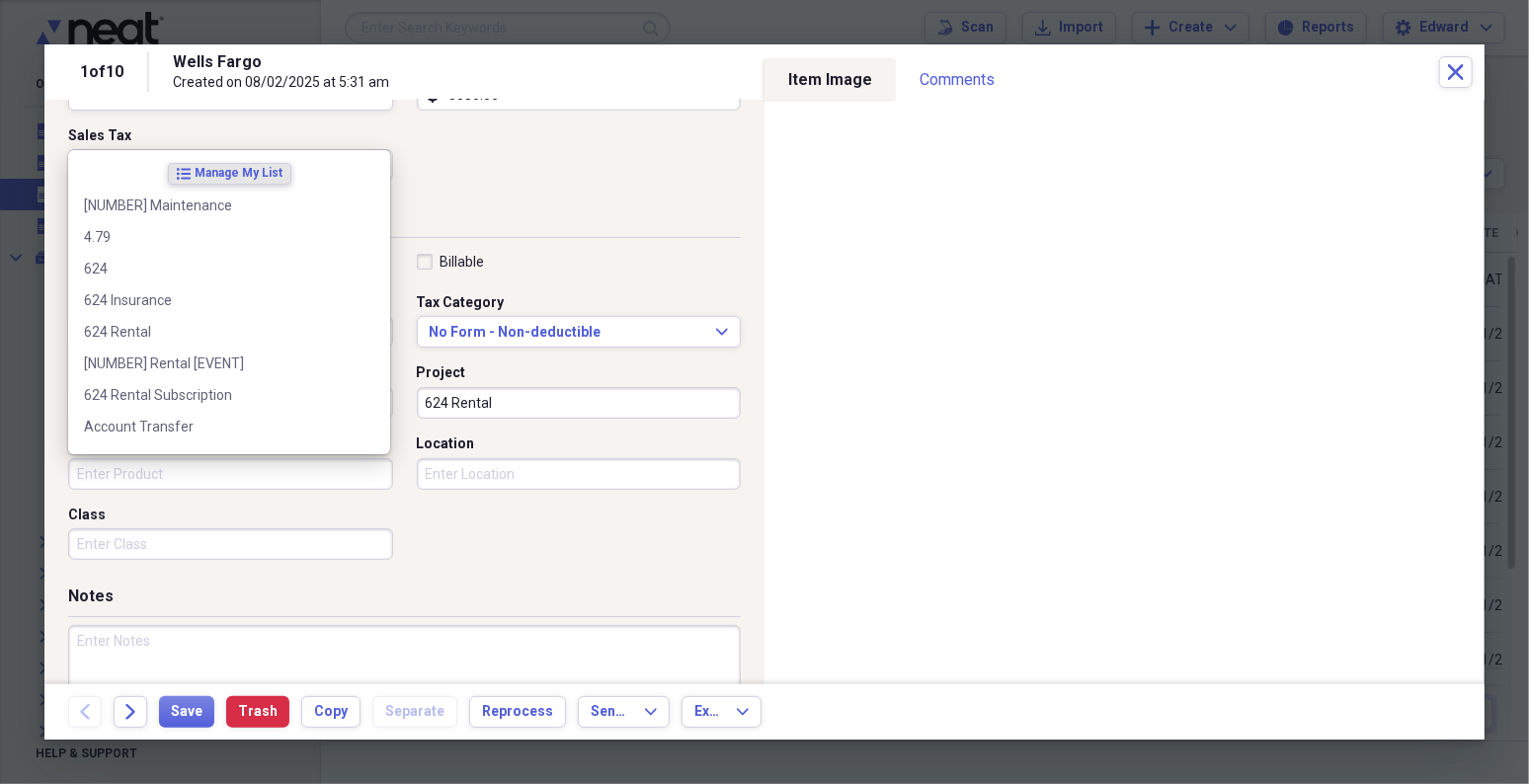 click on "Product" at bounding box center (230, 474) 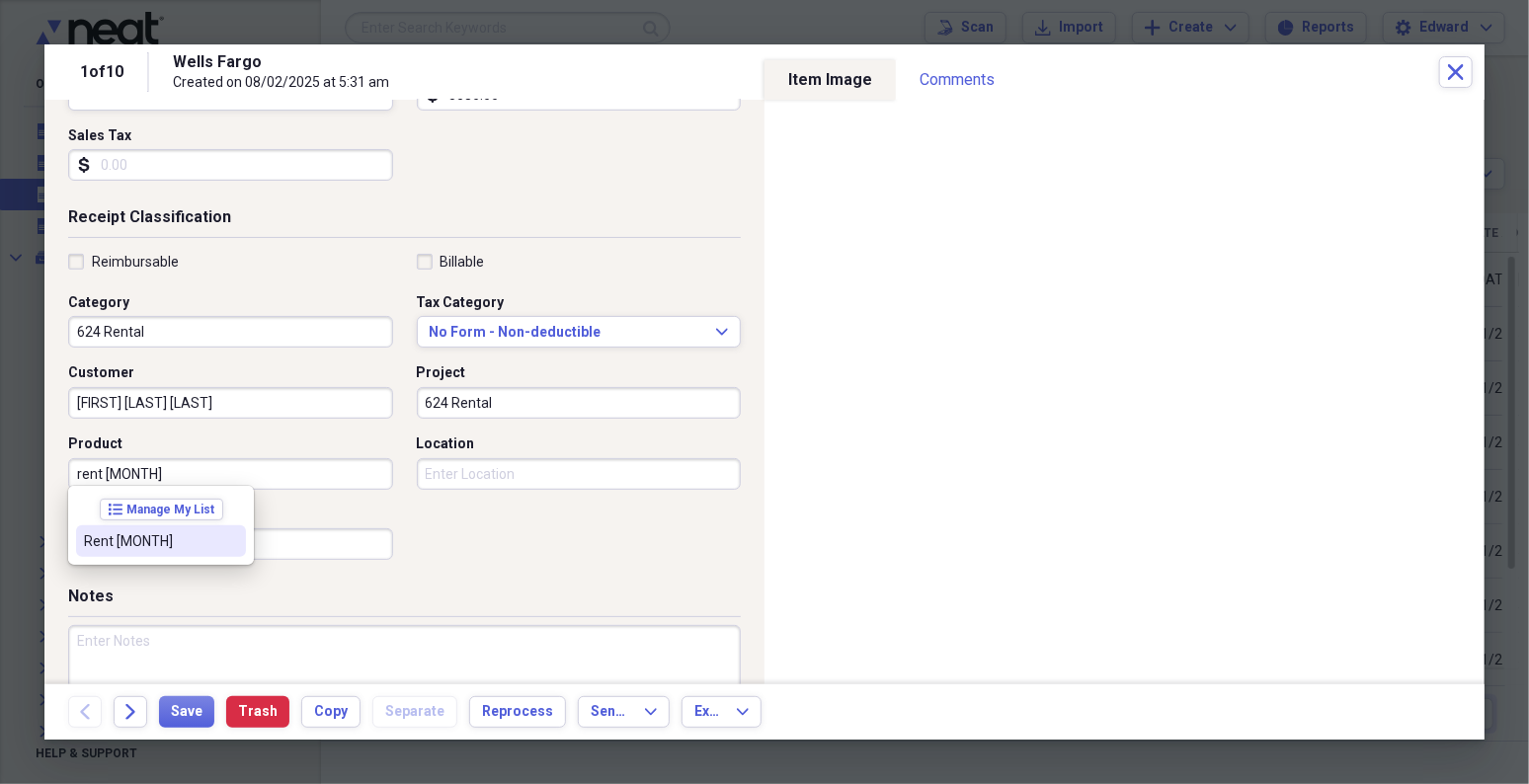click at bounding box center (230, 541) 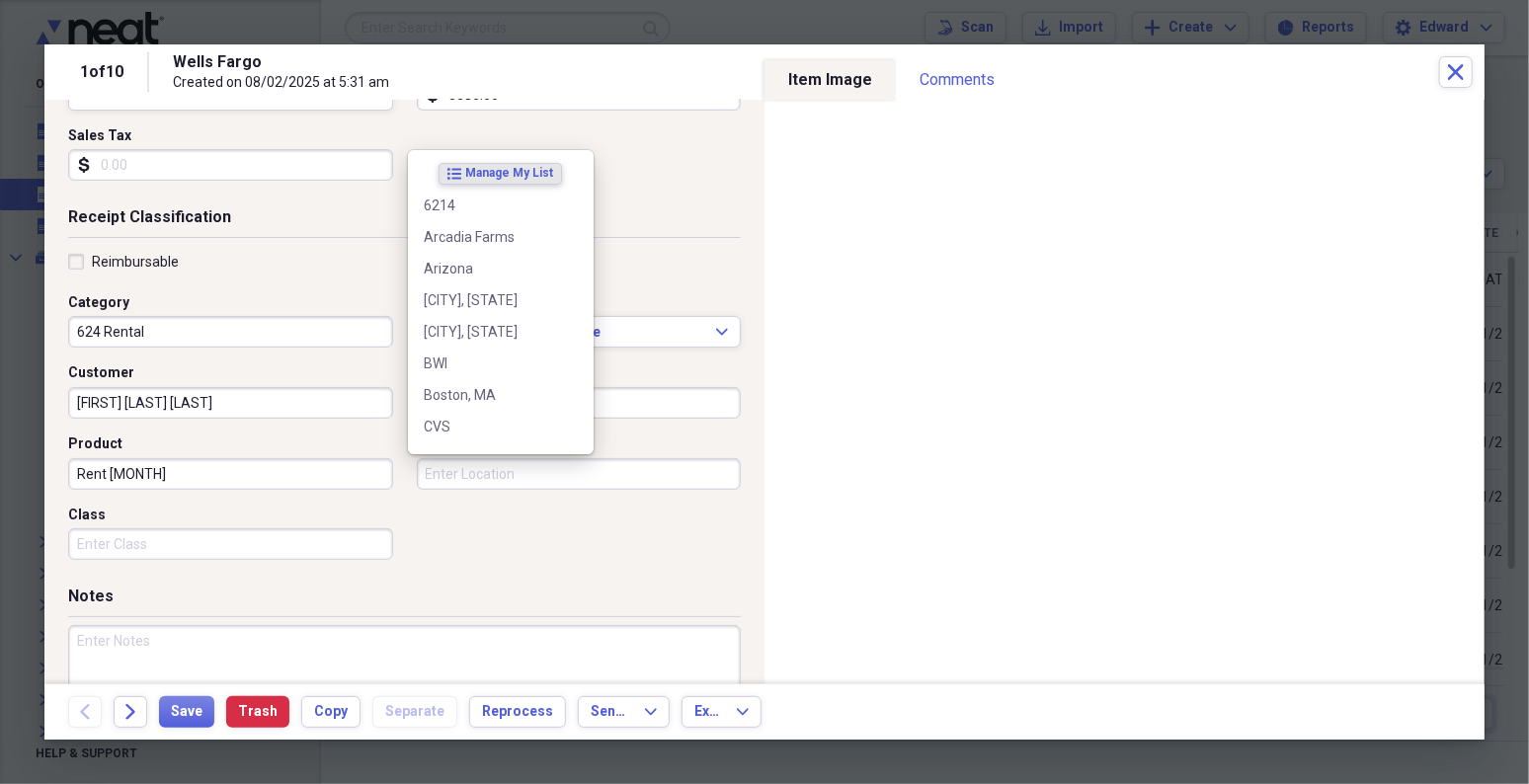 click on "Location" at bounding box center [579, 474] 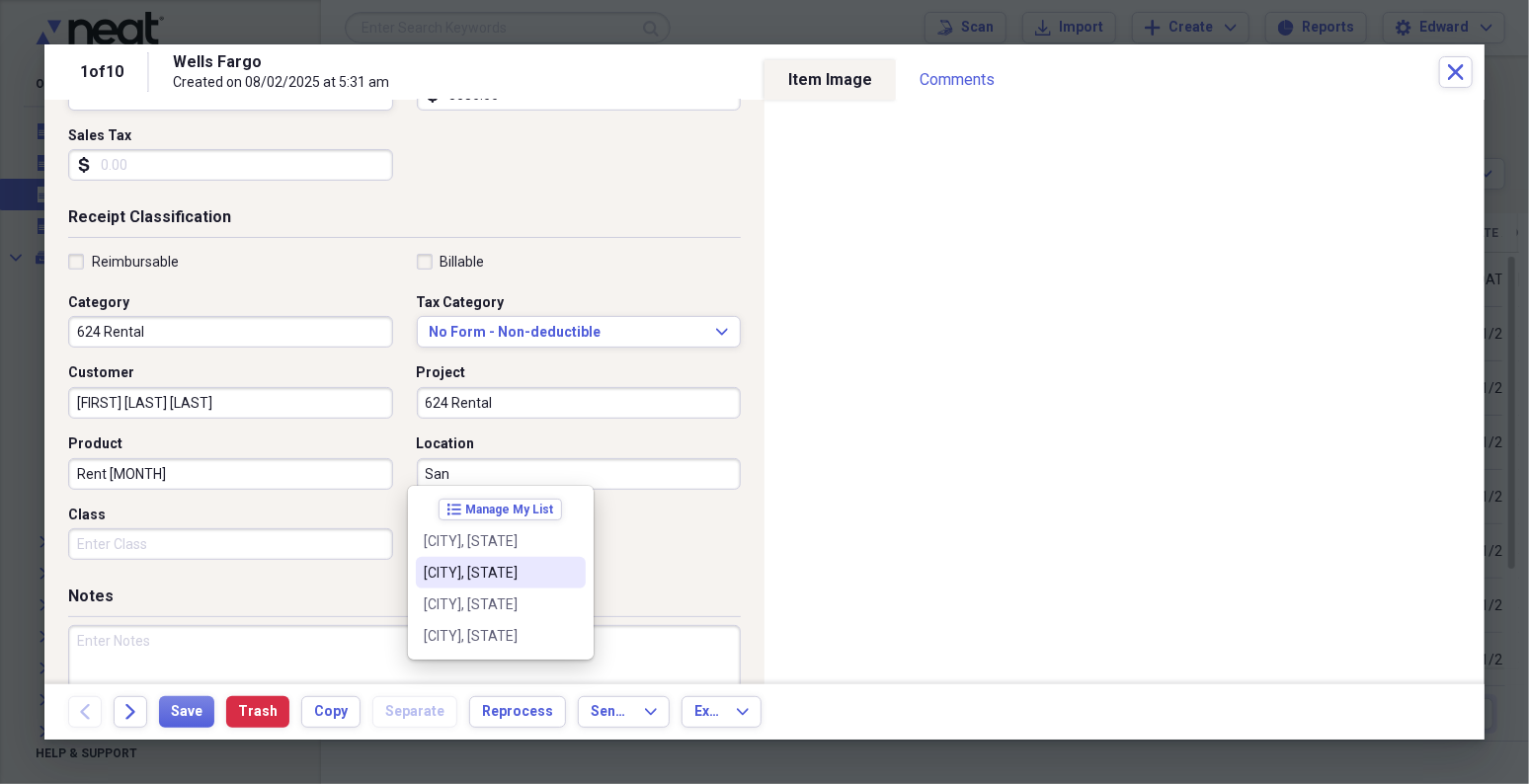 click on "[CITY], [STATE]" at bounding box center [489, 573] 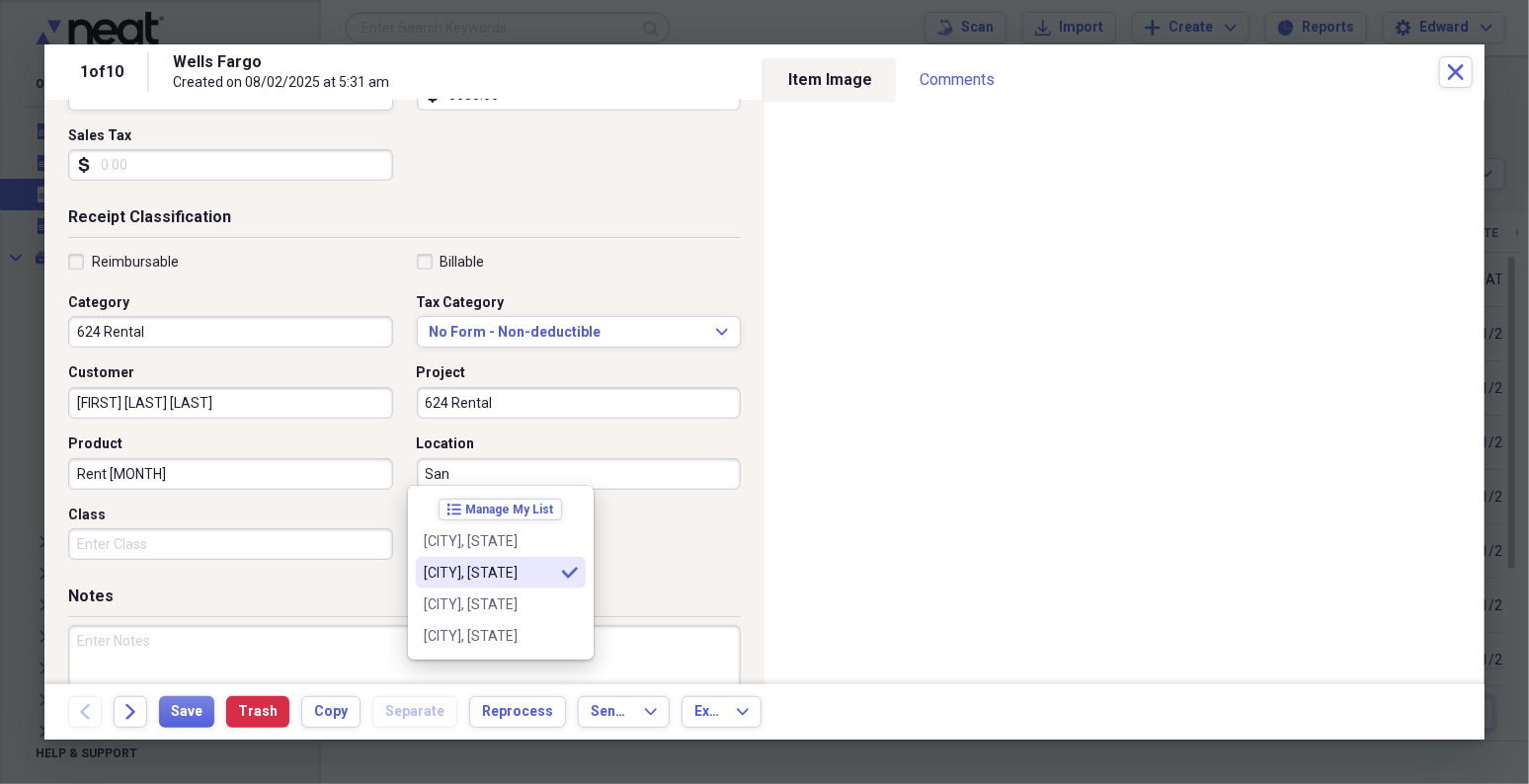 type on "[CITY], [STATE]" 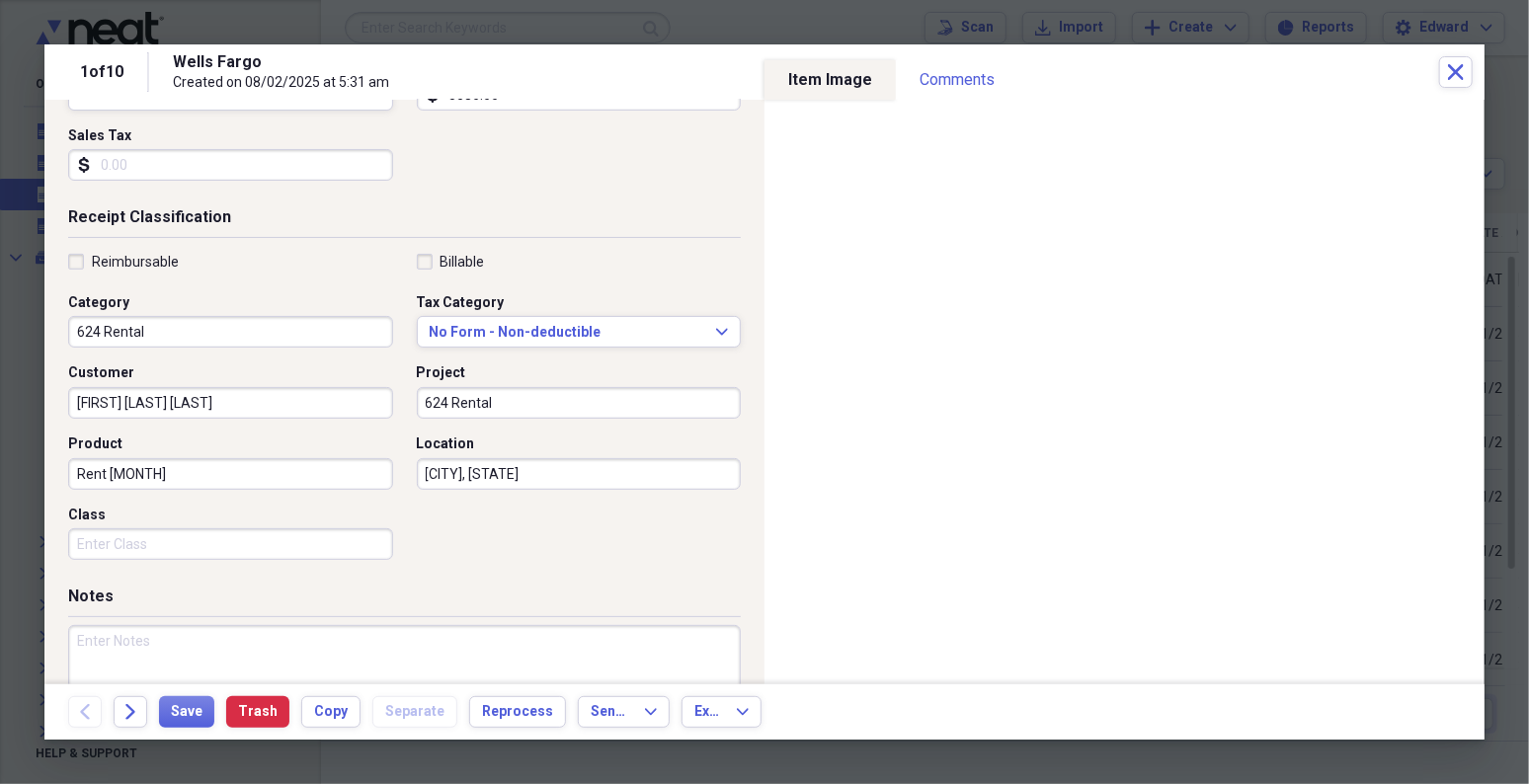 click at bounding box center [404, 689] 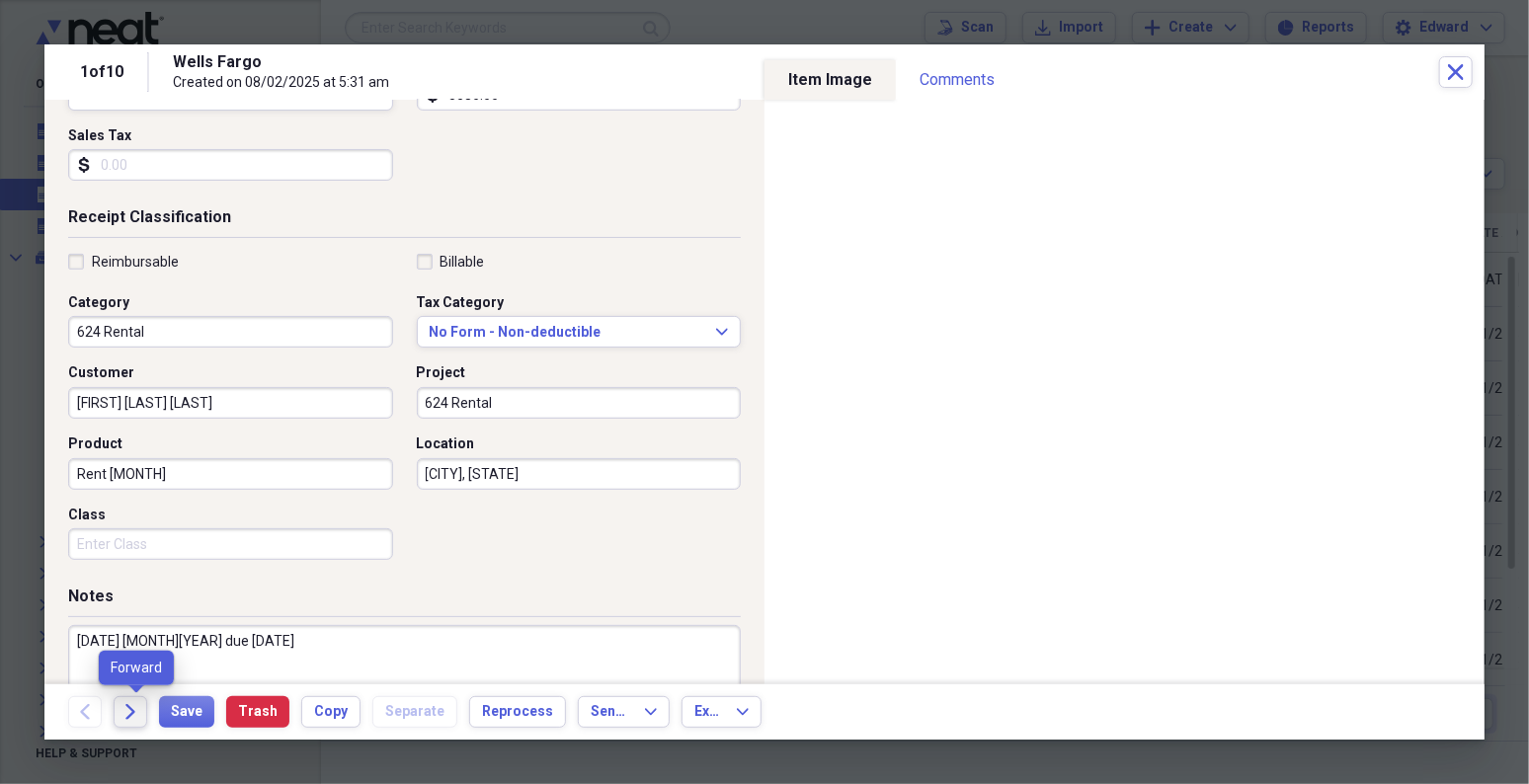 type on "[DATE] [MONTH][YEAR] due [DATE]" 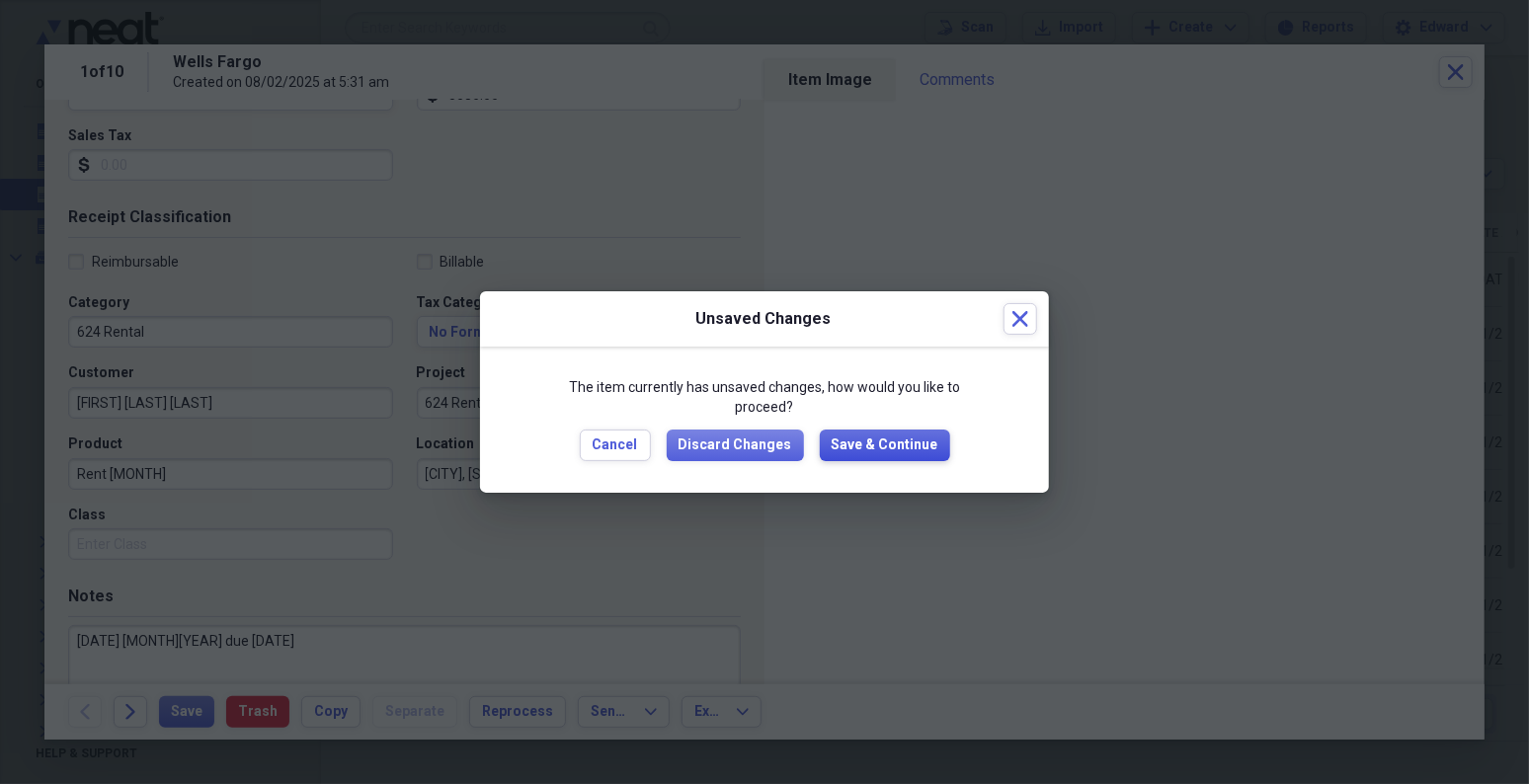 click on "Save & Continue" at bounding box center (885, 445) 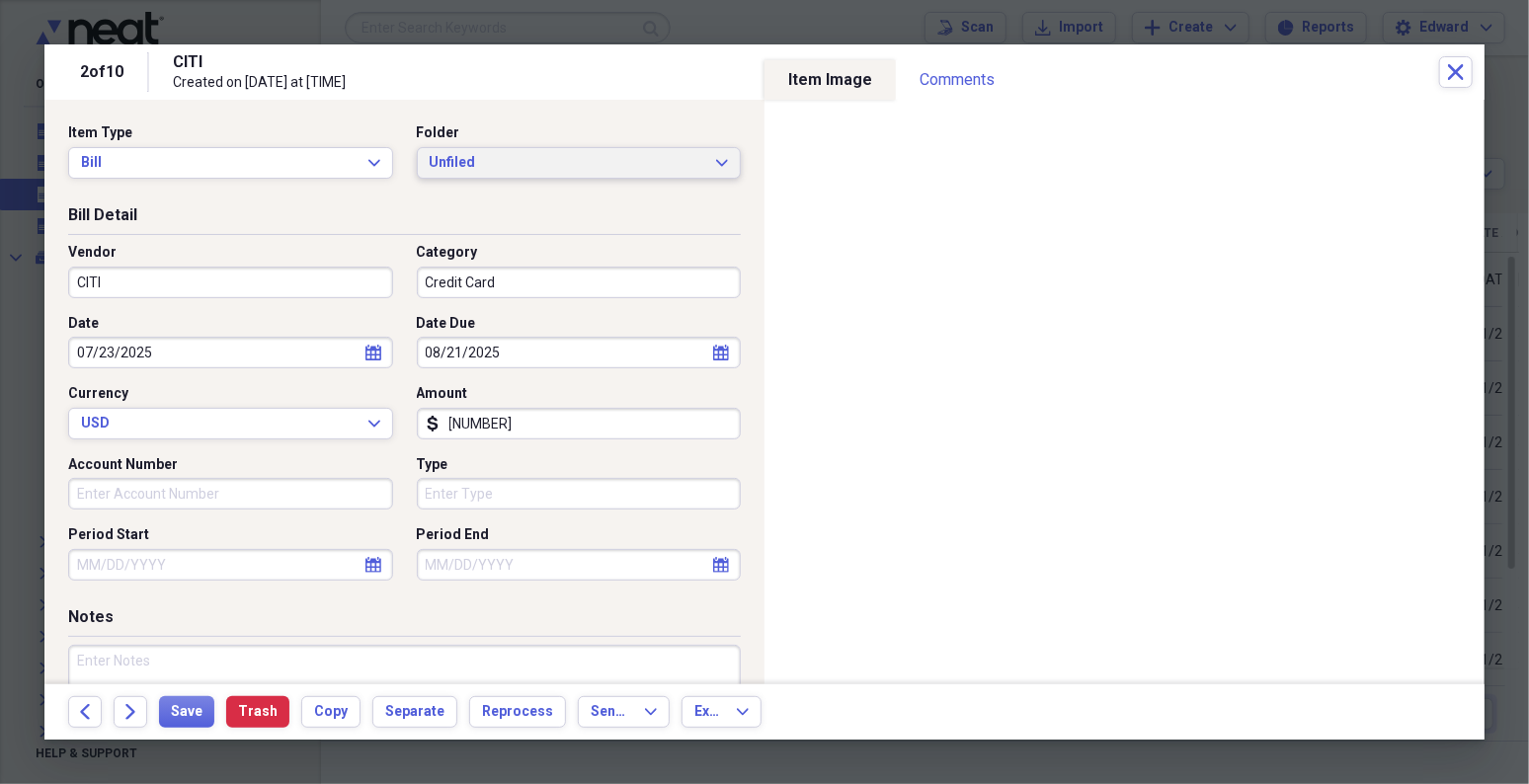 click on "Expand" 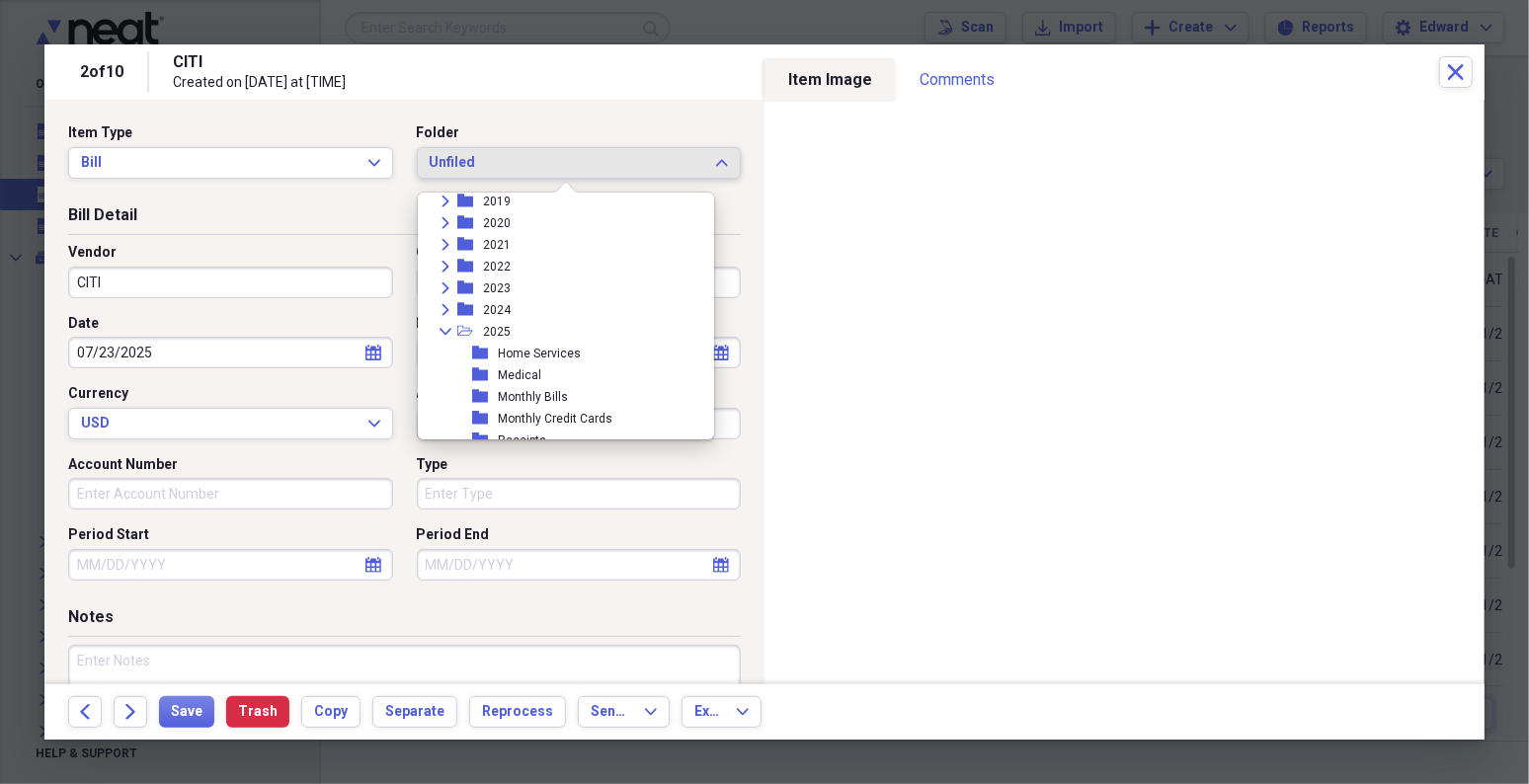 scroll, scrollTop: 658, scrollLeft: 0, axis: vertical 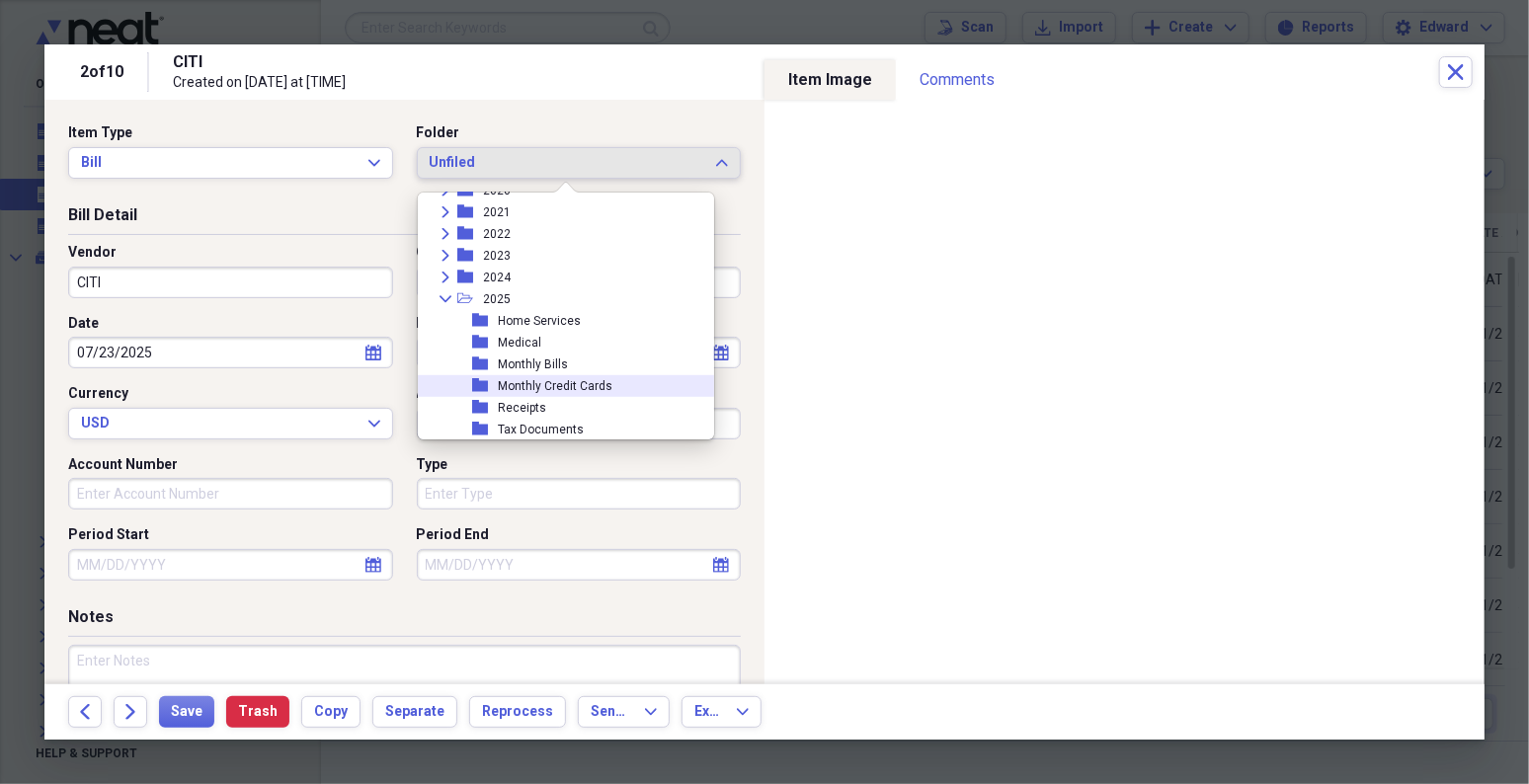 click on "Monthly Credit Cards" at bounding box center [555, 386] 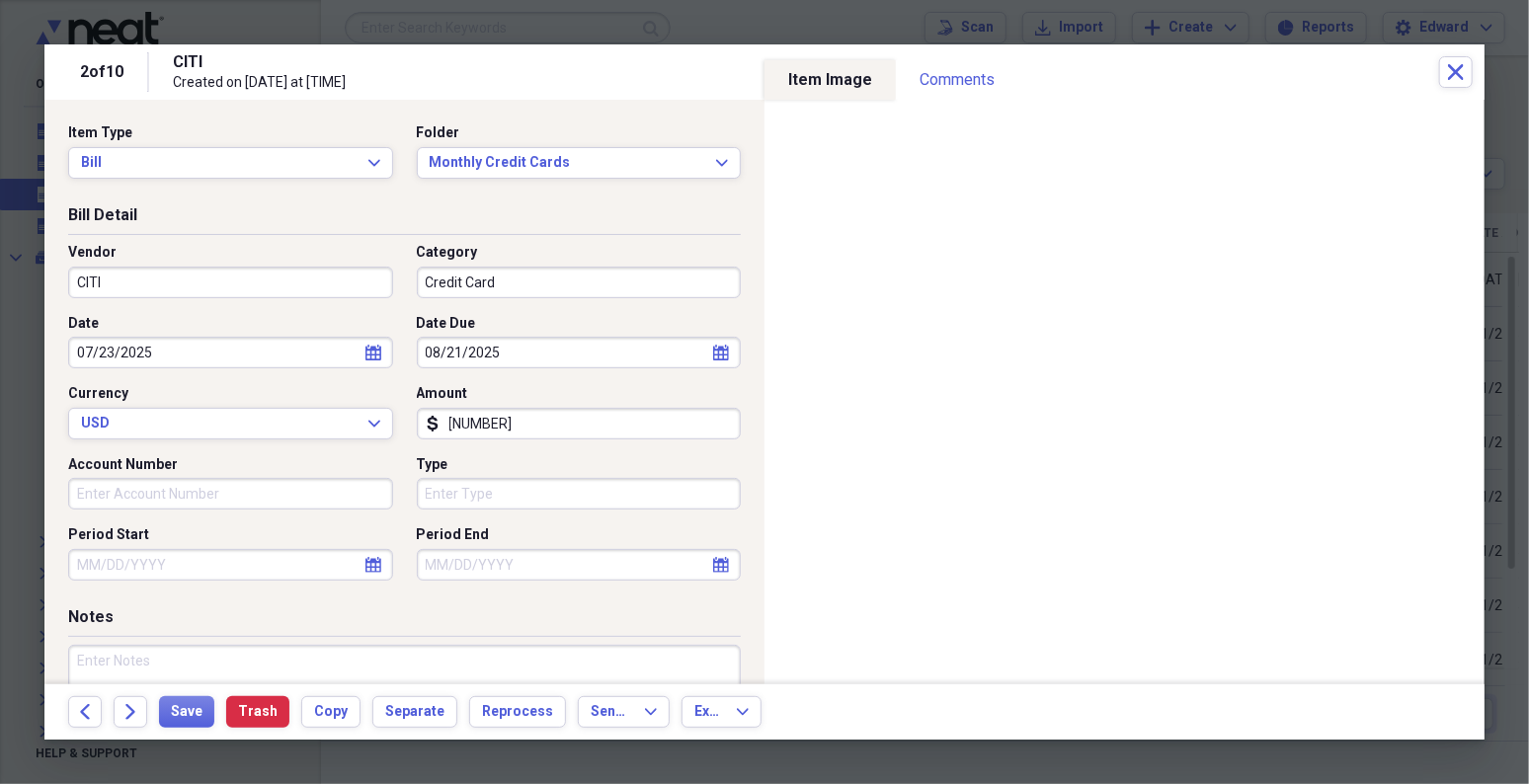 click on "CITI" at bounding box center (230, 282) 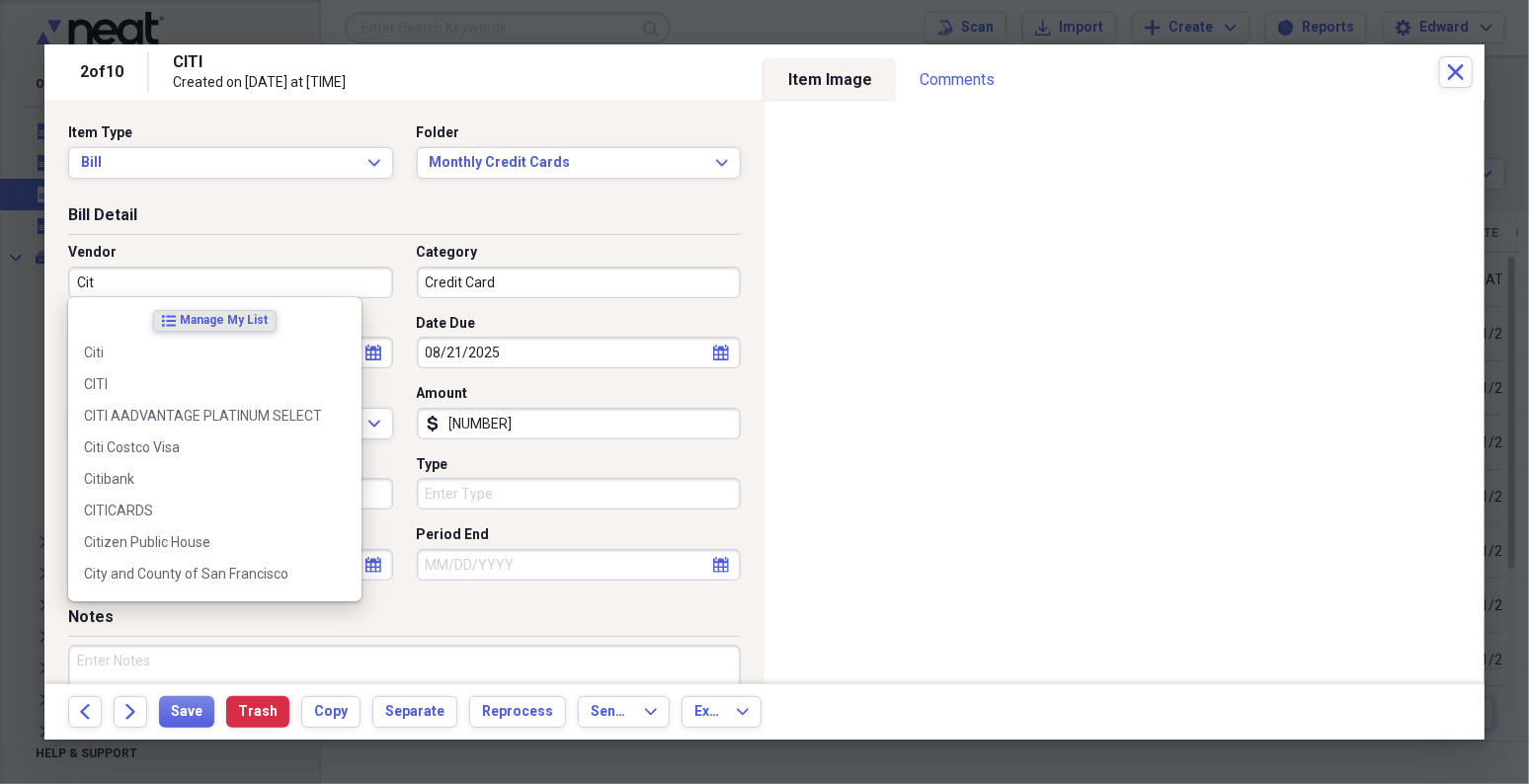 type on "Citi" 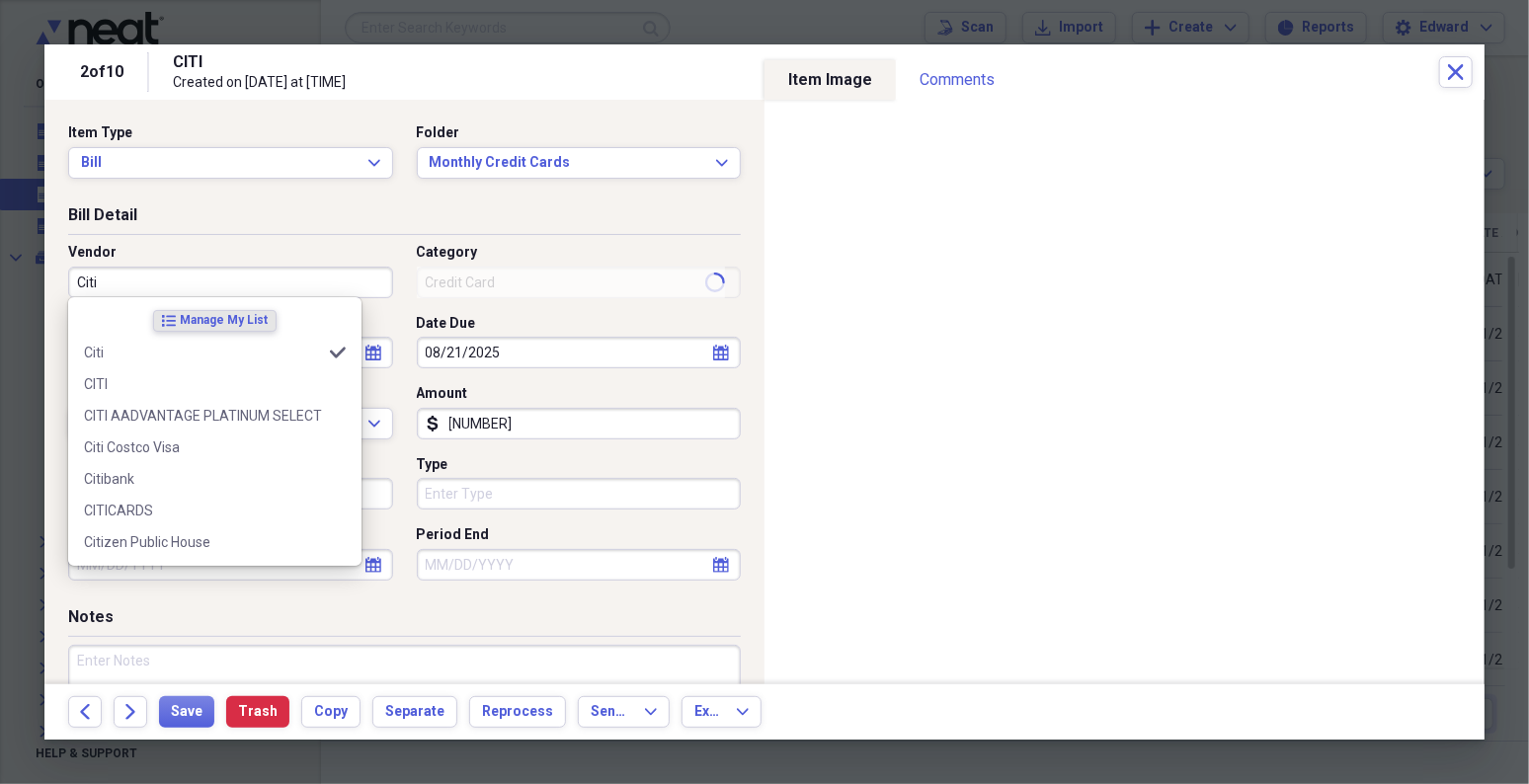 type on "Banking" 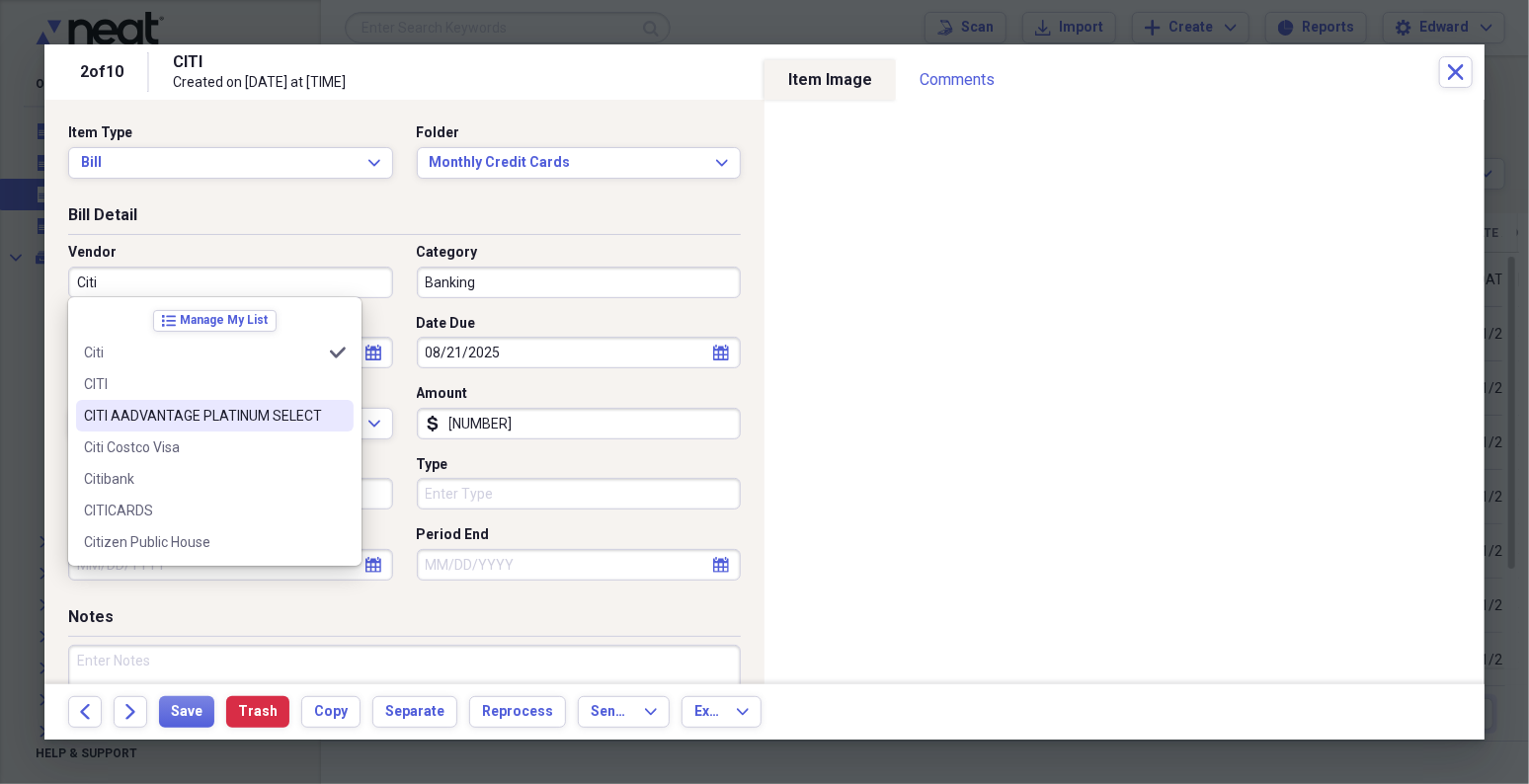 click on "CITI AADVANTAGE PLATINUM SELECT" at bounding box center (202, 416) 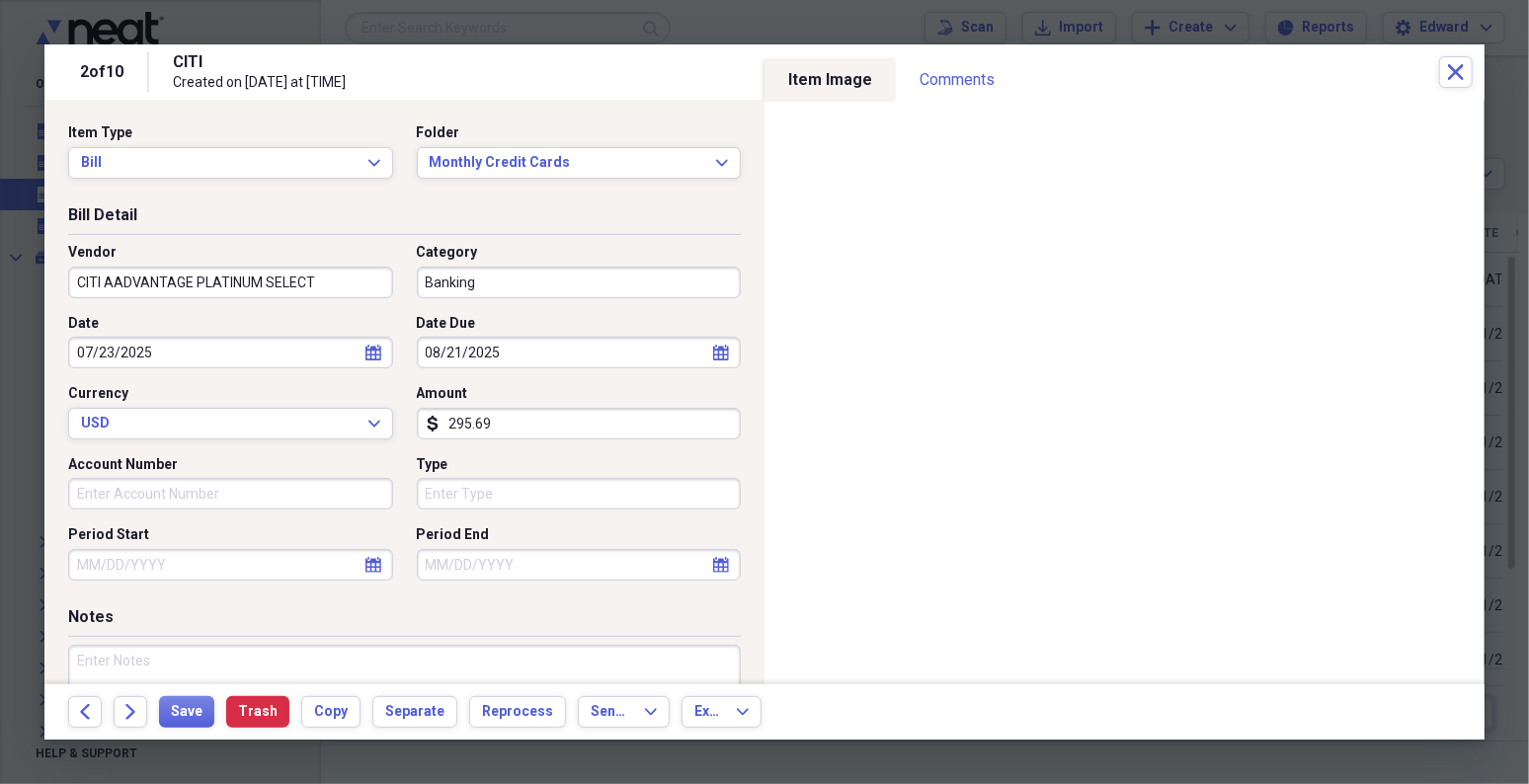 type on "295.69" 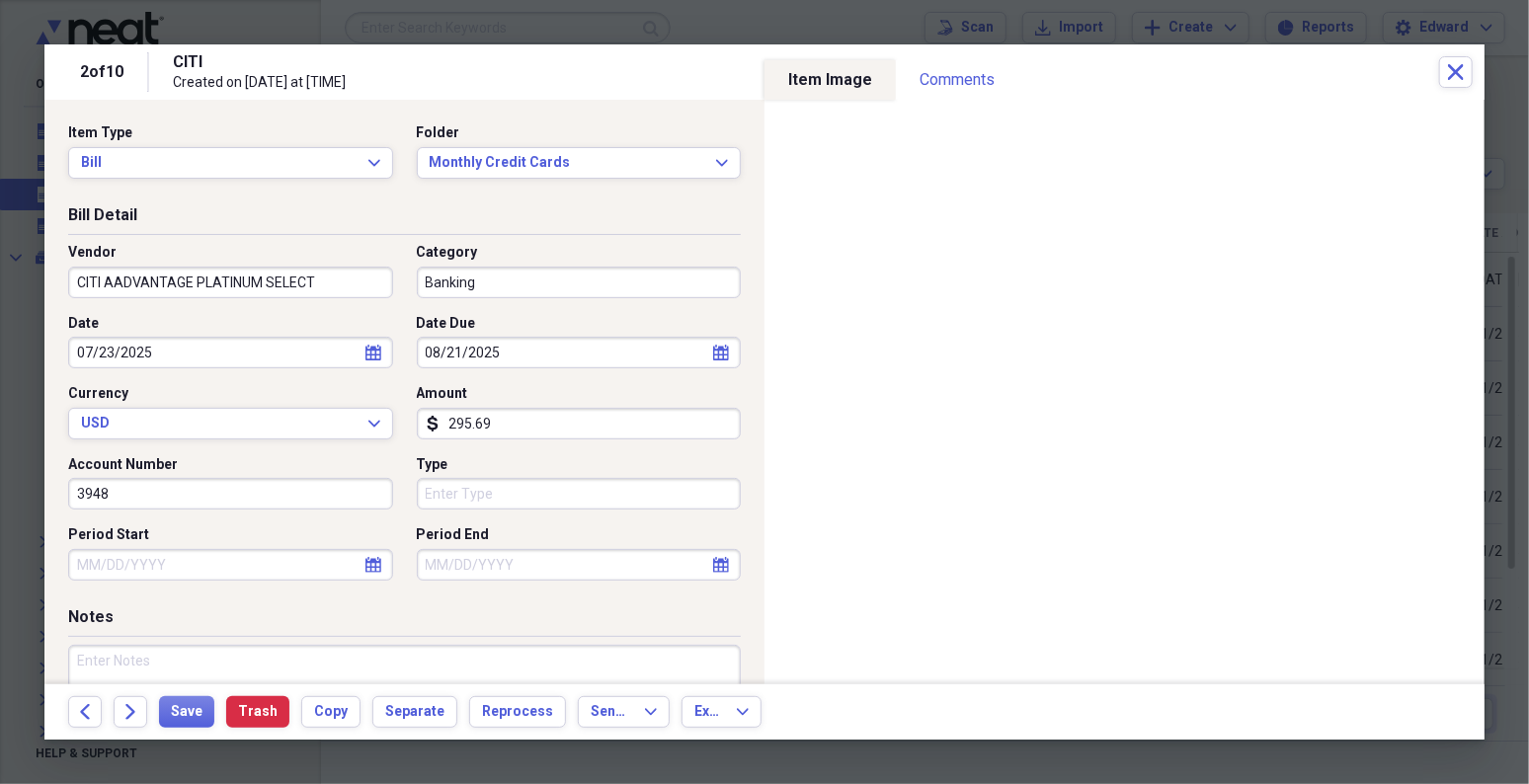 type on "3948" 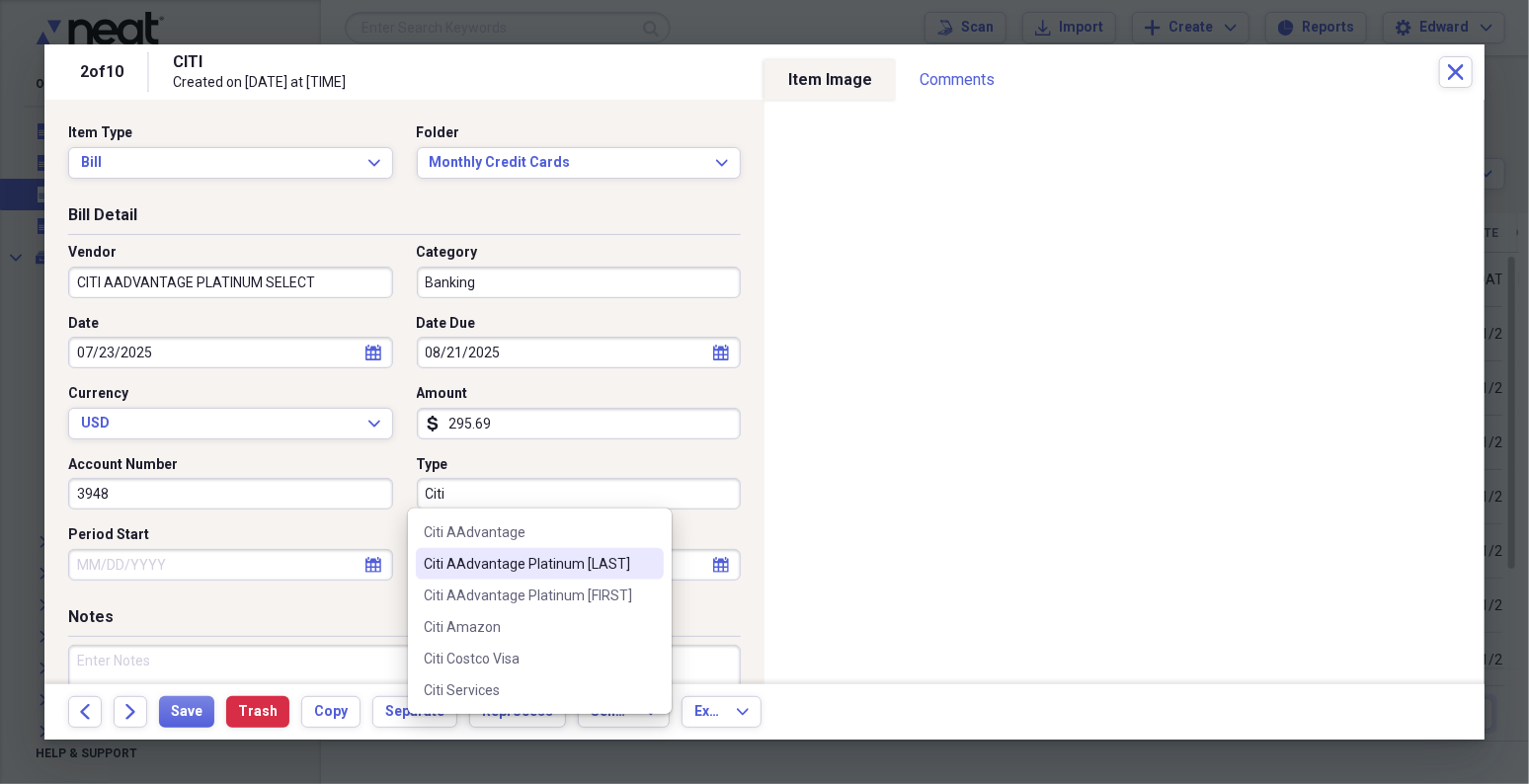 click on "Citi AAdvantage Platinum [LAST]" at bounding box center (527, 564) 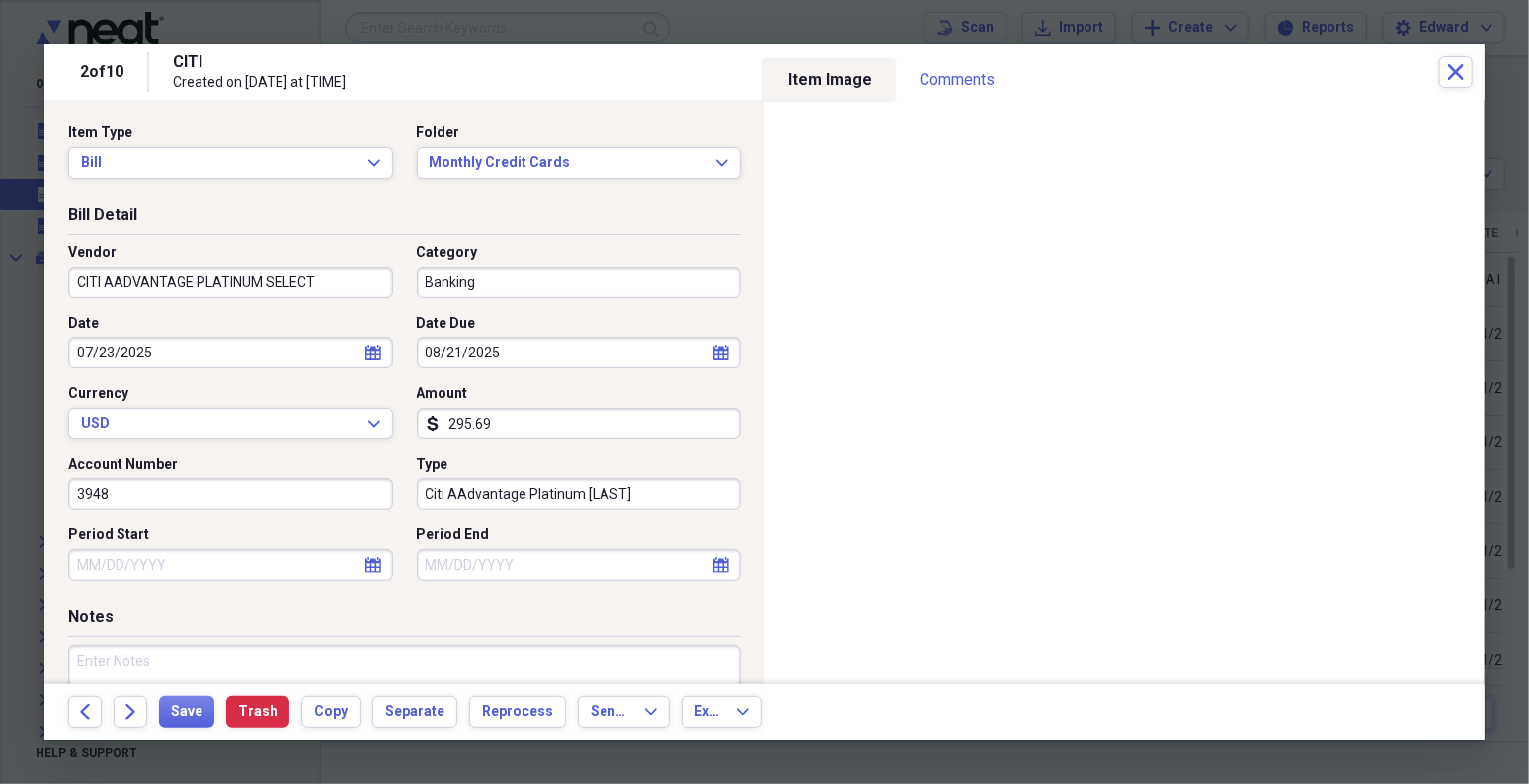 click at bounding box center [404, 709] 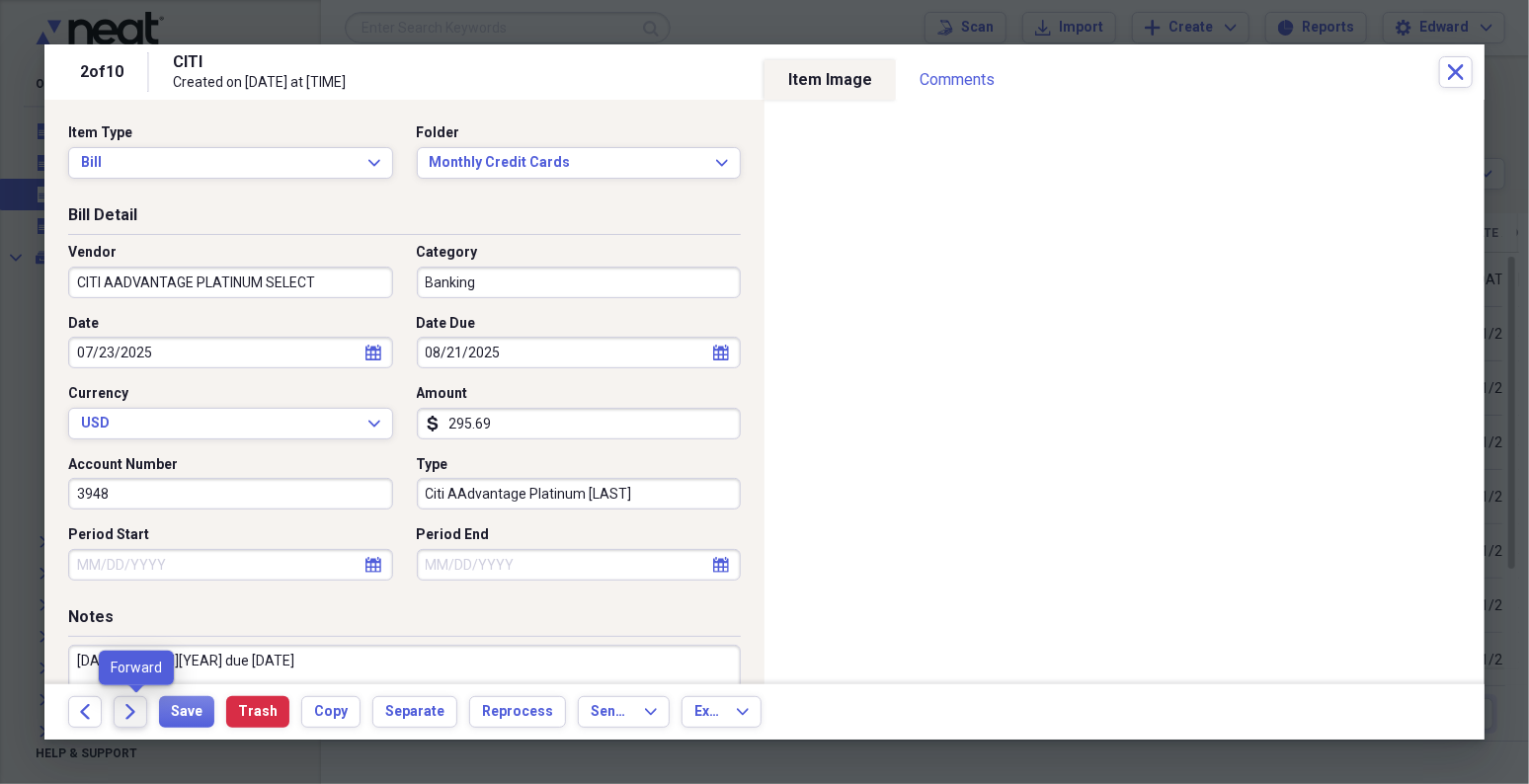 type on "[DATE] [MONTH][YEAR] due [DATE]" 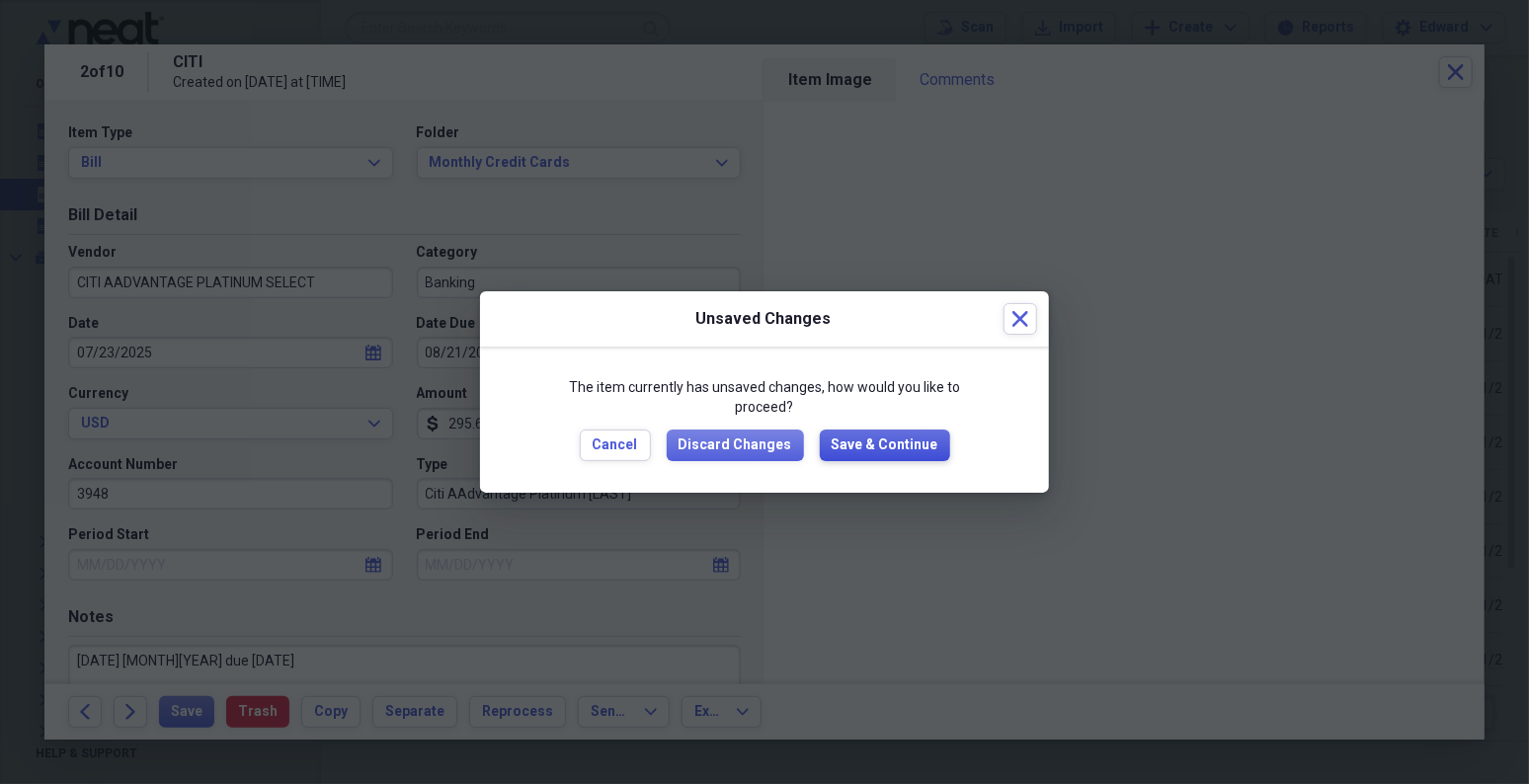 click on "Save & Continue" at bounding box center [885, 445] 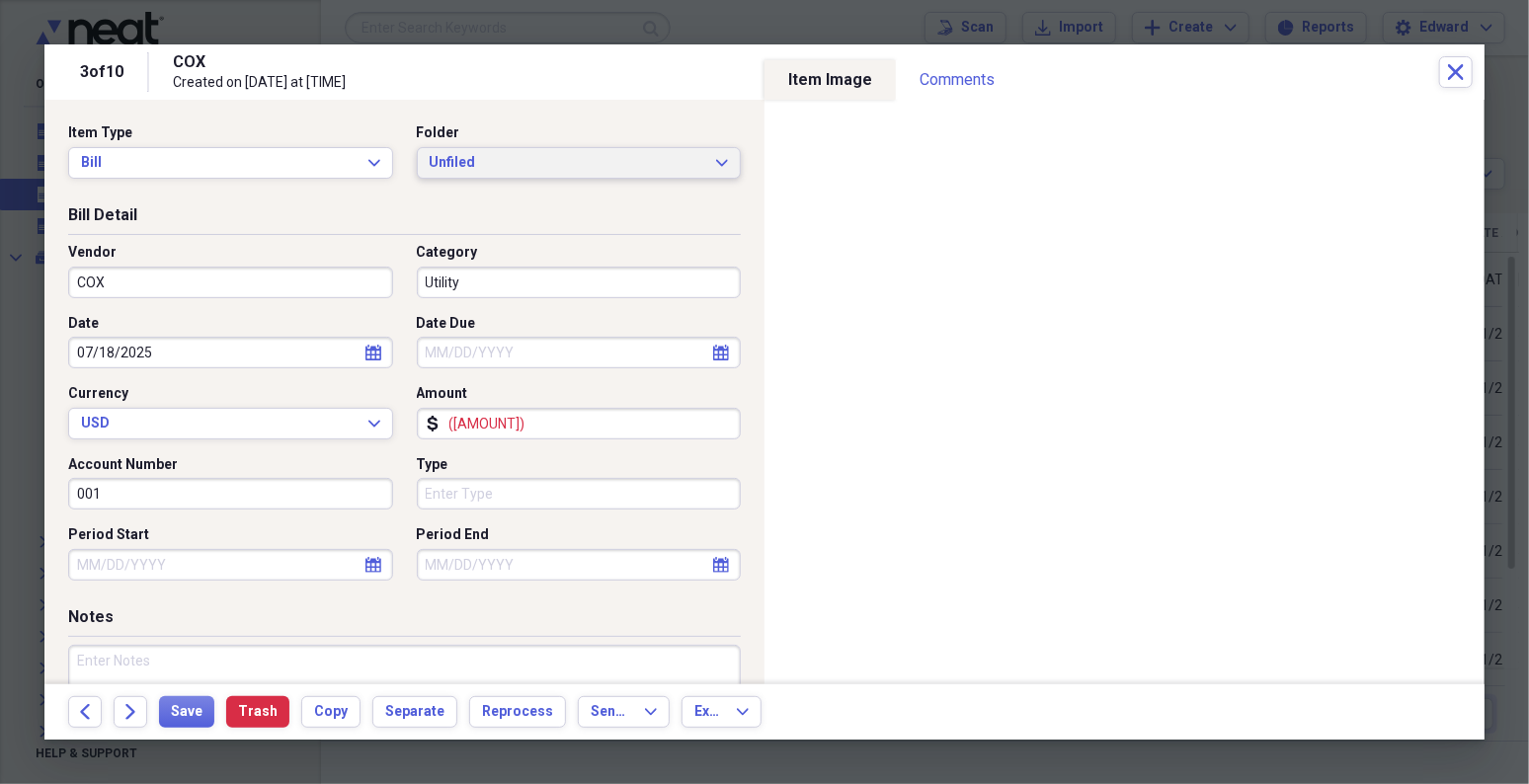 click on "Unfiled Expand" at bounding box center (579, 163) 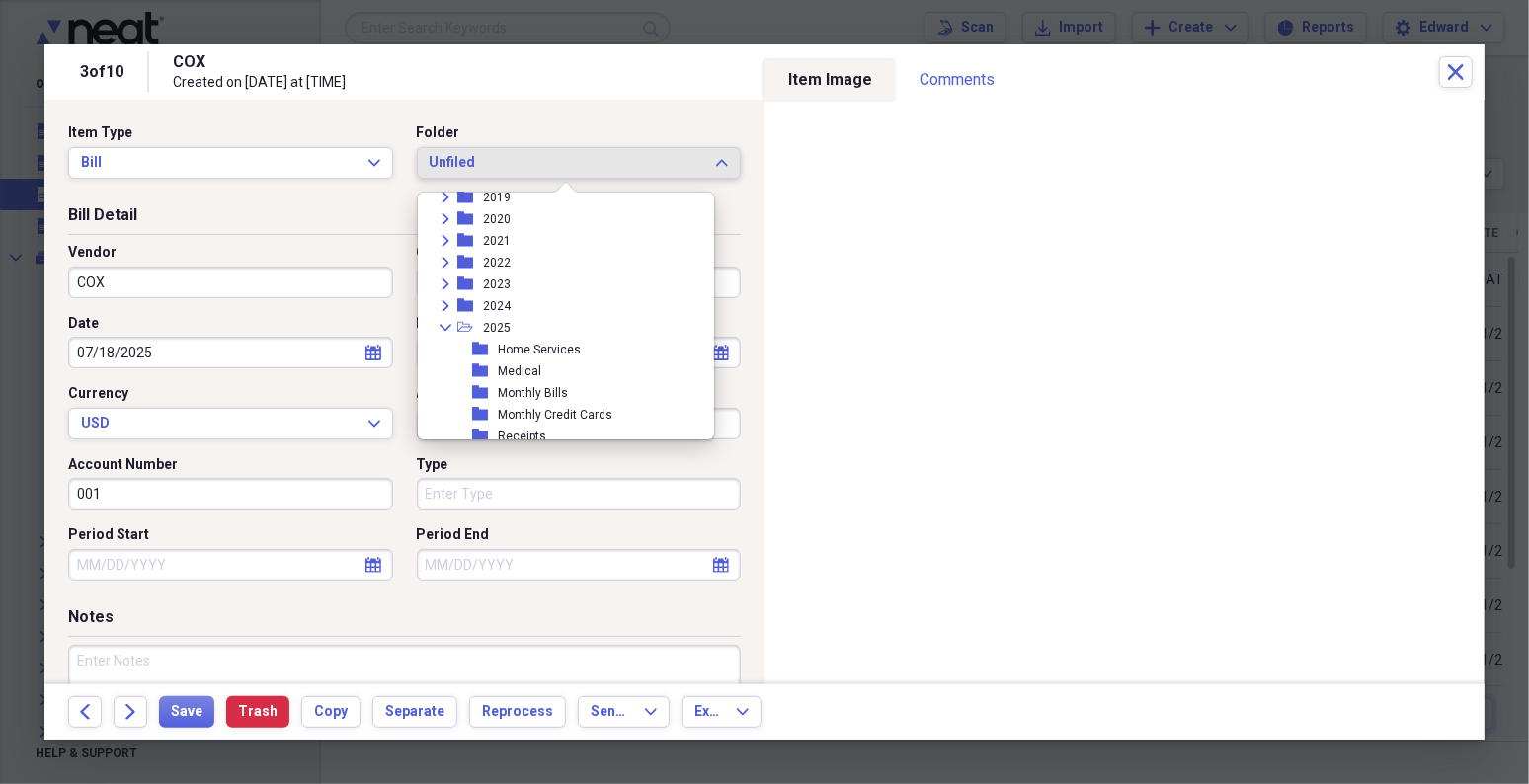 scroll, scrollTop: 658, scrollLeft: 0, axis: vertical 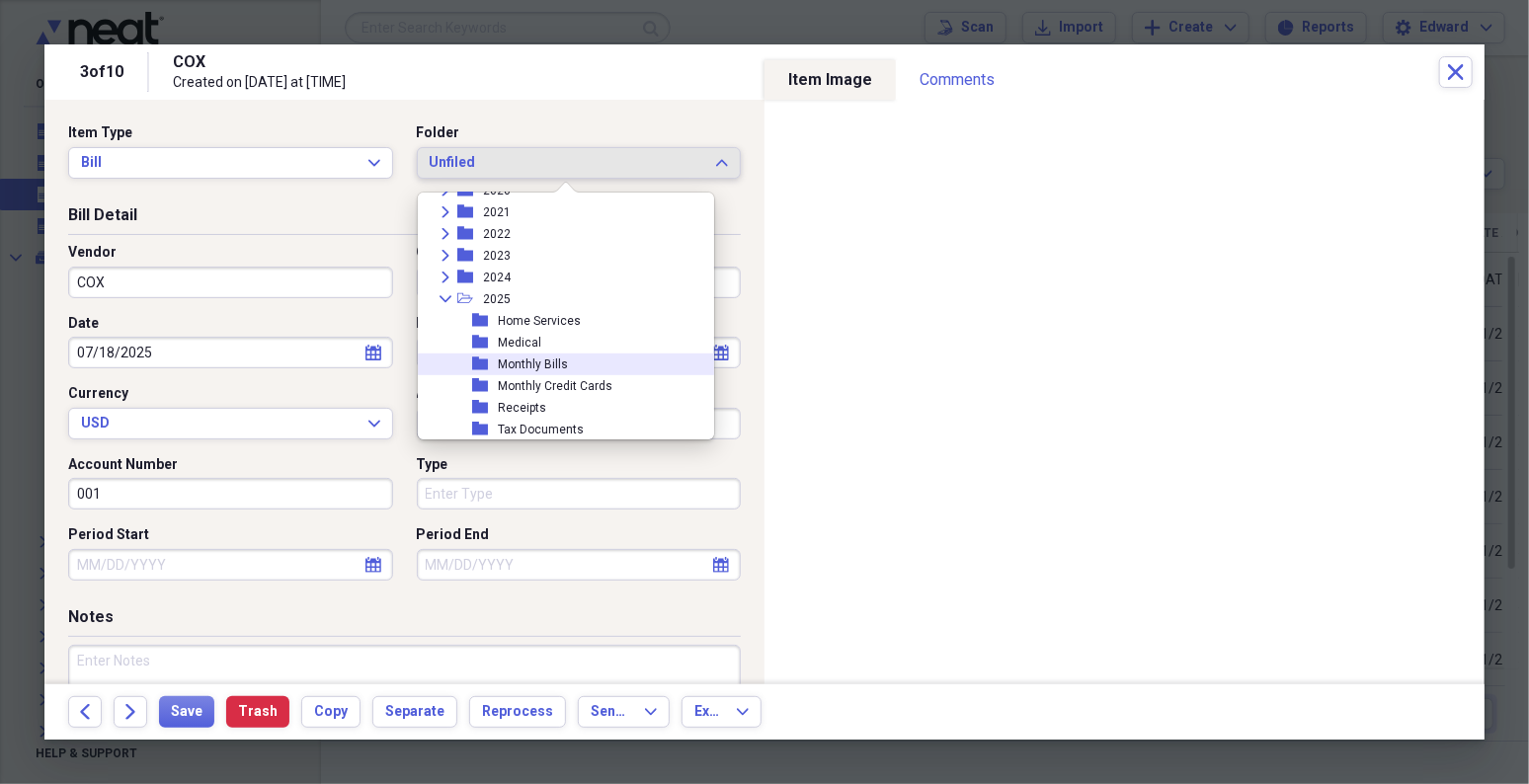 click on "Monthly Bills" at bounding box center [532, 364] 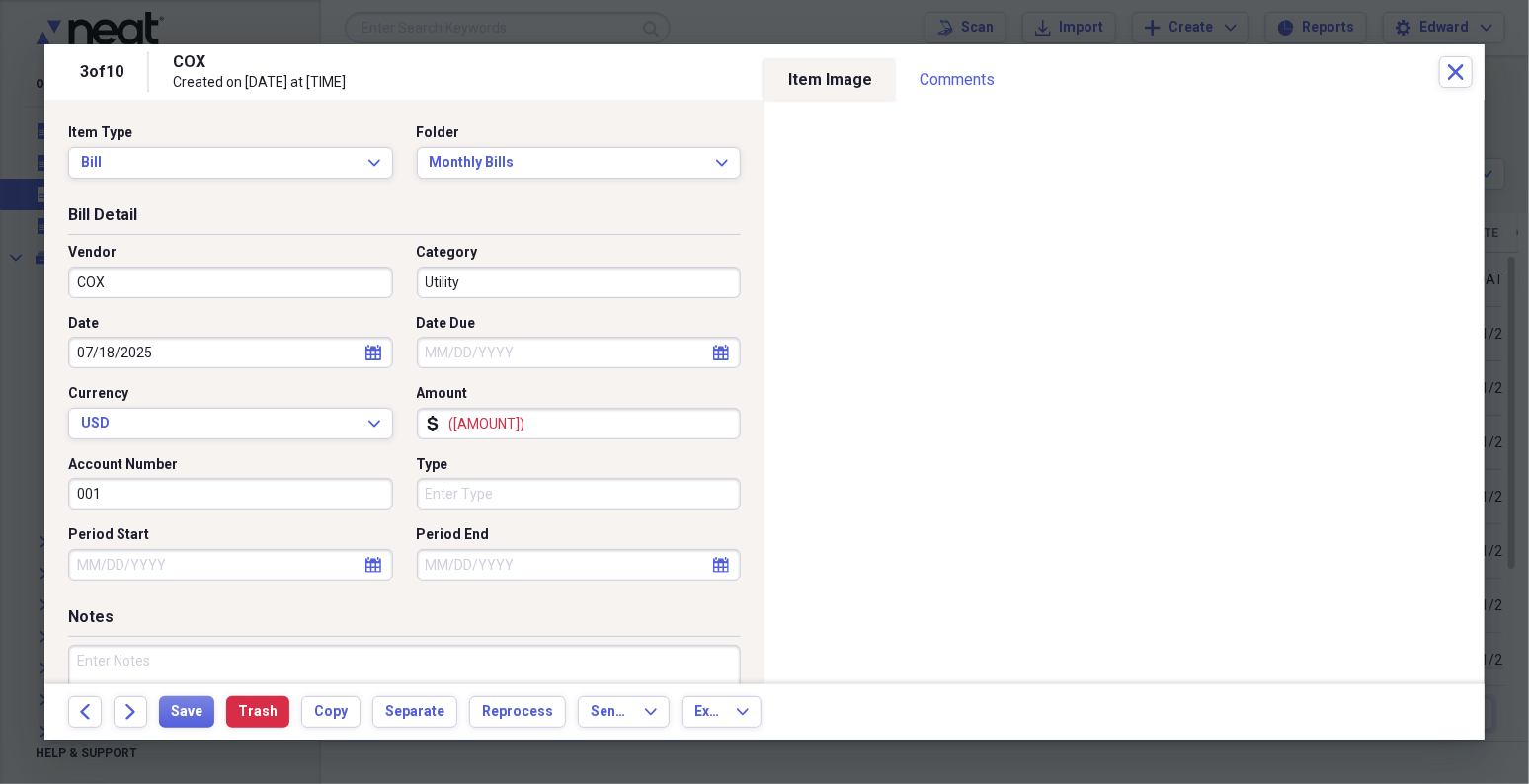click on "COX" at bounding box center [230, 282] 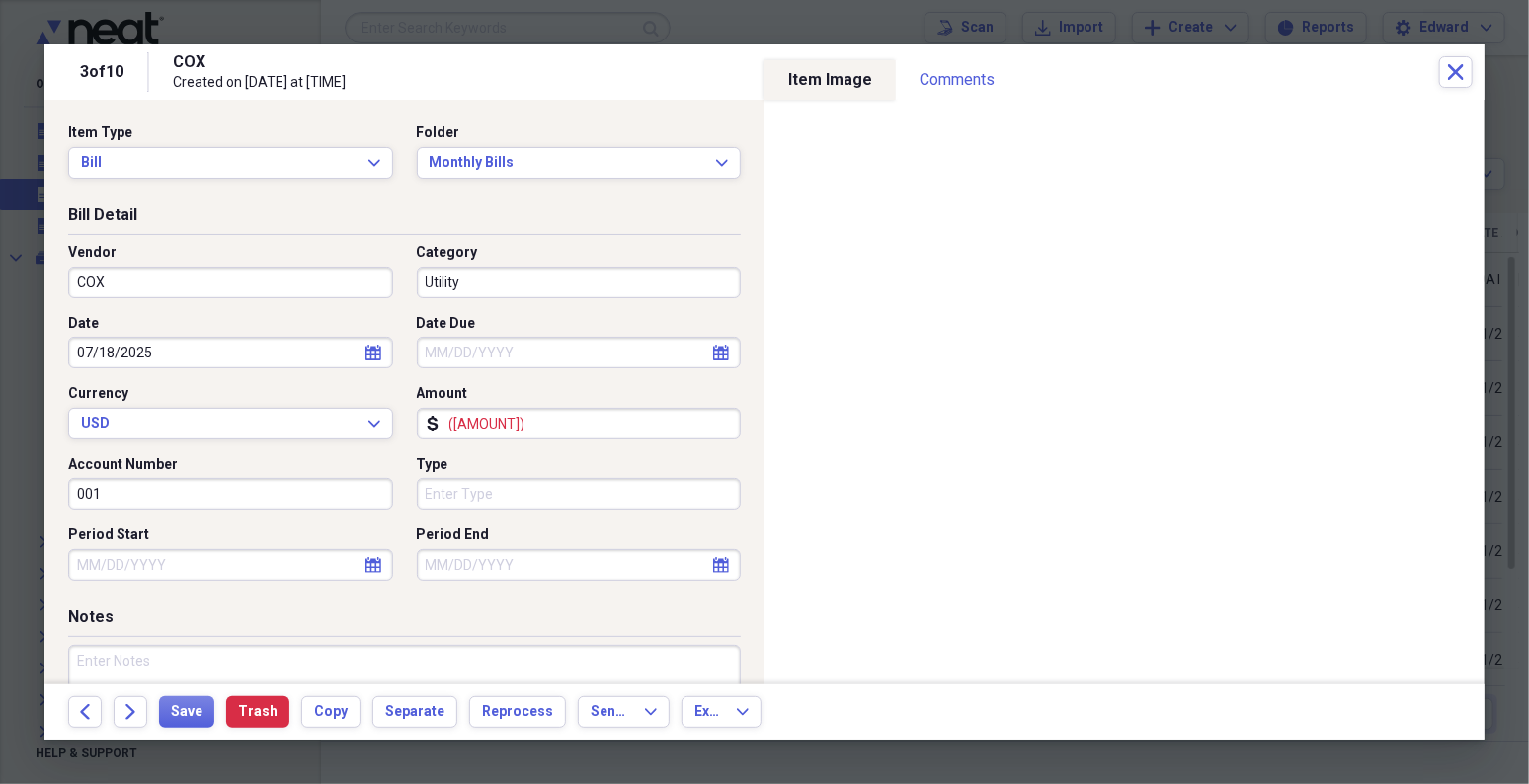 click on "Bill Detail" at bounding box center (404, 219) 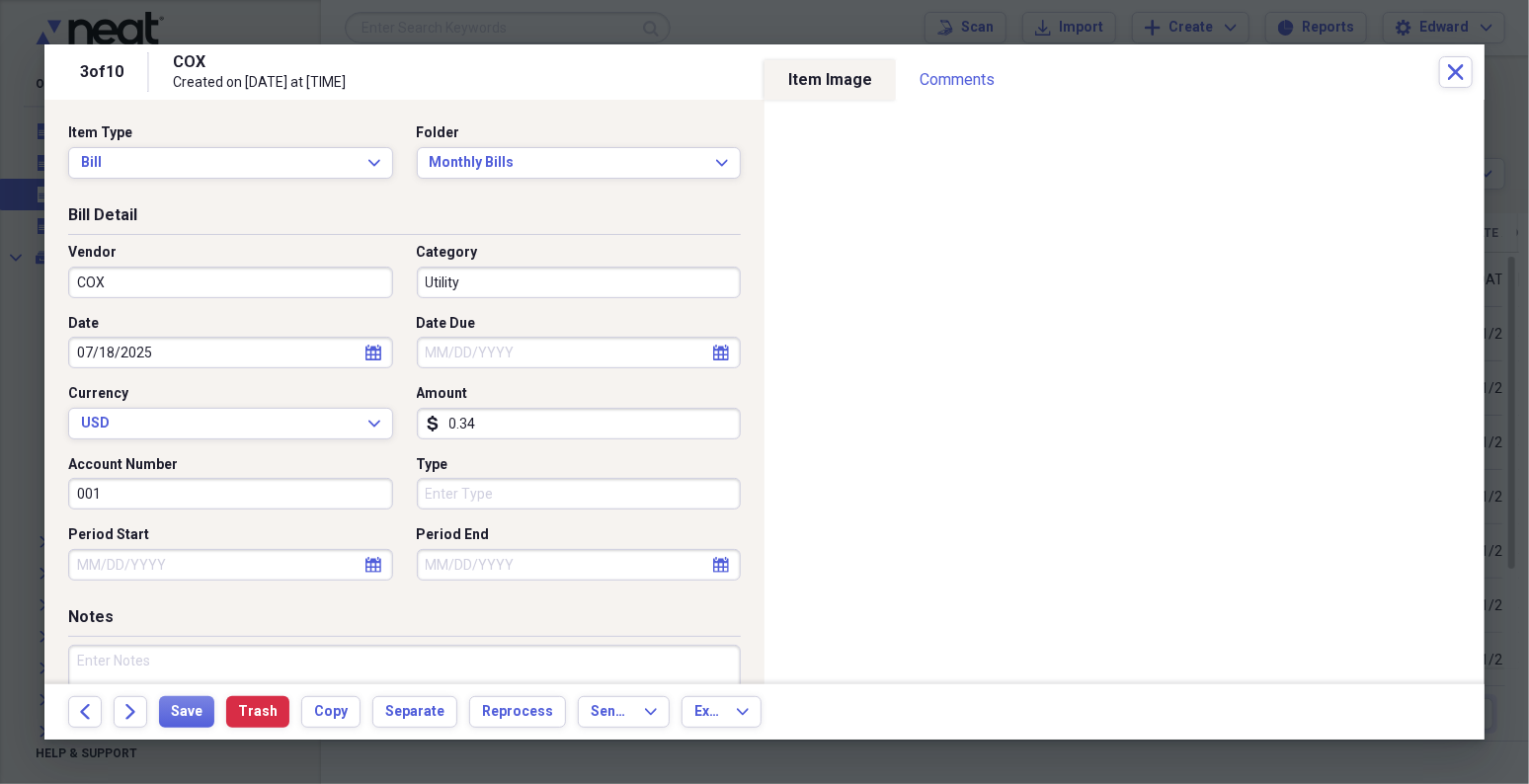 type on "0.03" 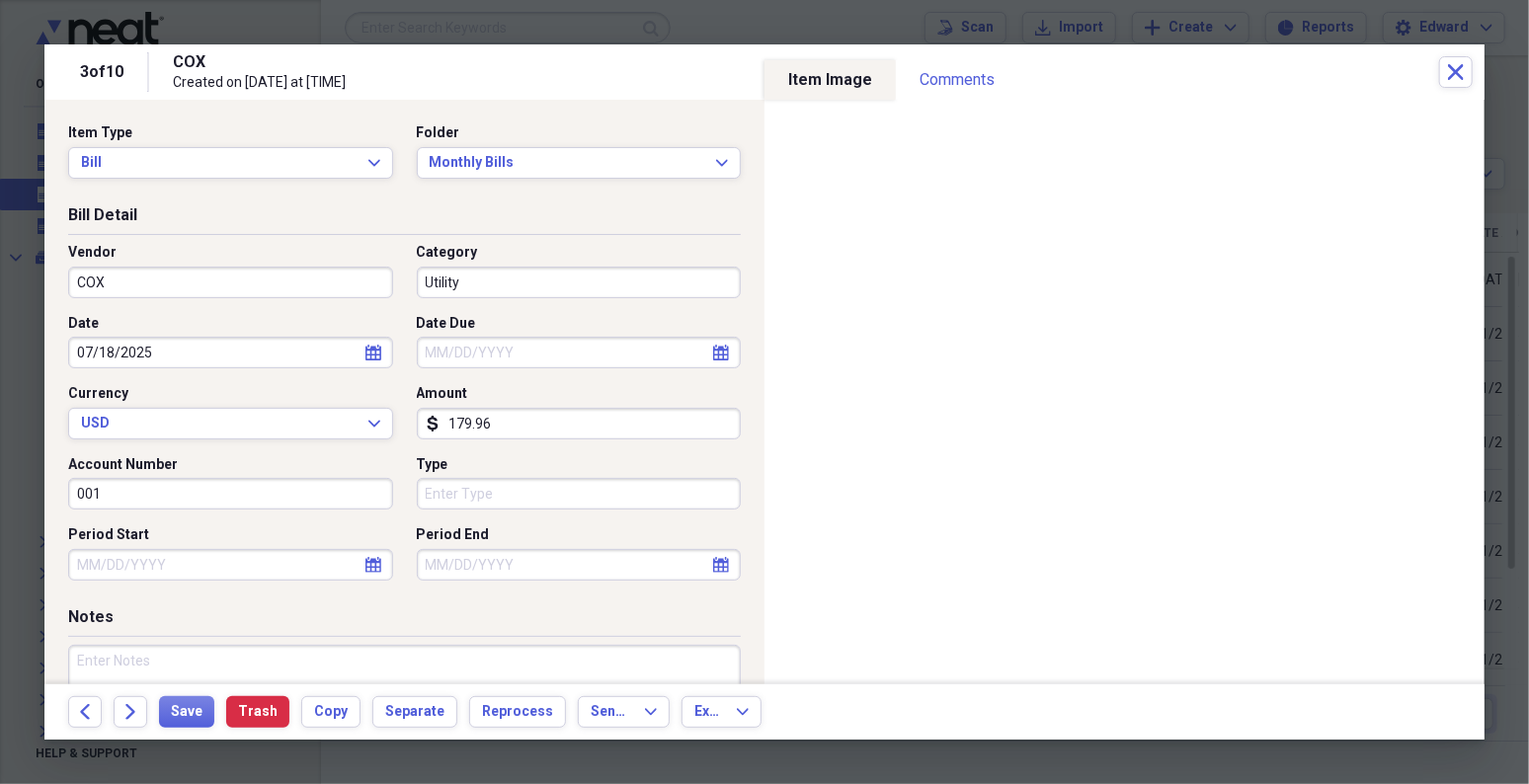 type on "179.96" 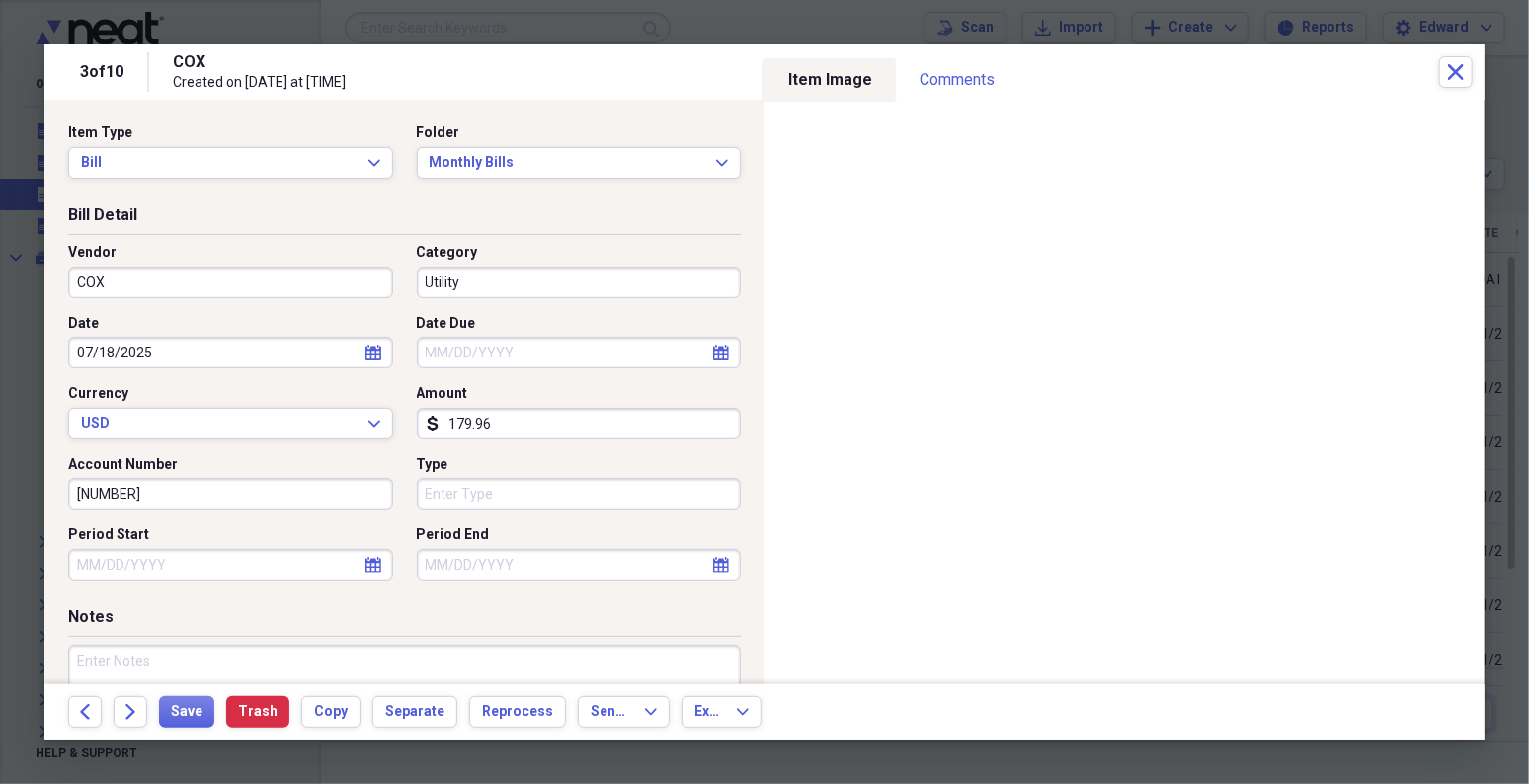 type on "[NUMBER]" 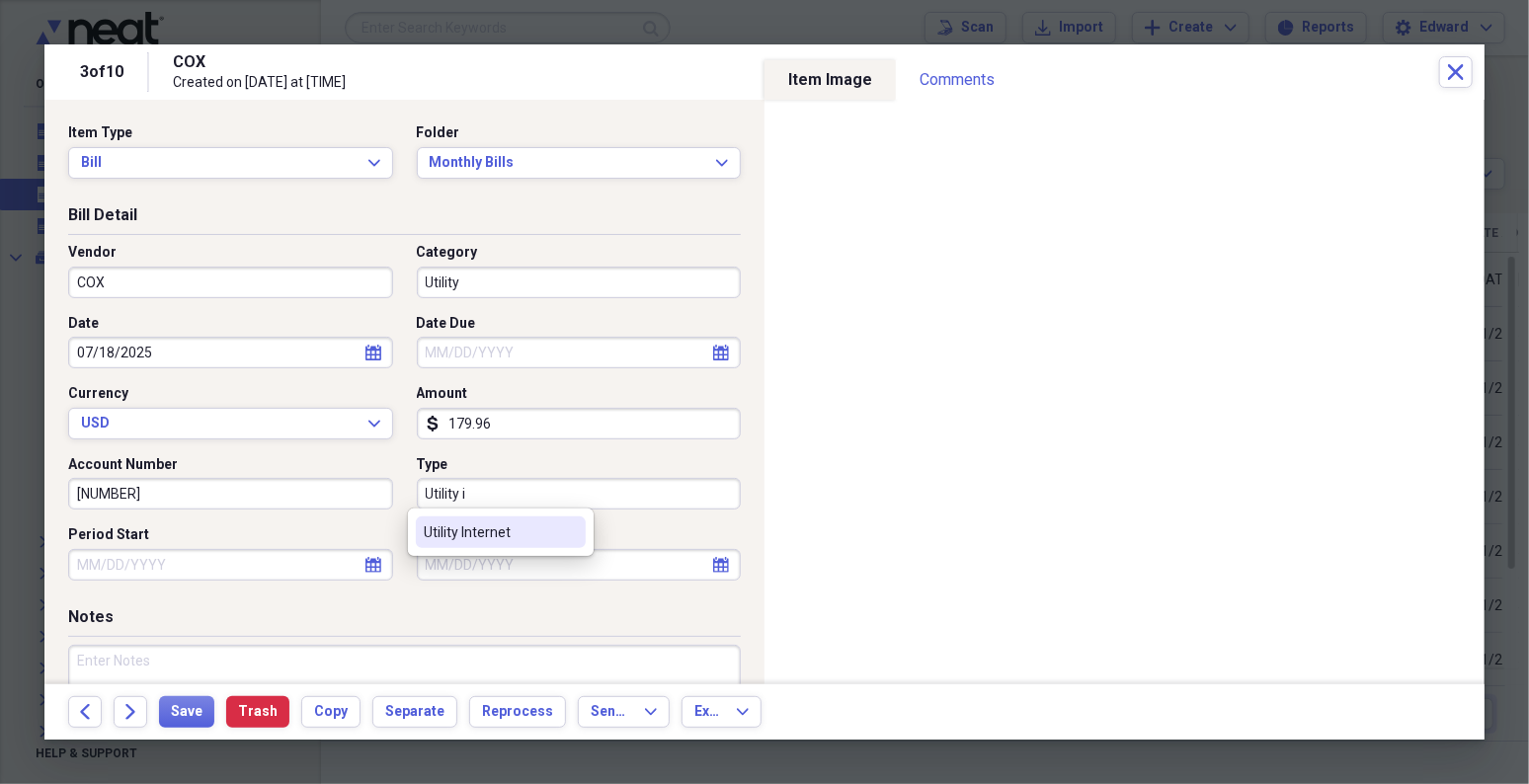 click on "Utility Internet" at bounding box center [489, 532] 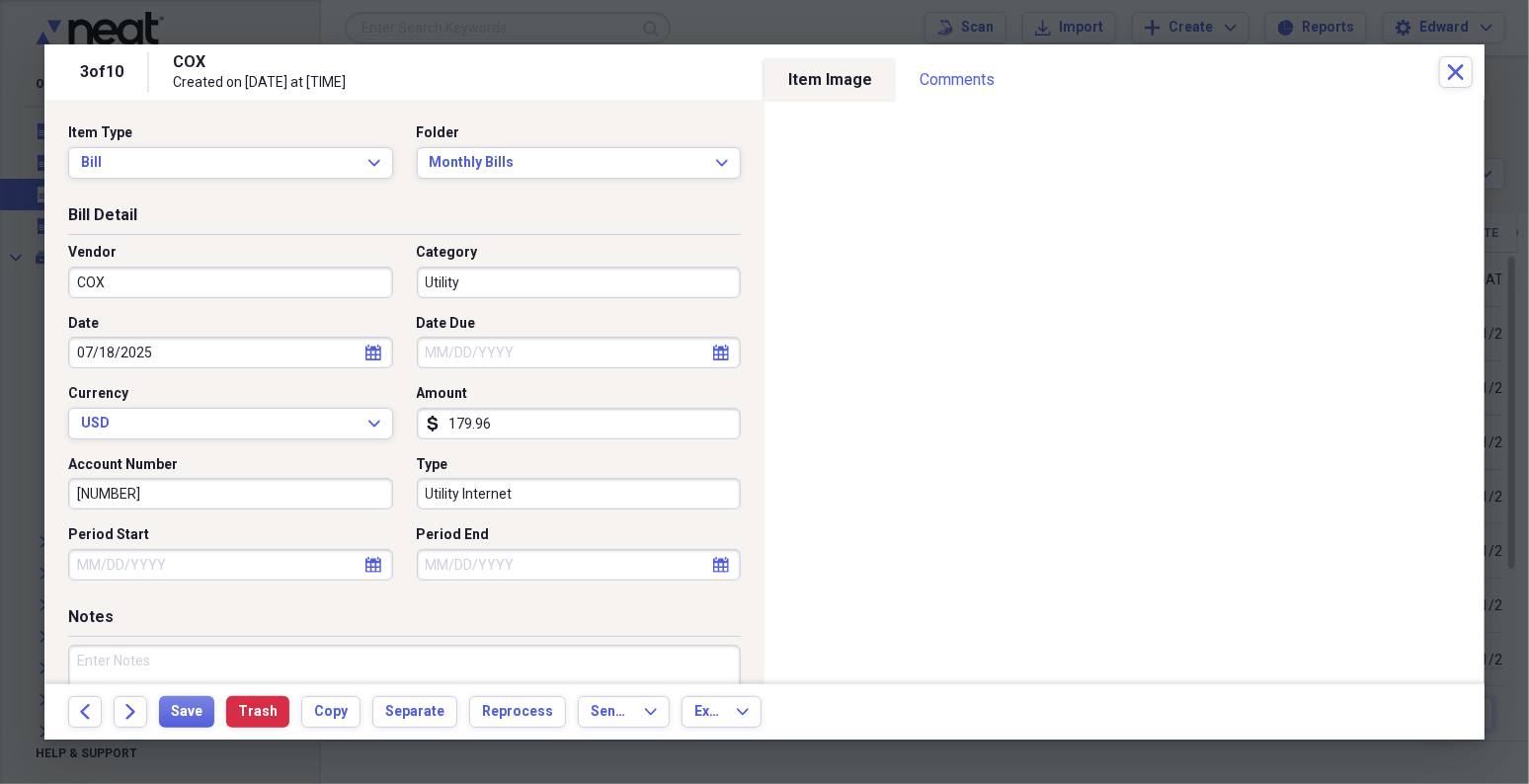 click at bounding box center (404, 709) 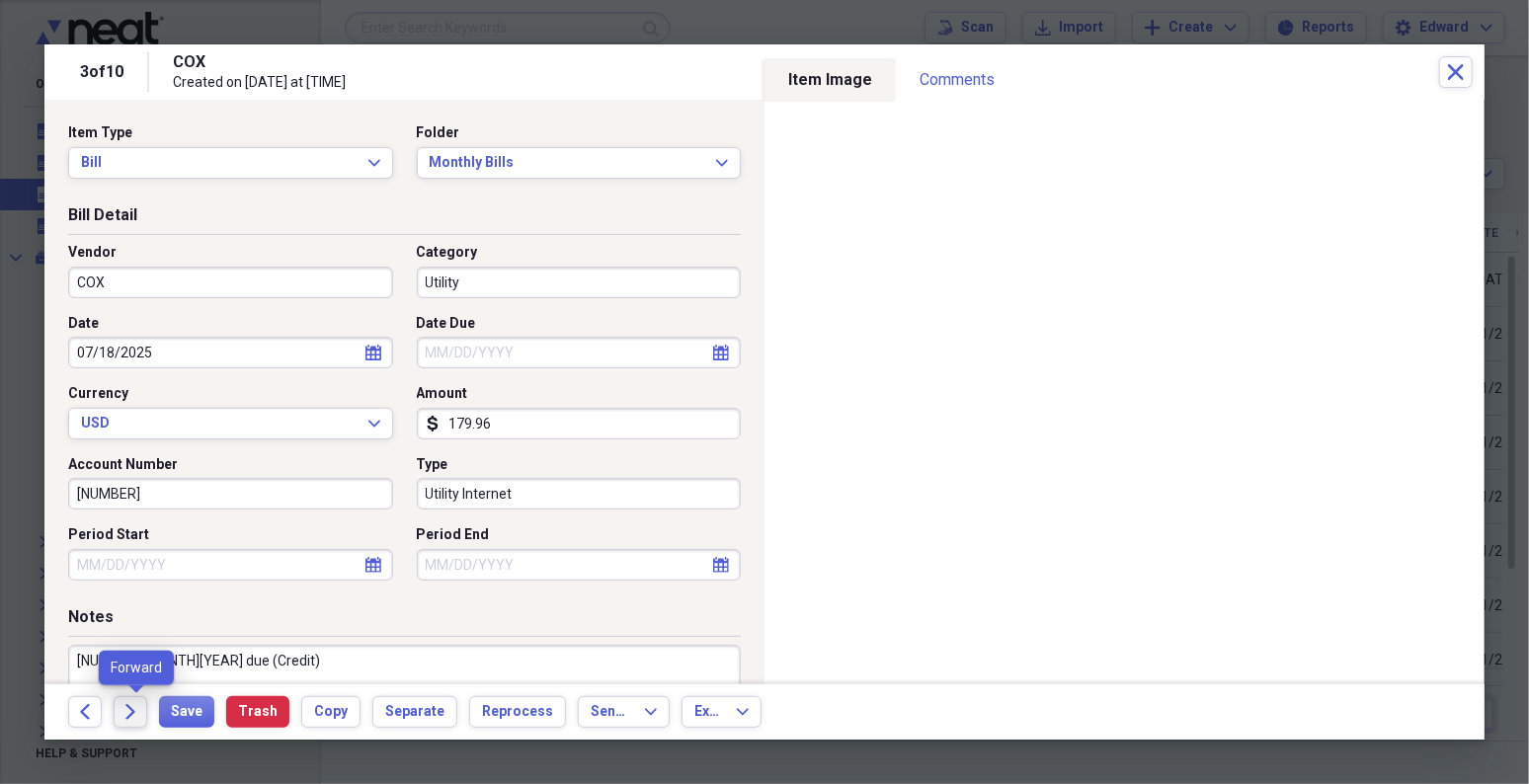 type on "[NUMBER] [MONTH][YEAR] due (Credit)" 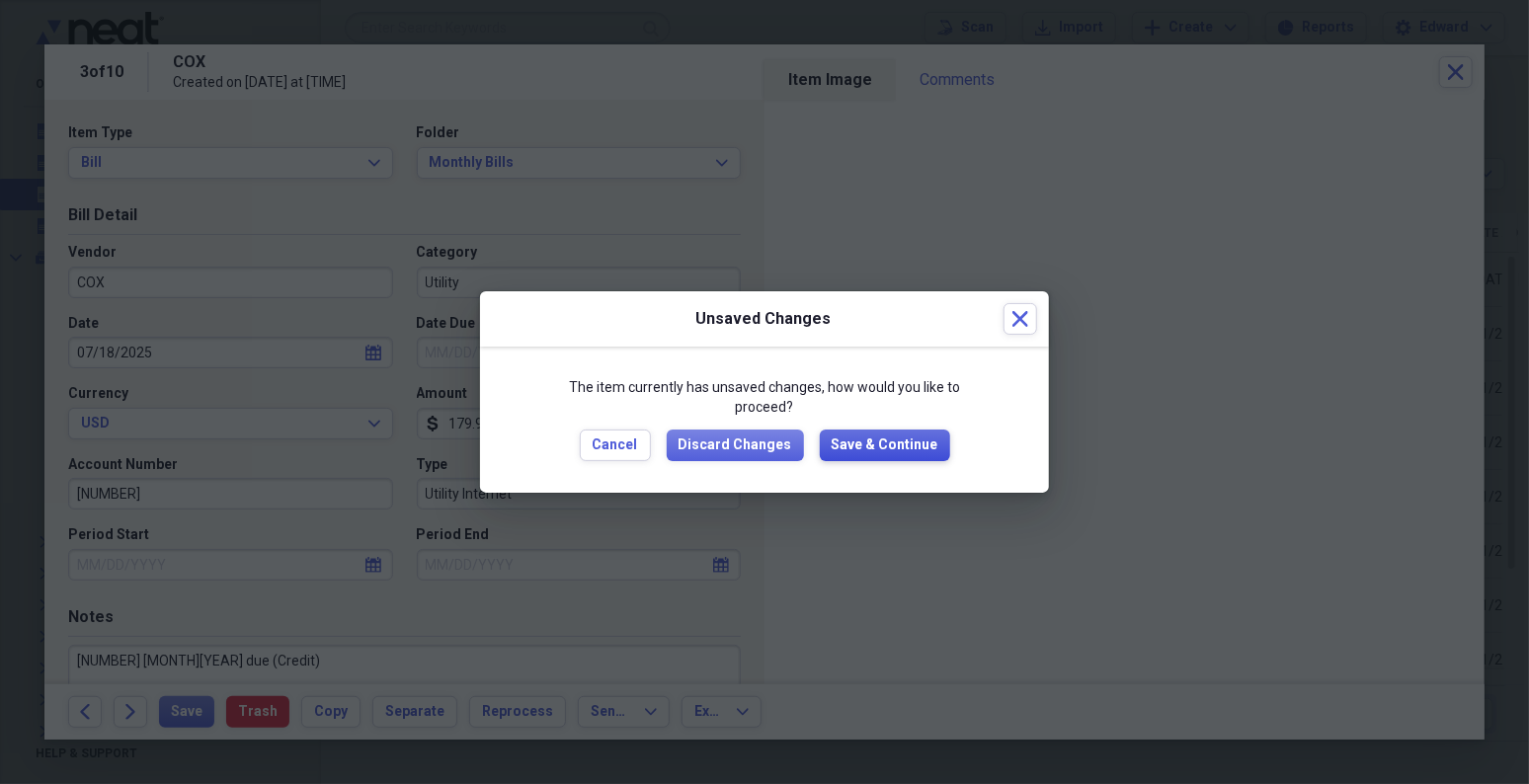 click on "Save & Continue" at bounding box center [885, 445] 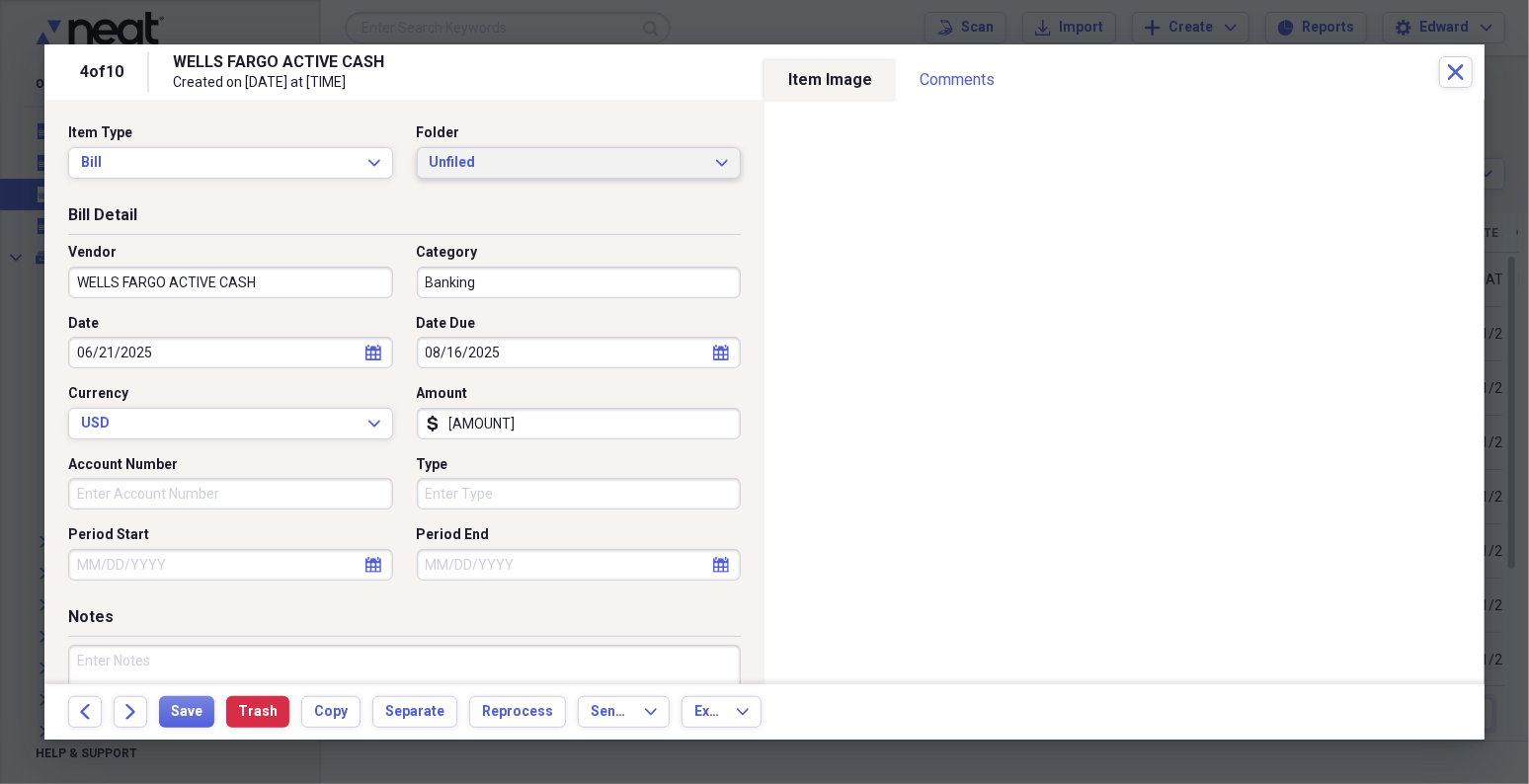 click on "Expand" 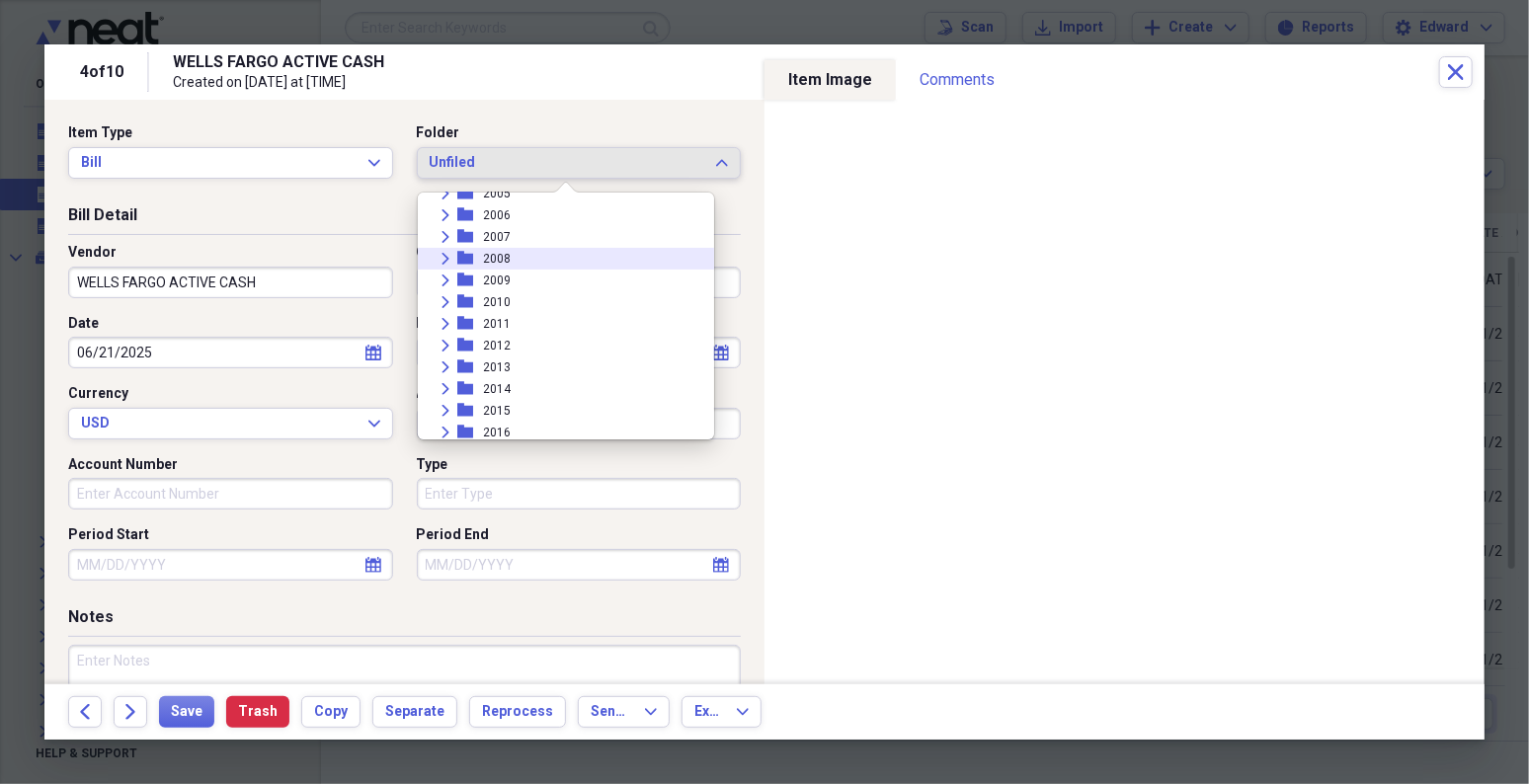 scroll, scrollTop: 658, scrollLeft: 0, axis: vertical 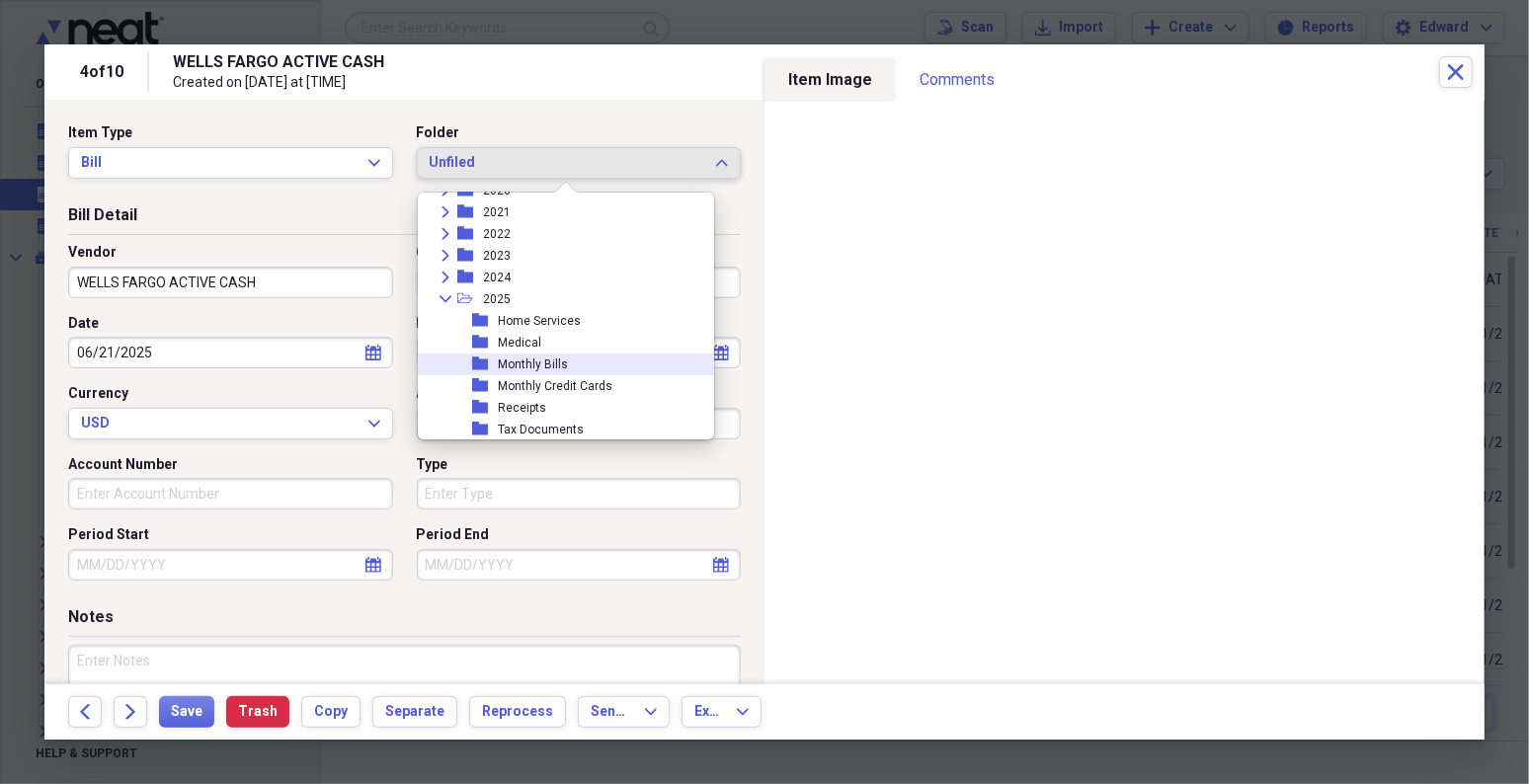 click on "Monthly Bills" at bounding box center [532, 364] 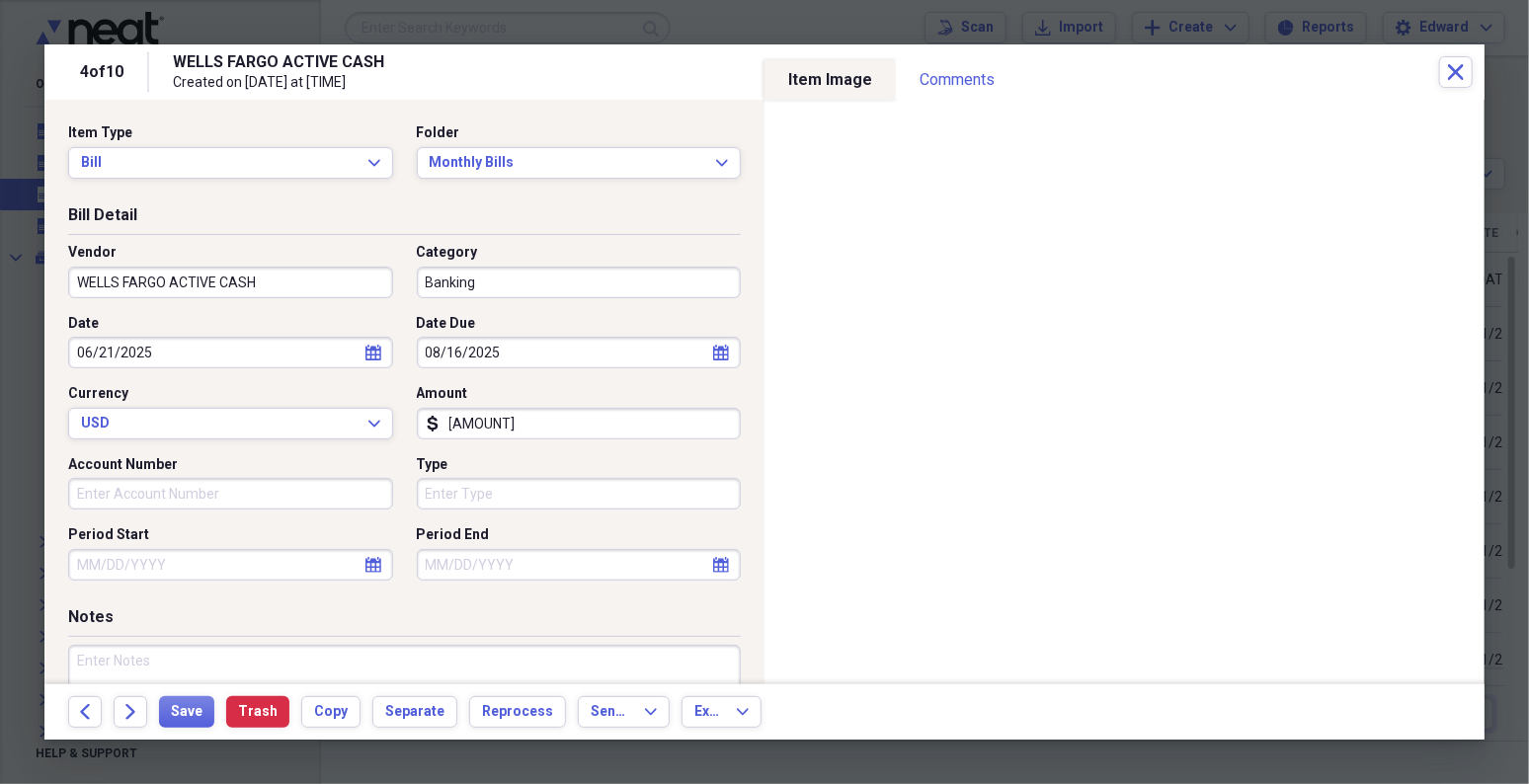 click on "Account Number" at bounding box center [230, 494] 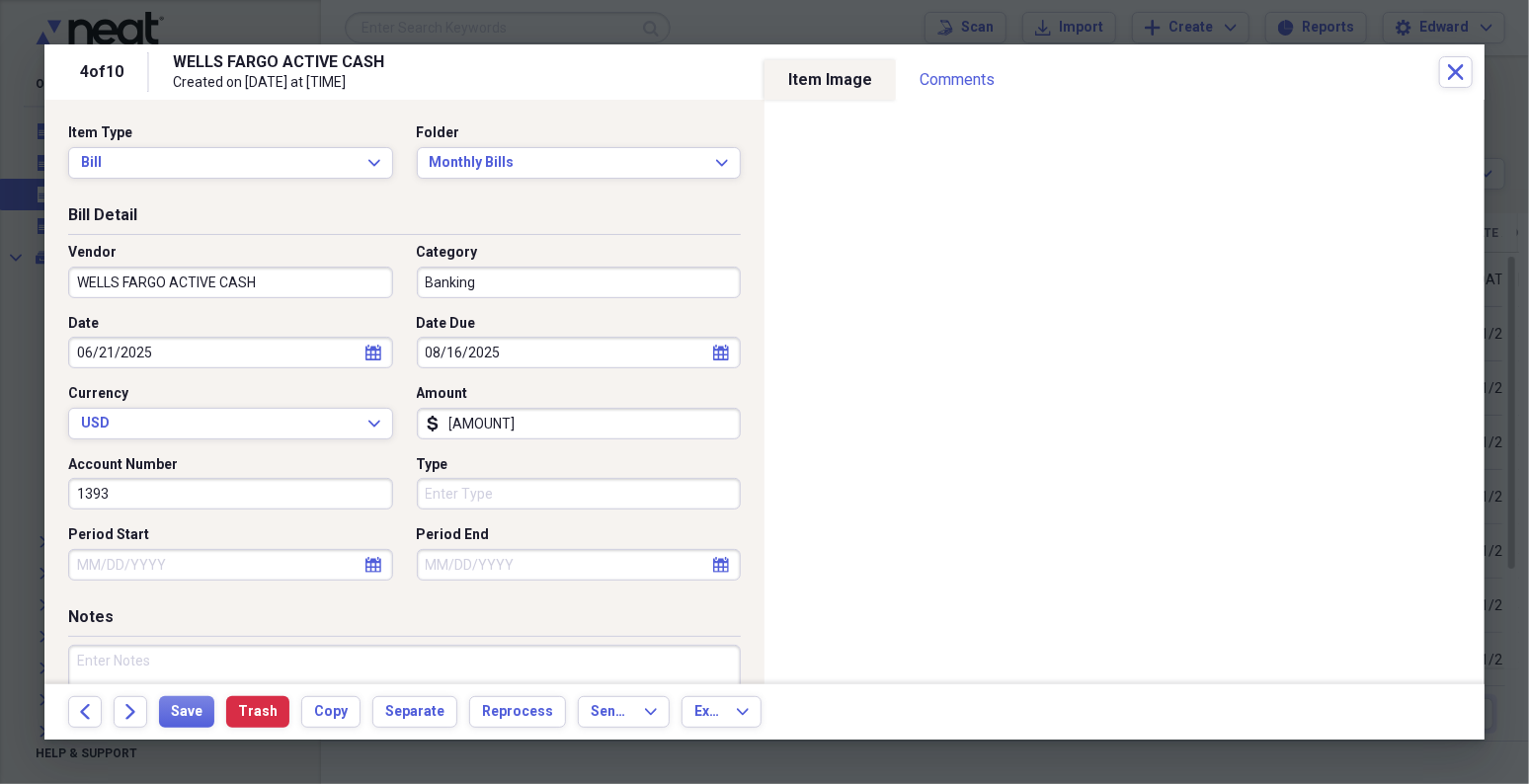 type on "1393" 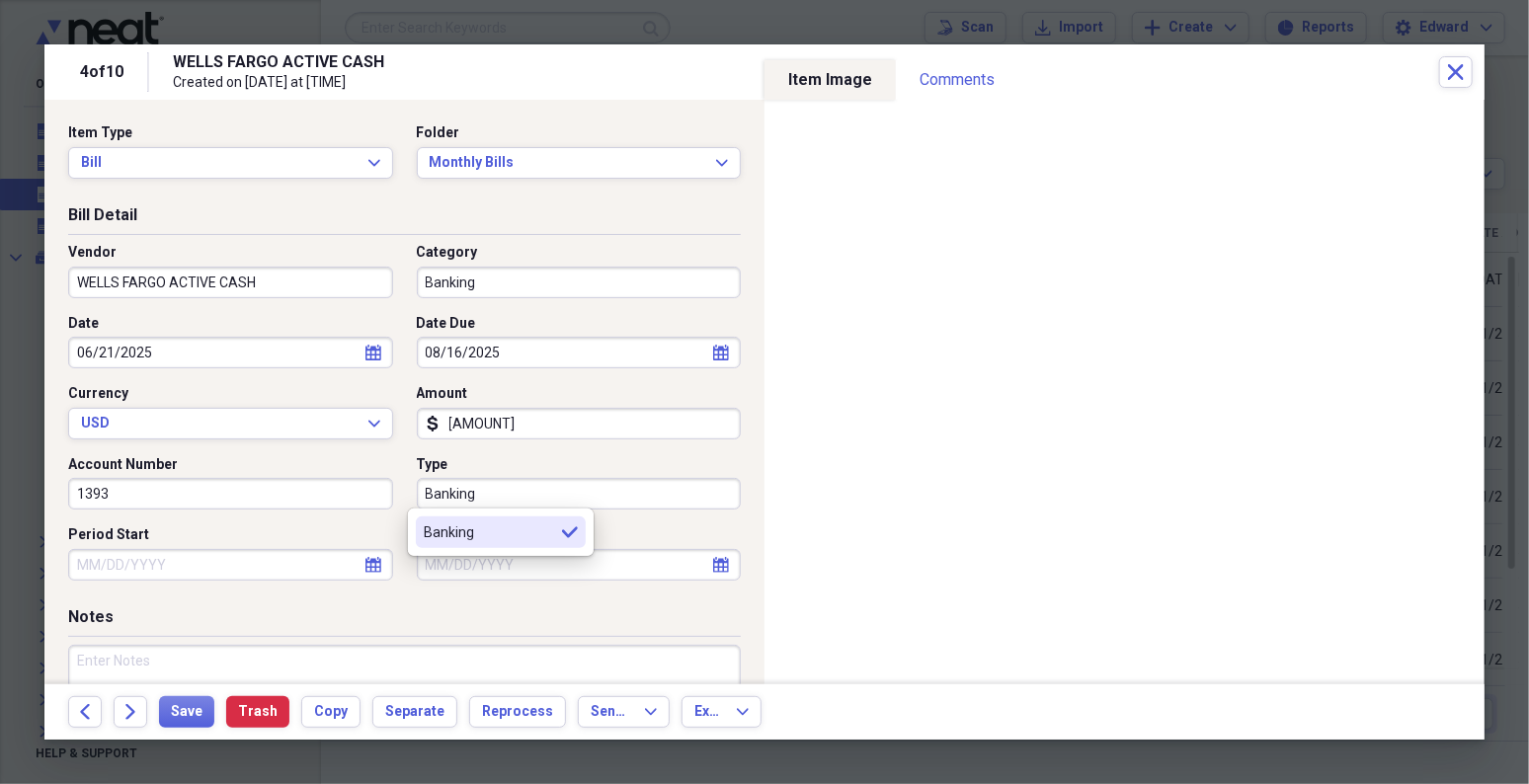 type on "Banking" 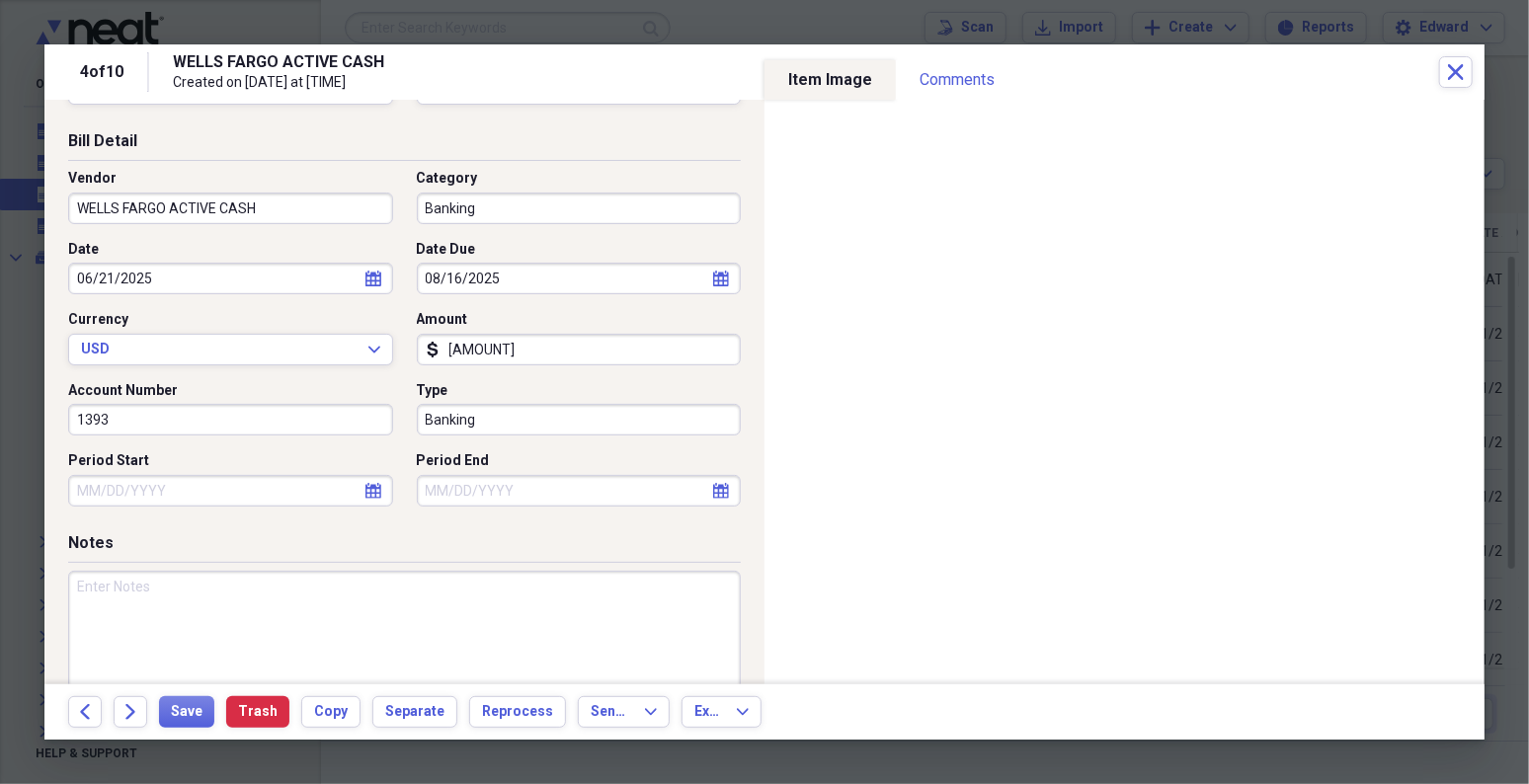 scroll, scrollTop: 109, scrollLeft: 0, axis: vertical 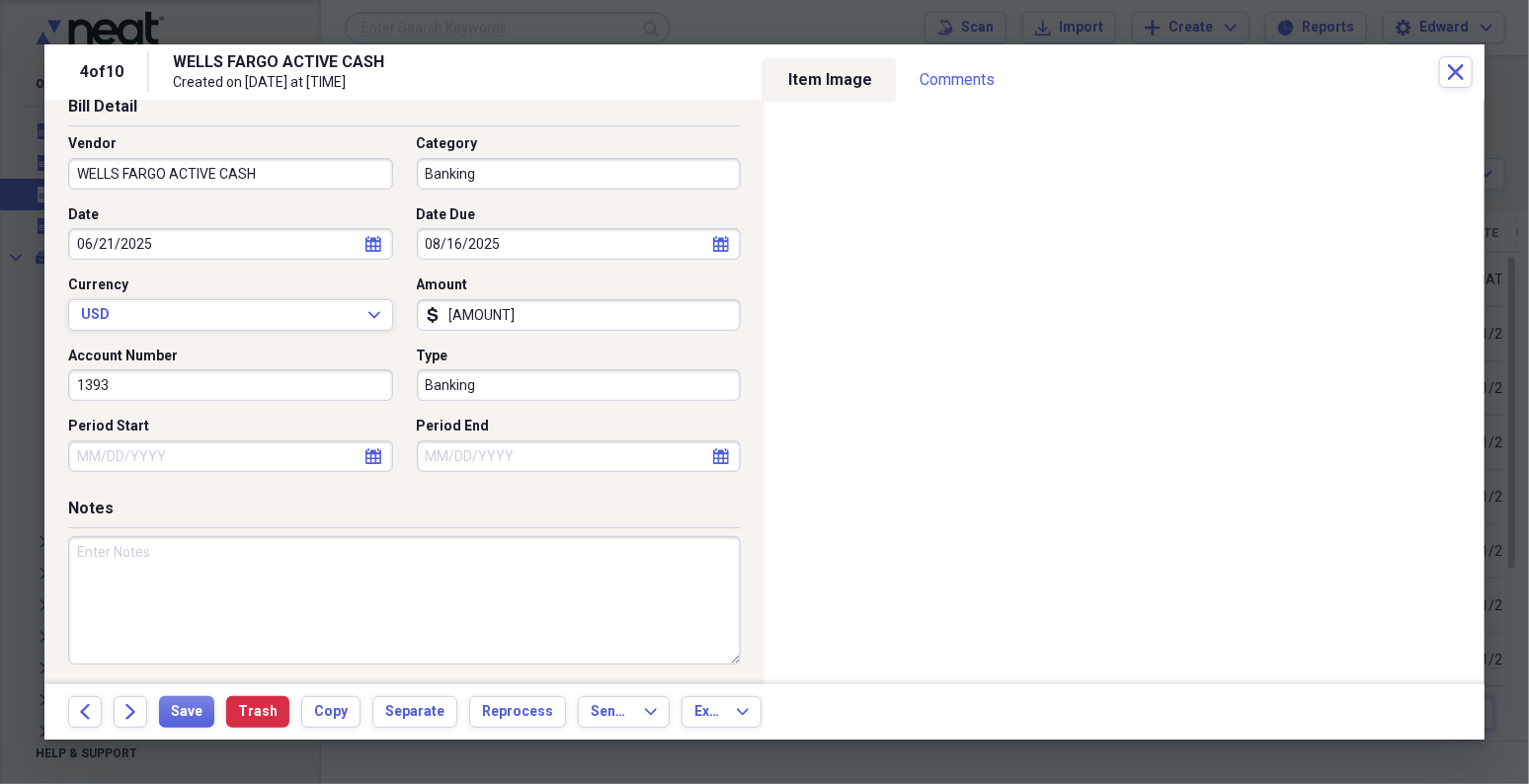 click at bounding box center (404, 600) 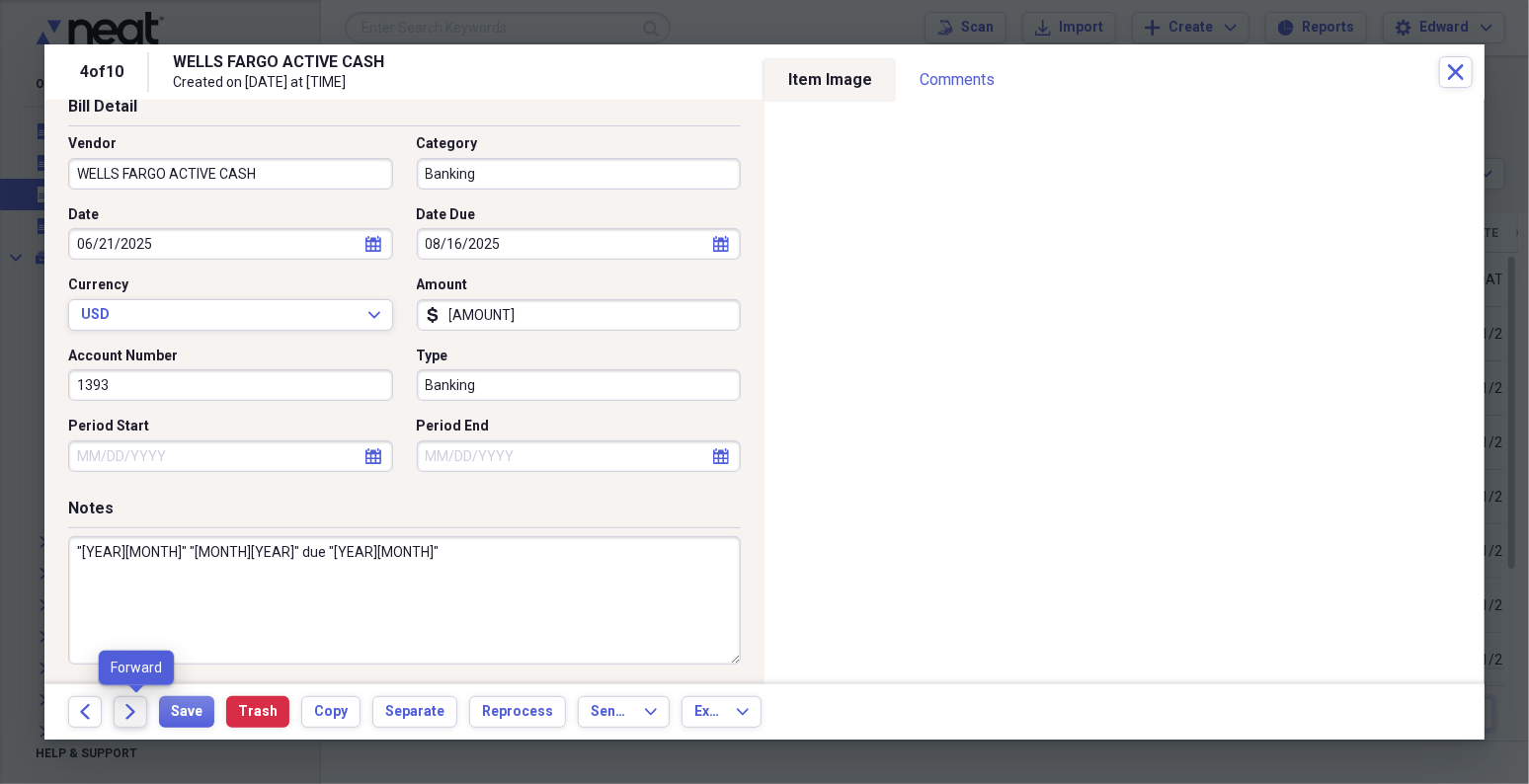 type on ""[YEAR][MONTH]" "[MONTH][YEAR]" due "[YEAR][MONTH]"" 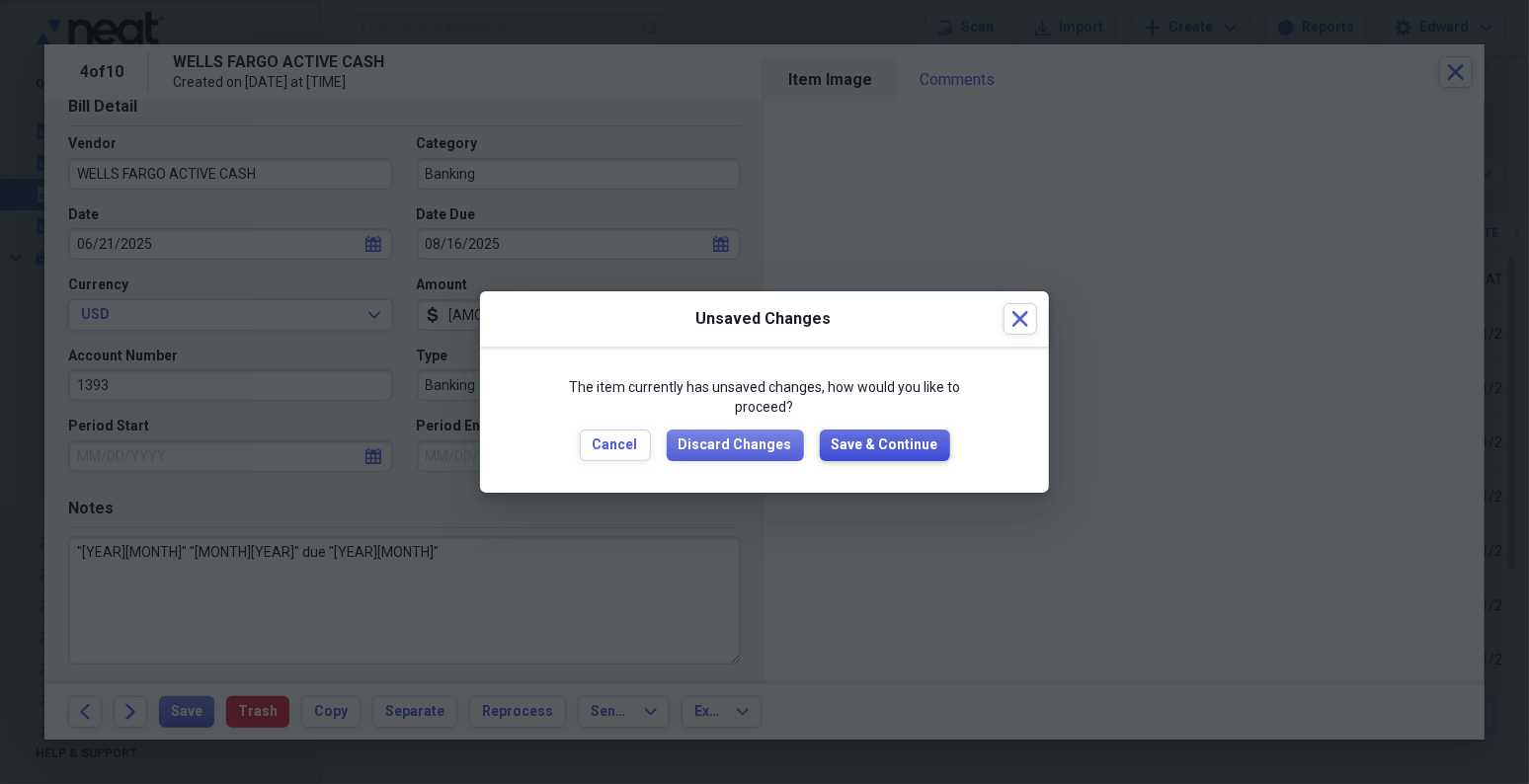 click on "Save & Continue" at bounding box center (885, 445) 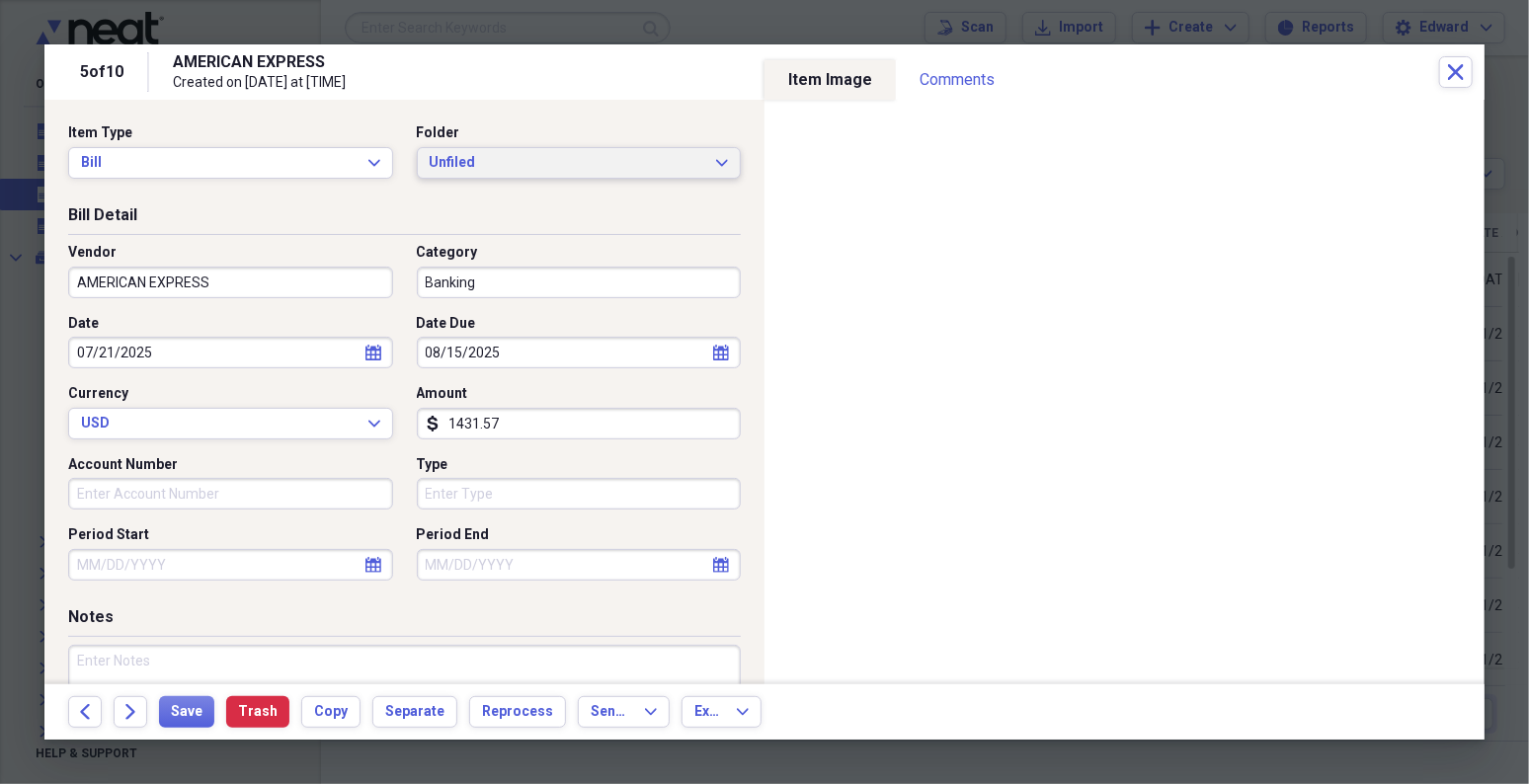 click on "Expand" 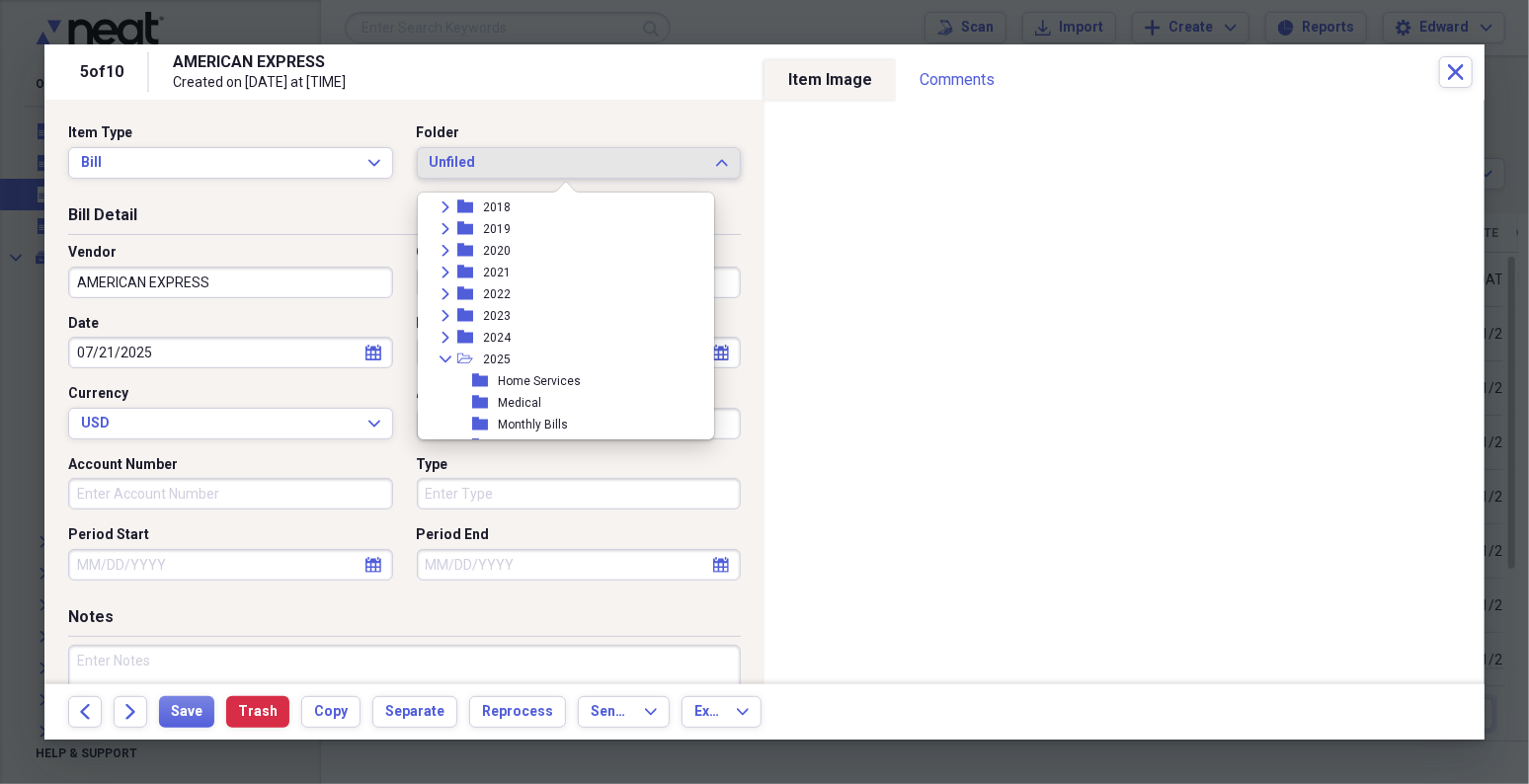 scroll, scrollTop: 658, scrollLeft: 0, axis: vertical 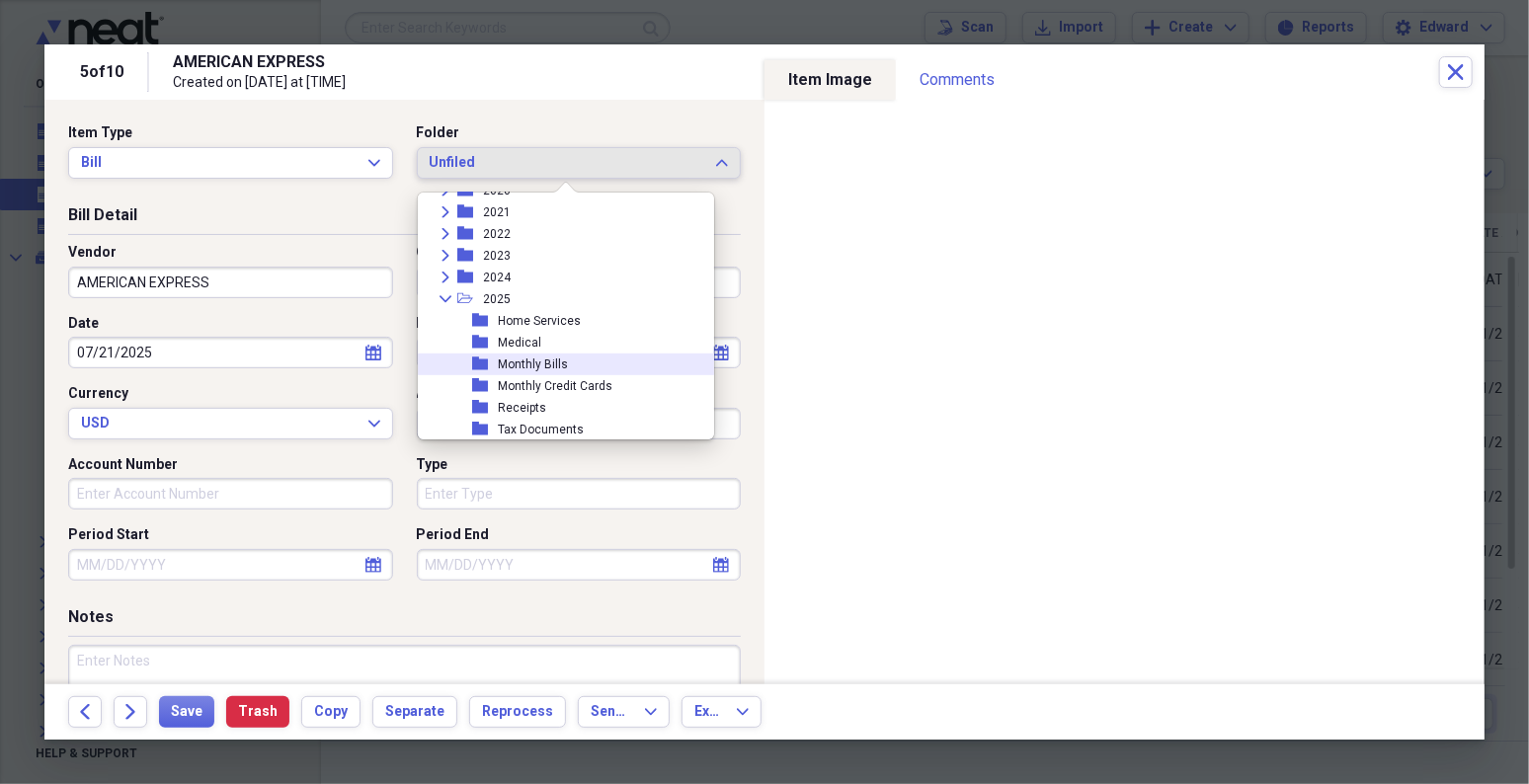 click on "Monthly Bills" at bounding box center (532, 364) 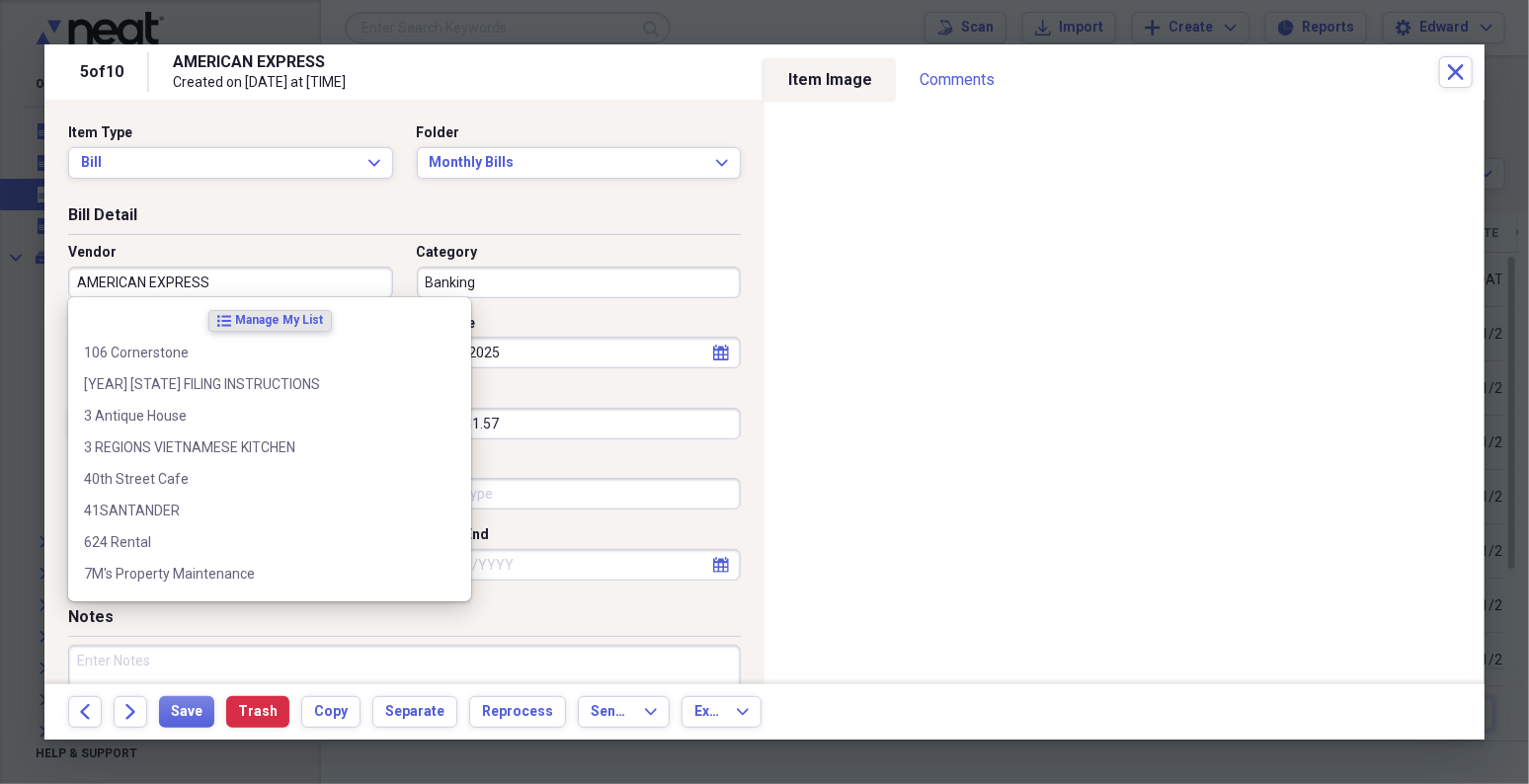 click on "AMERICAN EXPRESS" at bounding box center (230, 282) 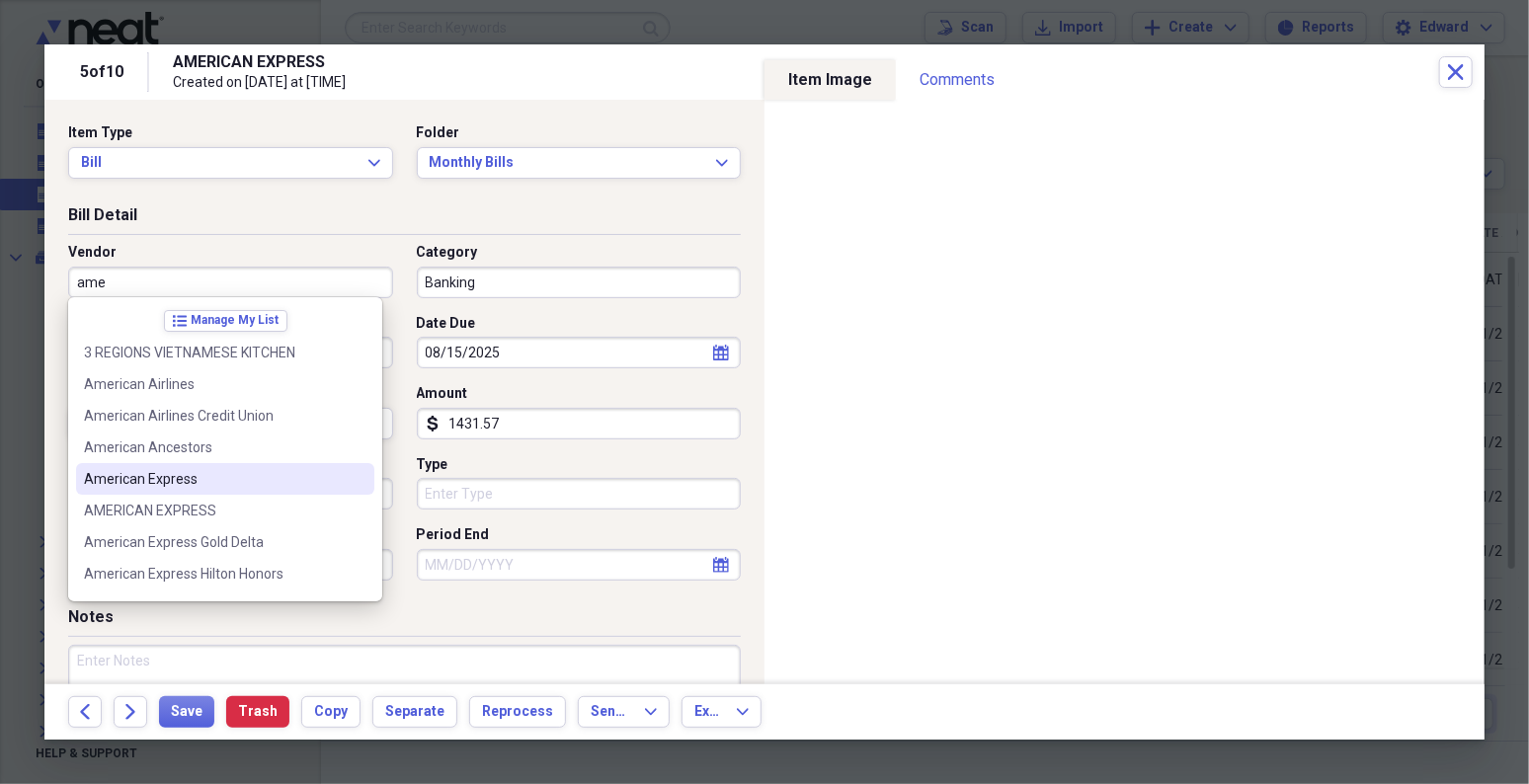click on "American Express" at bounding box center [213, 479] 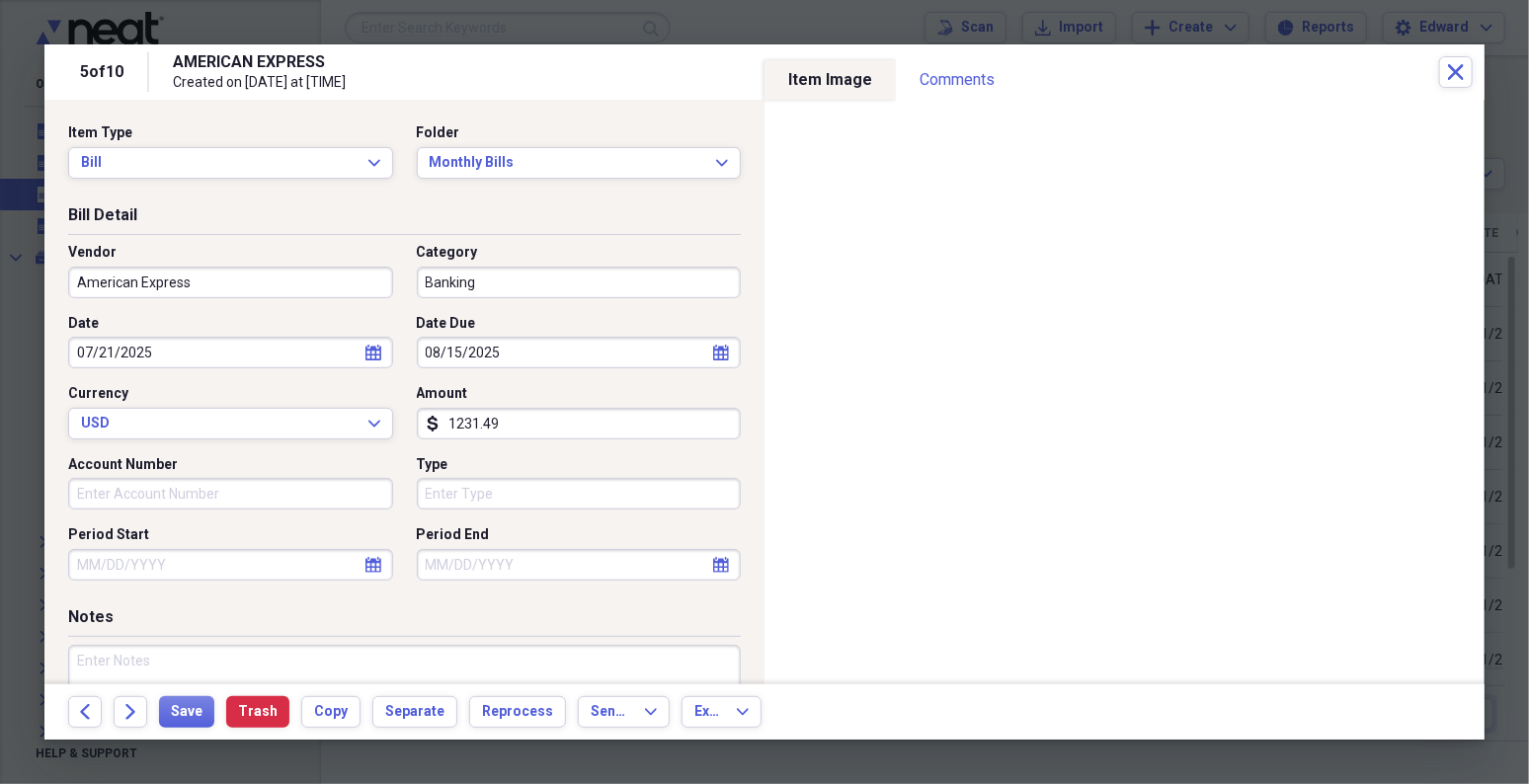 type on "1231.49" 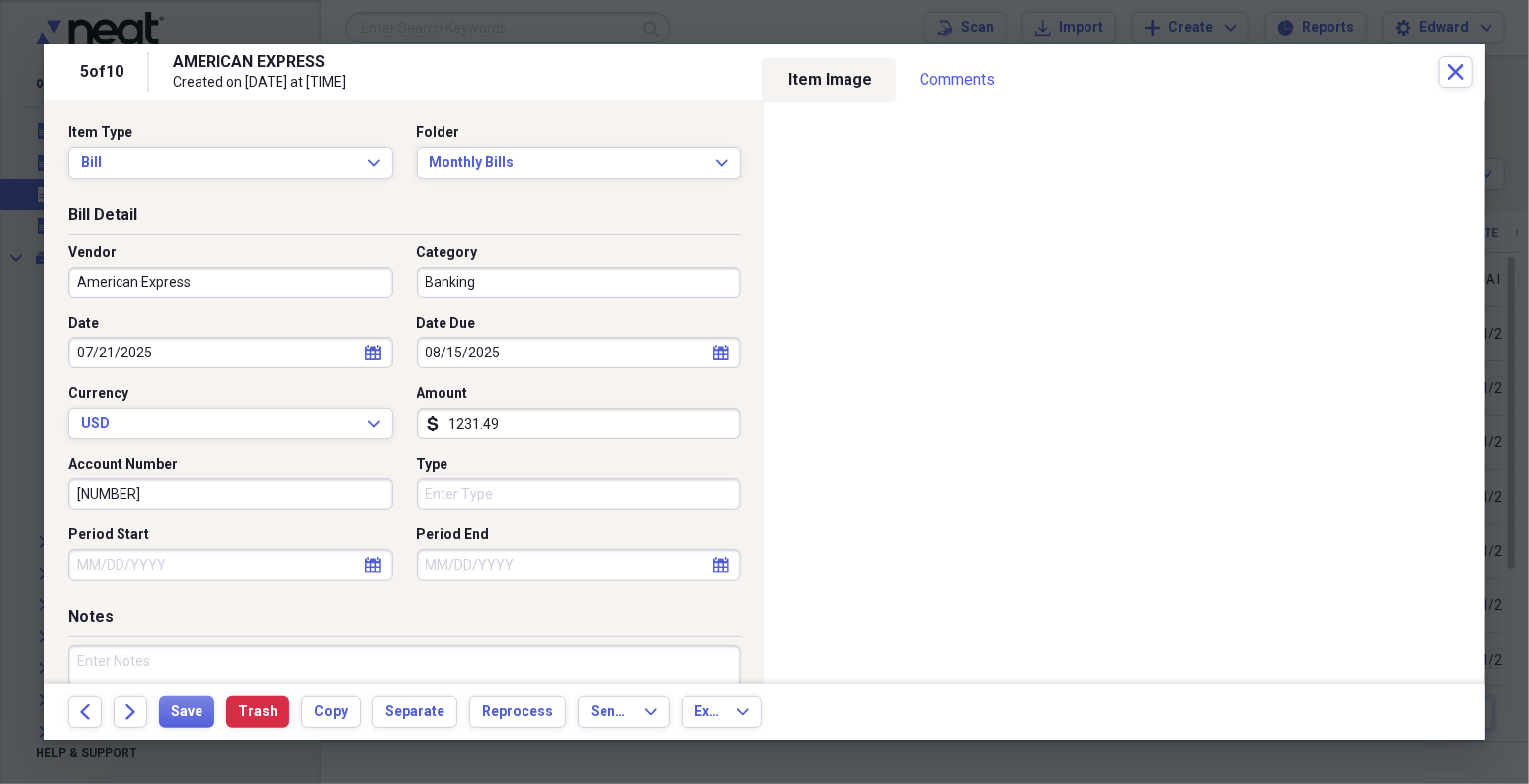 type on "[NUMBER]" 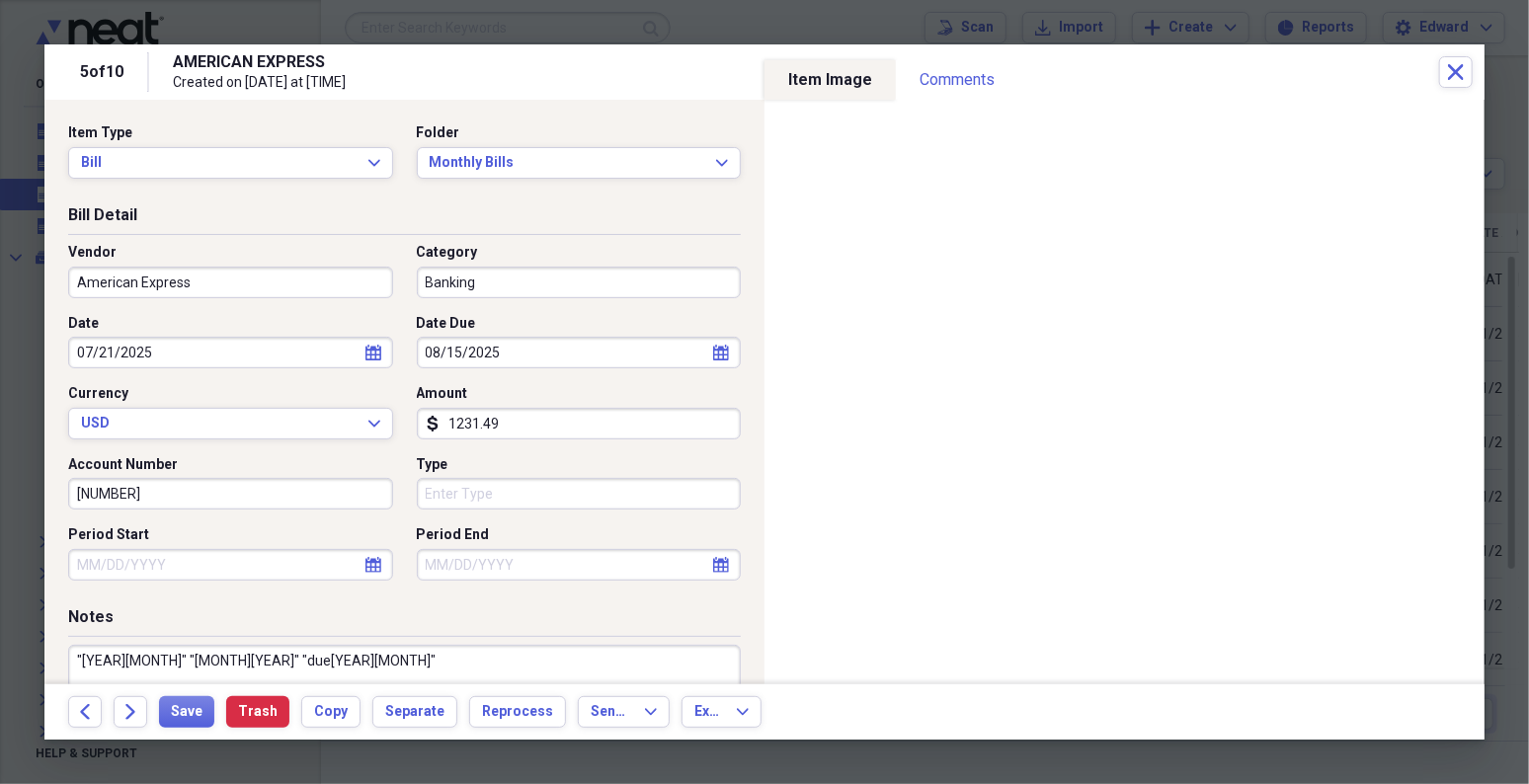 click on ""[YEAR][MONTH]" "[MONTH][YEAR]" "due[YEAR][MONTH]"" at bounding box center [404, 709] 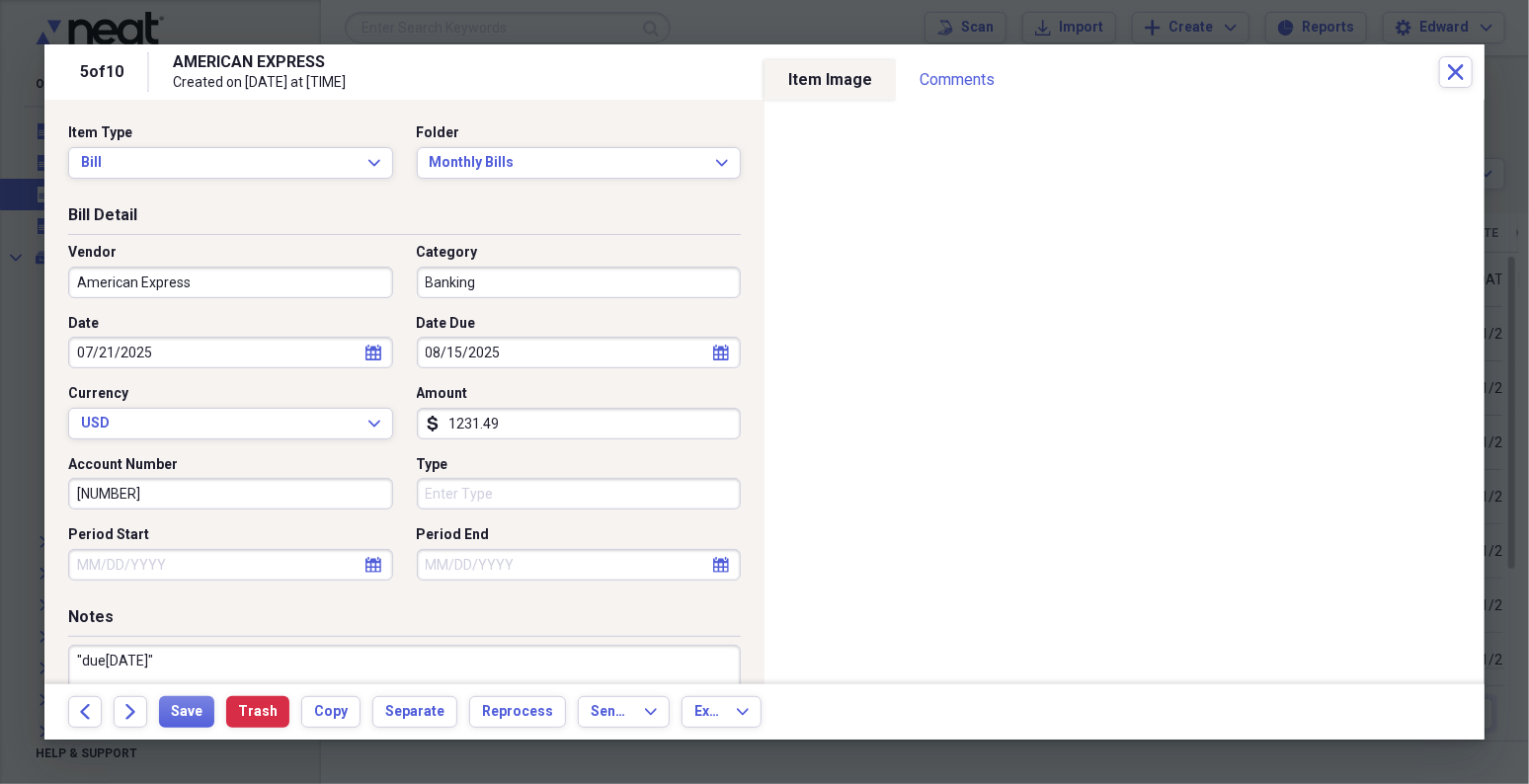 click on ""due[DATE]"" at bounding box center [404, 709] 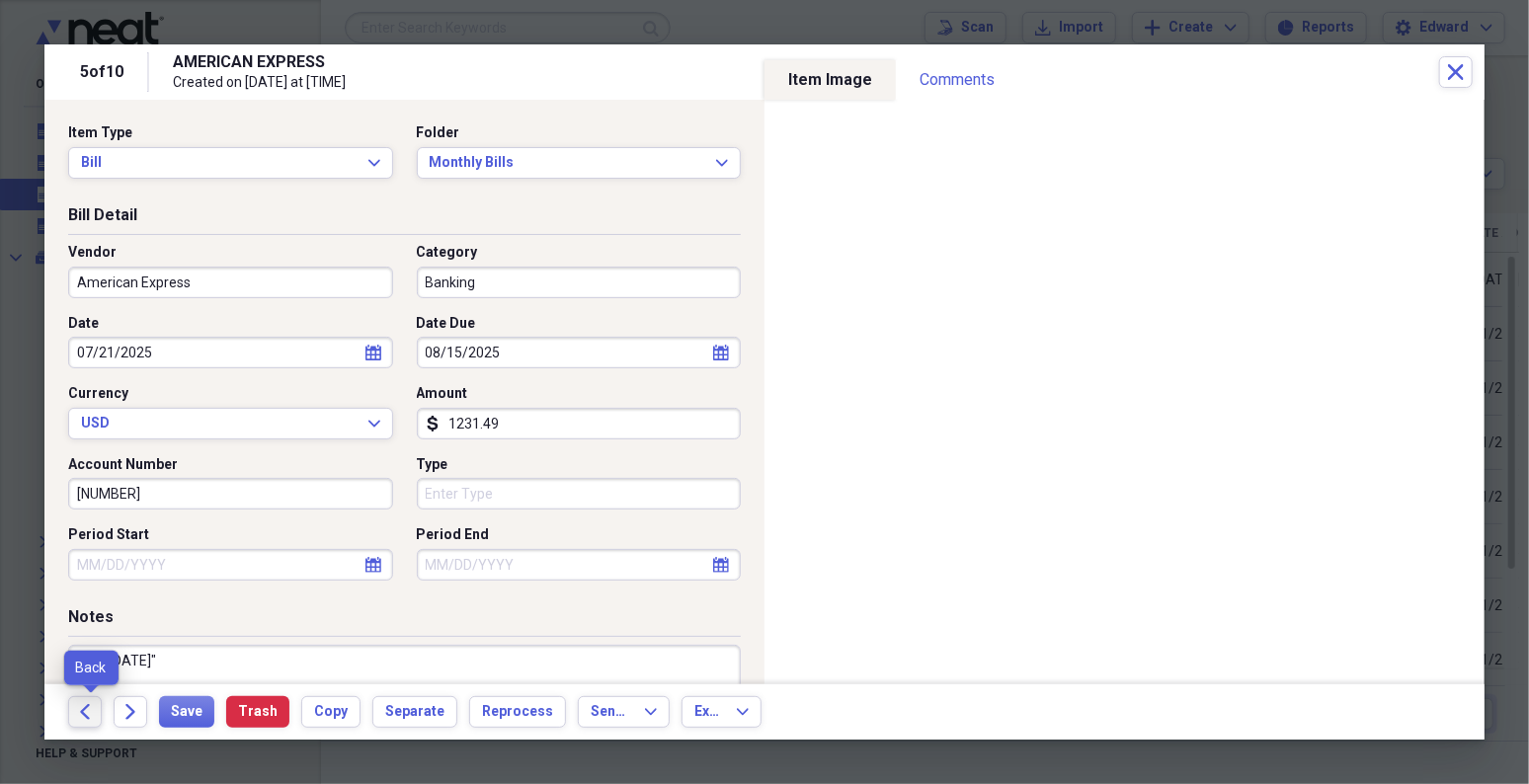 type on ""due [DATE]"" 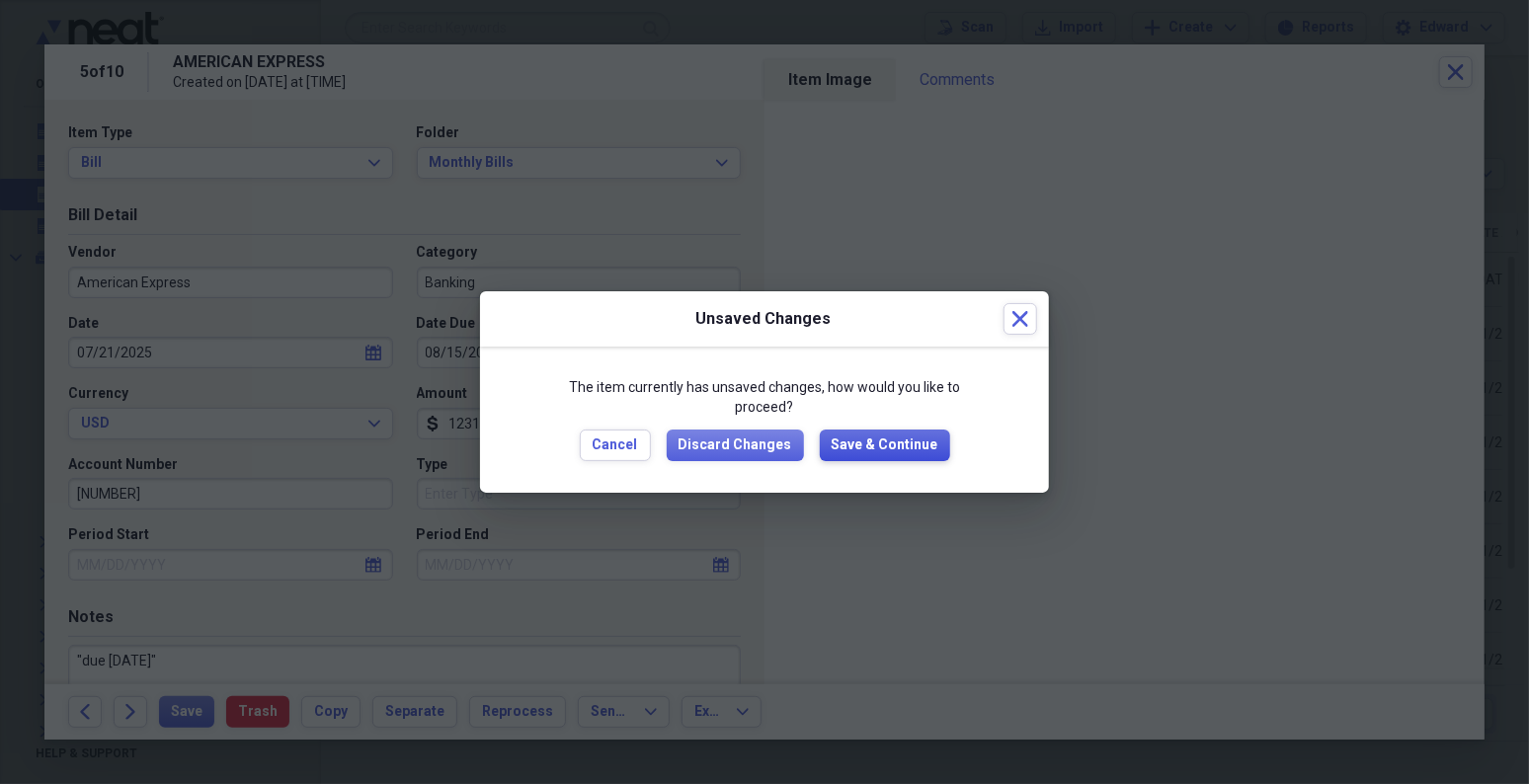 click on "Save & Continue" at bounding box center (885, 445) 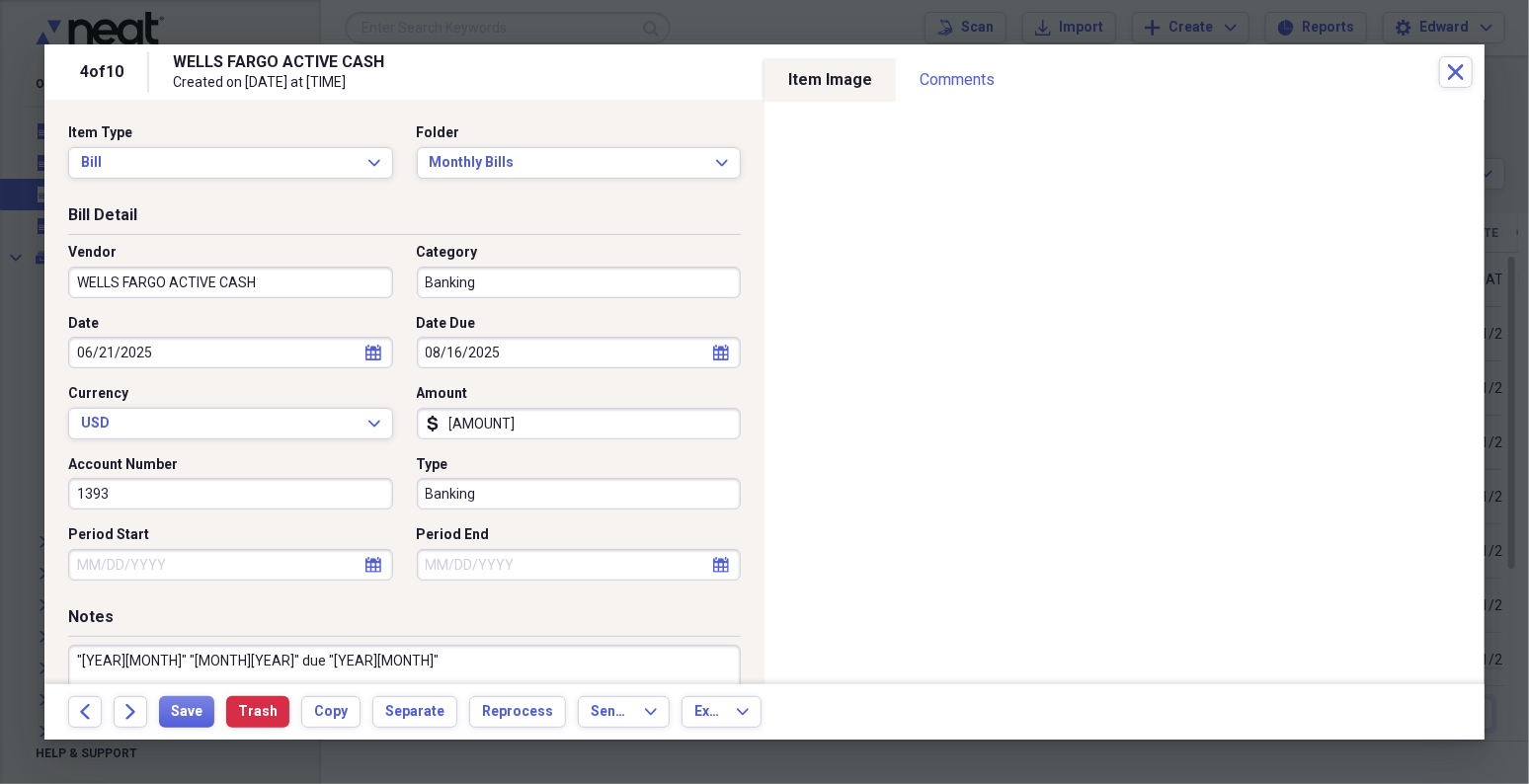 click on ""[YEAR][MONTH]" "[MONTH][YEAR]" due "[YEAR][MONTH]"" at bounding box center (404, 709) 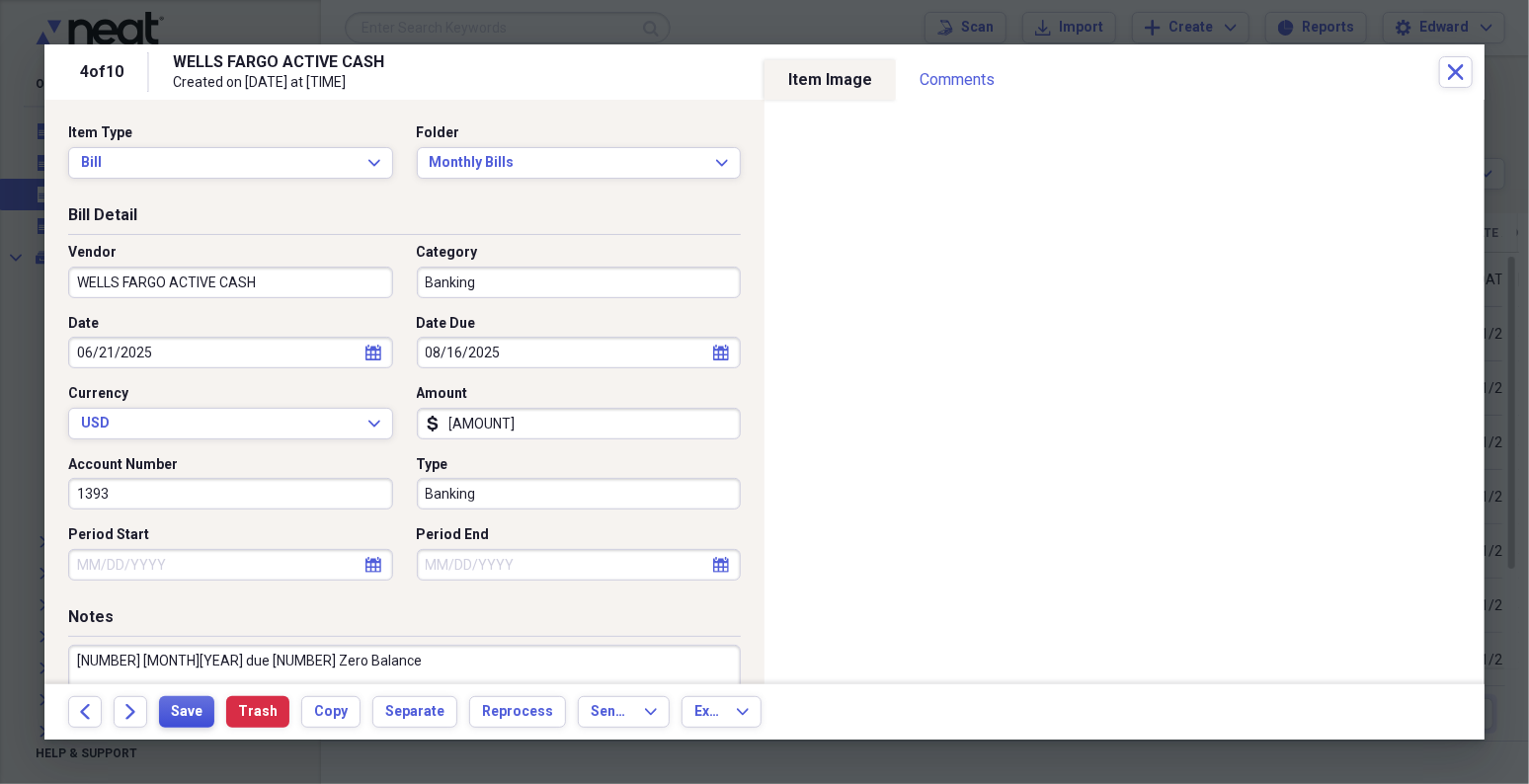 type on "[NUMBER] [MONTH][YEAR] due [NUMBER] Zero Balance" 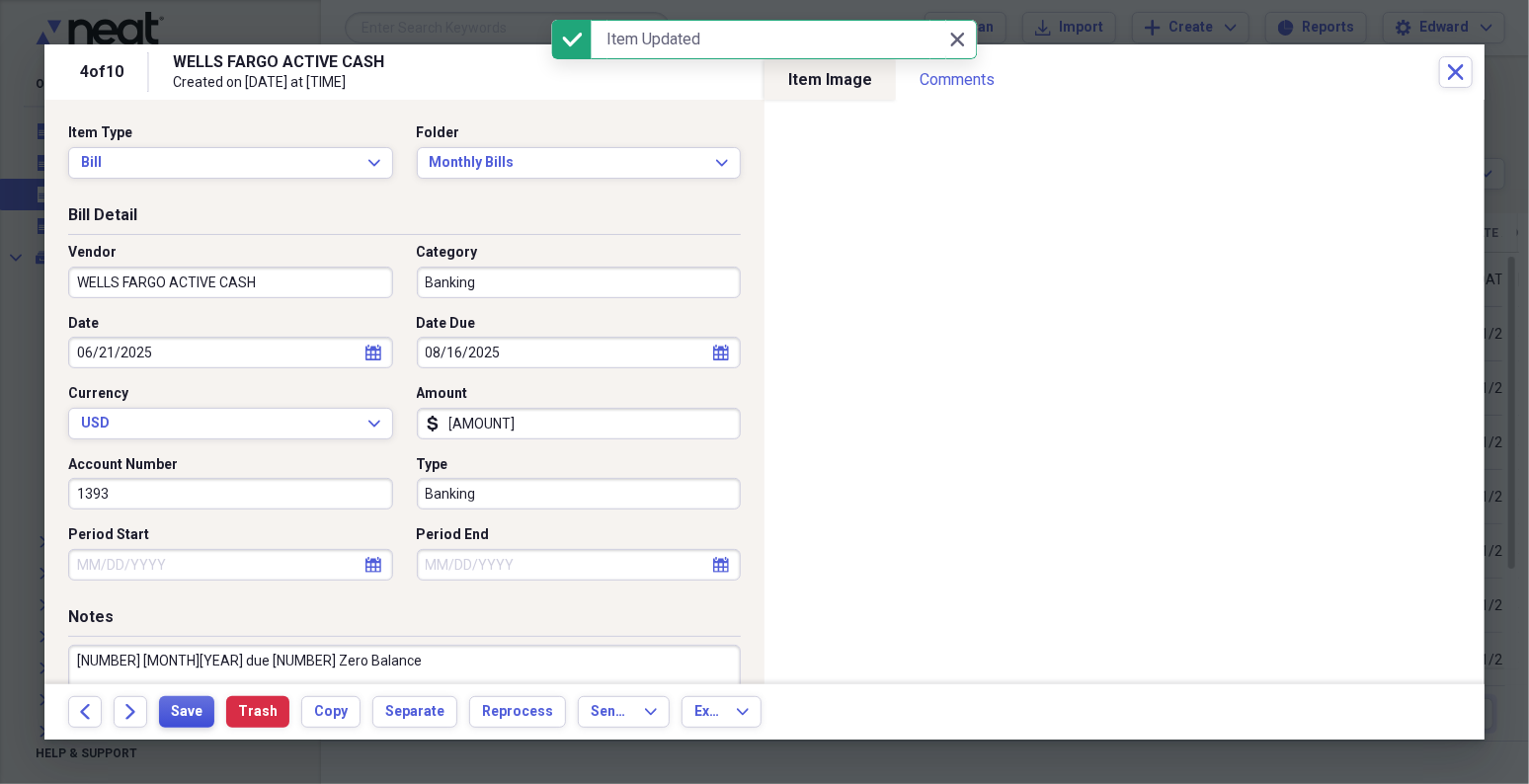 click on "Save" at bounding box center [187, 712] 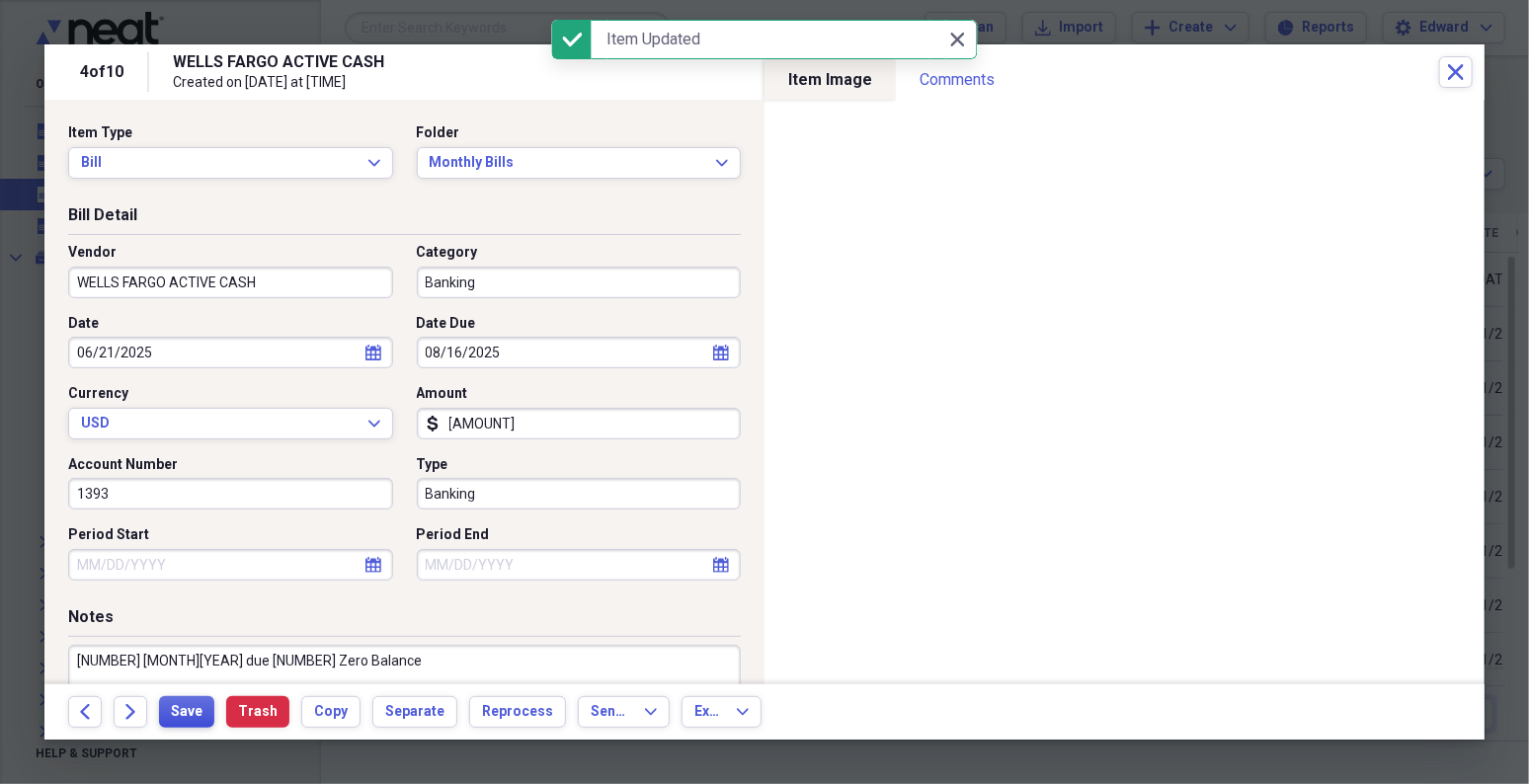 click on "Save" at bounding box center (187, 712) 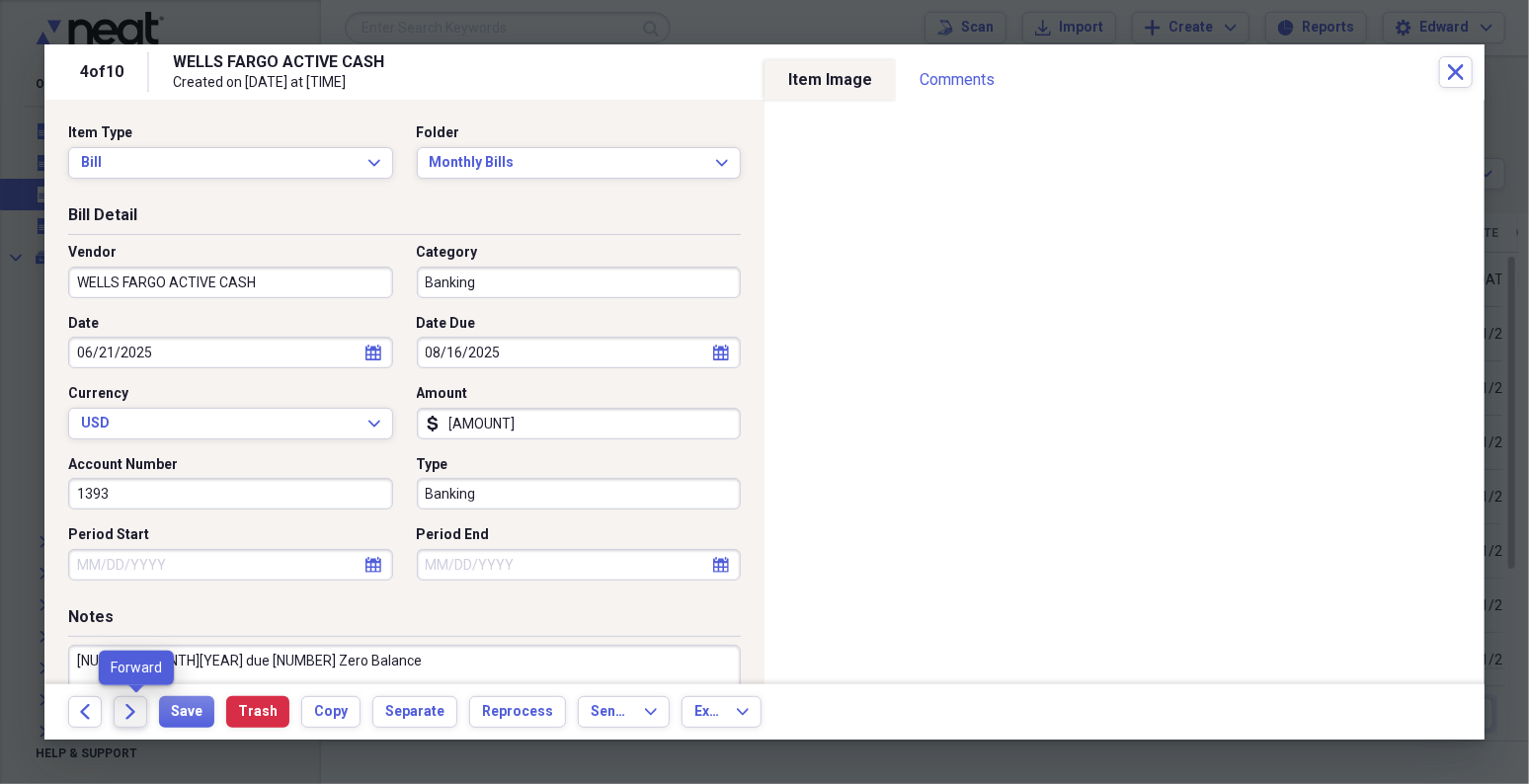 click on "Forward" 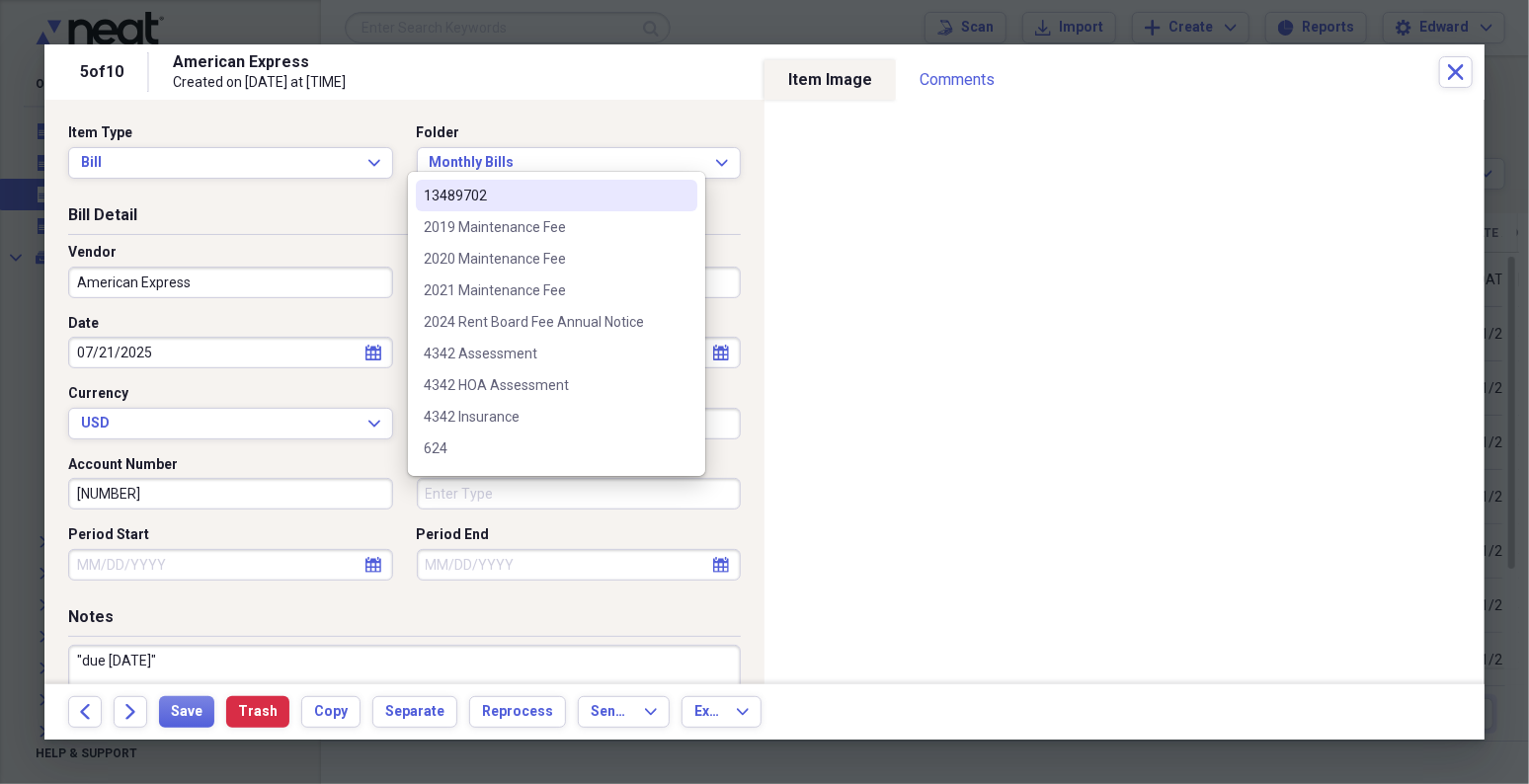 click on "Type" at bounding box center (579, 494) 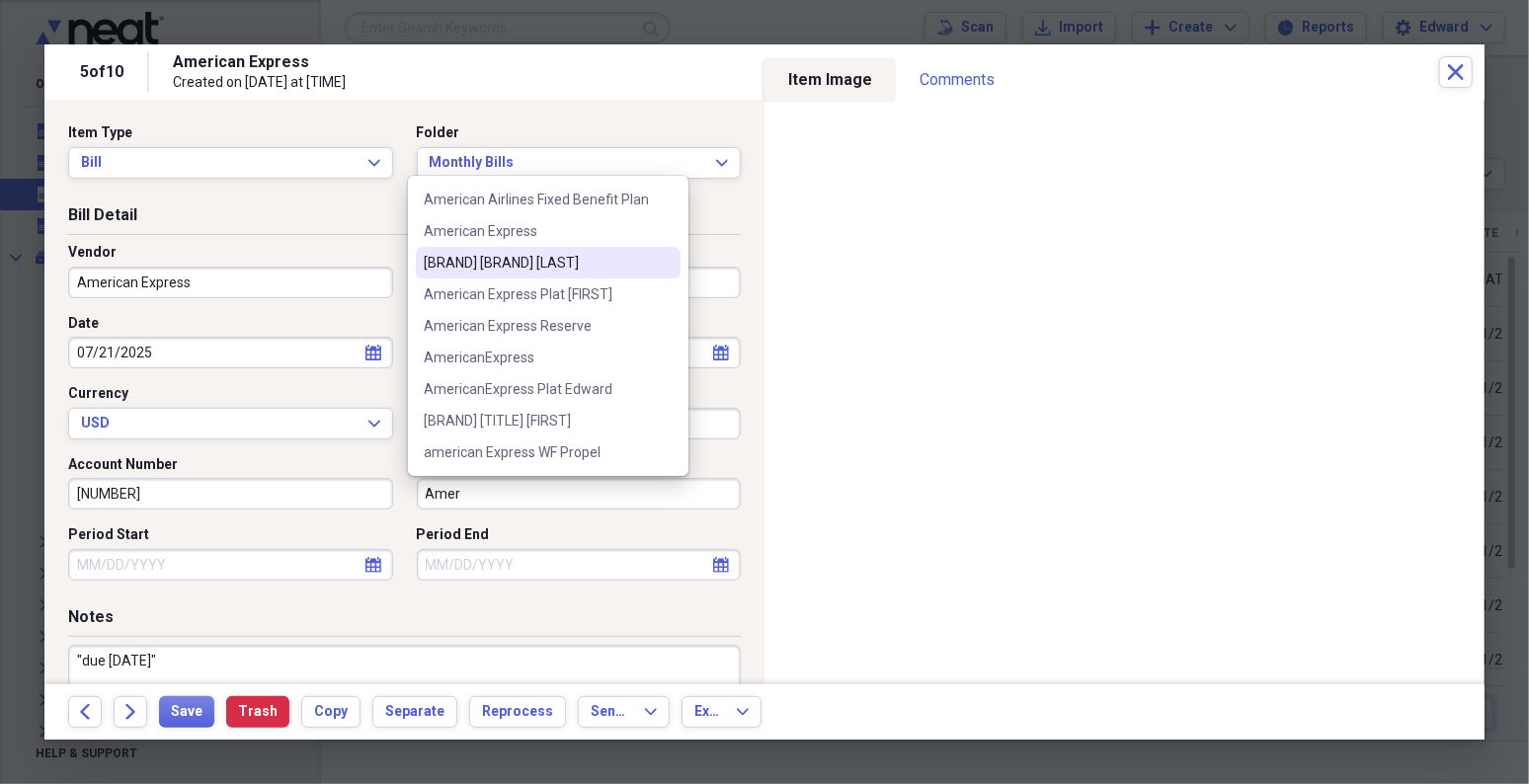 click on "[BRAND] [BRAND] [LAST]" at bounding box center [548, 263] 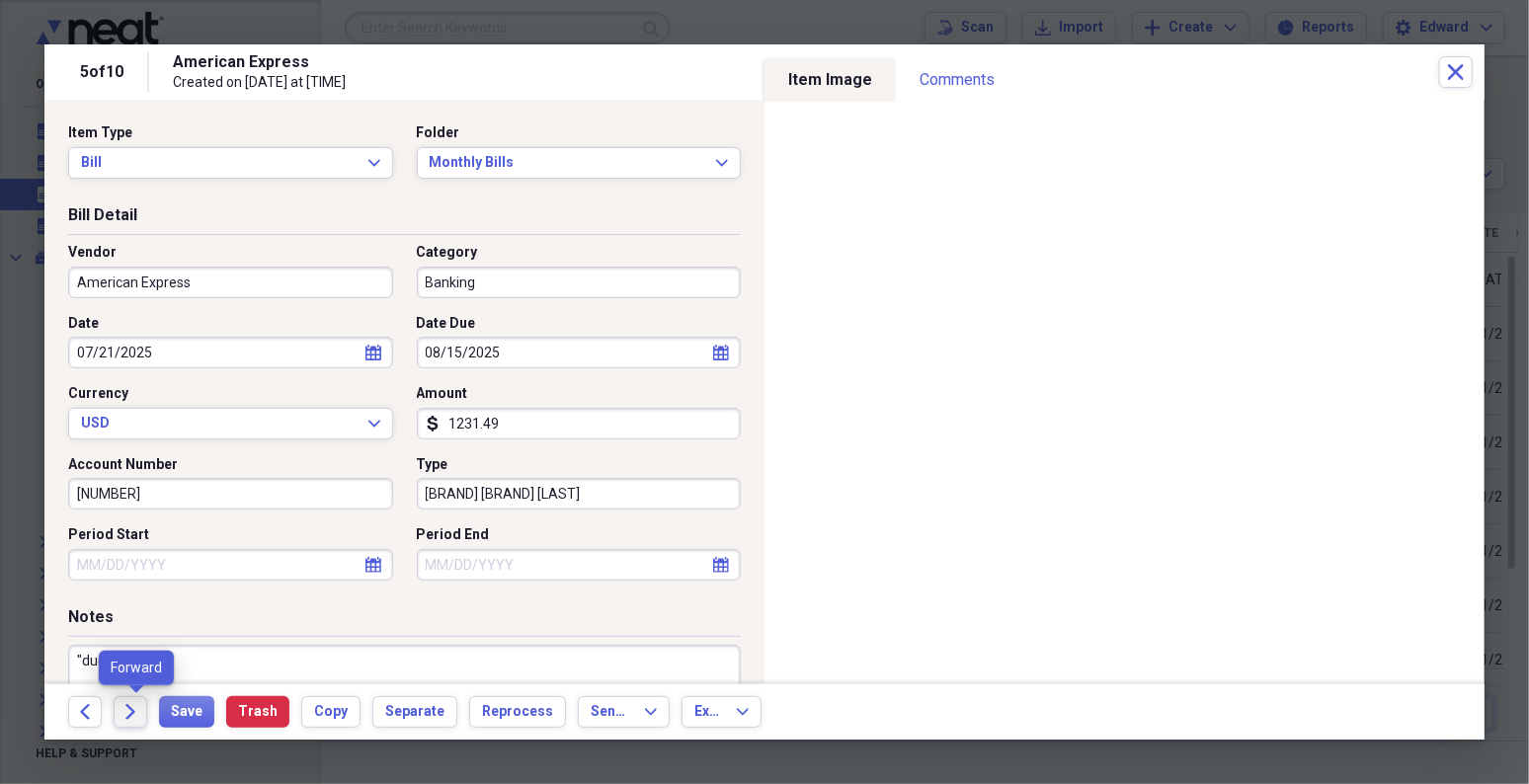 click on "Forward" 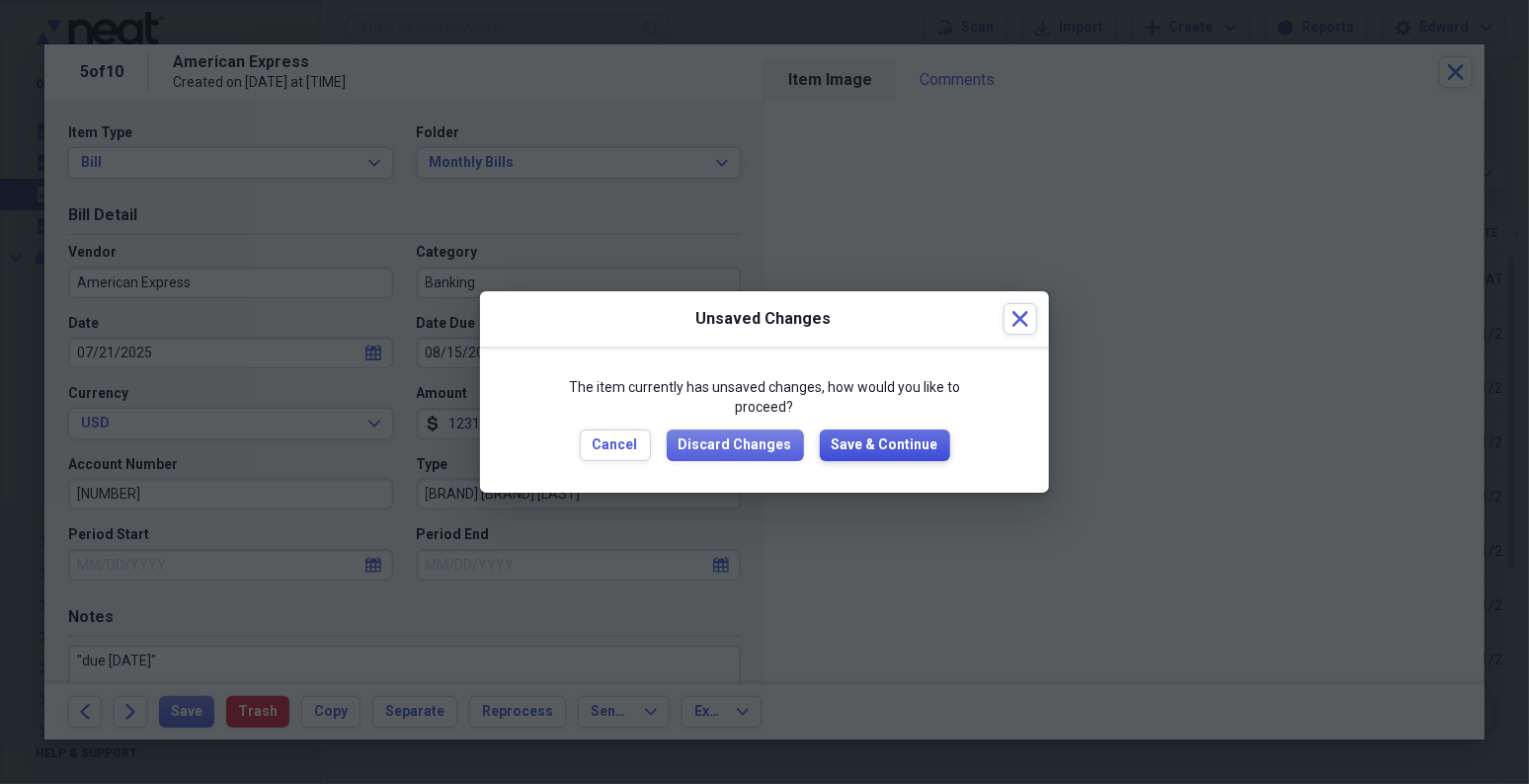 click on "Save & Continue" at bounding box center (885, 445) 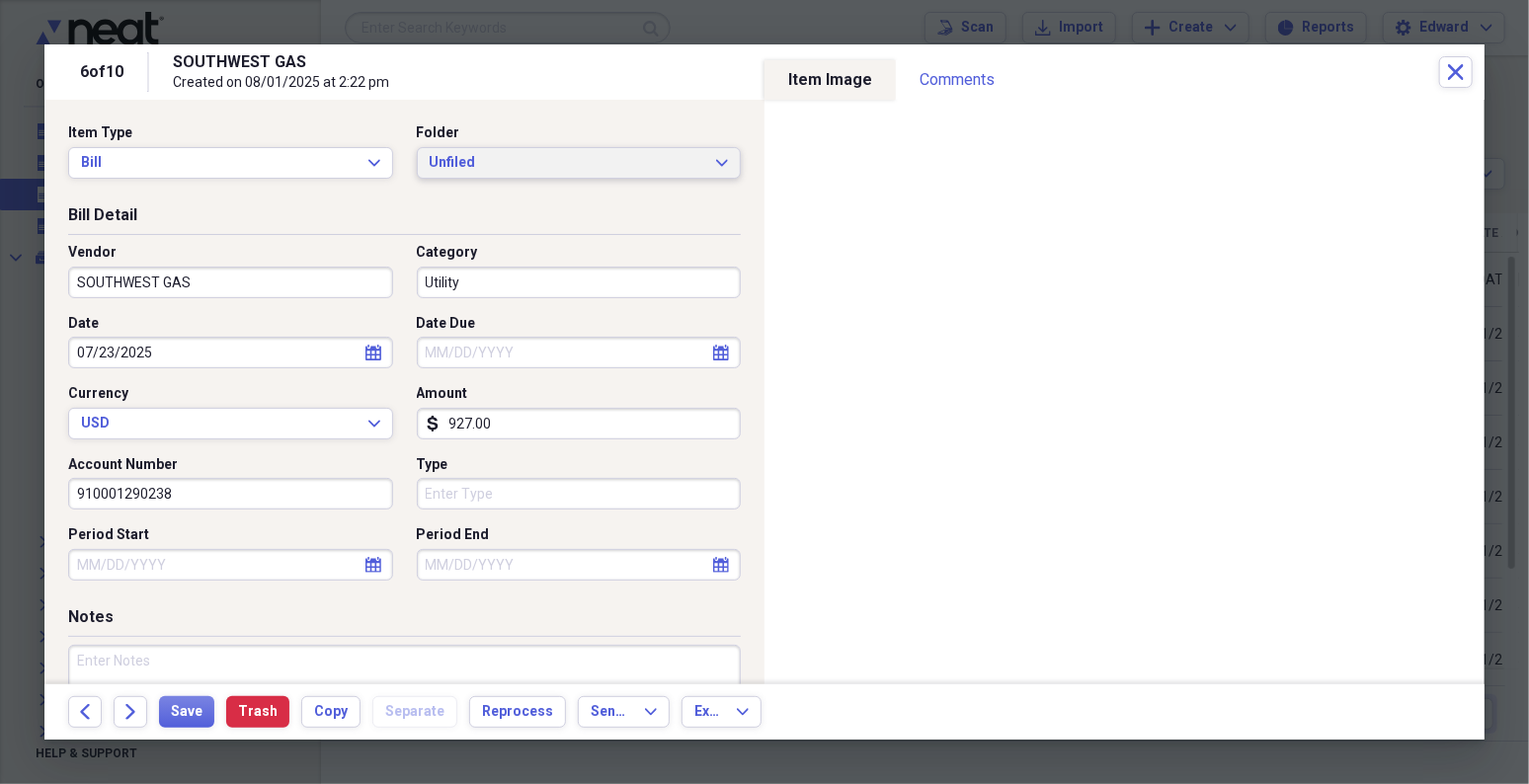 click on "Expand" 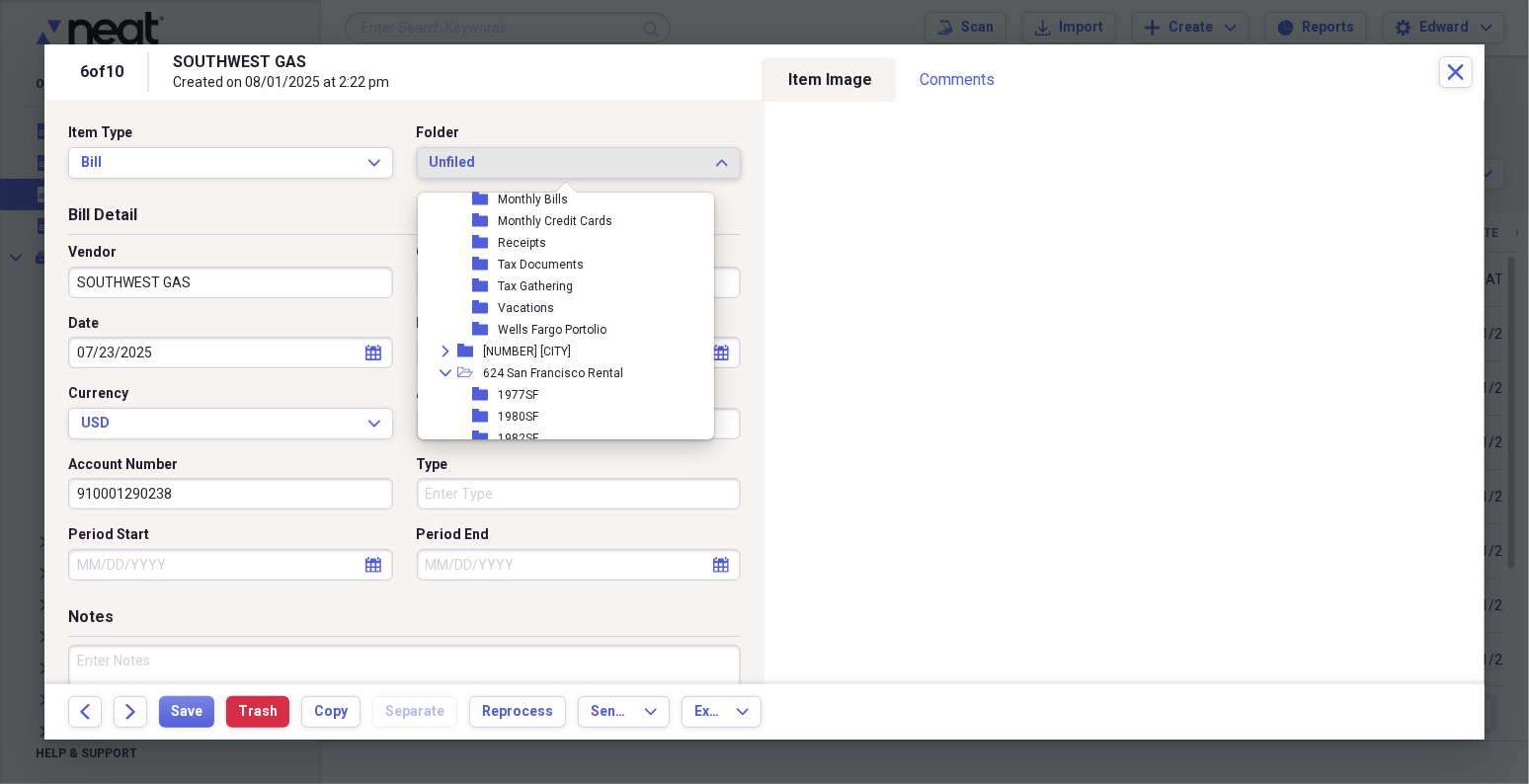 scroll, scrollTop: 658, scrollLeft: 0, axis: vertical 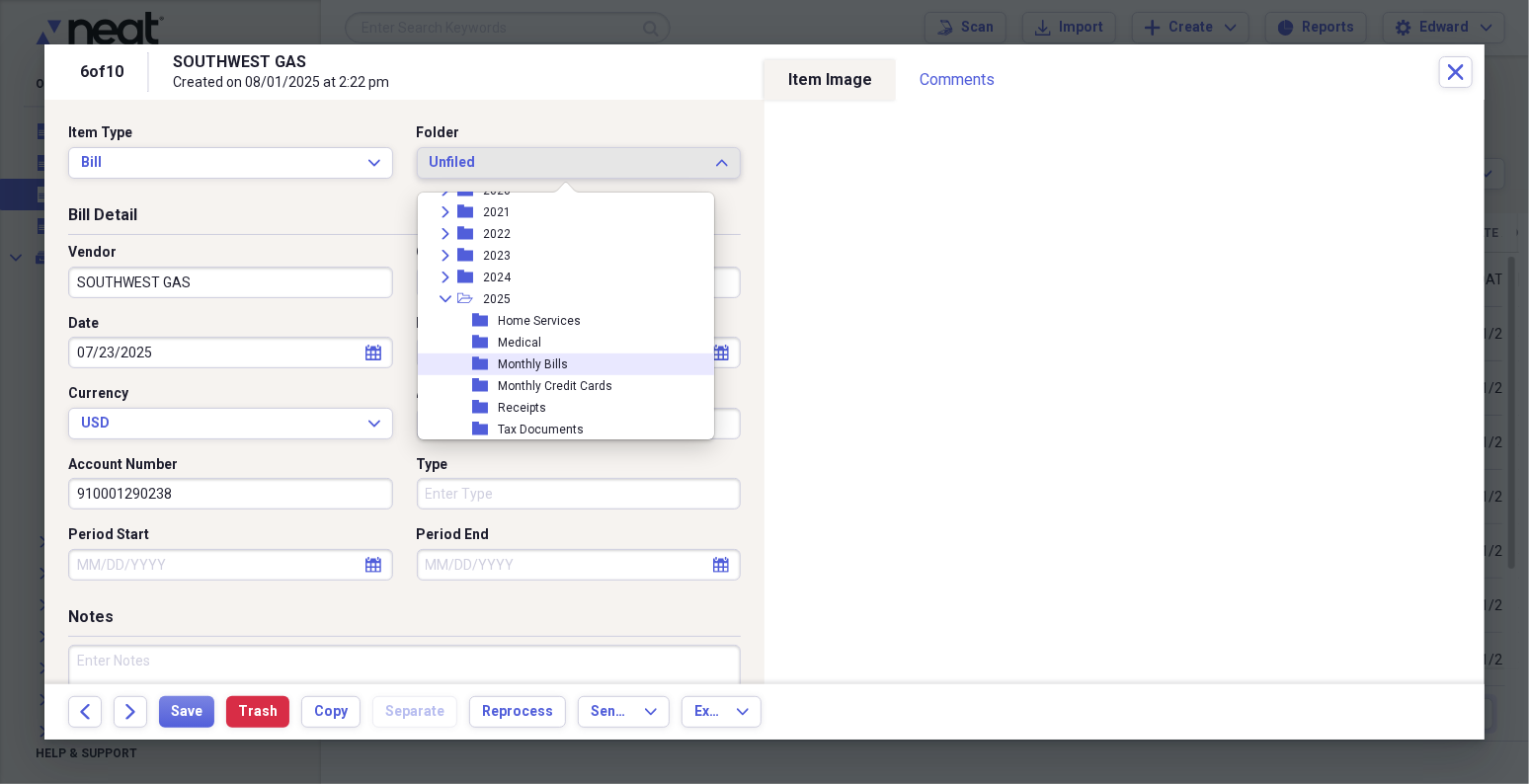 click on "Monthly Bills" at bounding box center (532, 364) 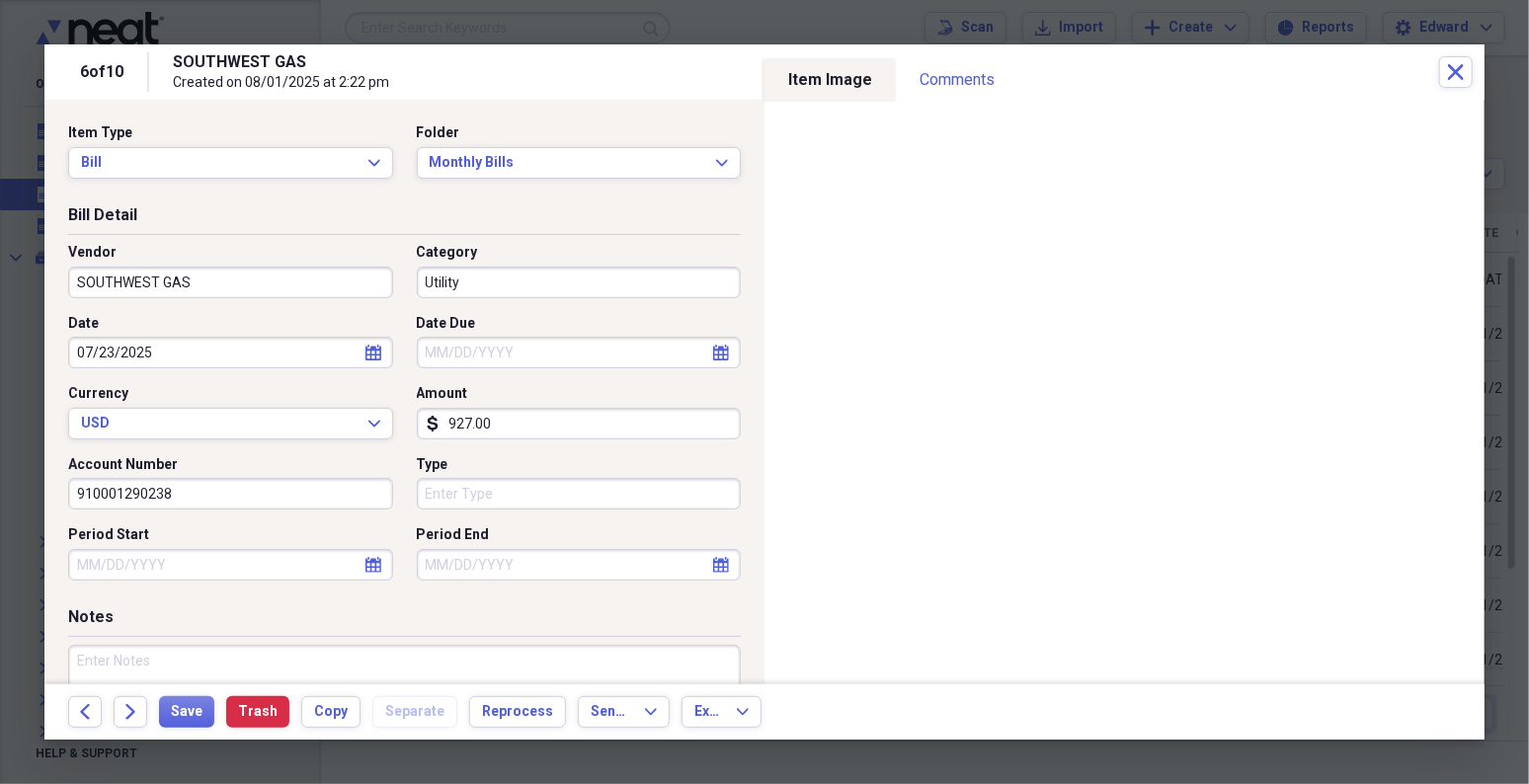 select on "7" 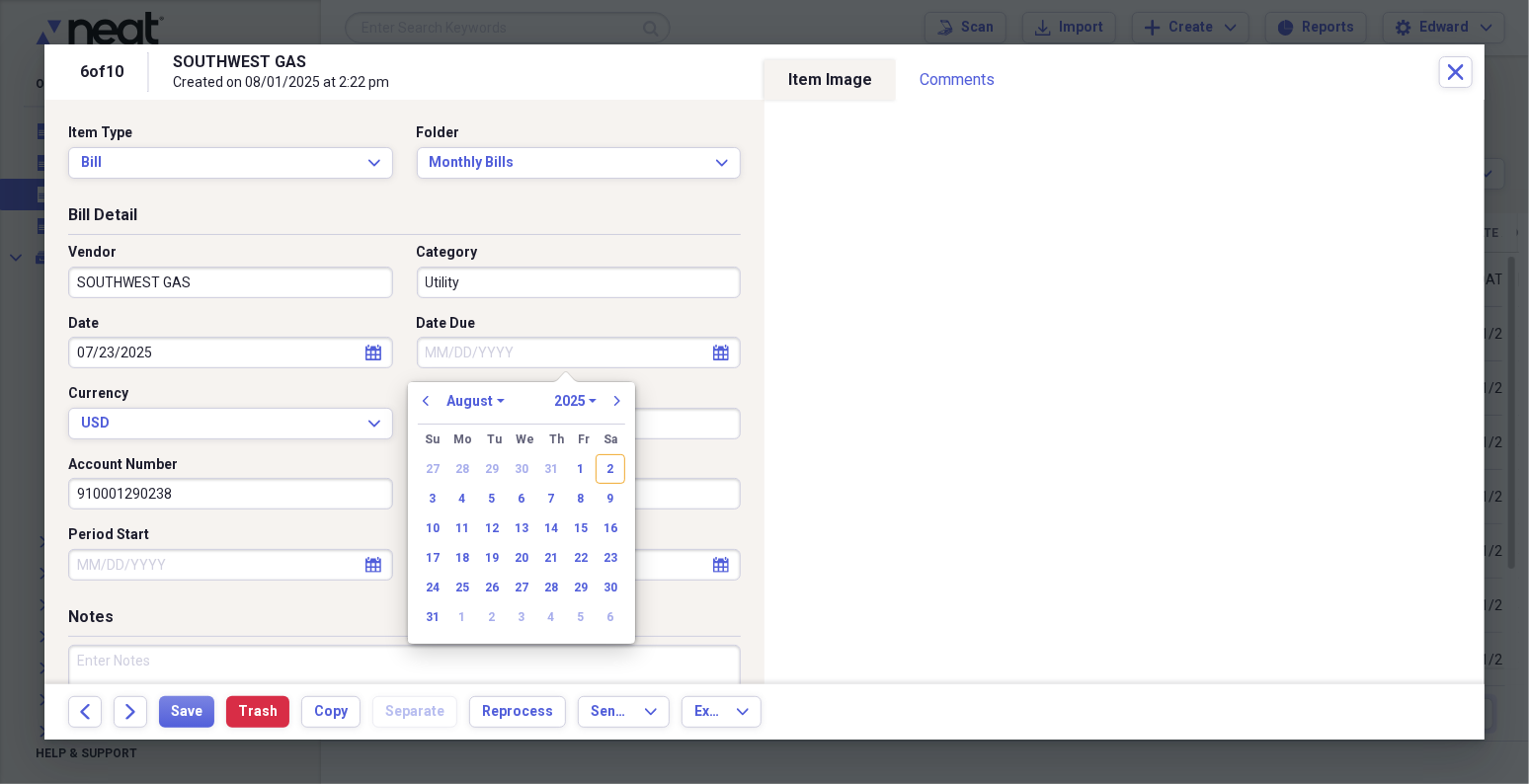 click on "Date Due" at bounding box center [579, 353] 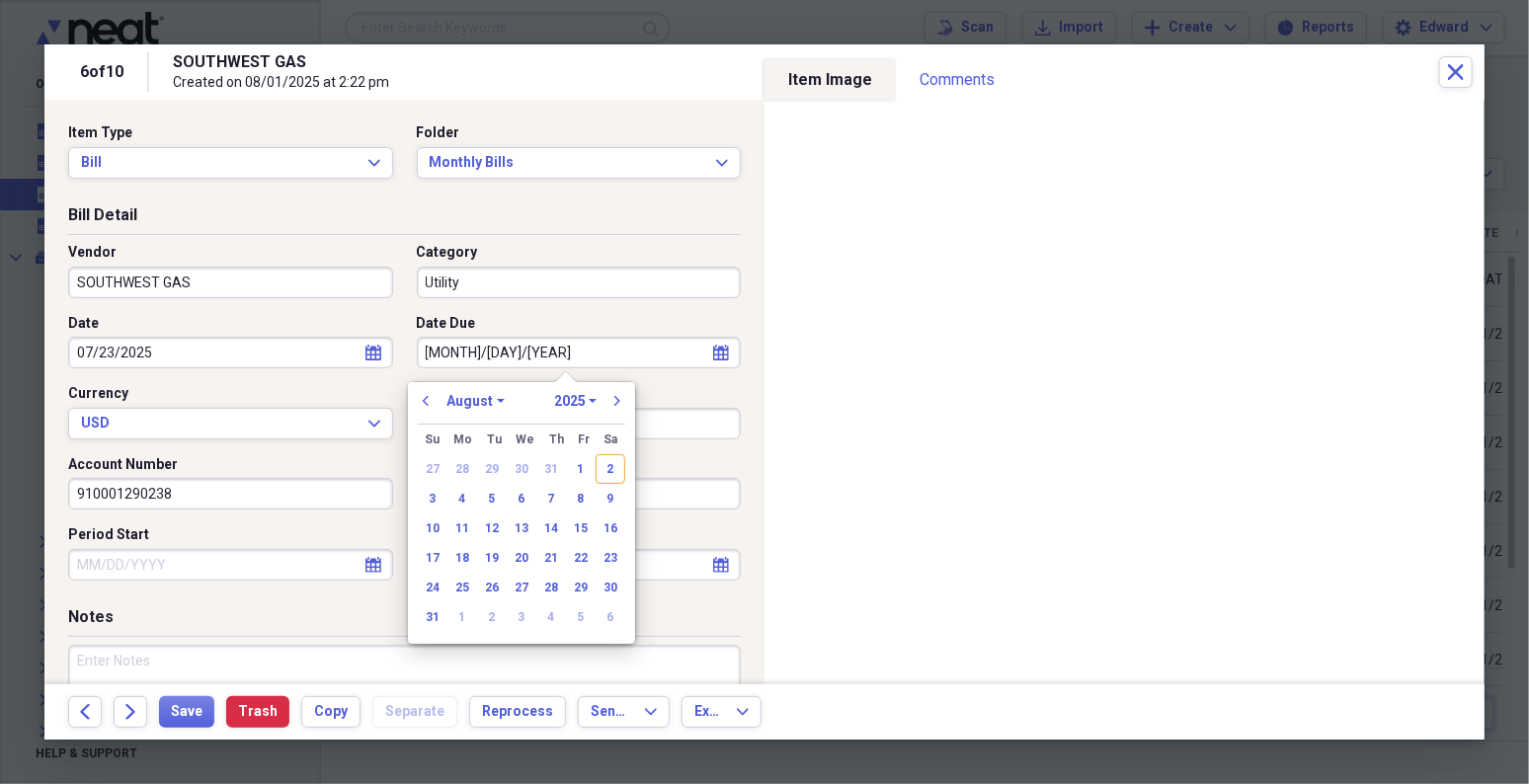 type on "[MONTH]/[DAY]/[YEAR]" 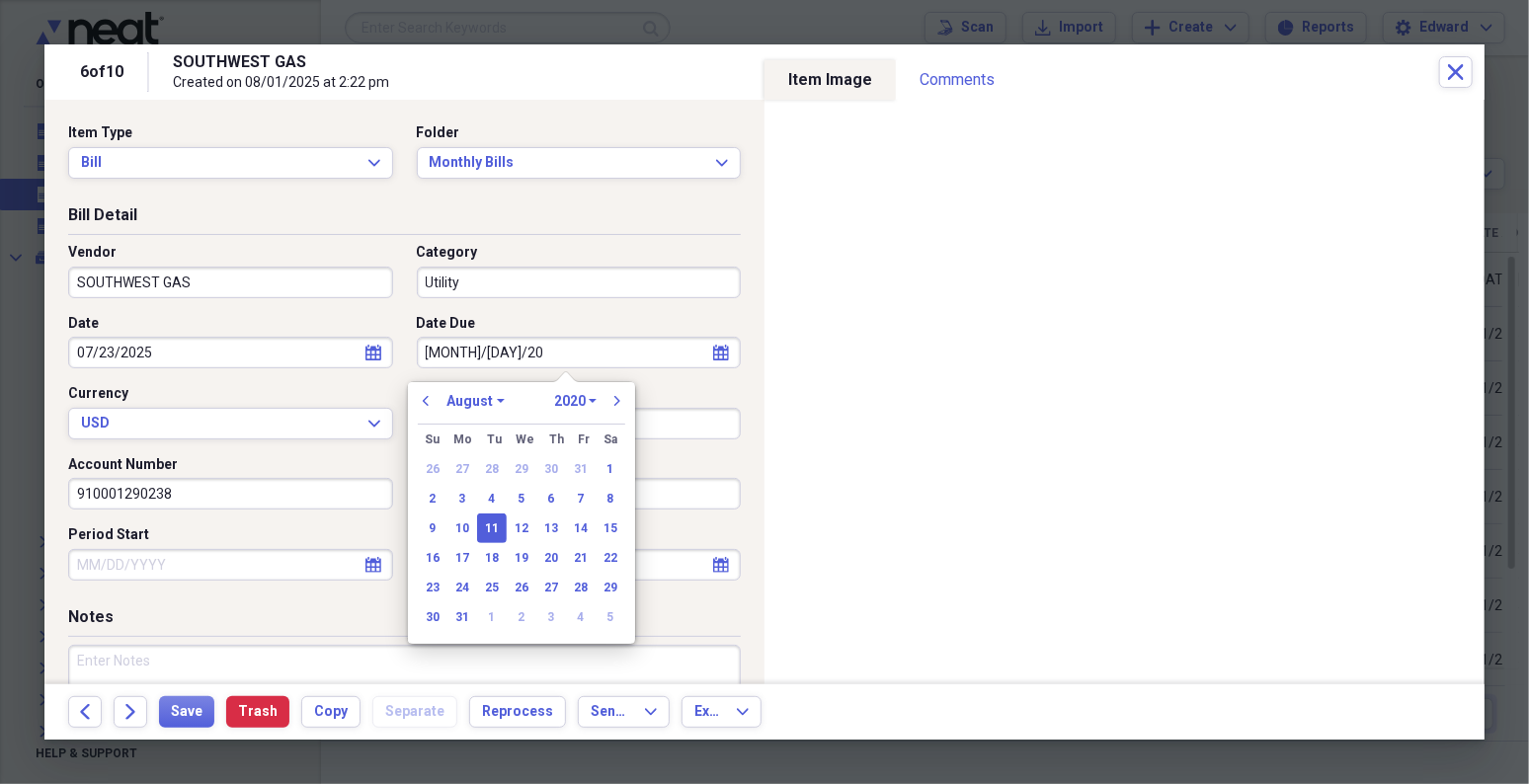 type on "[MONTH]/[DAY]/[YEAR]" 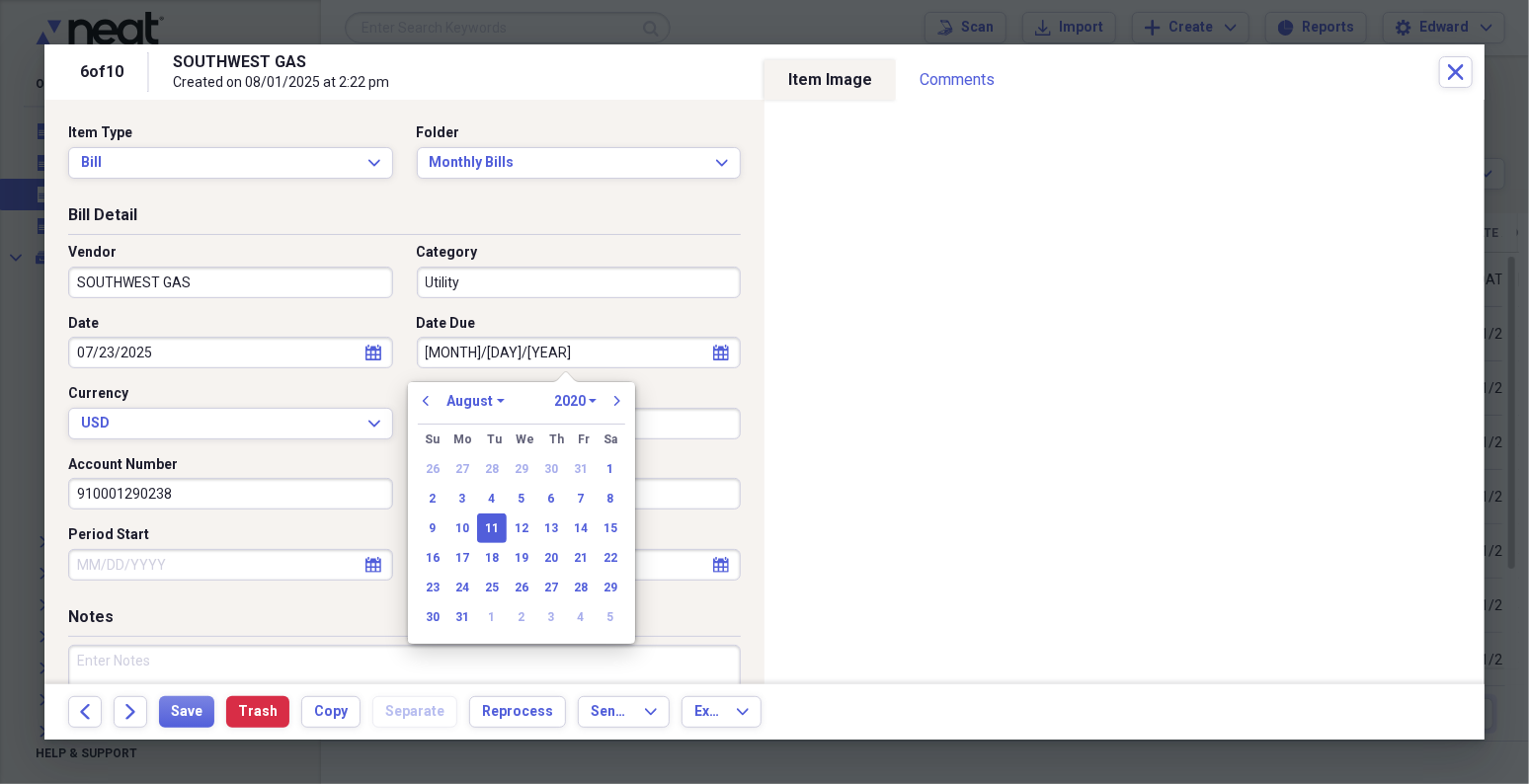 select on "2025" 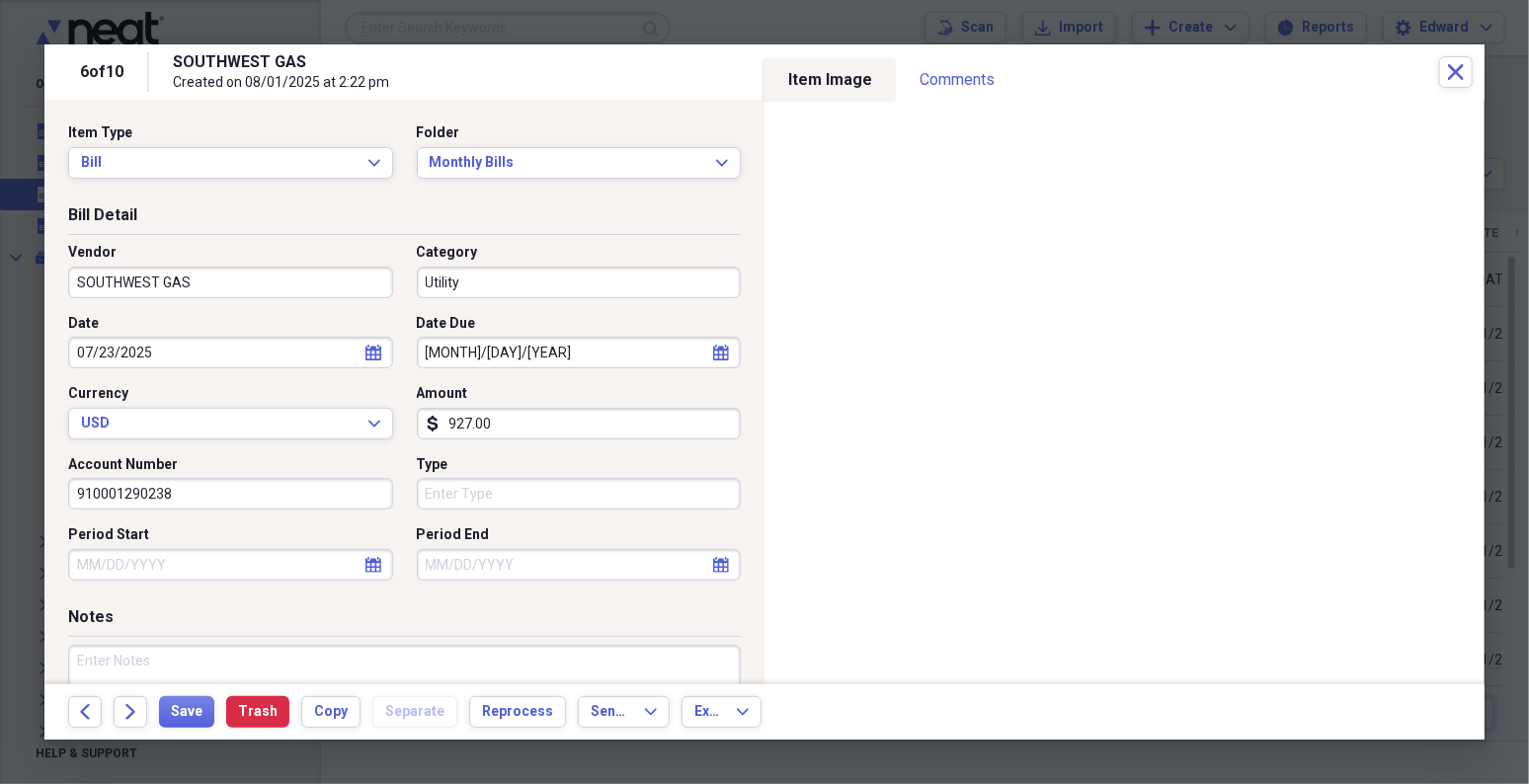 type on "08/11/2025" 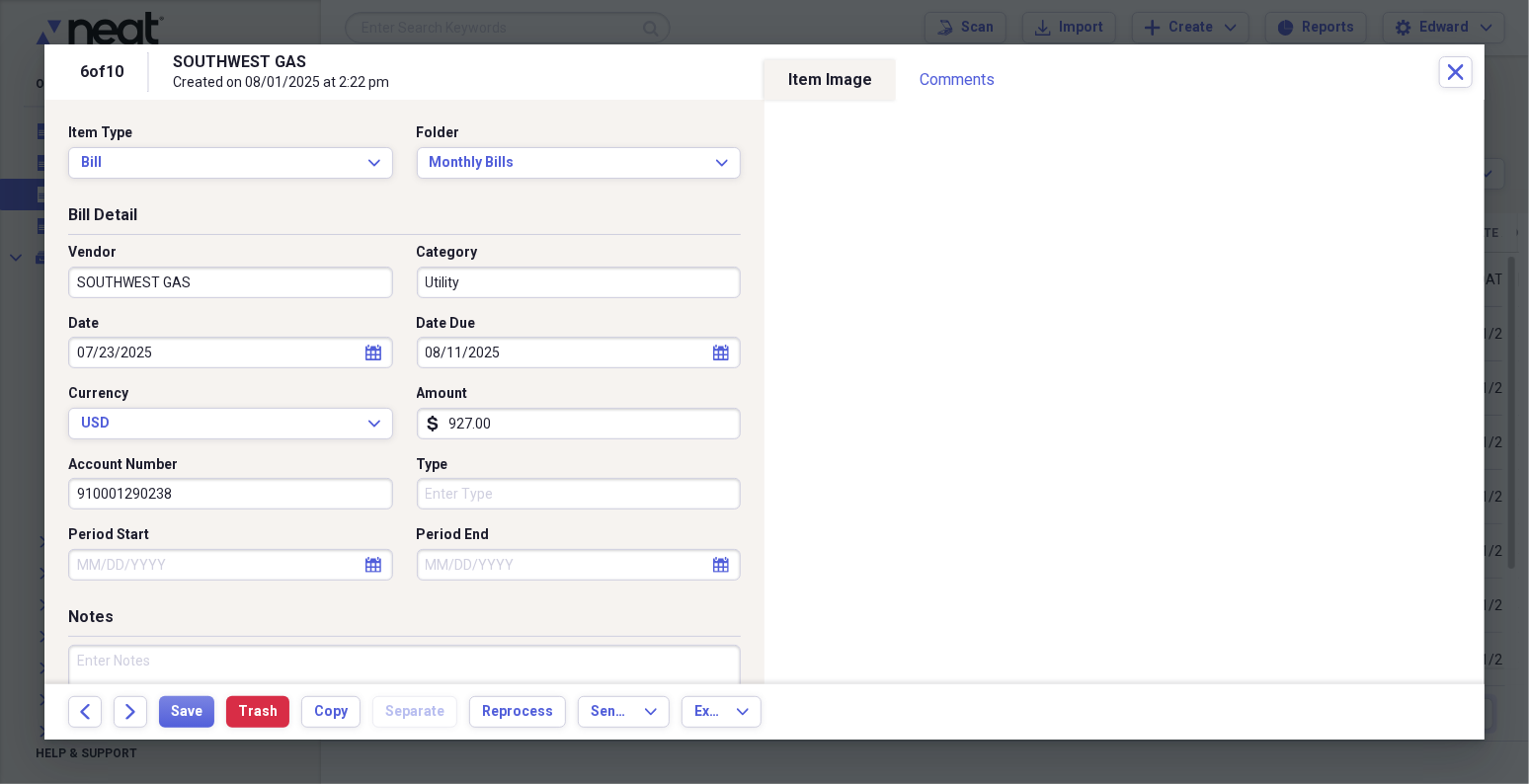 click on "Date Due" at bounding box center [579, 324] 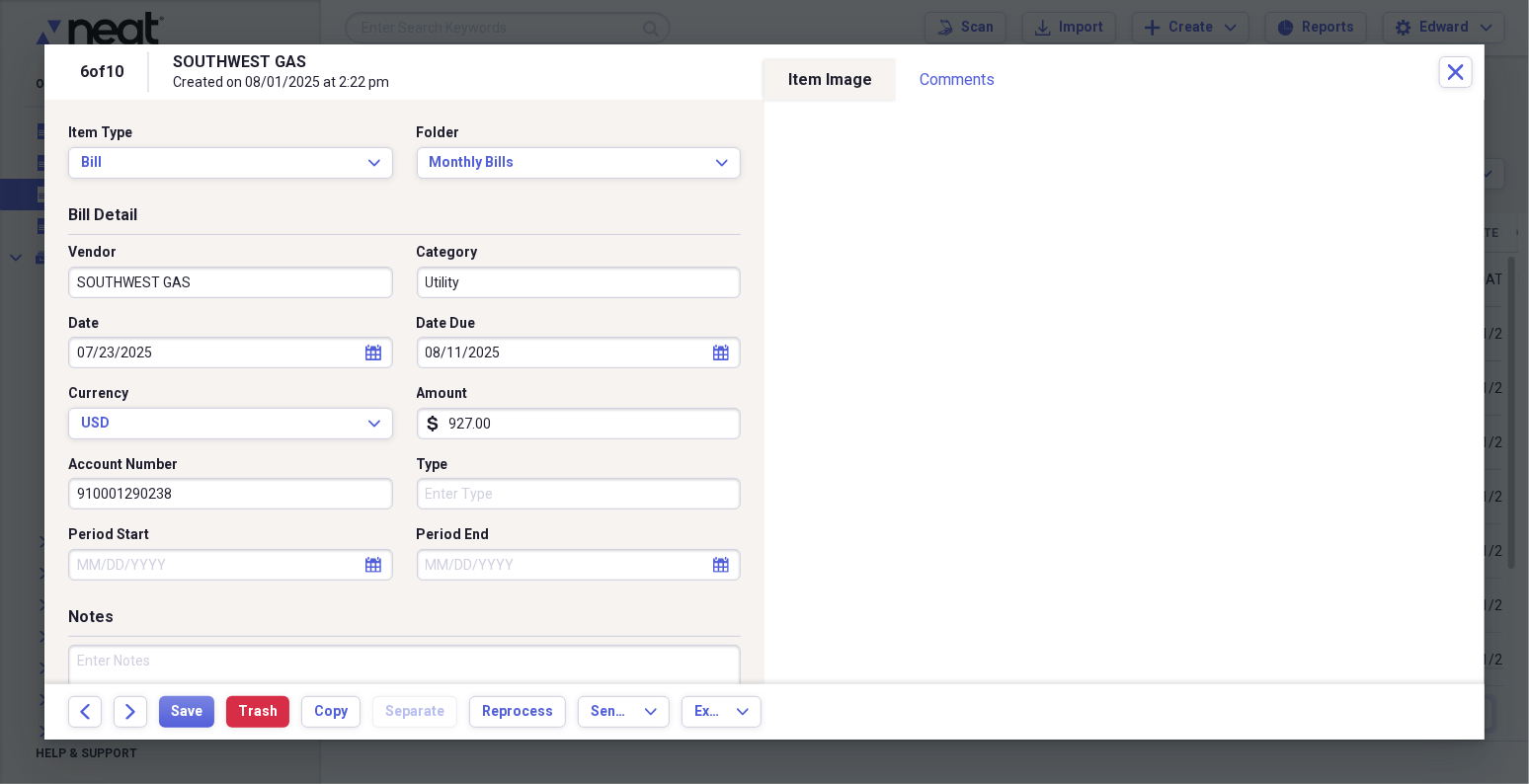 click on "927.00" at bounding box center [579, 424] 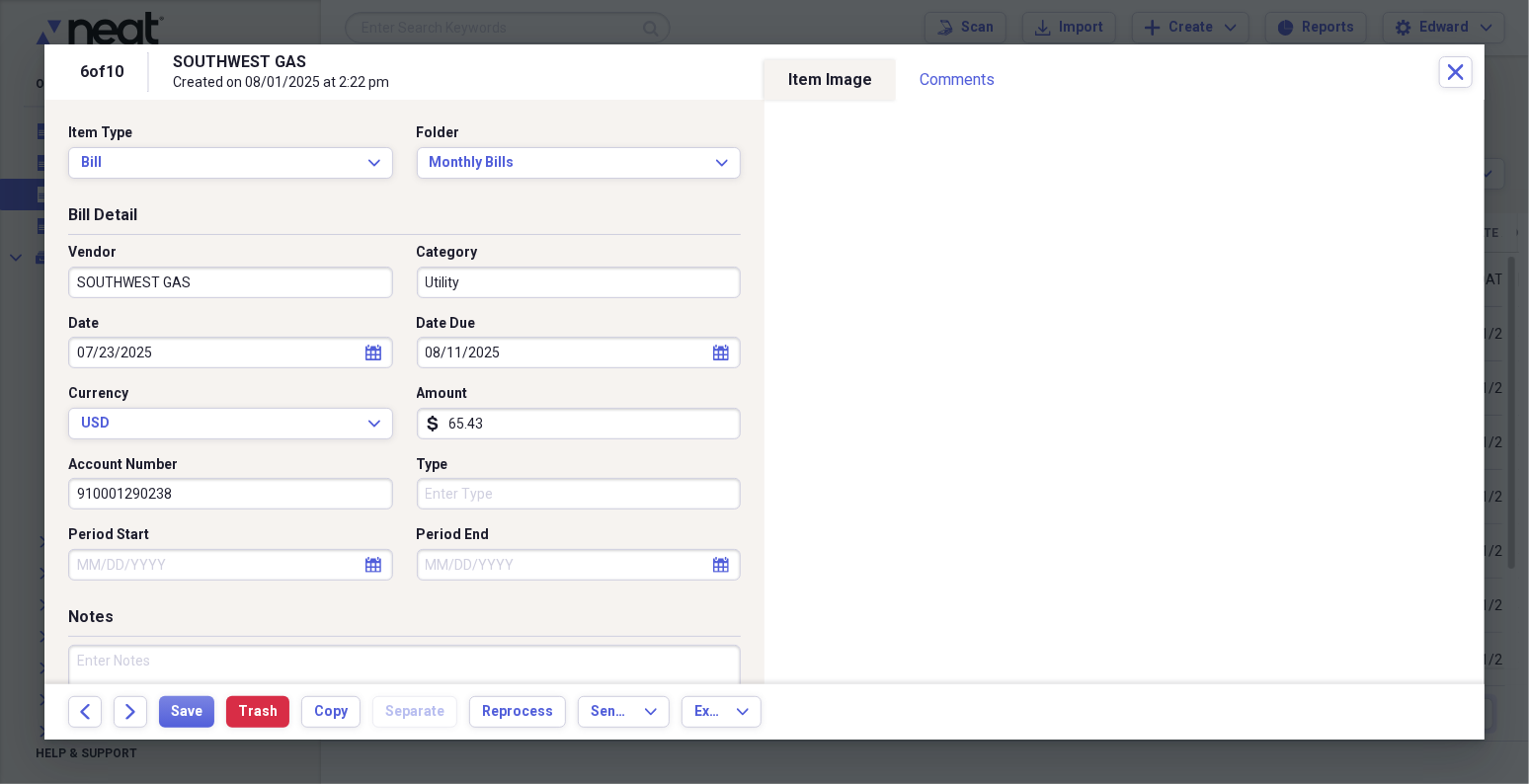 type on "65.43" 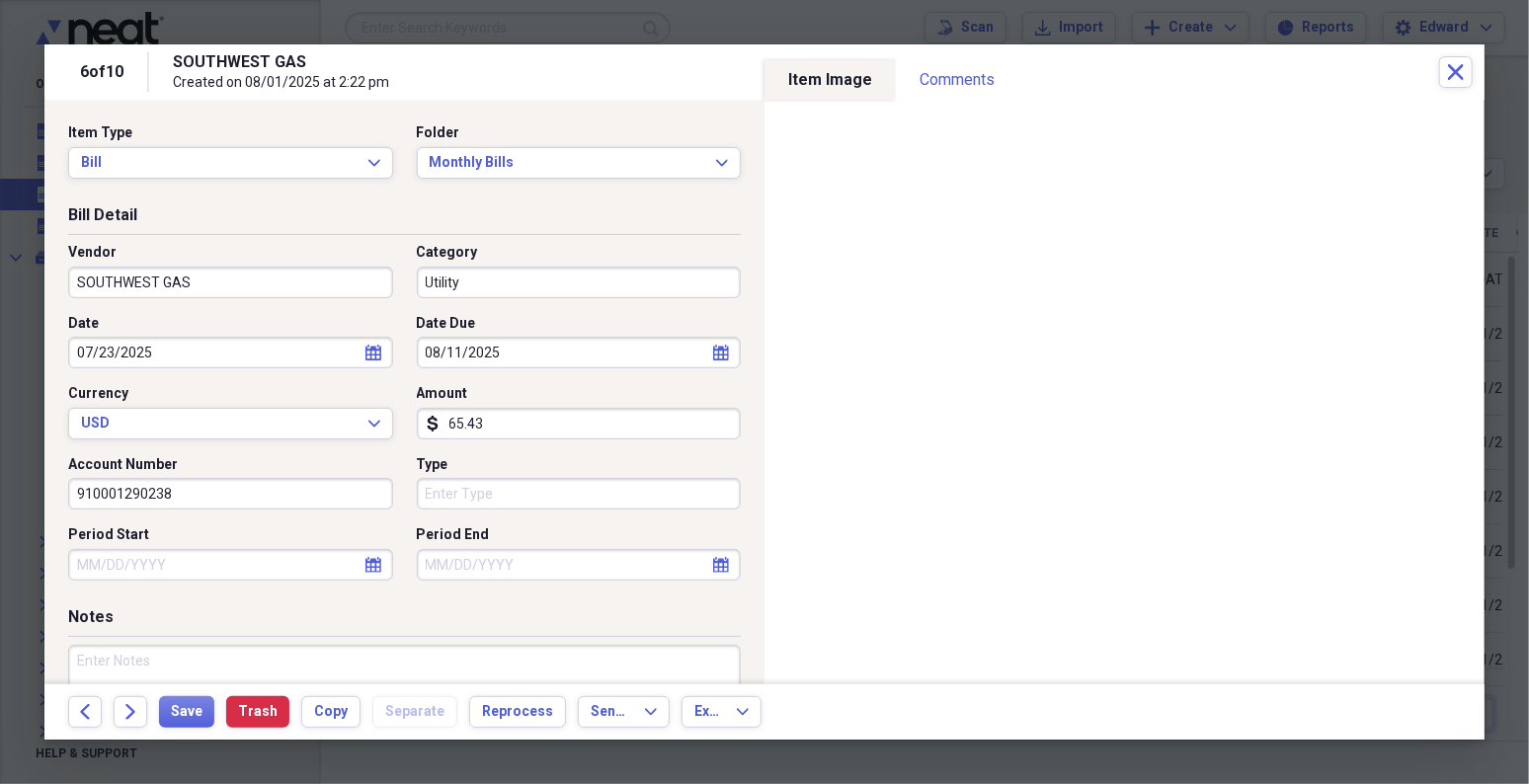 click on "Type" at bounding box center [579, 494] 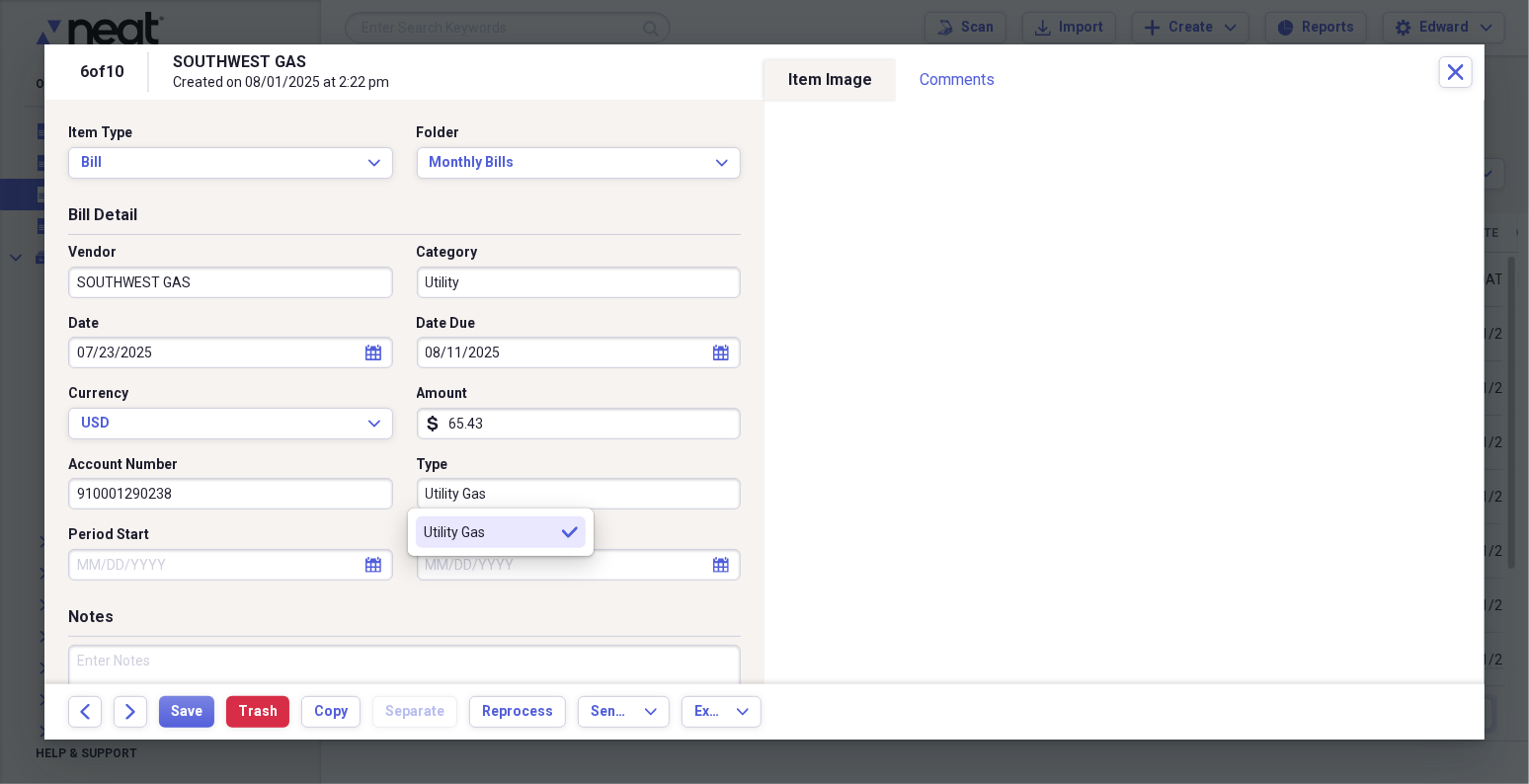 type on "Utility Gas" 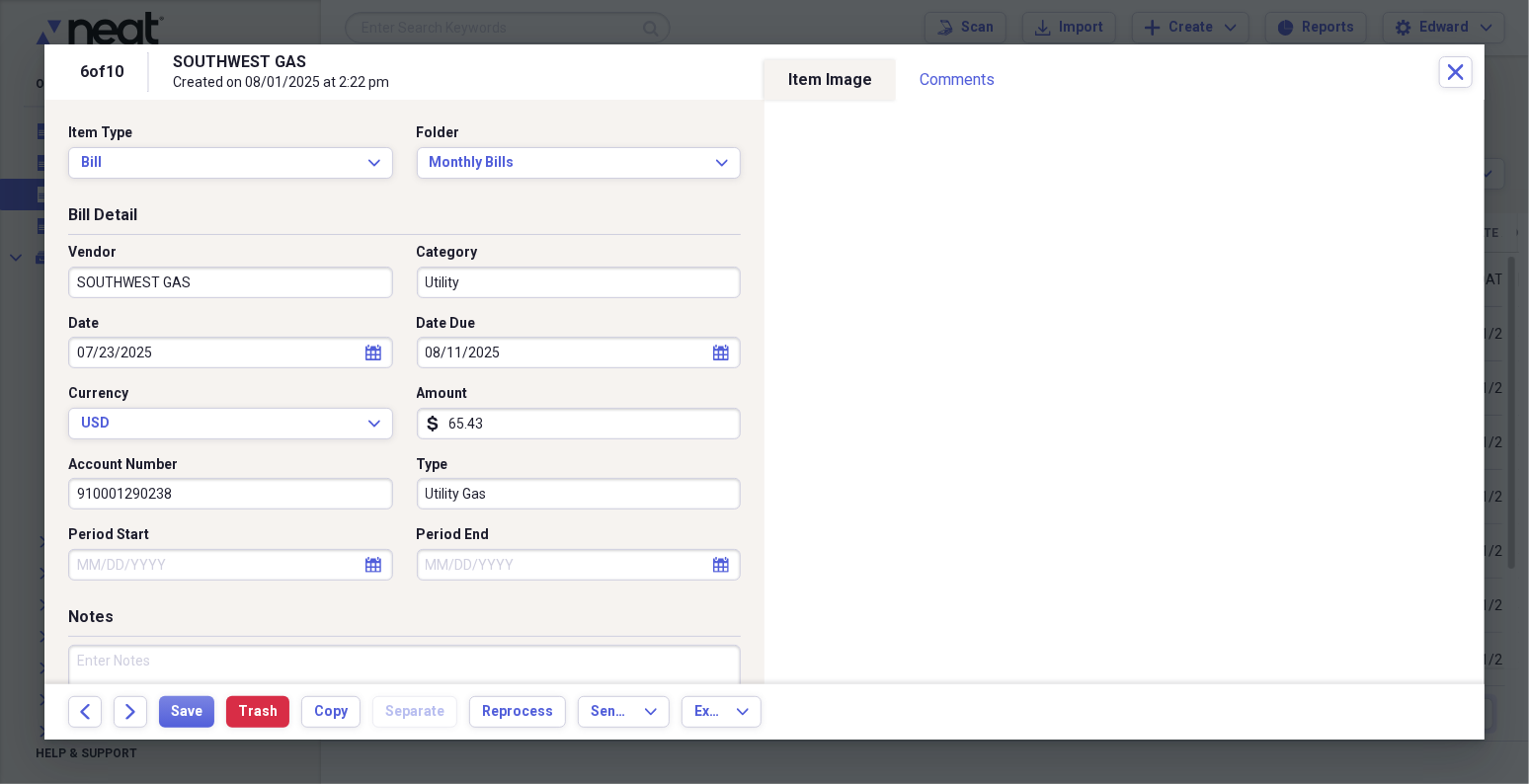 click at bounding box center (404, 709) 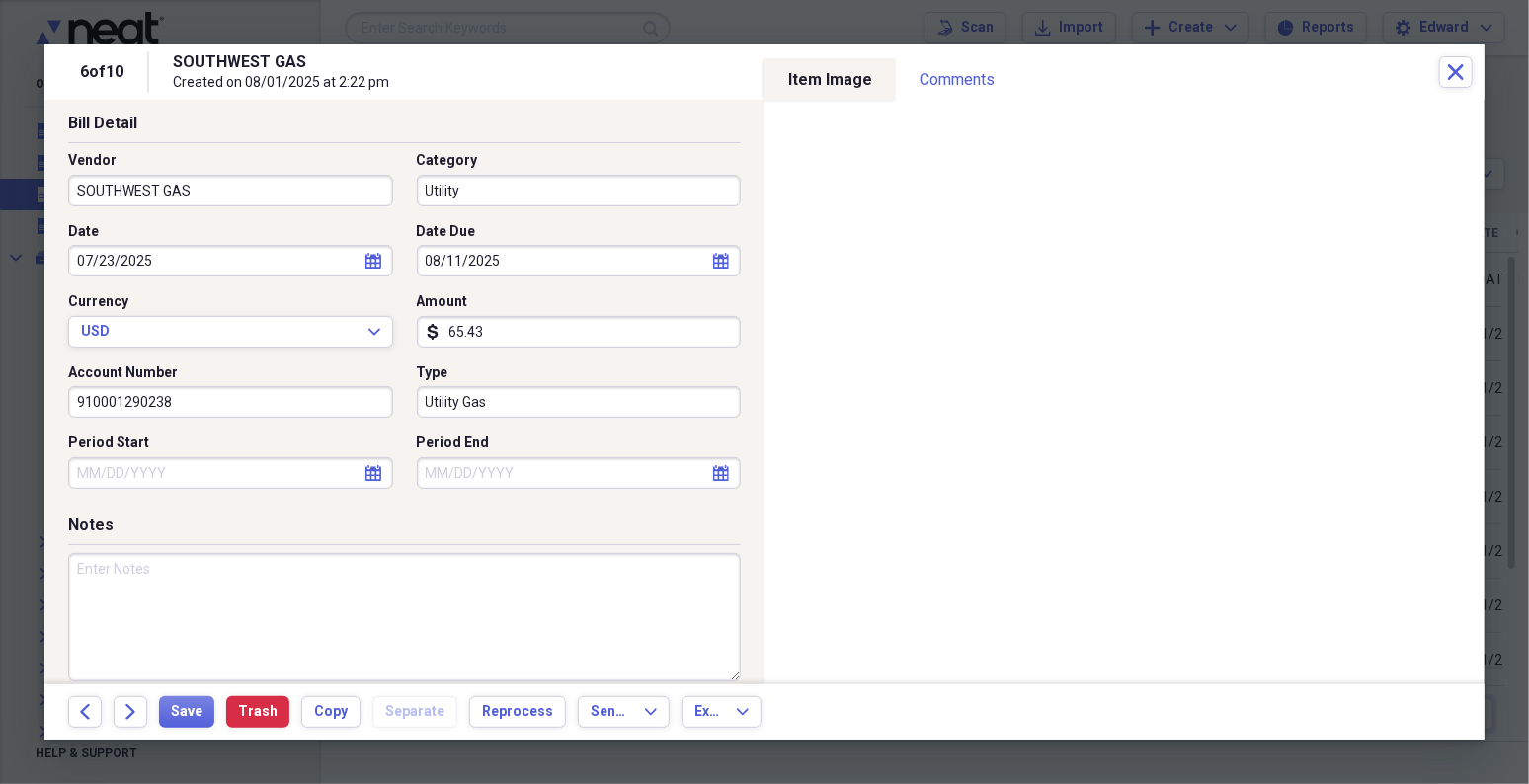 scroll, scrollTop: 109, scrollLeft: 0, axis: vertical 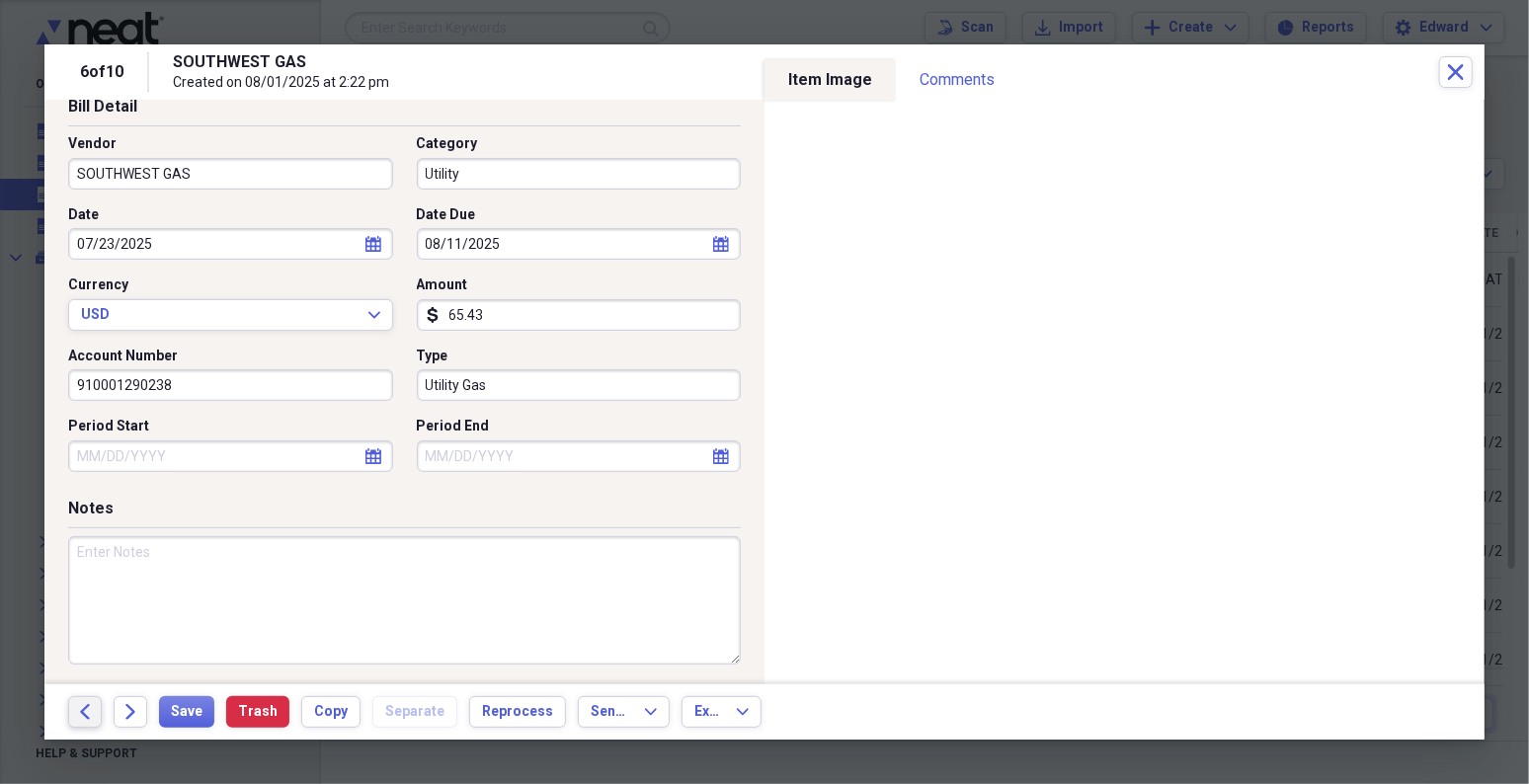 type 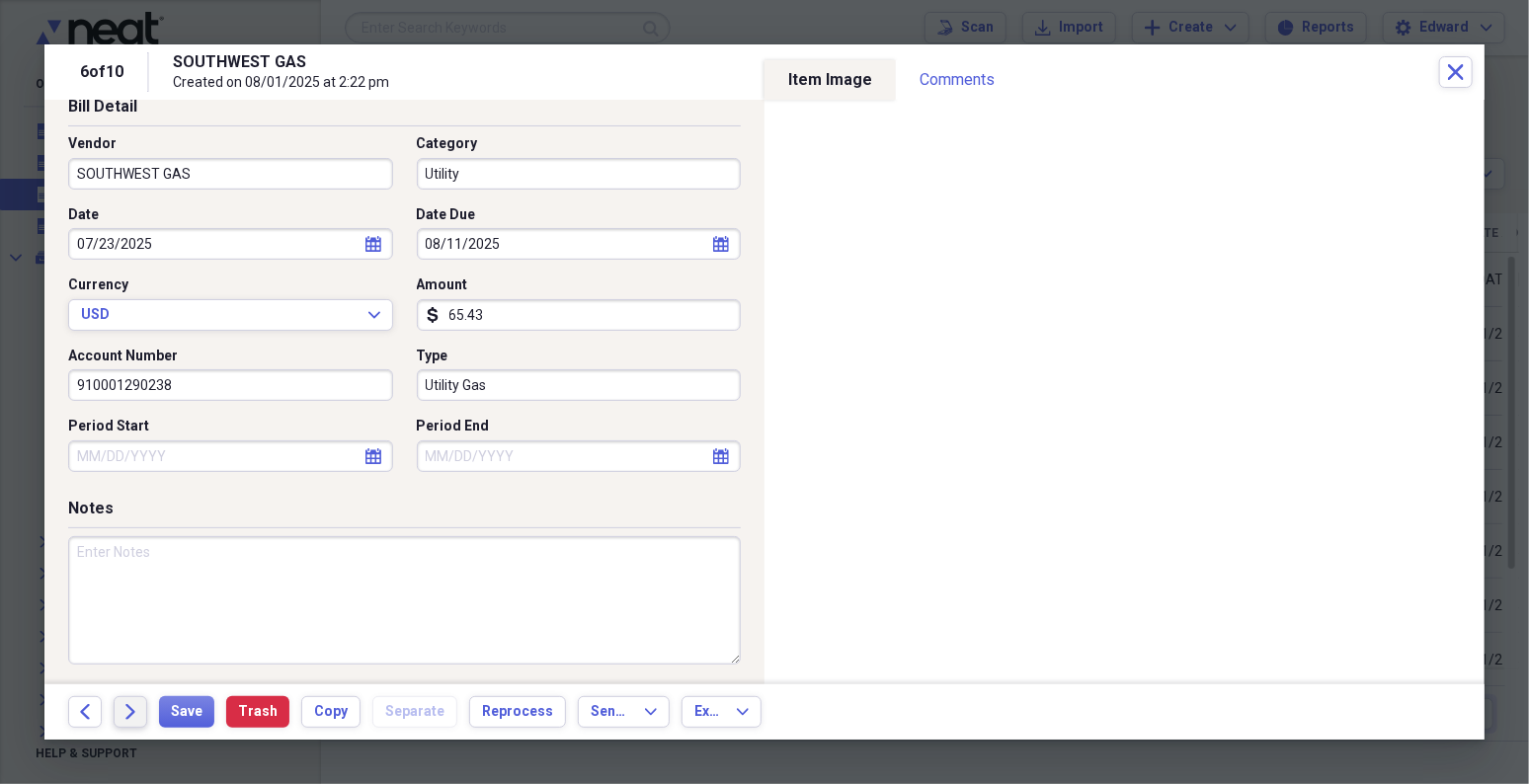 type 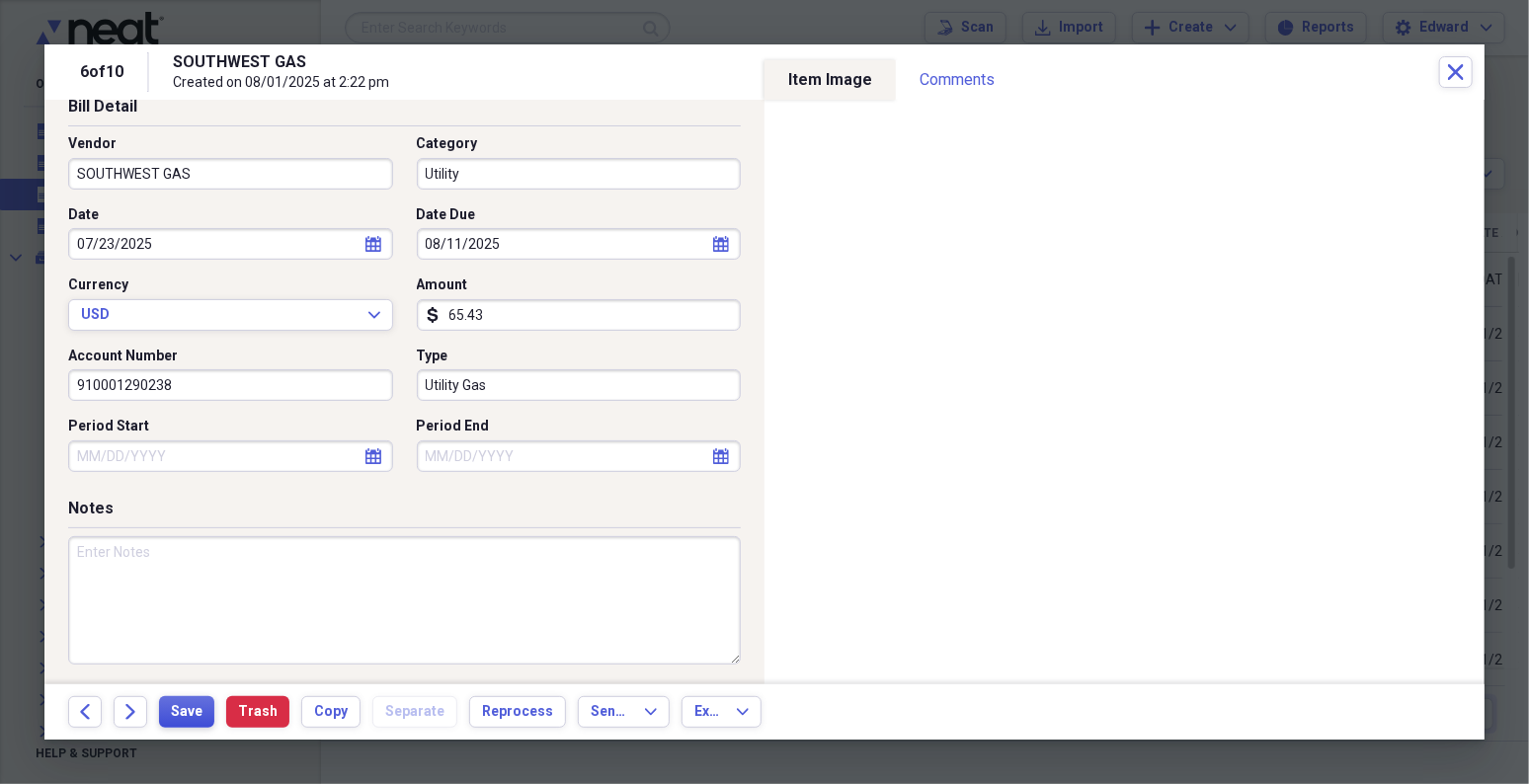 type 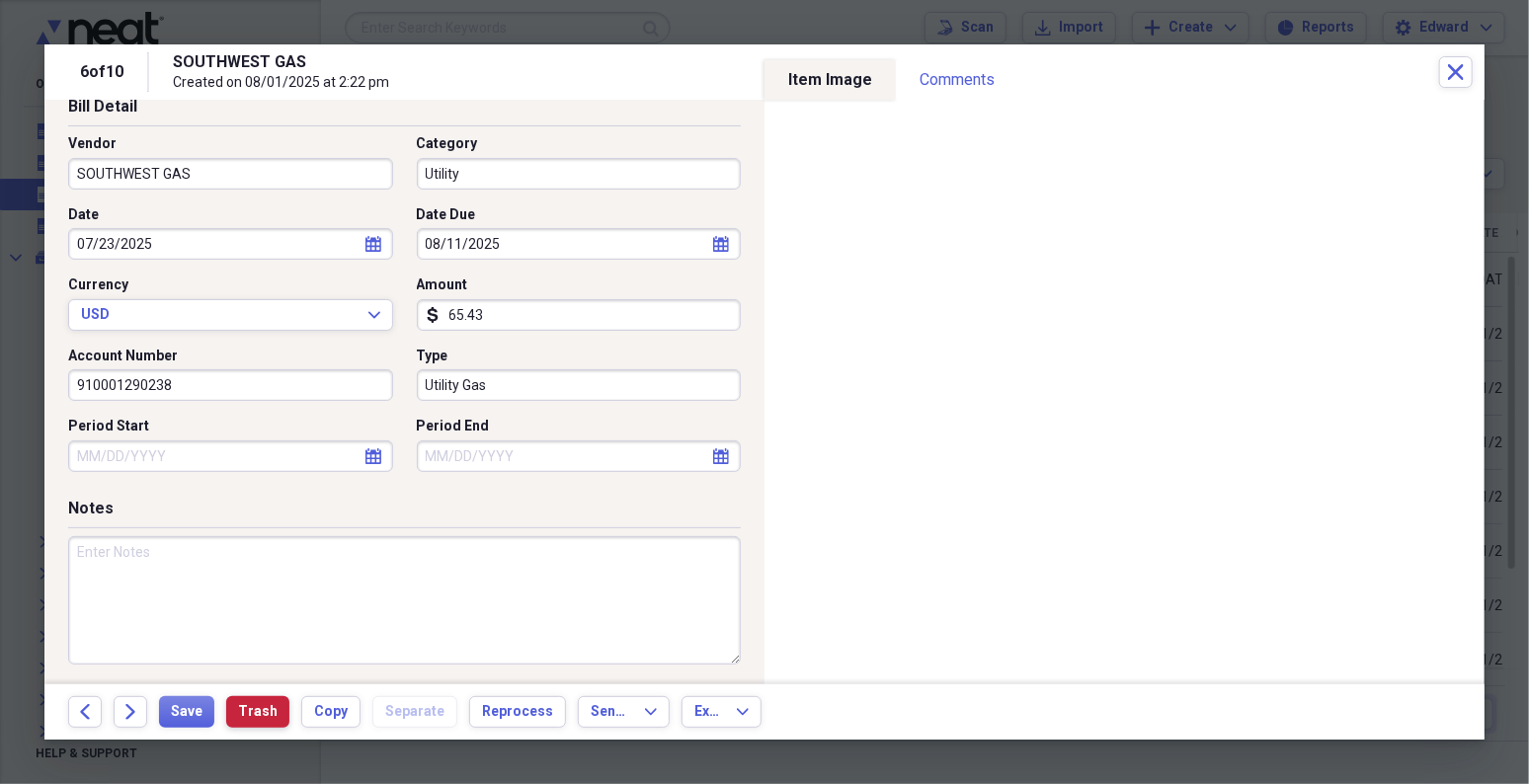 type 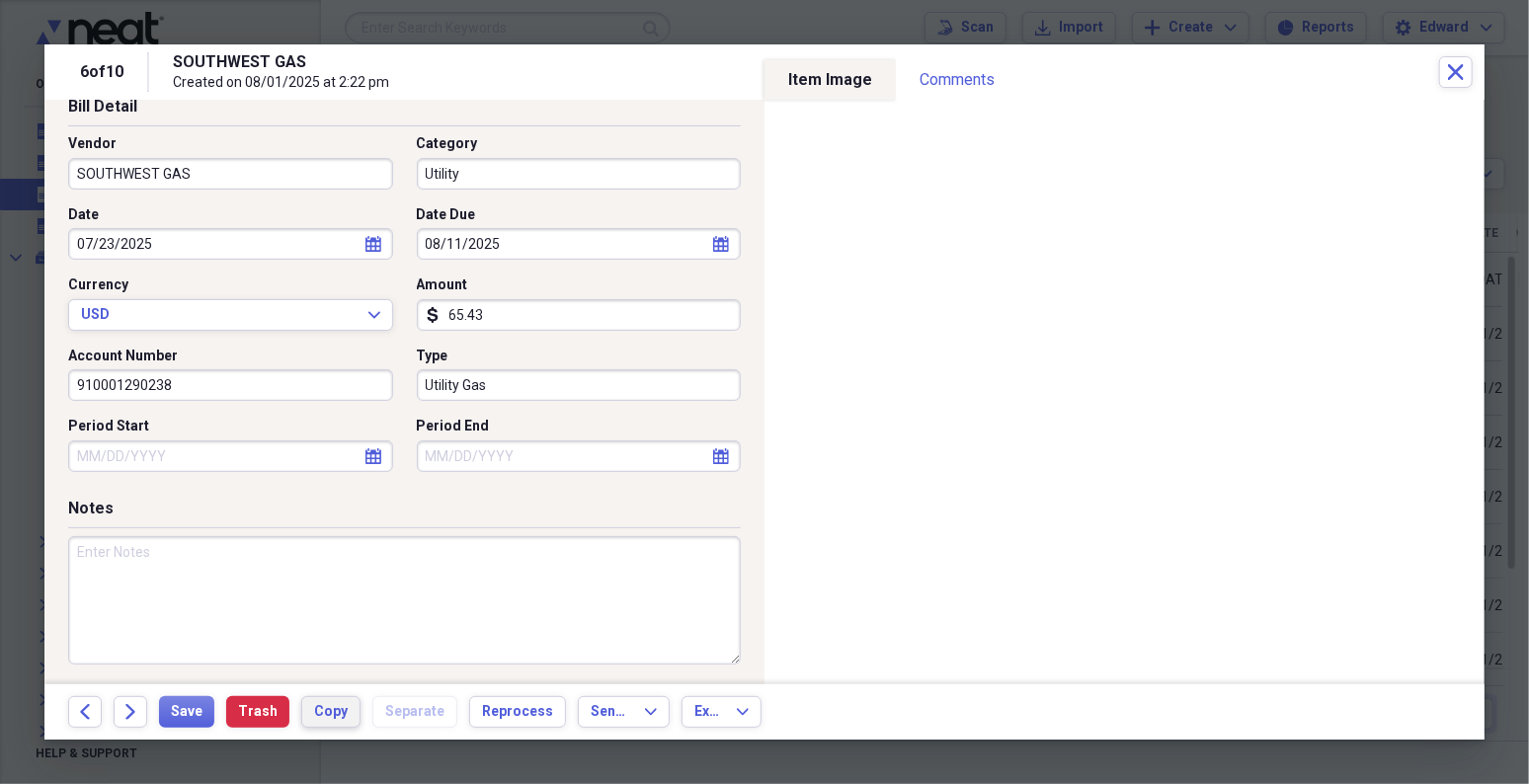 type 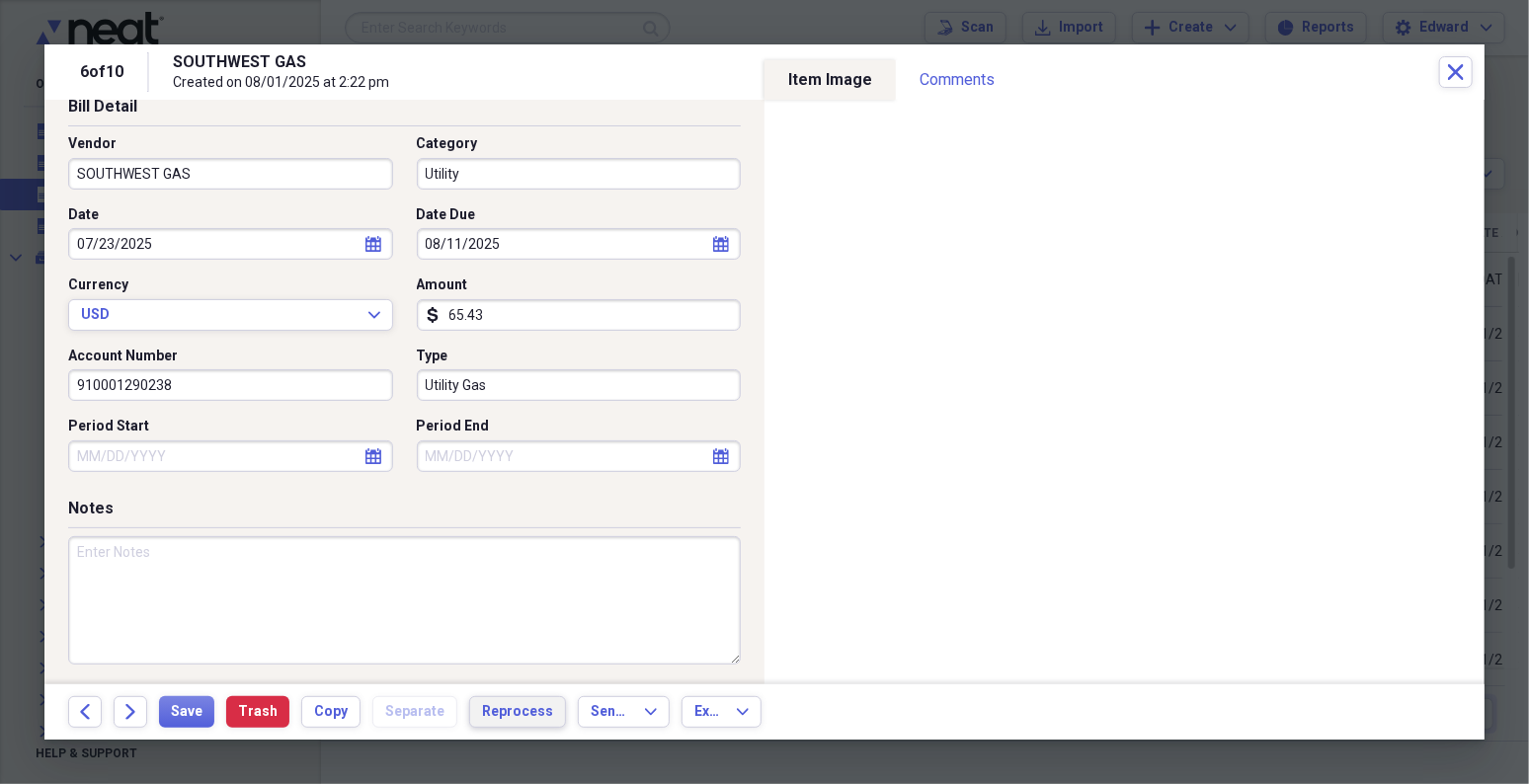 type 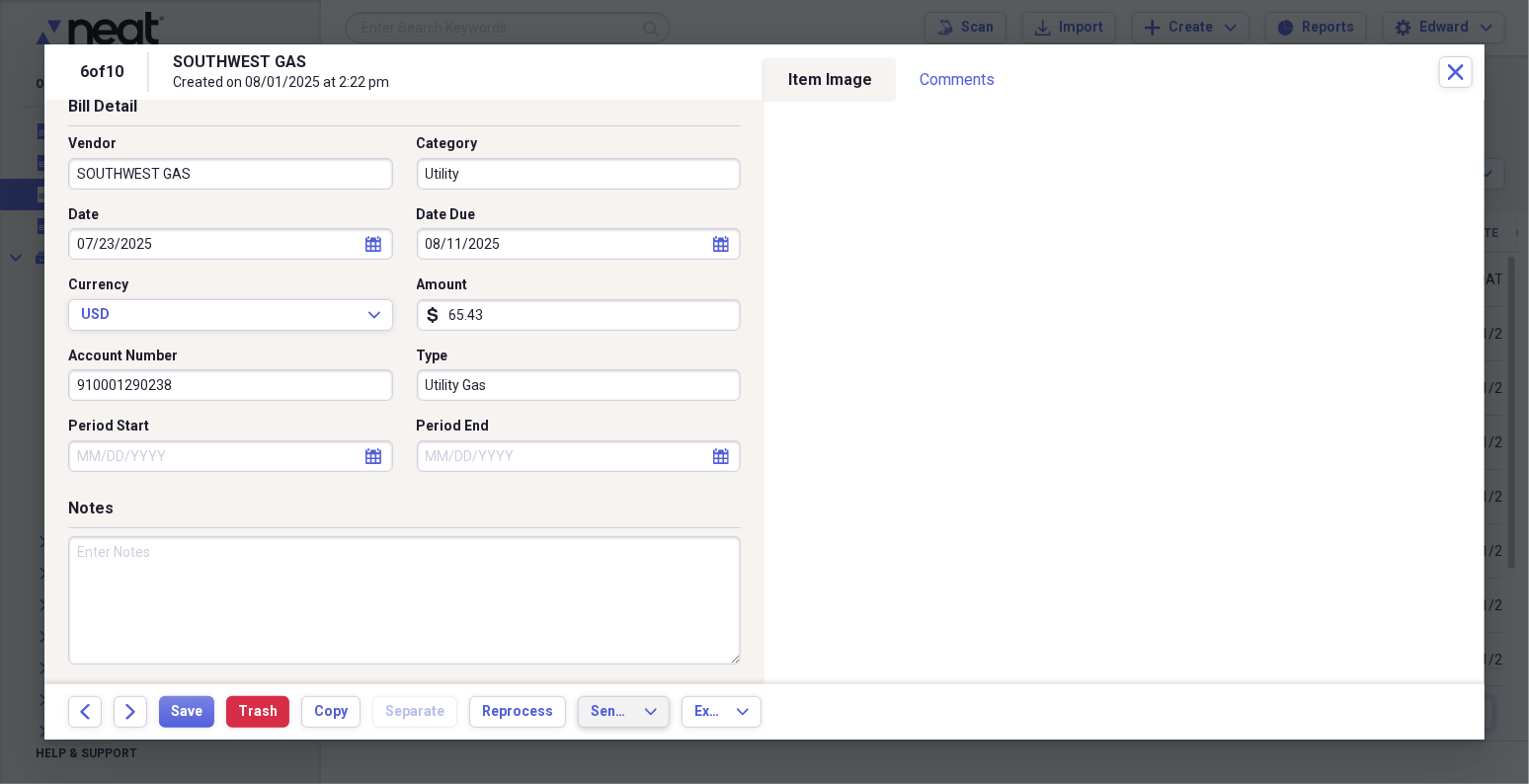 type 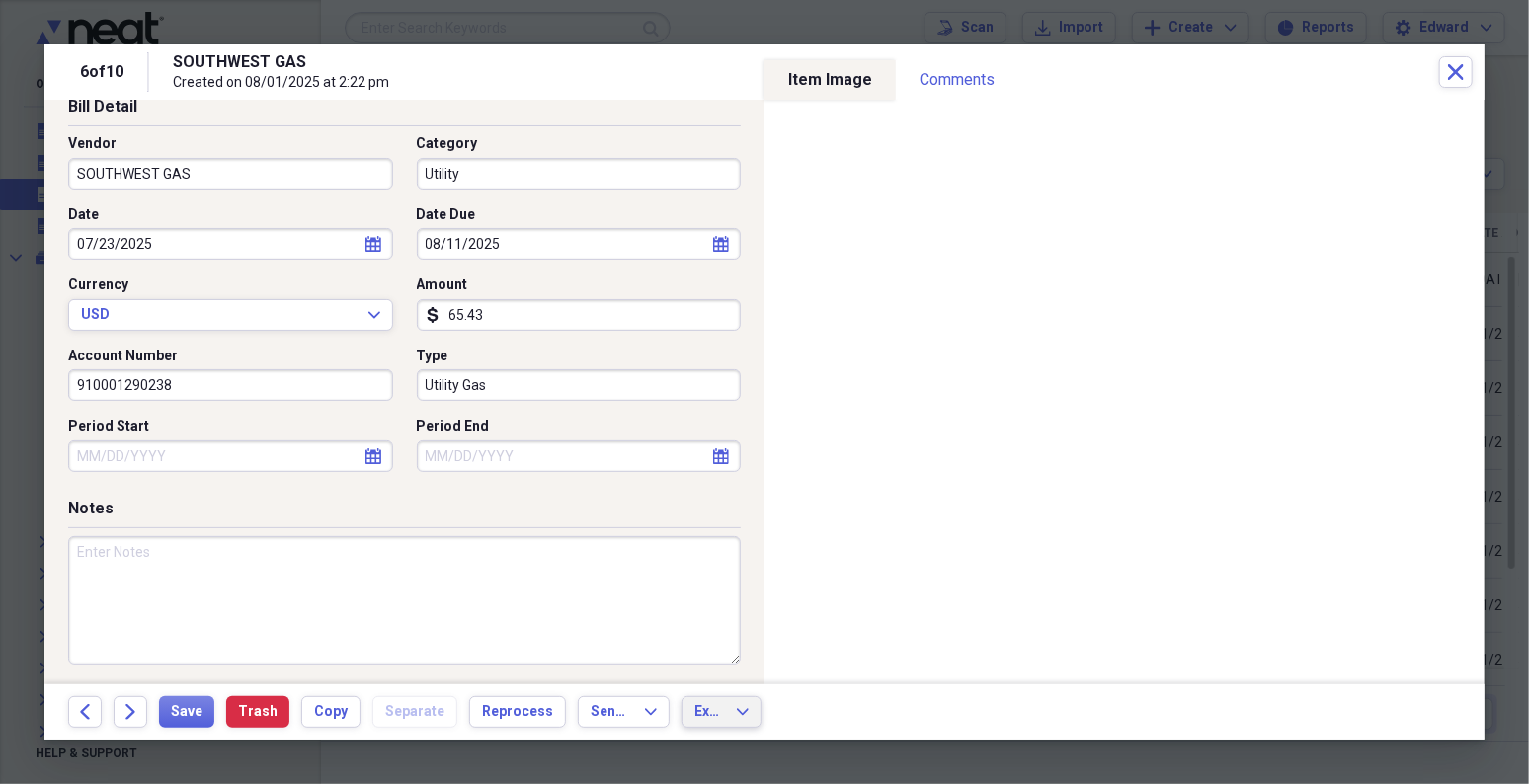 type 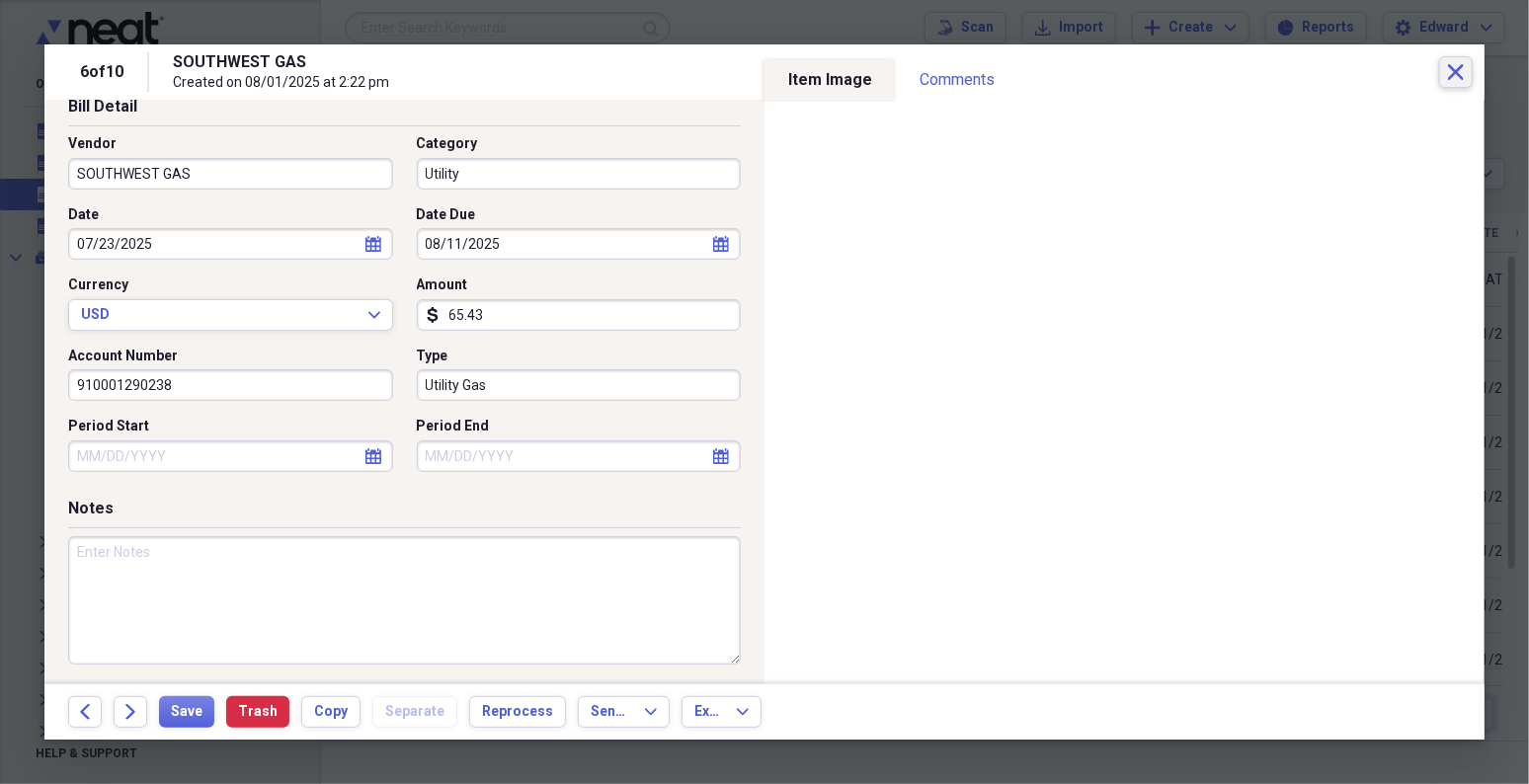 type 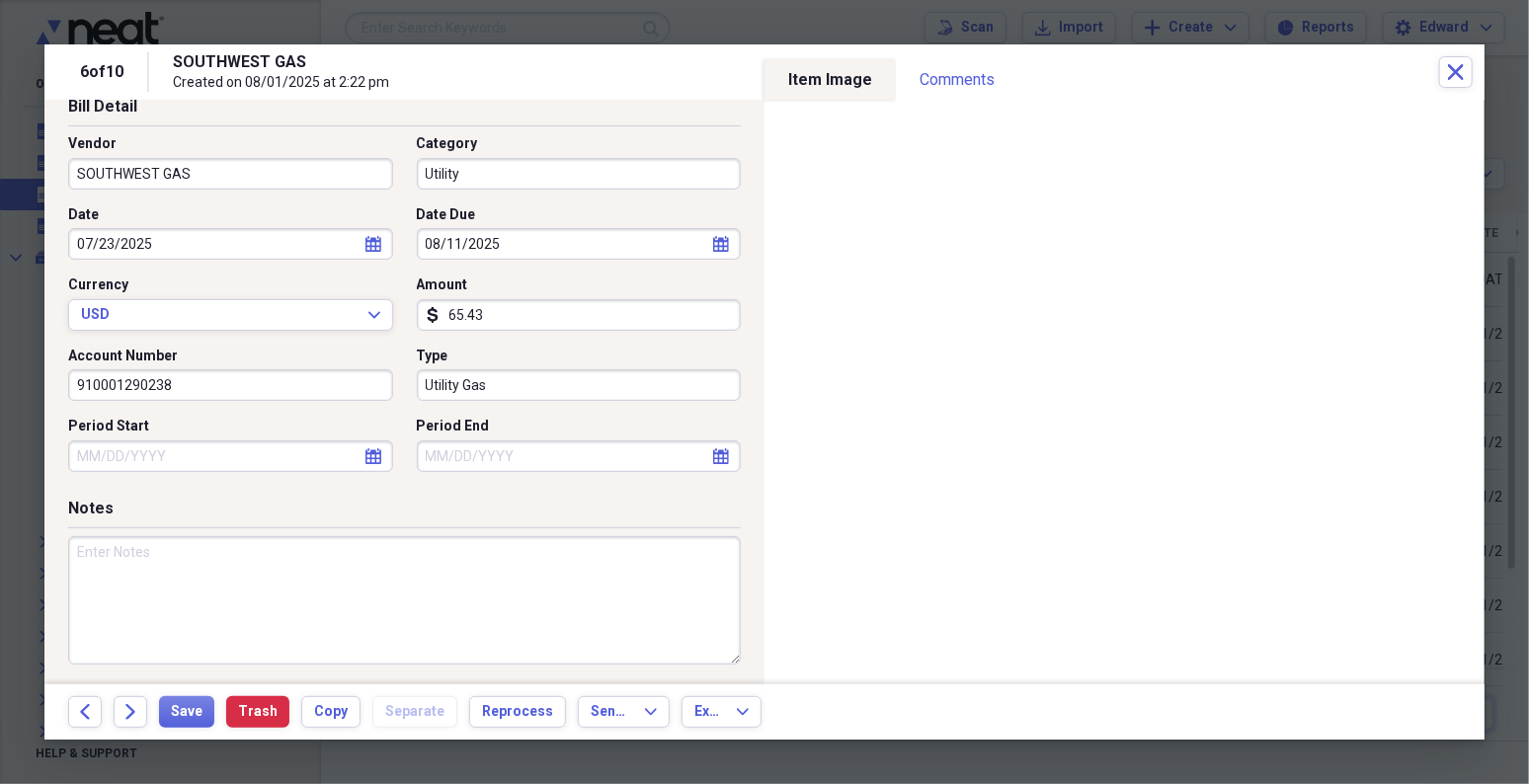 type 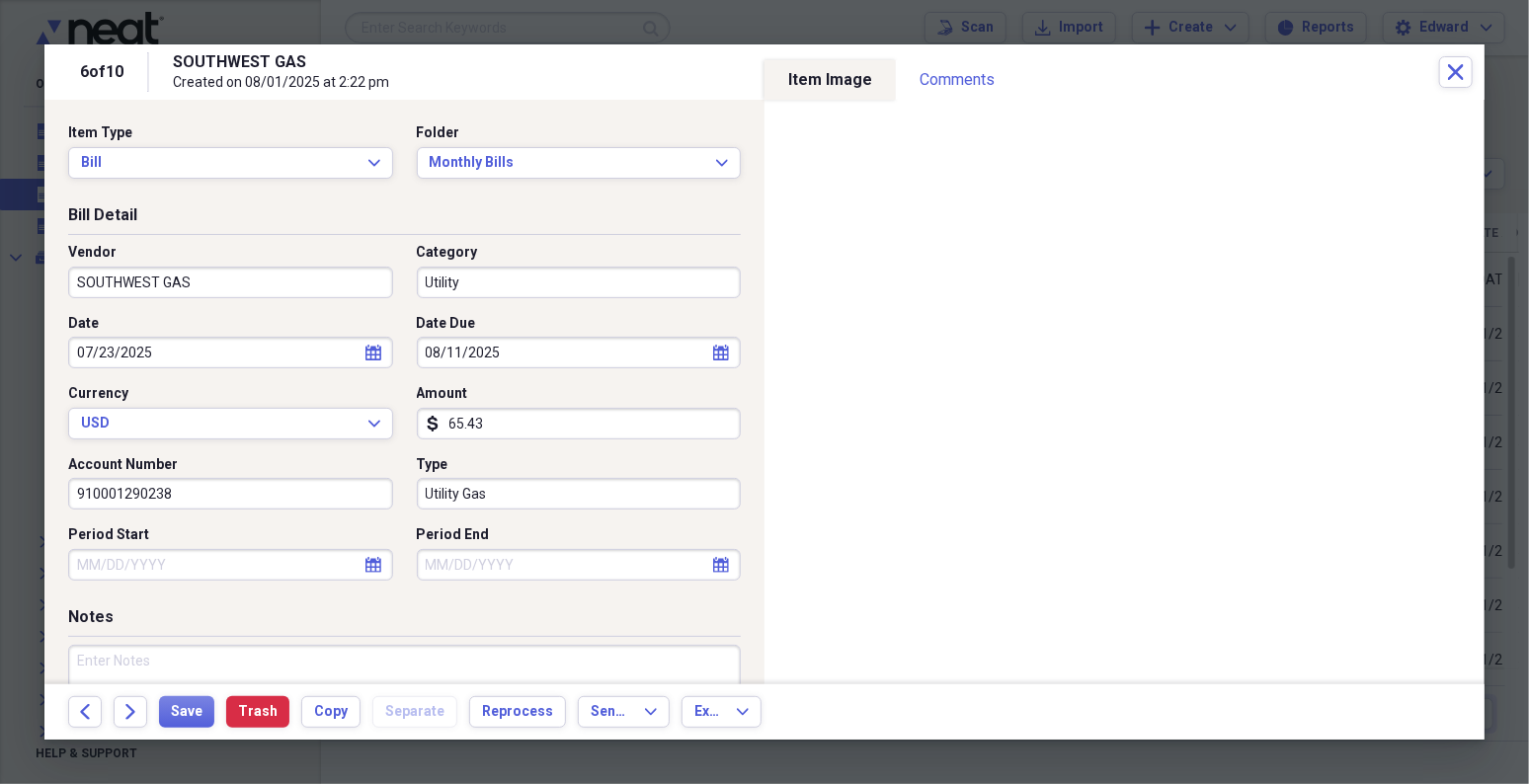 select on "6" 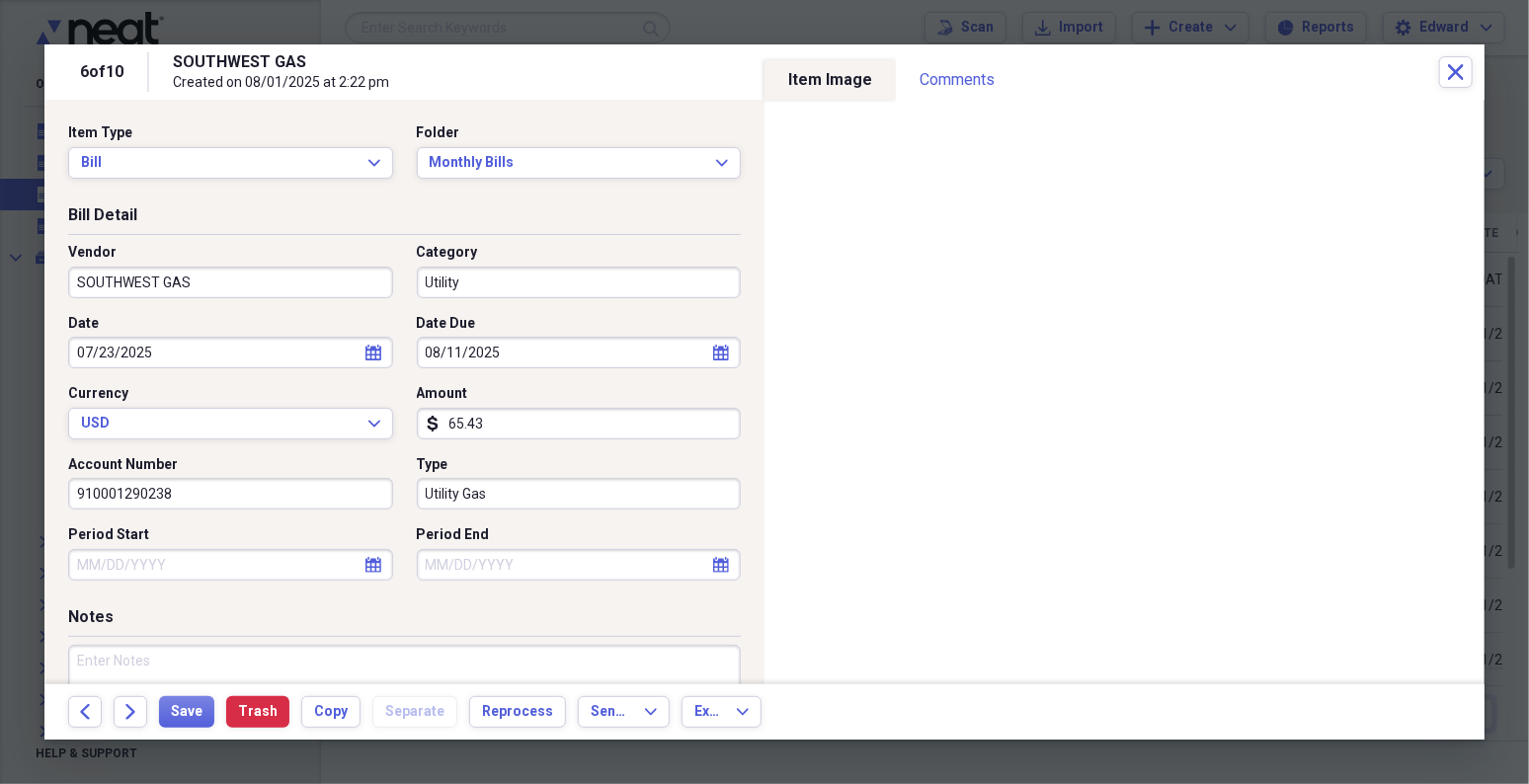 select on "2025" 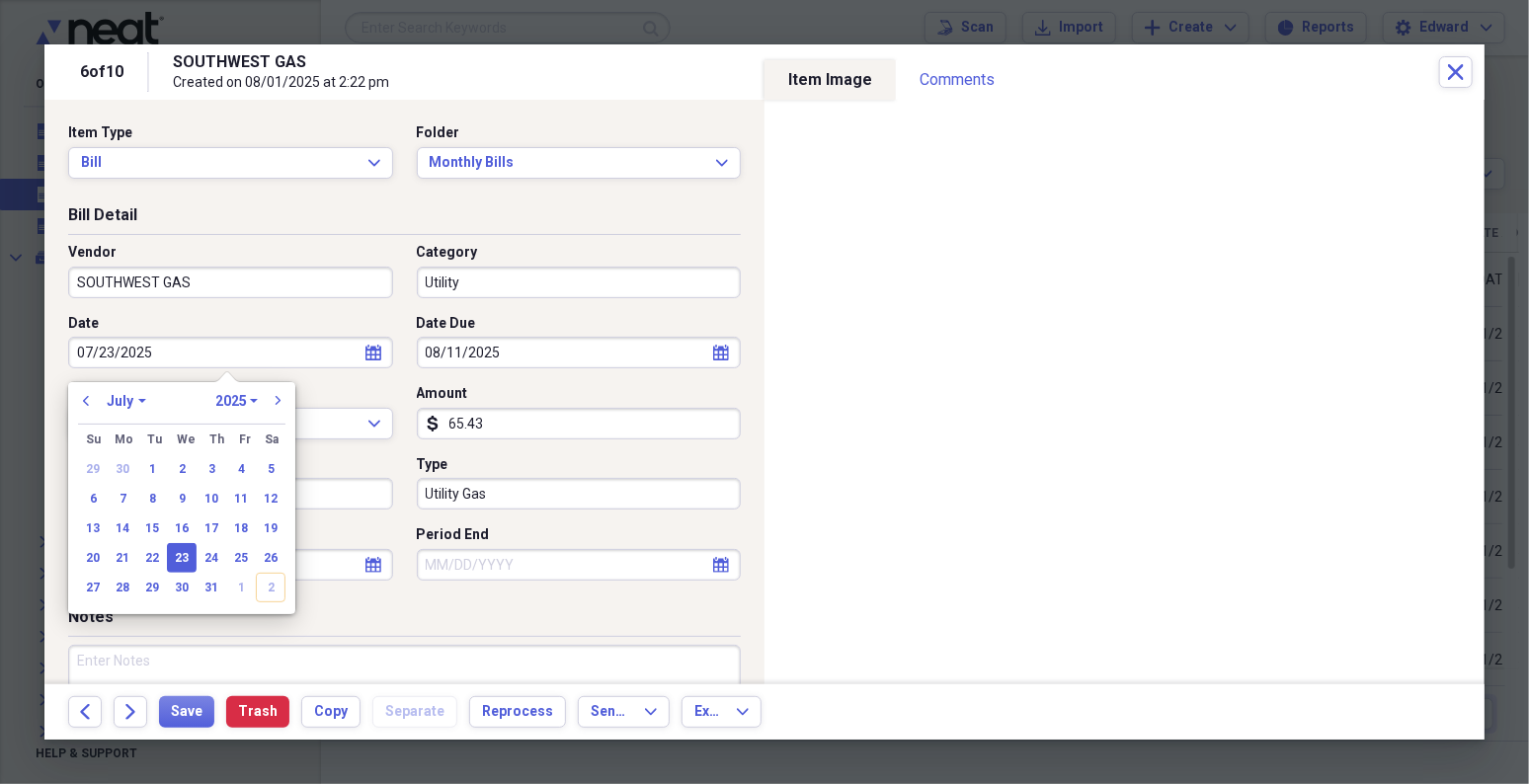 type 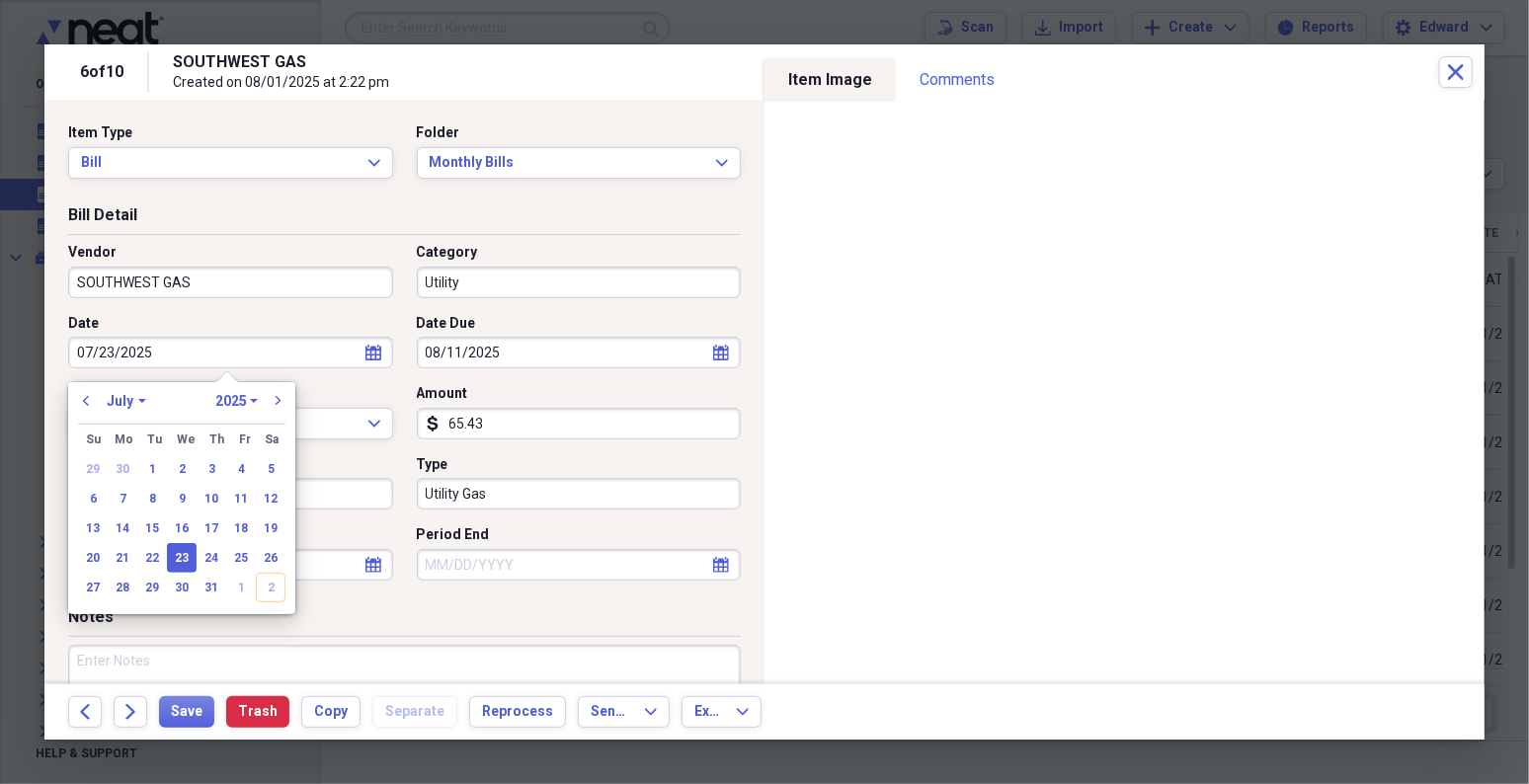 type 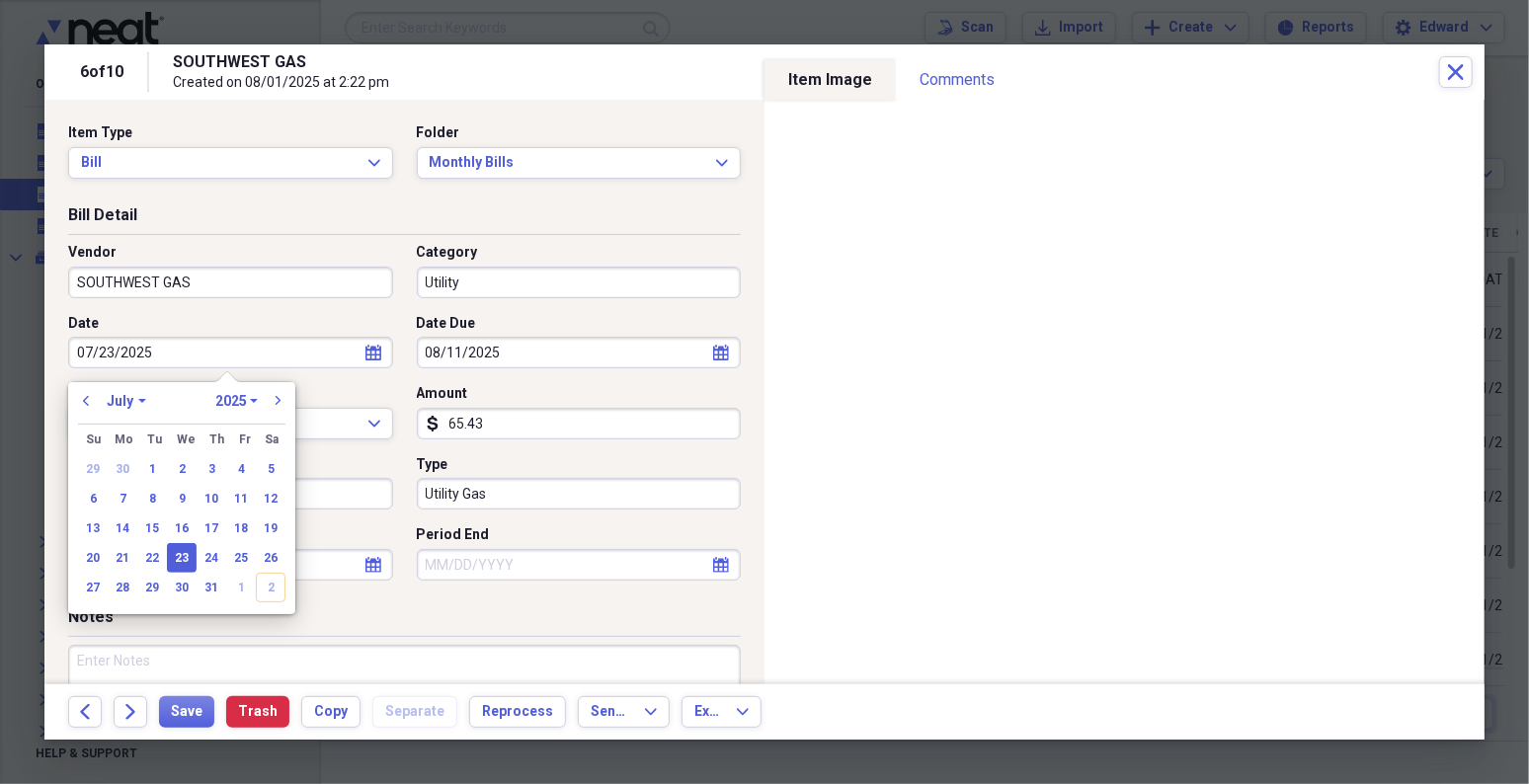 type 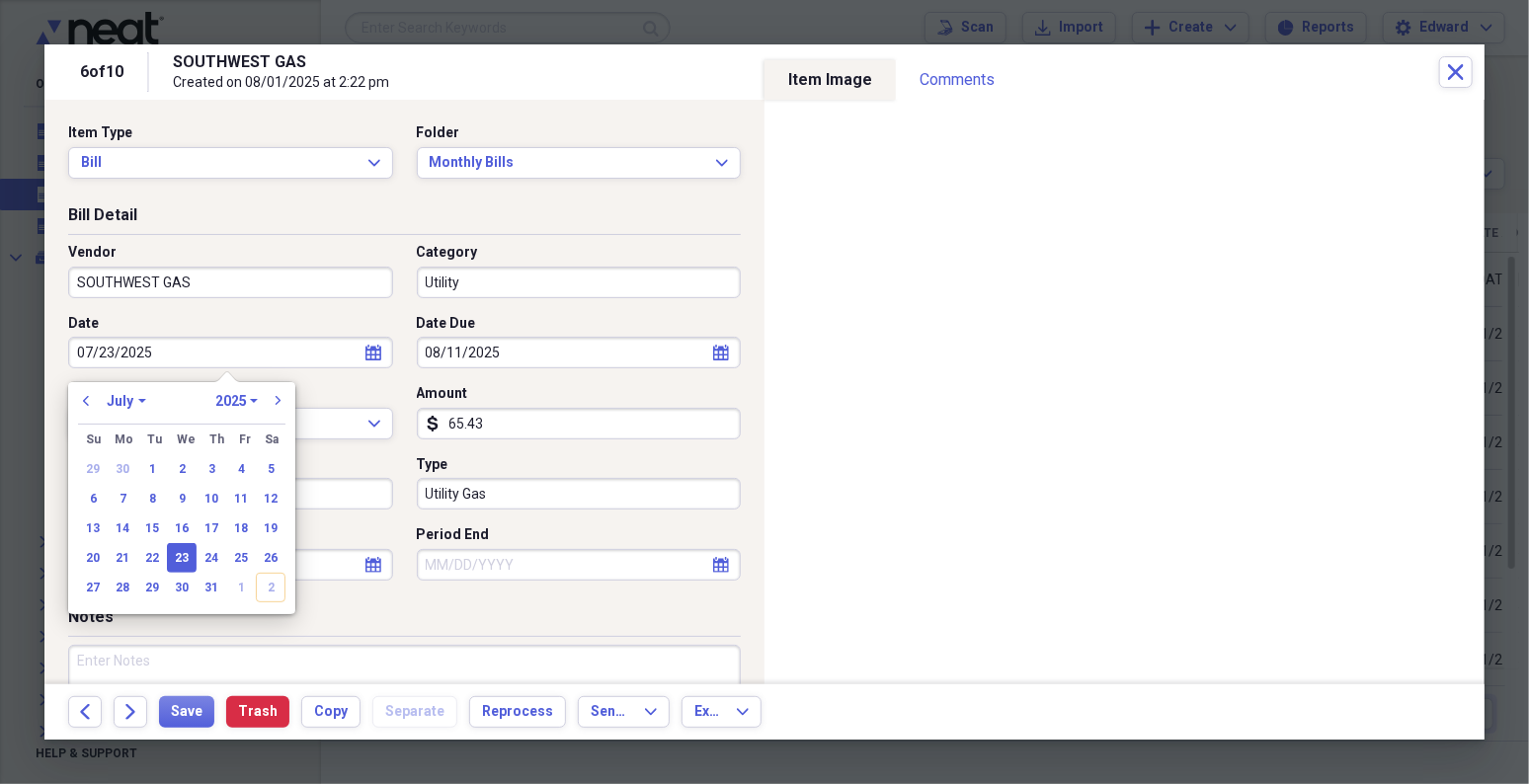 select on "7" 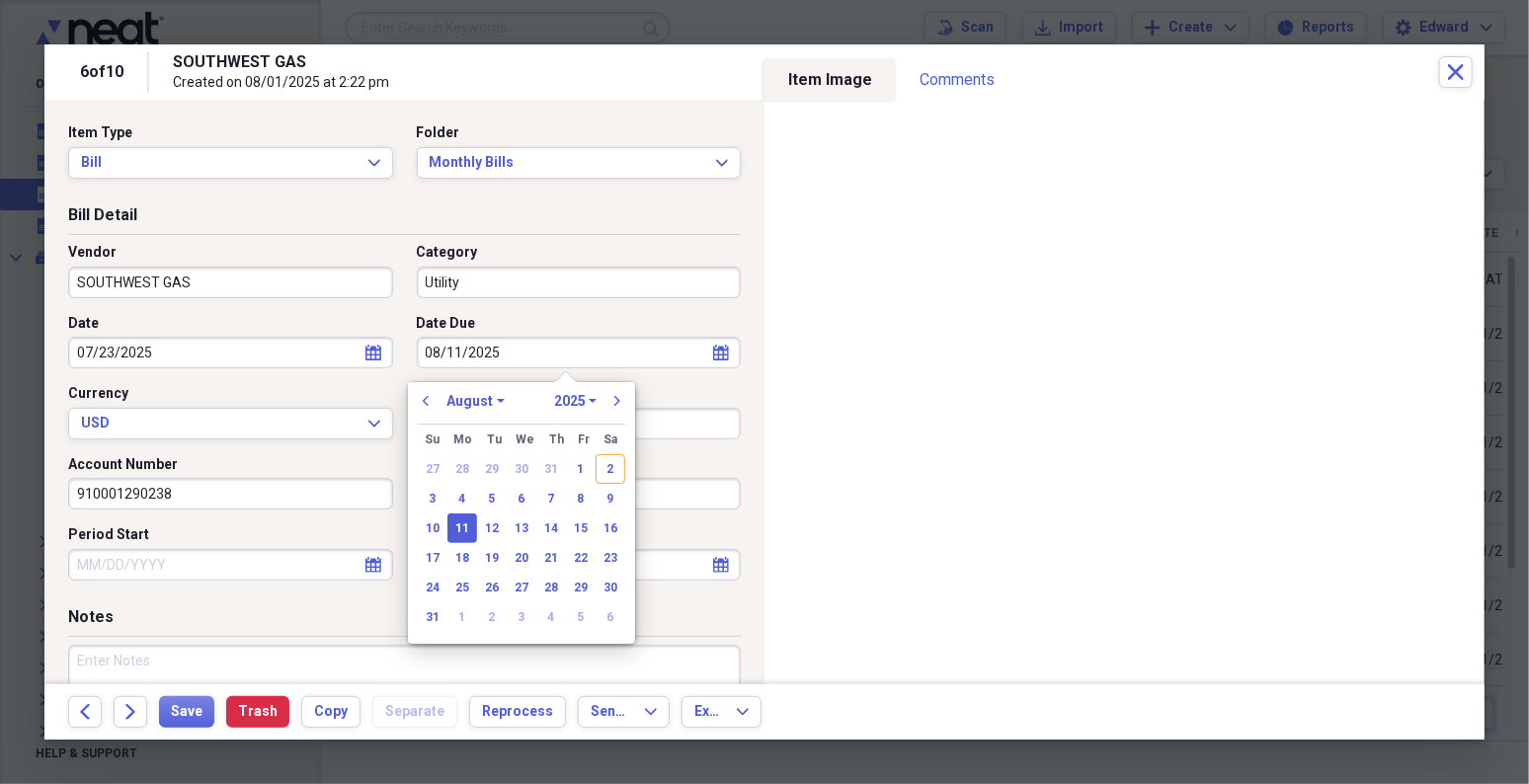 type 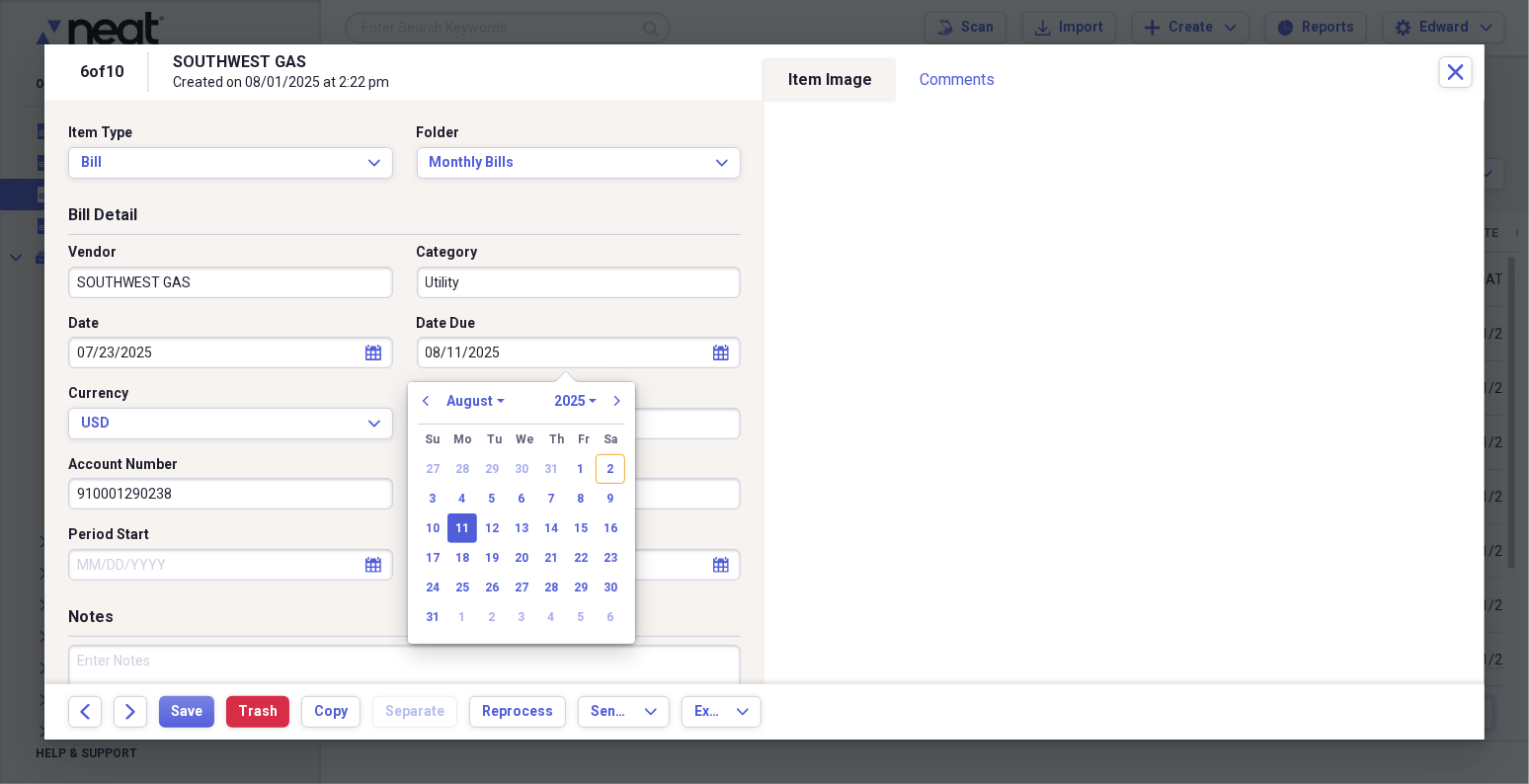 type 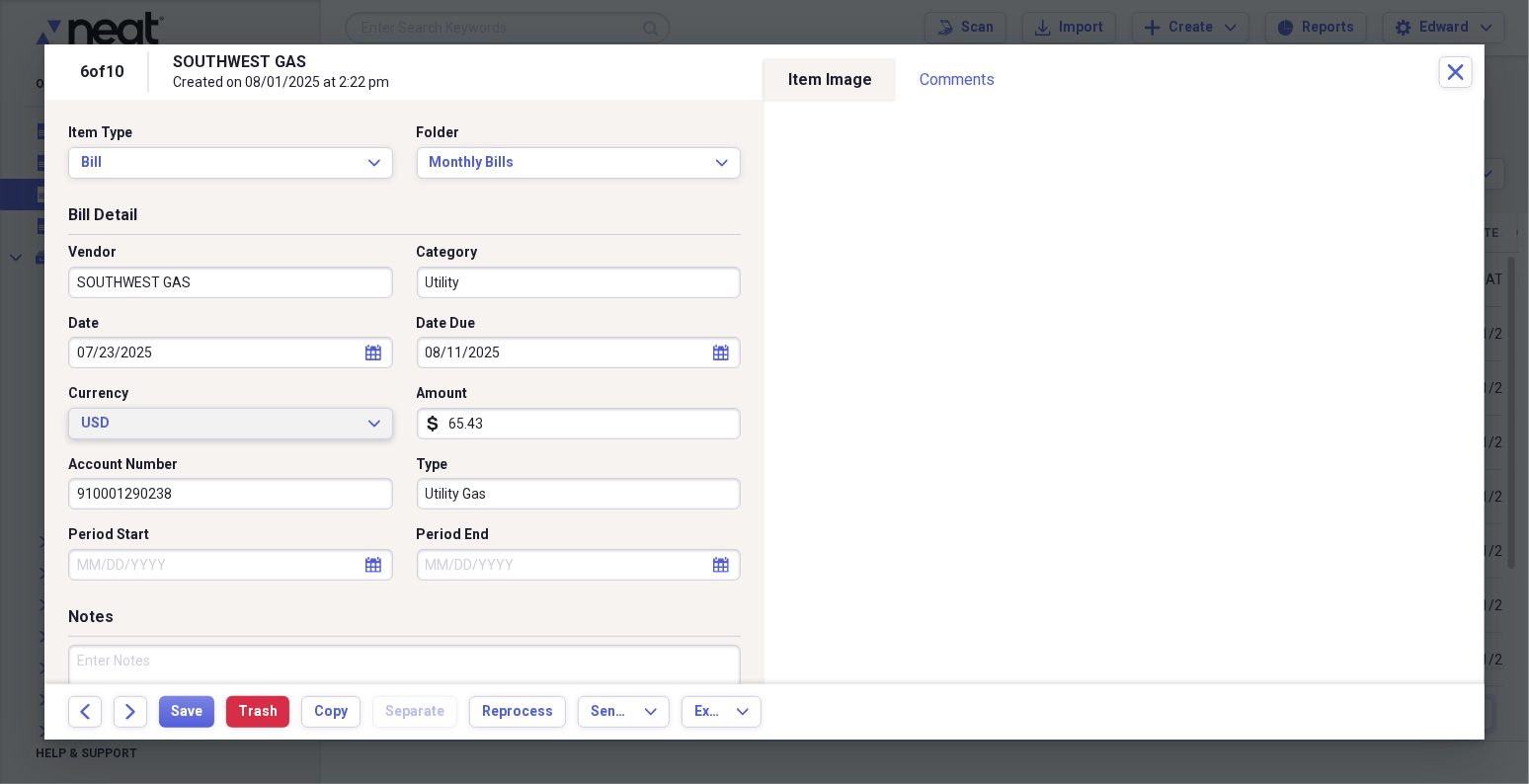 type 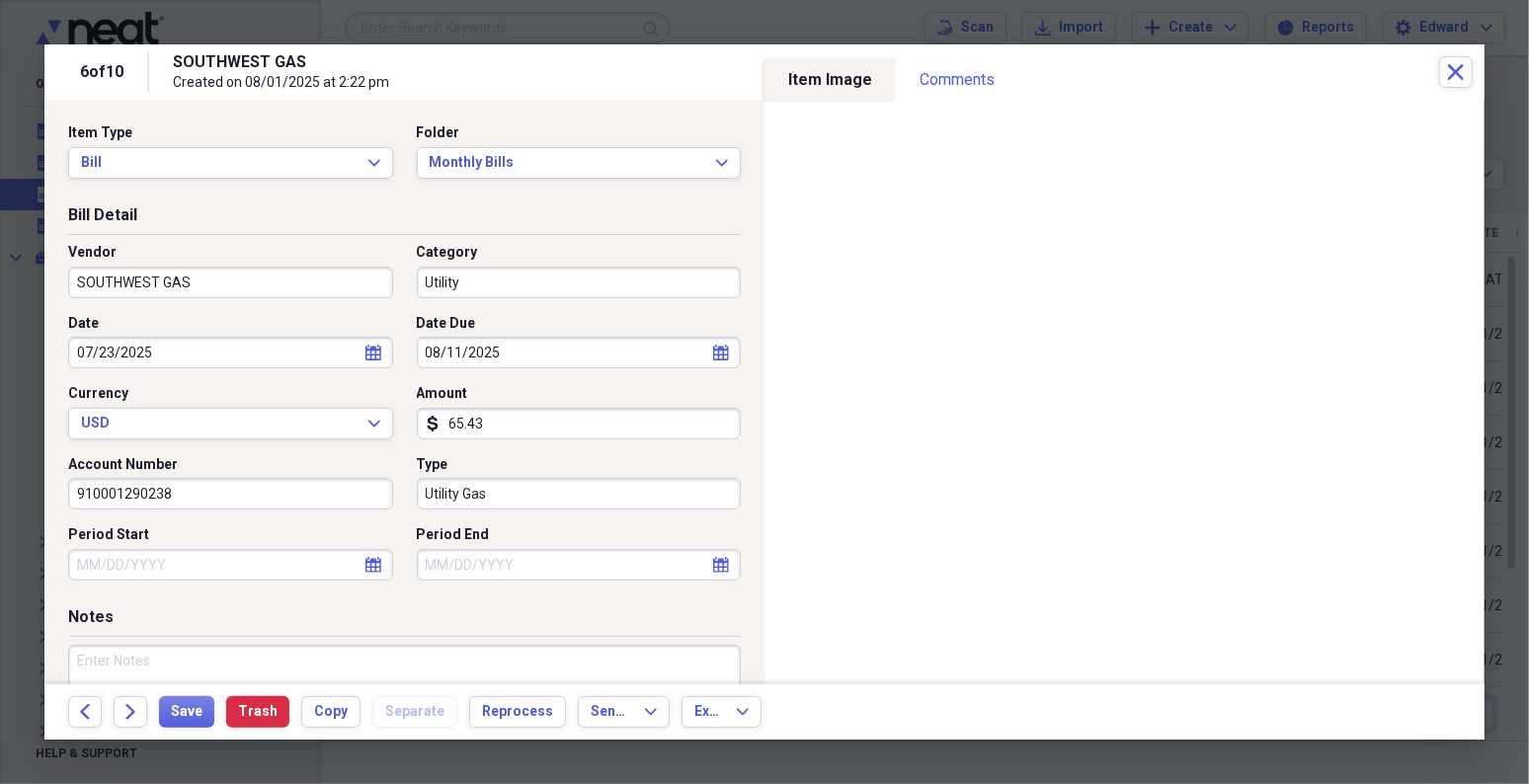 select on "7" 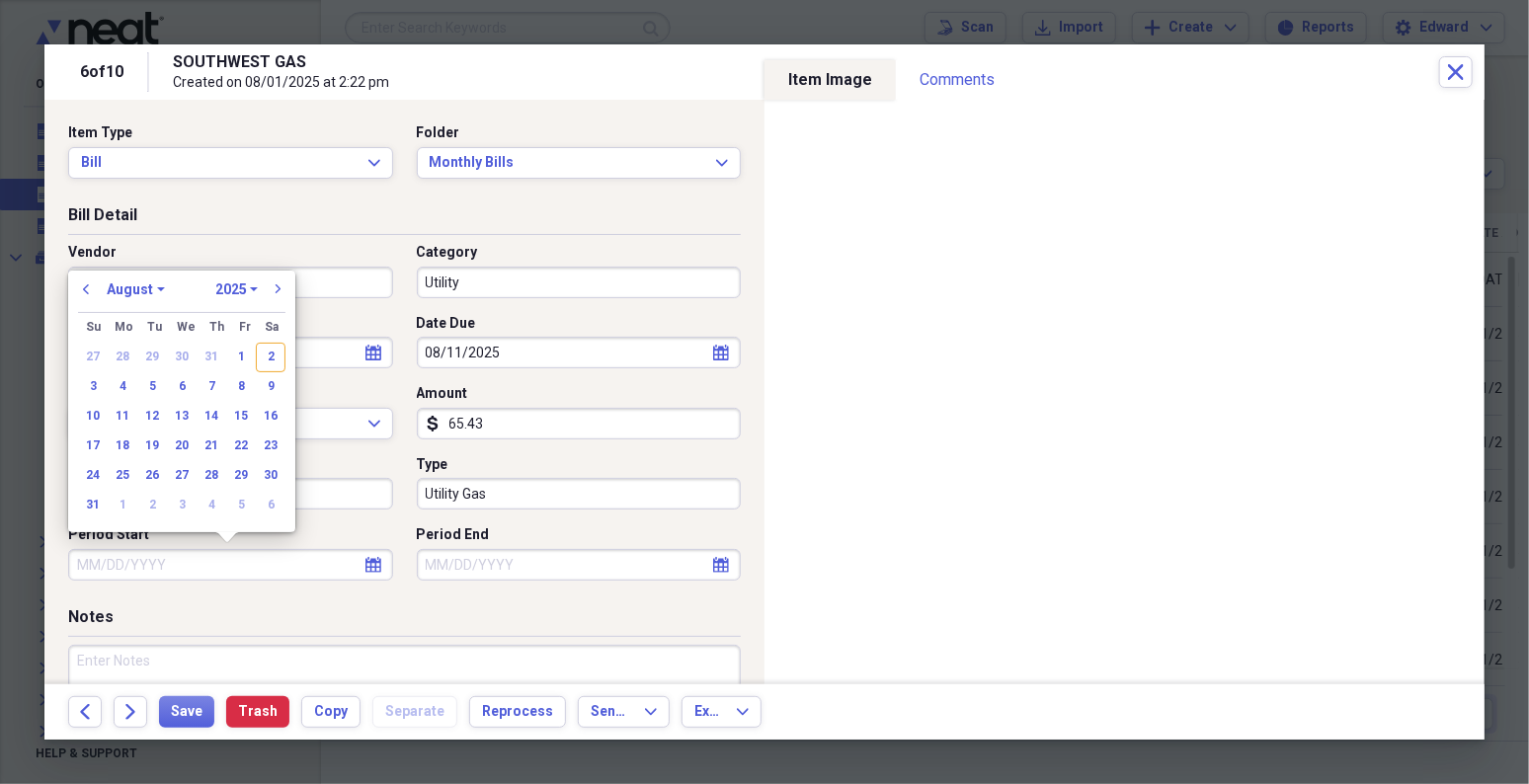 type 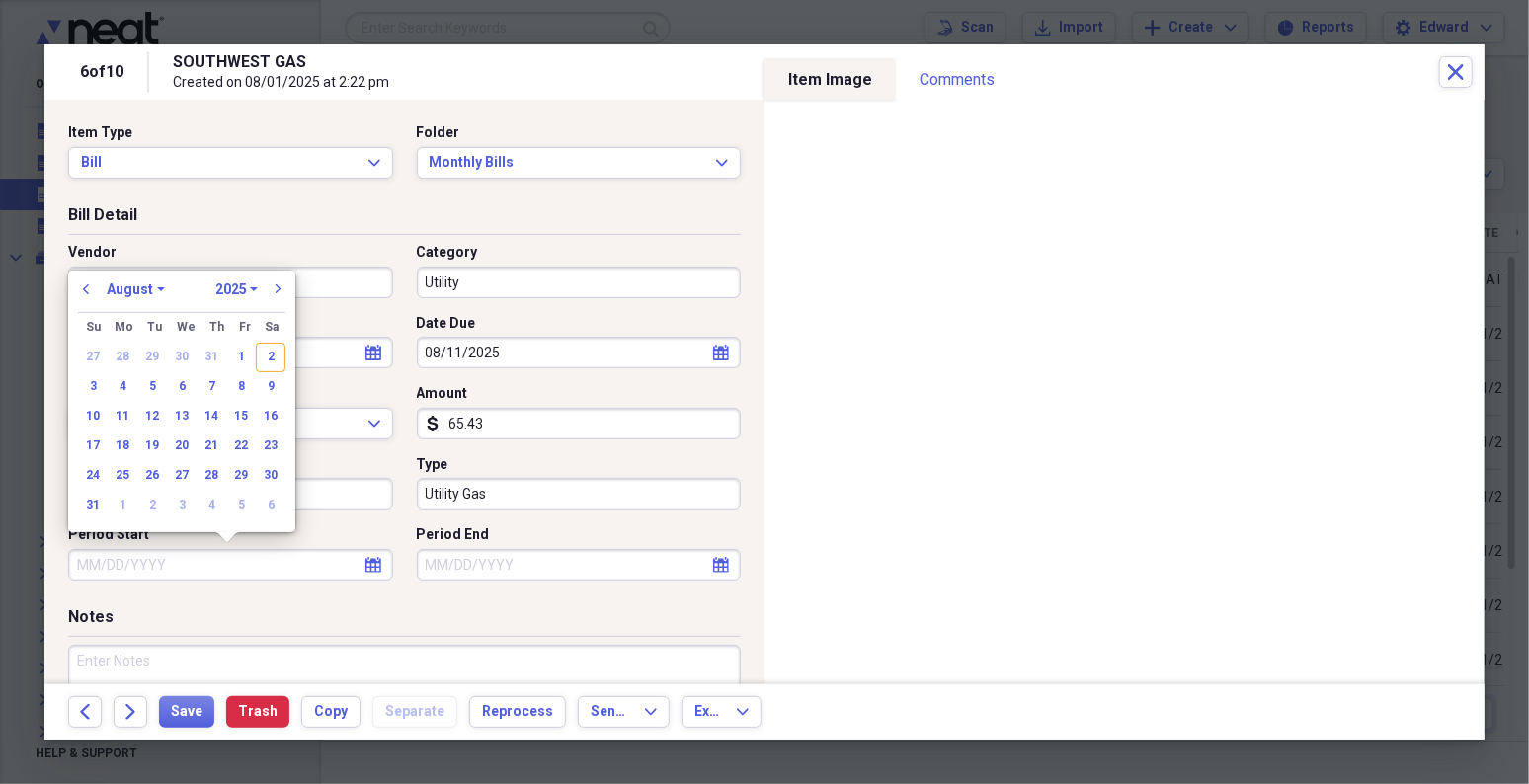 type 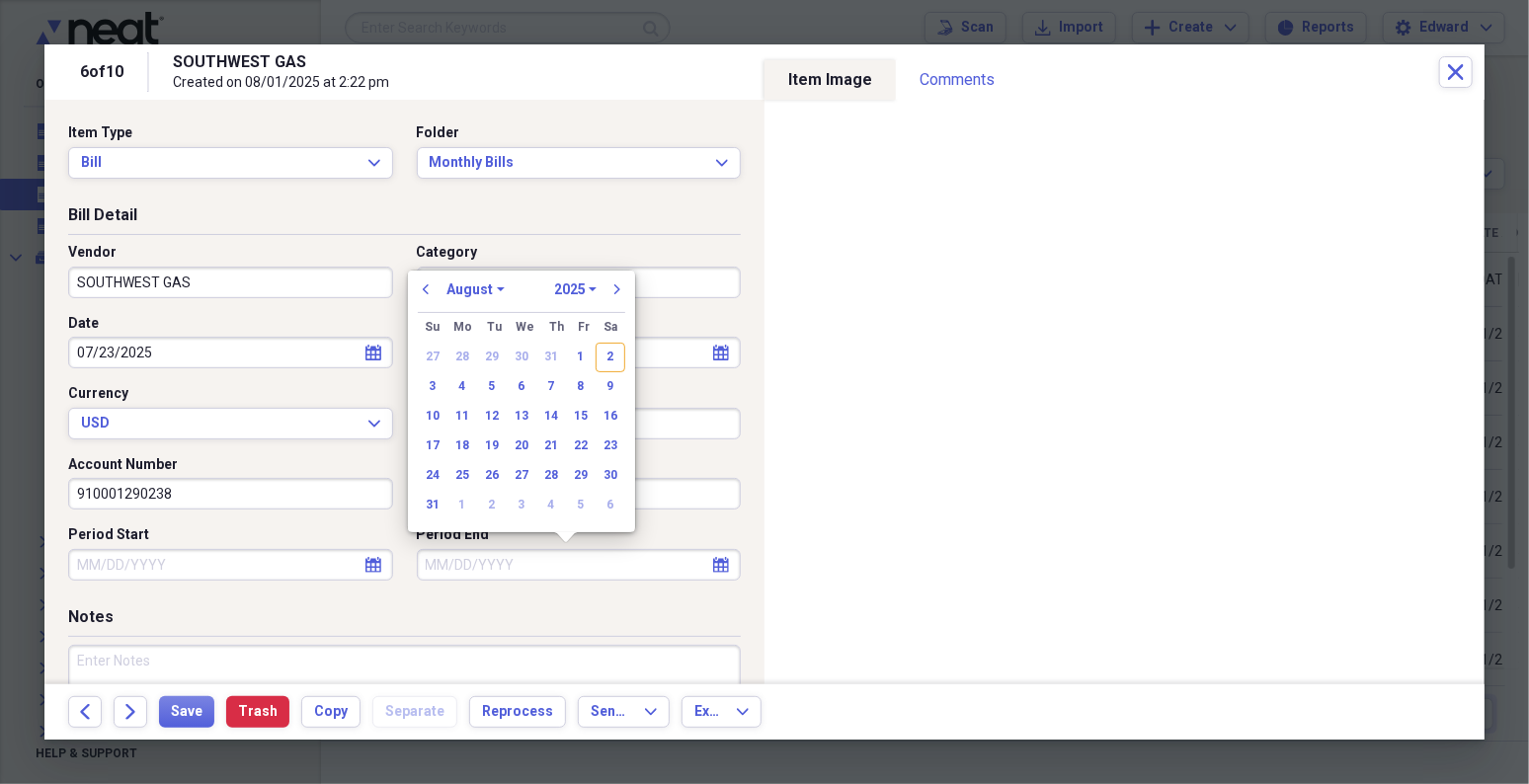 type 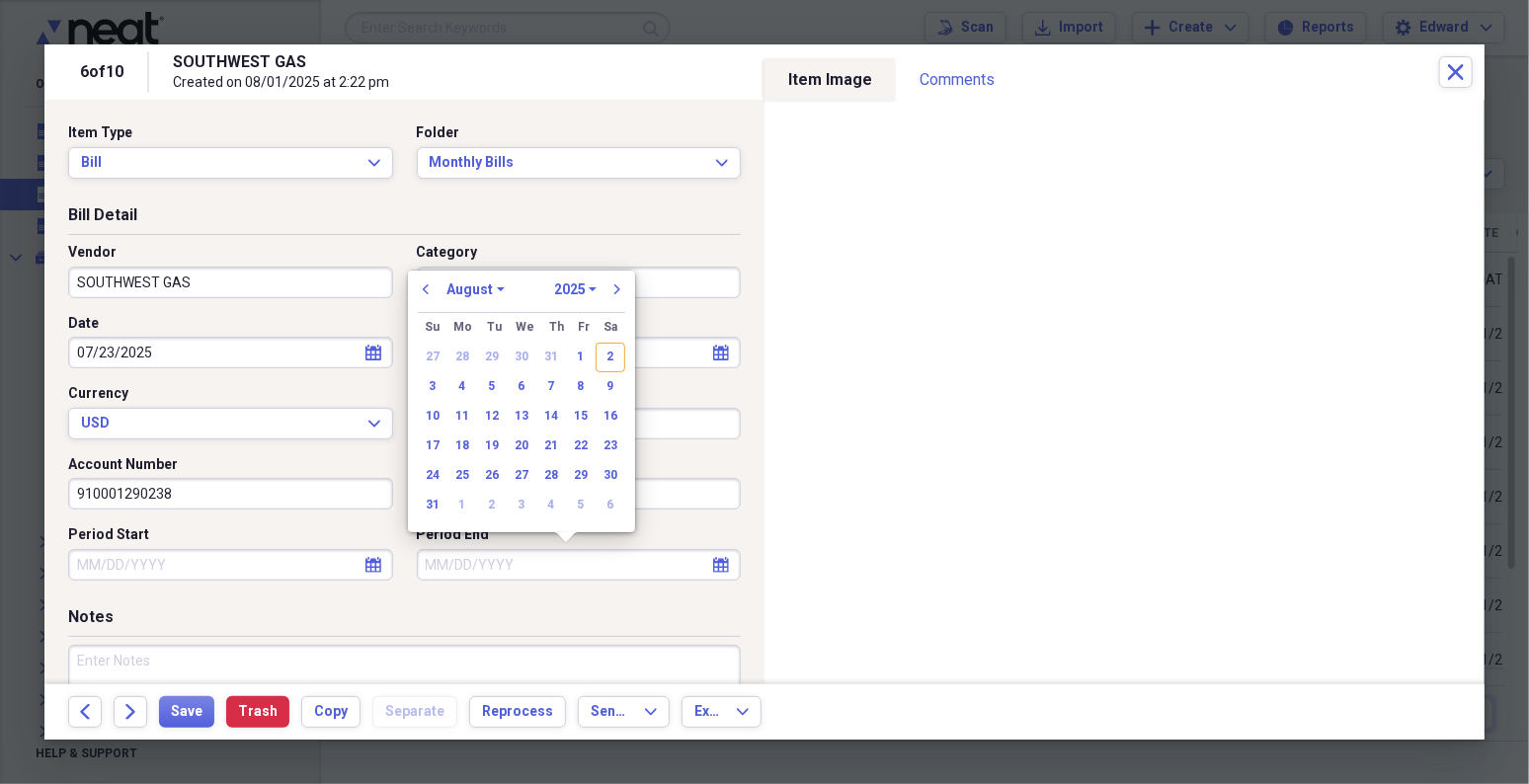 type 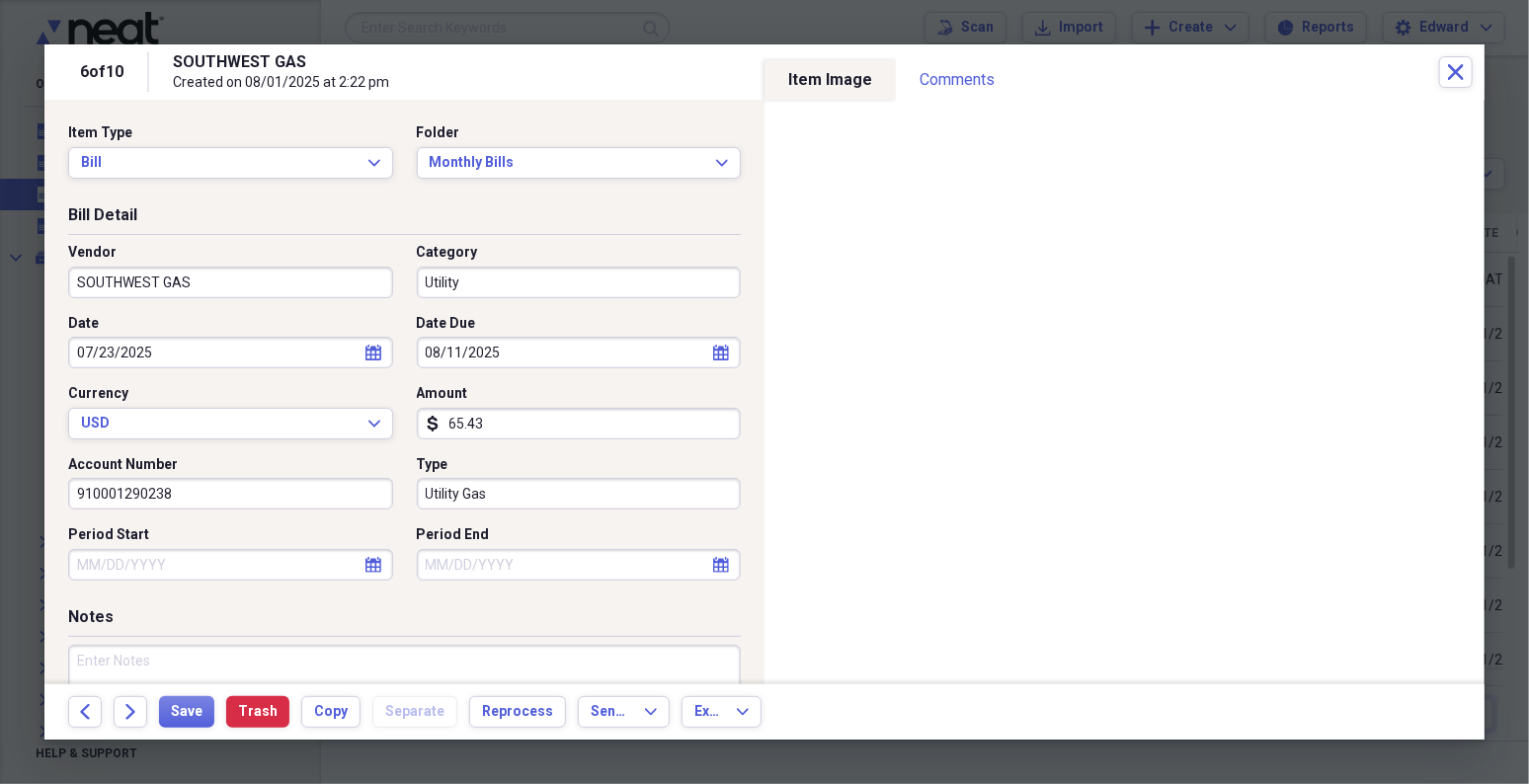 select on "6" 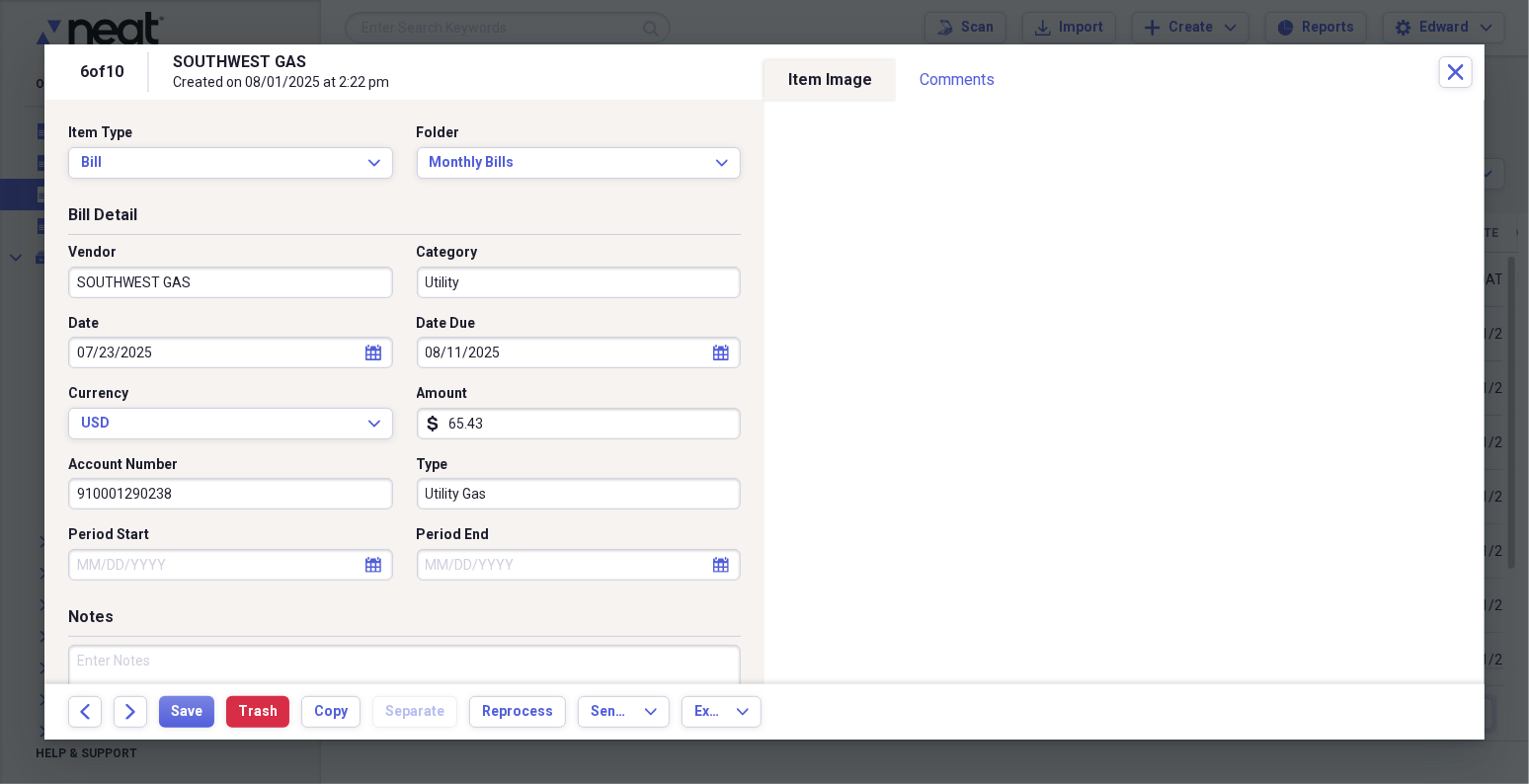 select on "2025" 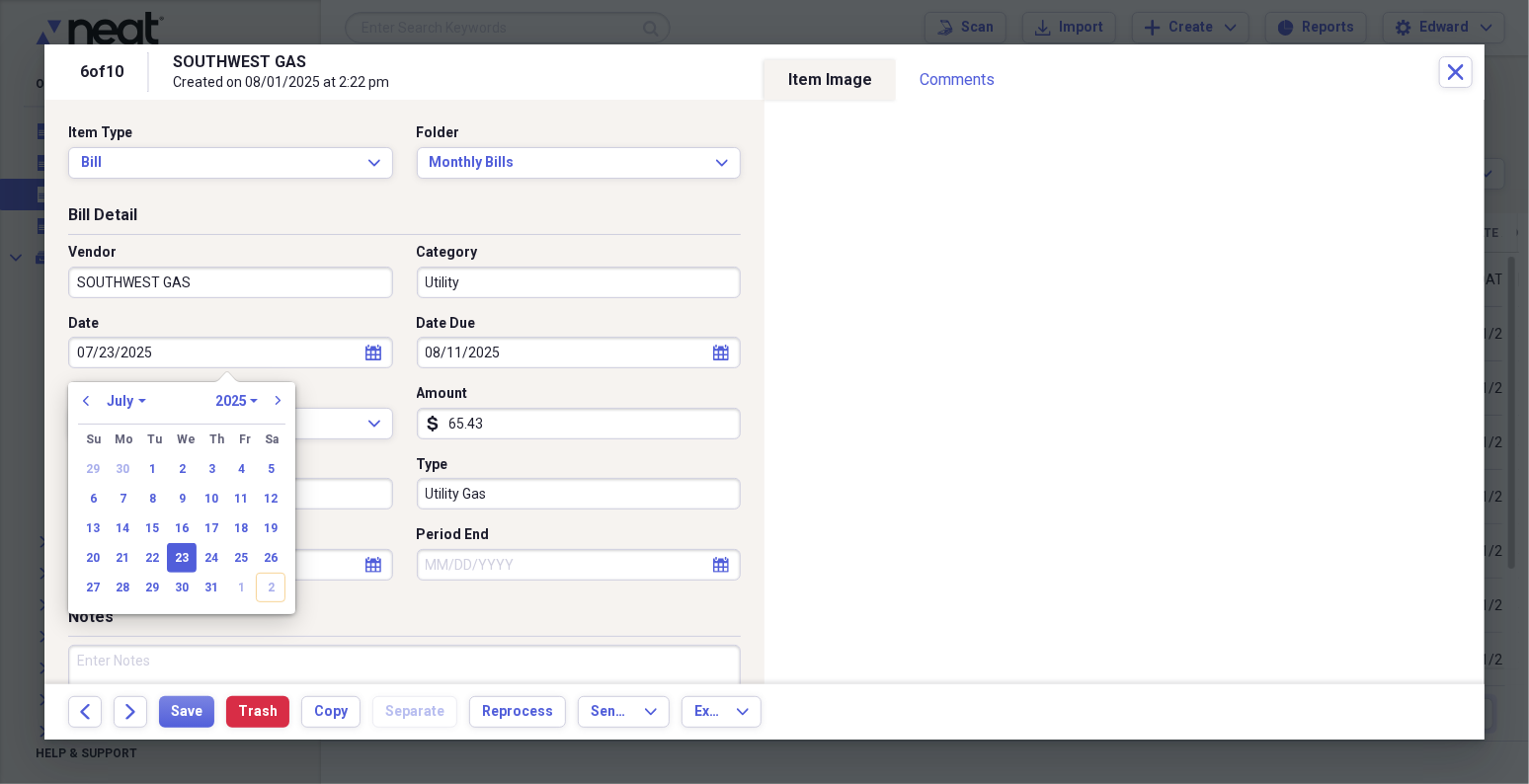 type 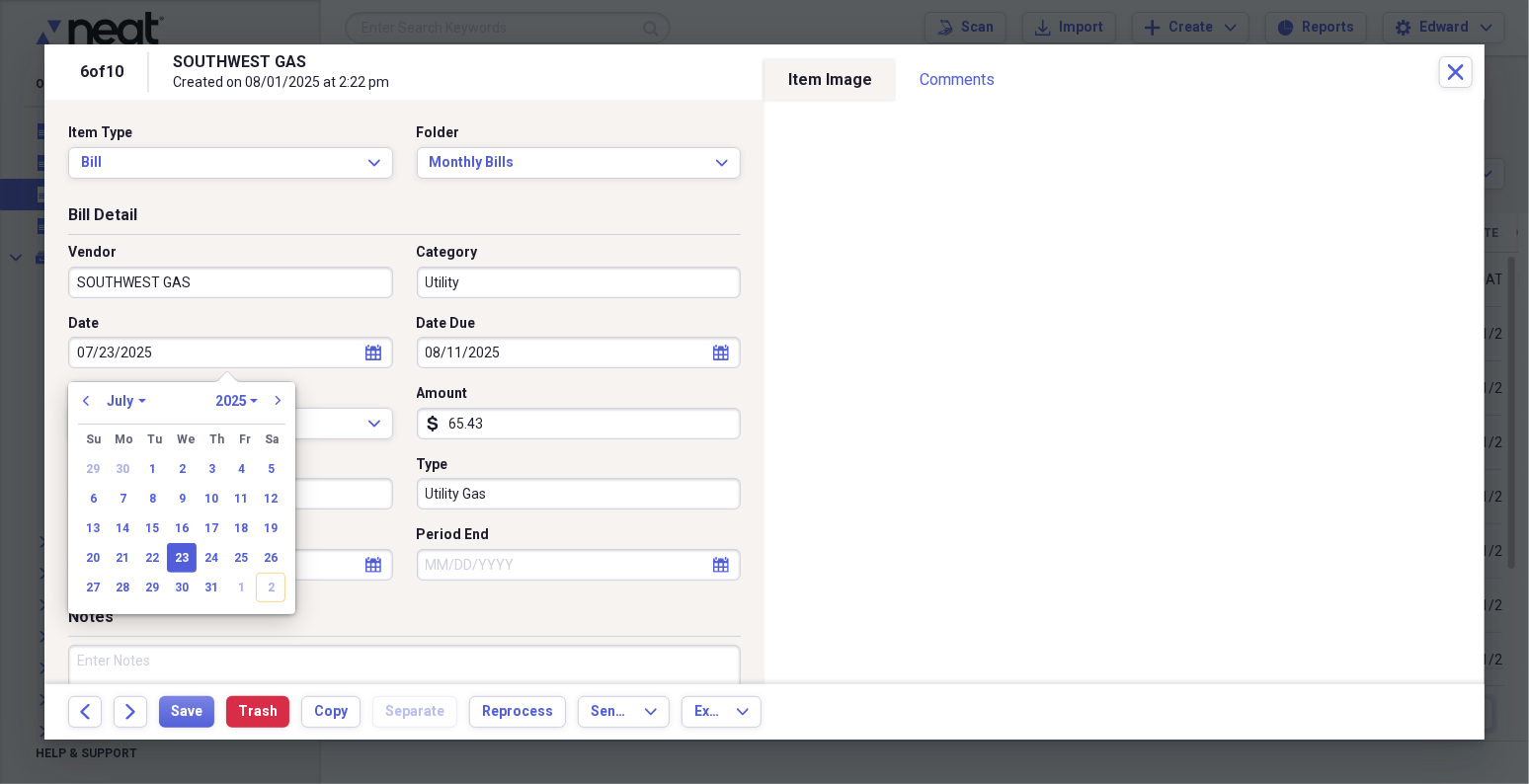 type 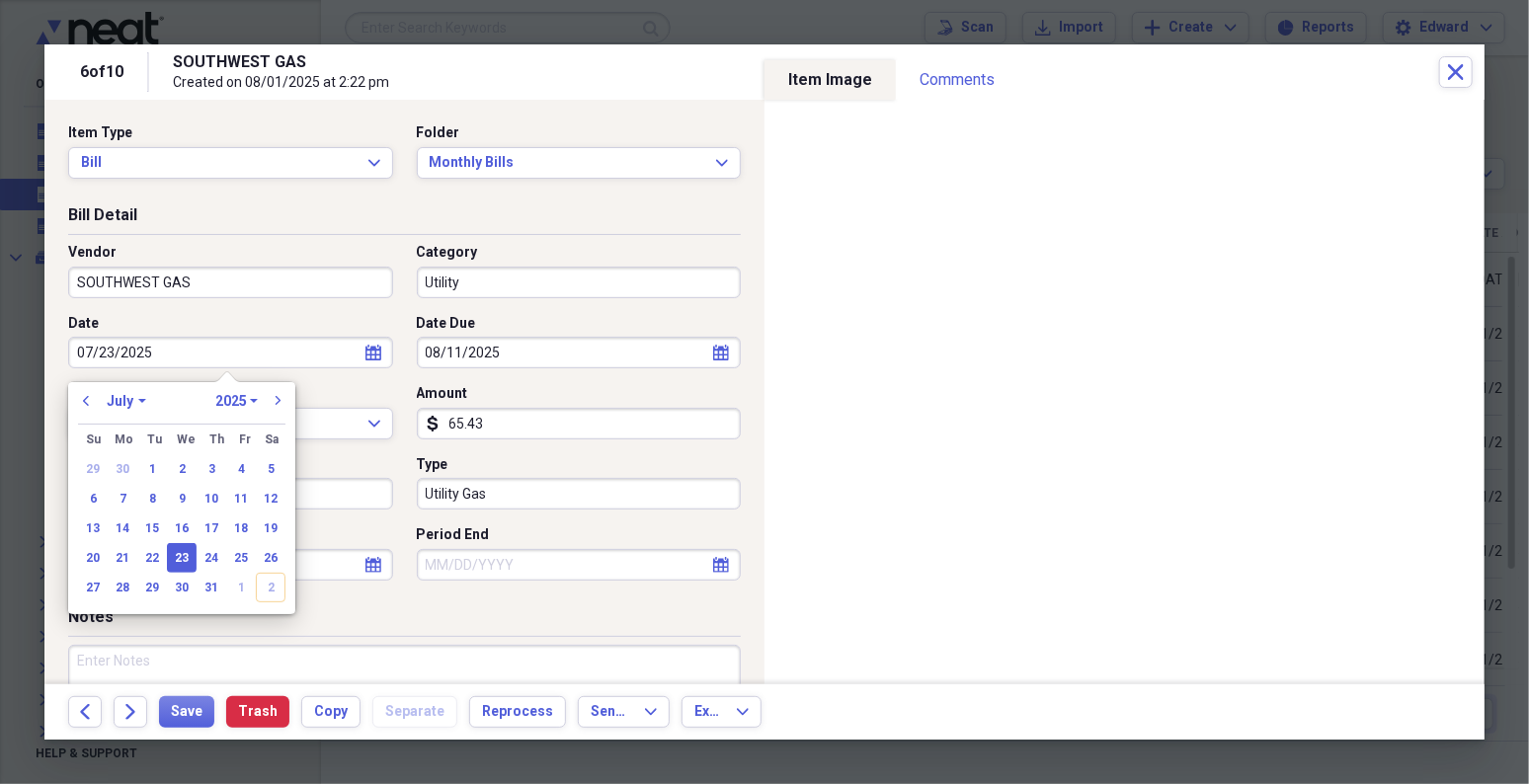 select on "7" 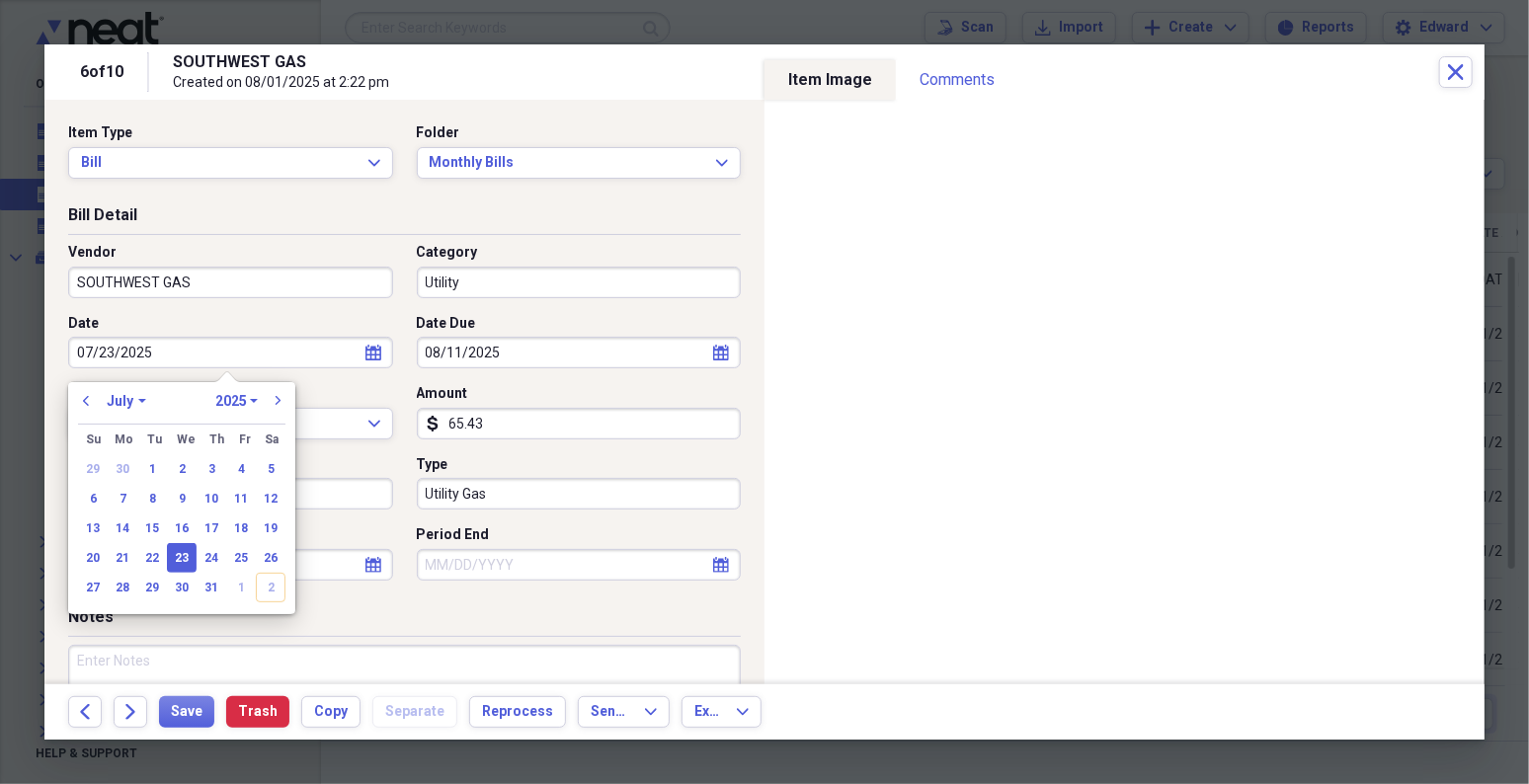 select on "2025" 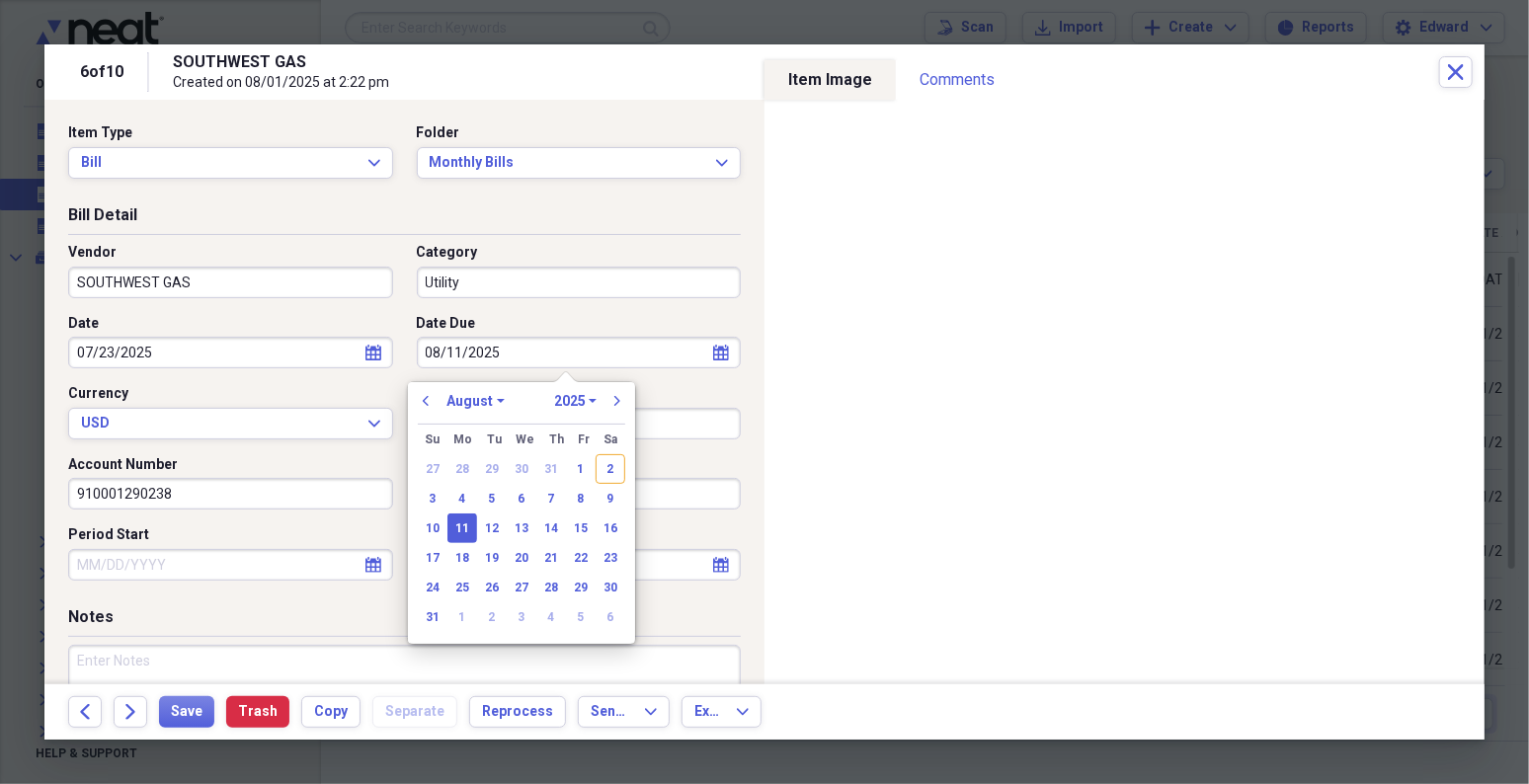 type 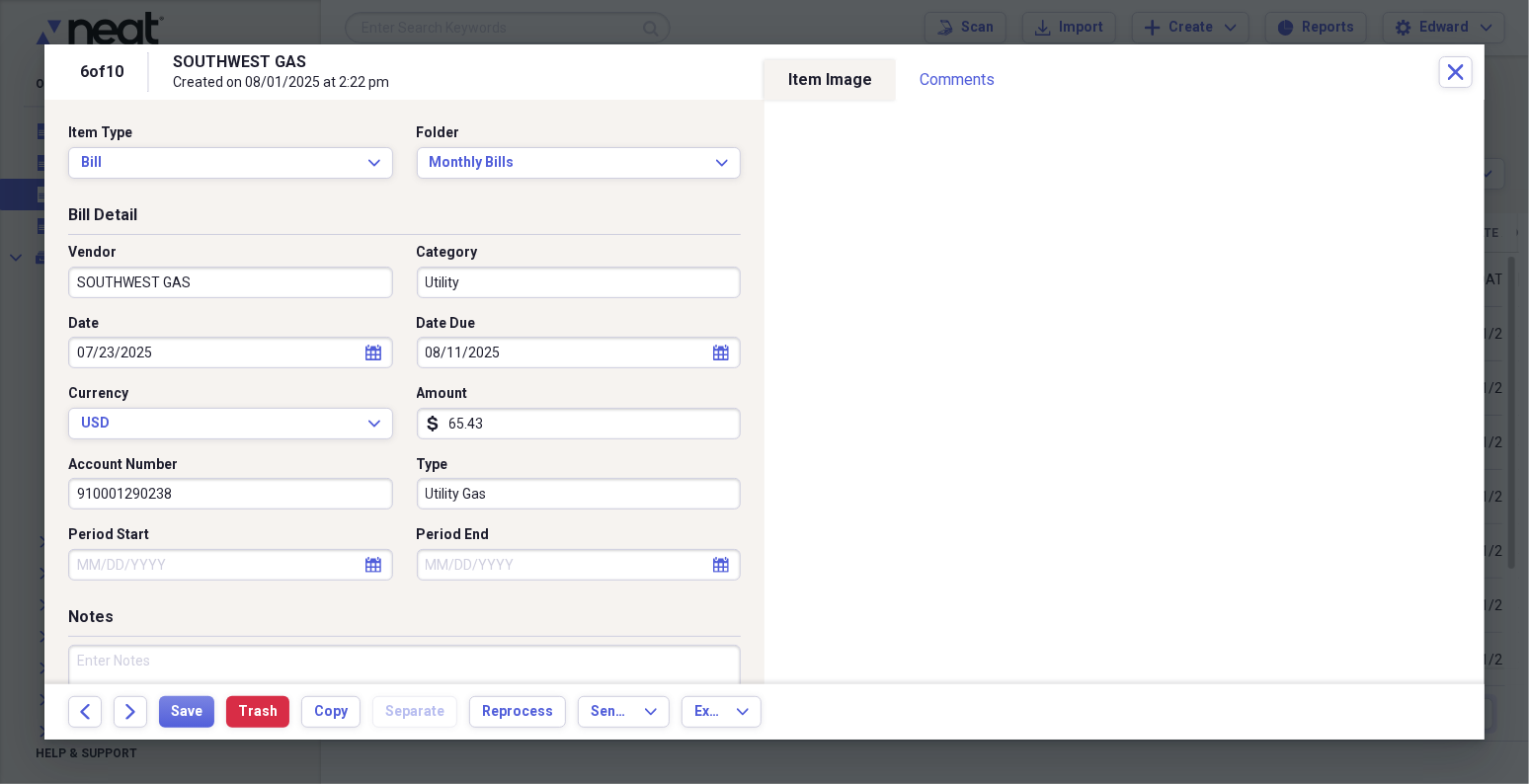 select on "7" 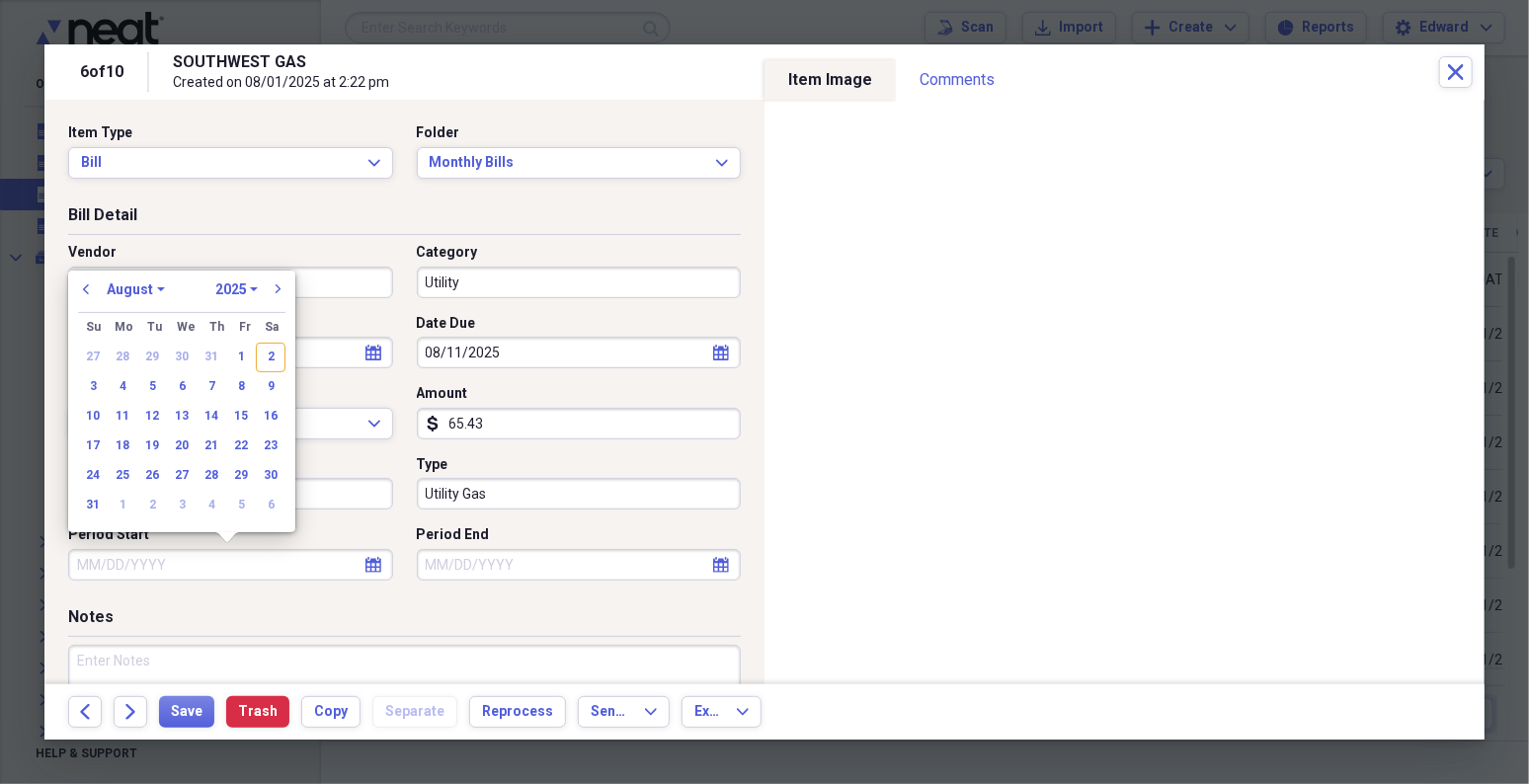 type 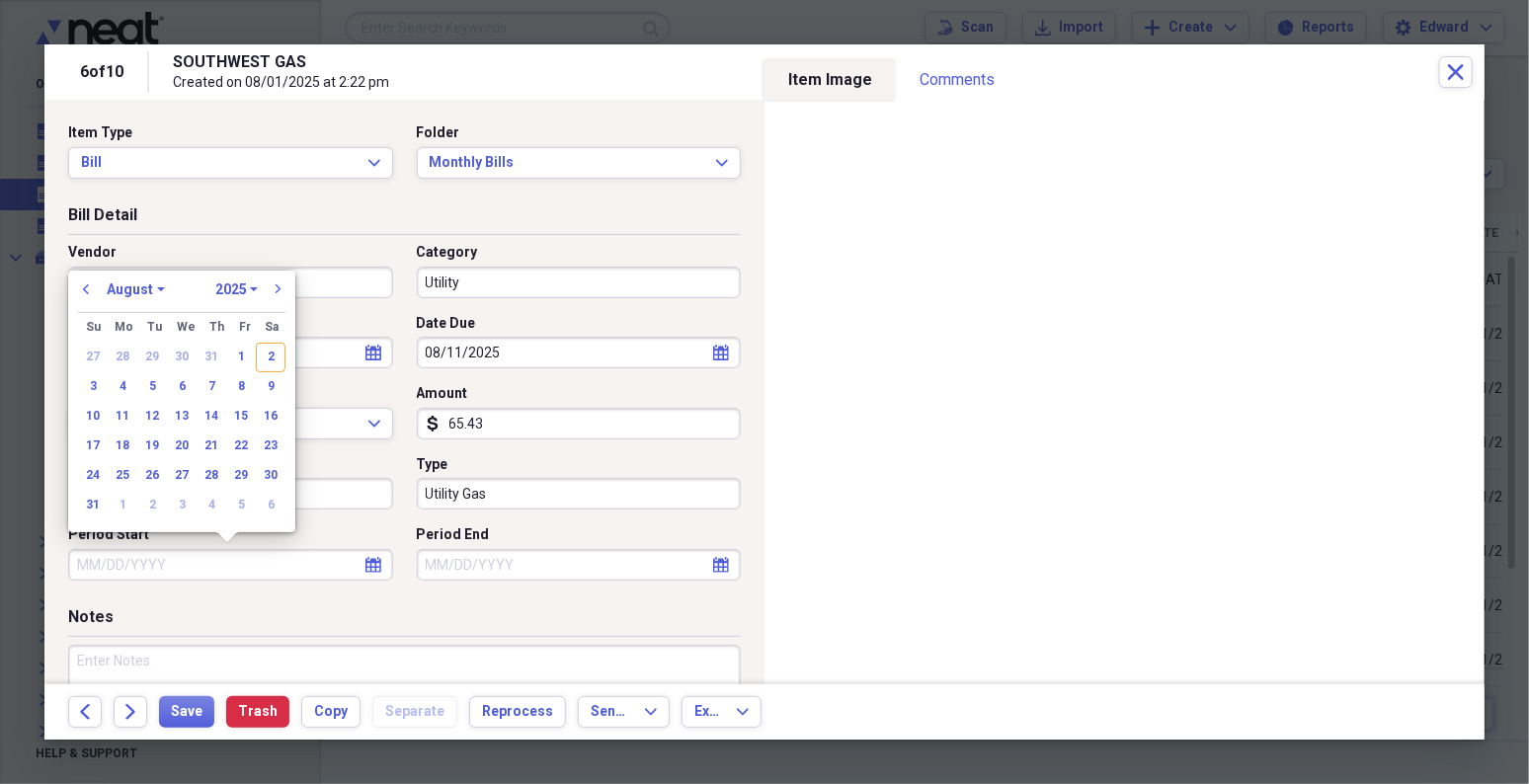 type 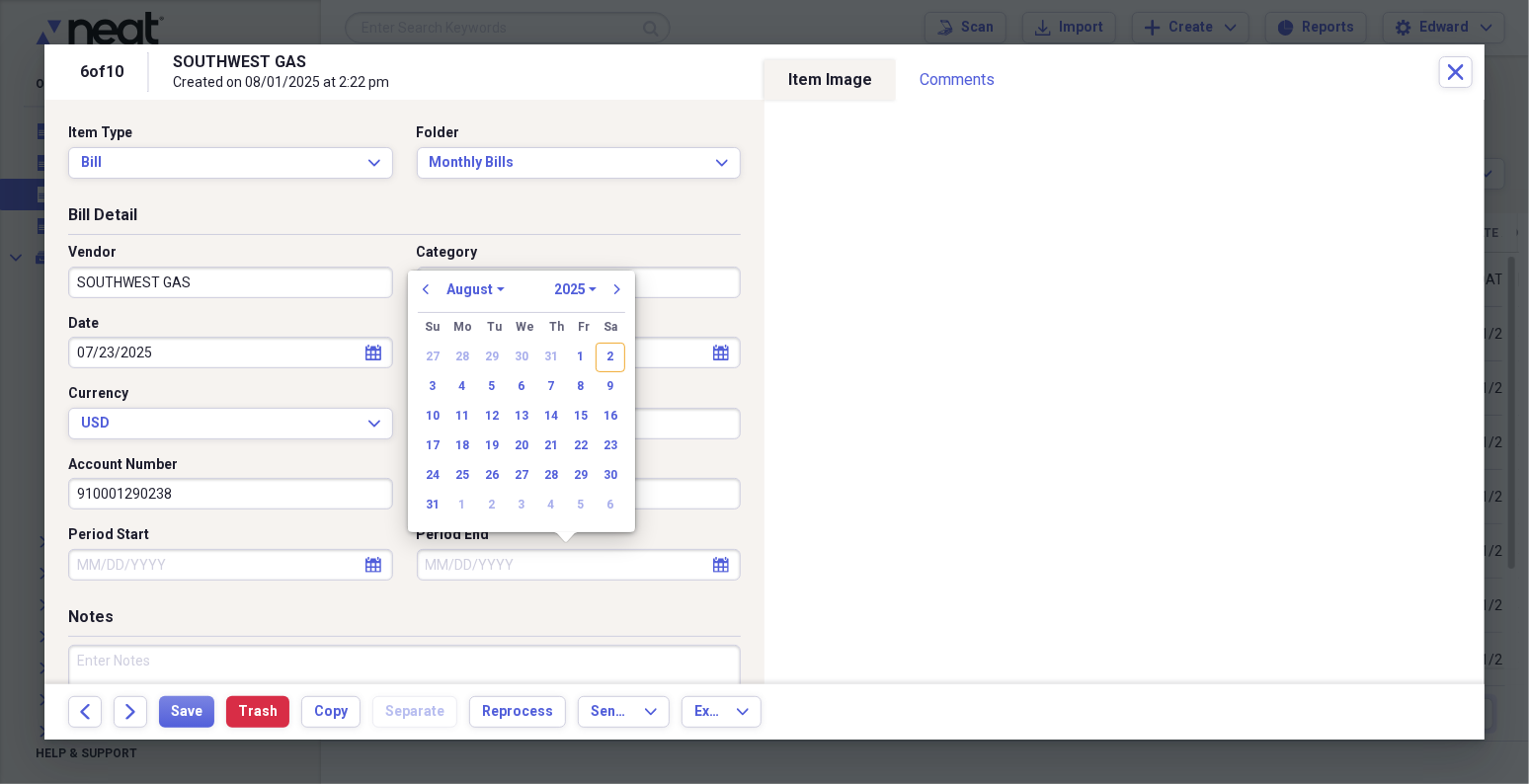 type 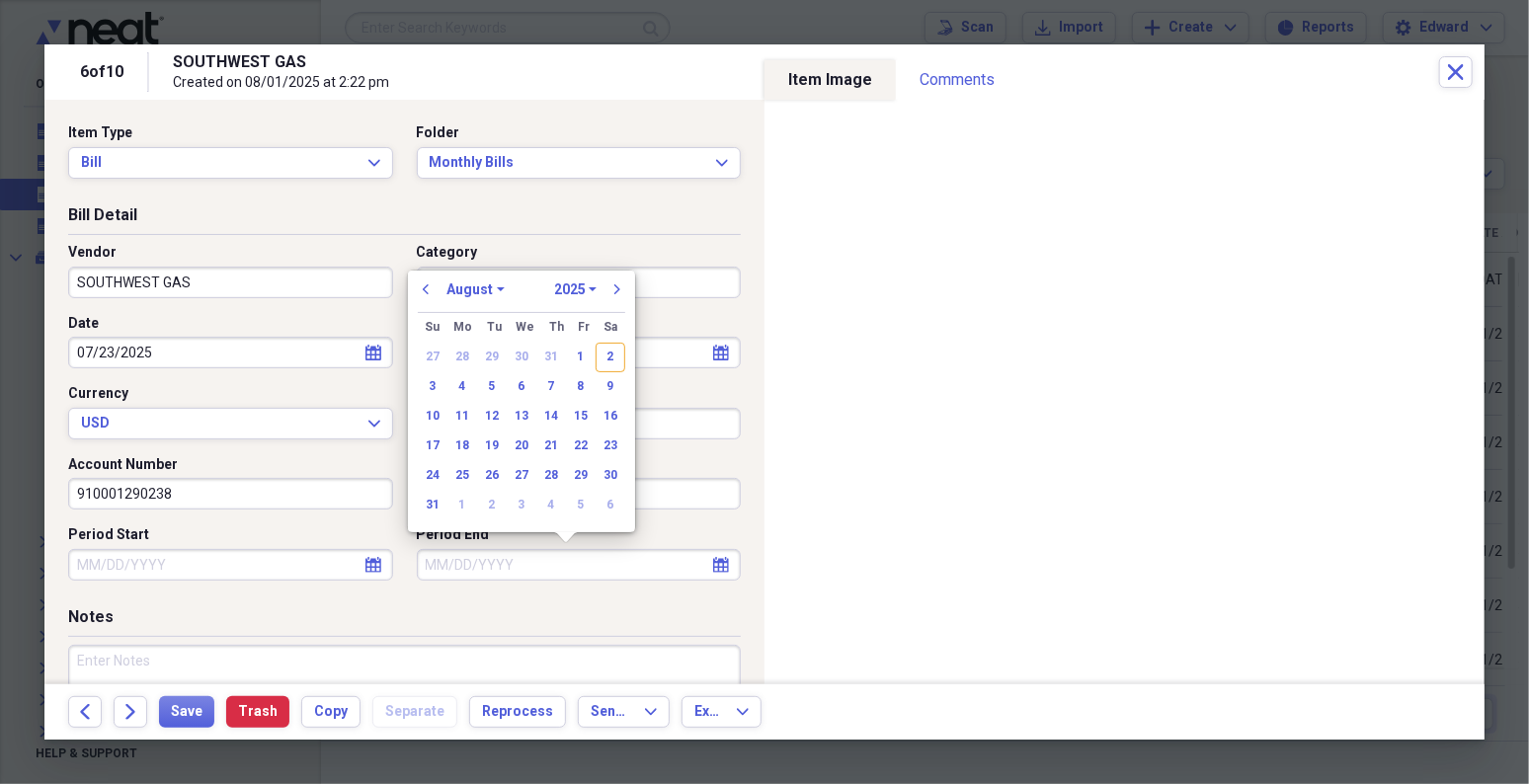 type 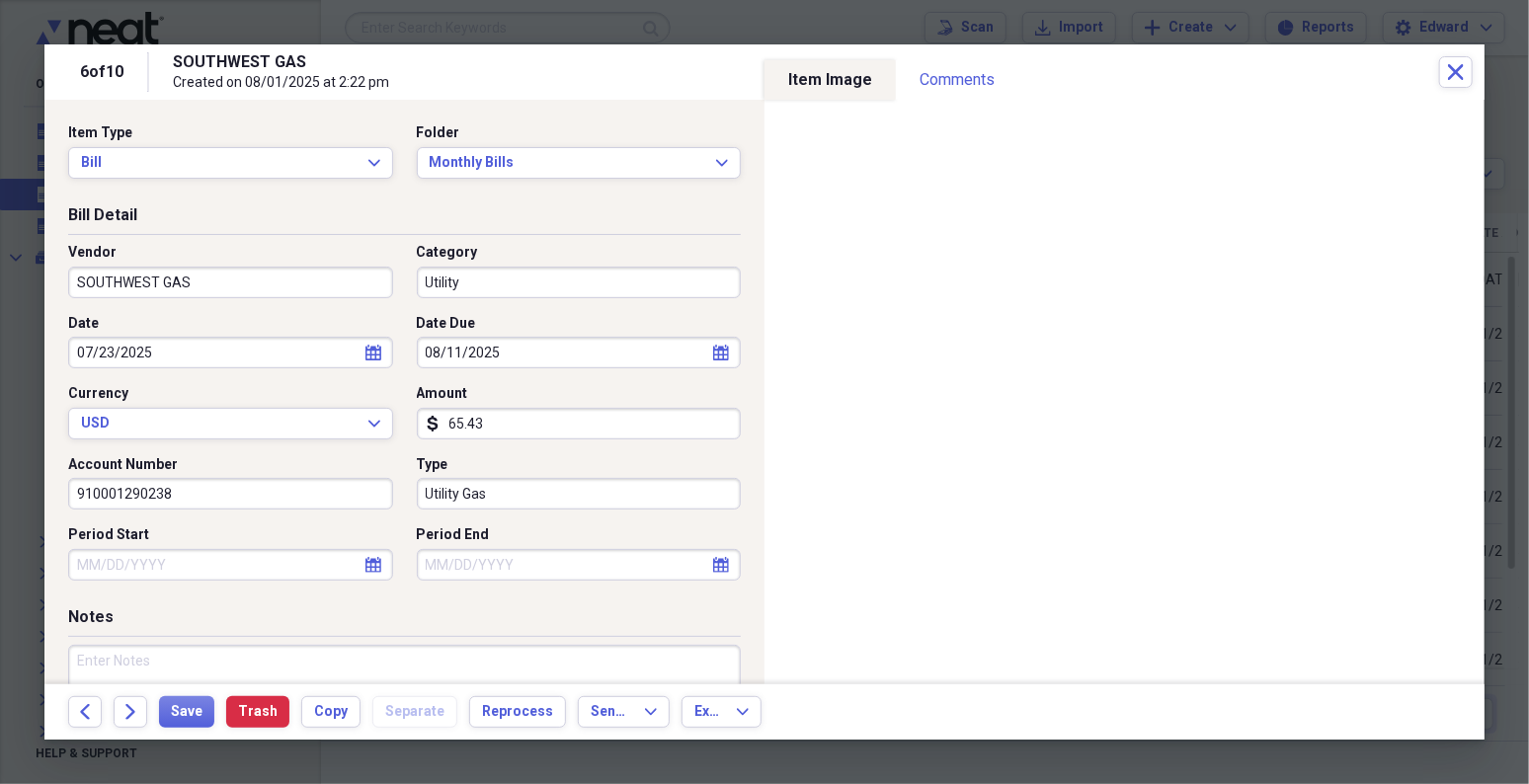select on "6" 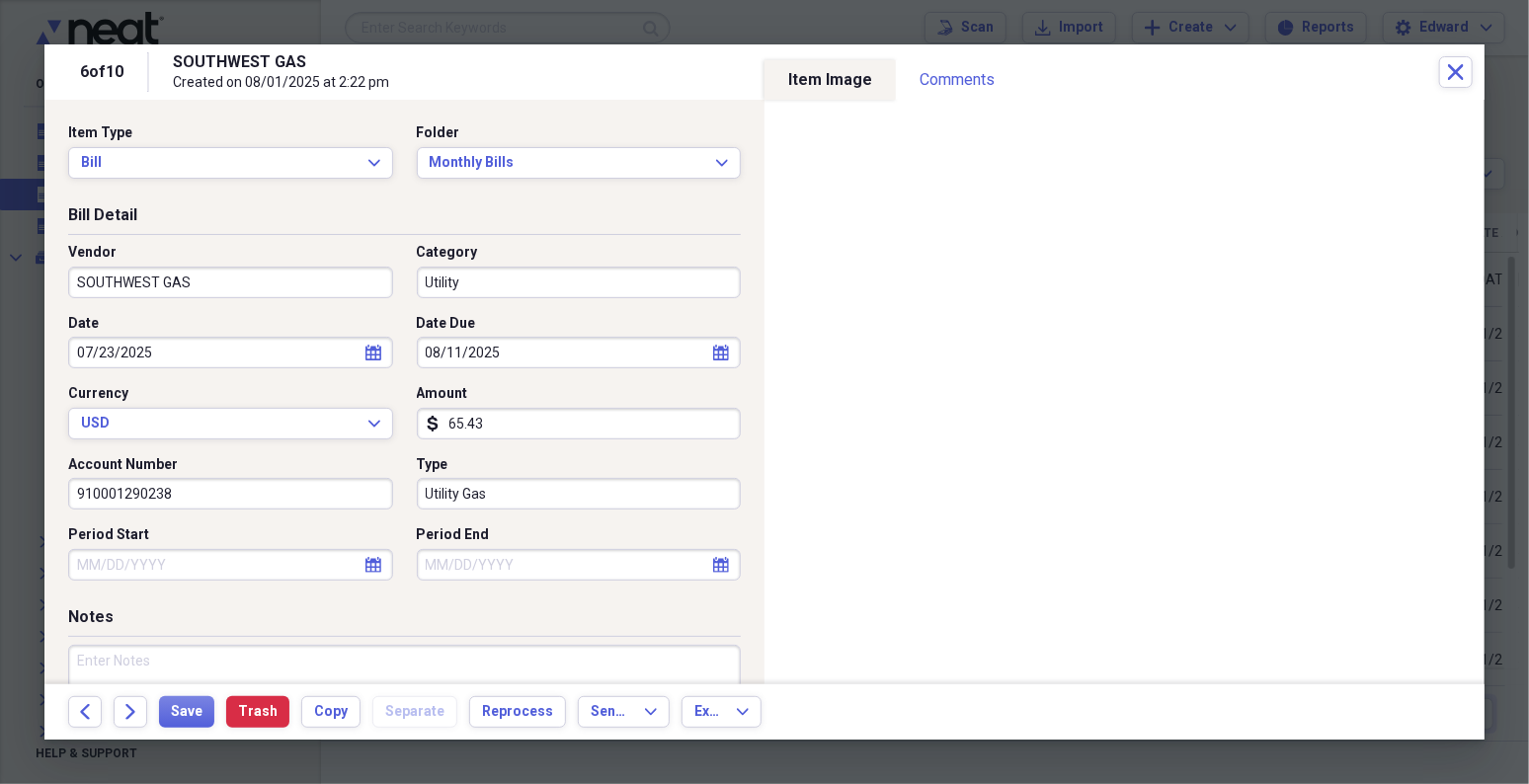 select on "2025" 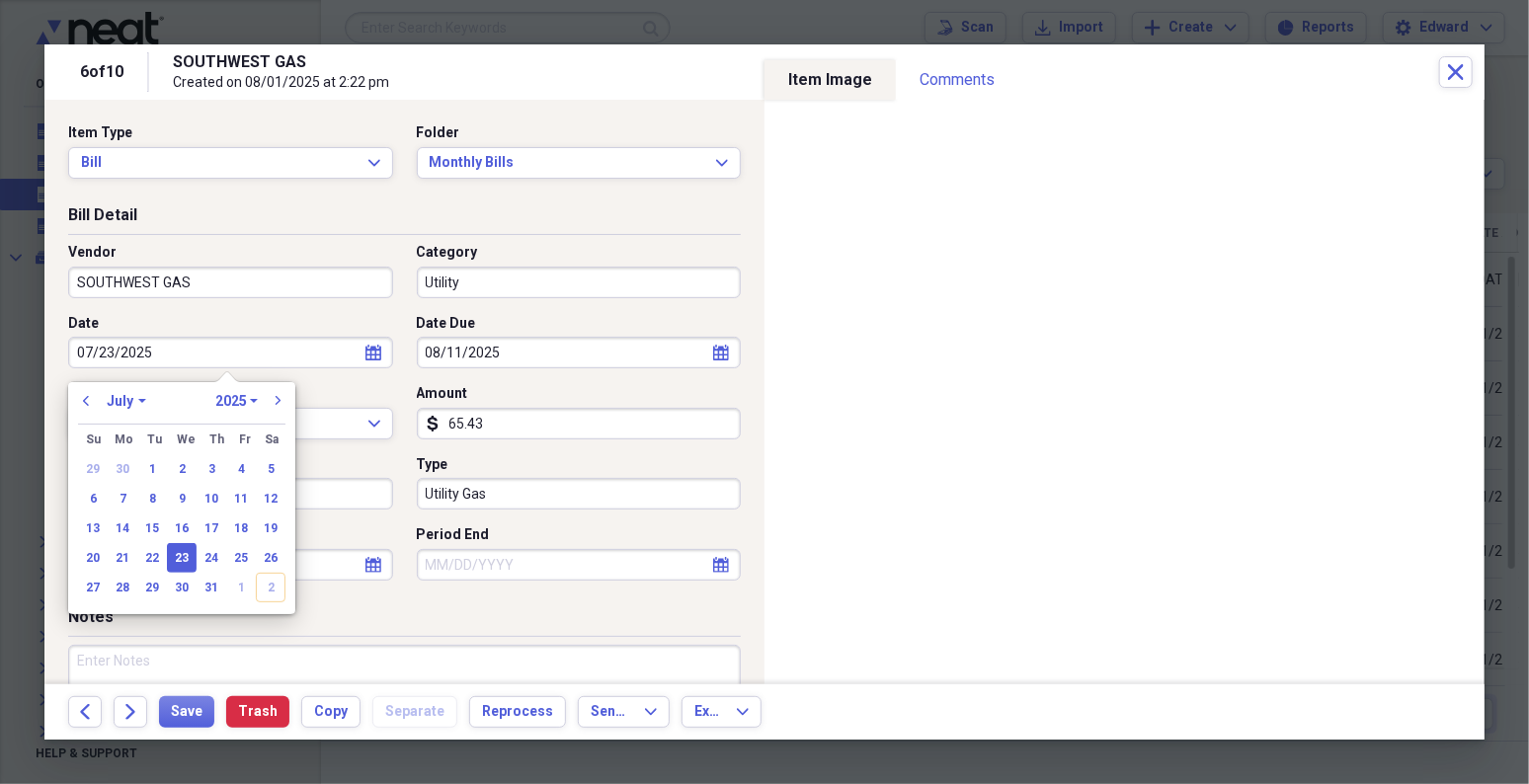 type 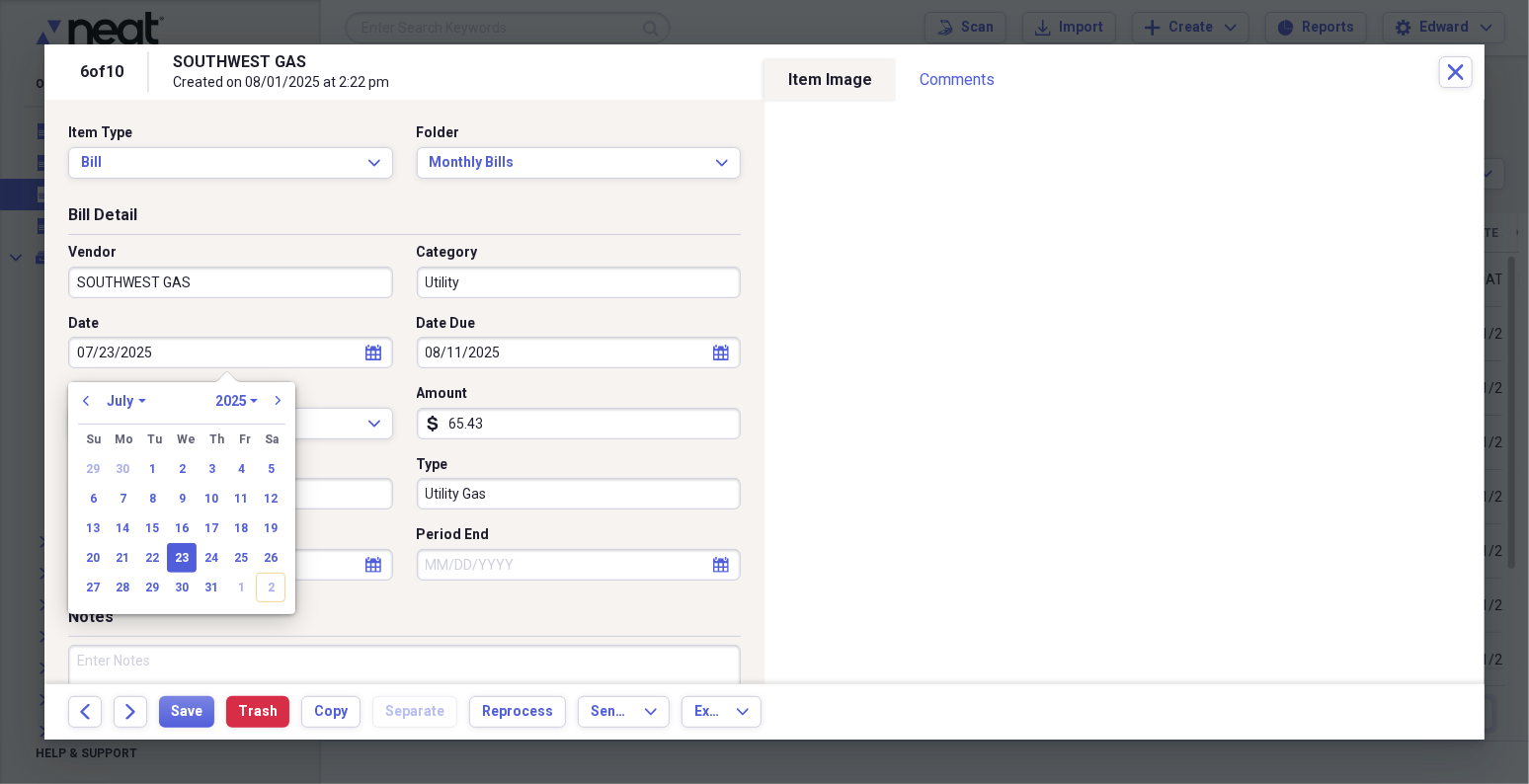 type 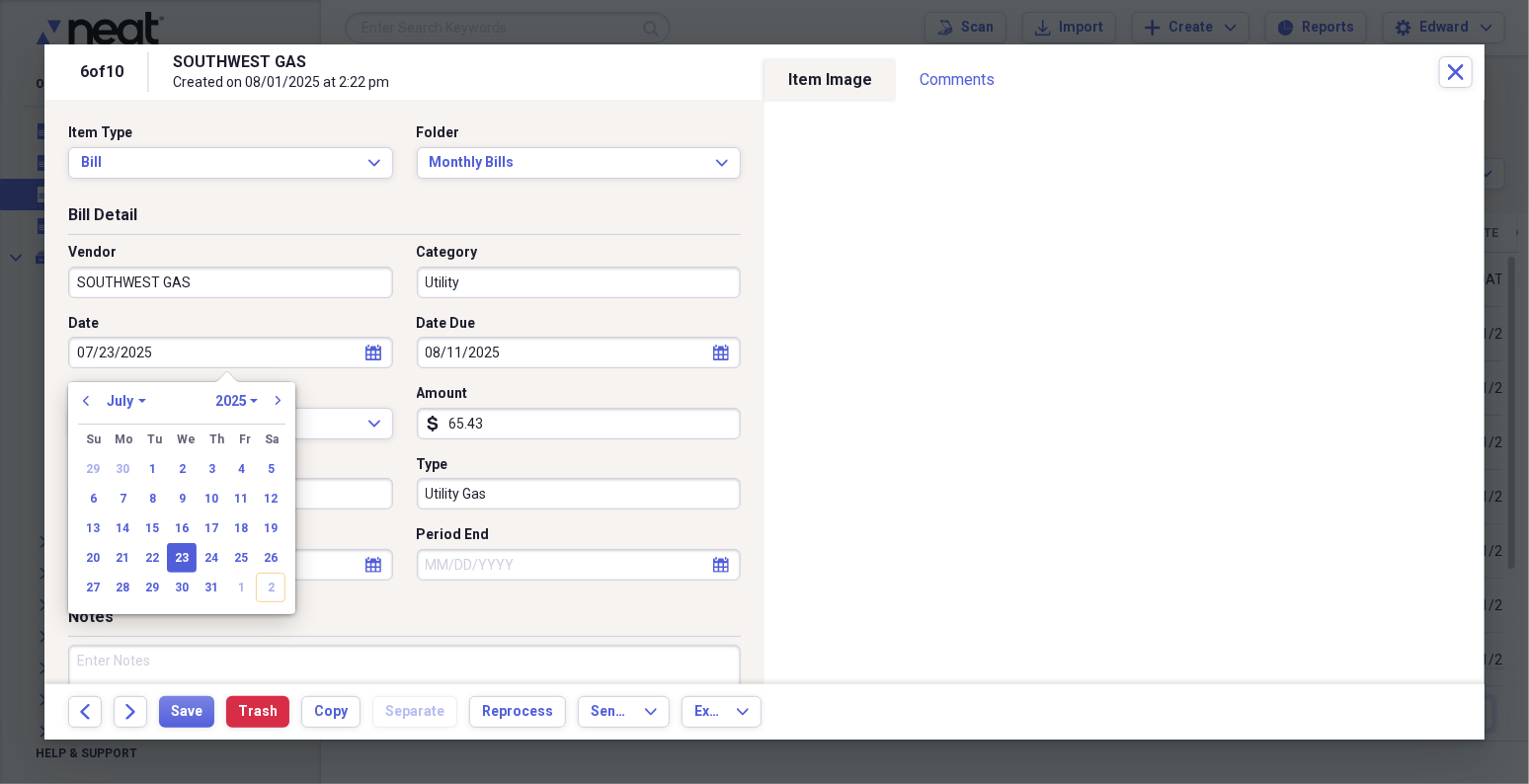 type 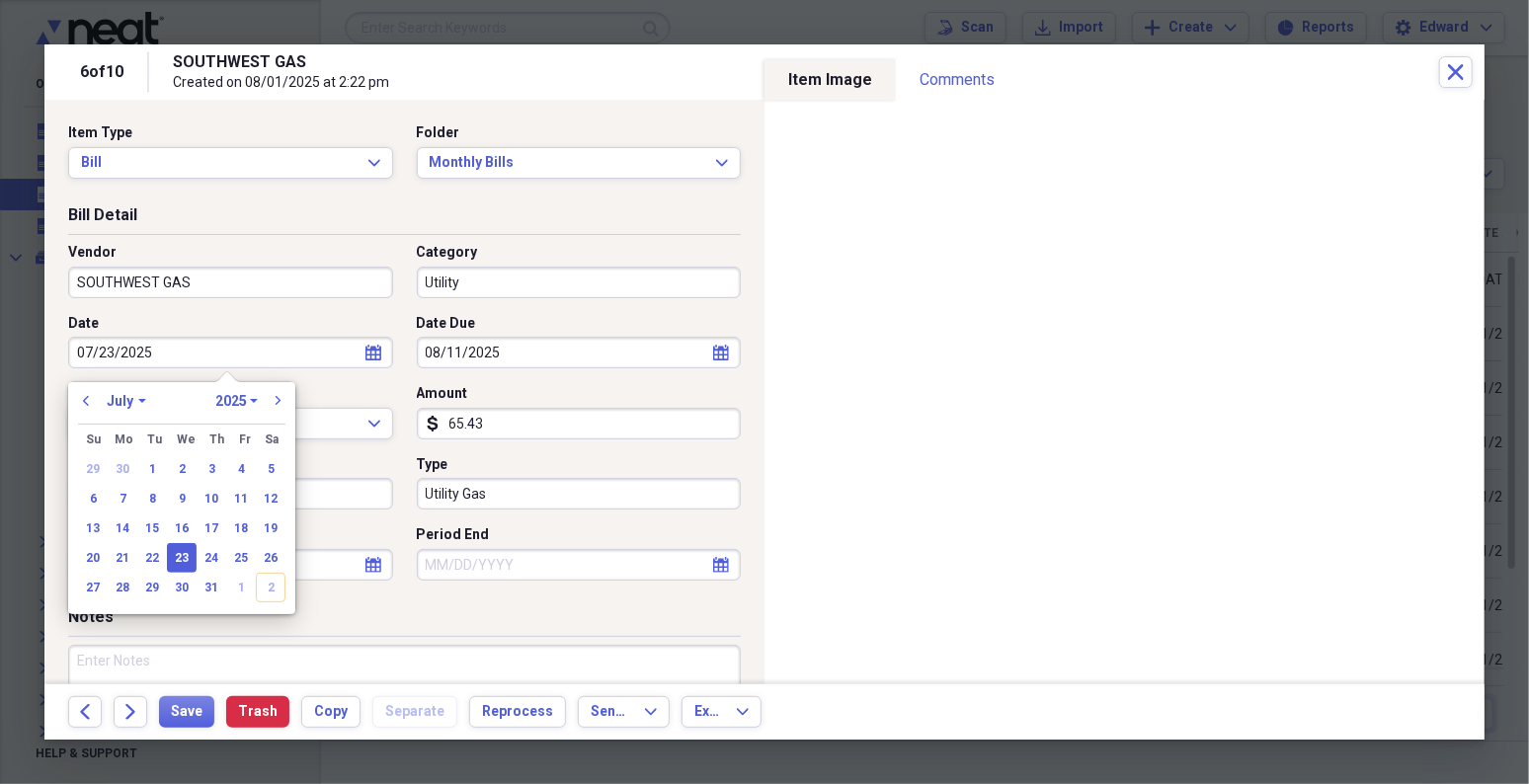 select on "2025" 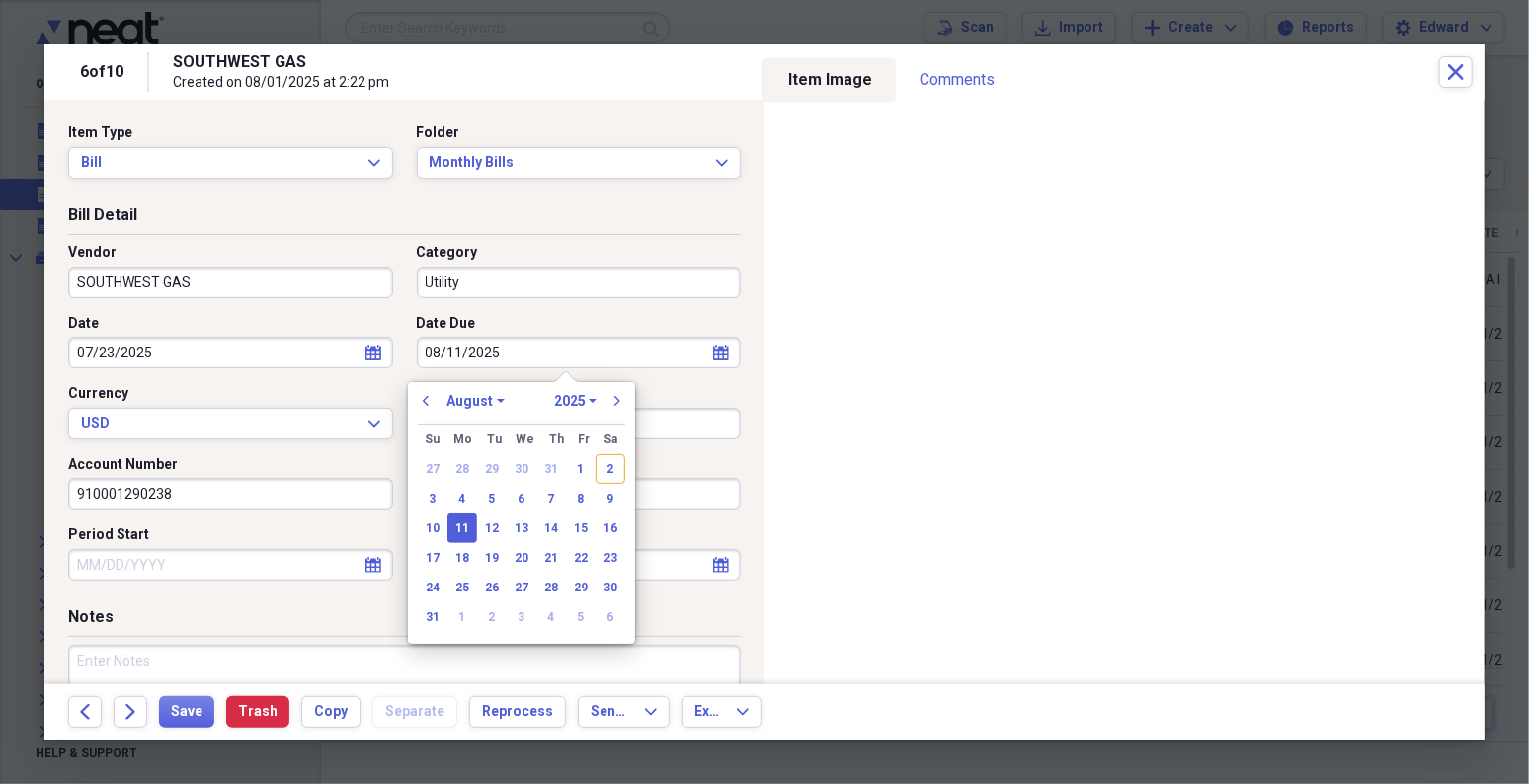 type 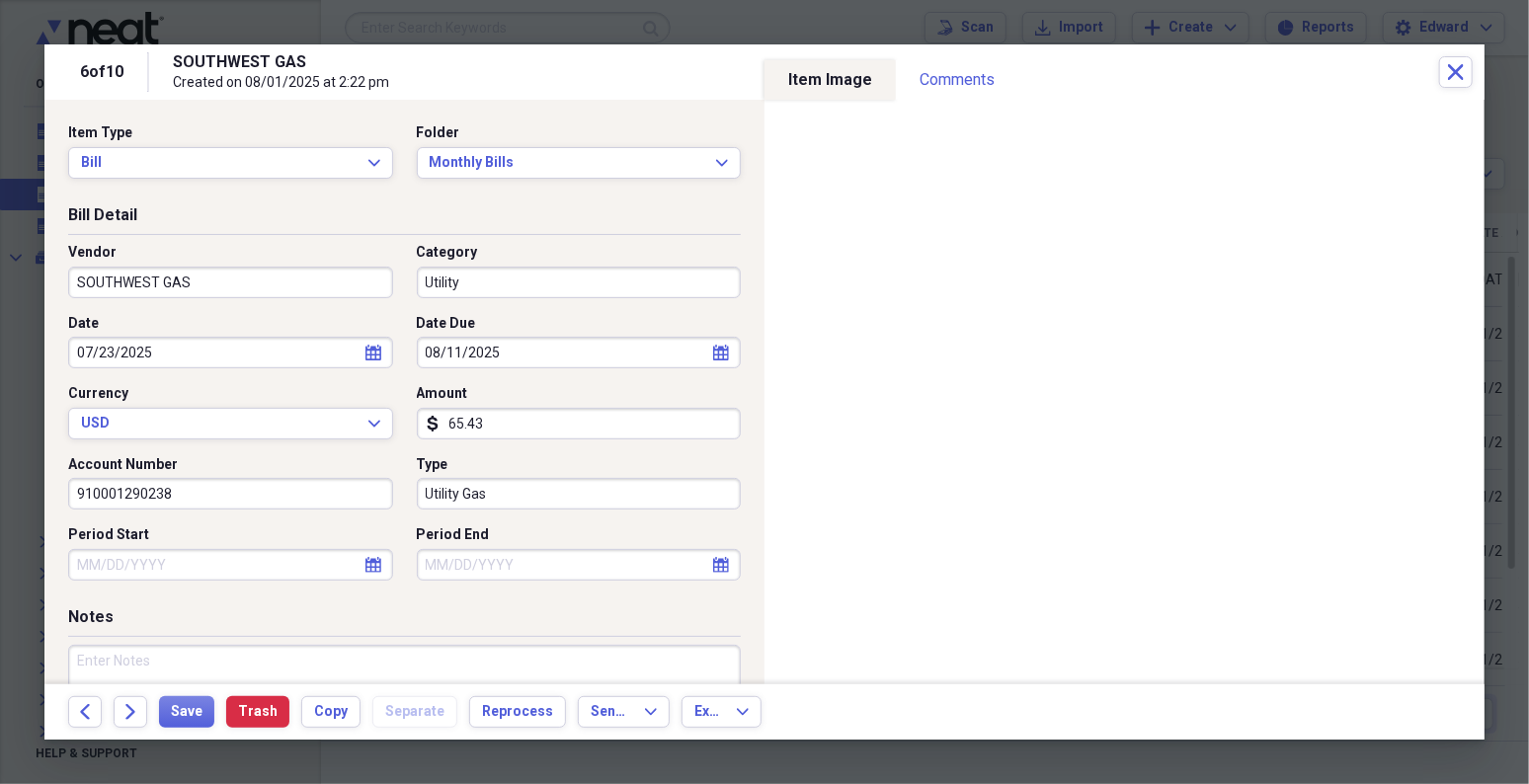 select on "7" 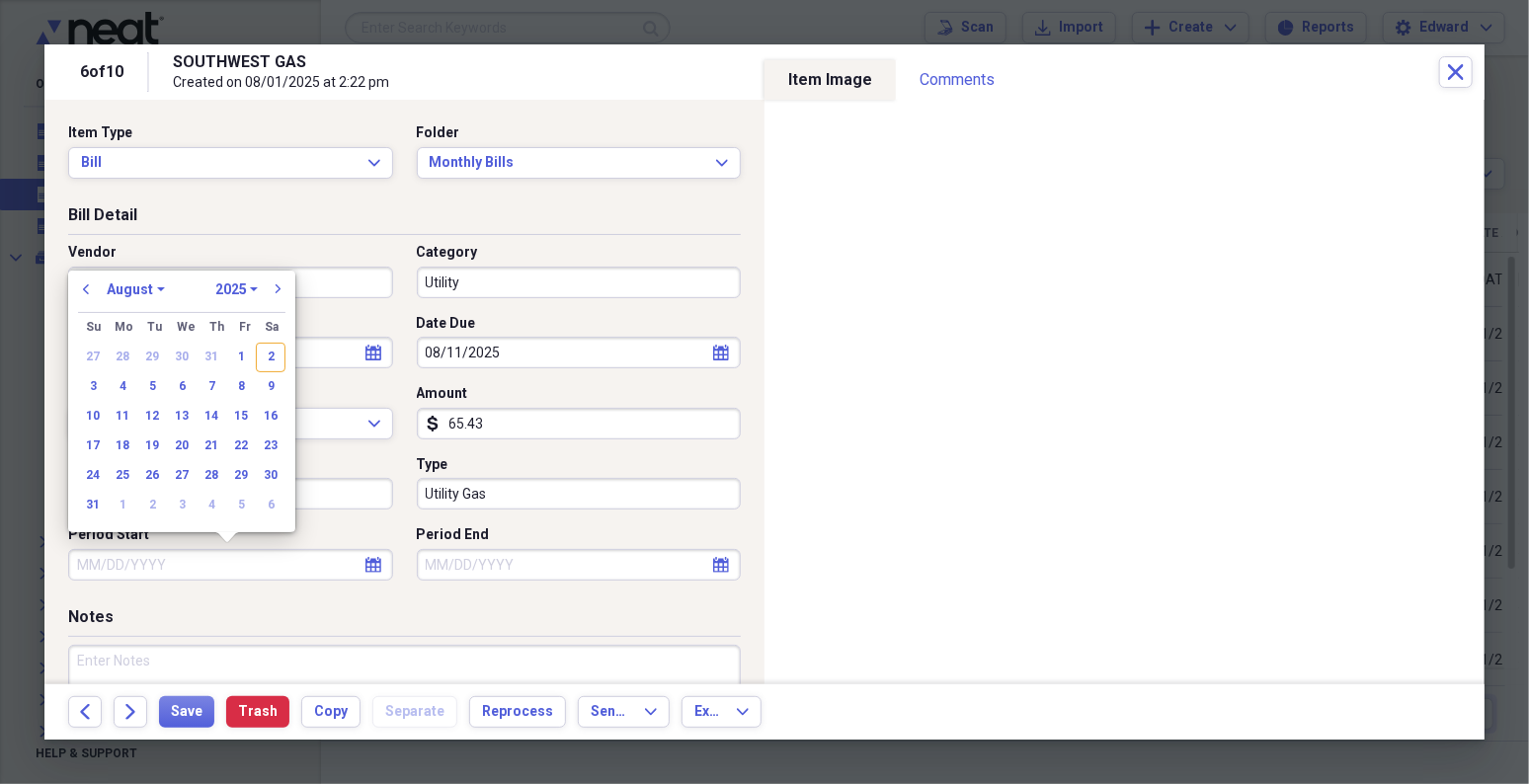 type 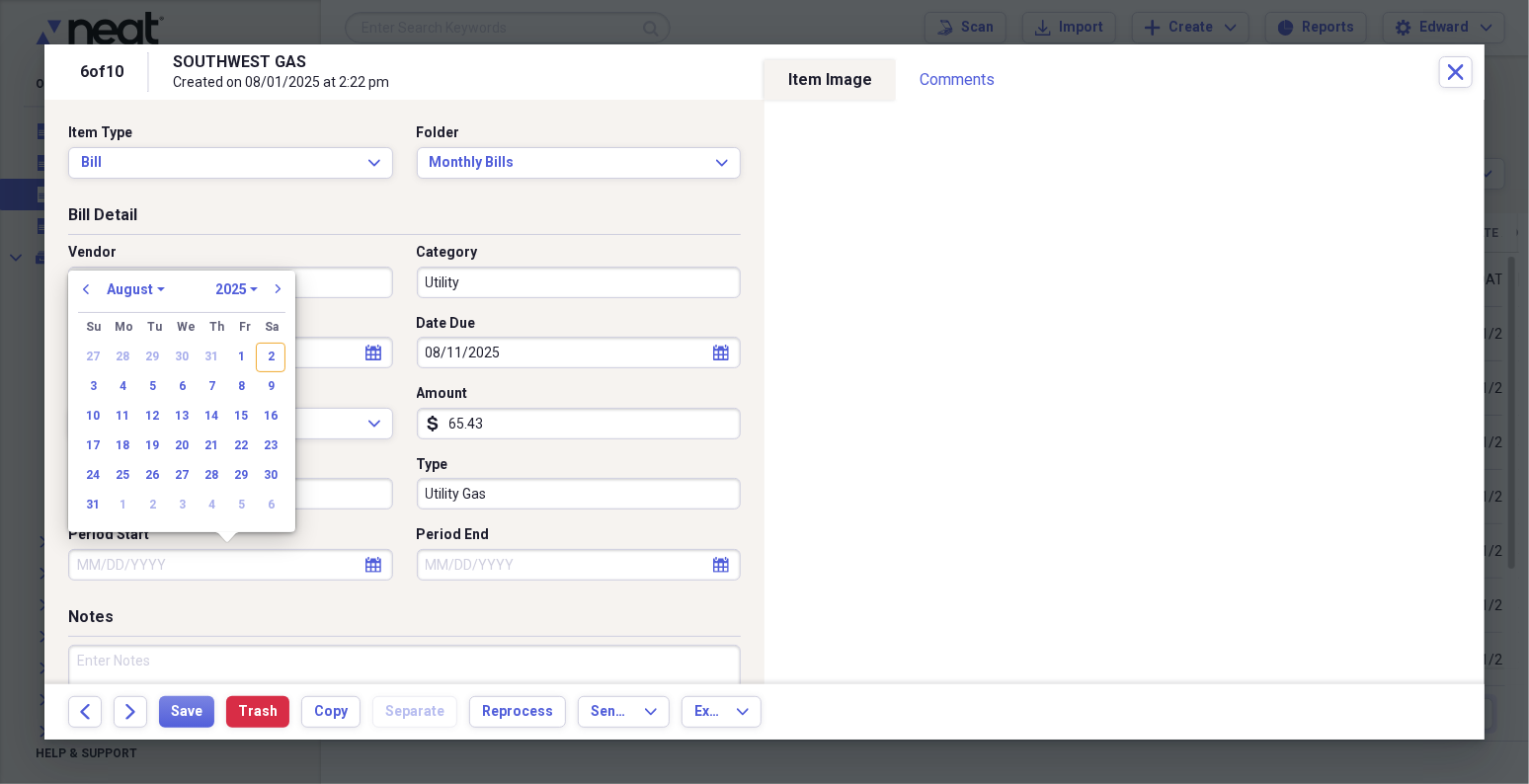 type 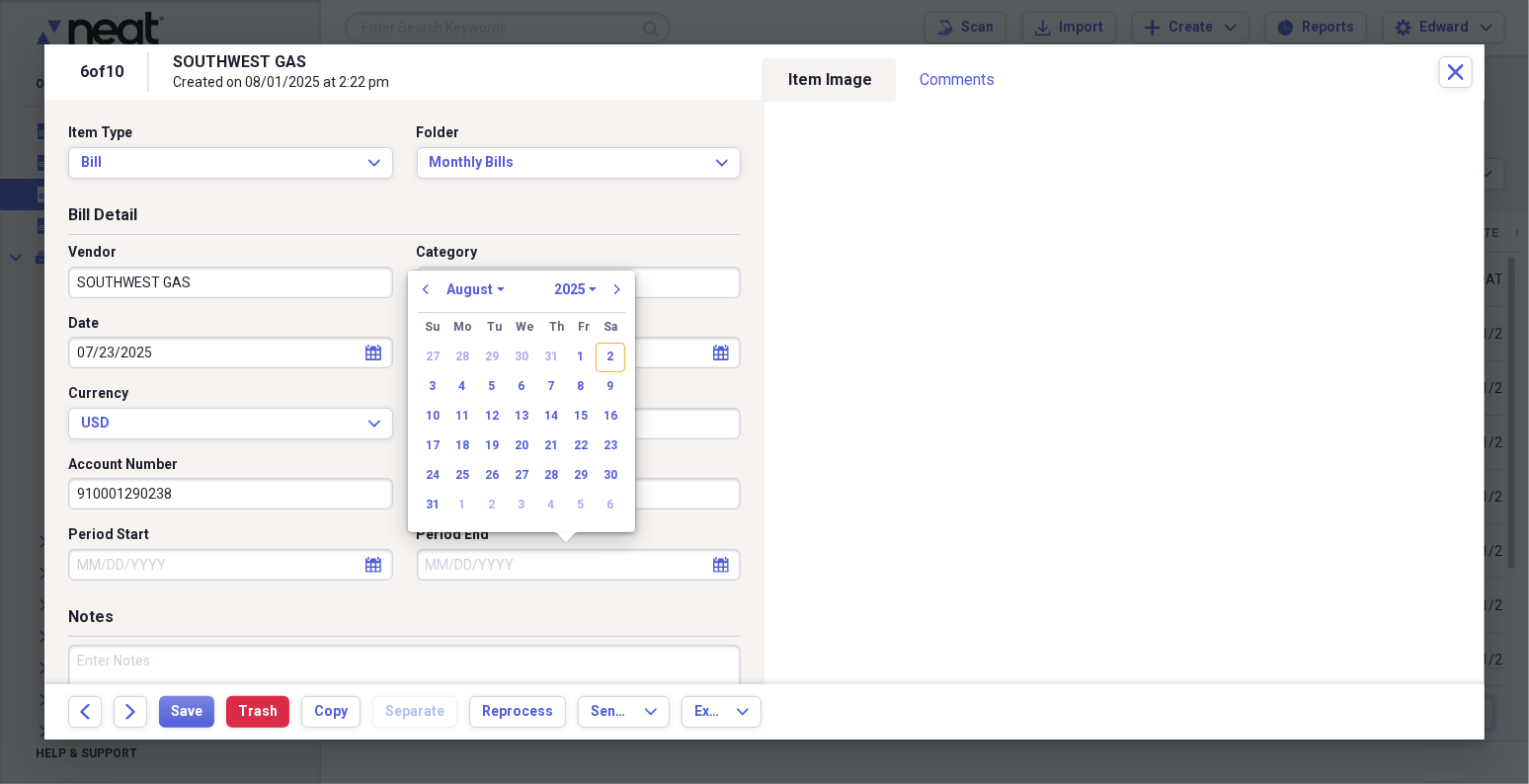 type 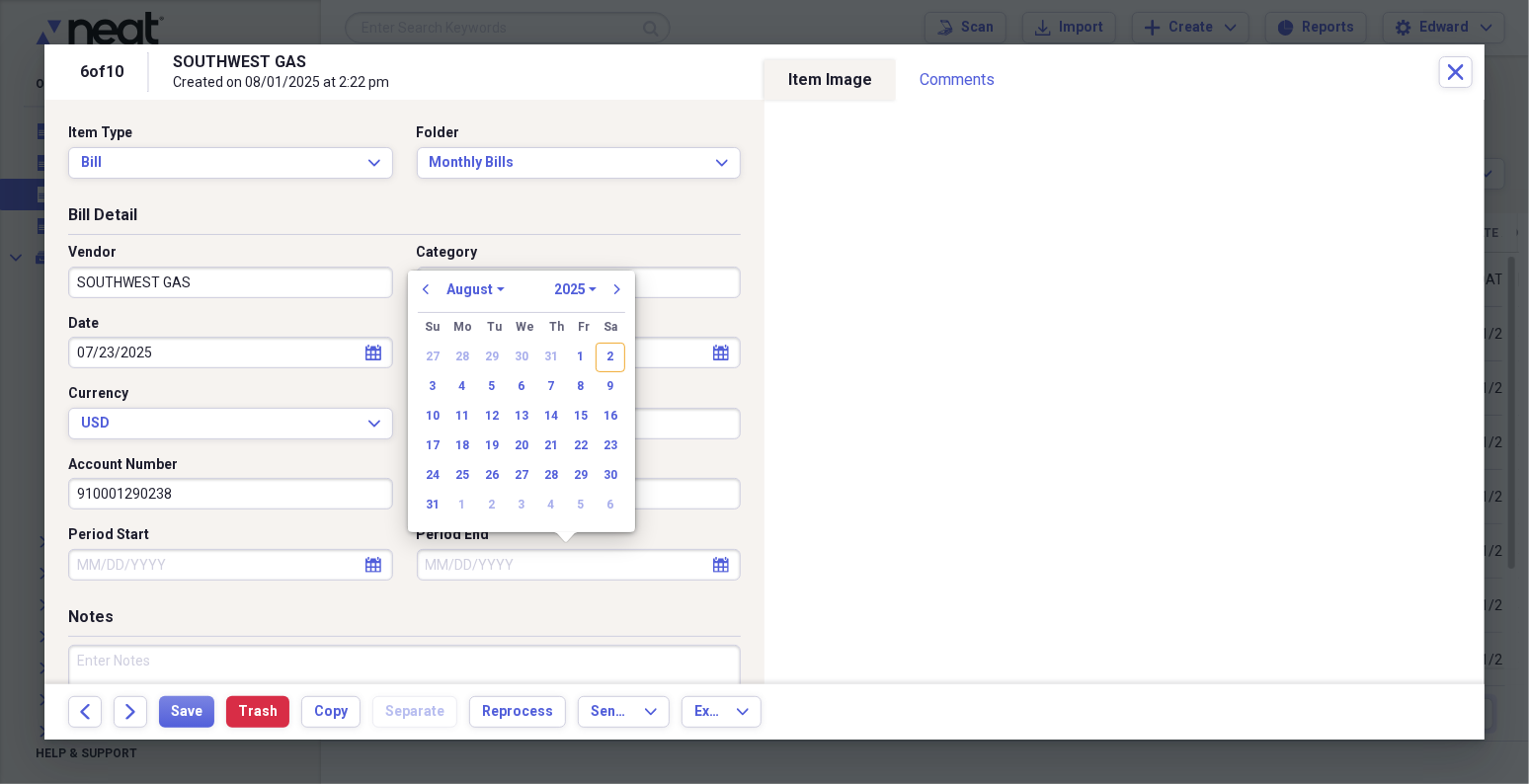 type 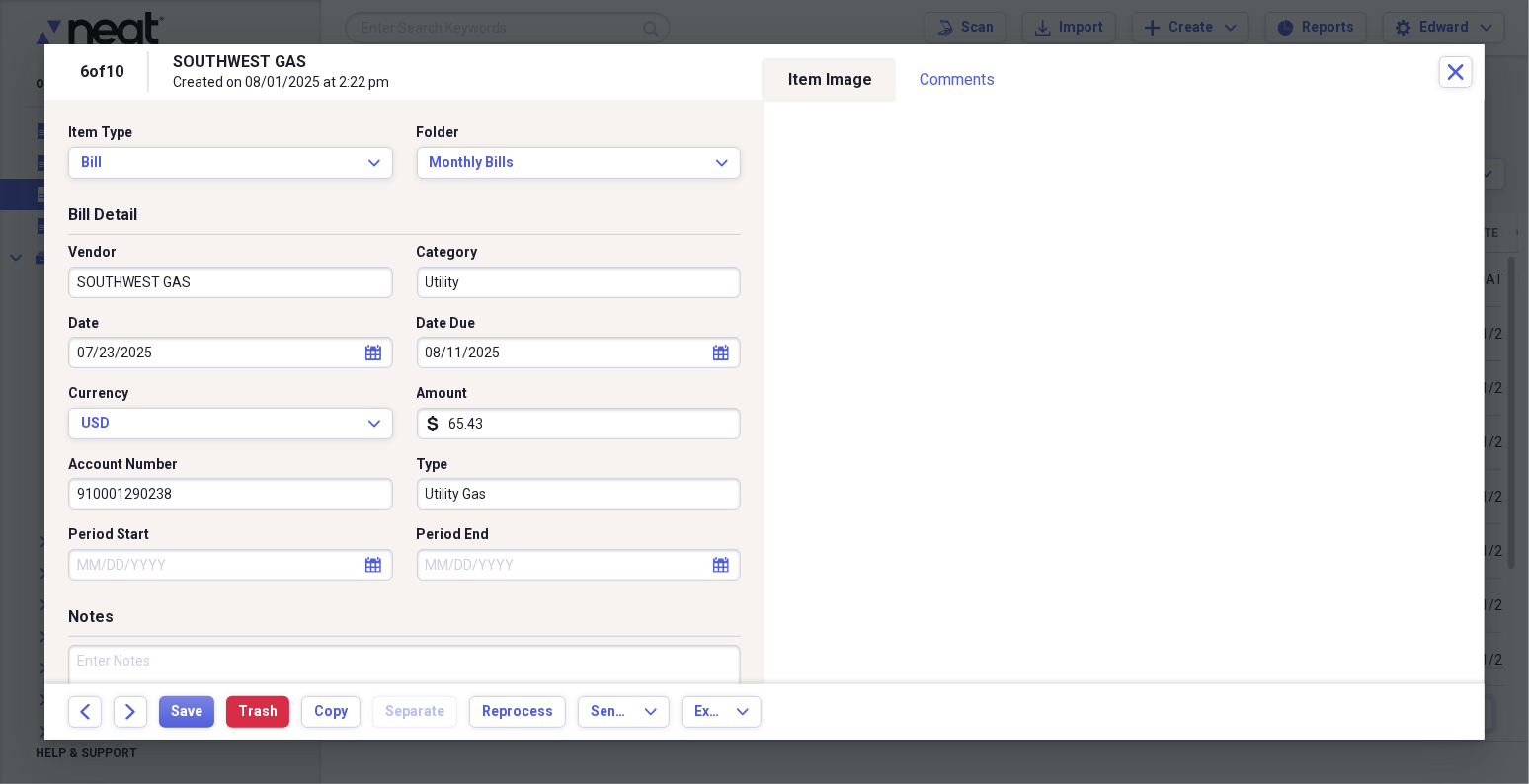 select on "6" 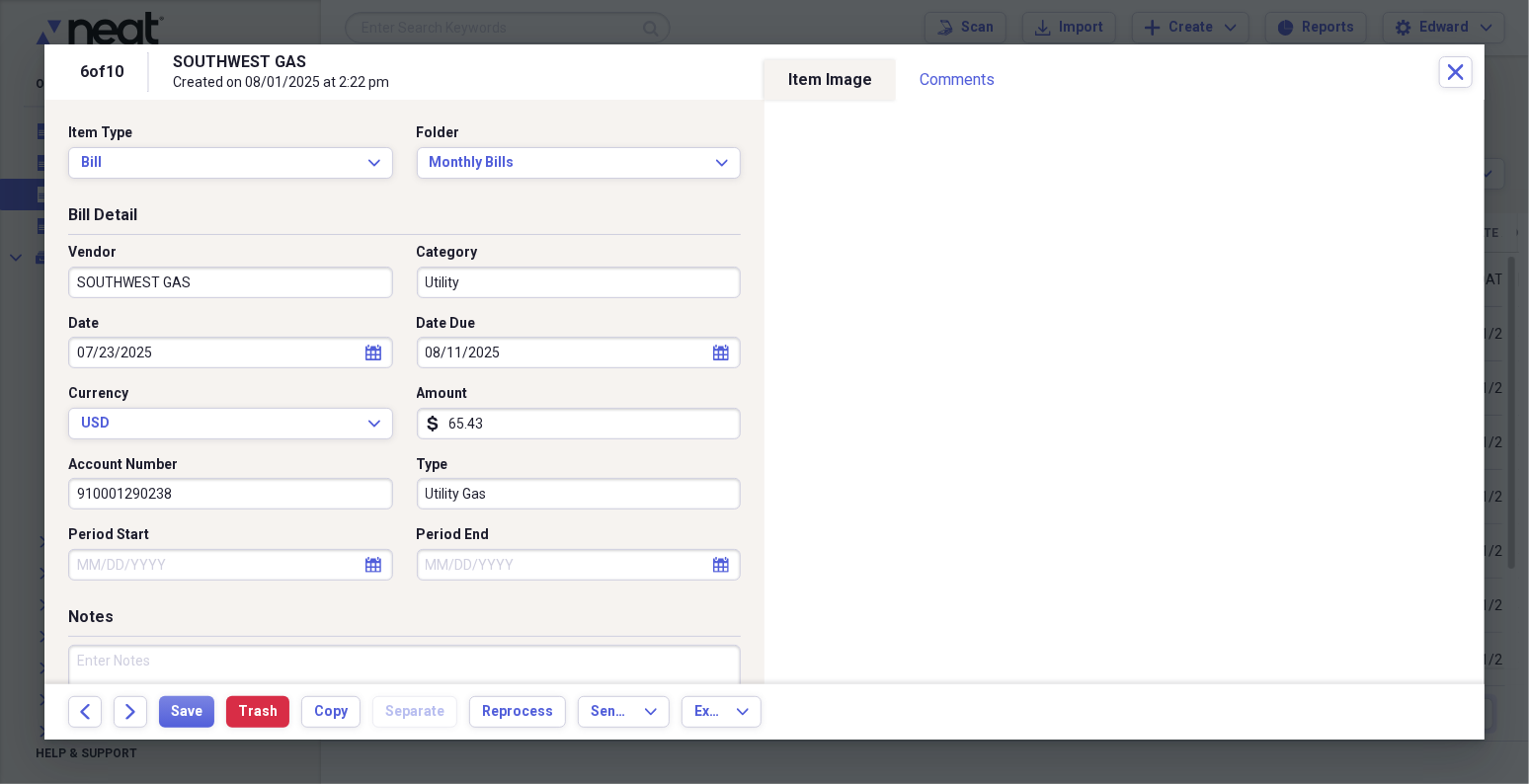 select on "2025" 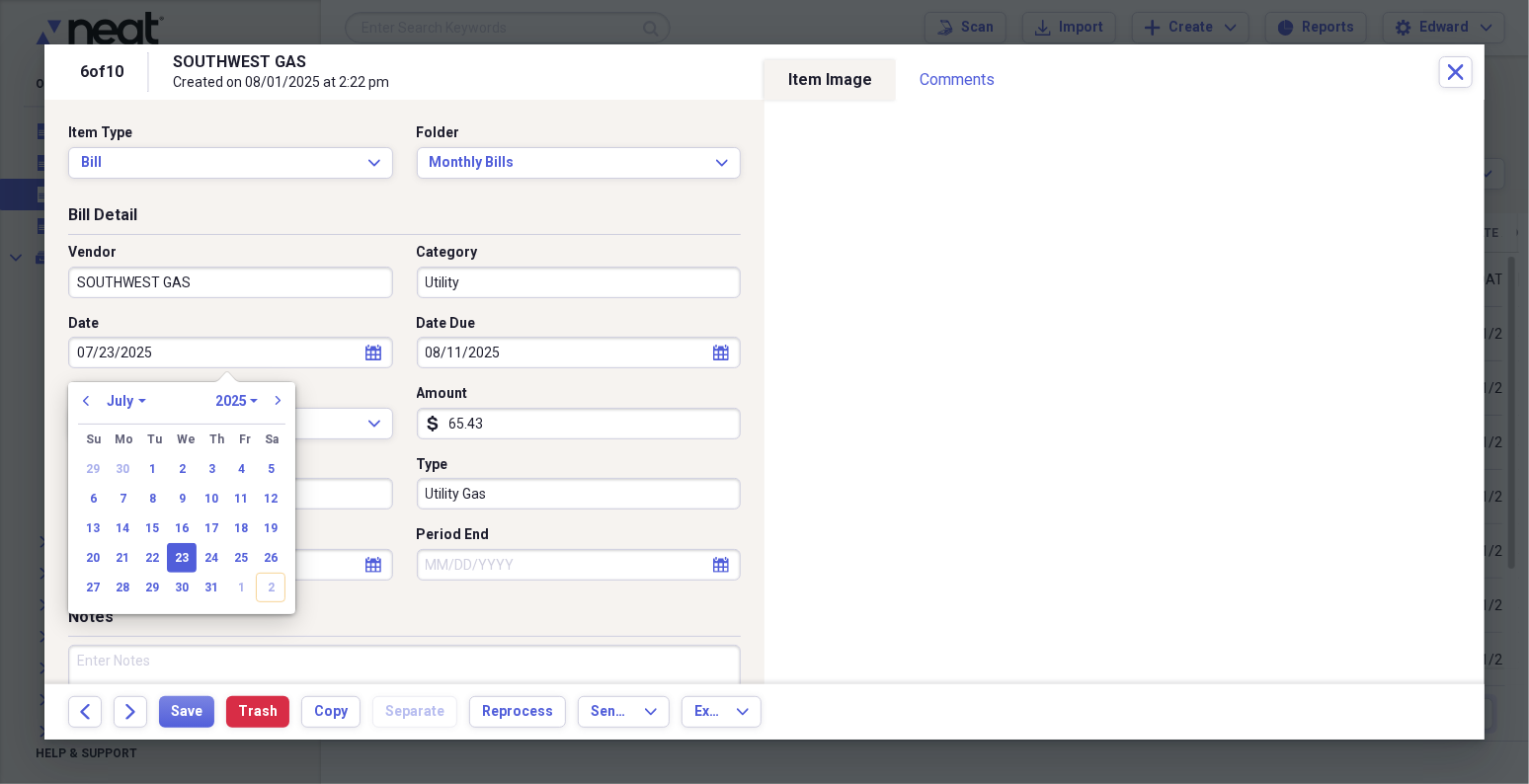 type 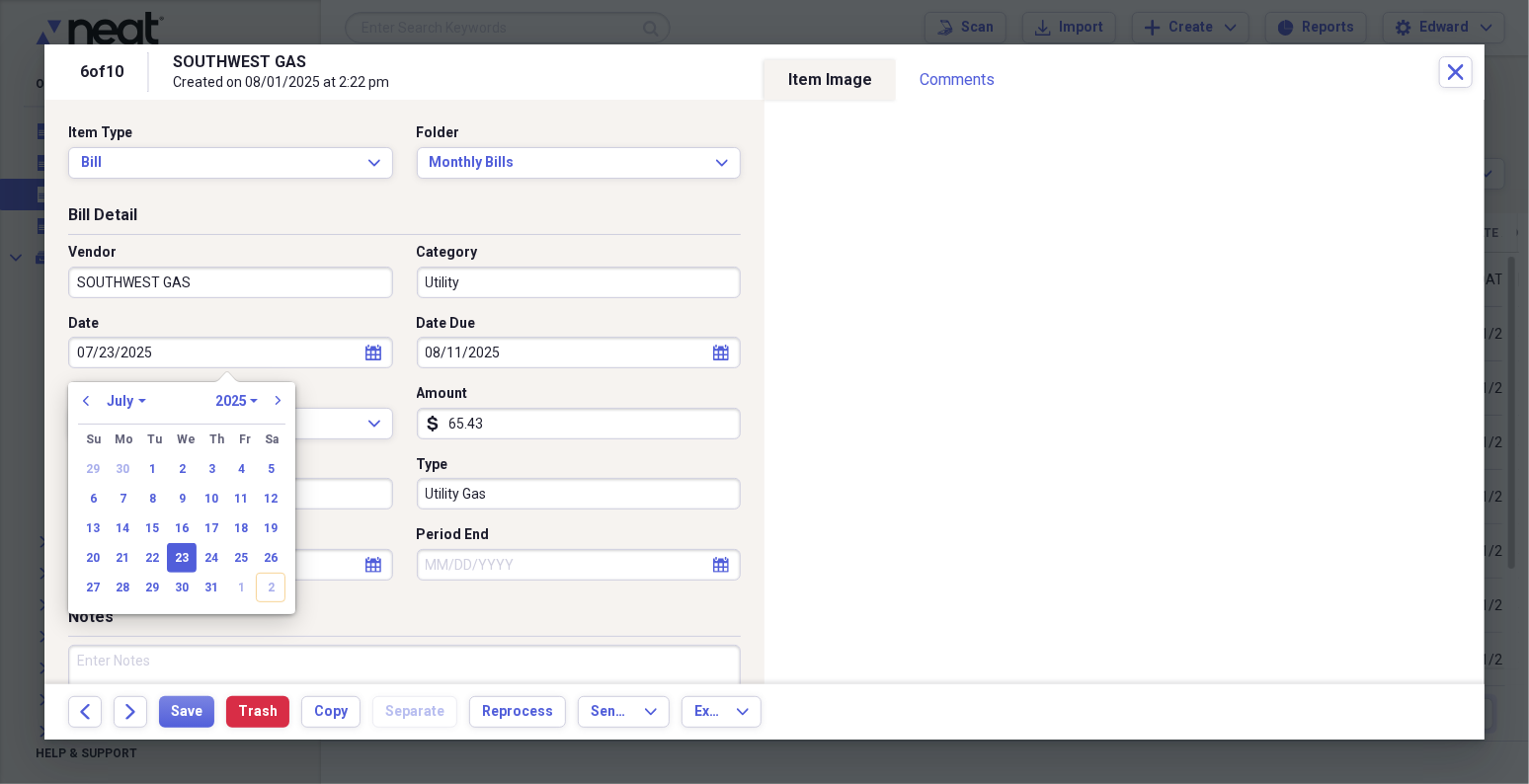type 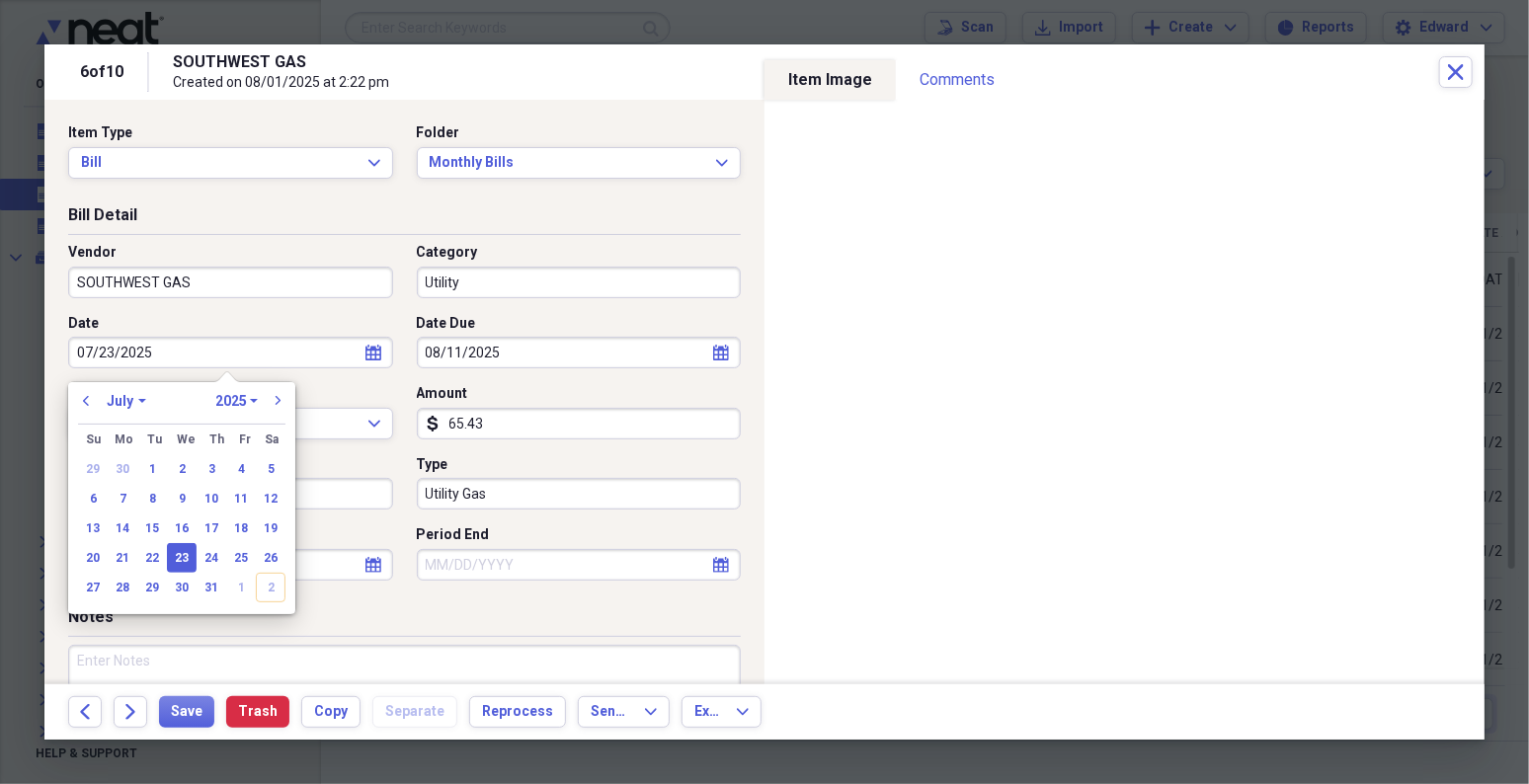 select on "7" 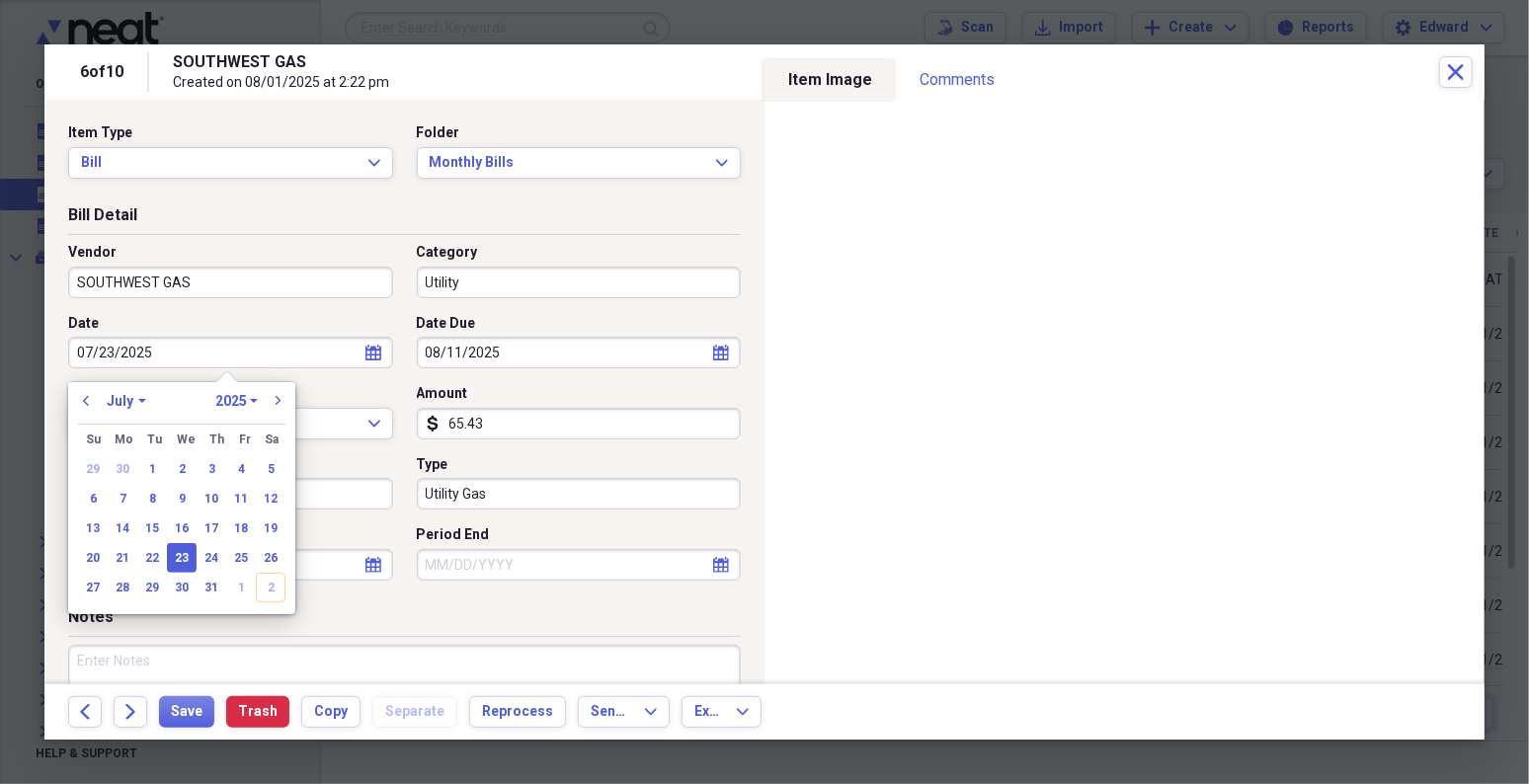 select on "2025" 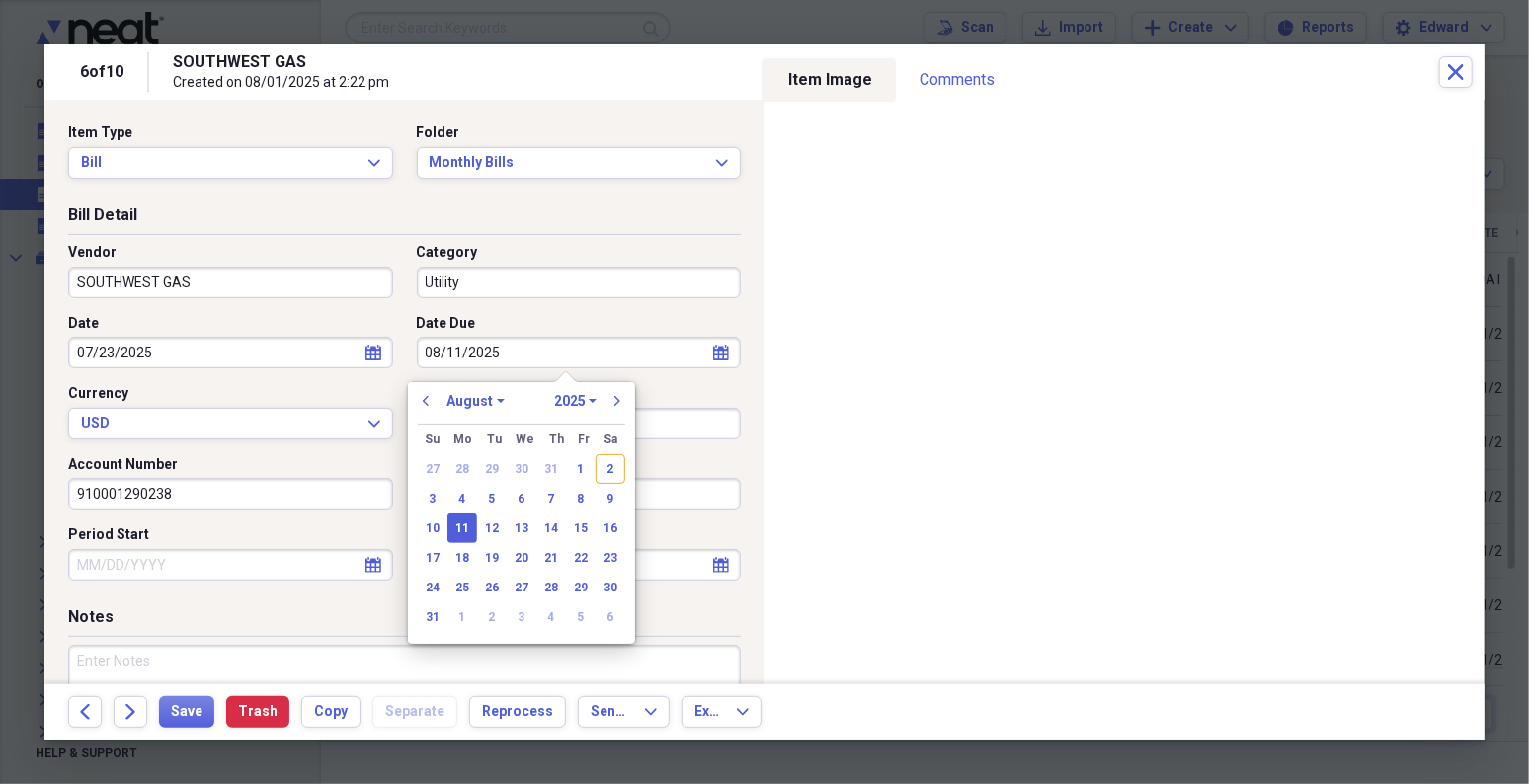 type 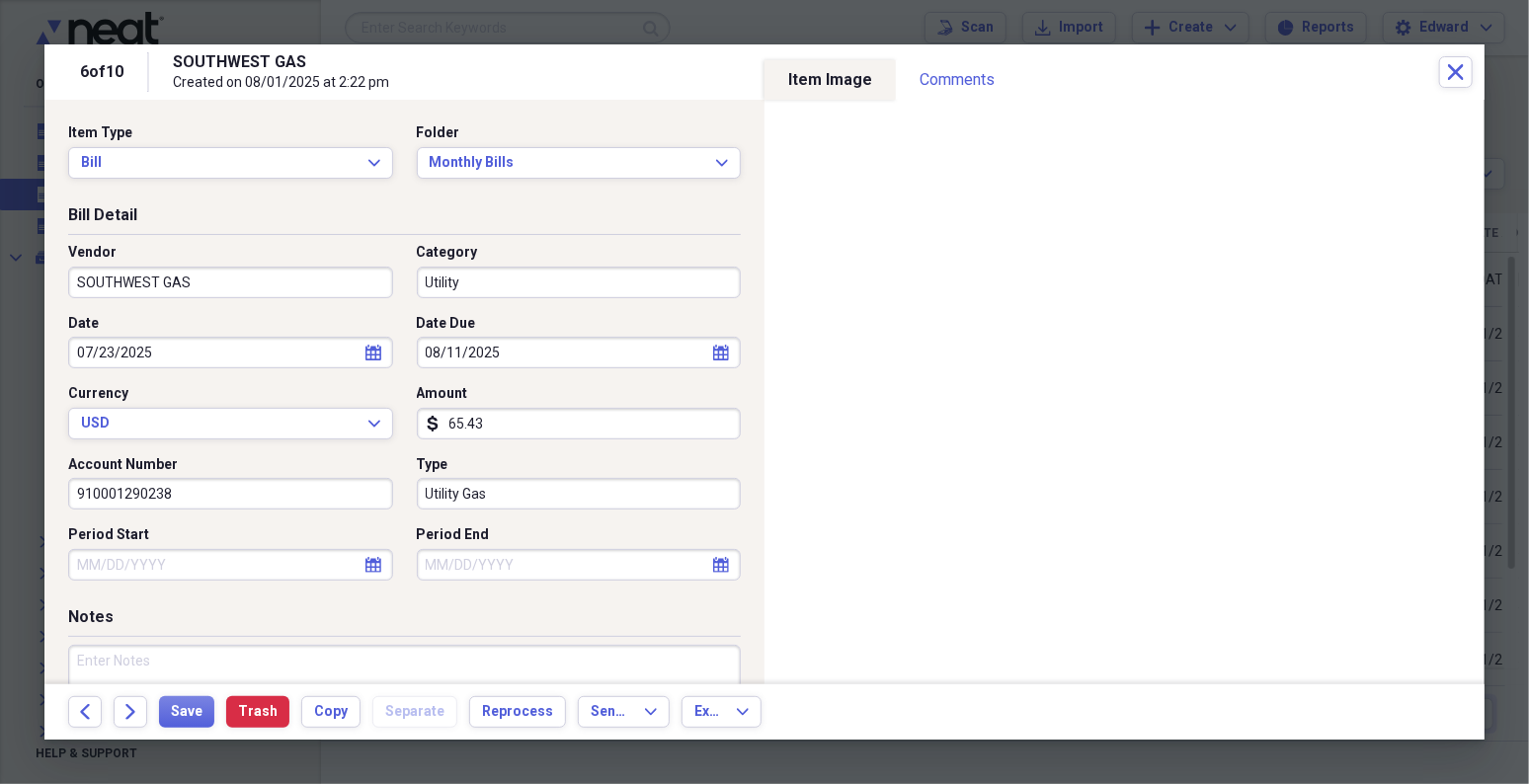 select on "7" 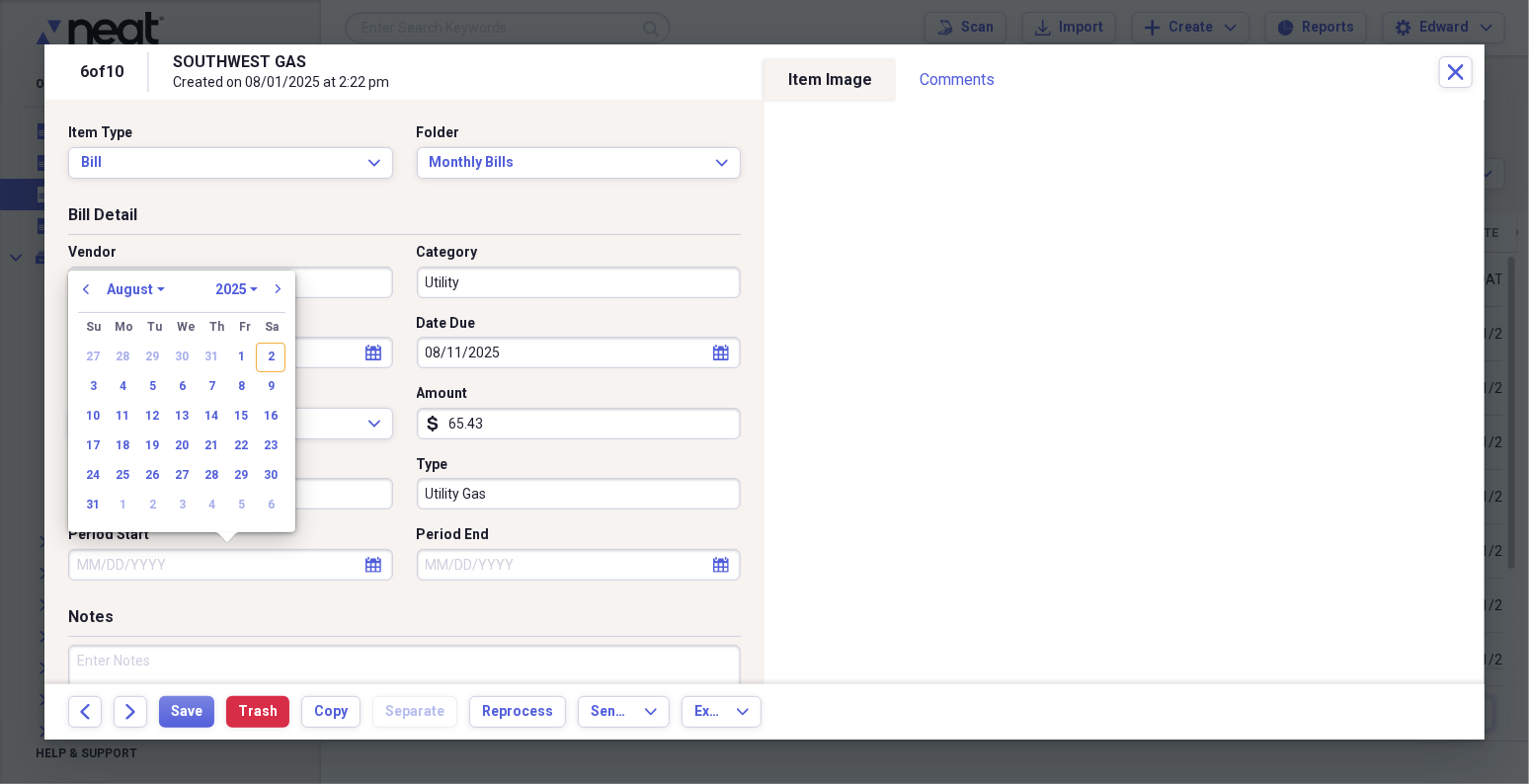 type 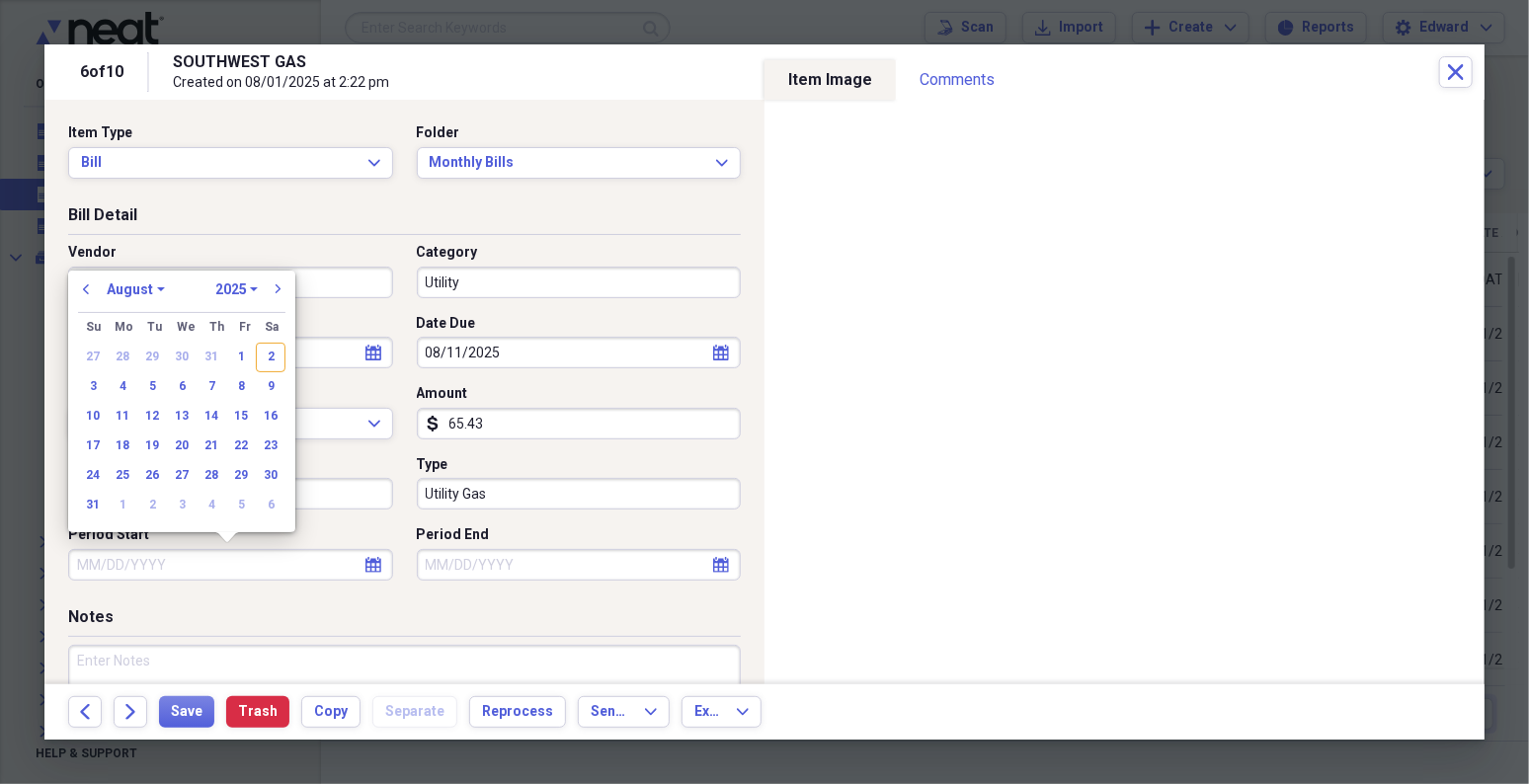 scroll, scrollTop: 5898, scrollLeft: 0, axis: vertical 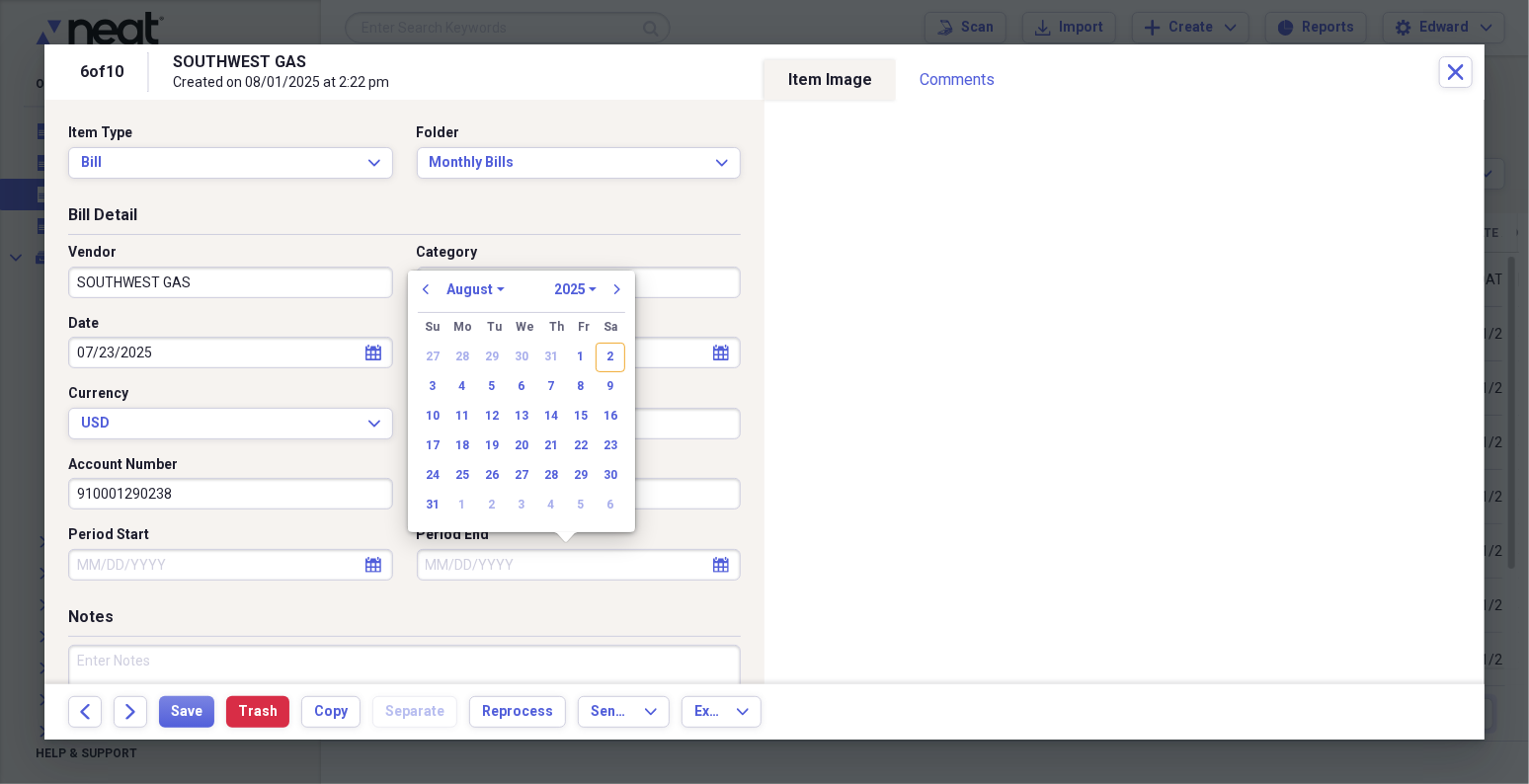 type 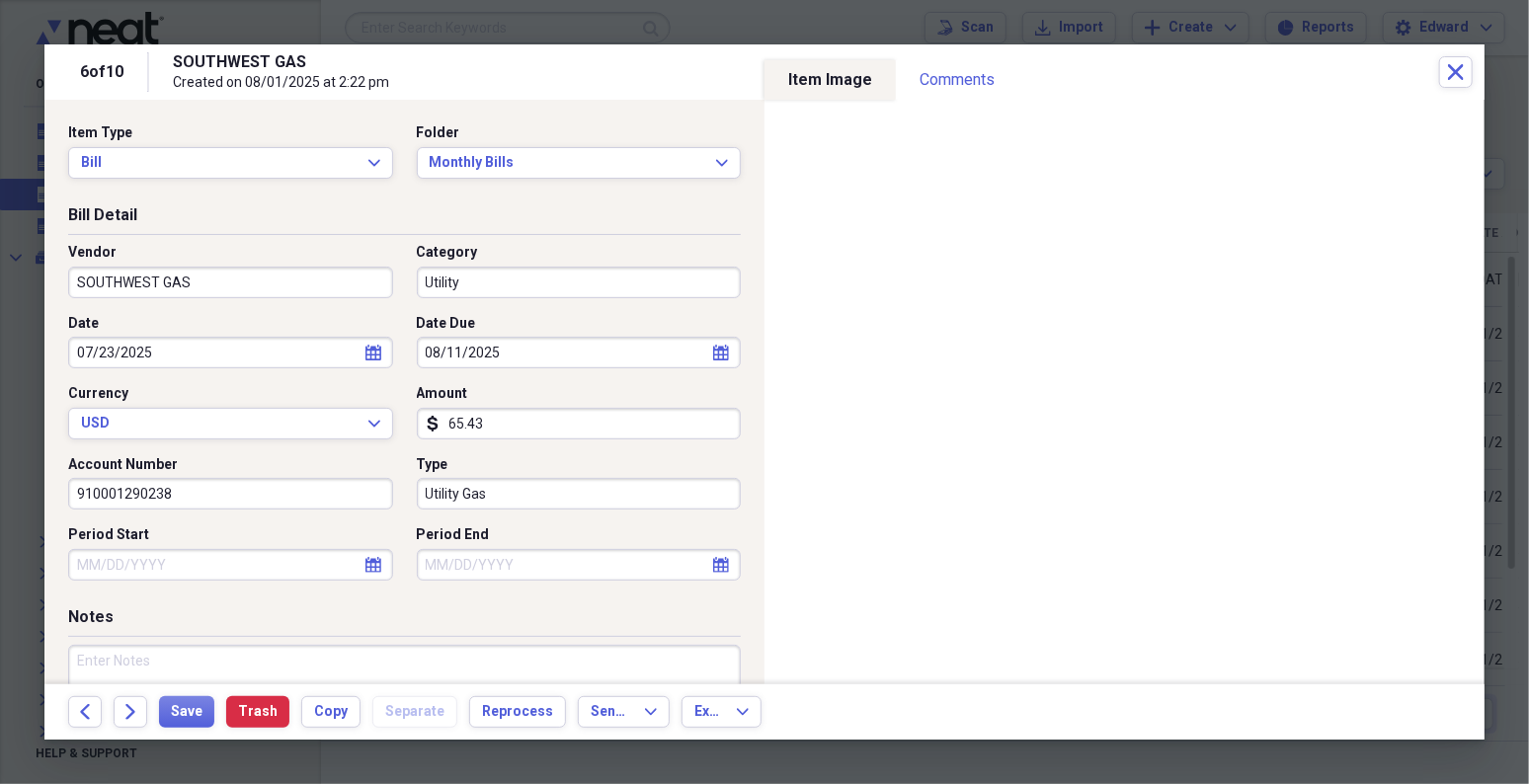 select on "6" 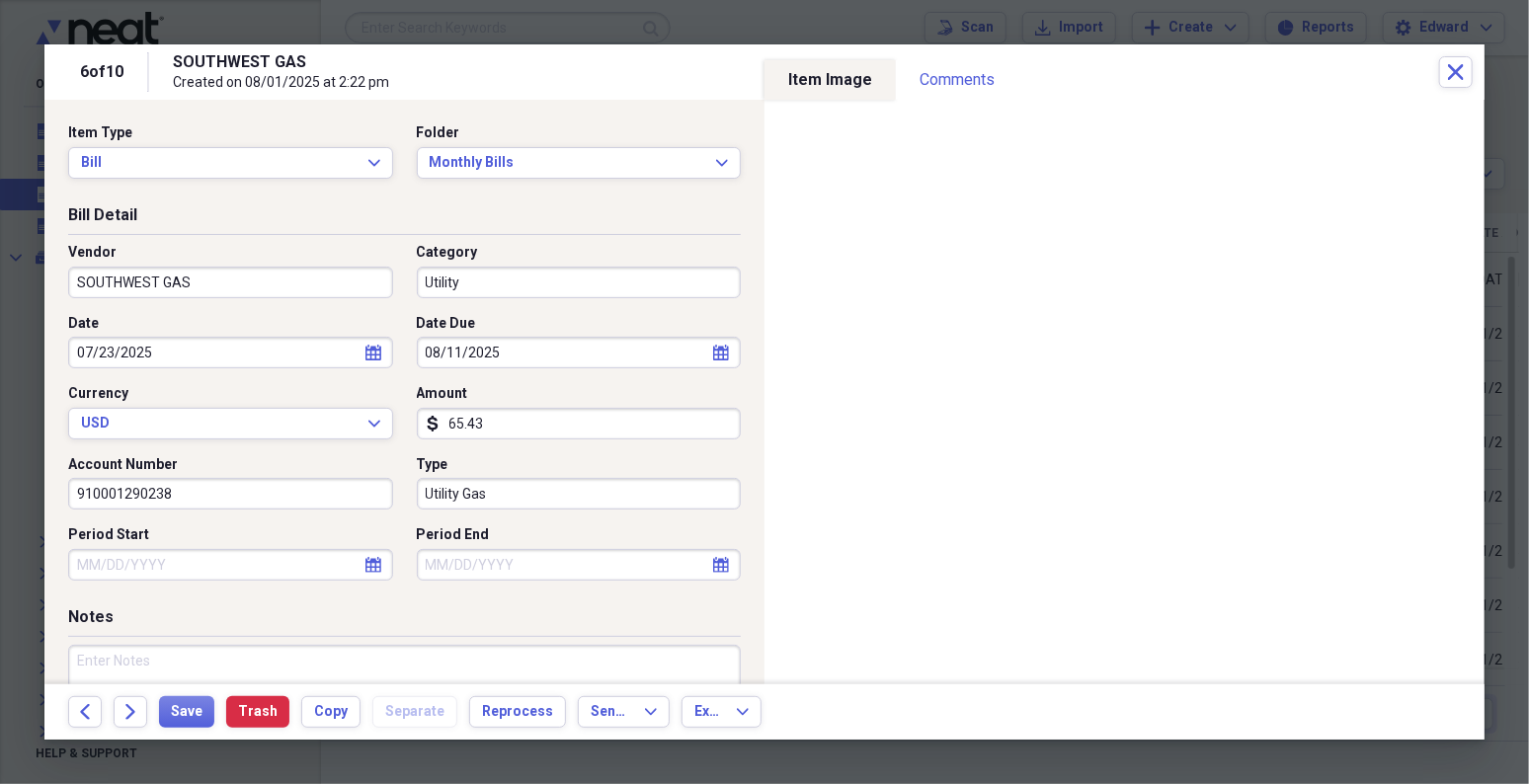 select on "2025" 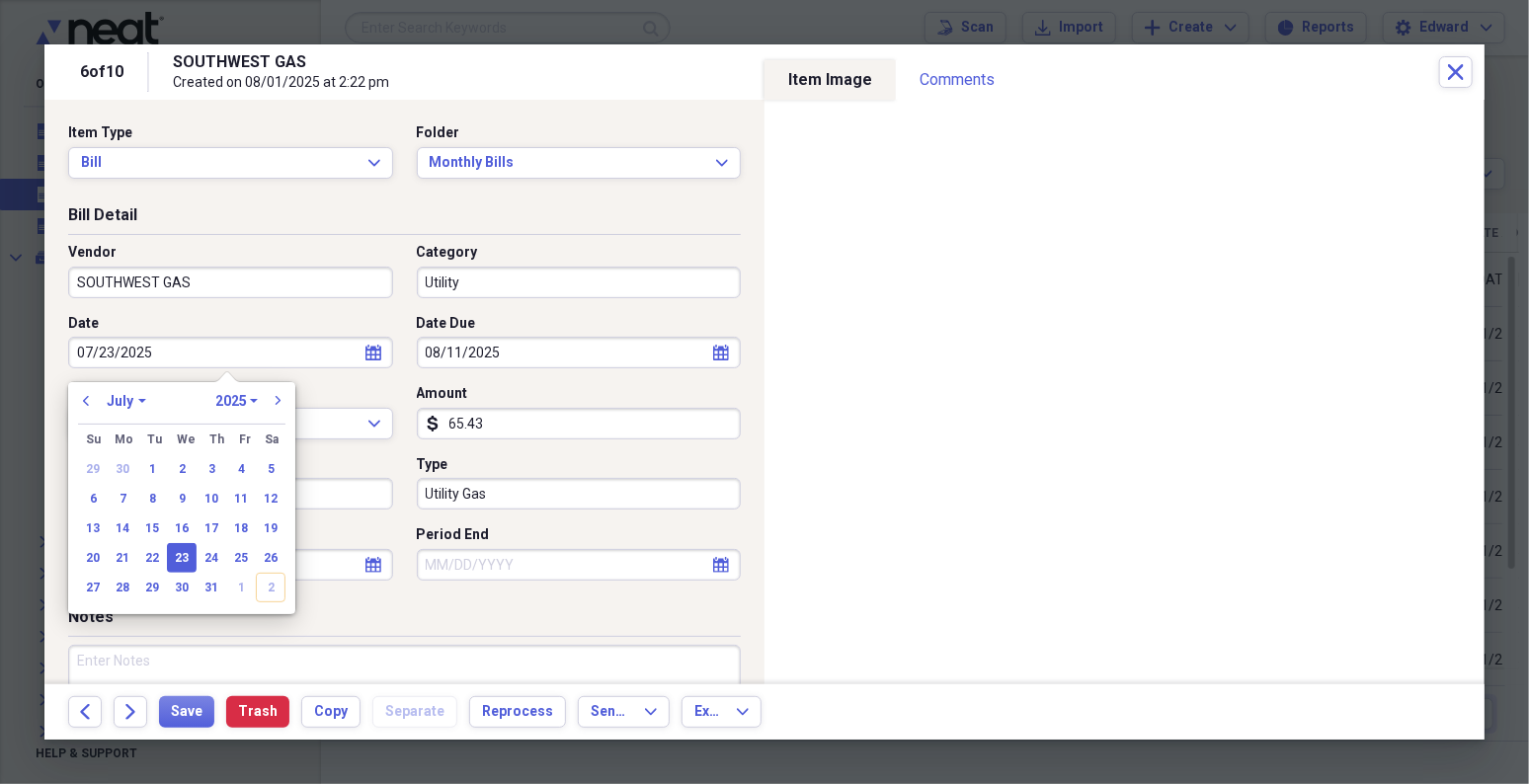 type 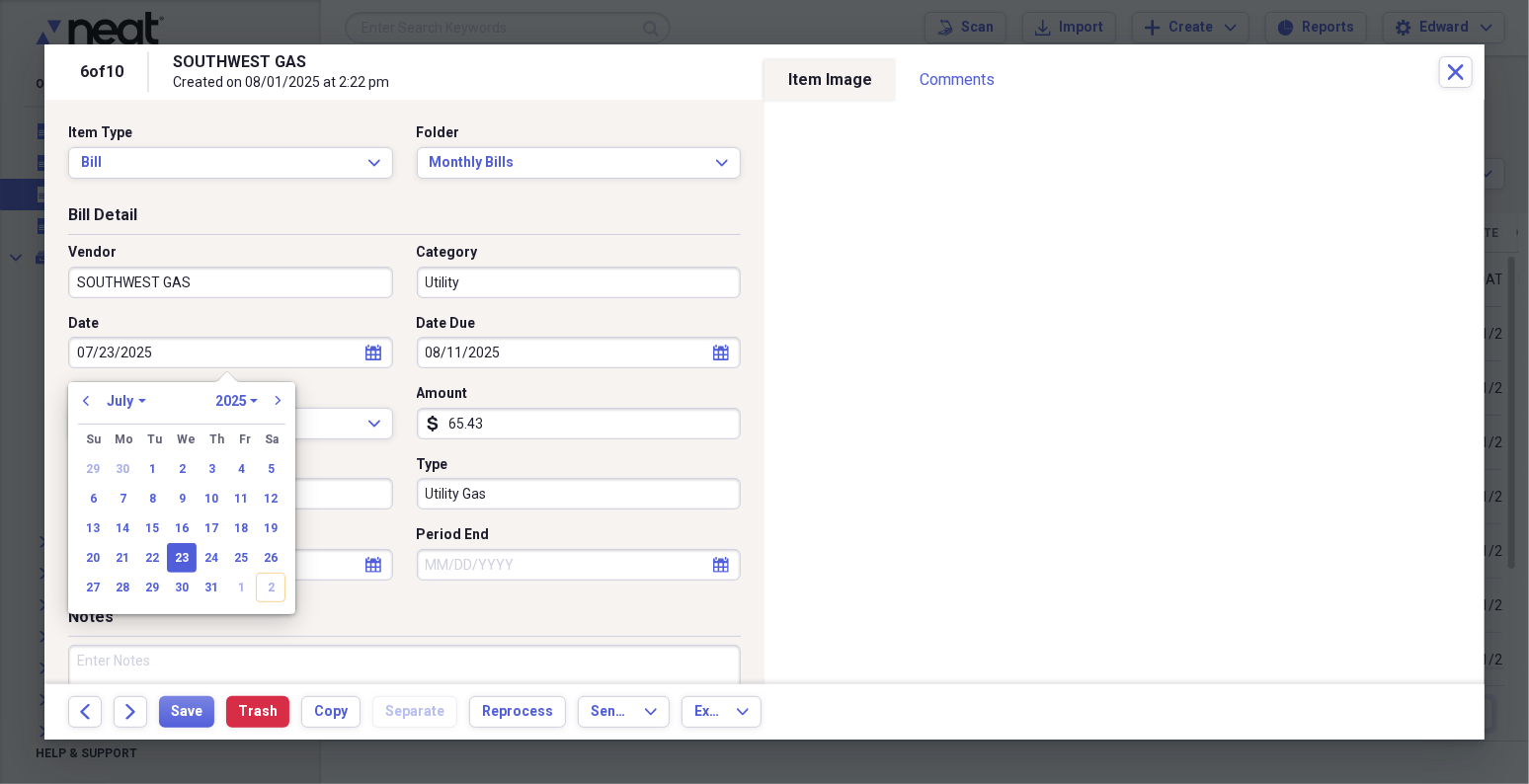 type 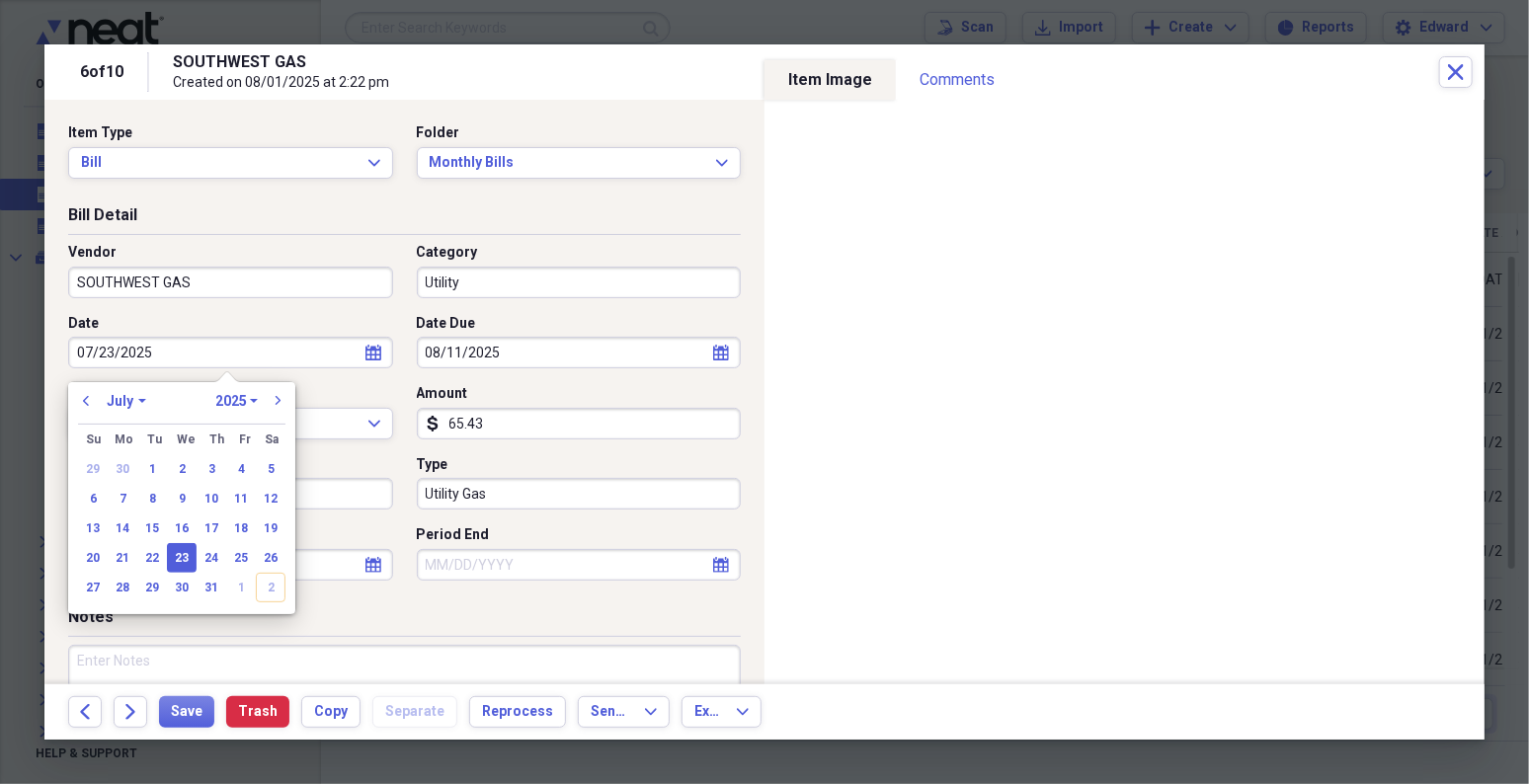 select on "7" 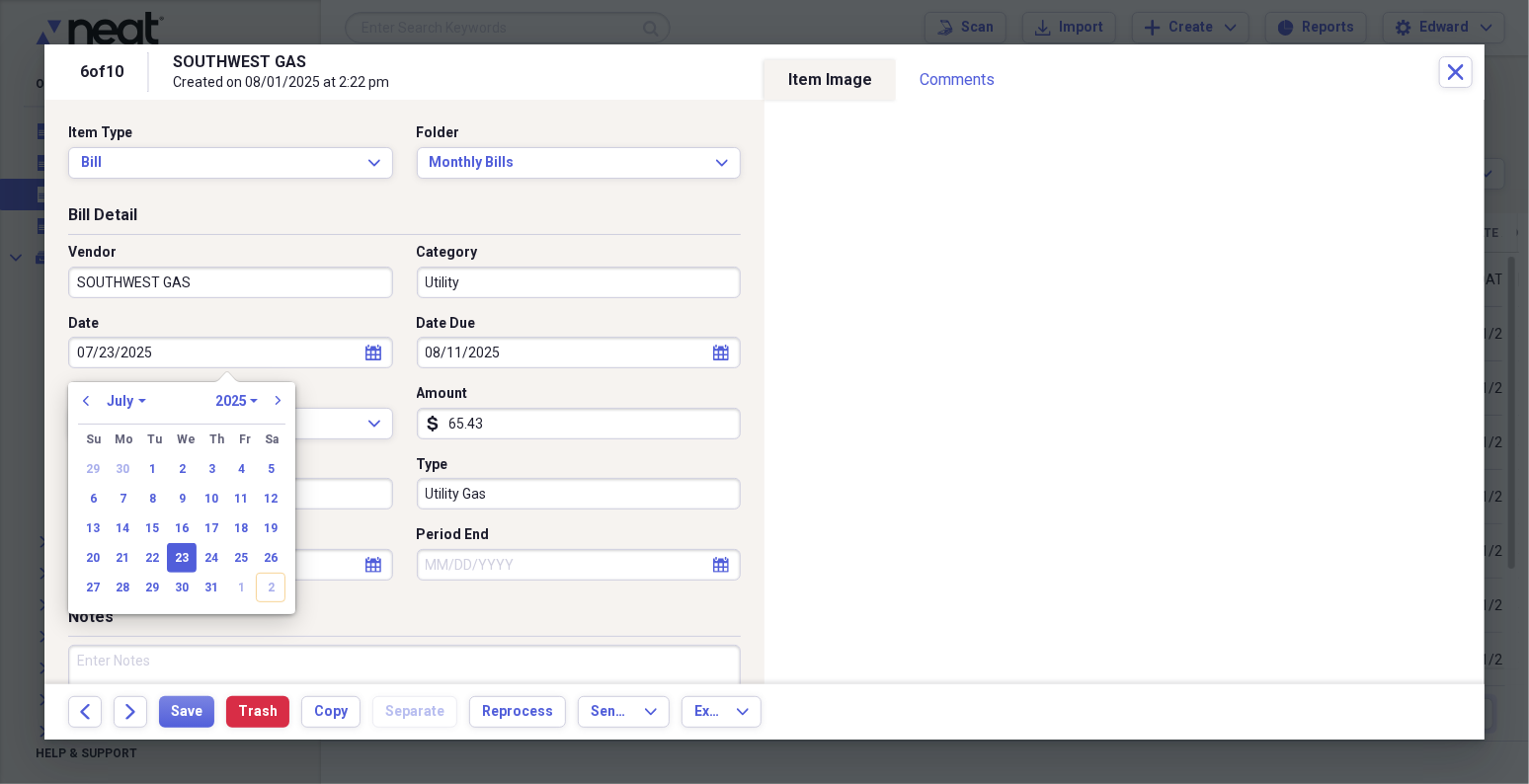 select on "2025" 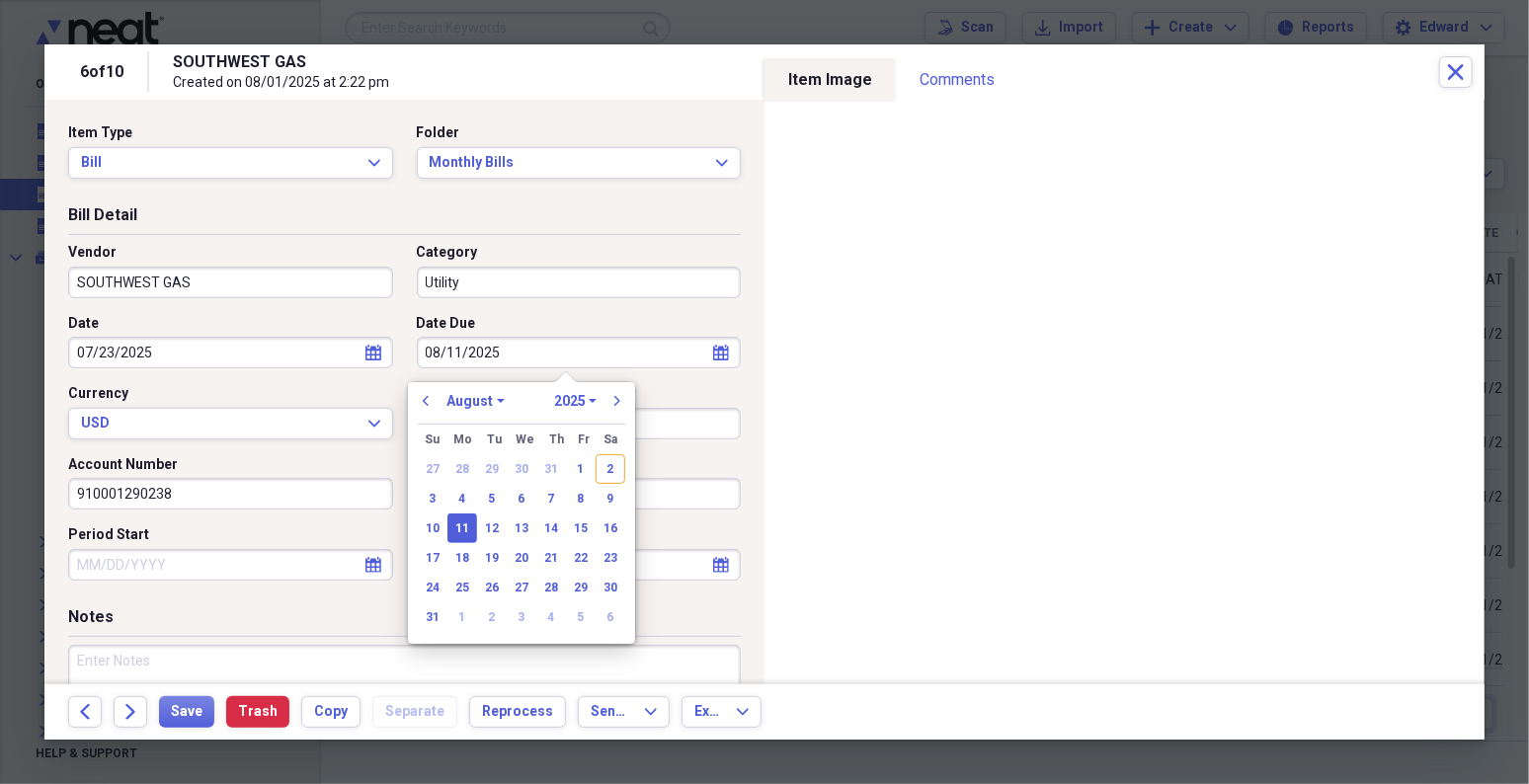 type 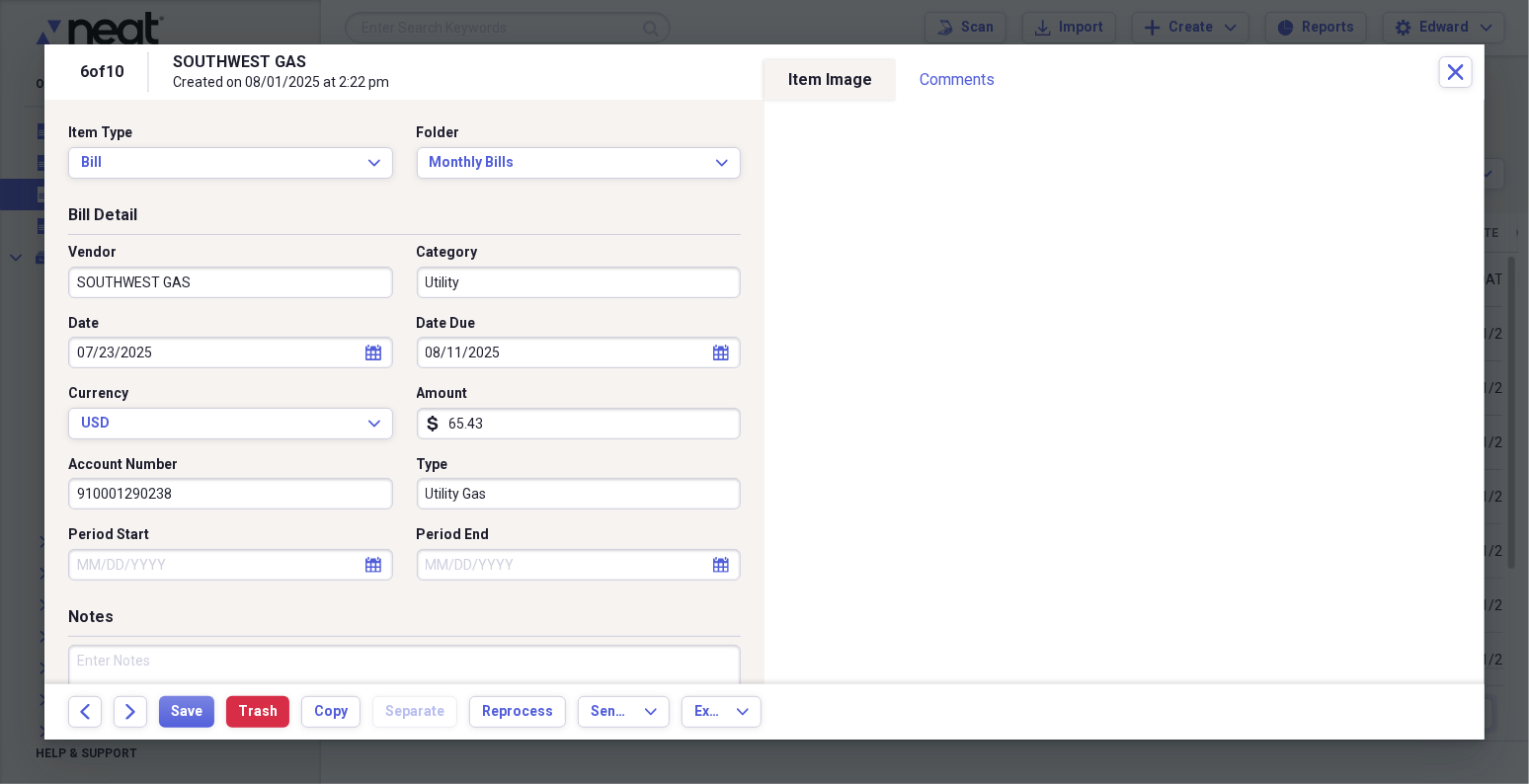 select on "7" 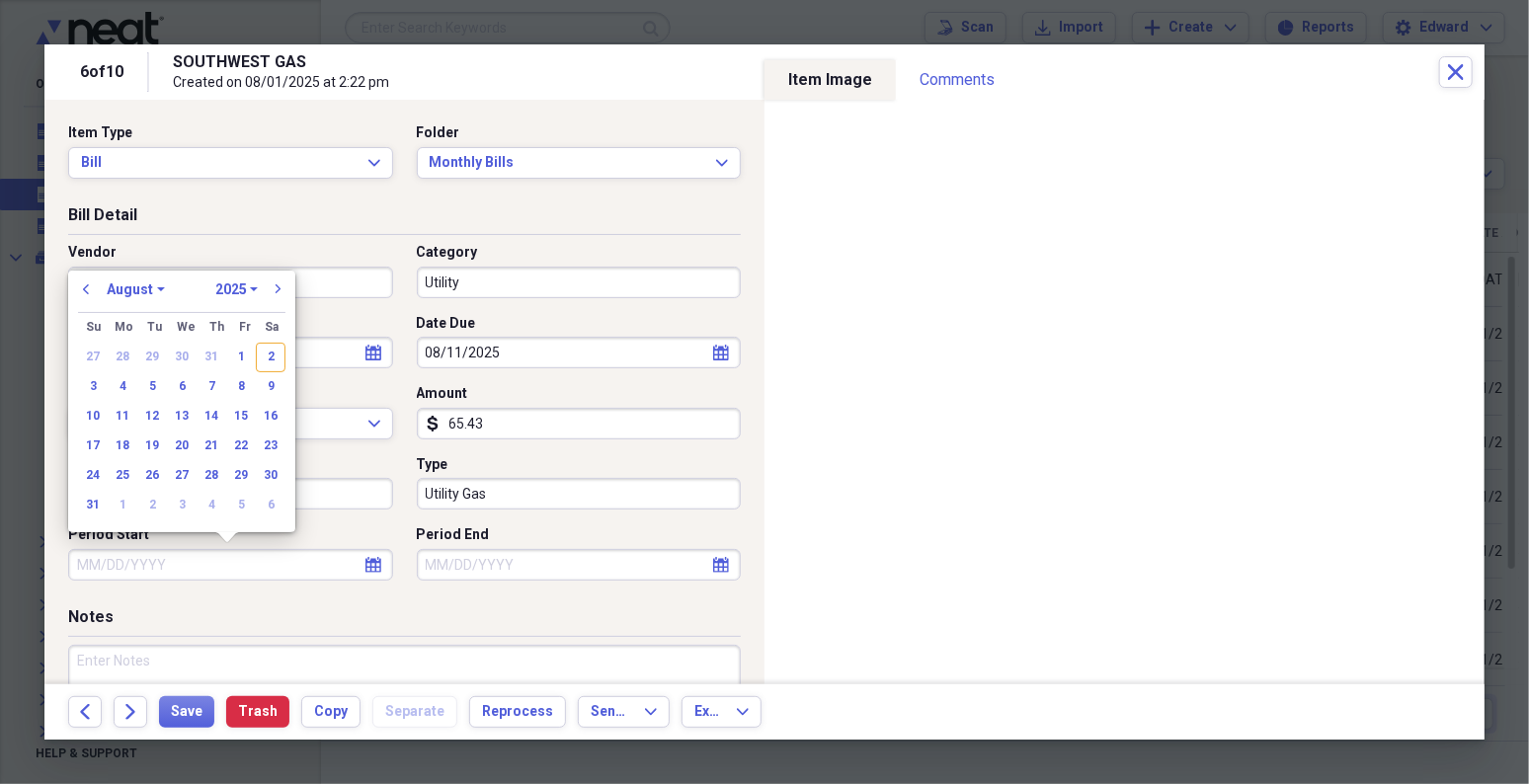 type 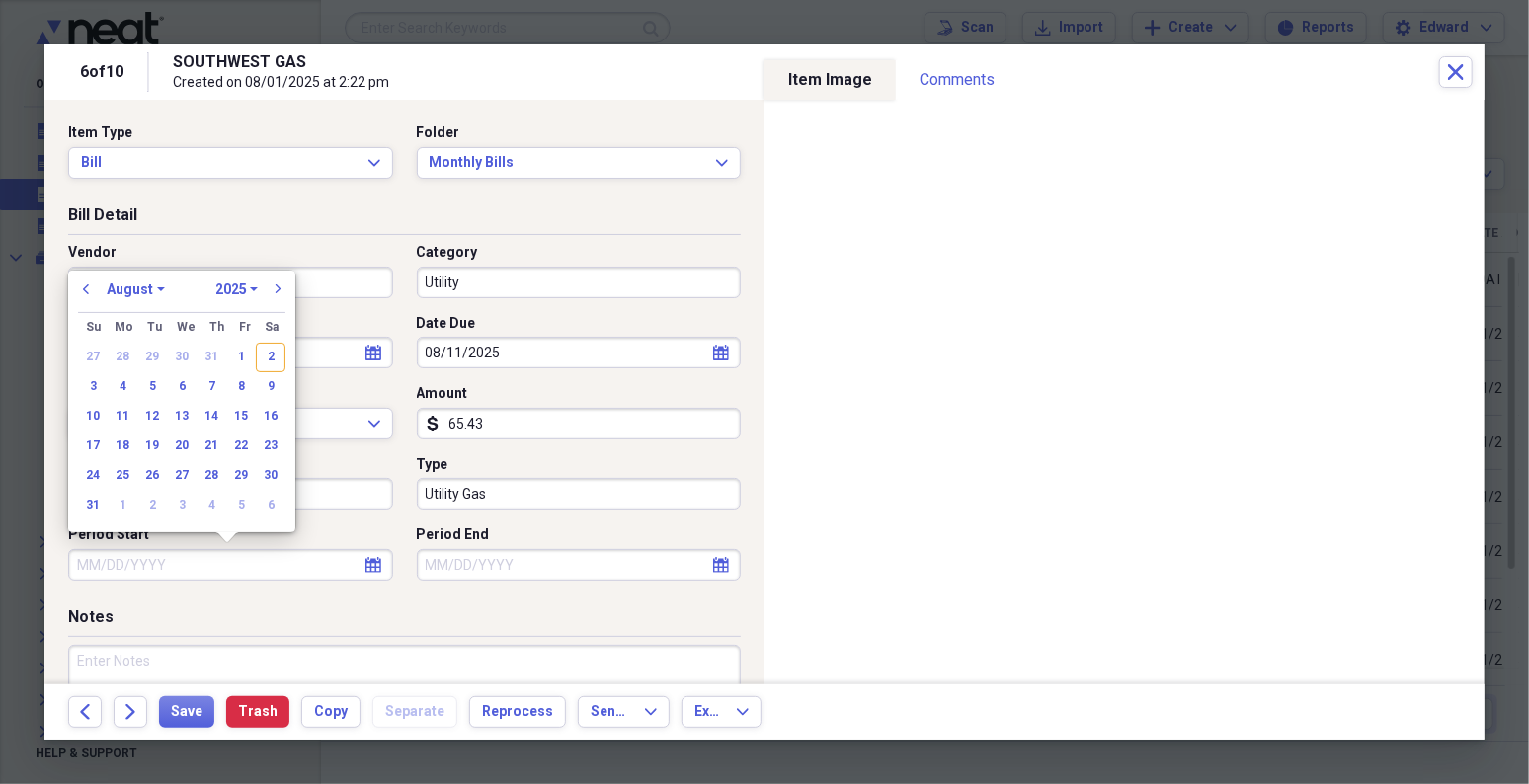 type 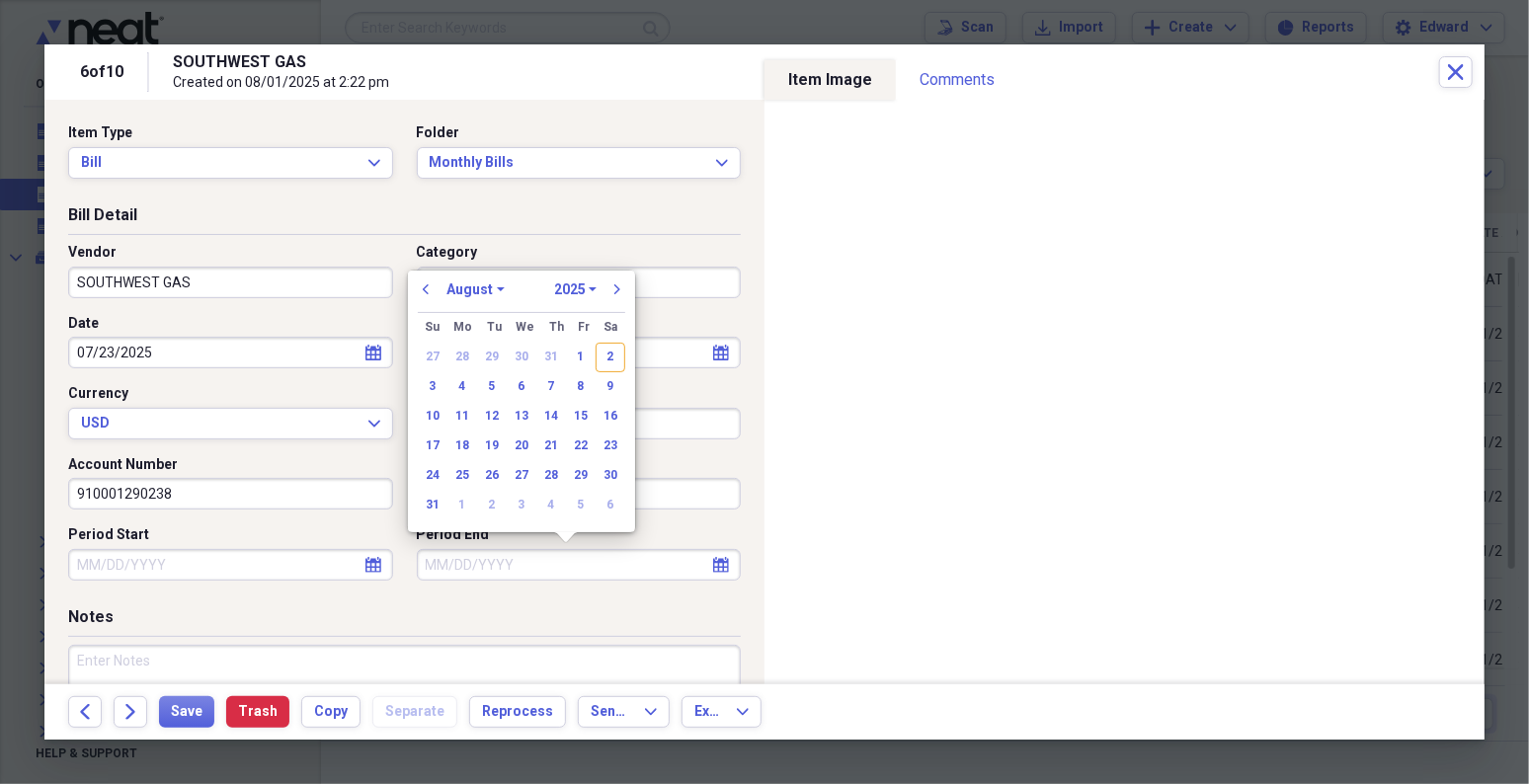 type 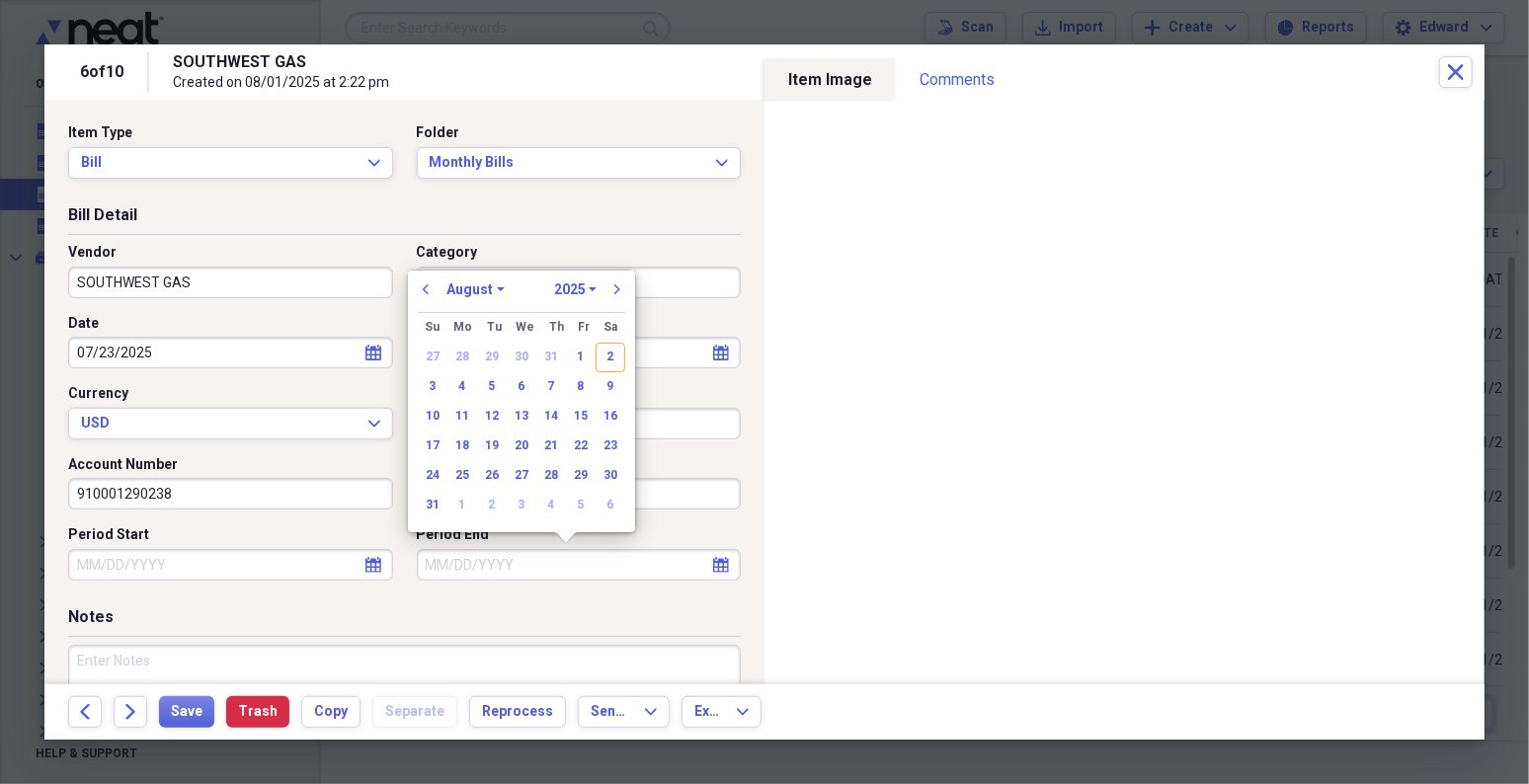 type 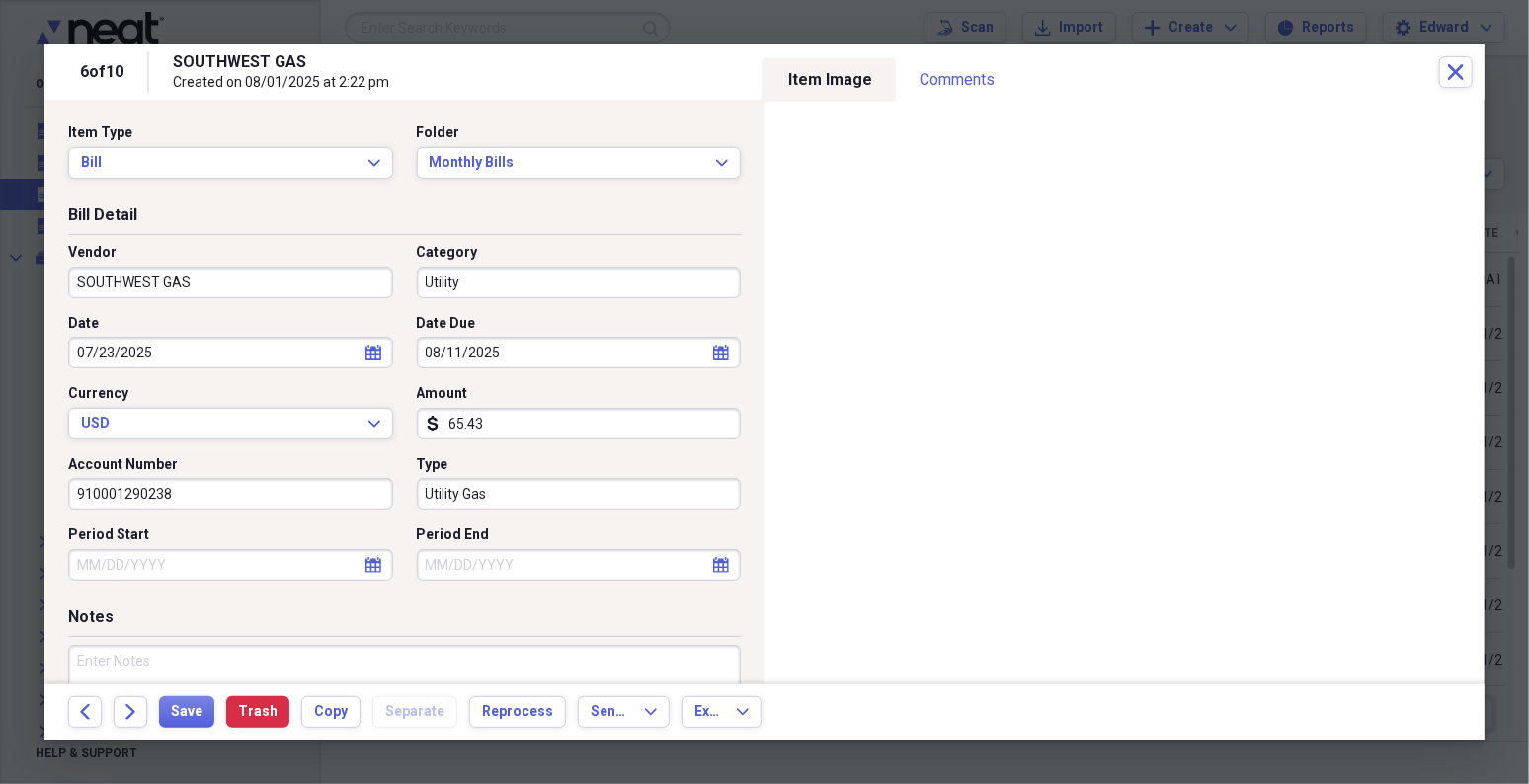 select on "6" 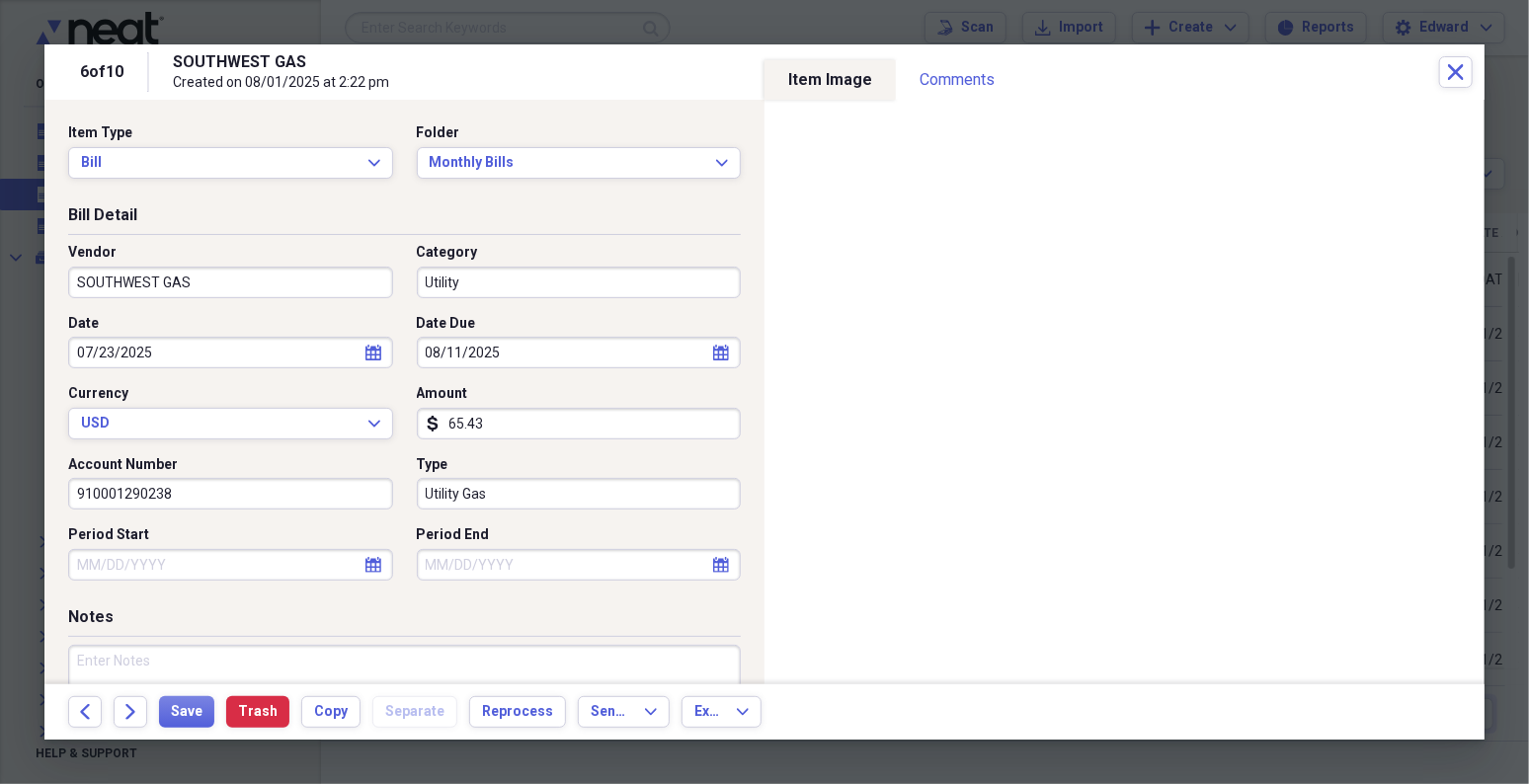 select on "2025" 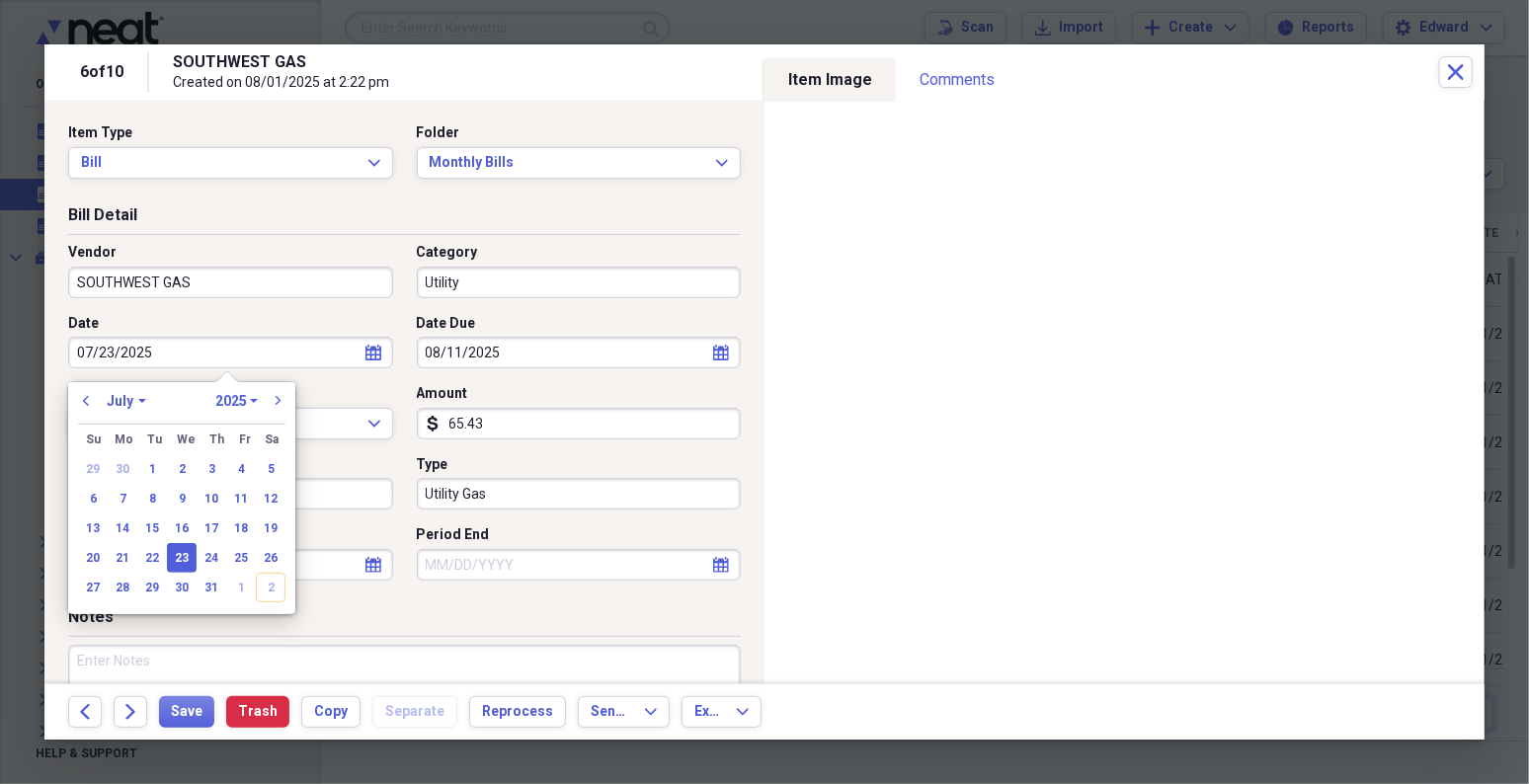 type 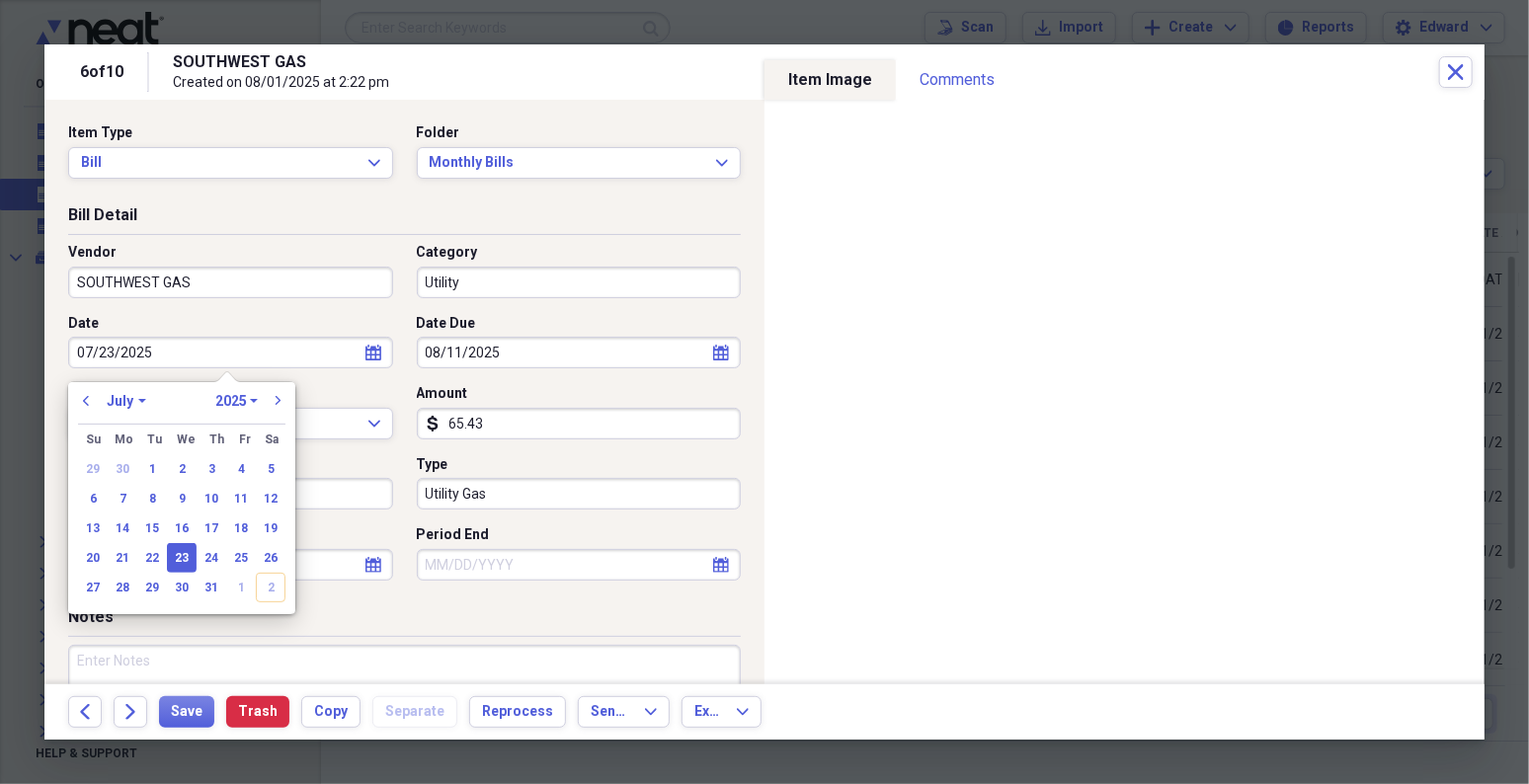 type 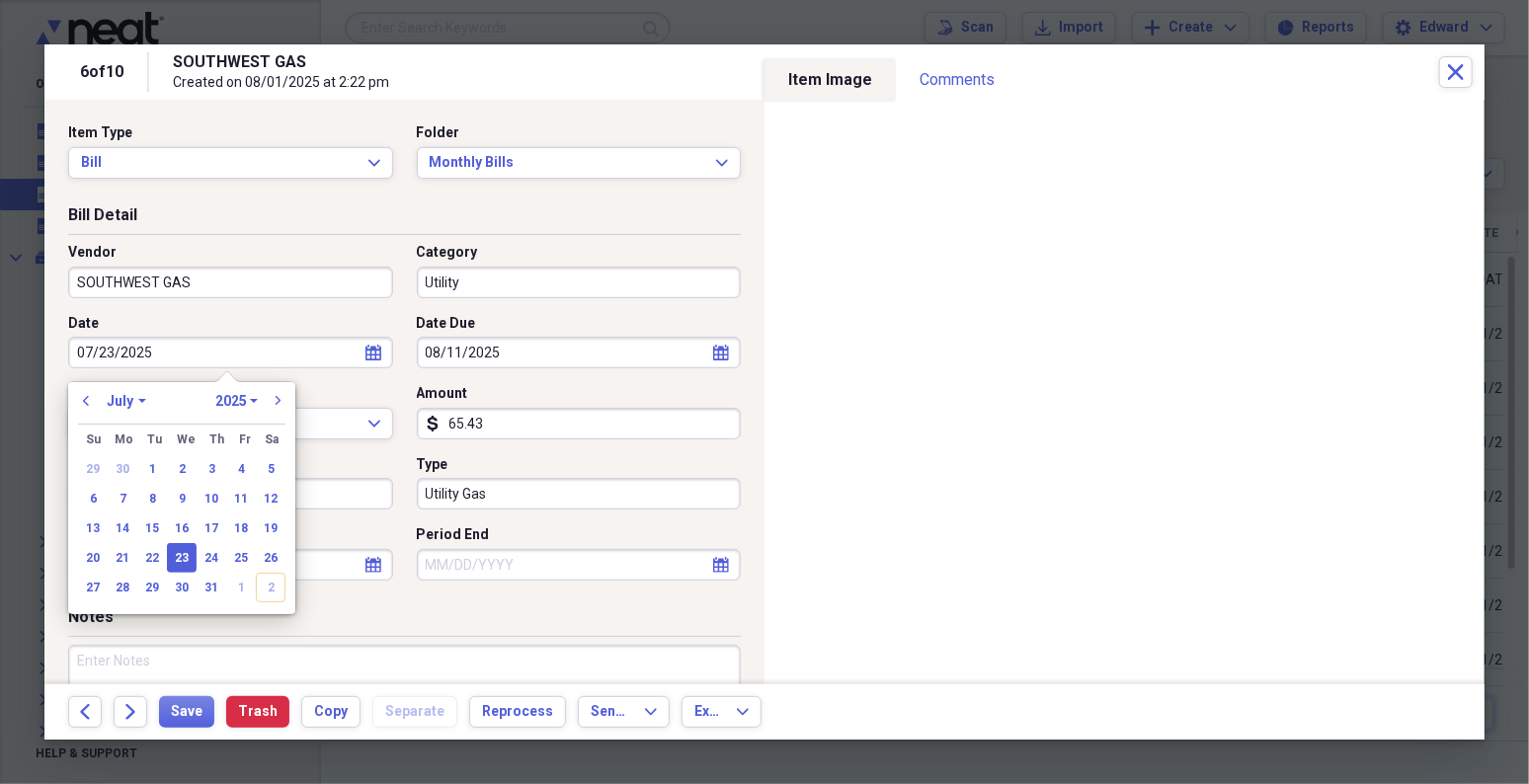 type 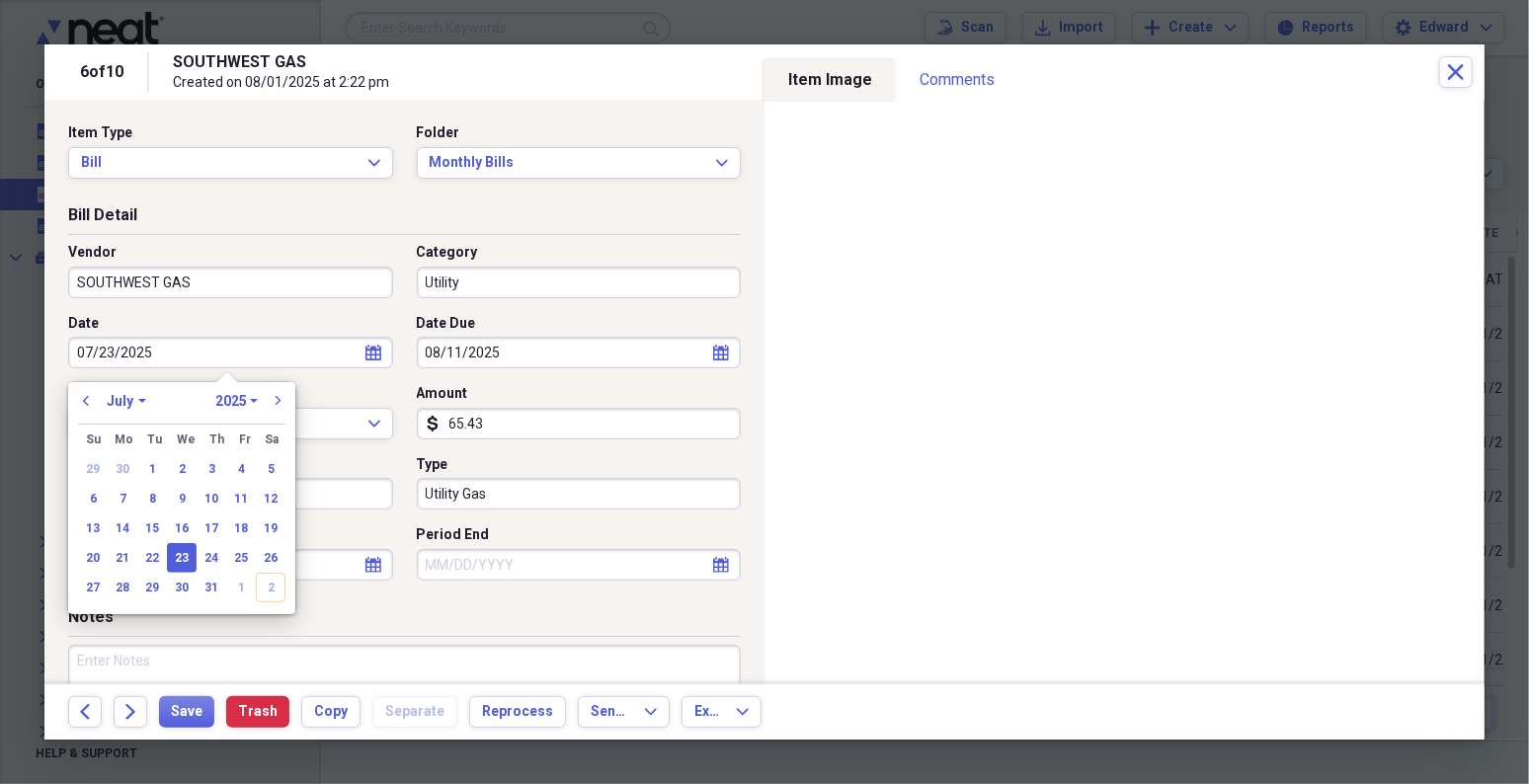 select on "2025" 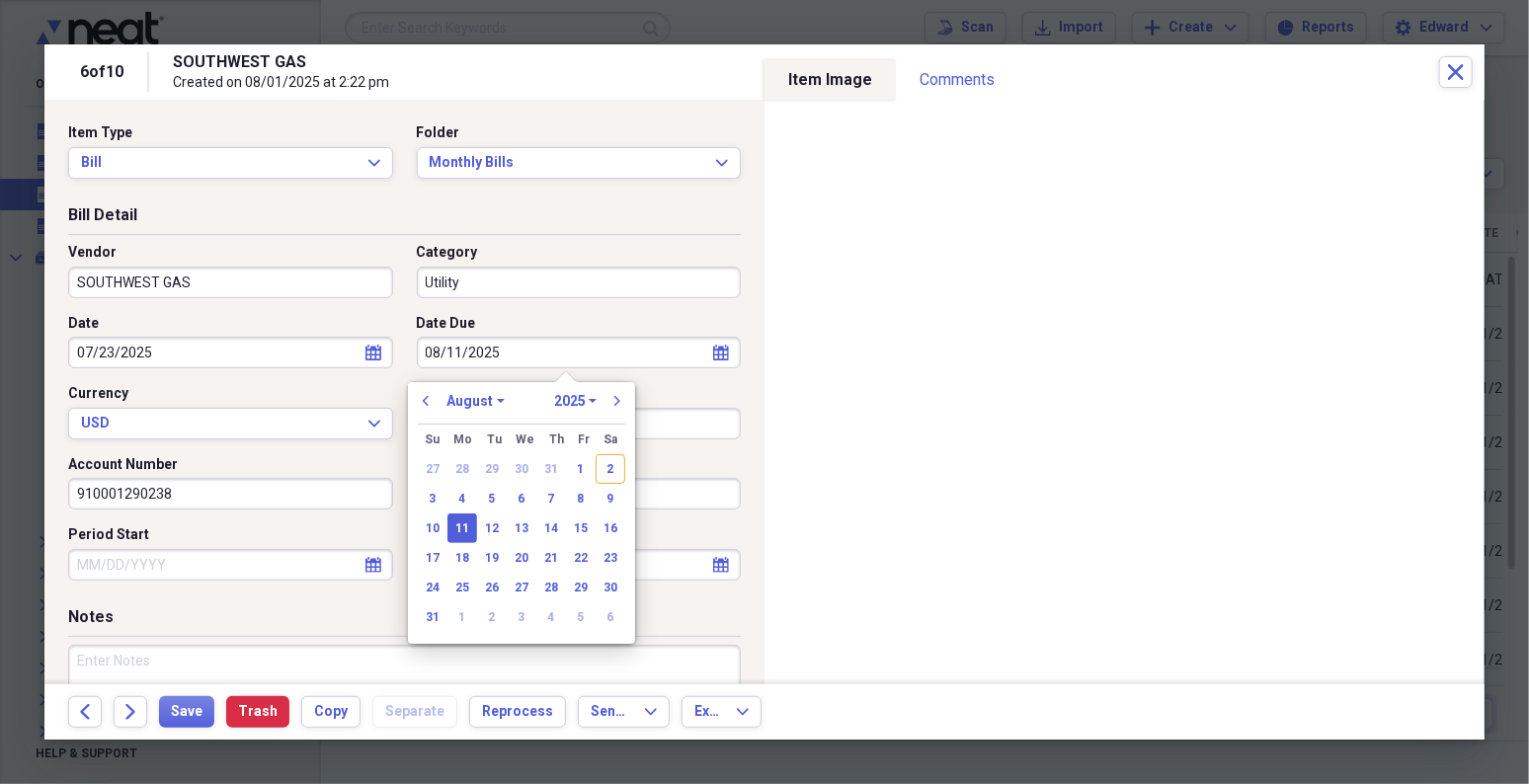 type 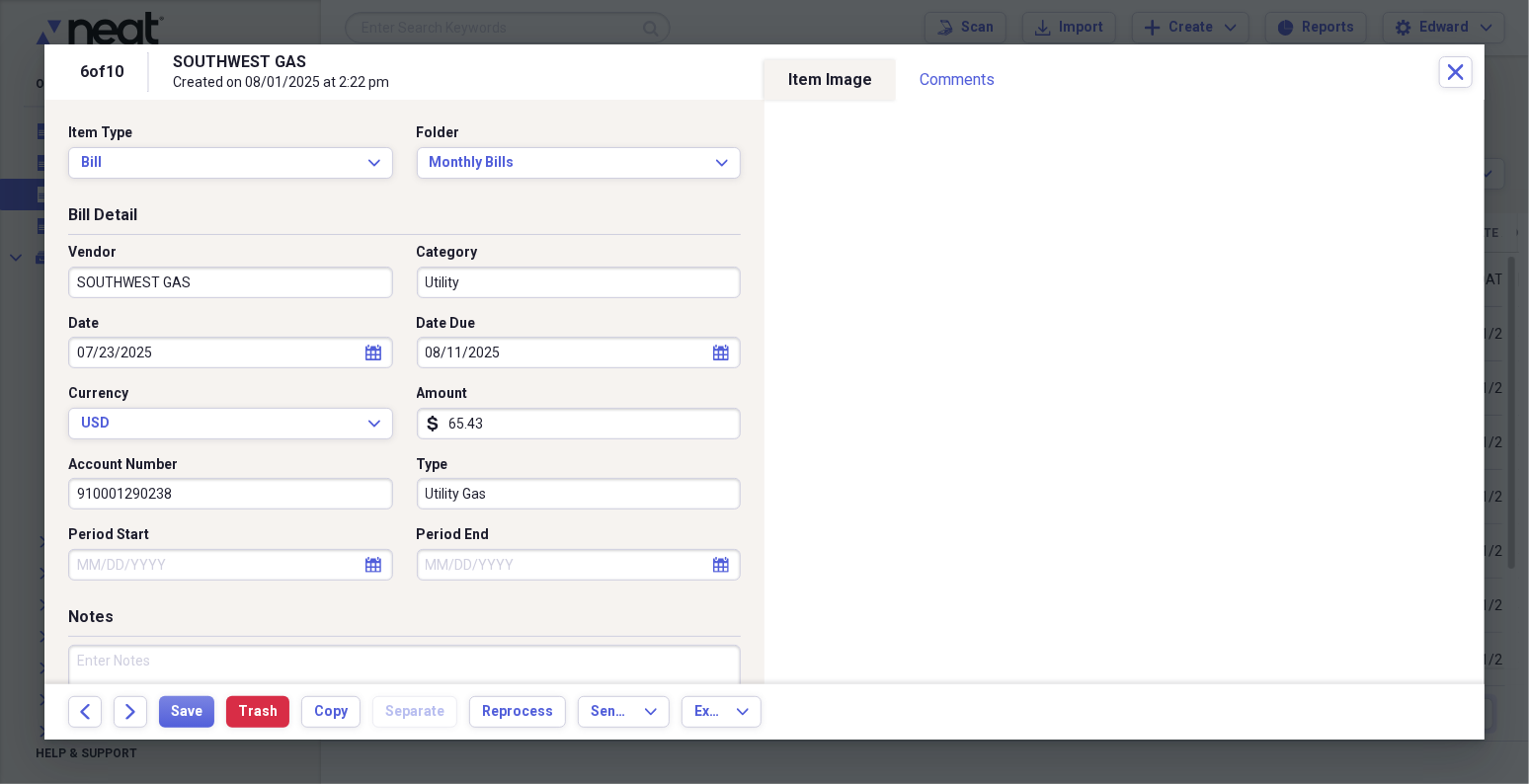 select on "7" 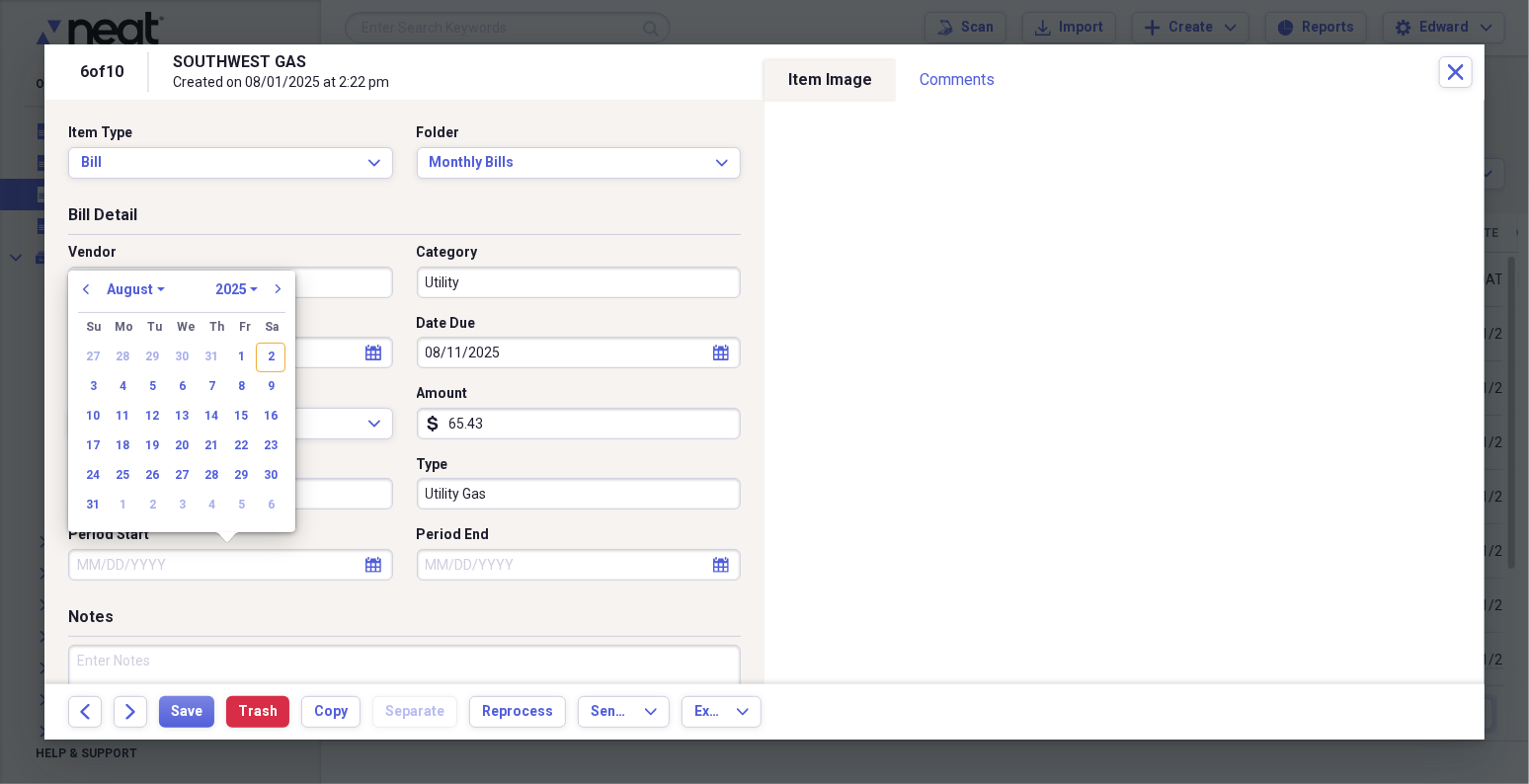 type 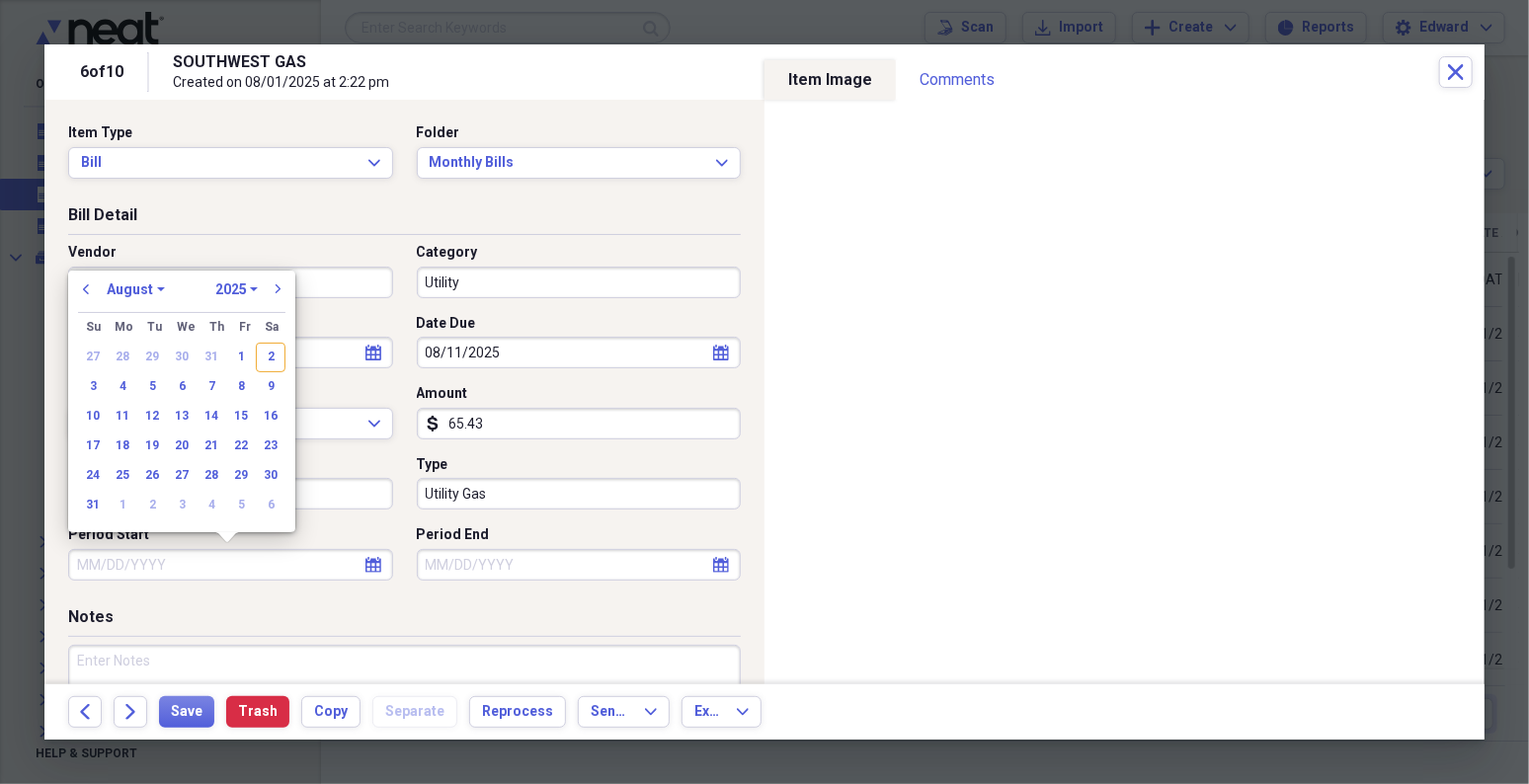 type 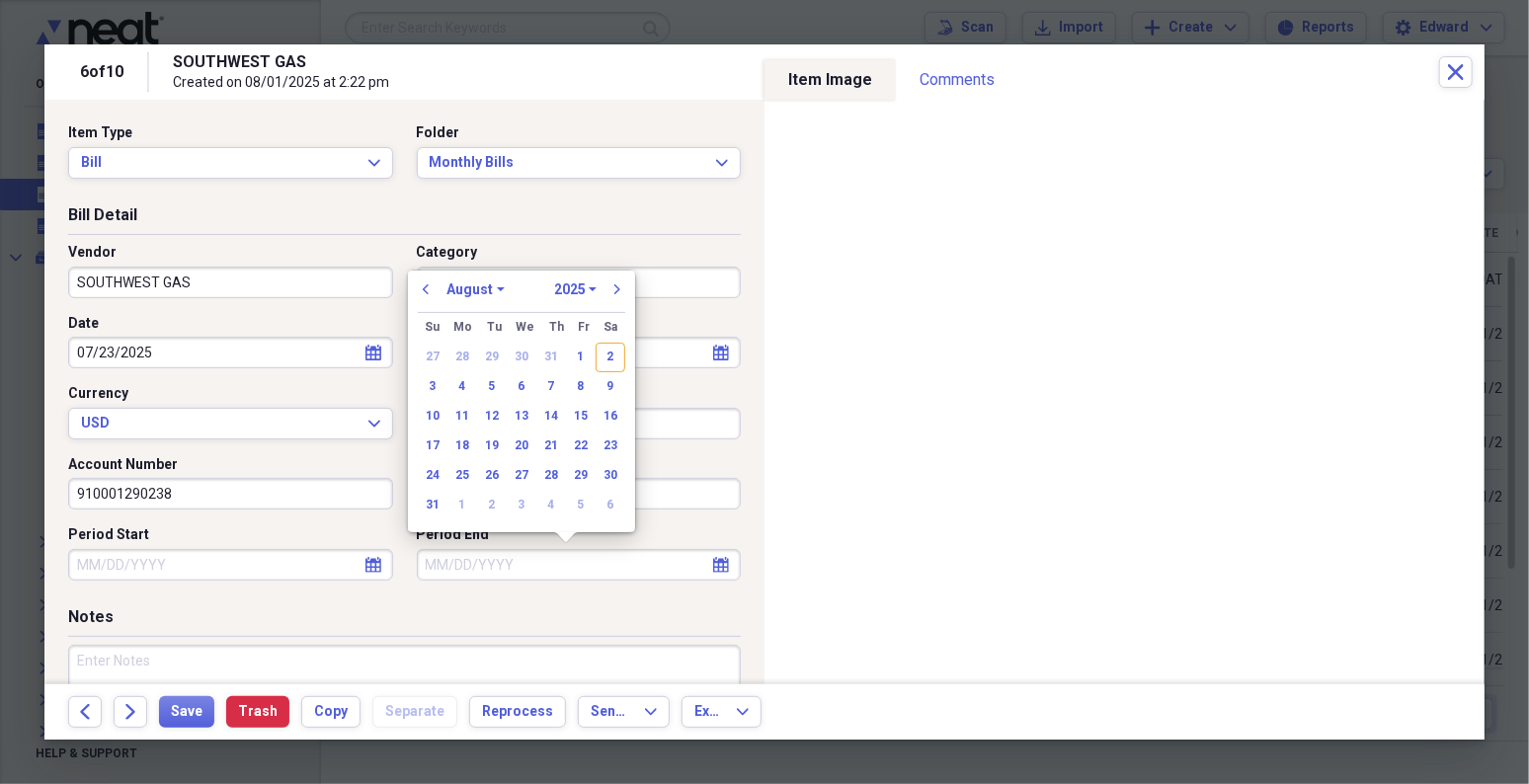 type 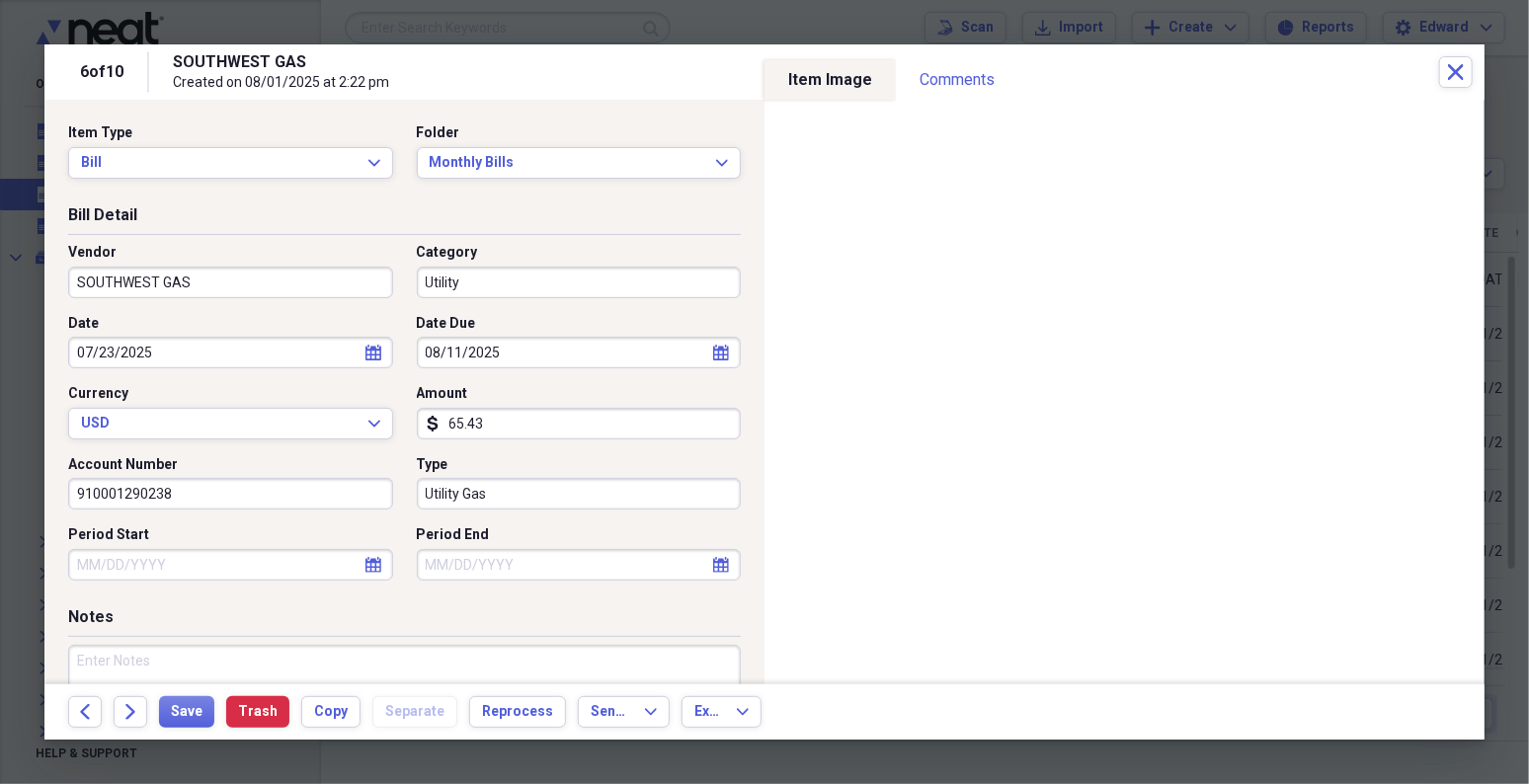 select on "6" 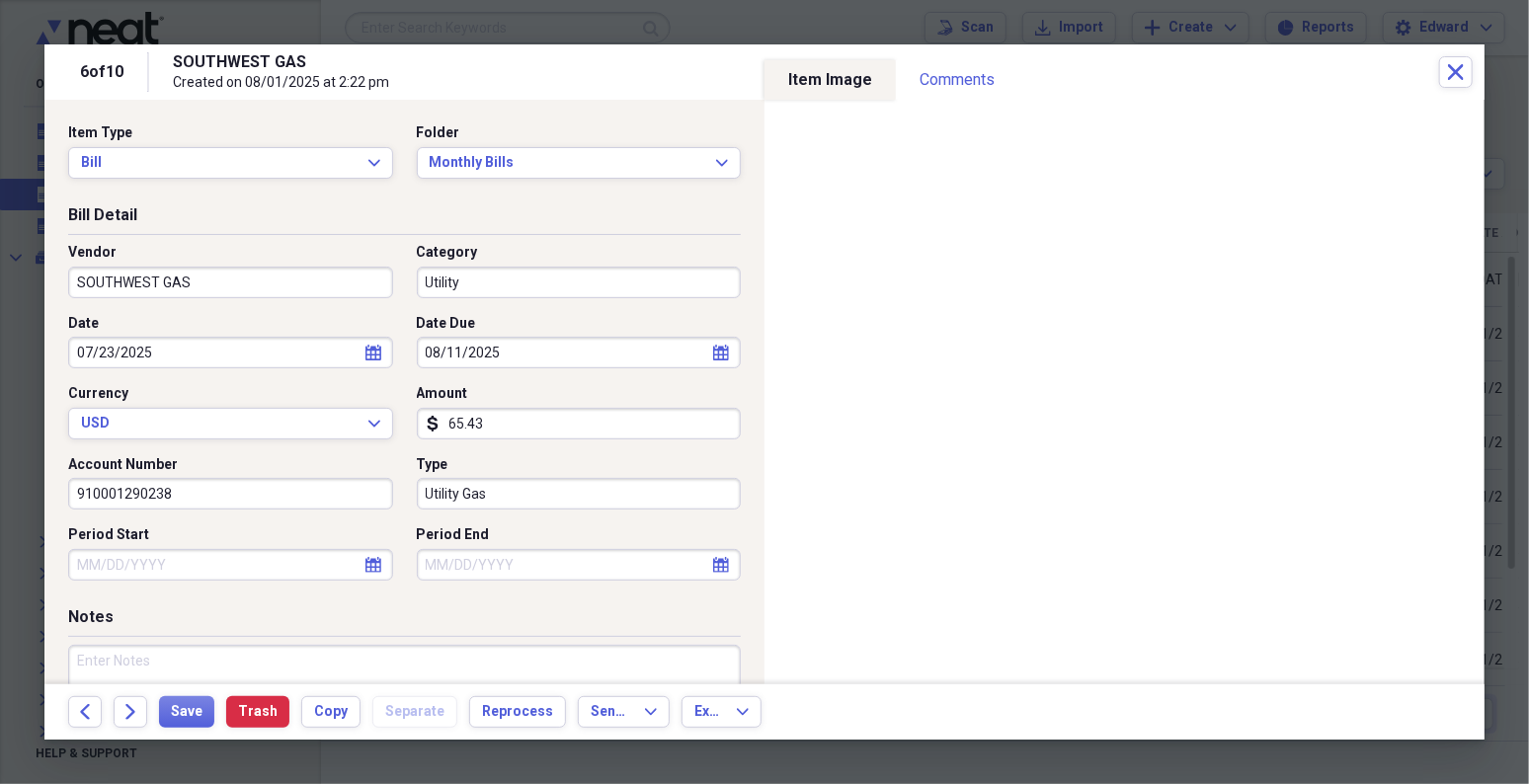 select on "2025" 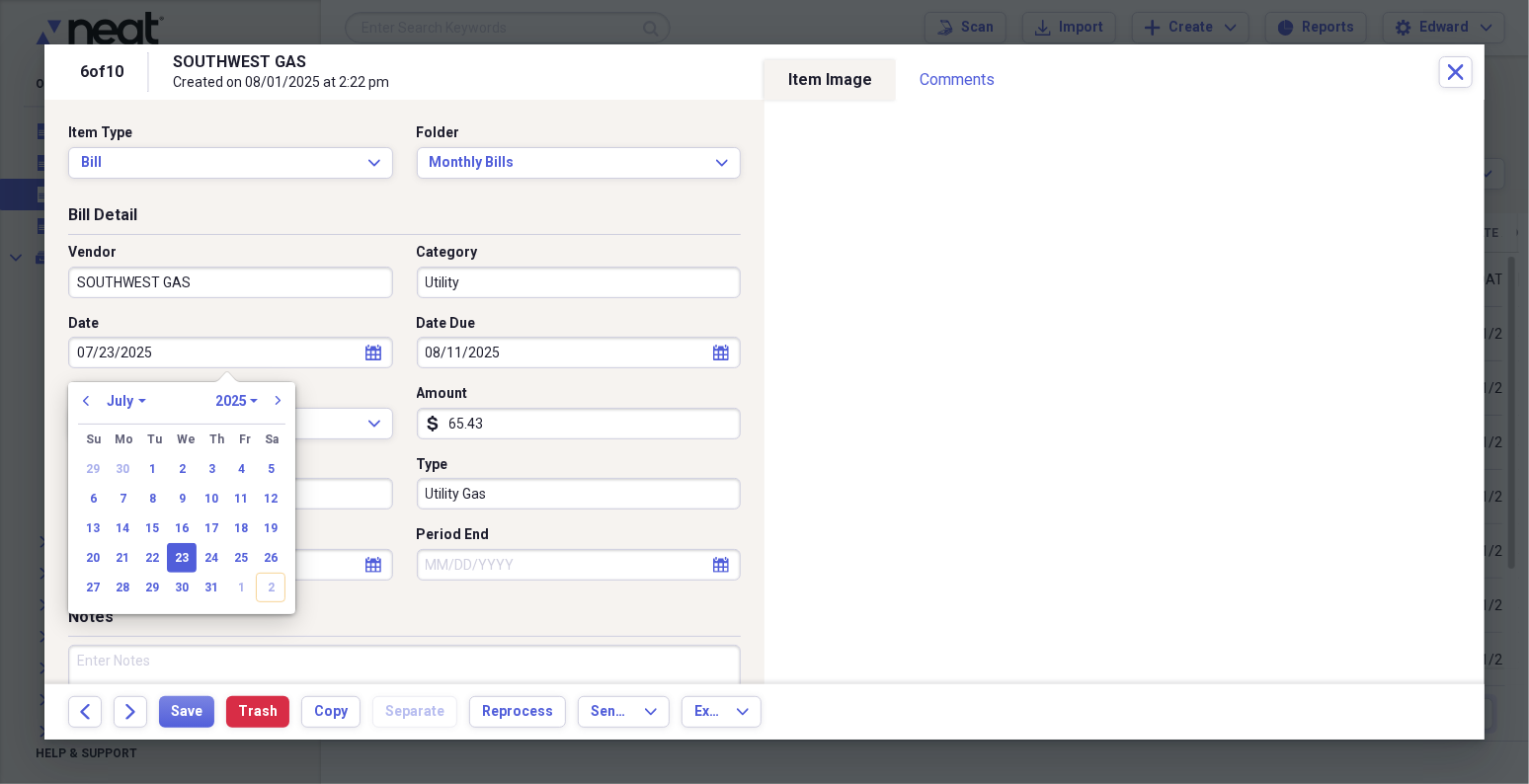 type 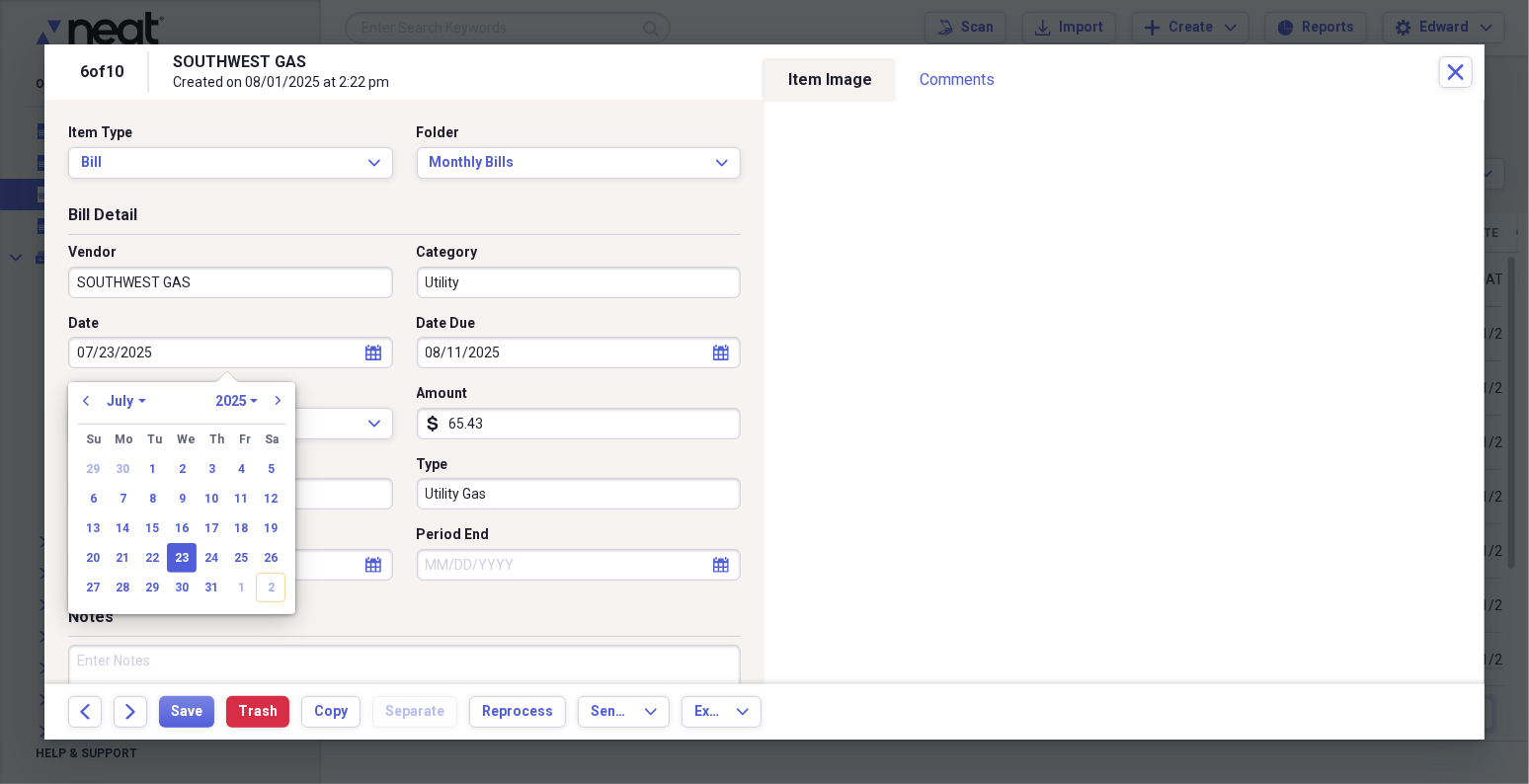 type 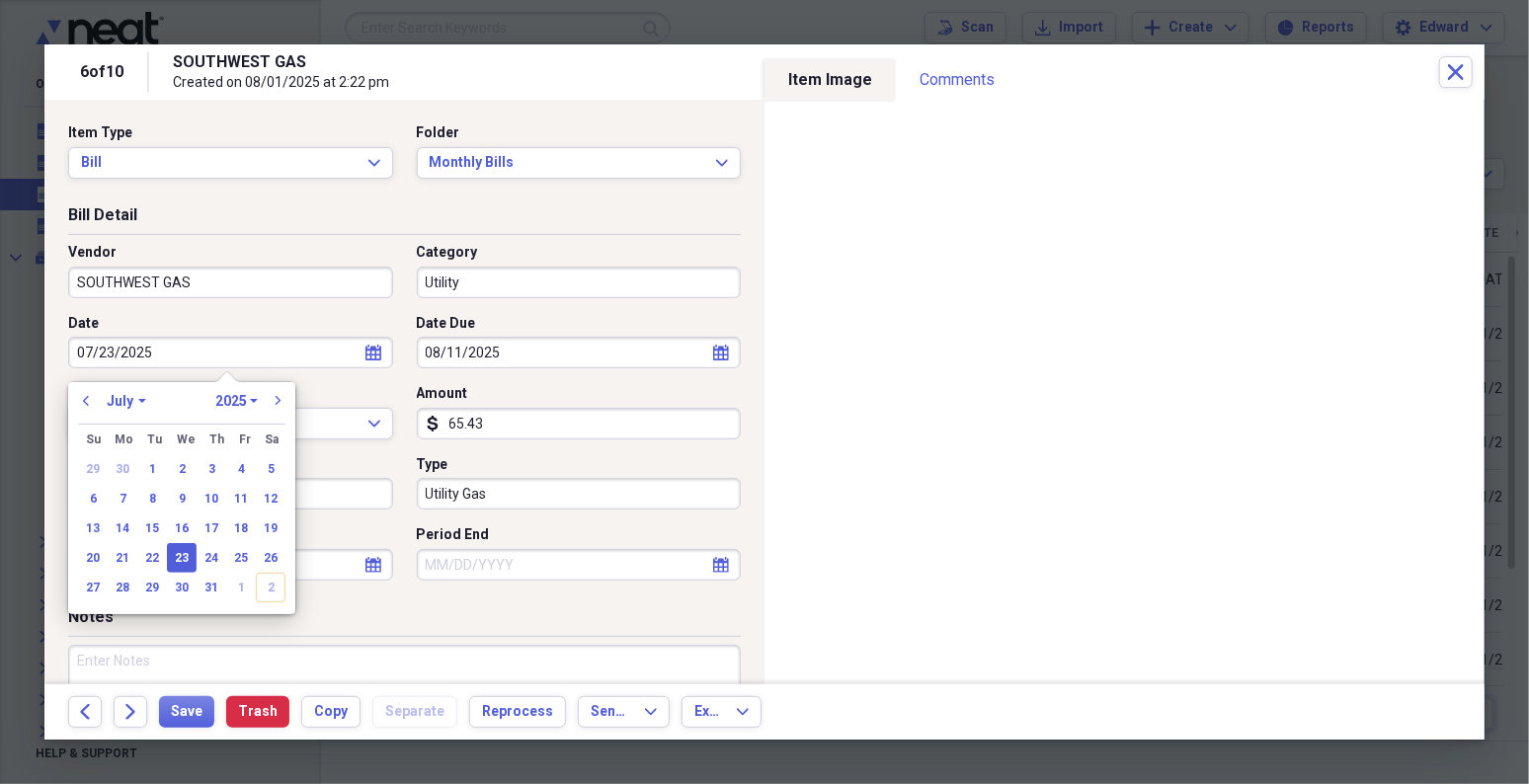 type 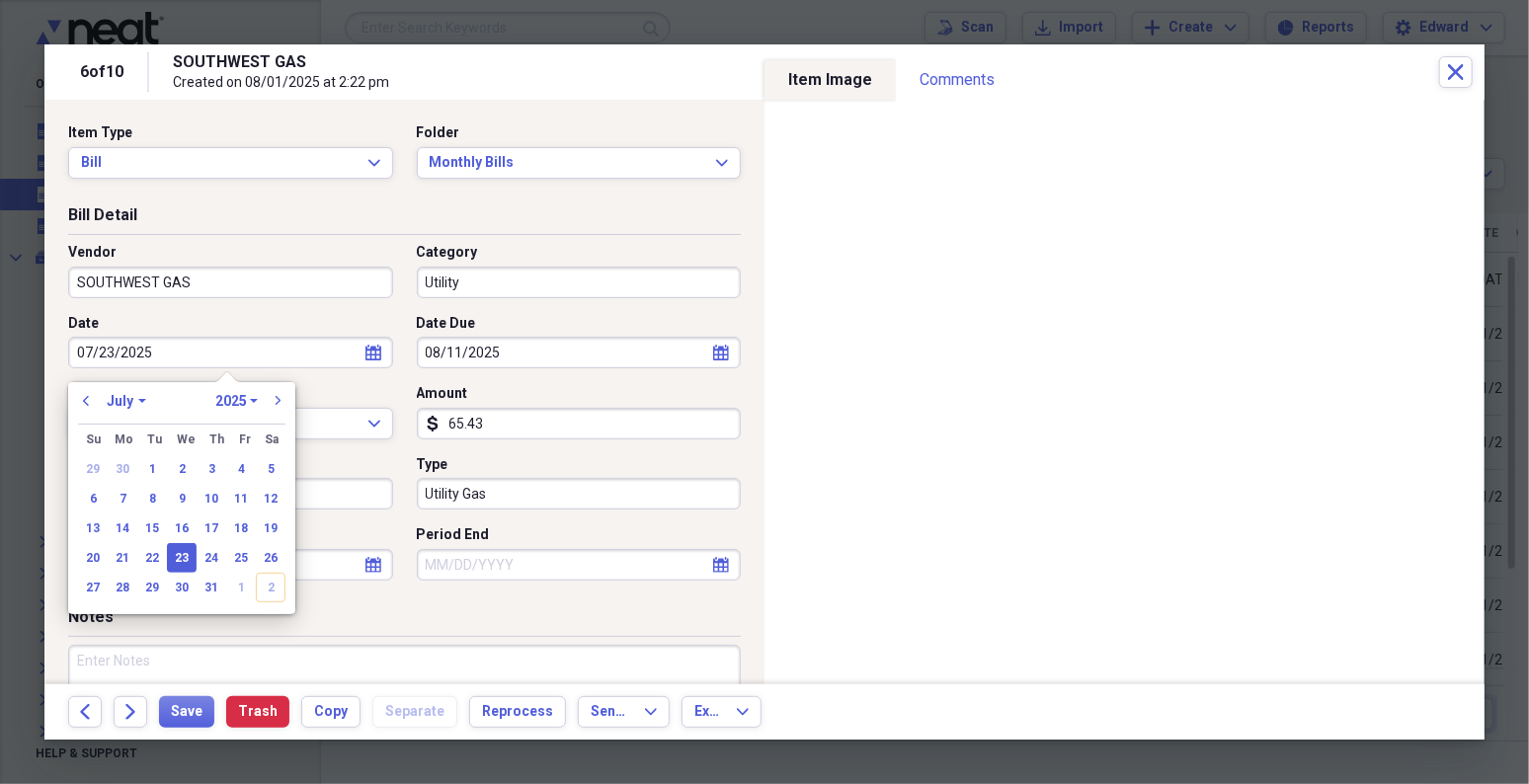 select on "2025" 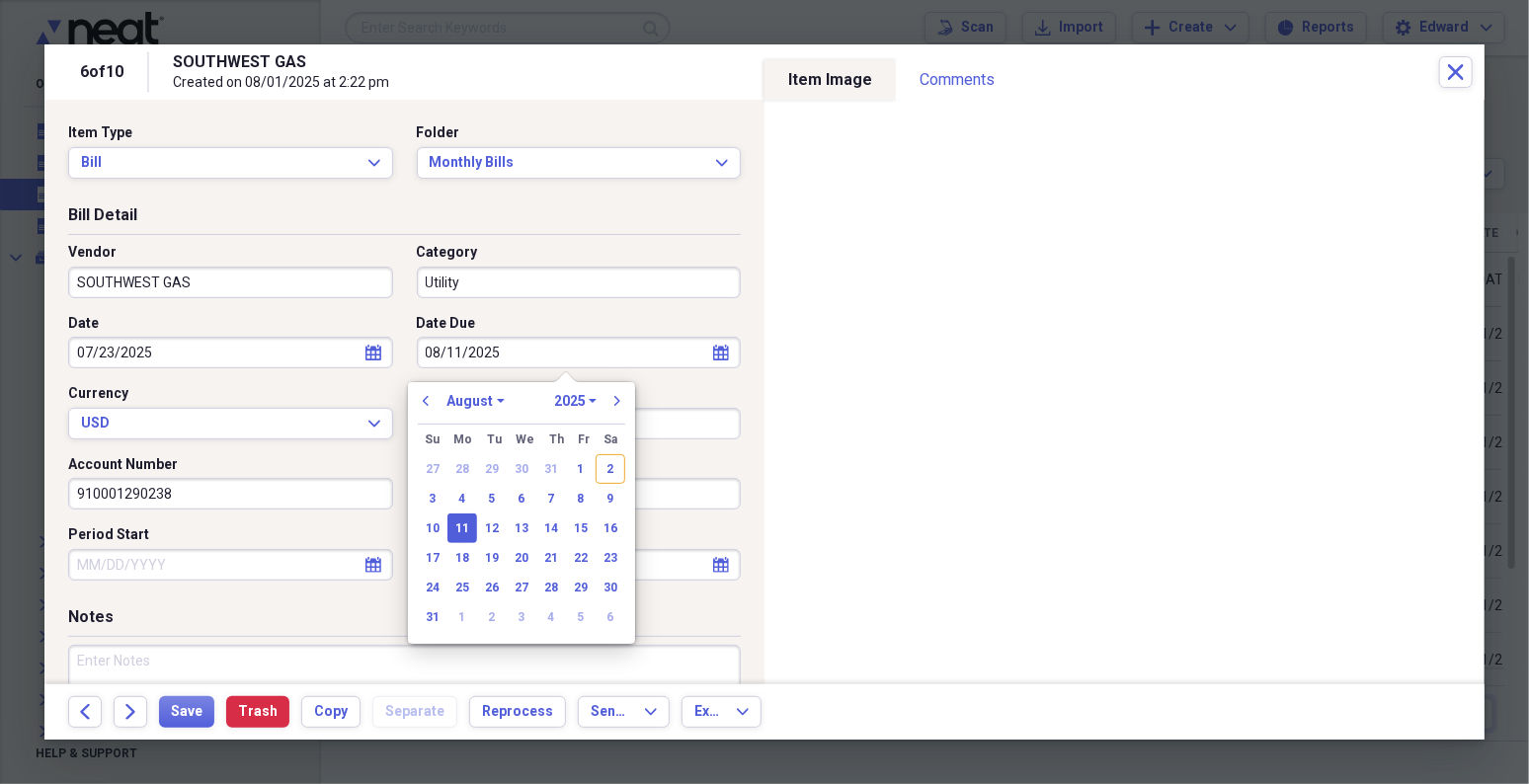 type 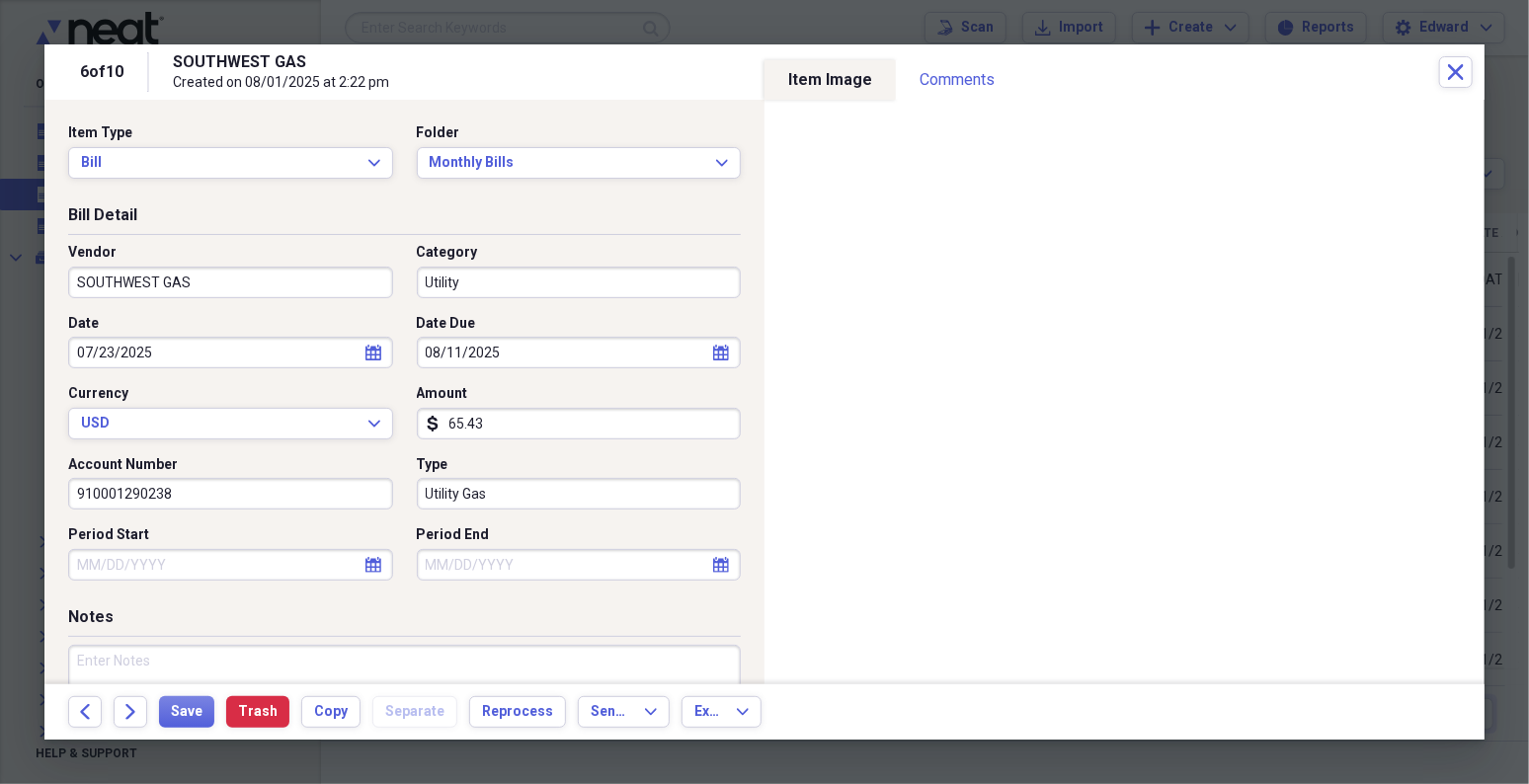 select on "7" 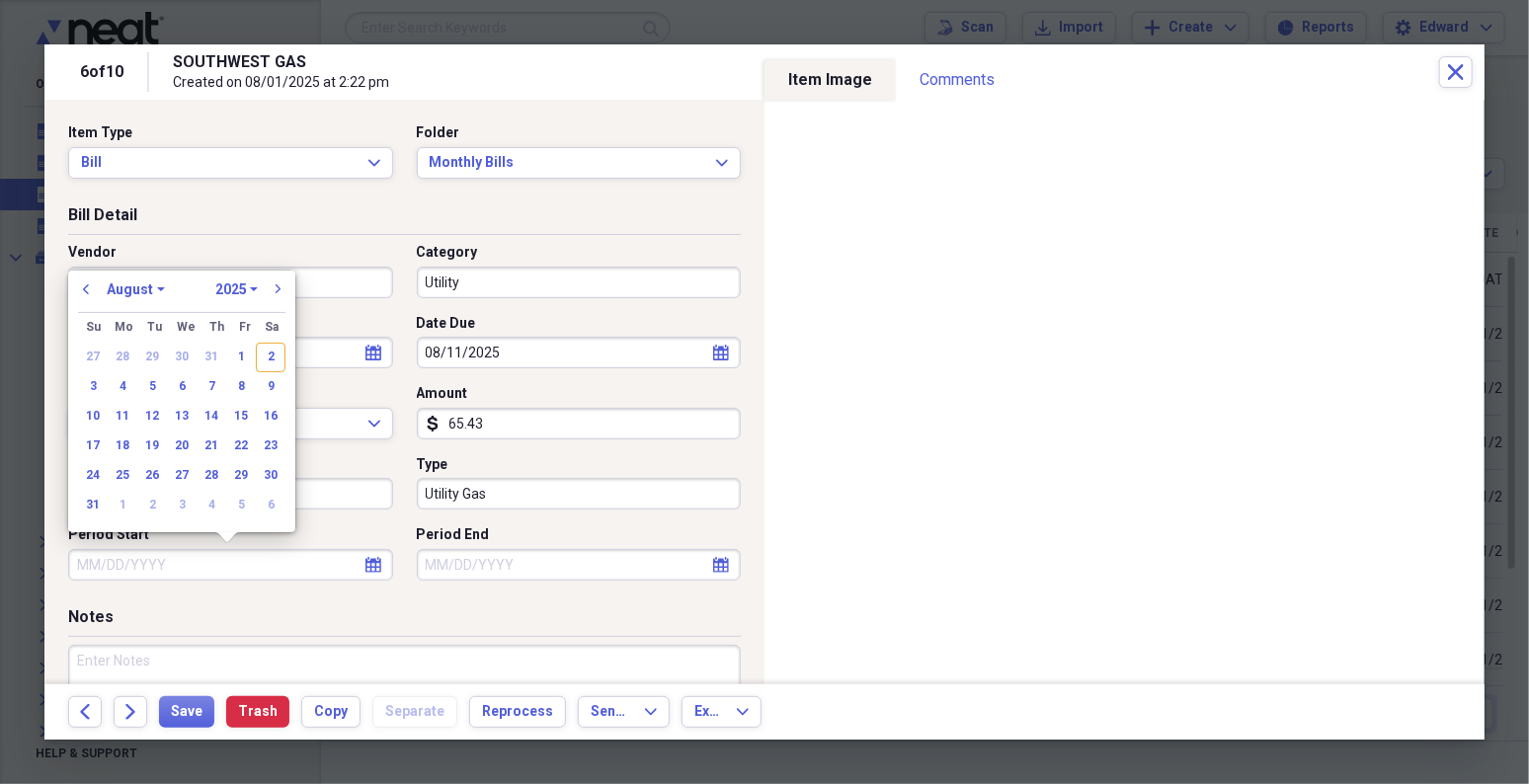 type 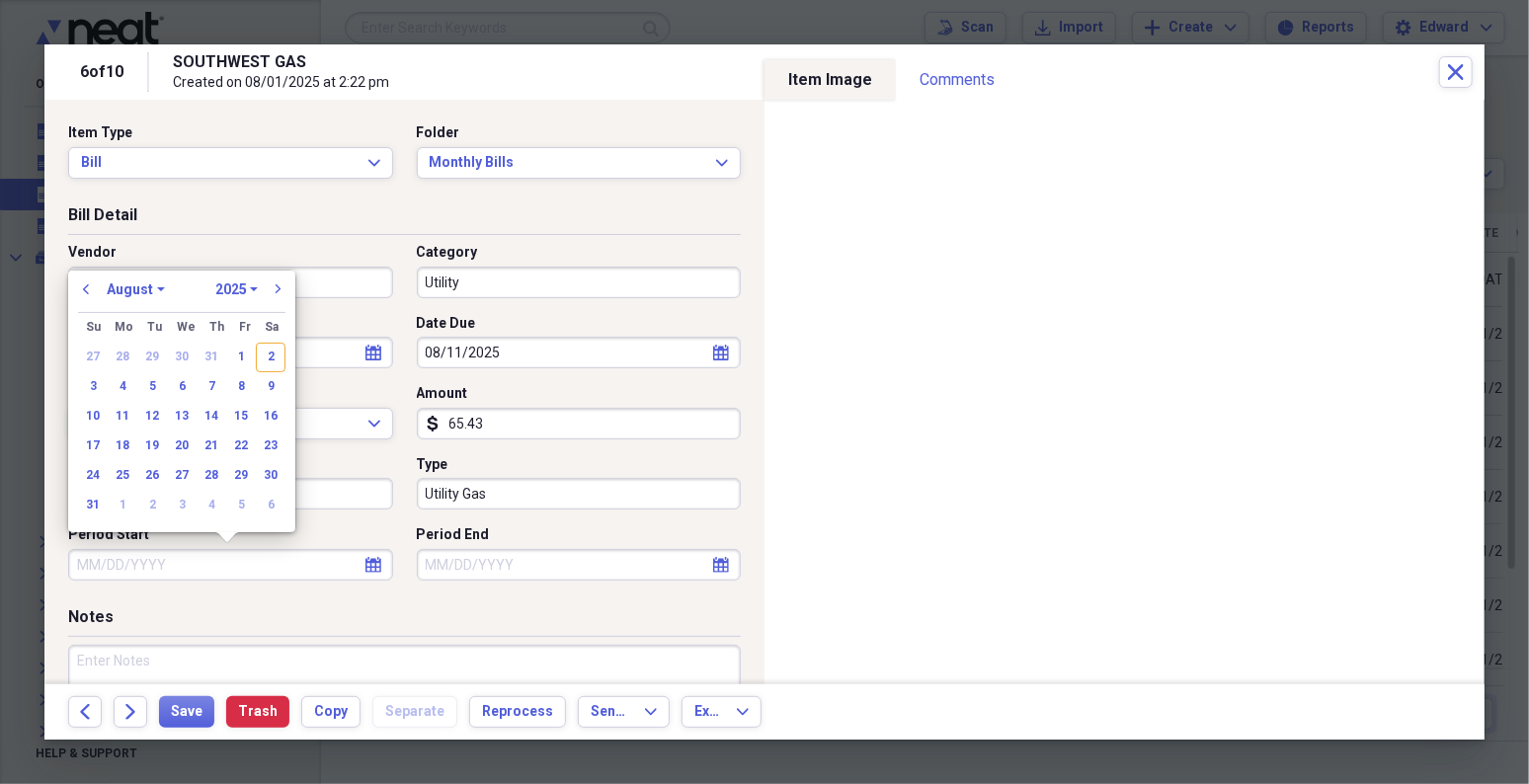type 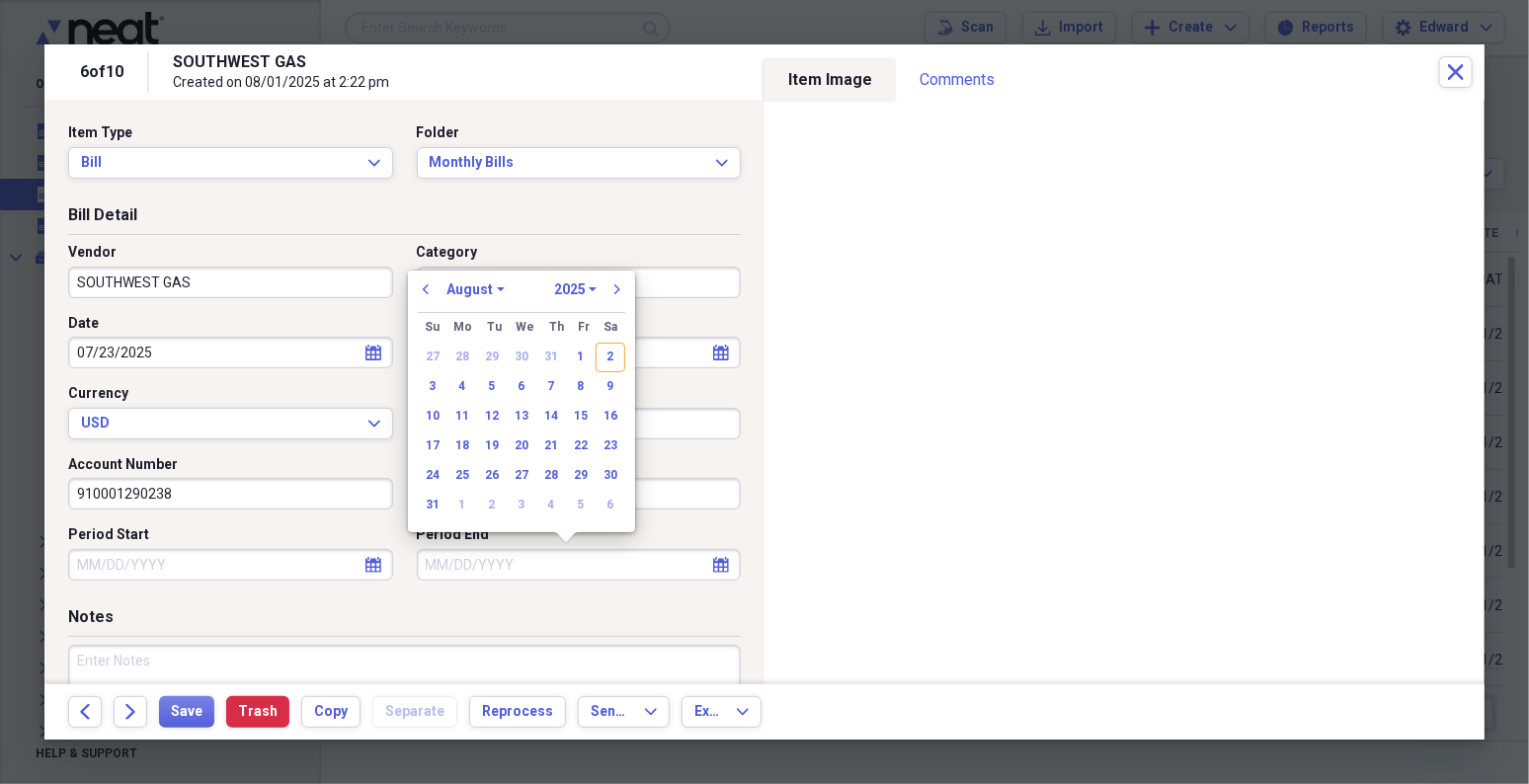 type 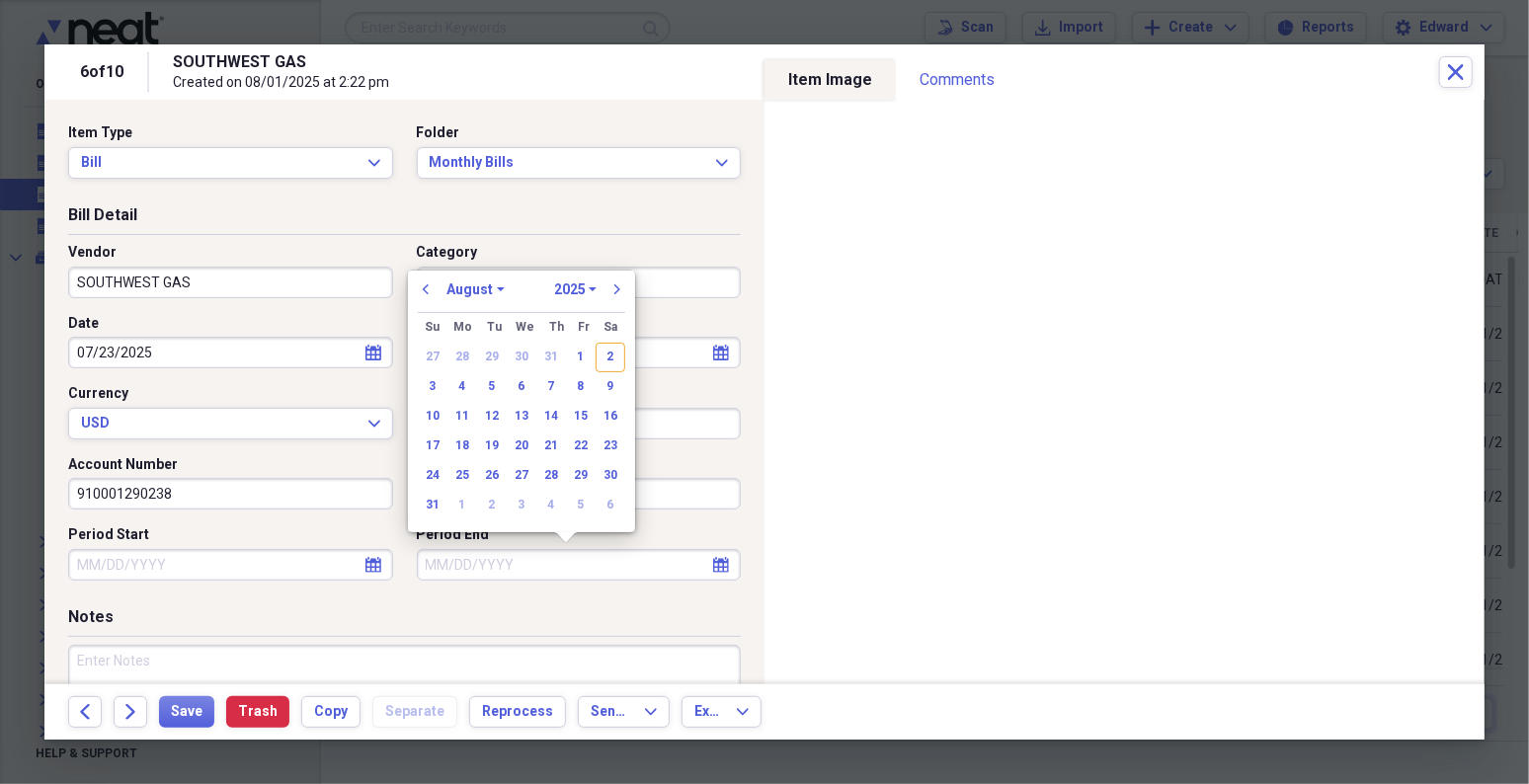 type 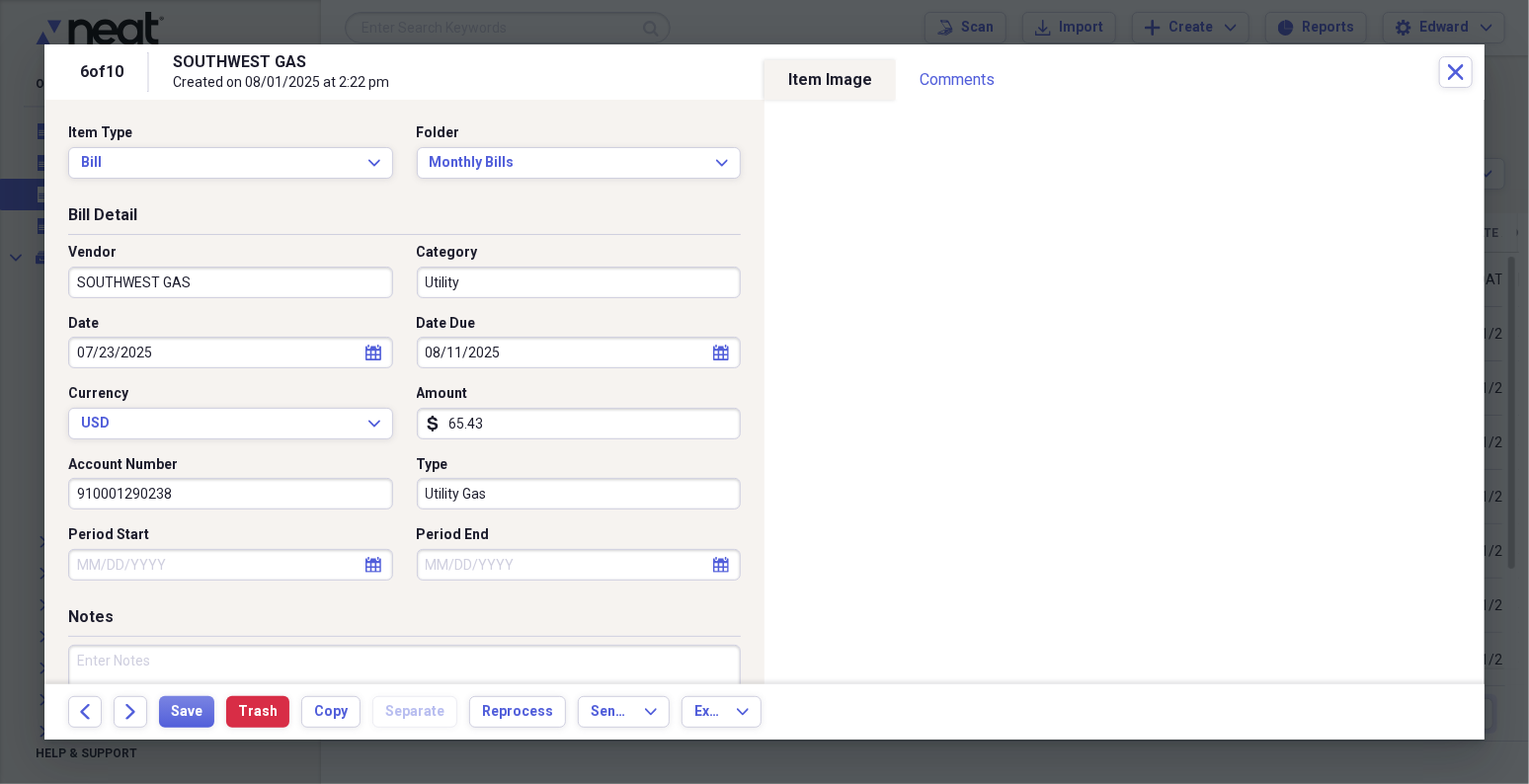 select on "6" 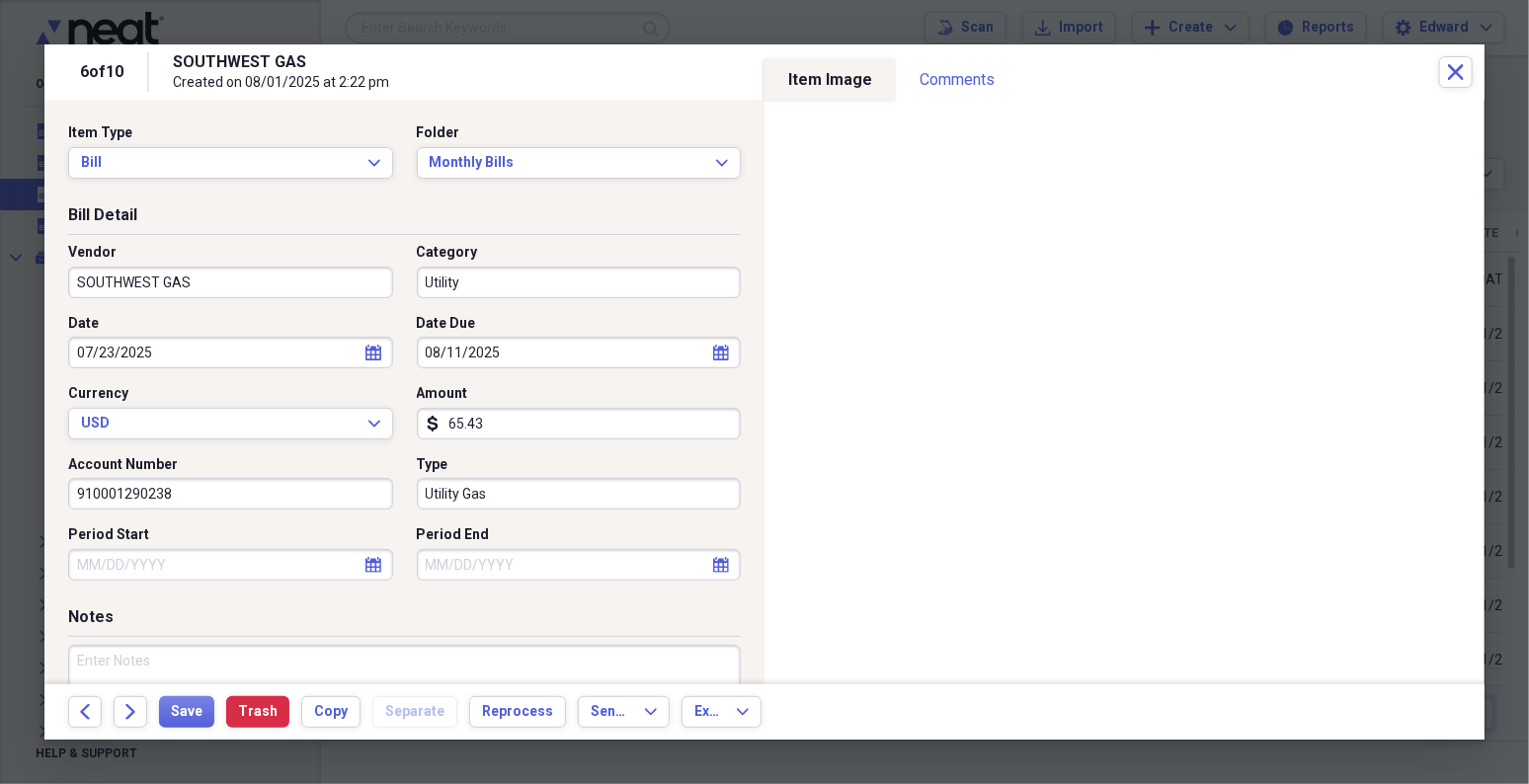 select on "2025" 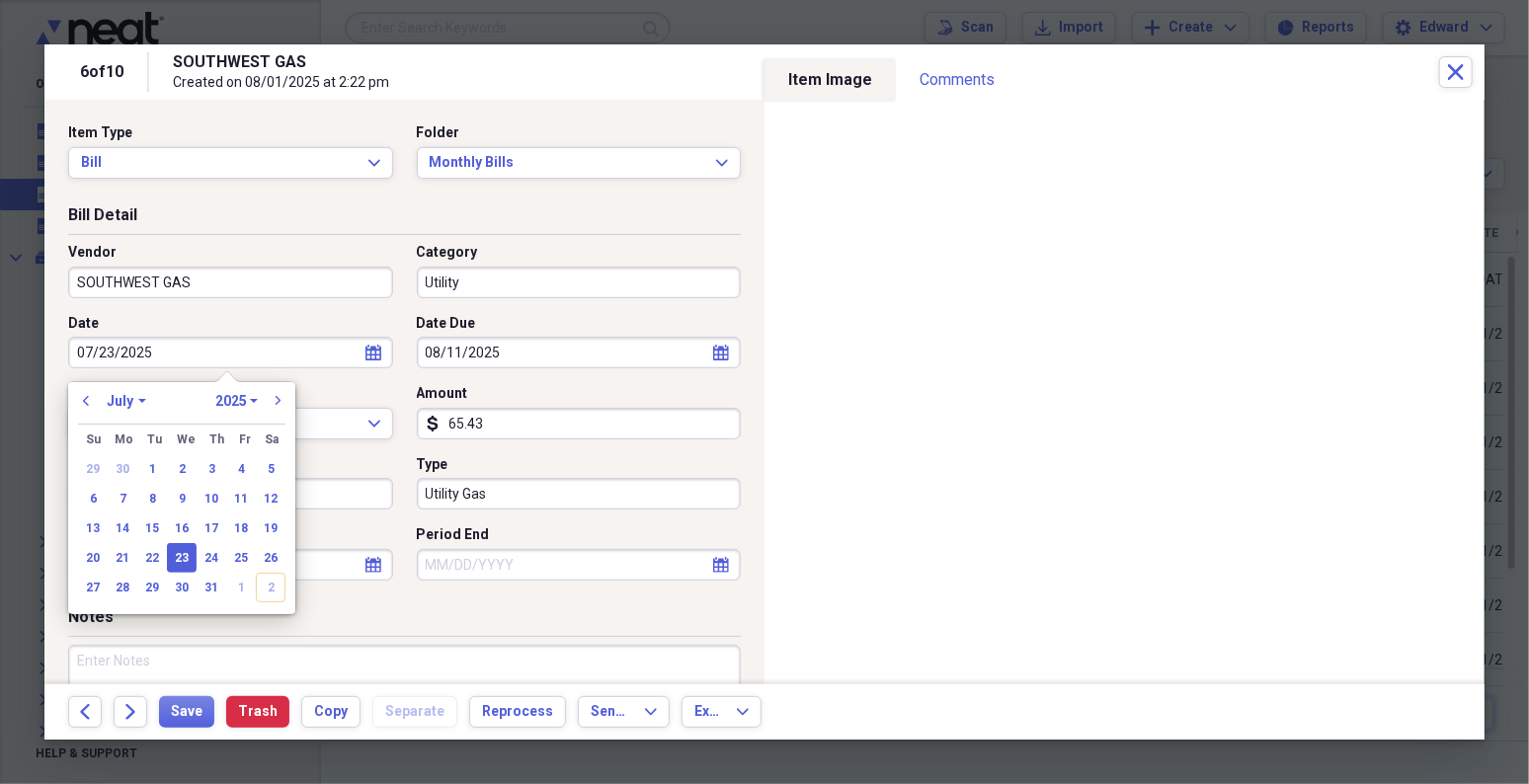 type 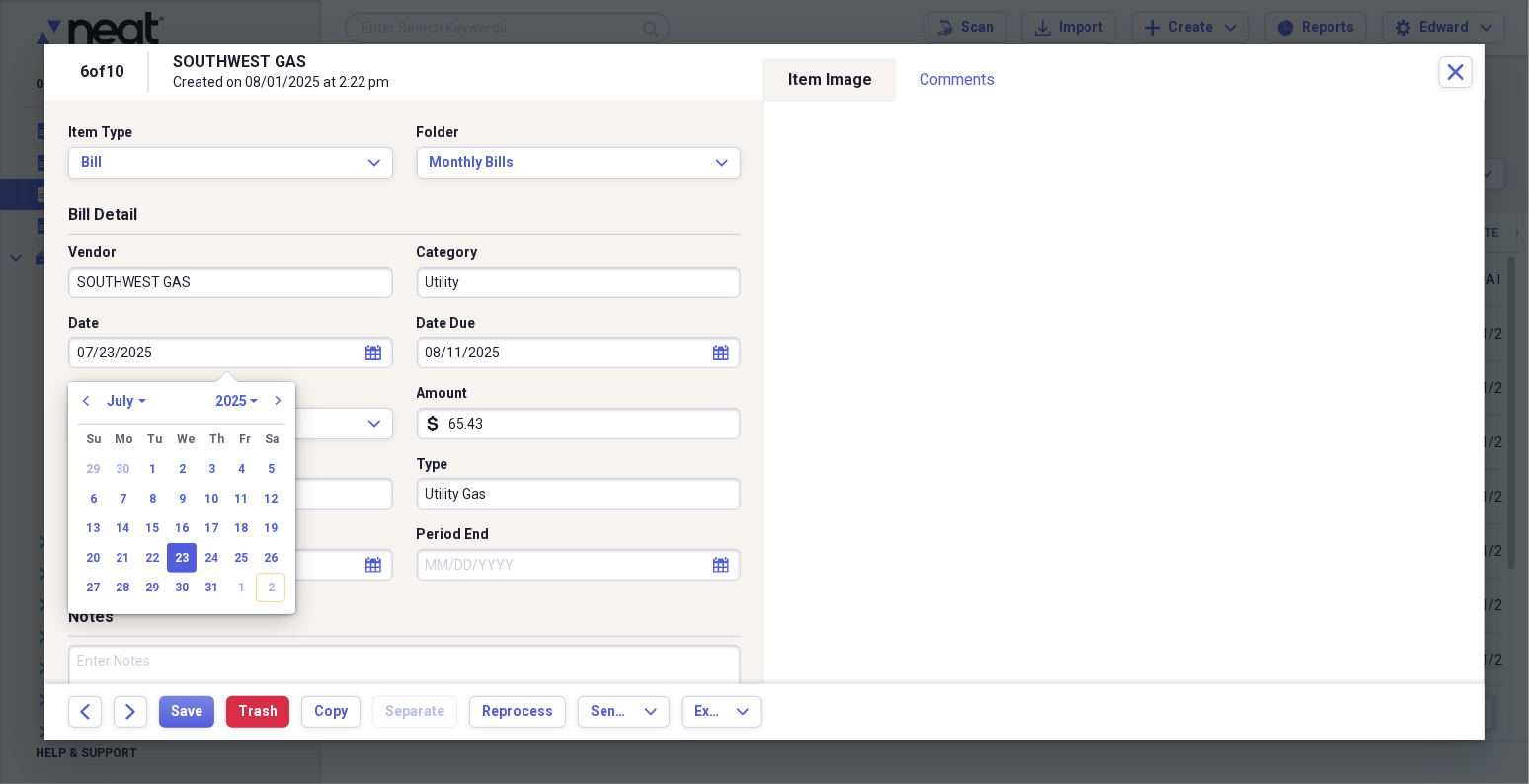 type 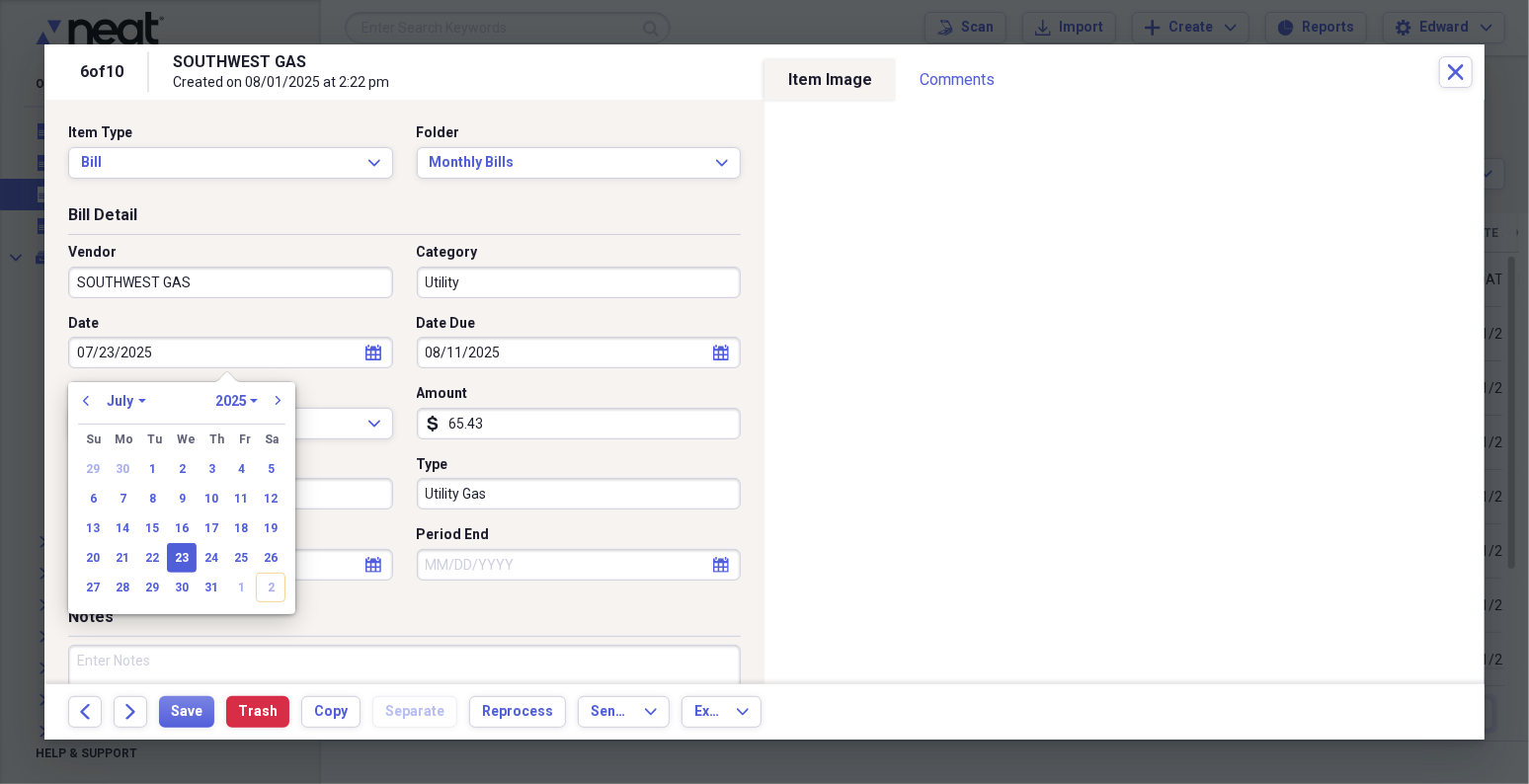 select on "7" 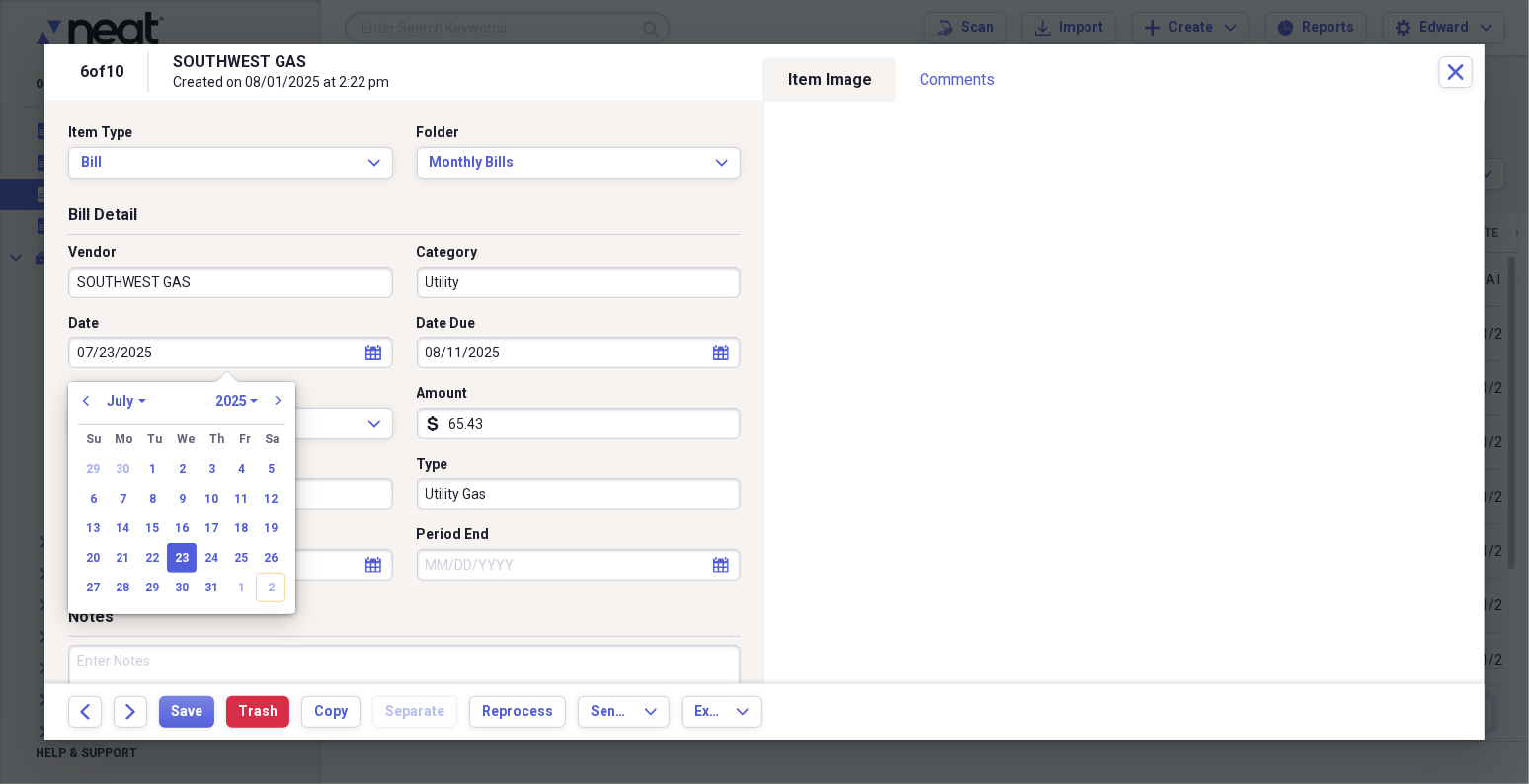 select on "2025" 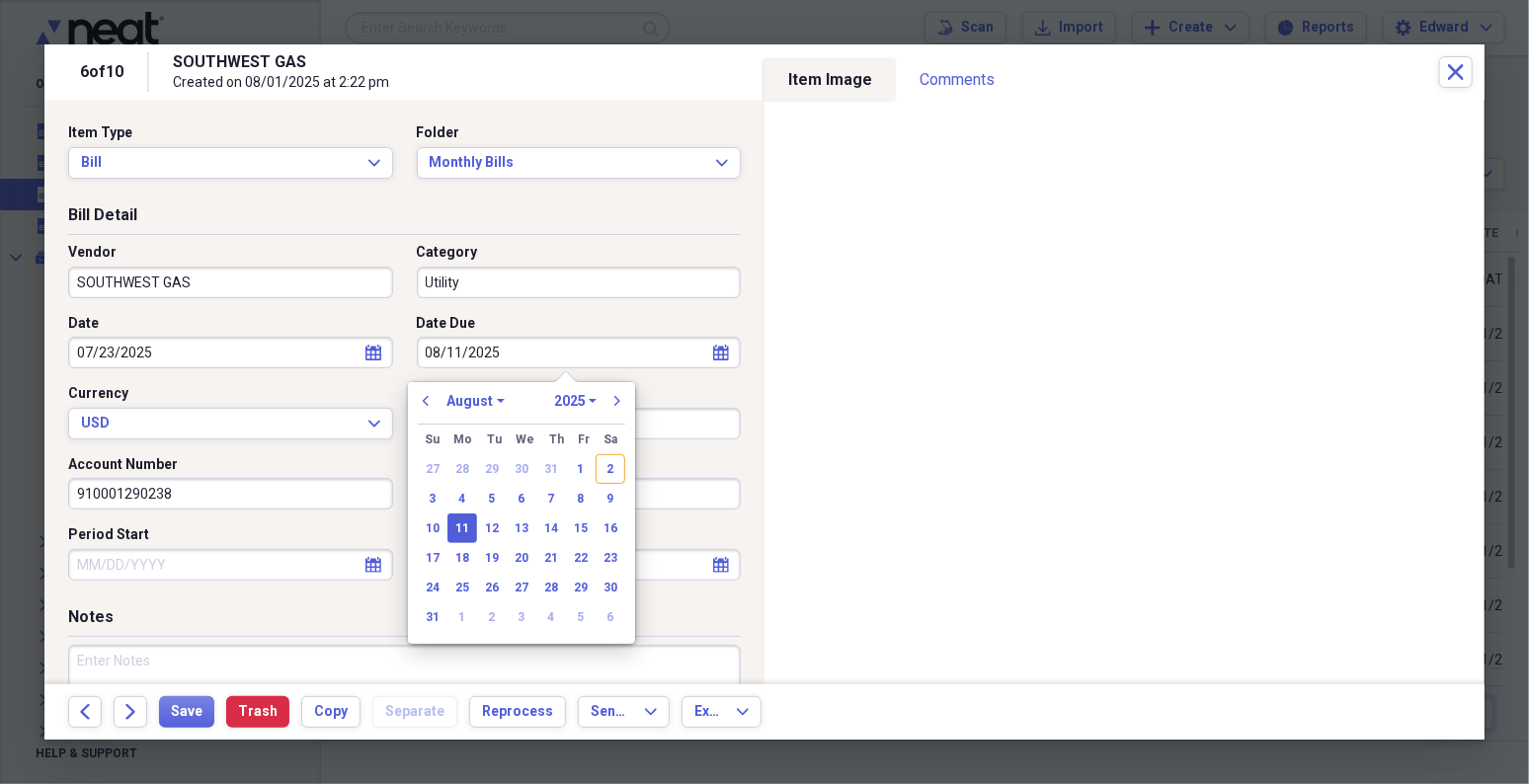 type 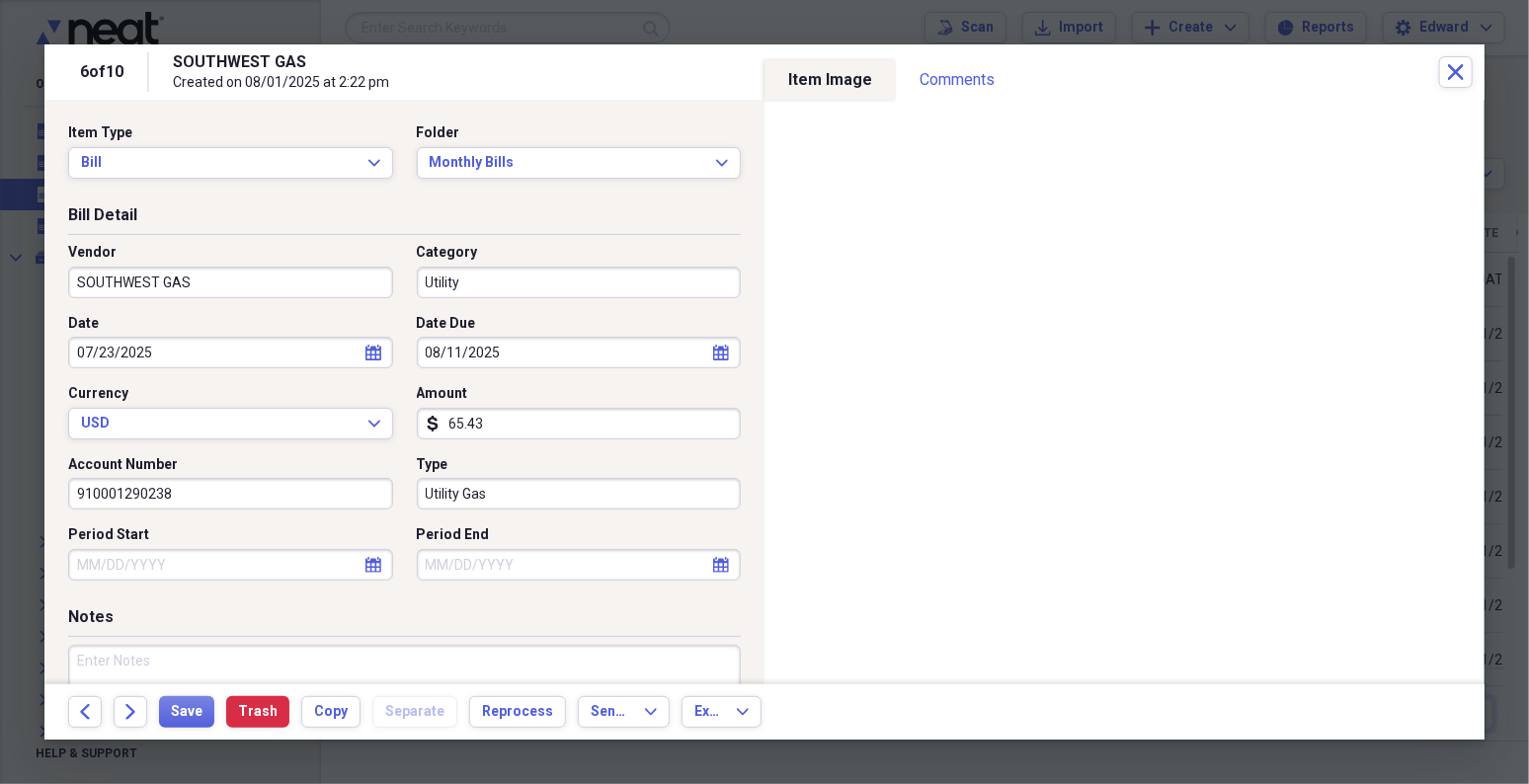 select on "7" 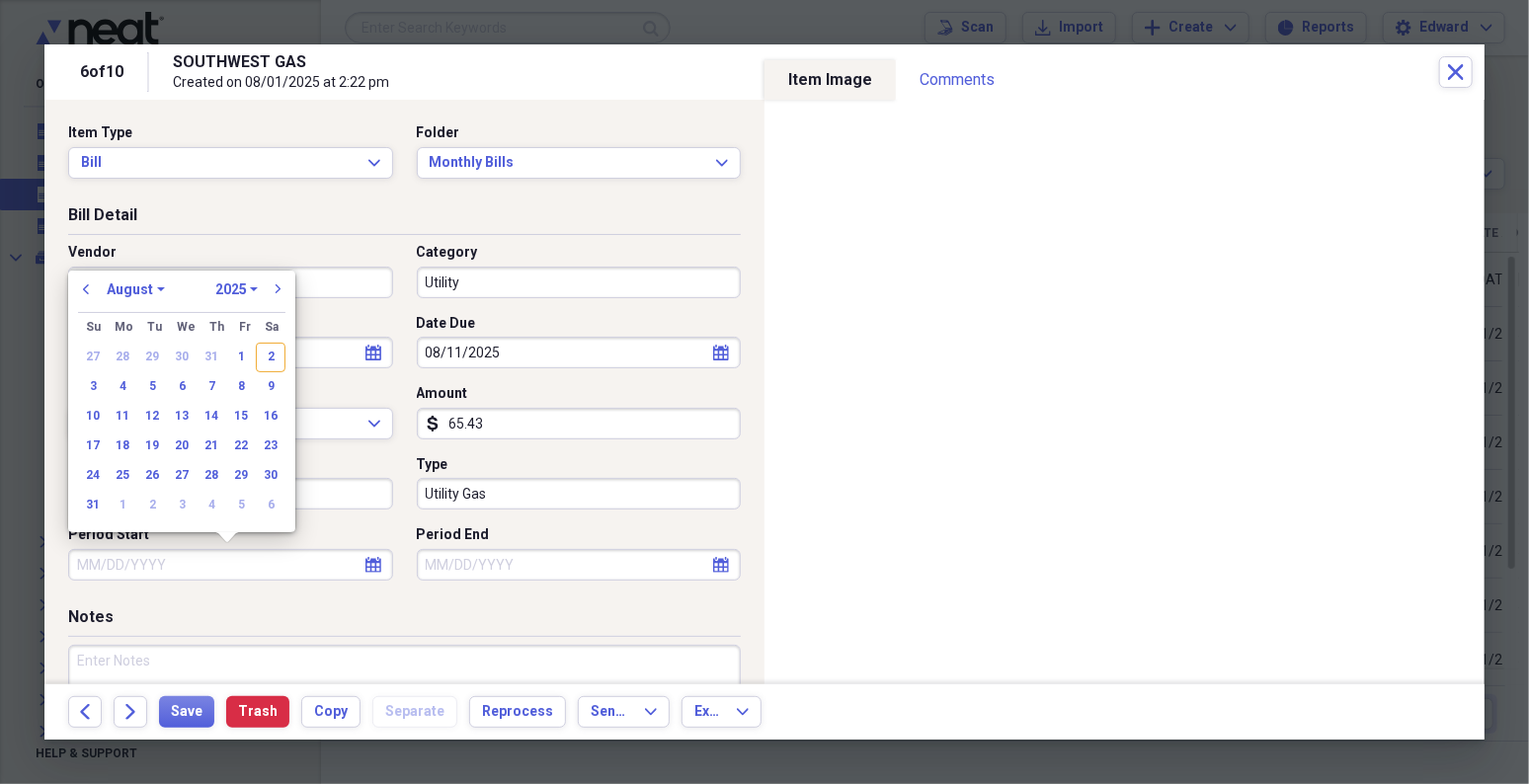 type 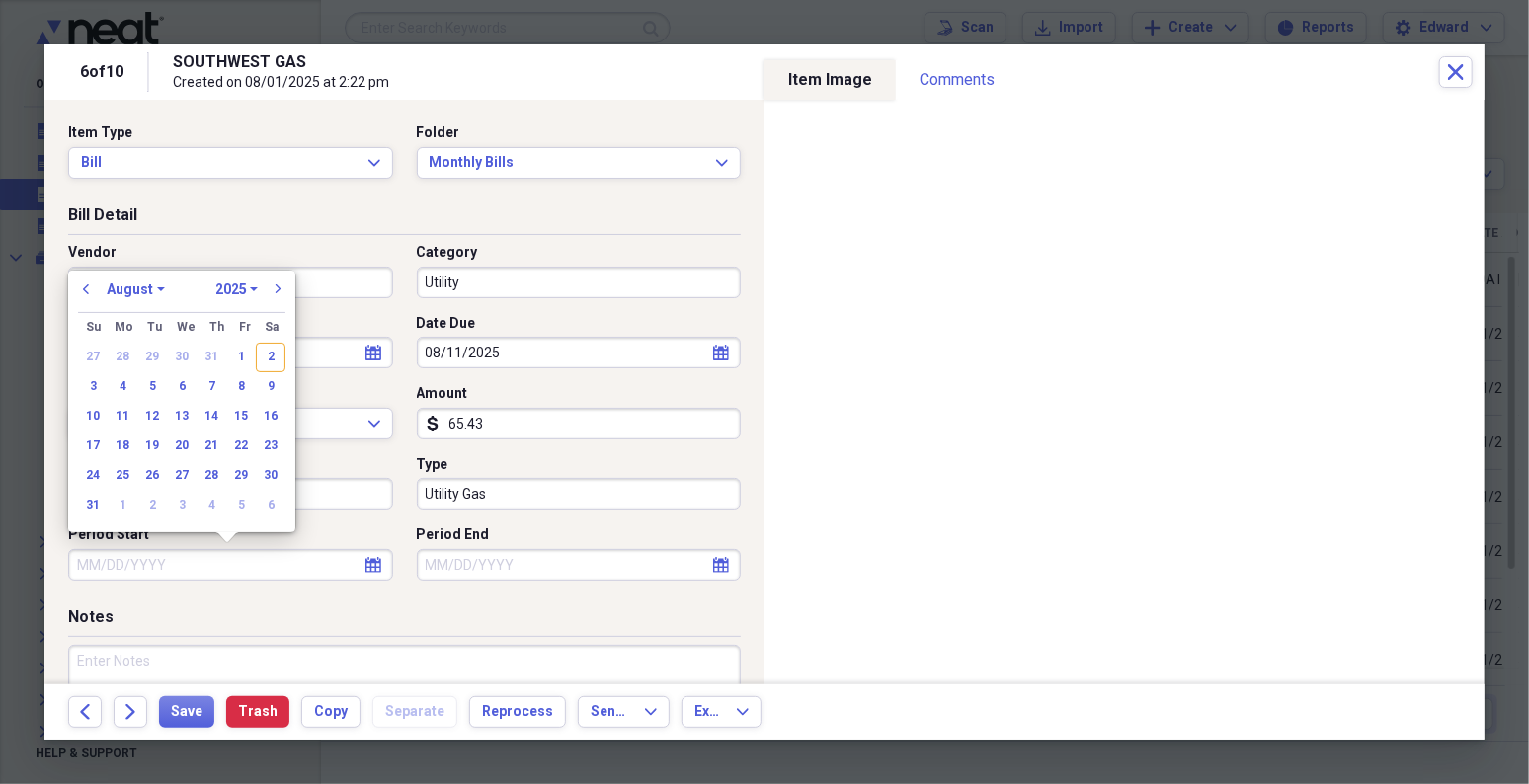 scroll, scrollTop: 0, scrollLeft: 0, axis: both 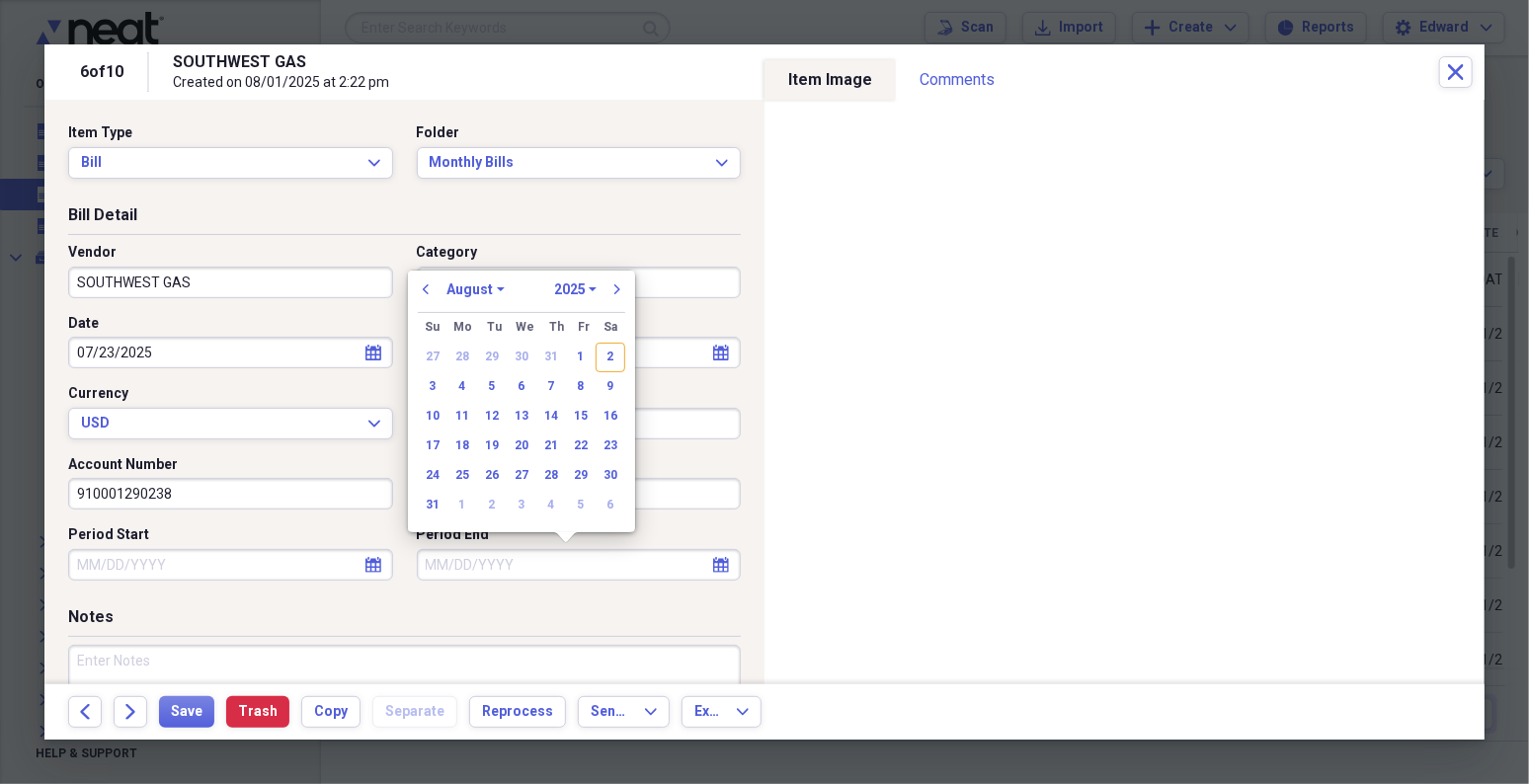 type 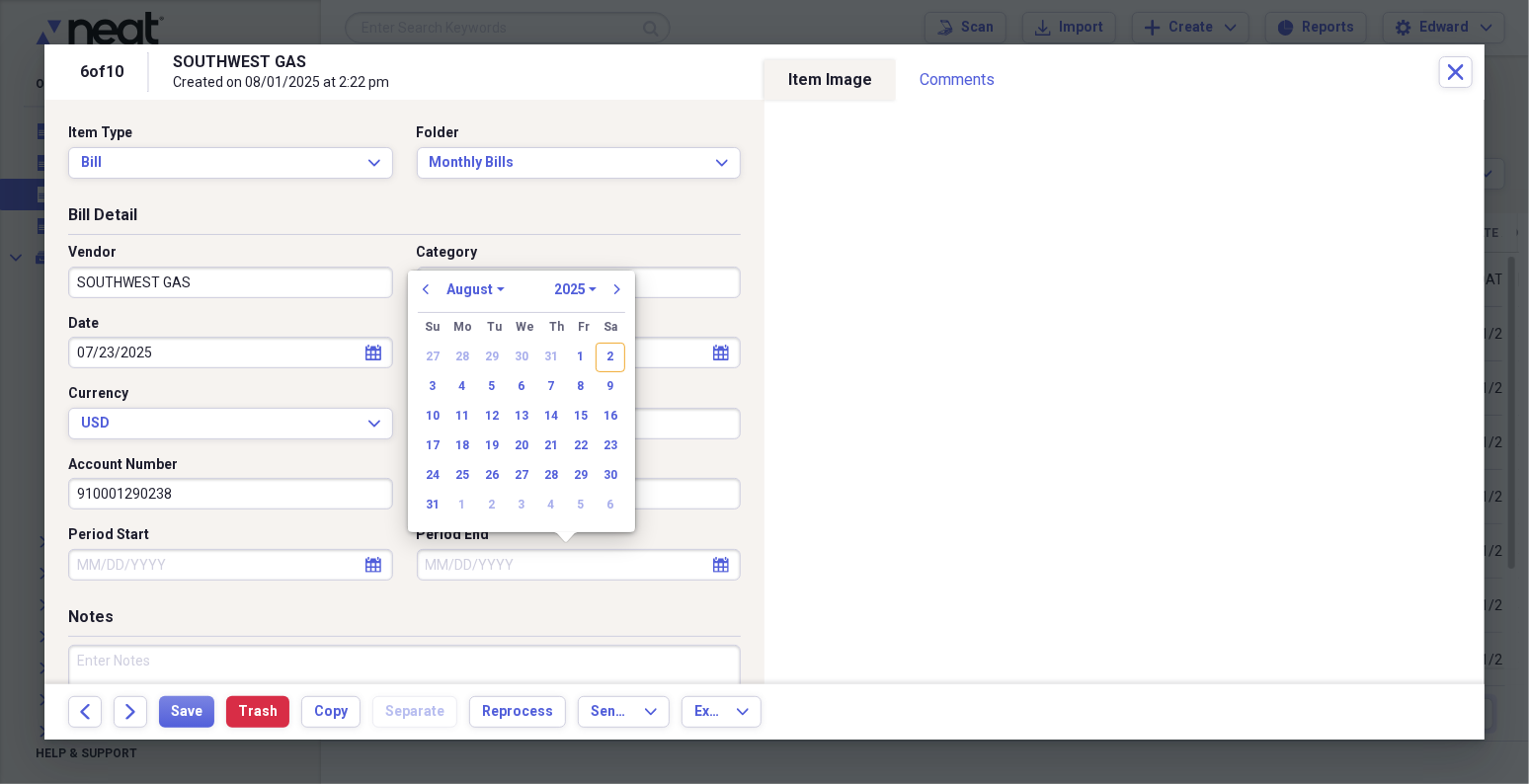 type 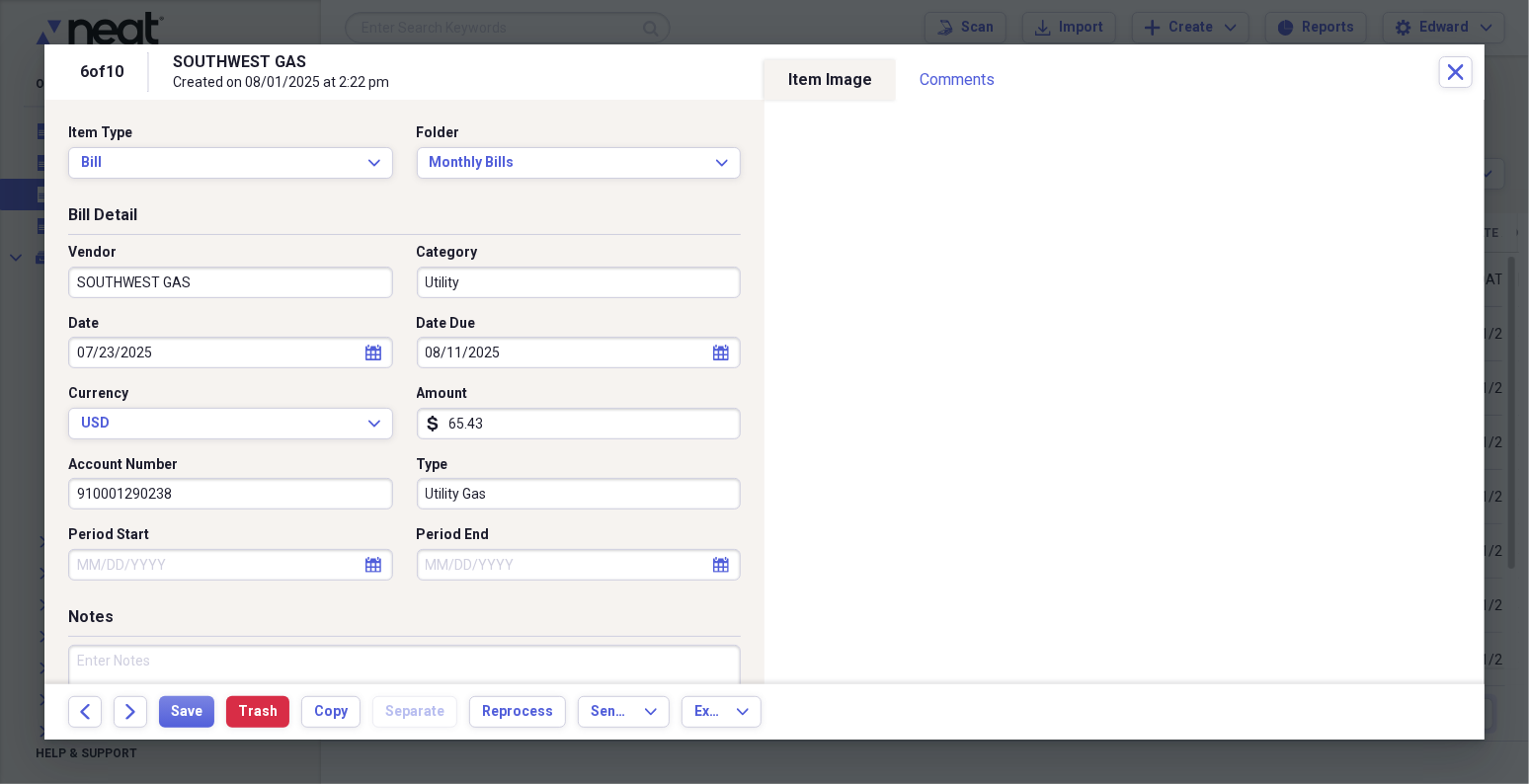 select on "6" 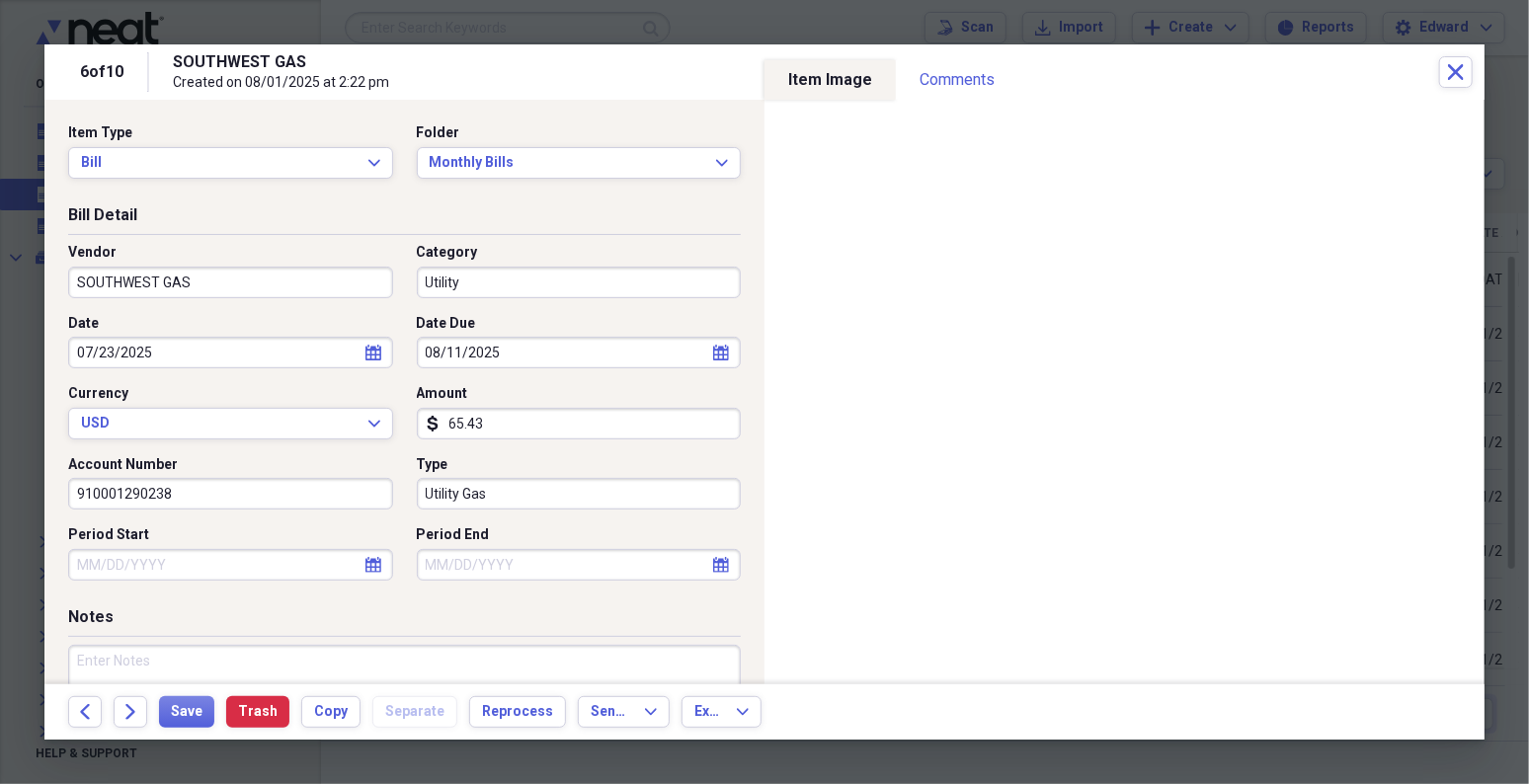 select on "2025" 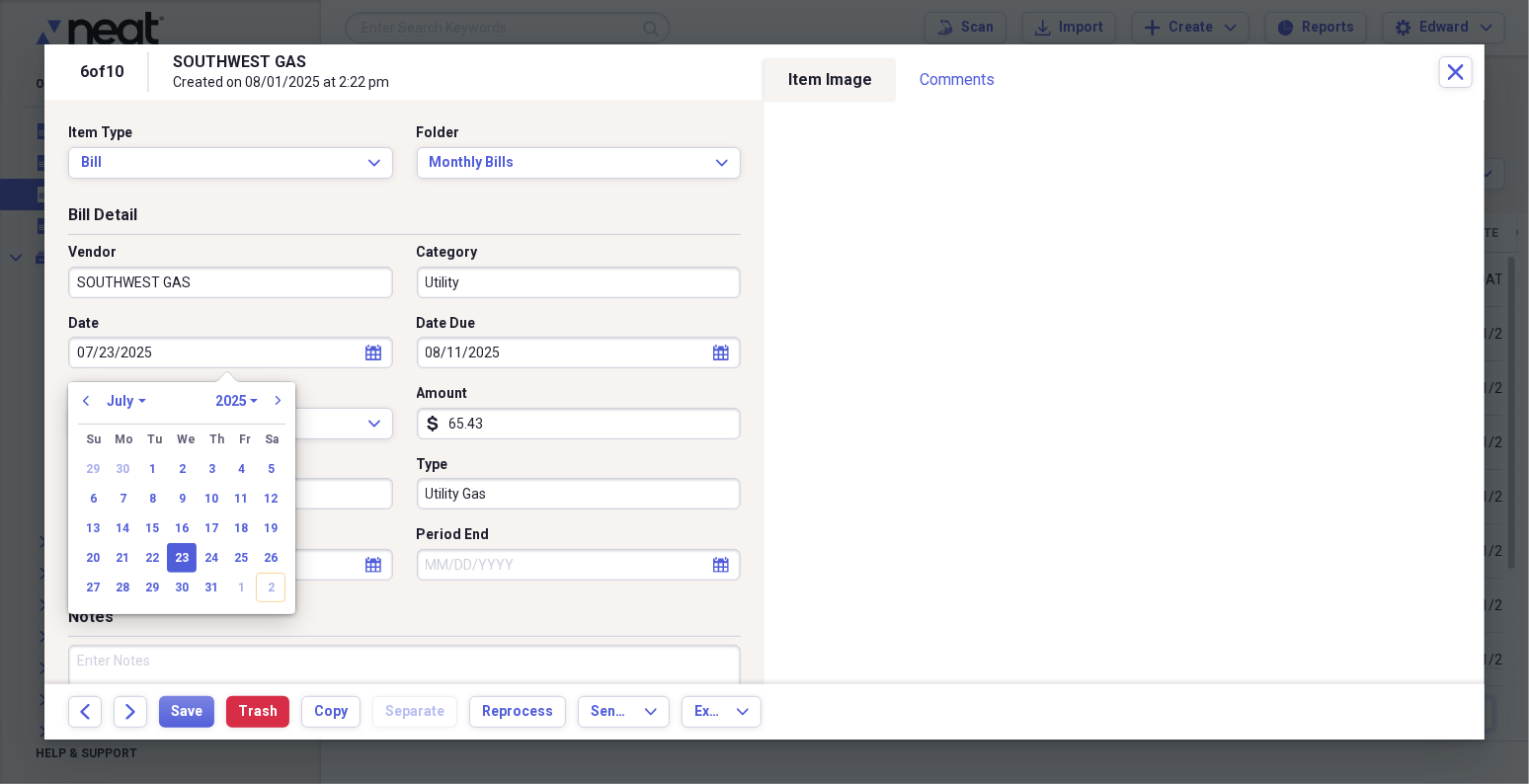 type 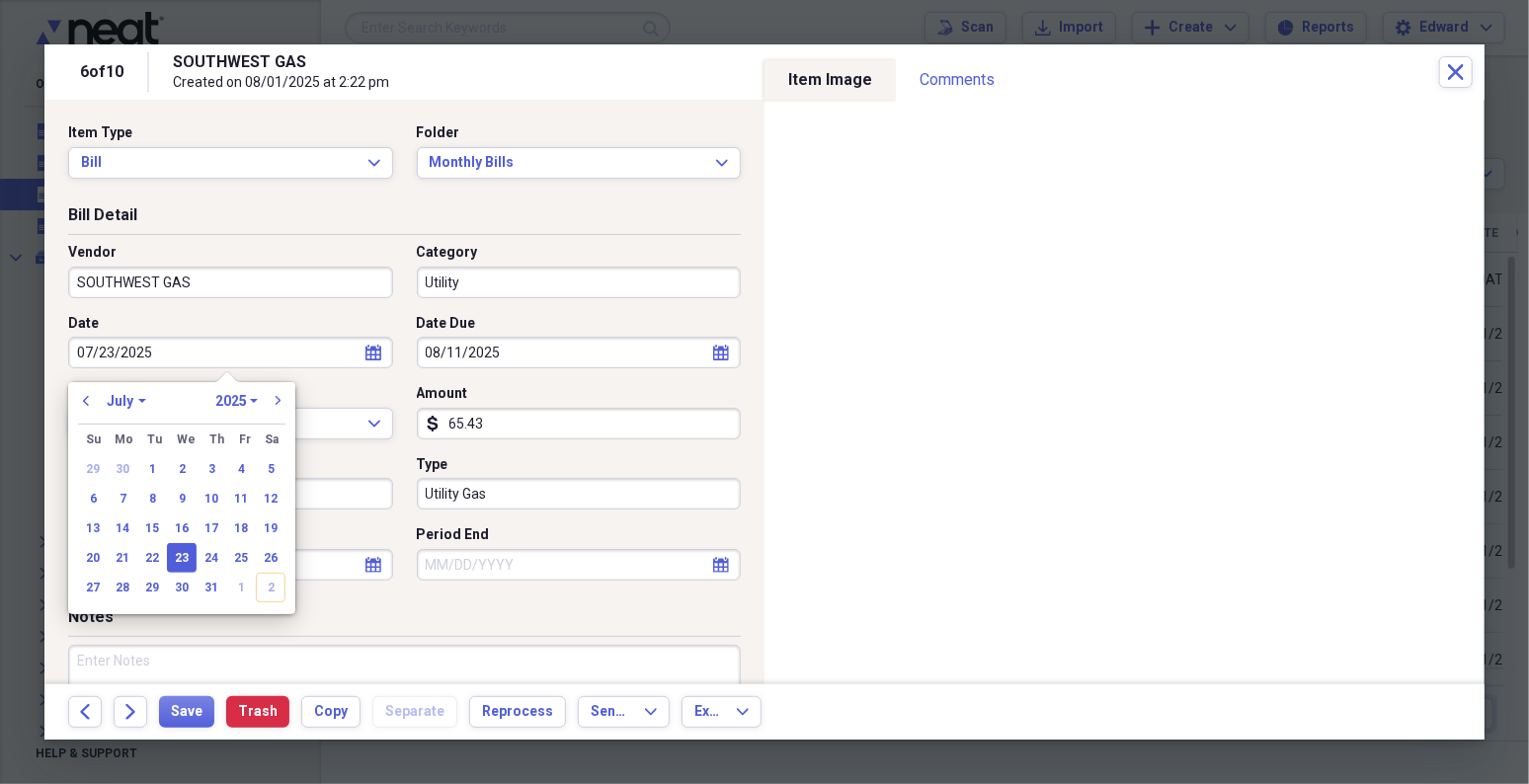 select on "2025" 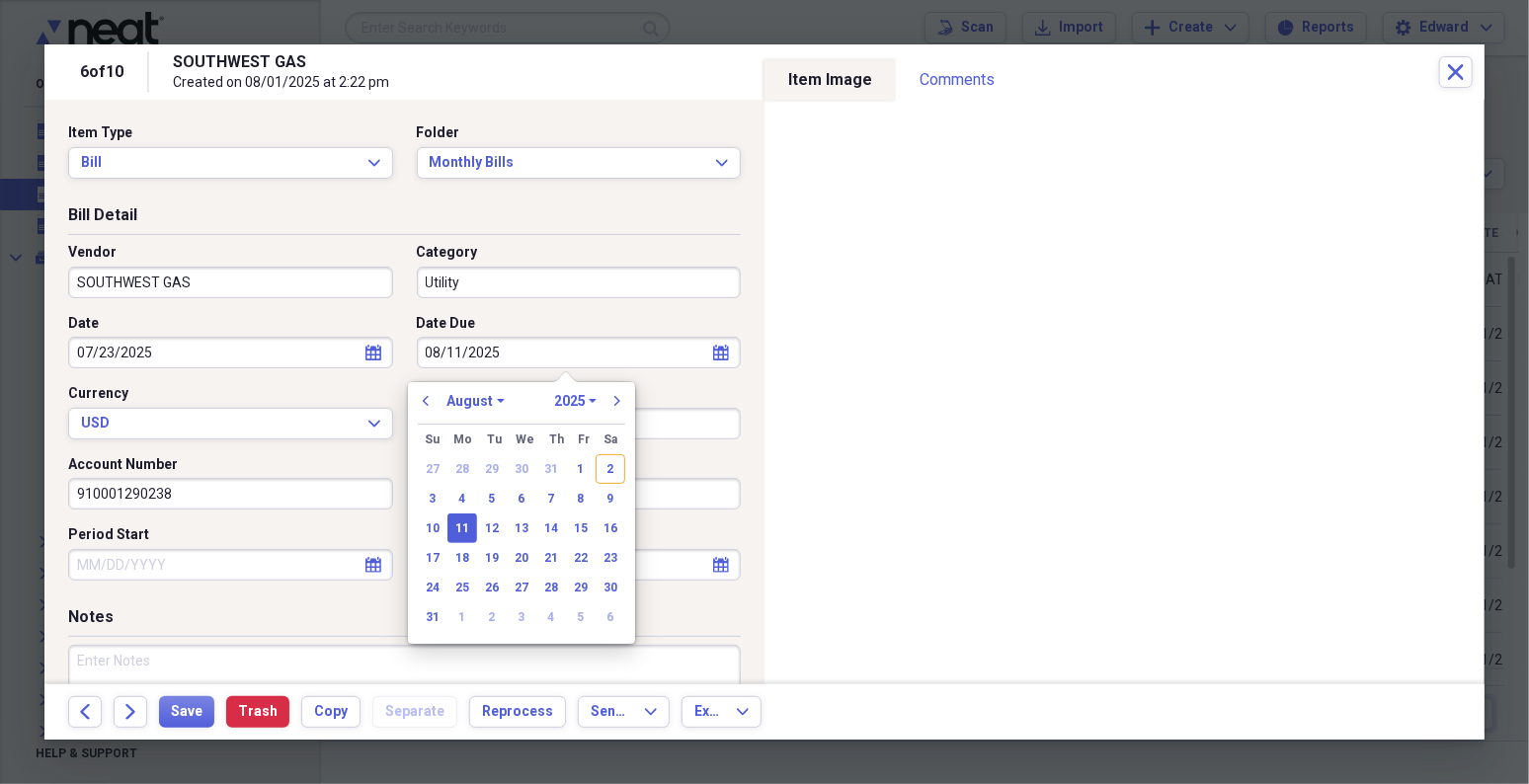 type 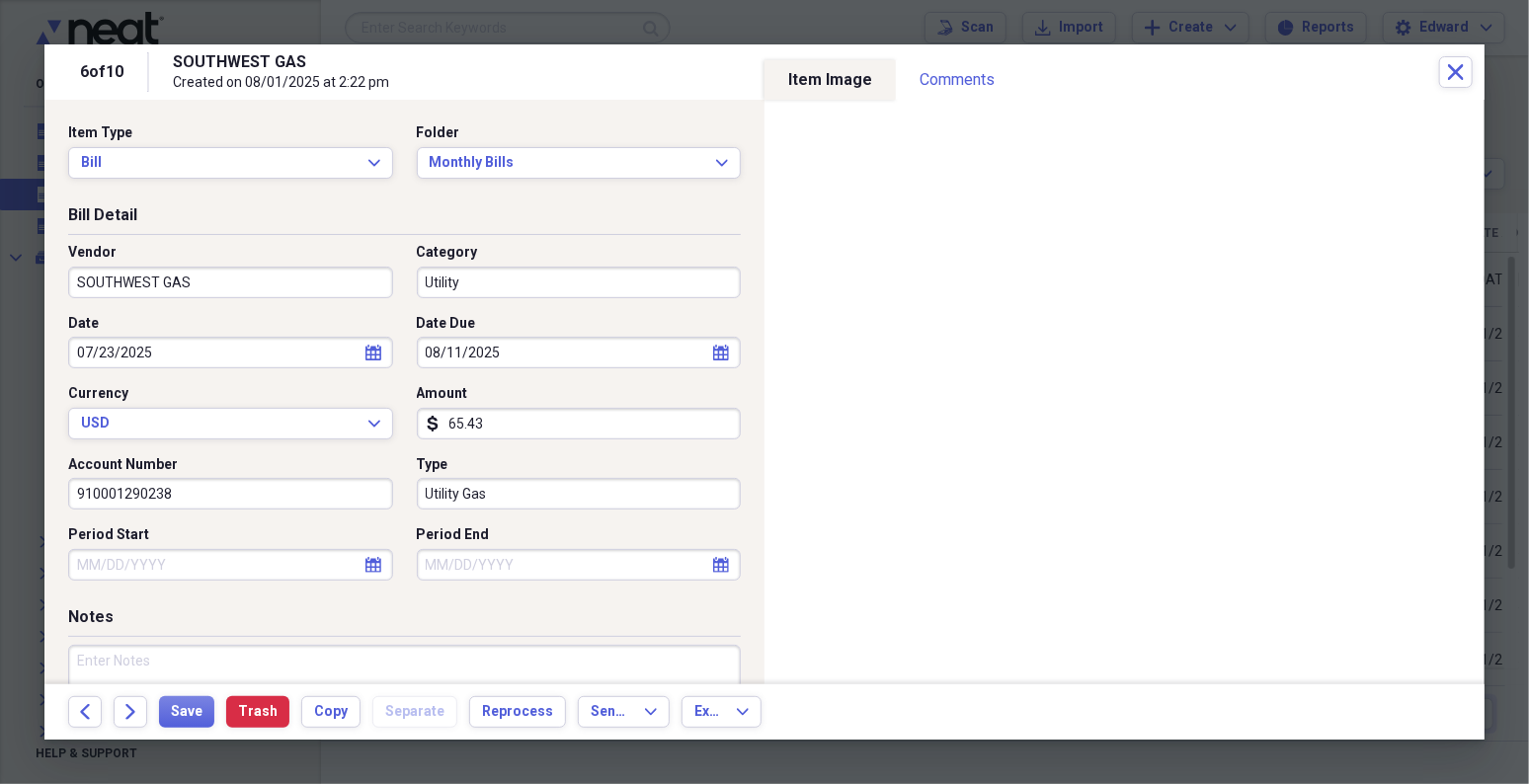 select on "7" 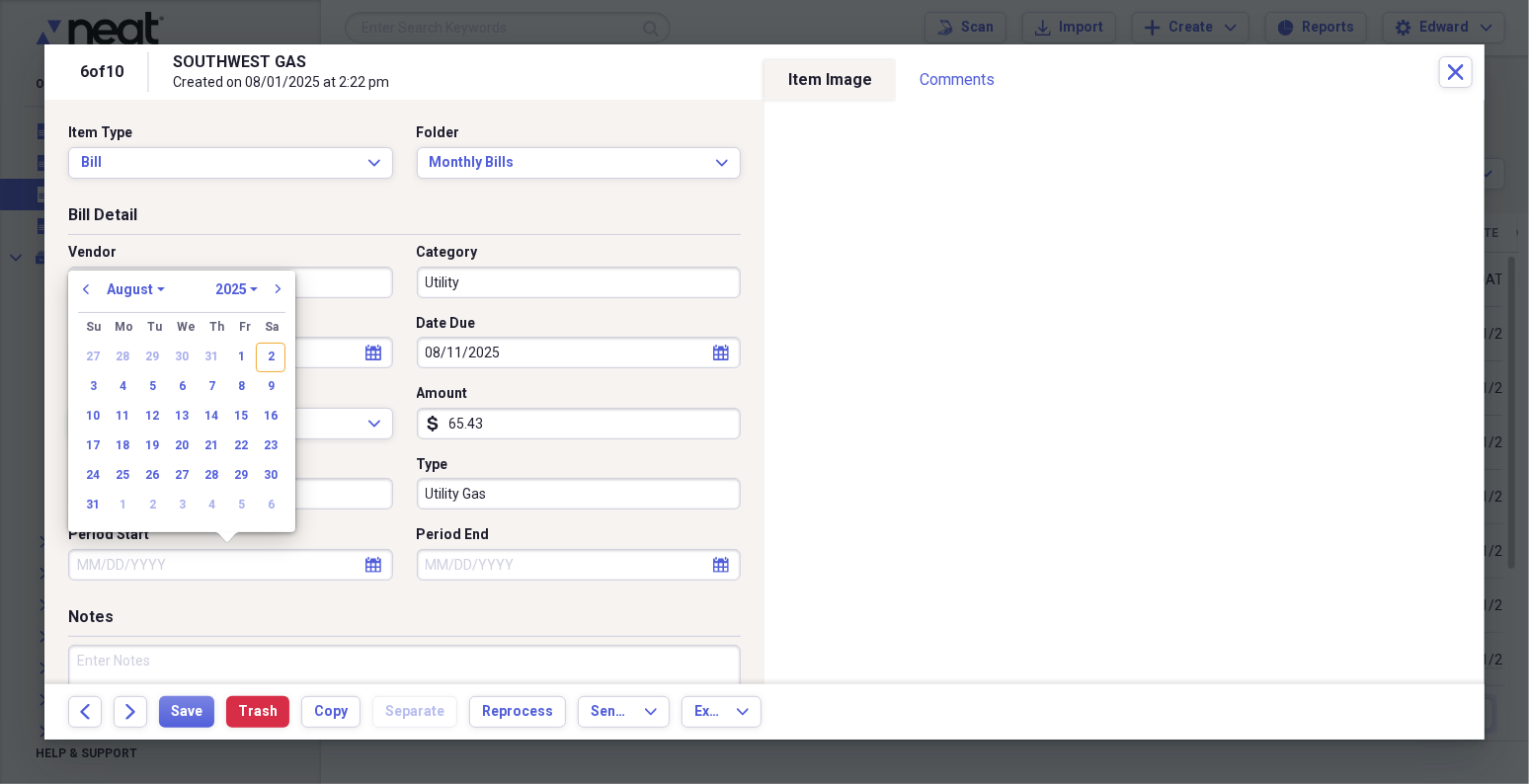 scroll, scrollTop: 5898, scrollLeft: 0, axis: vertical 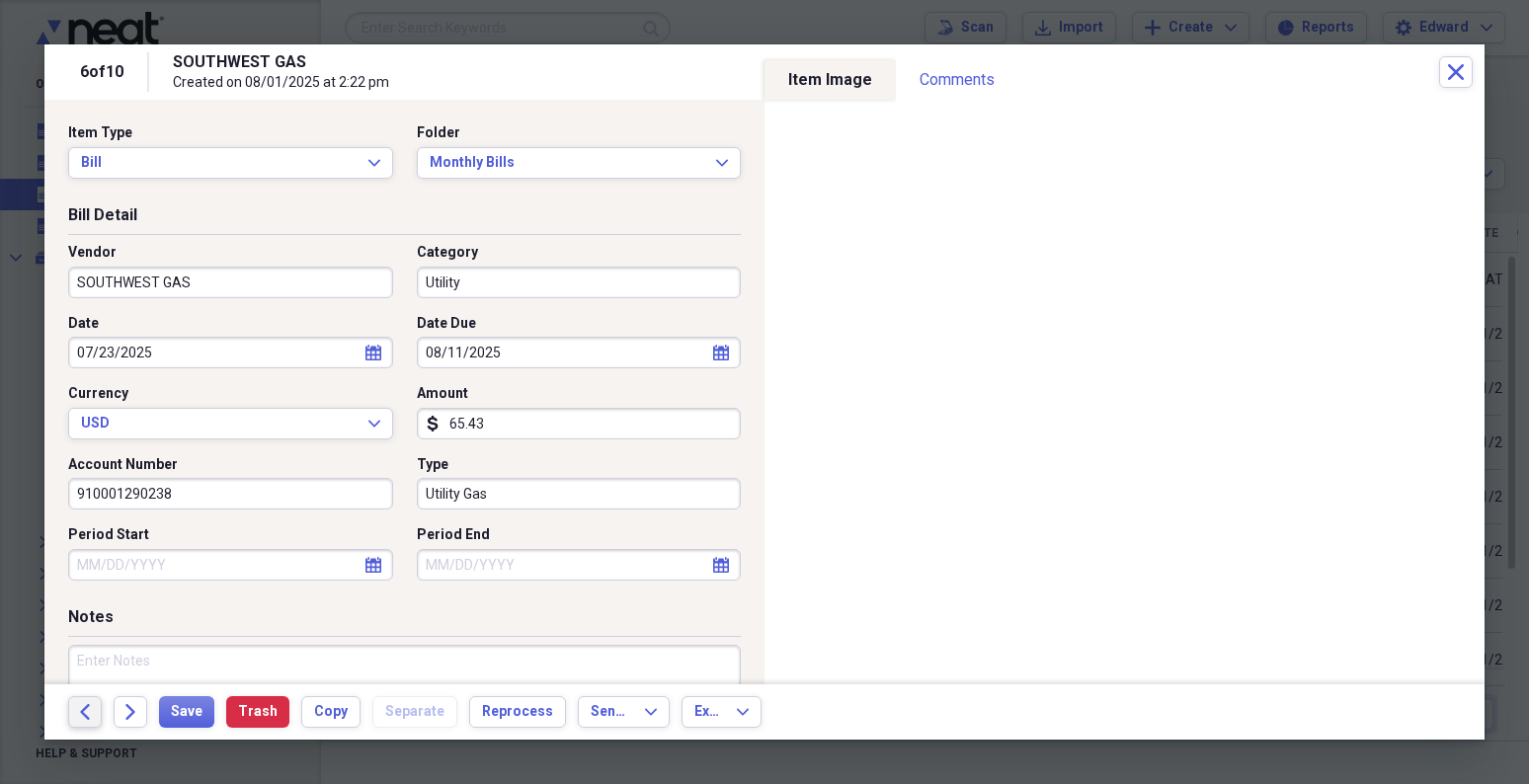 type 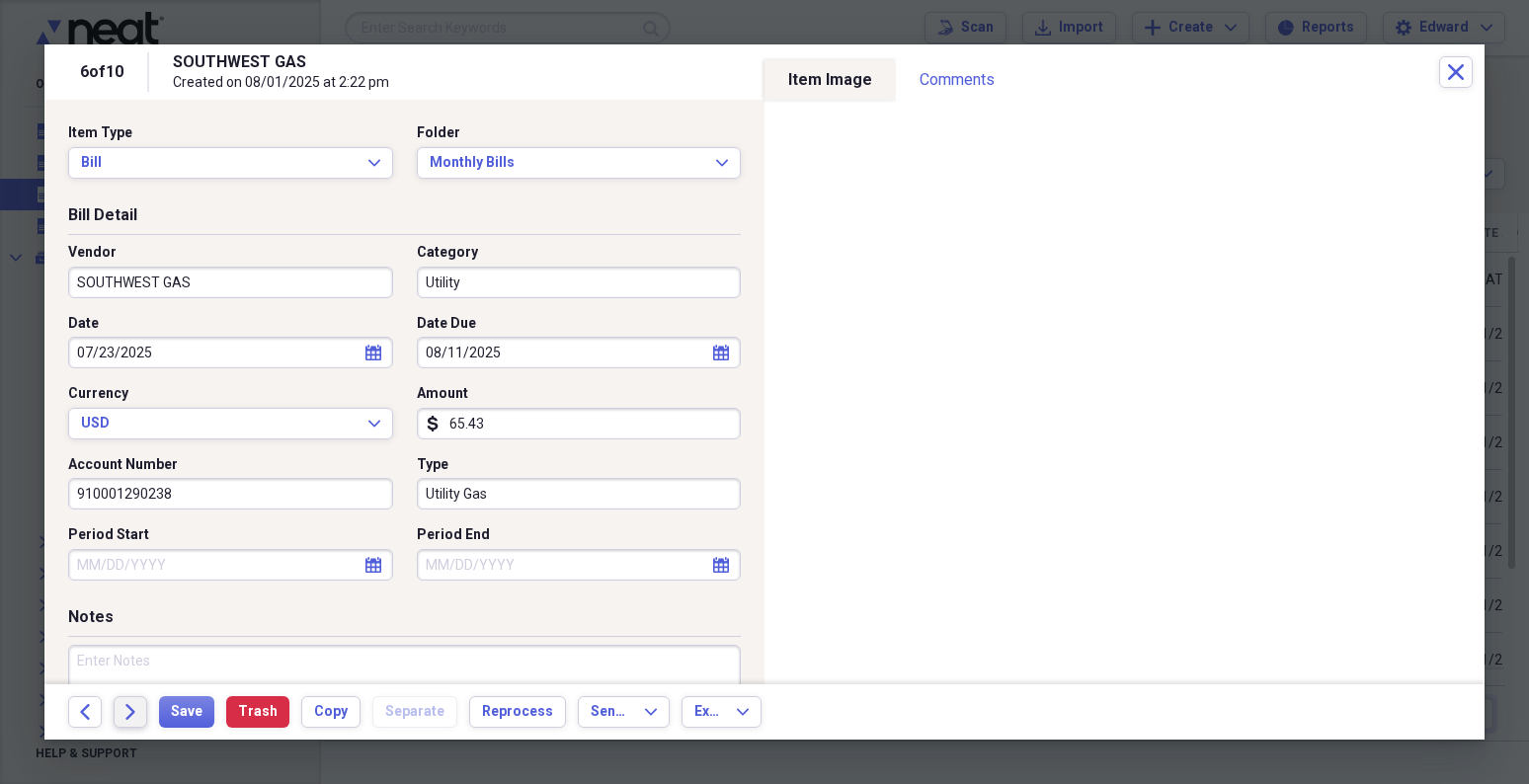 scroll, scrollTop: 0, scrollLeft: 0, axis: both 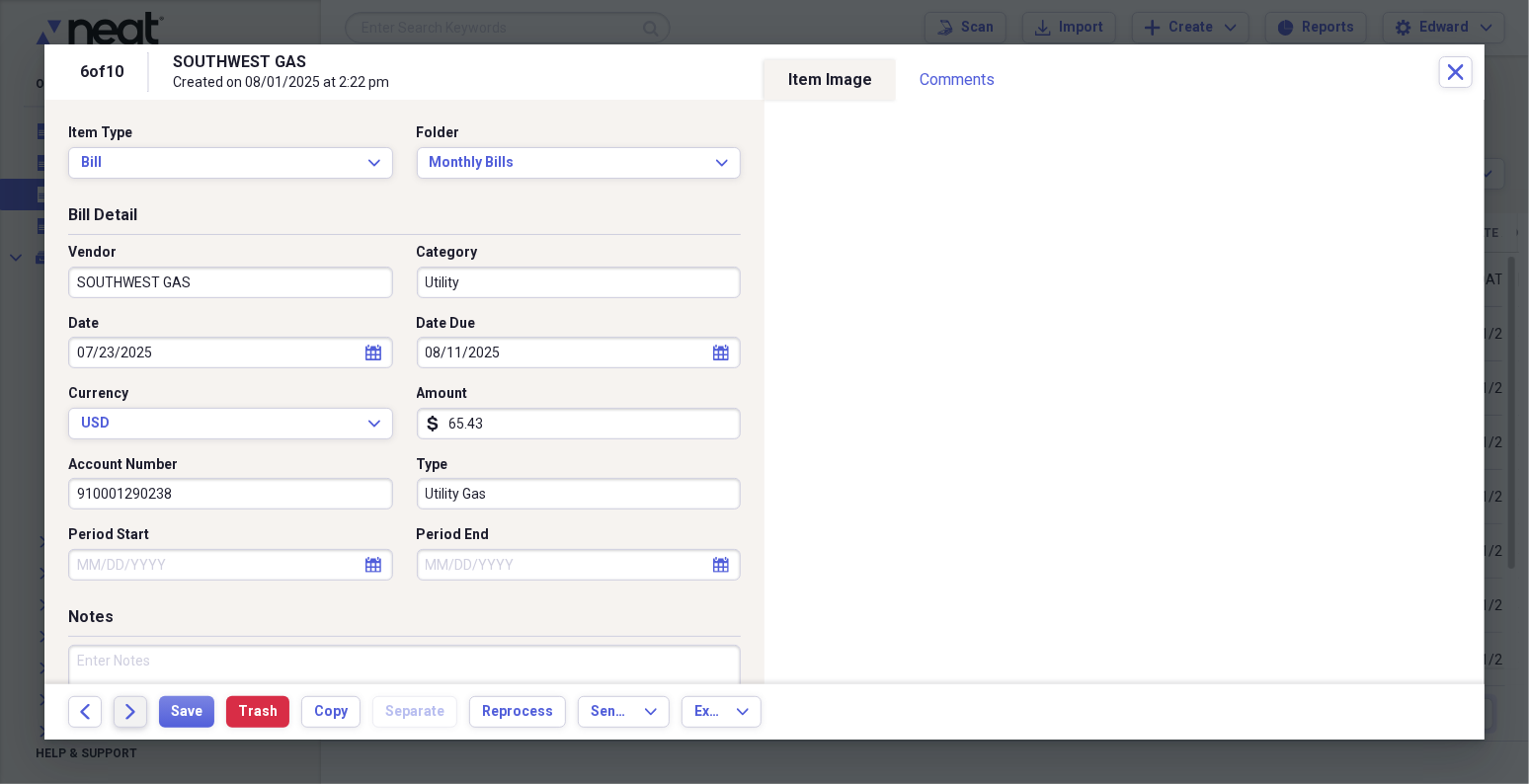 type 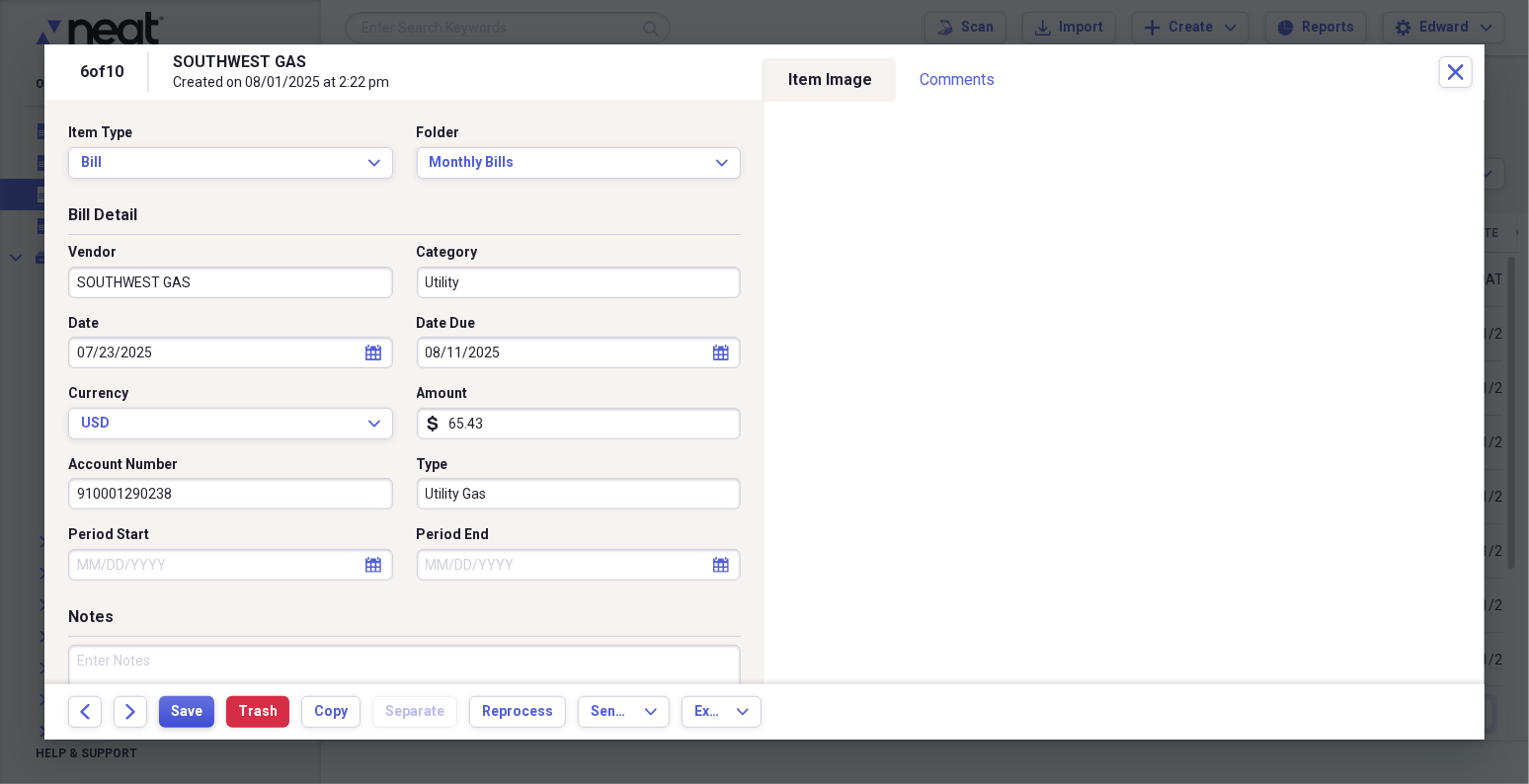 type 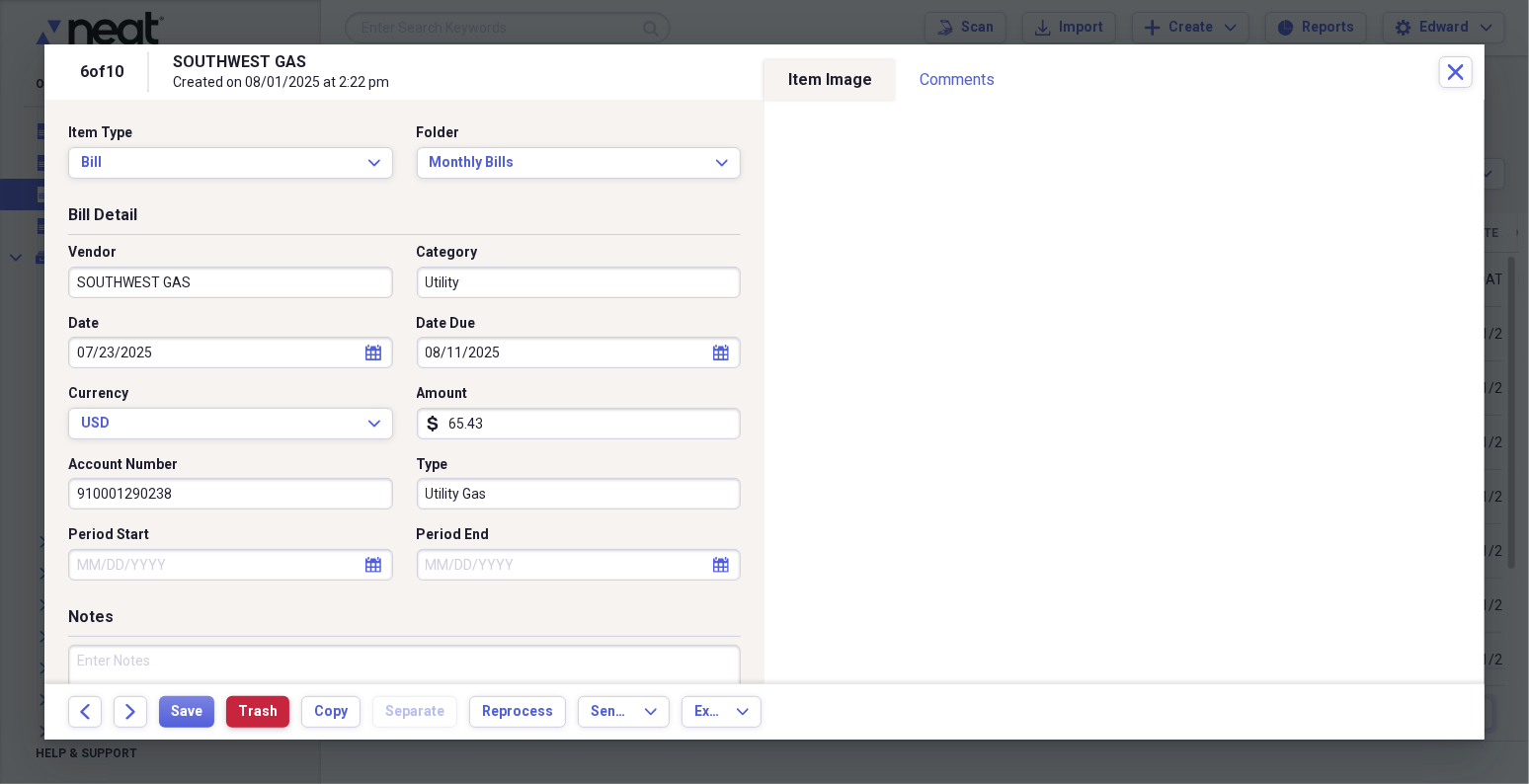 type 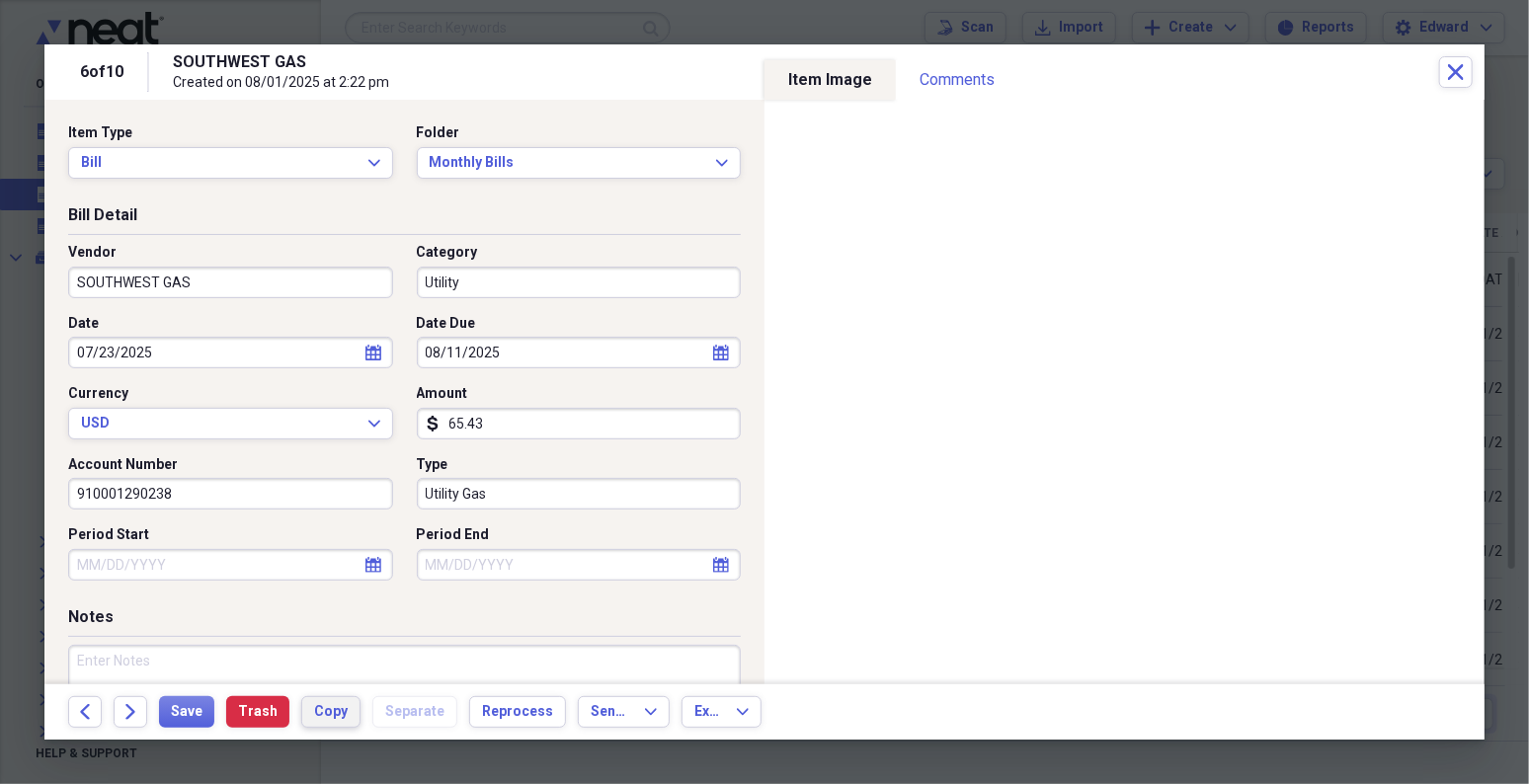 type 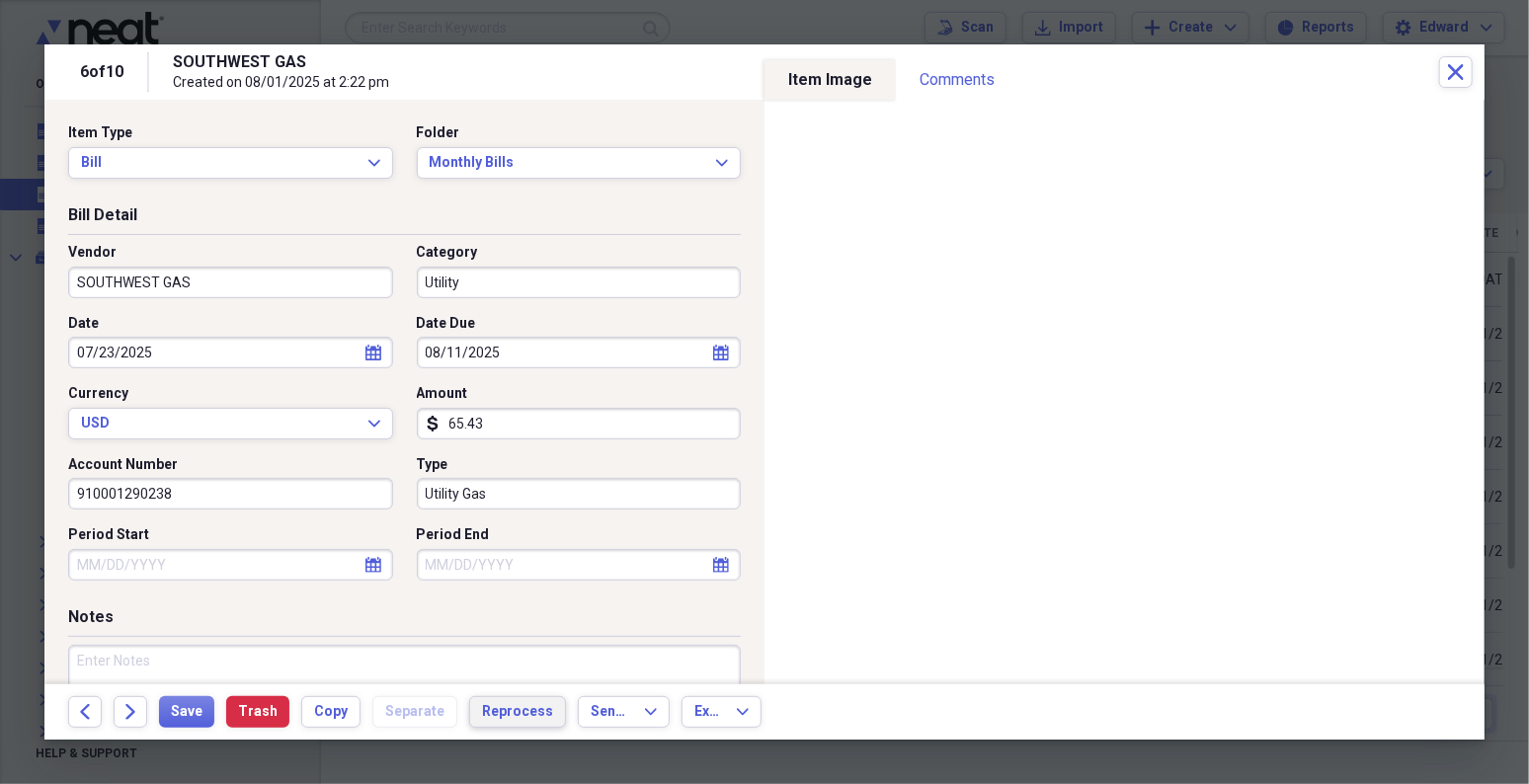 type 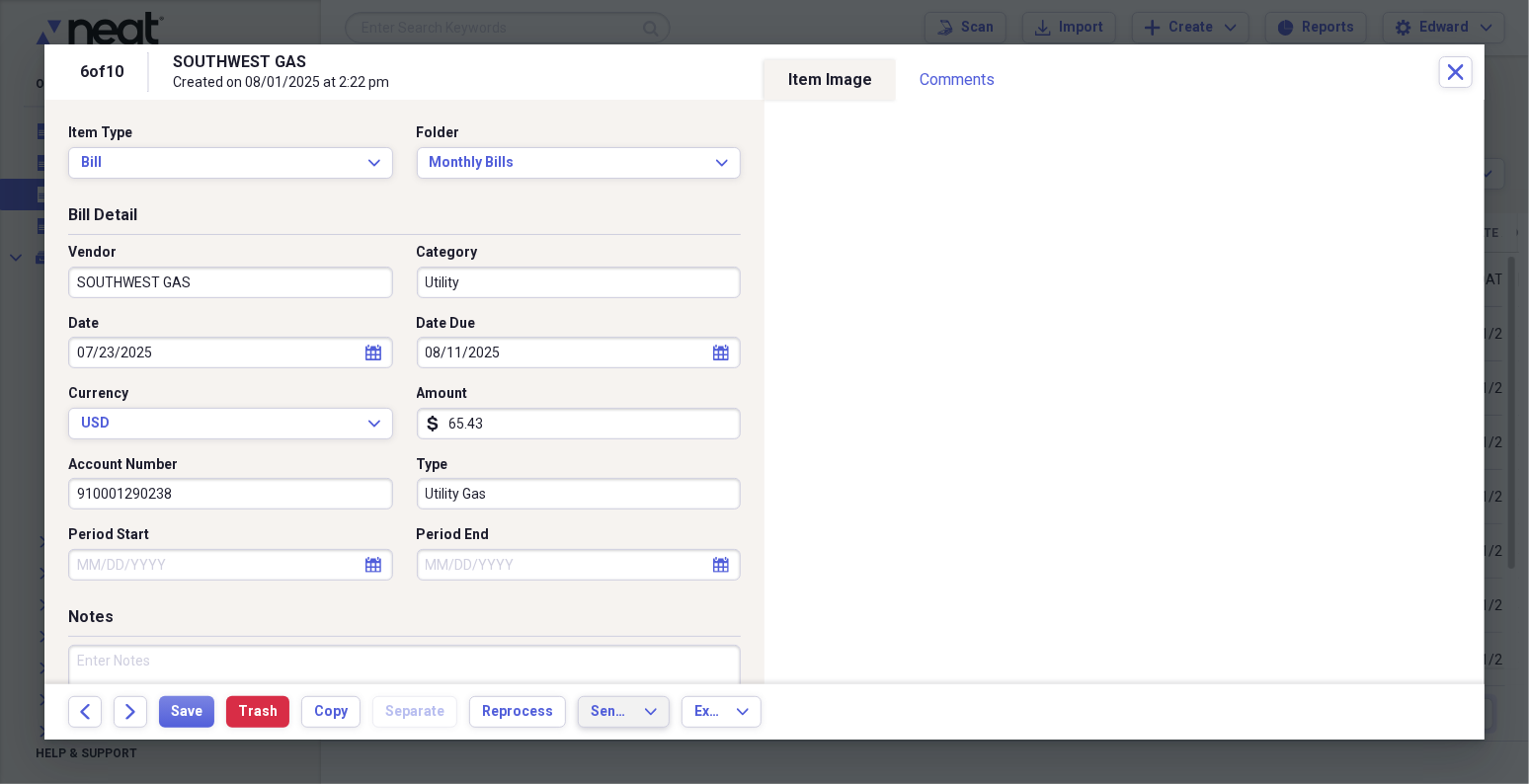 type 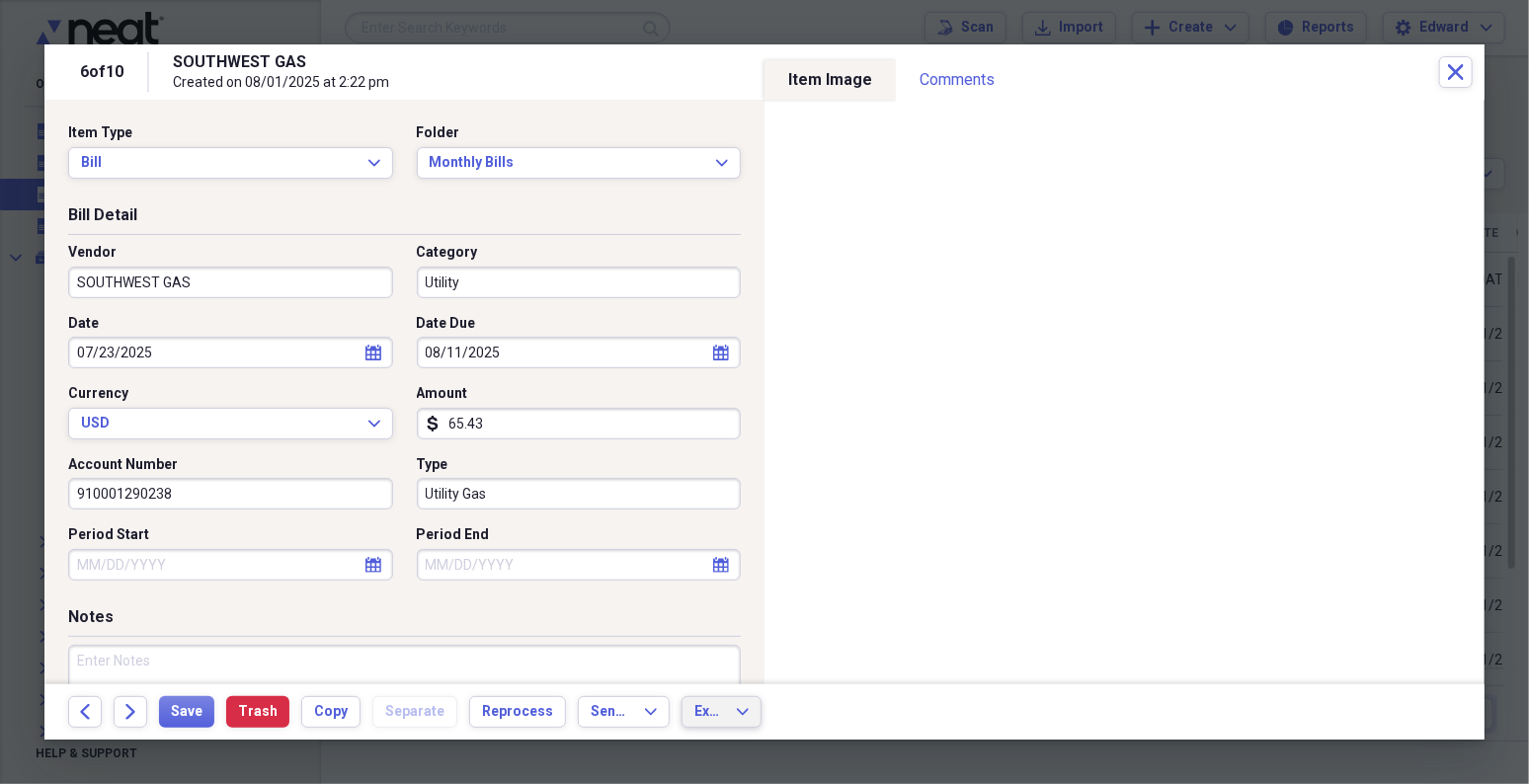 type 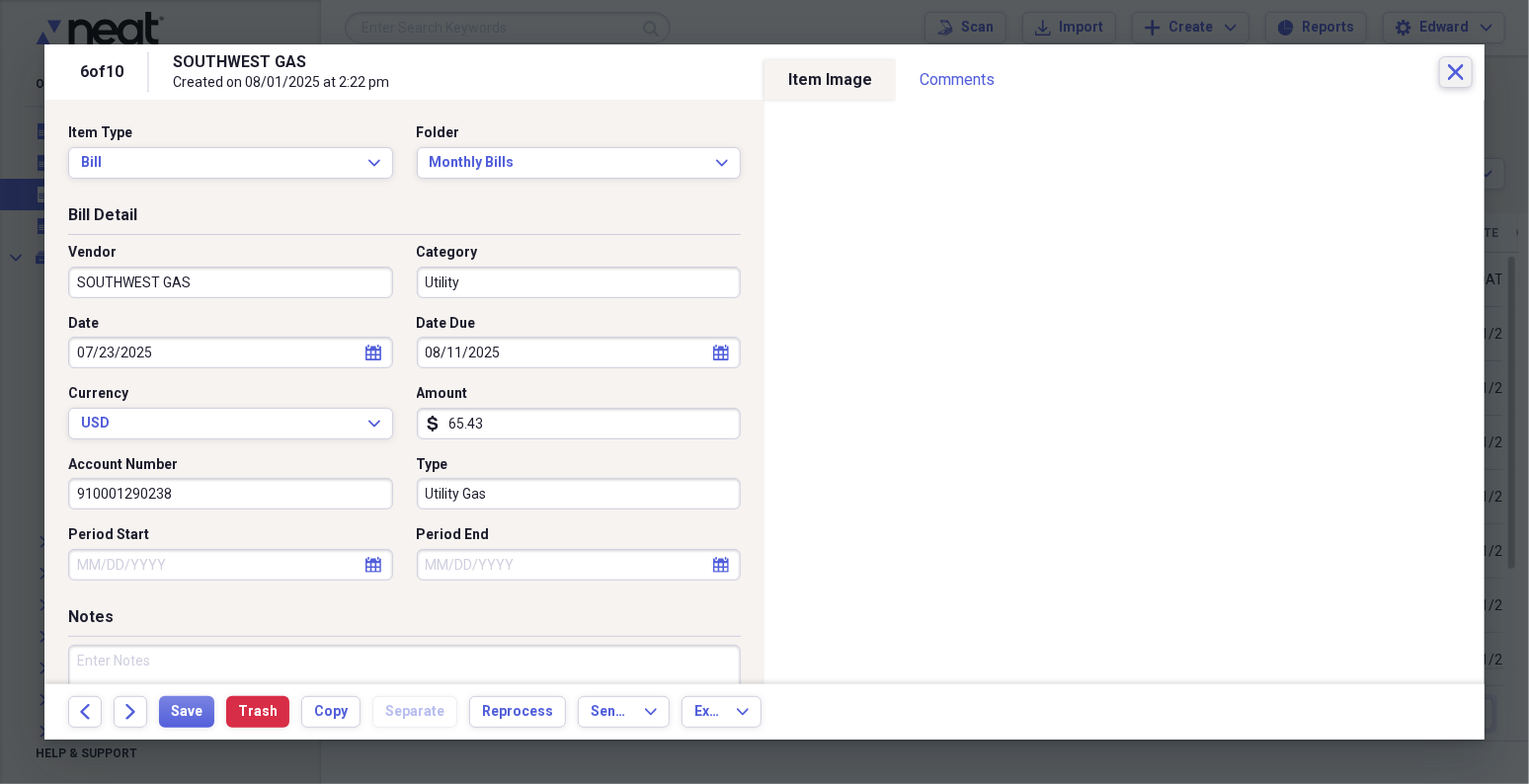 type 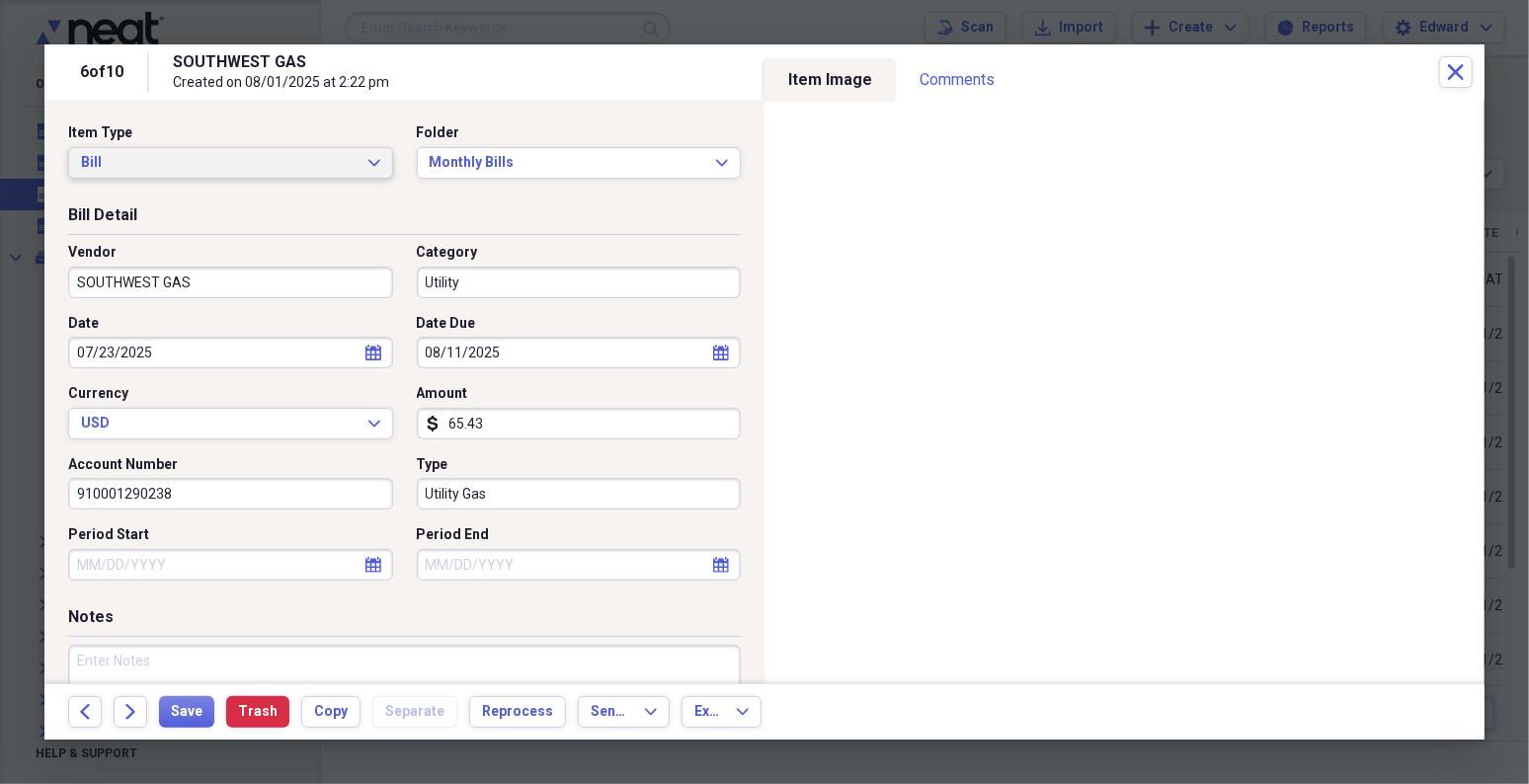type 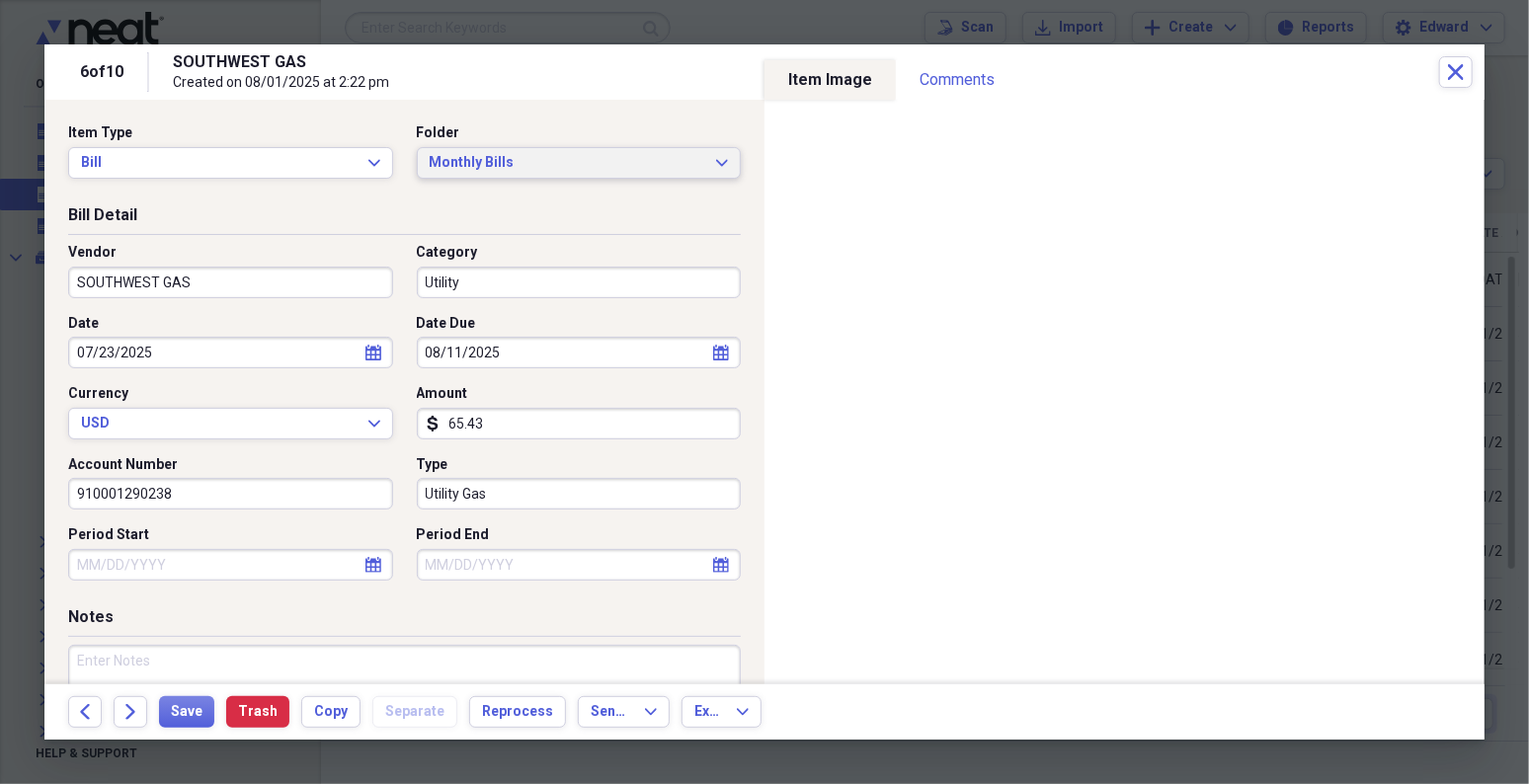 type 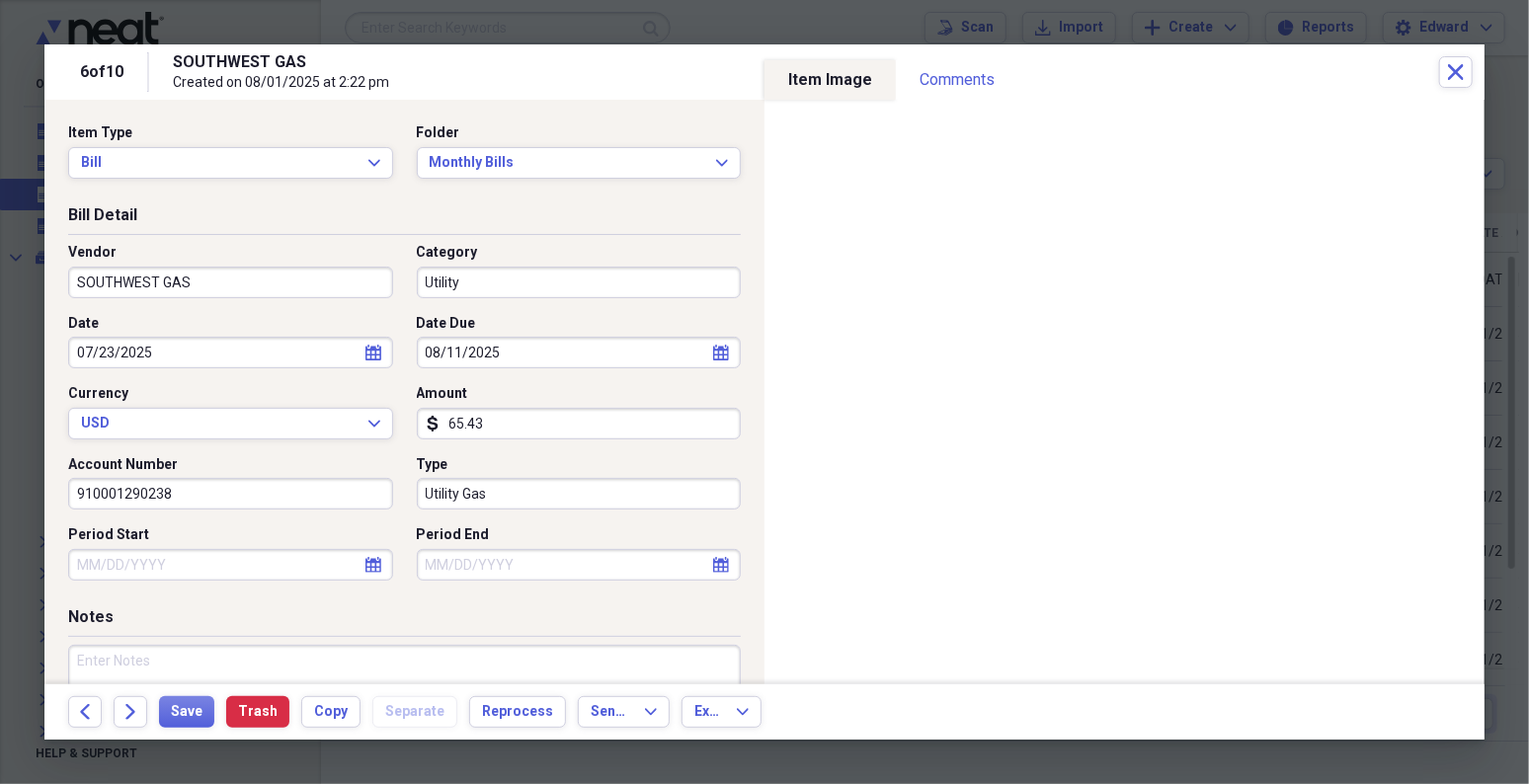 select on "6" 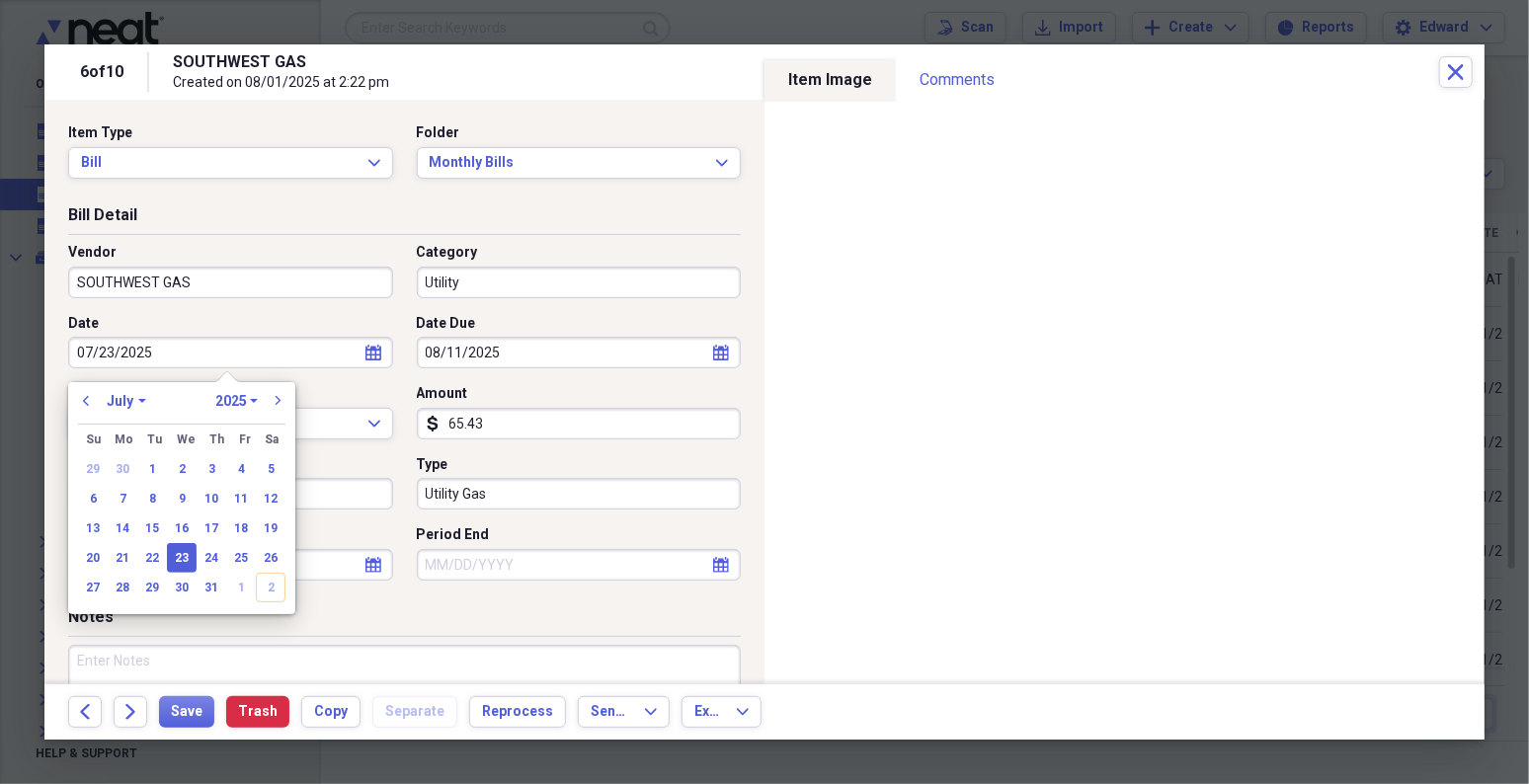 type 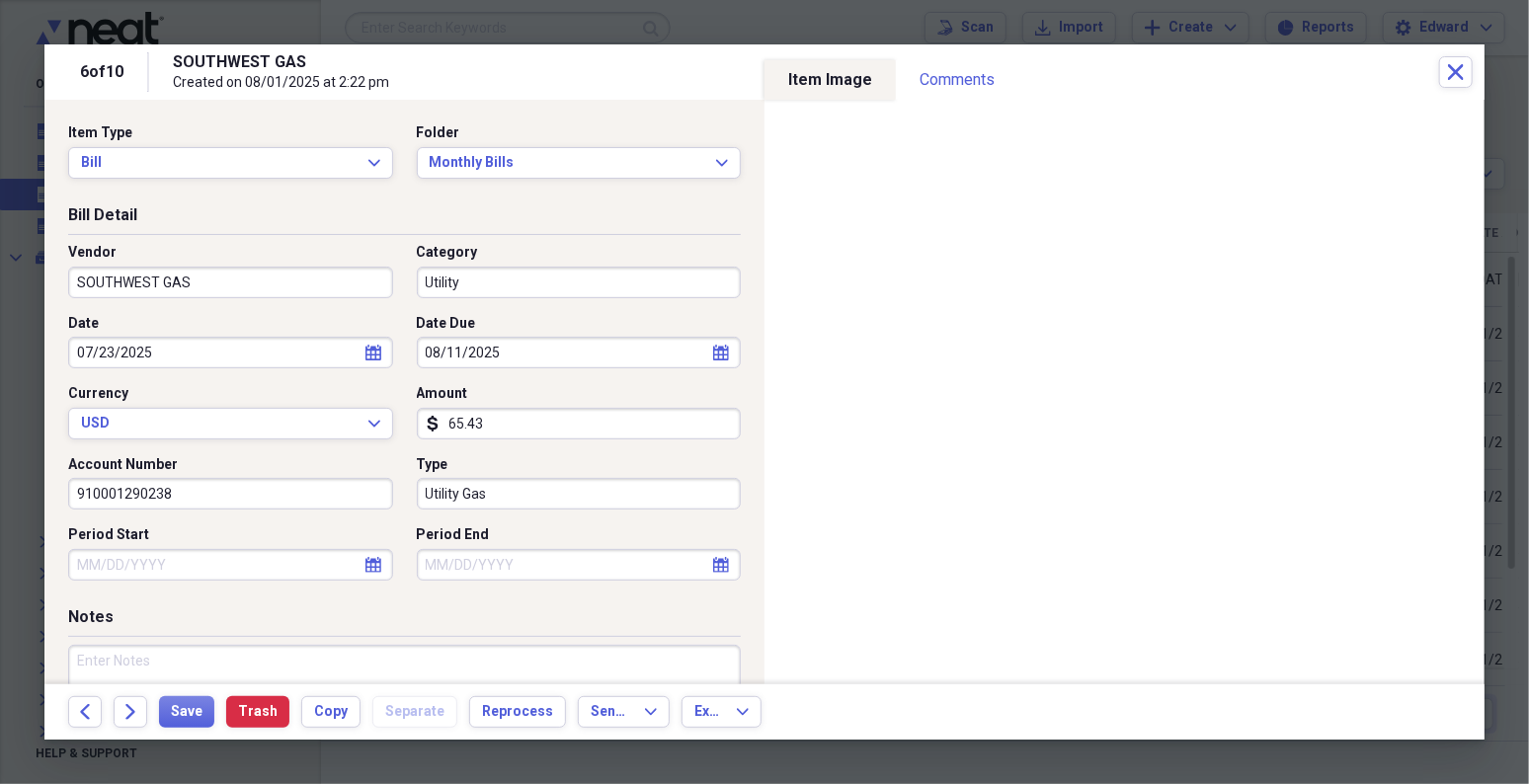 select on "7" 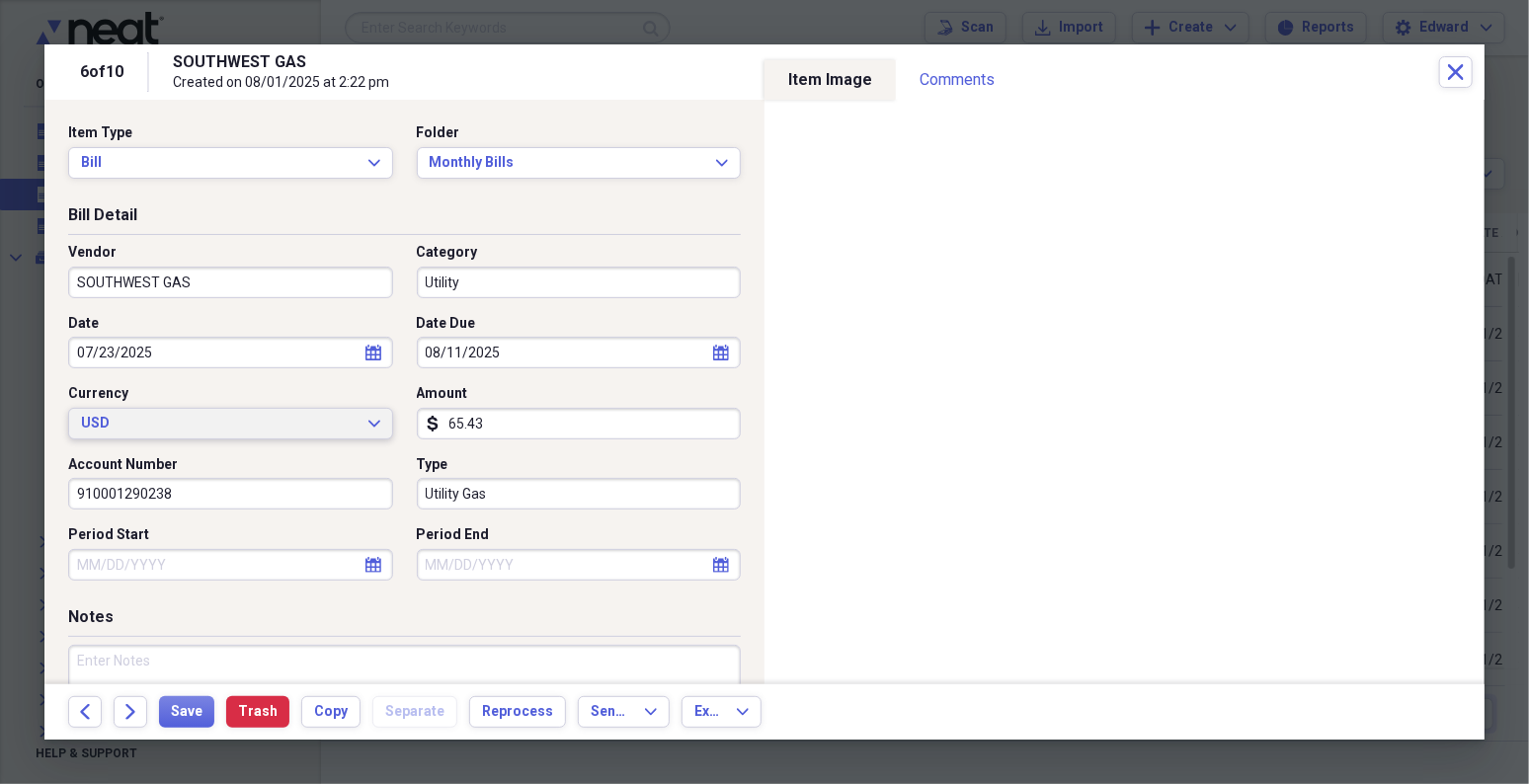 type 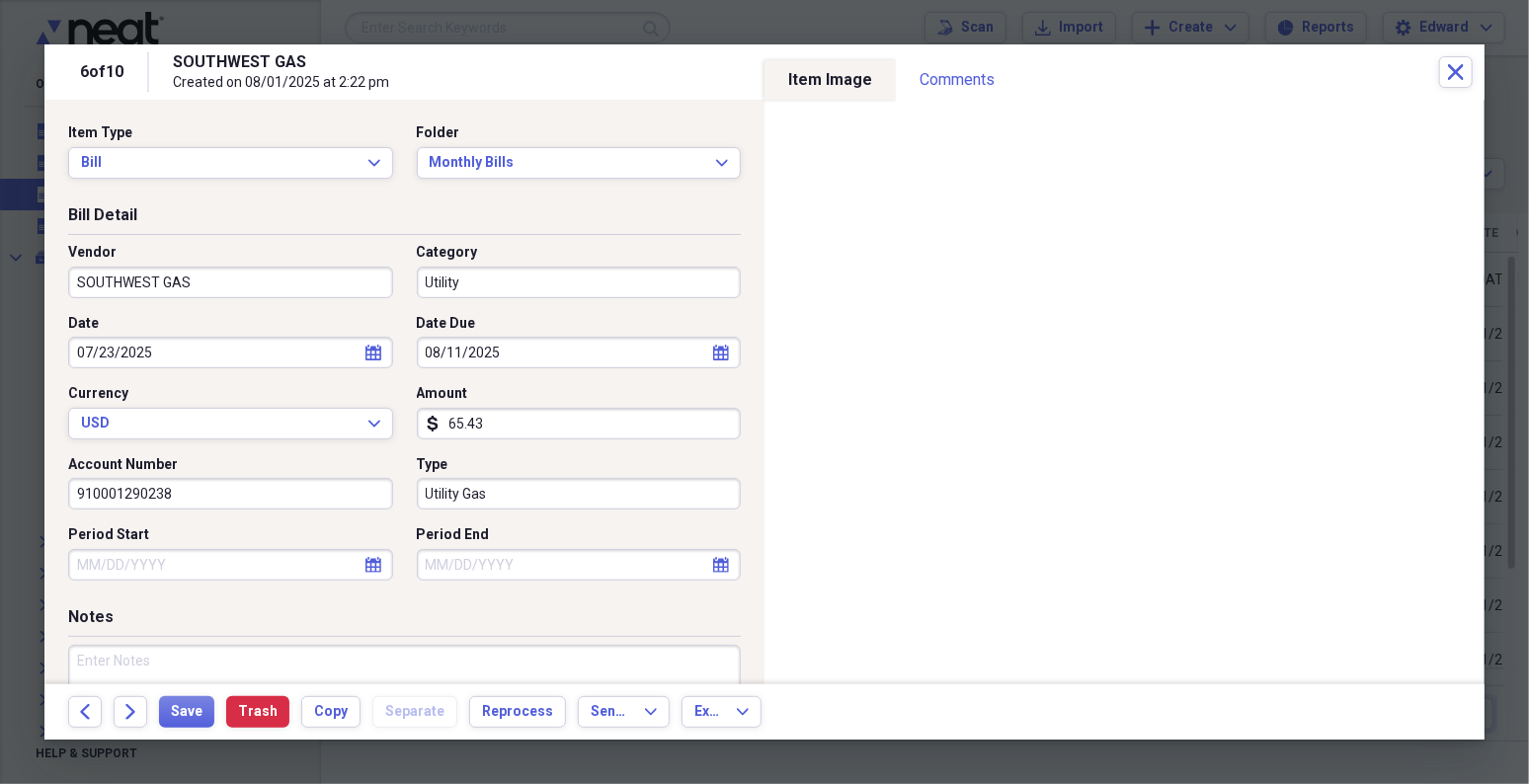 select on "7" 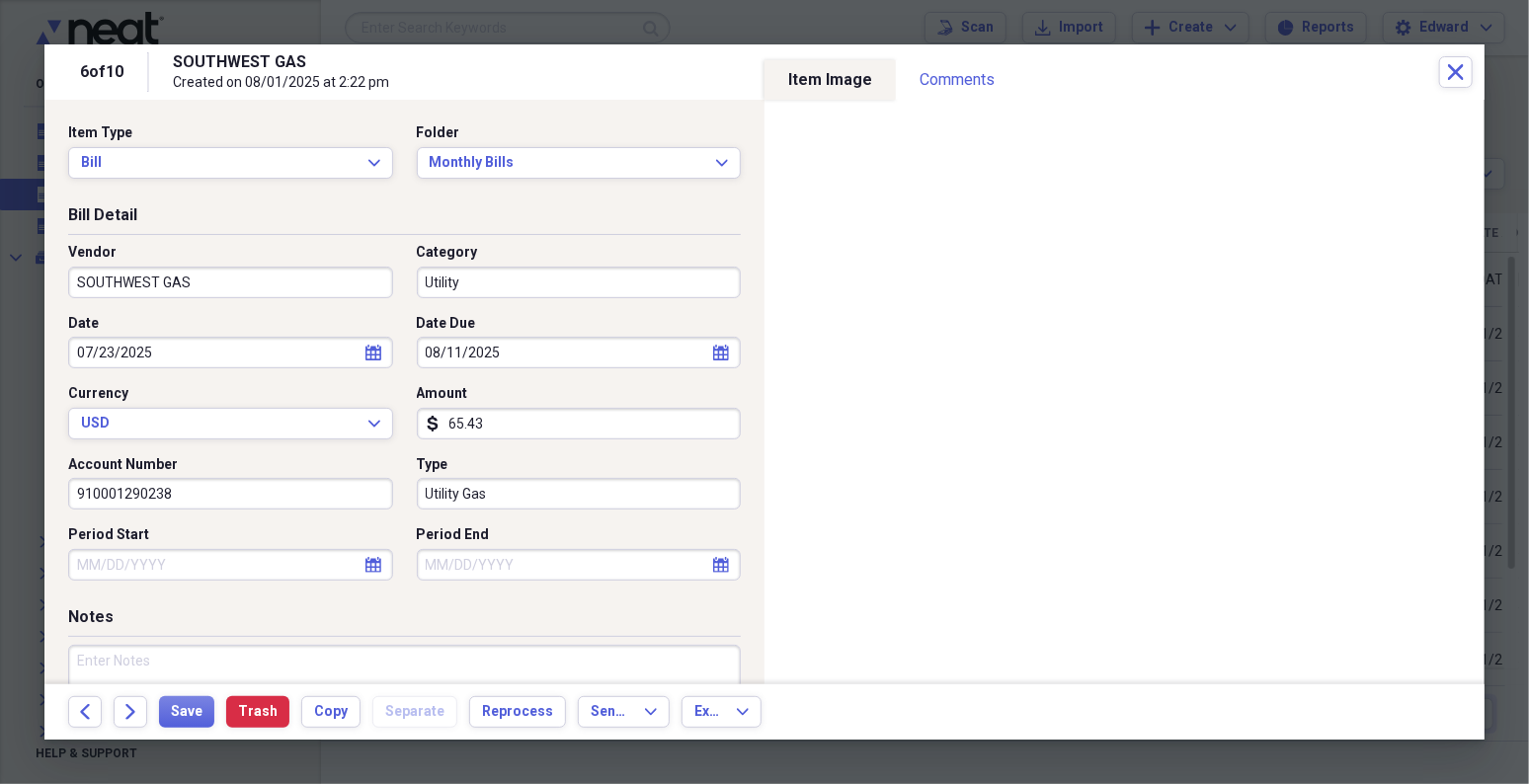 select on "2025" 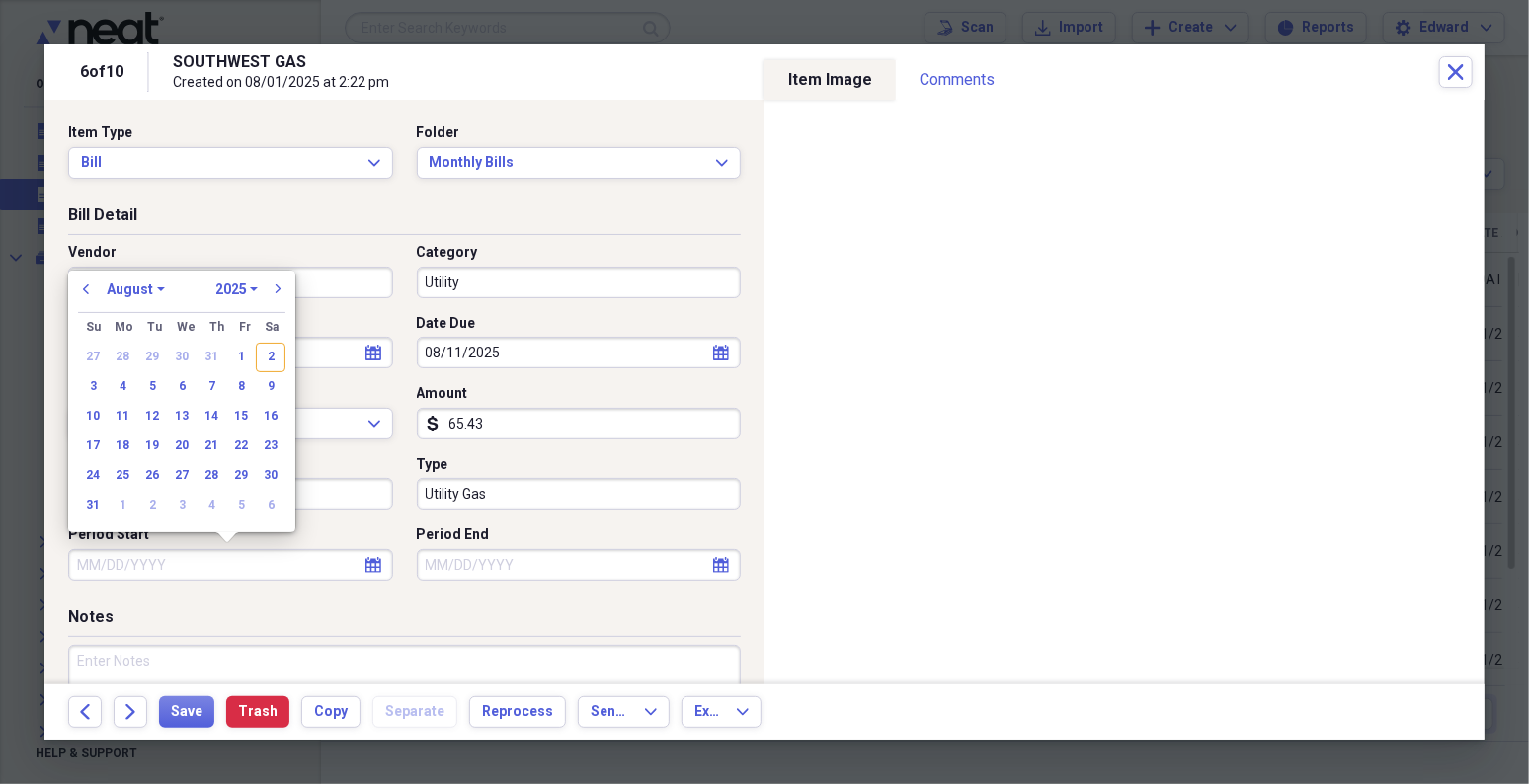 type 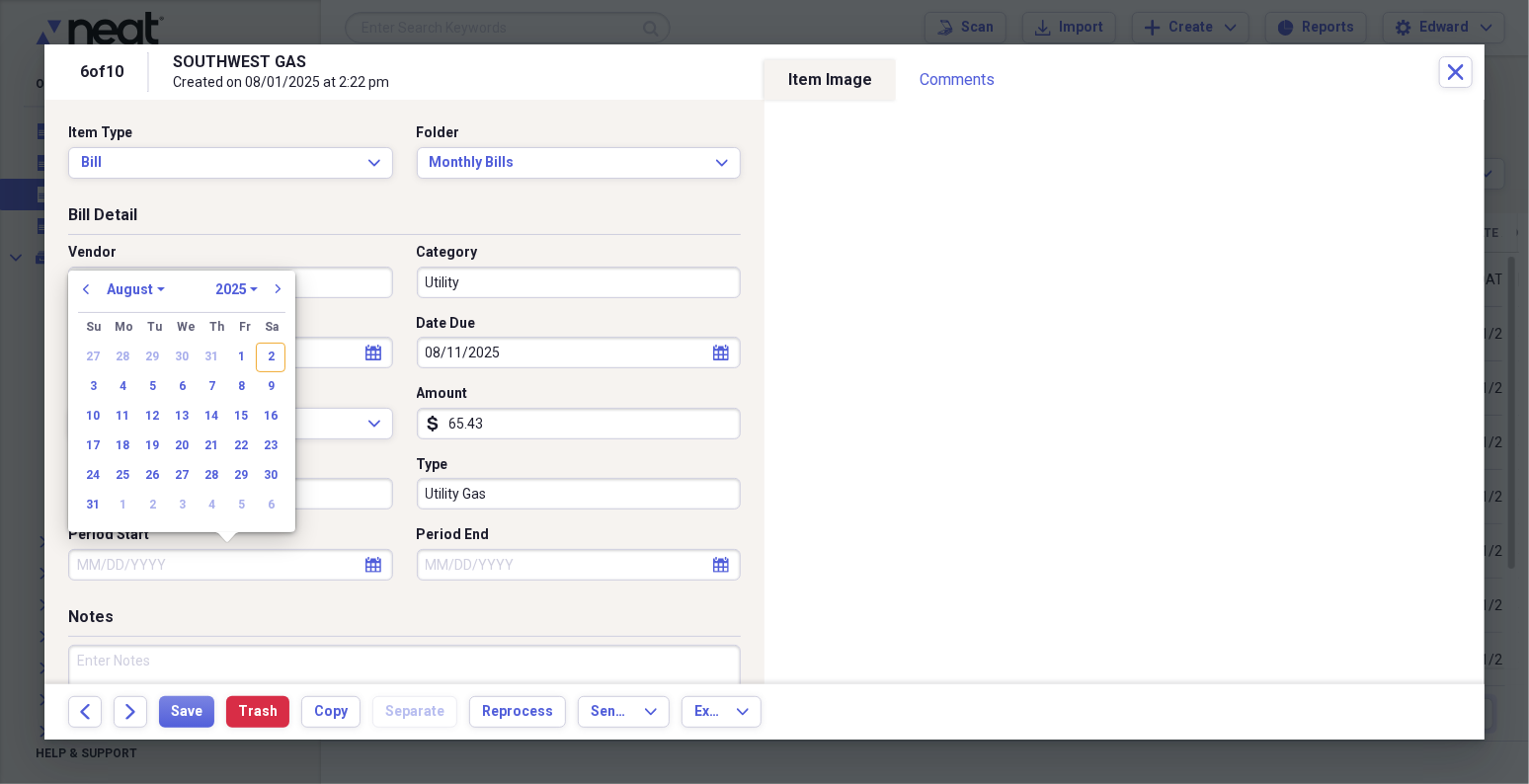 type 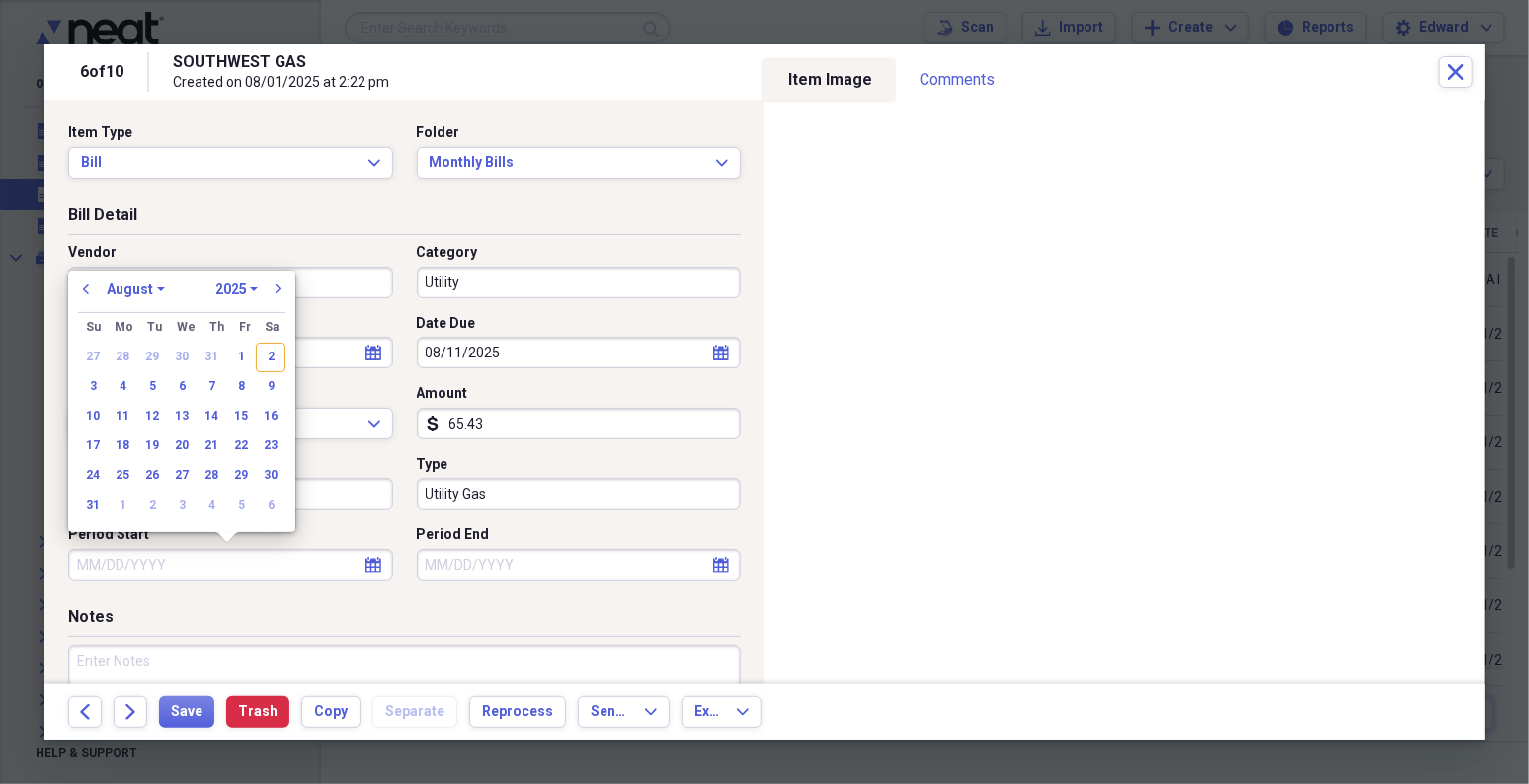 select on "7" 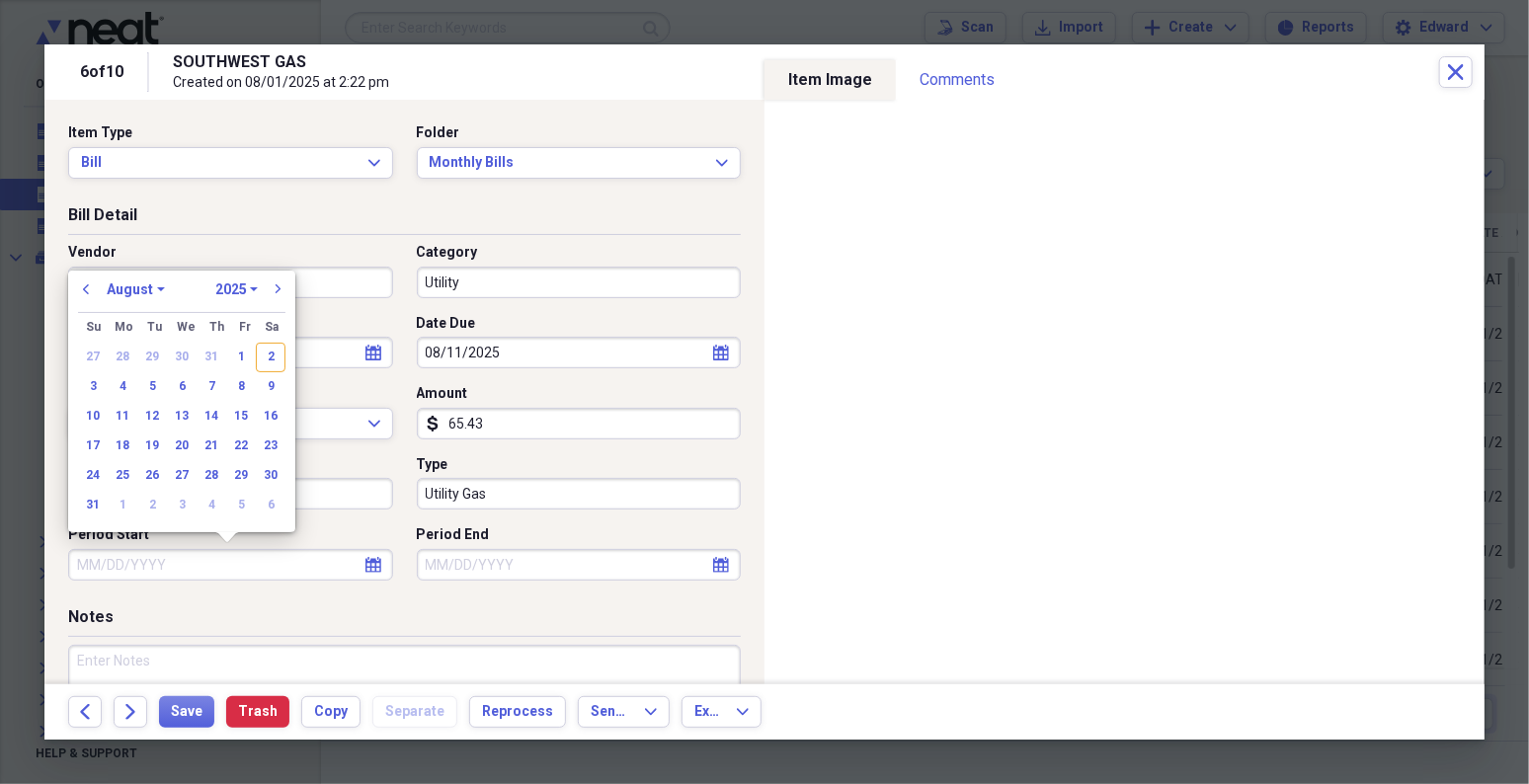 select on "2025" 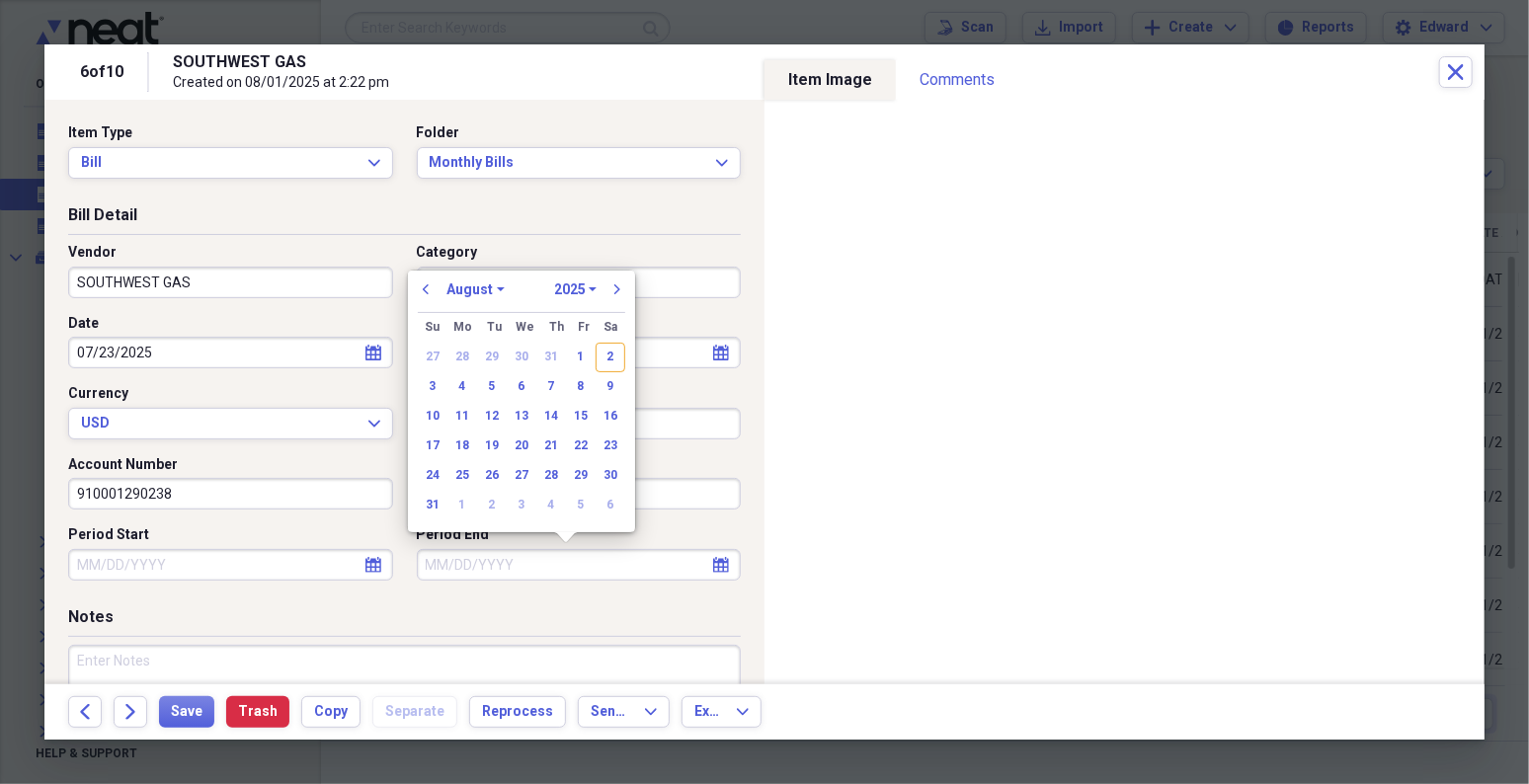 type 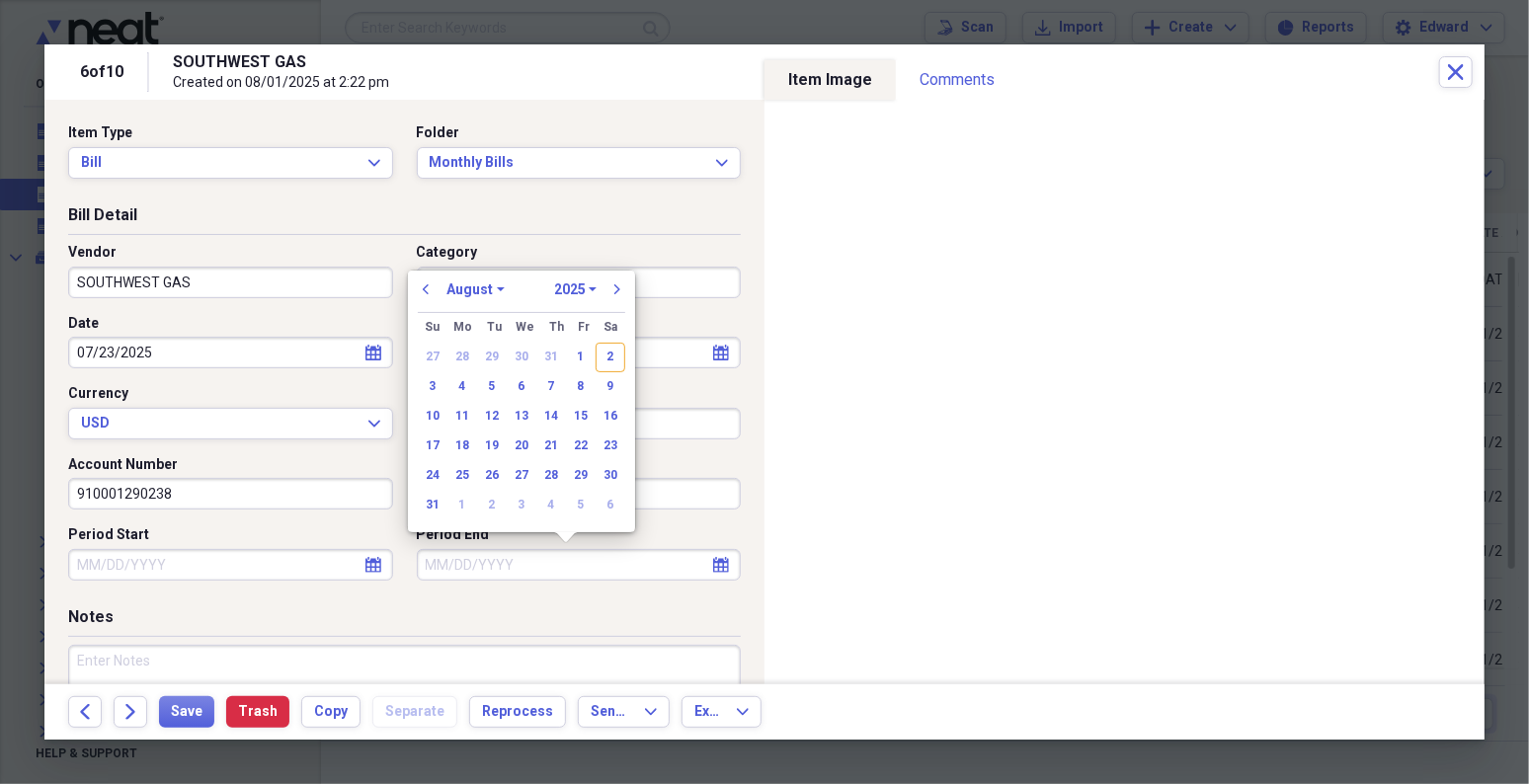 type 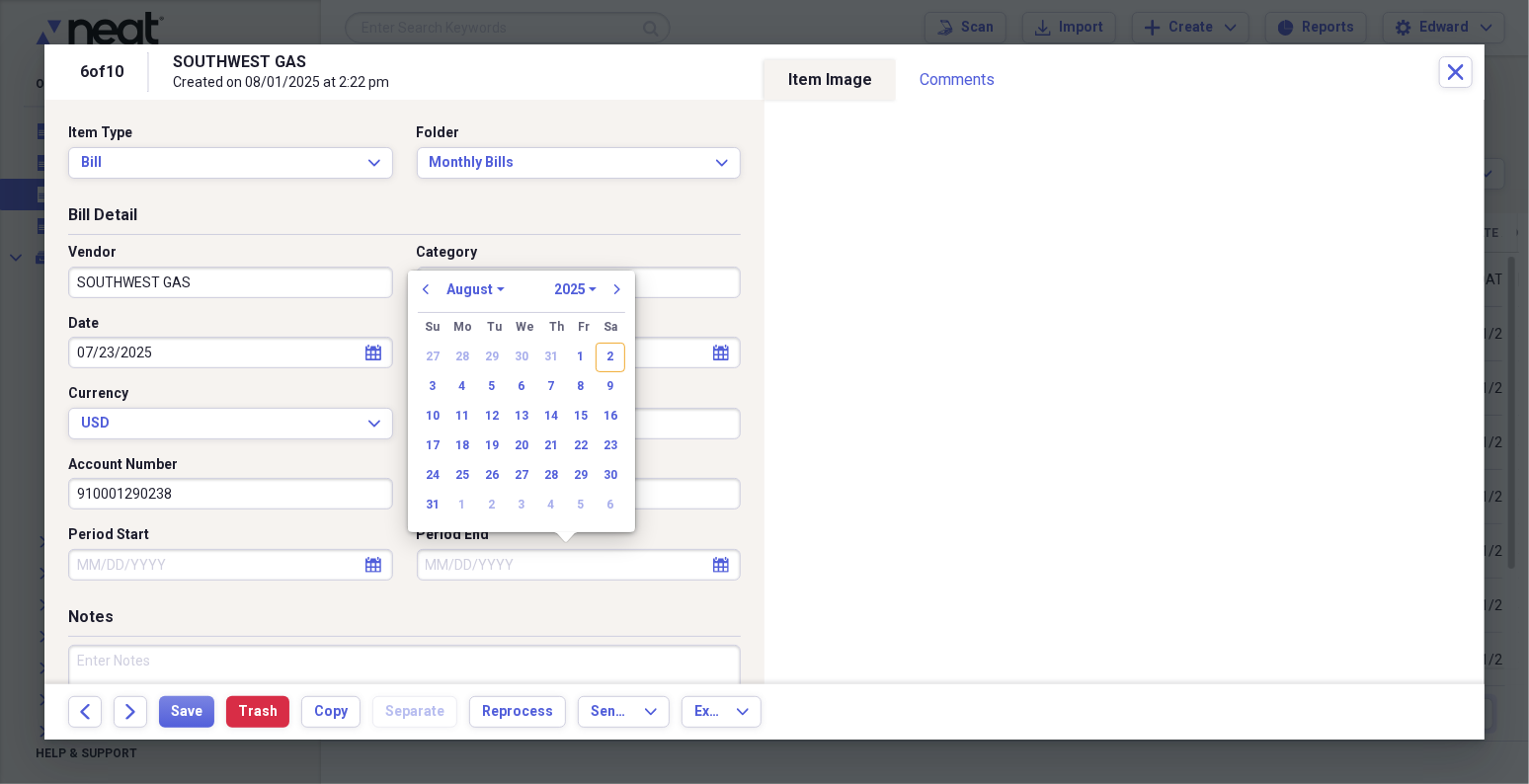 type 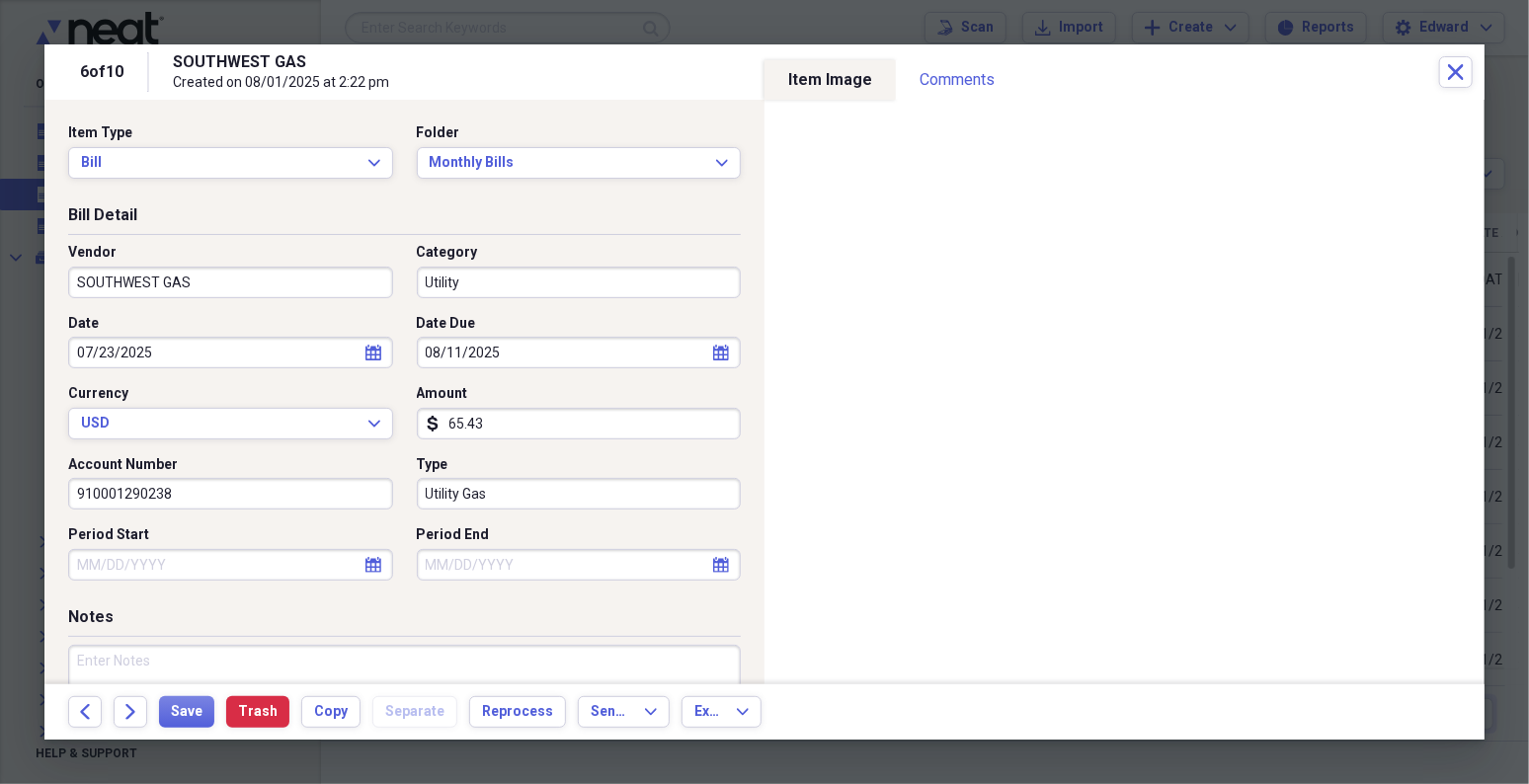 select on "6" 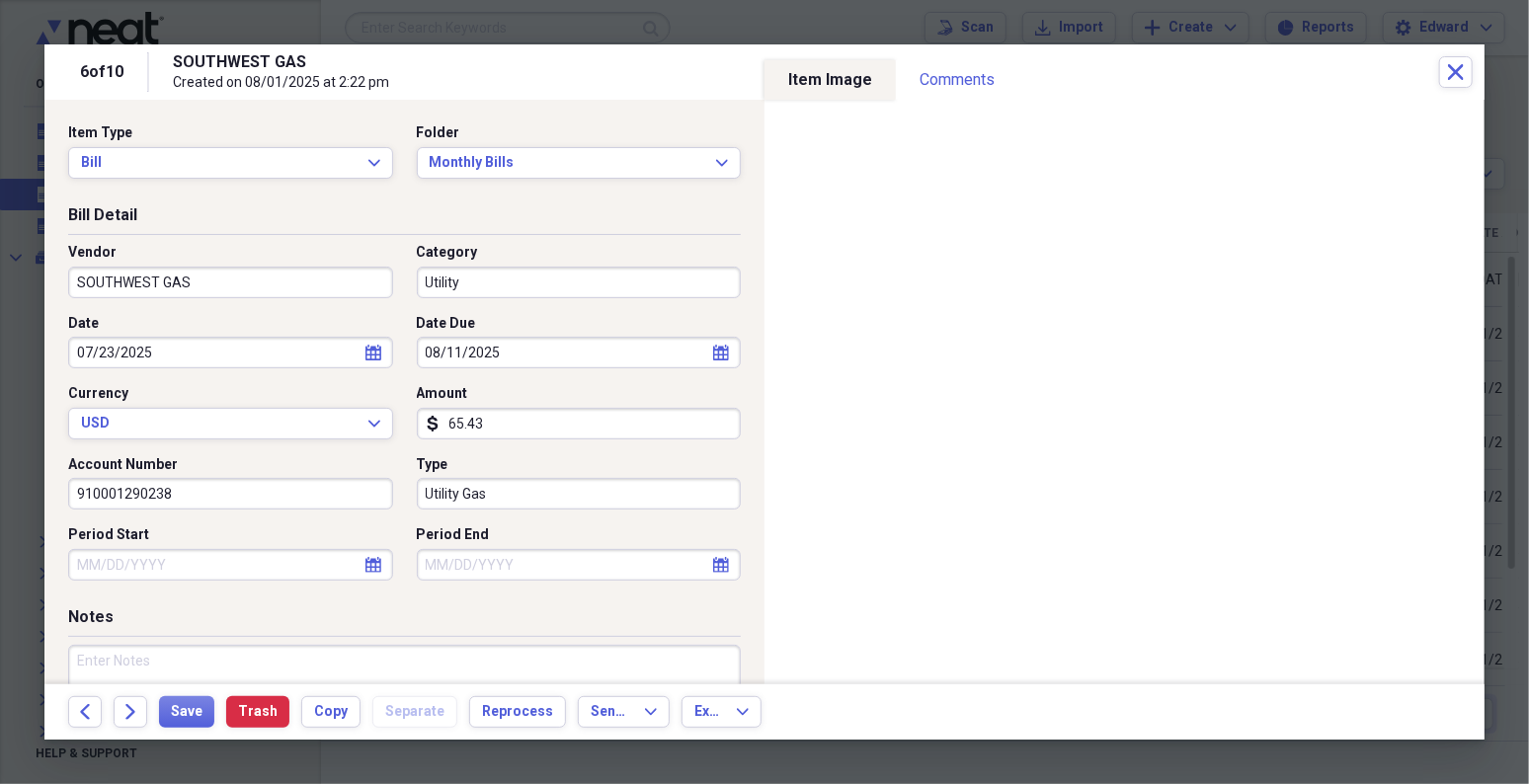 select on "2025" 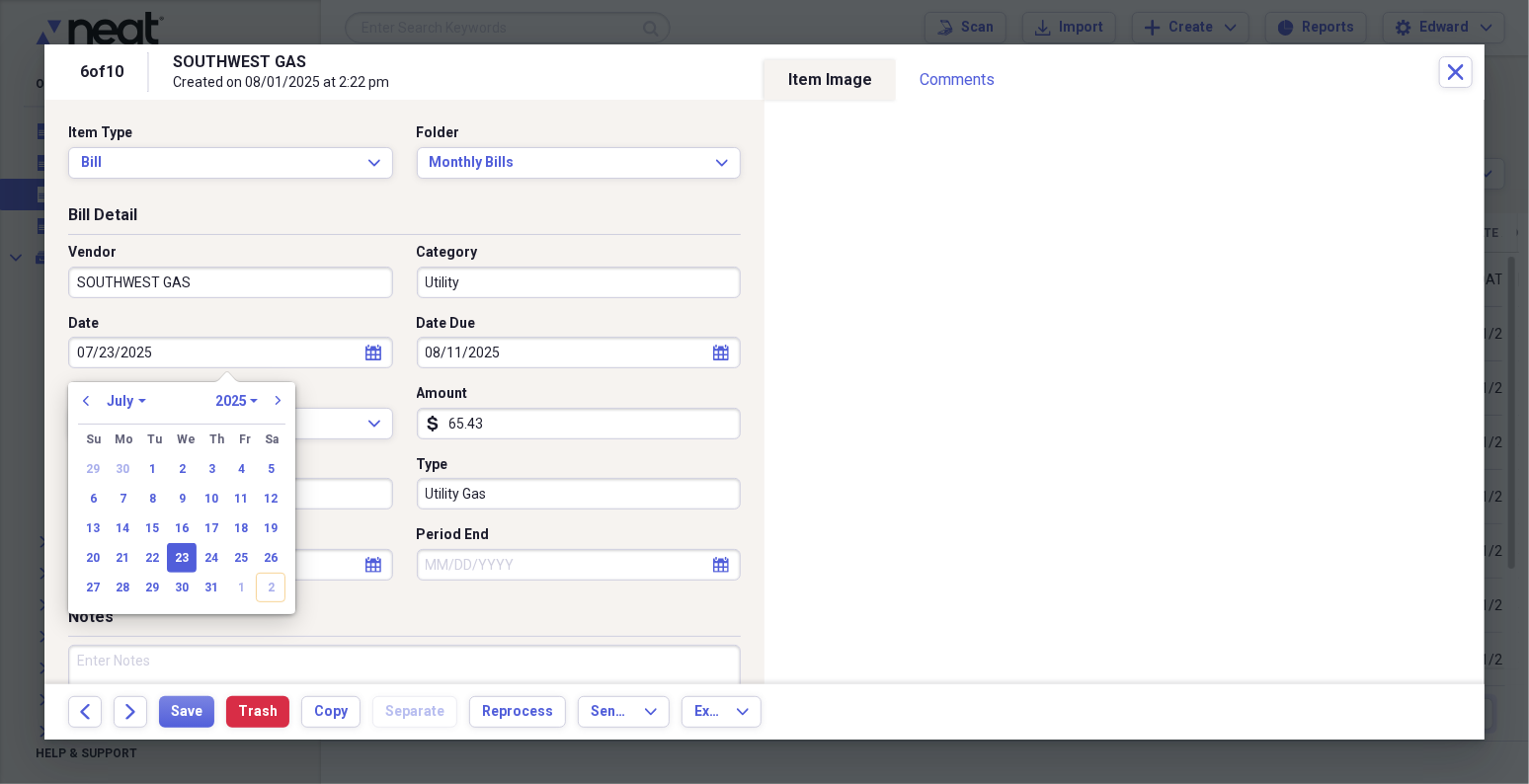 type 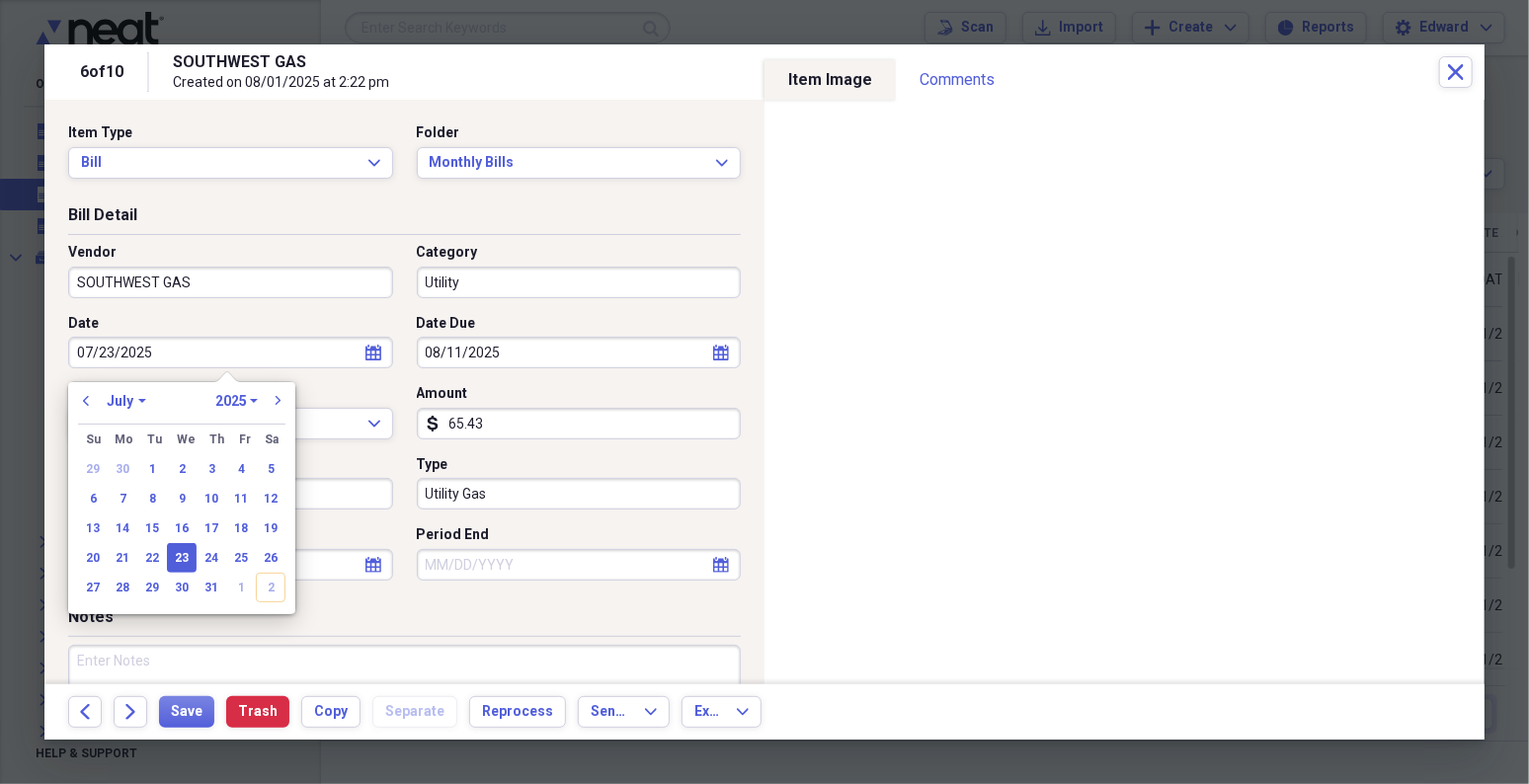 select on "2025" 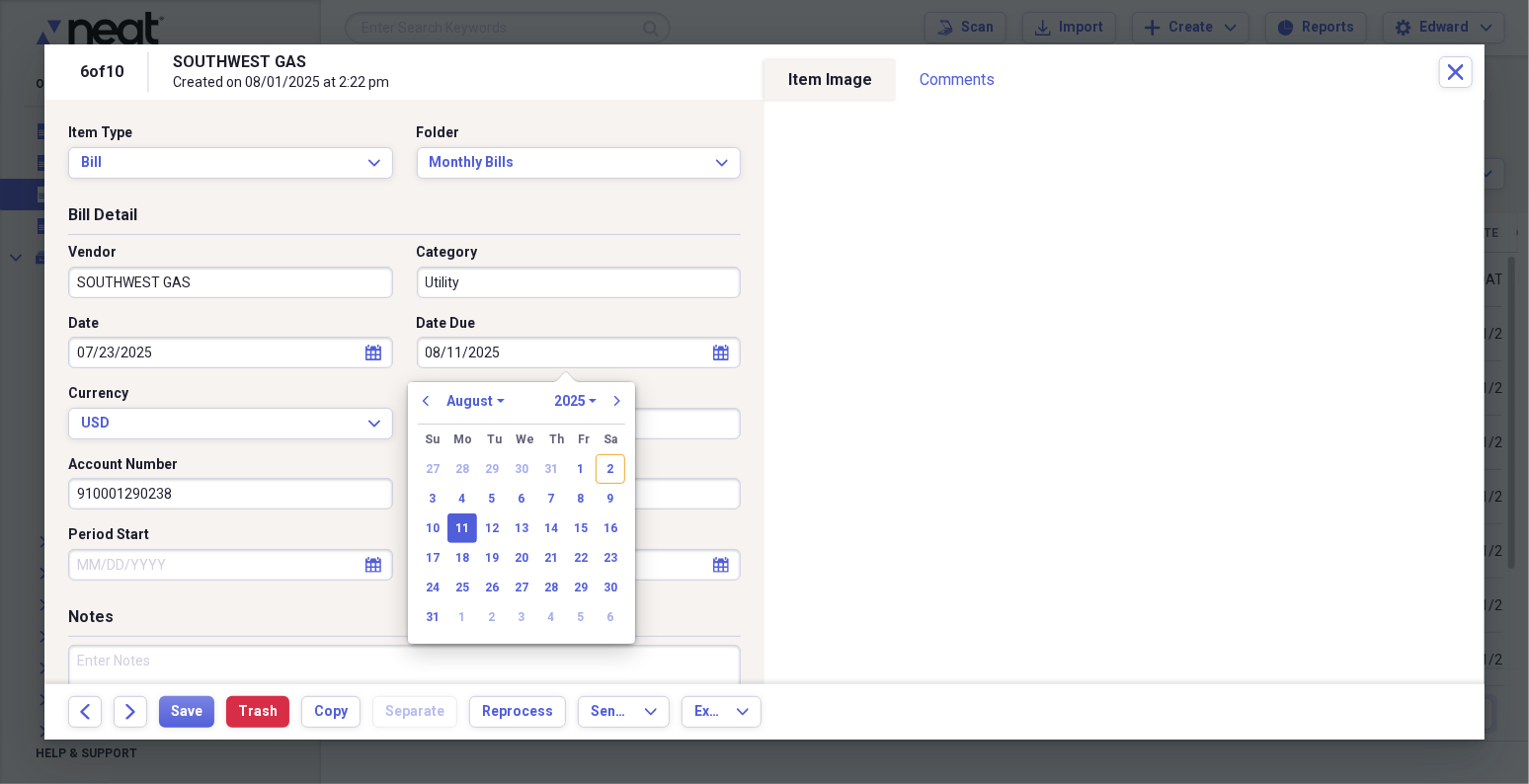 type 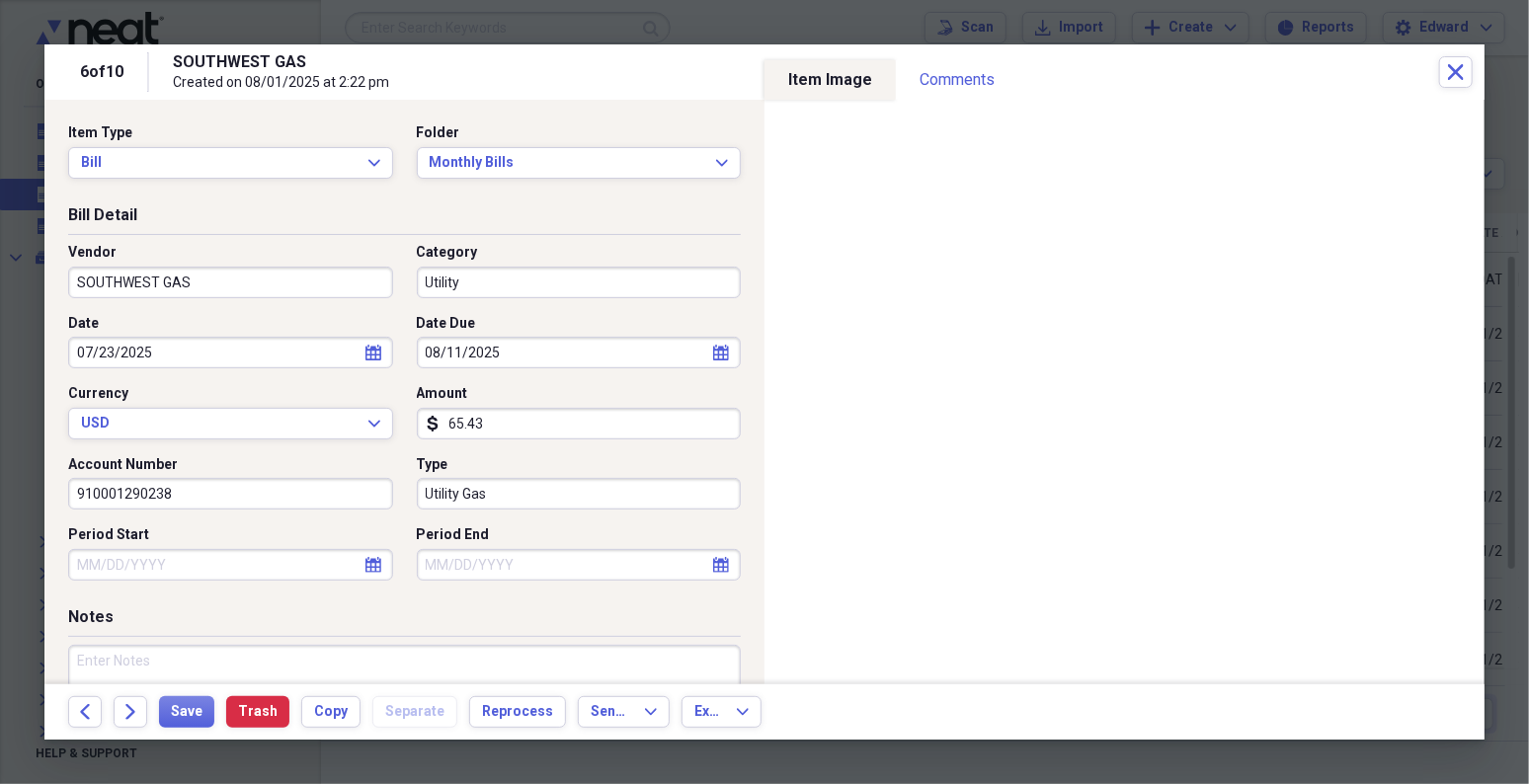 select on "7" 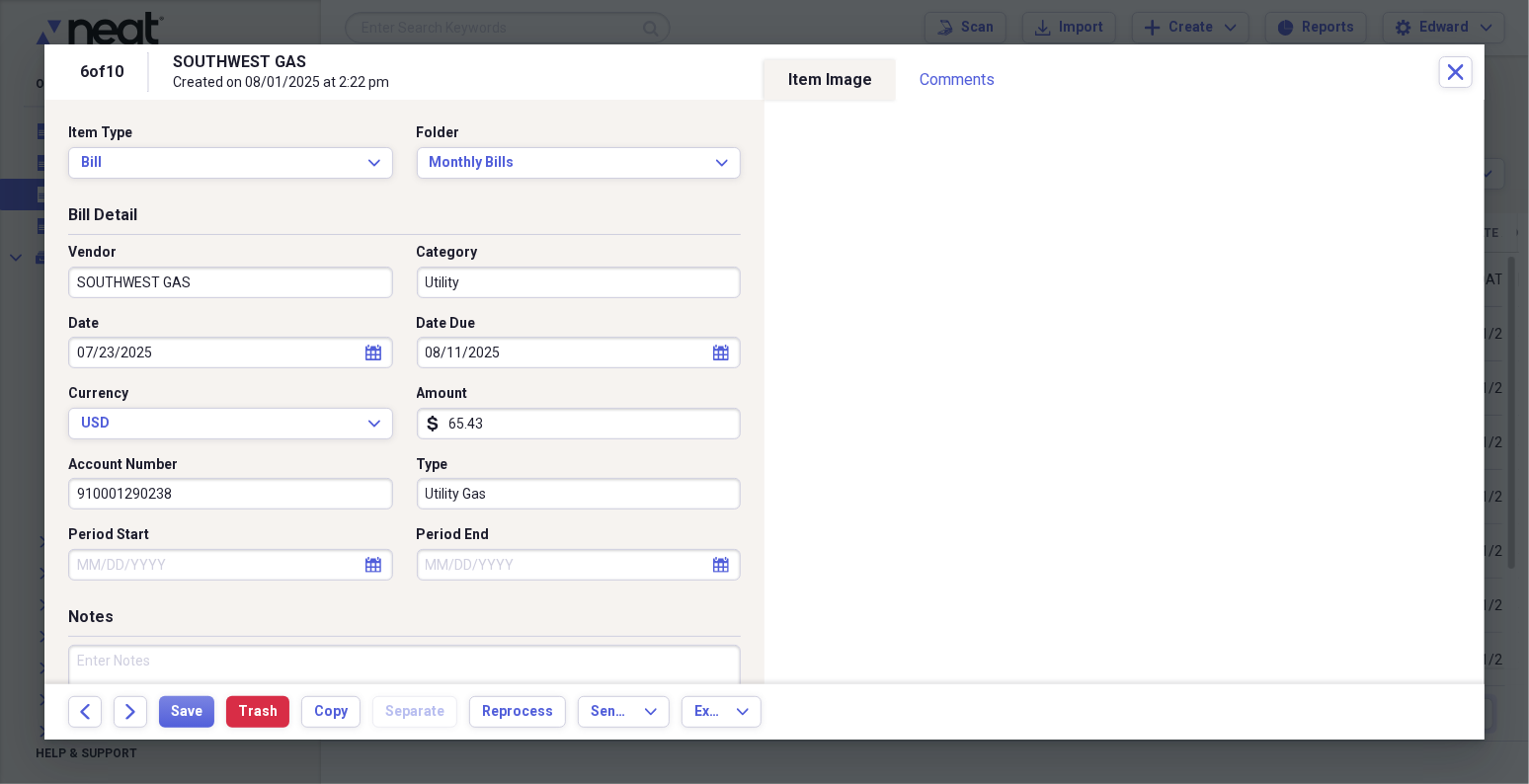 select on "2025" 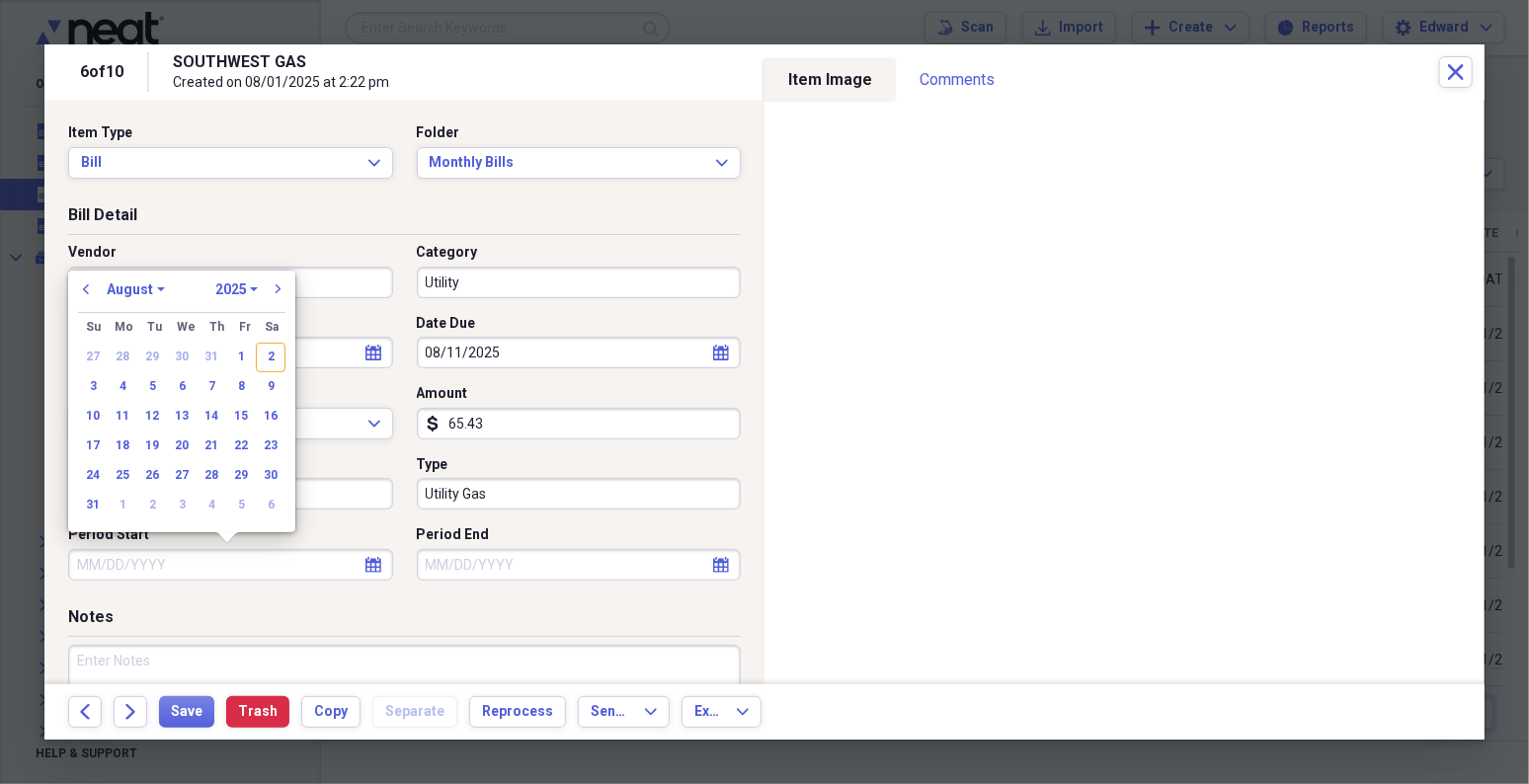 type 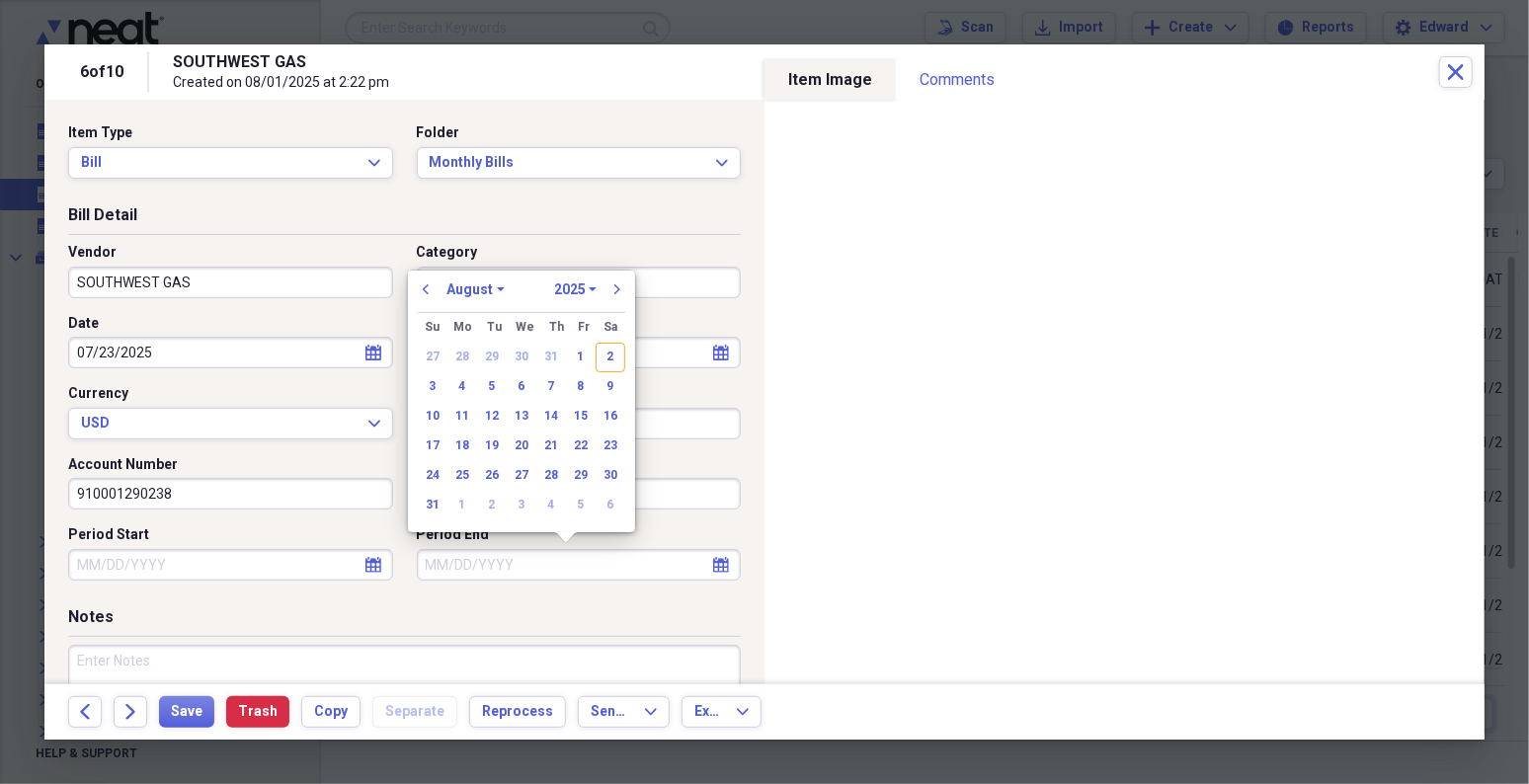type 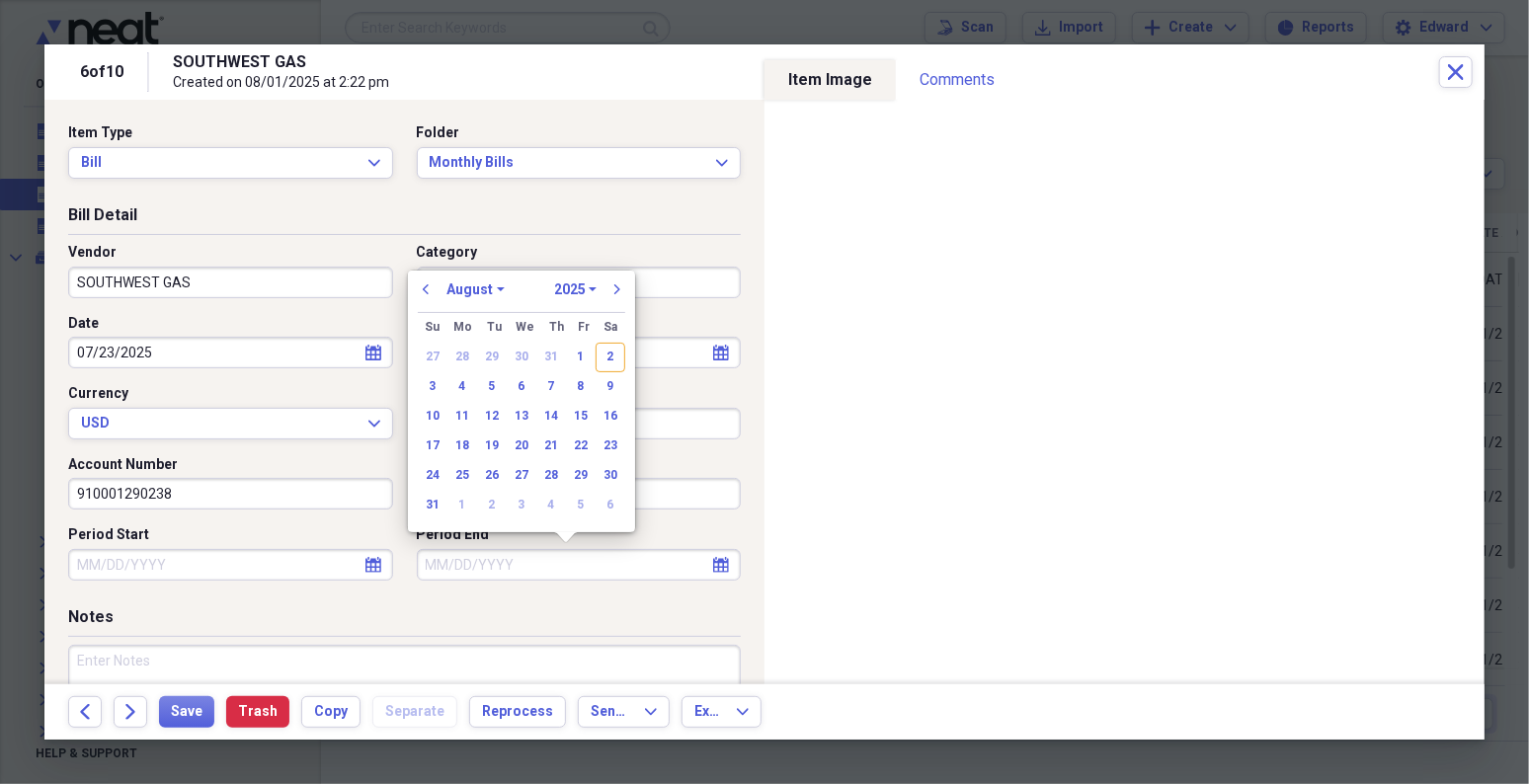 type 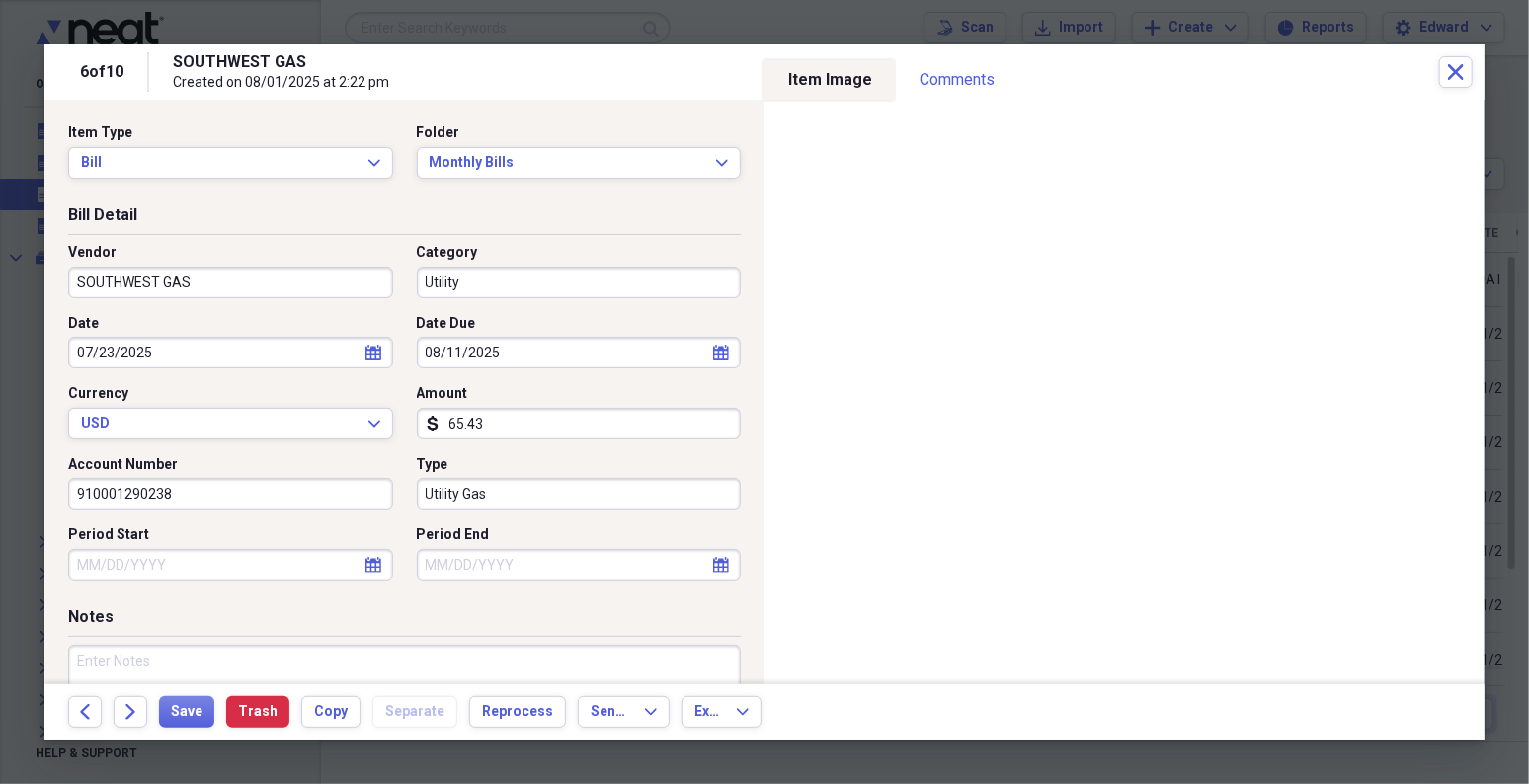 select on "6" 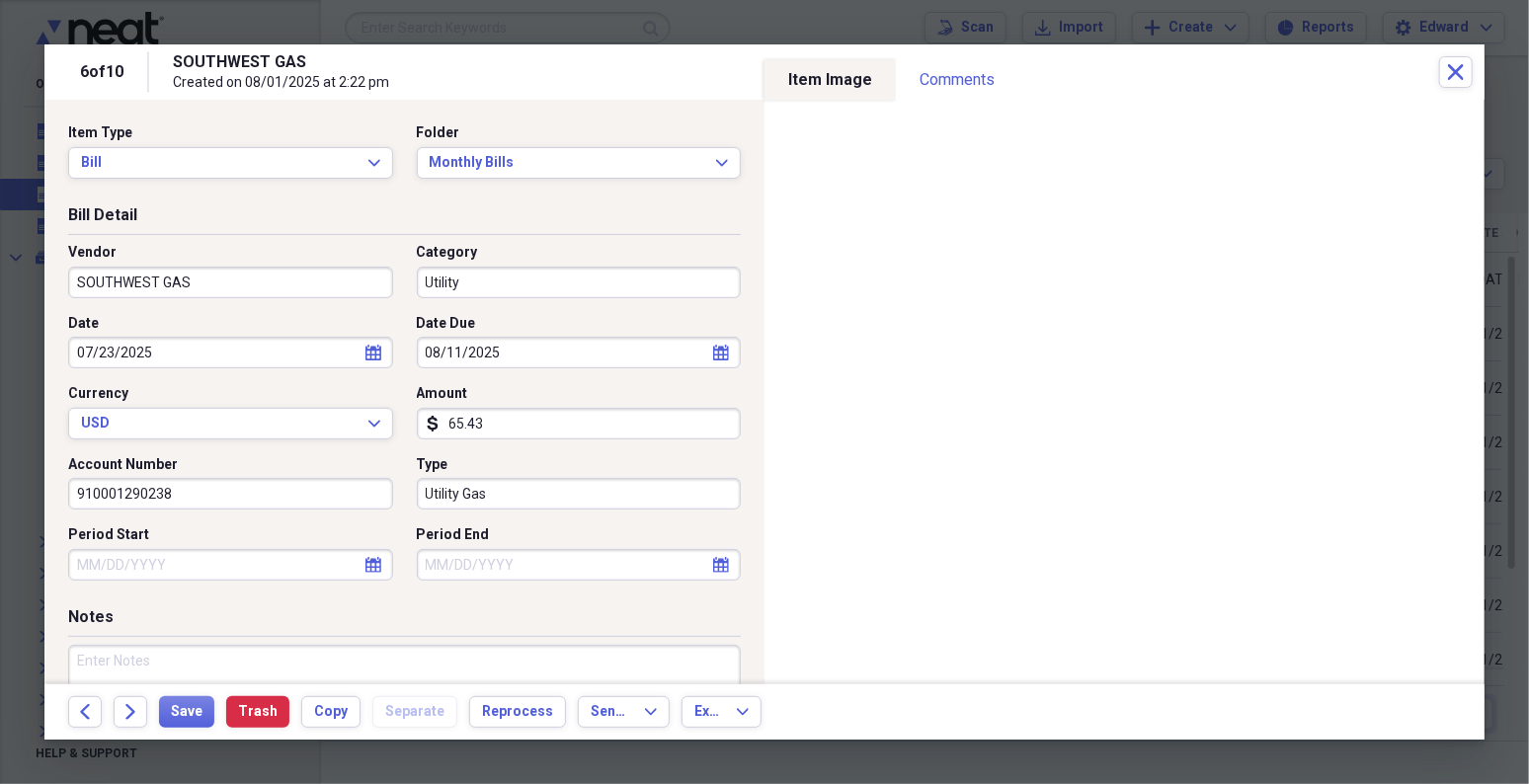 select on "2025" 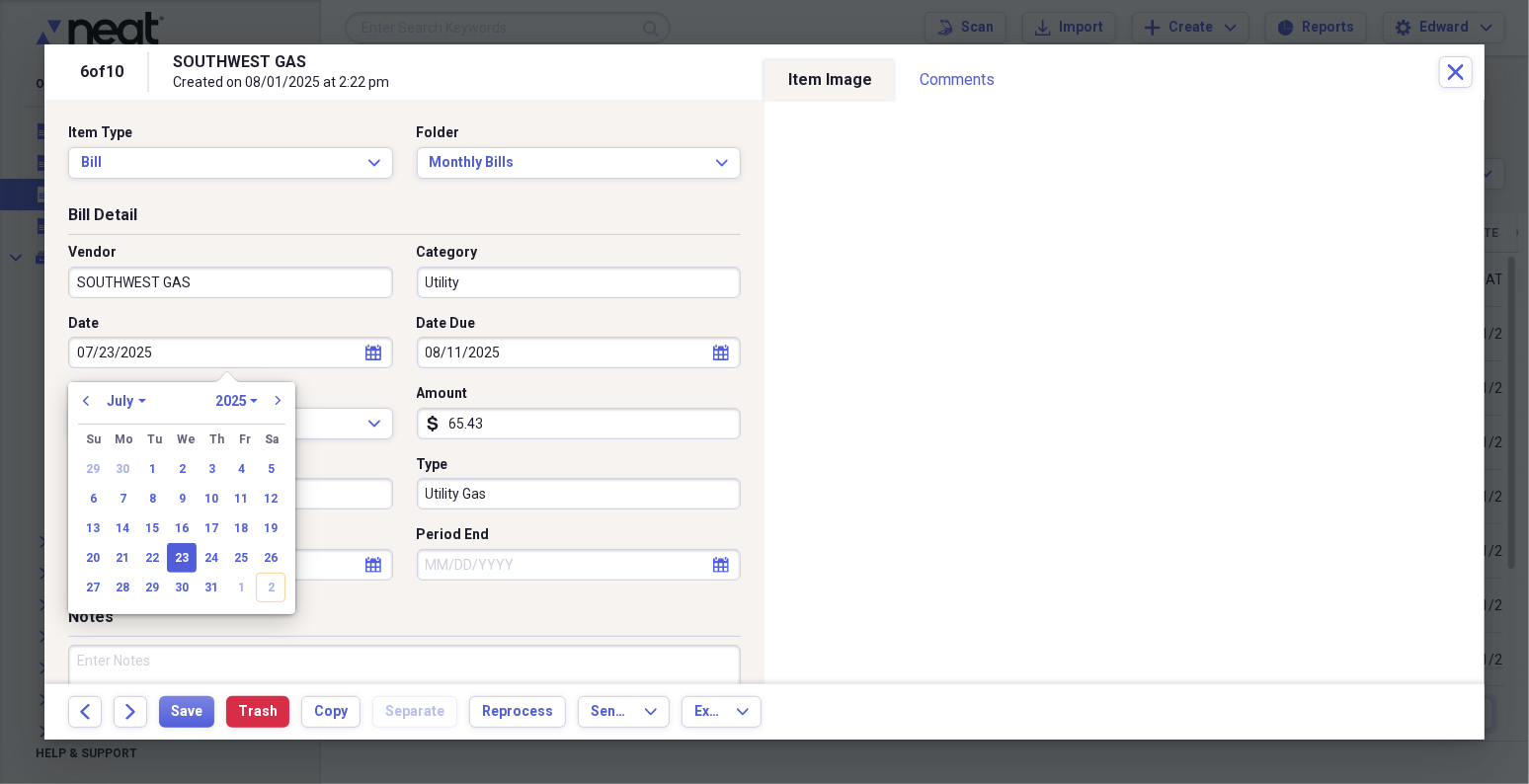 type 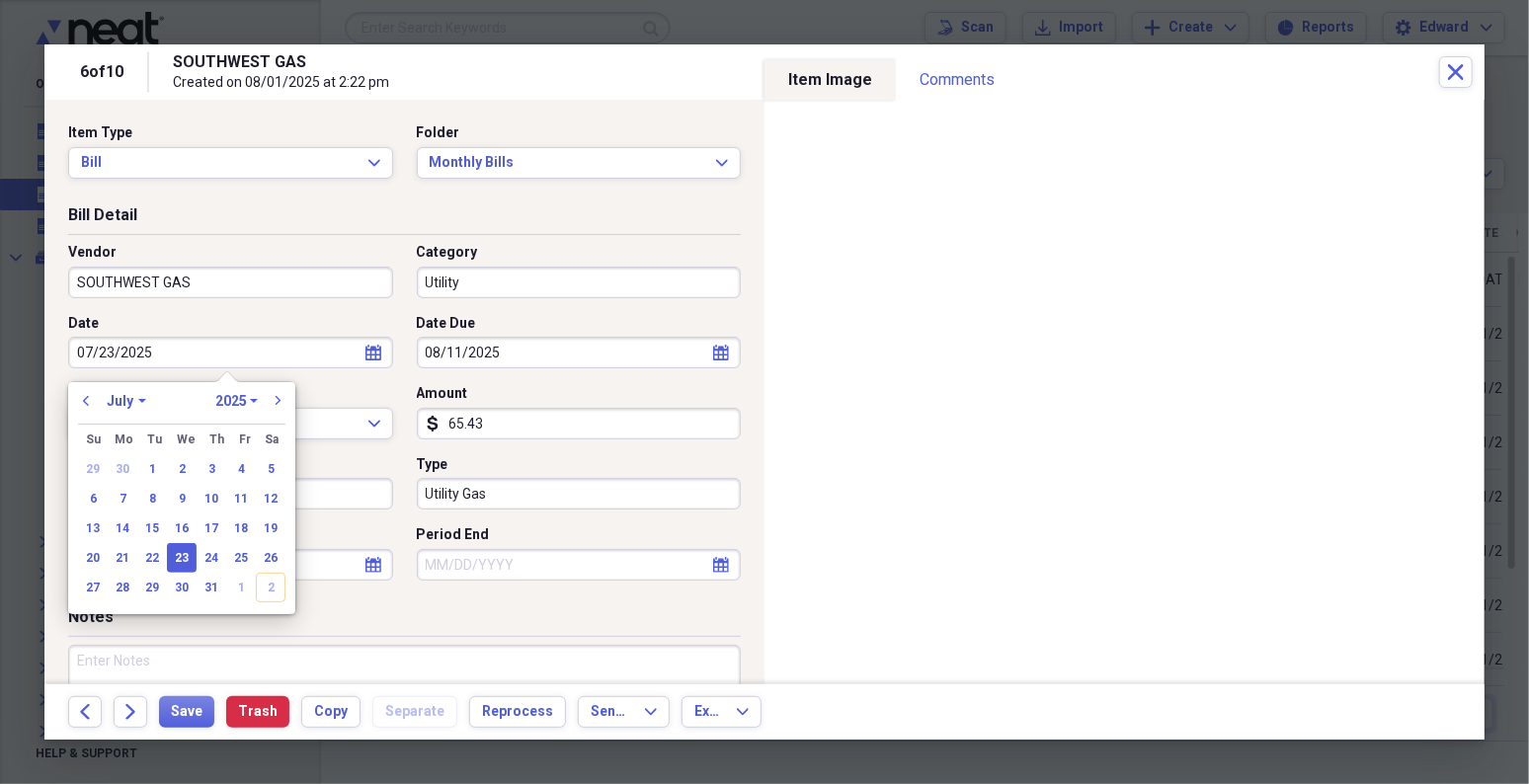type 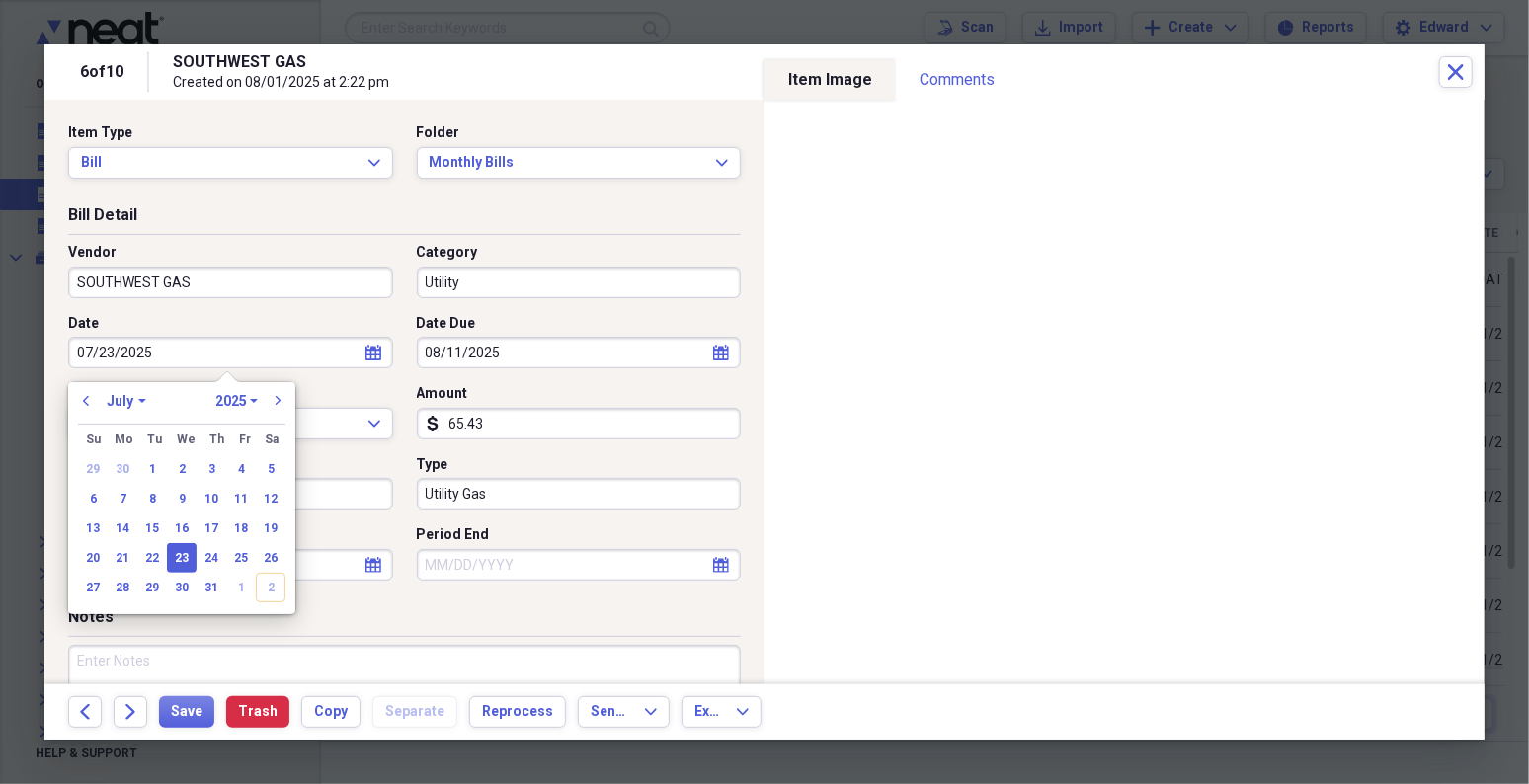 select on "2025" 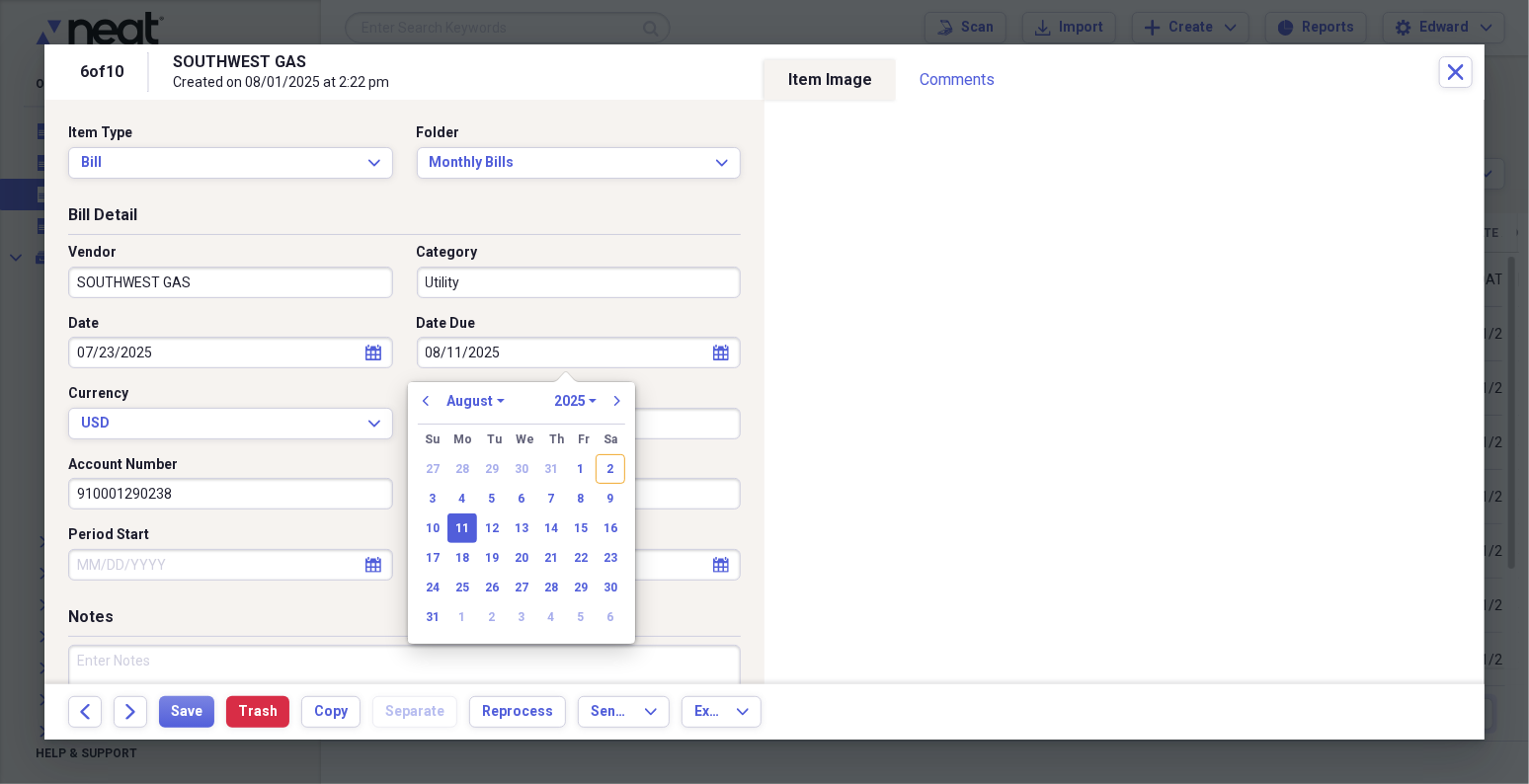type 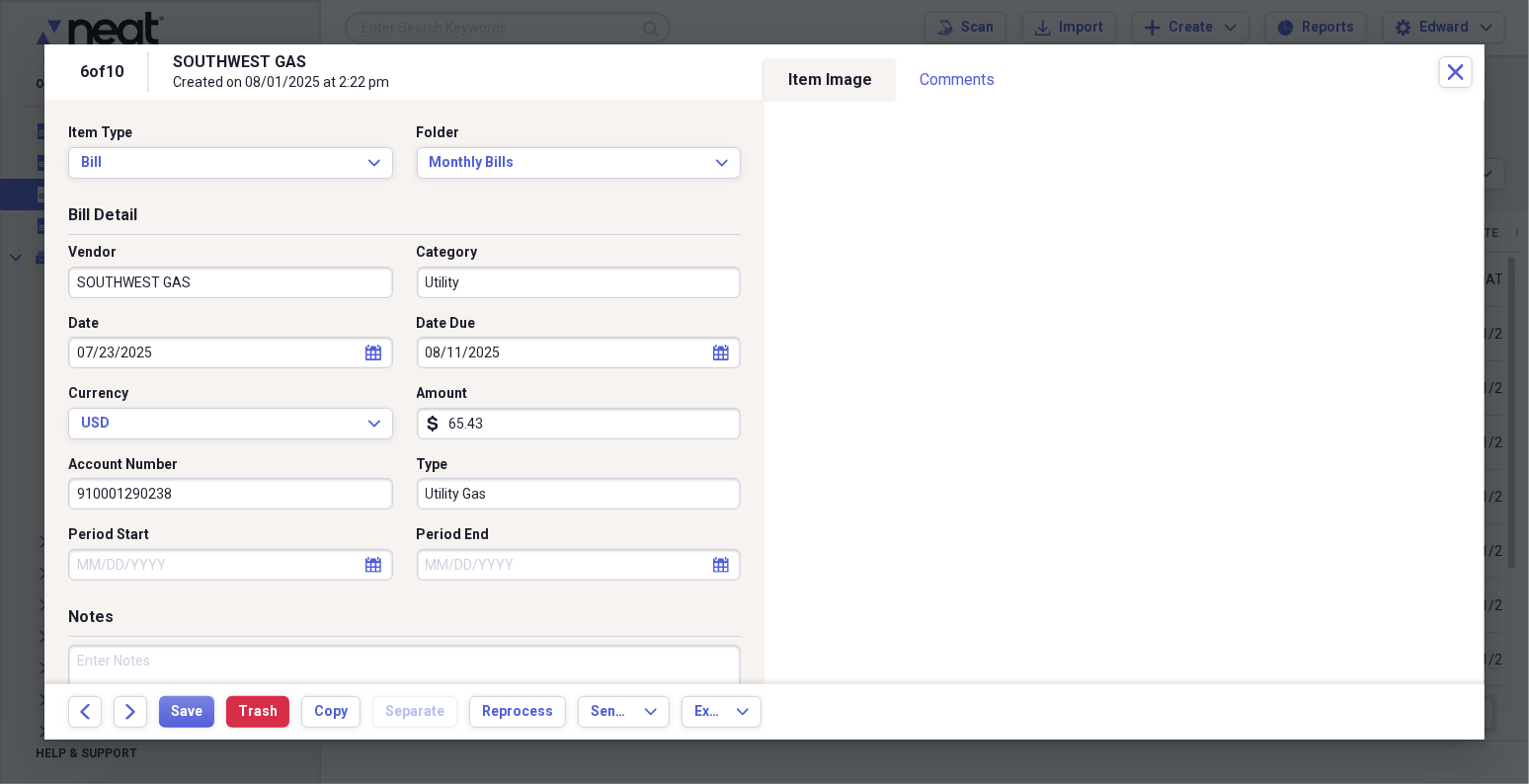 select on "7" 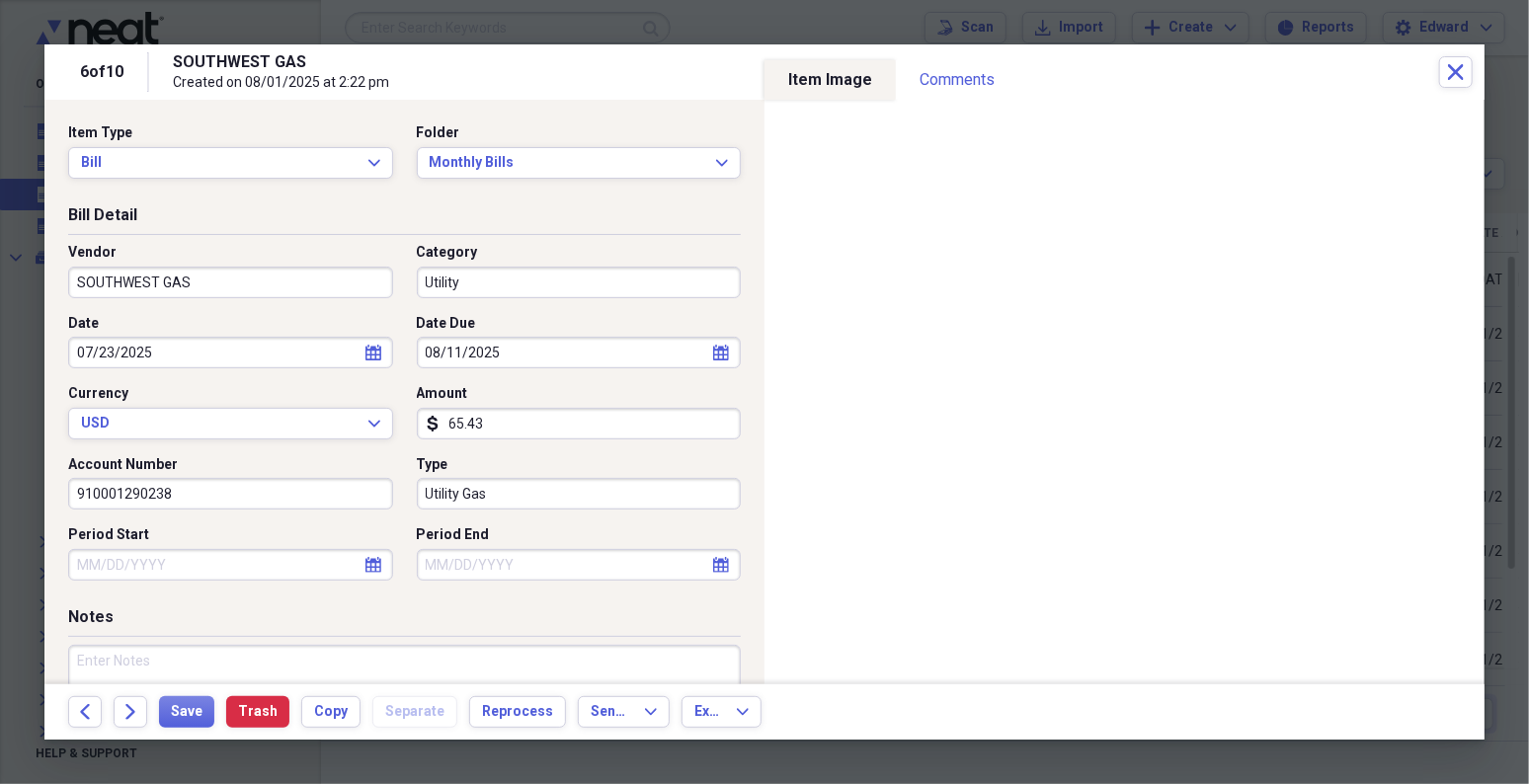 select on "2025" 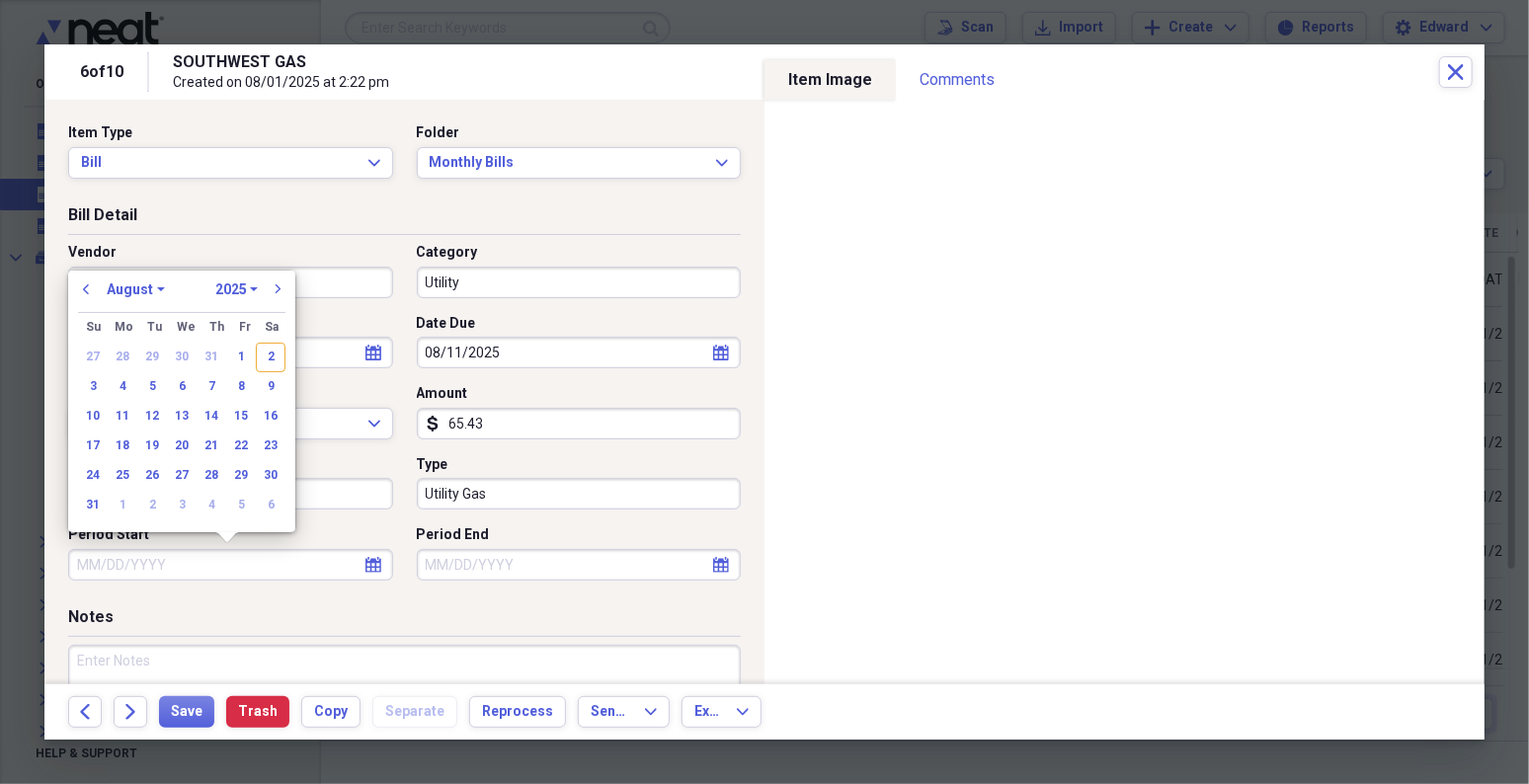 type 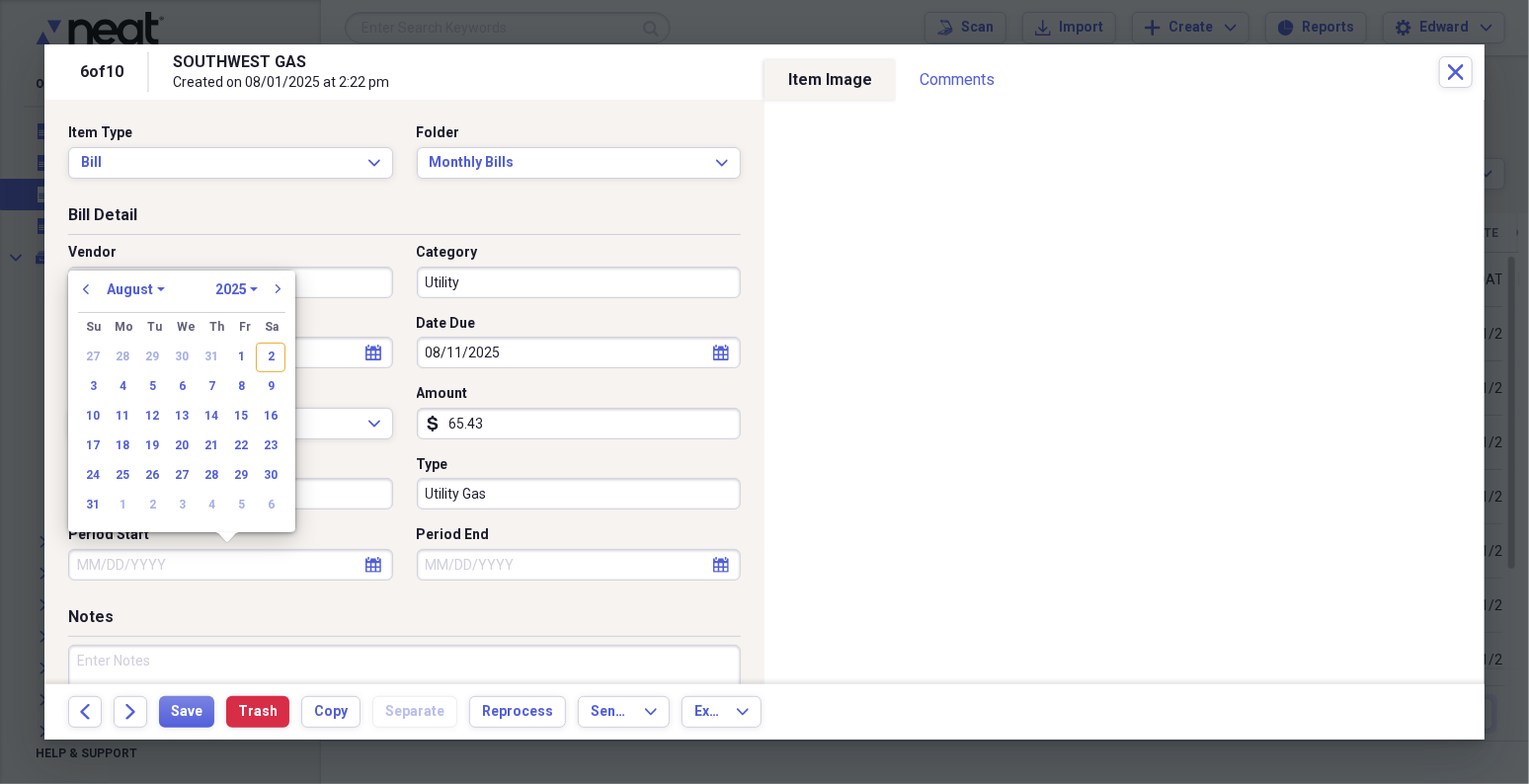 type 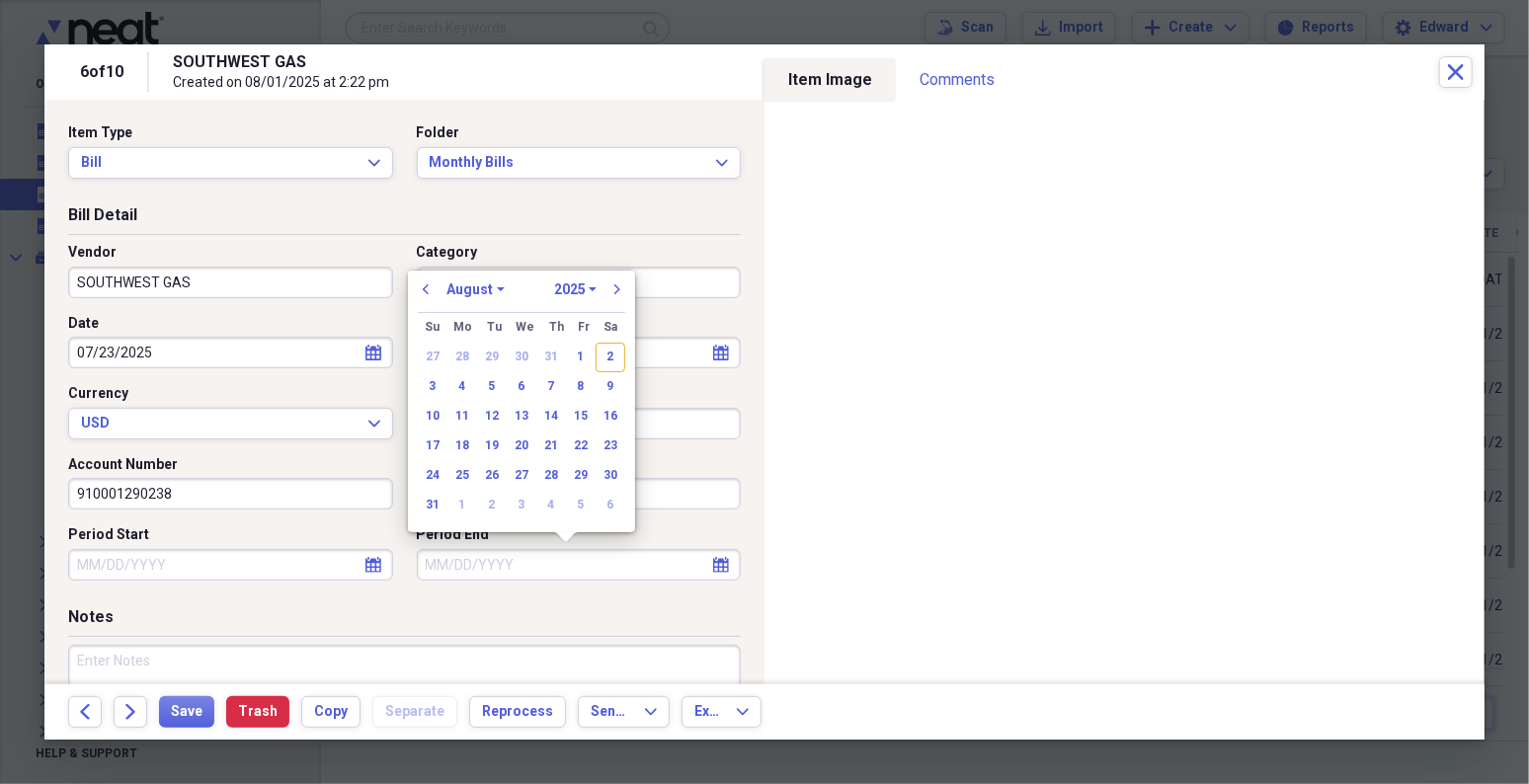 type 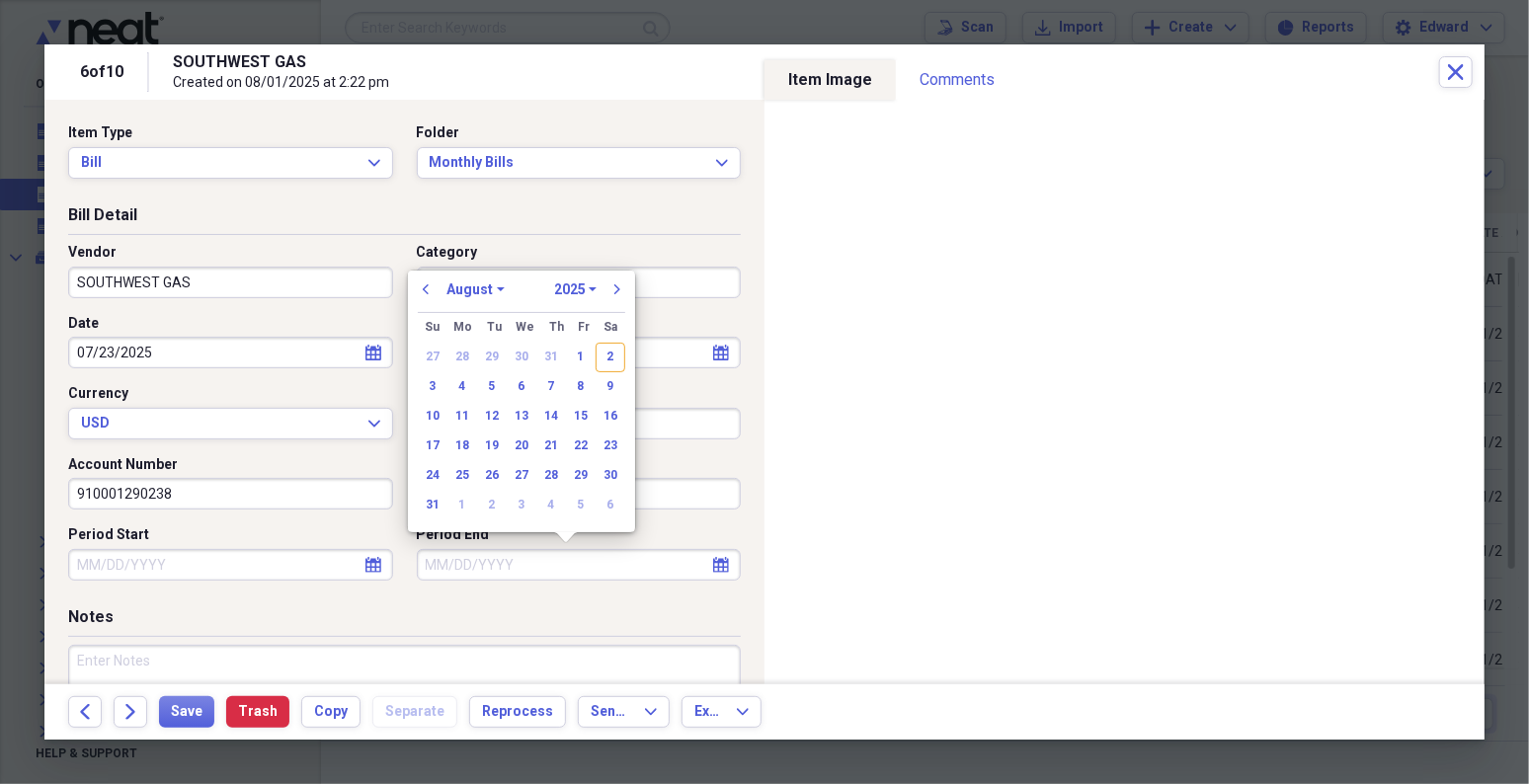 type 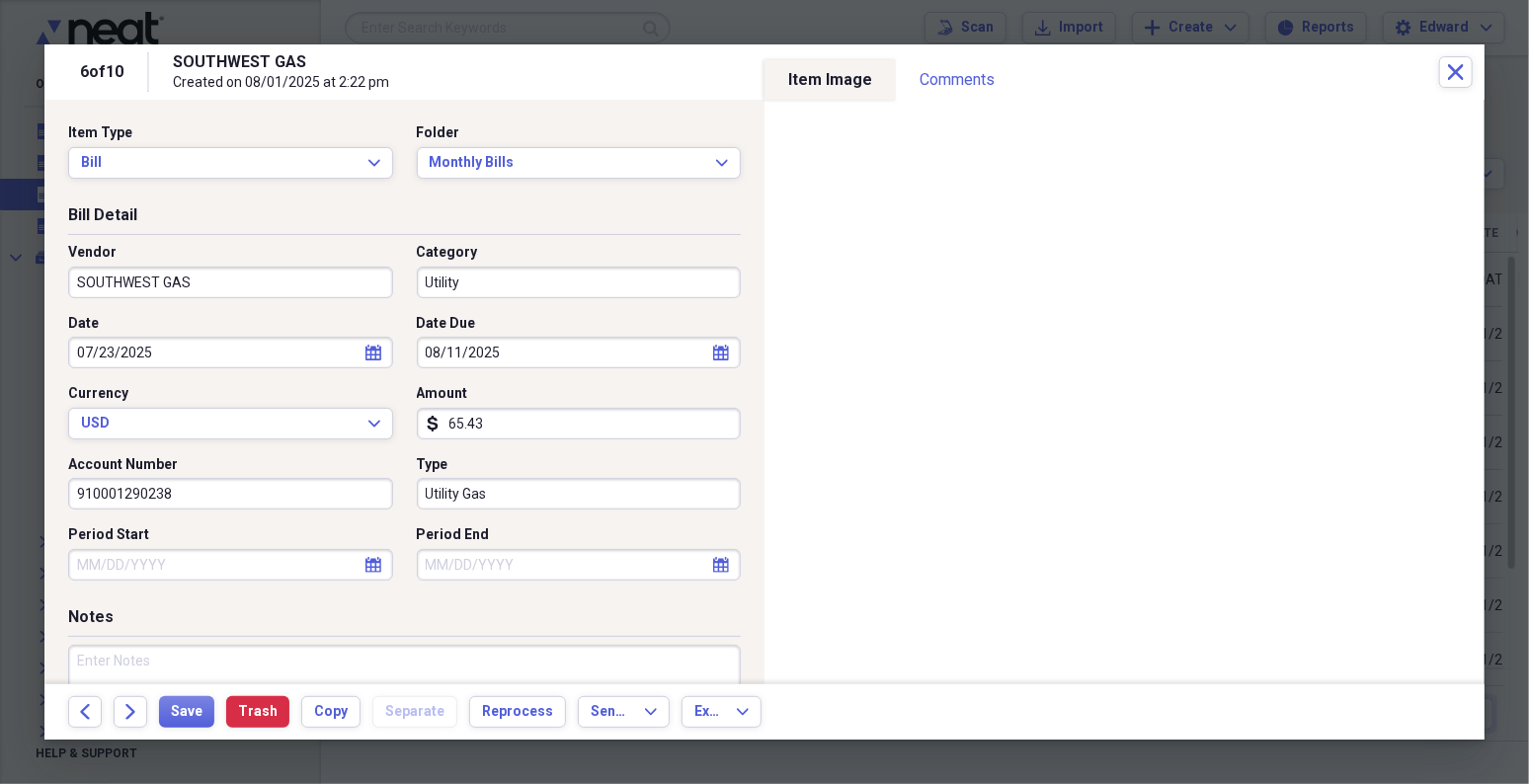 select on "6" 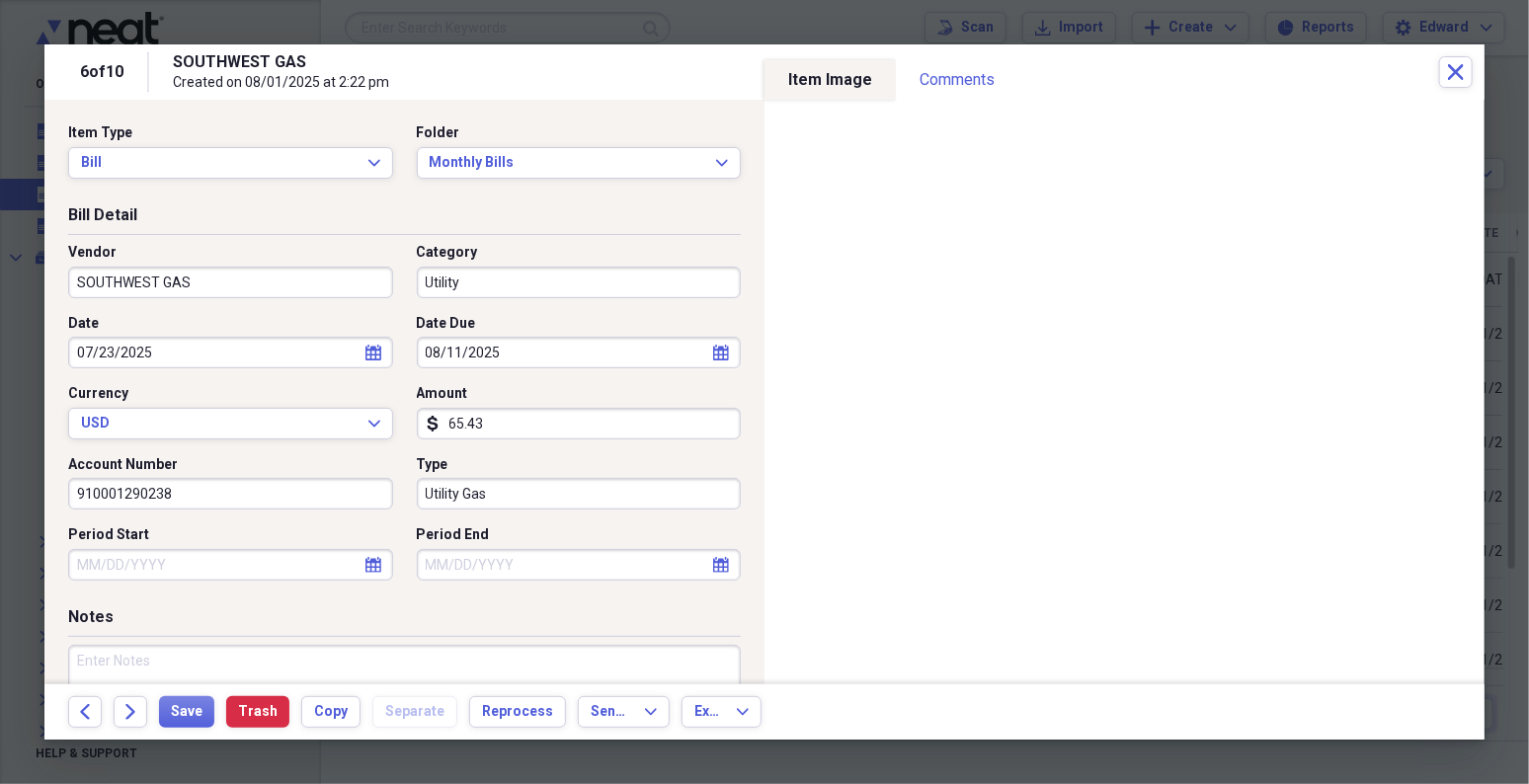 select on "2025" 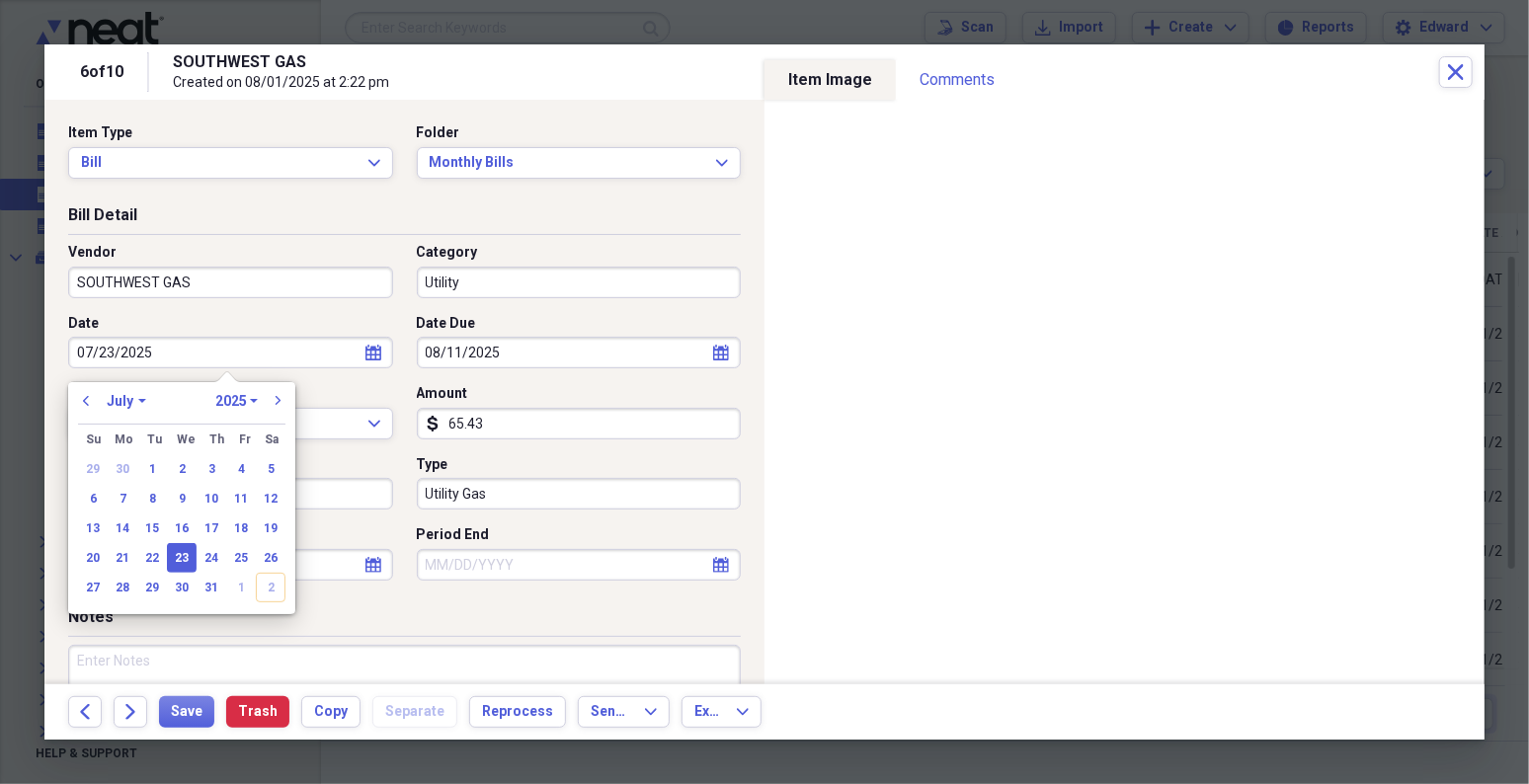 type 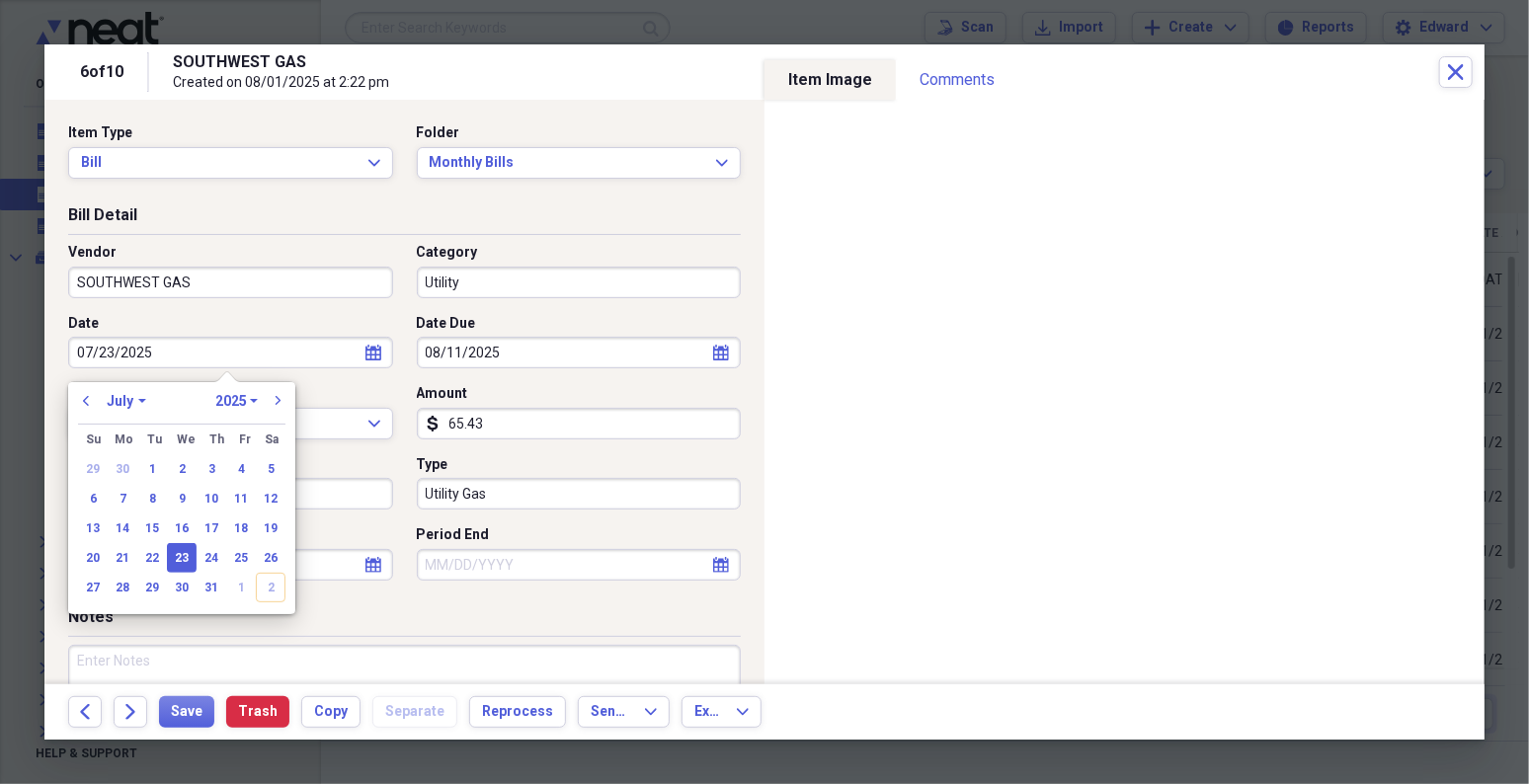 type 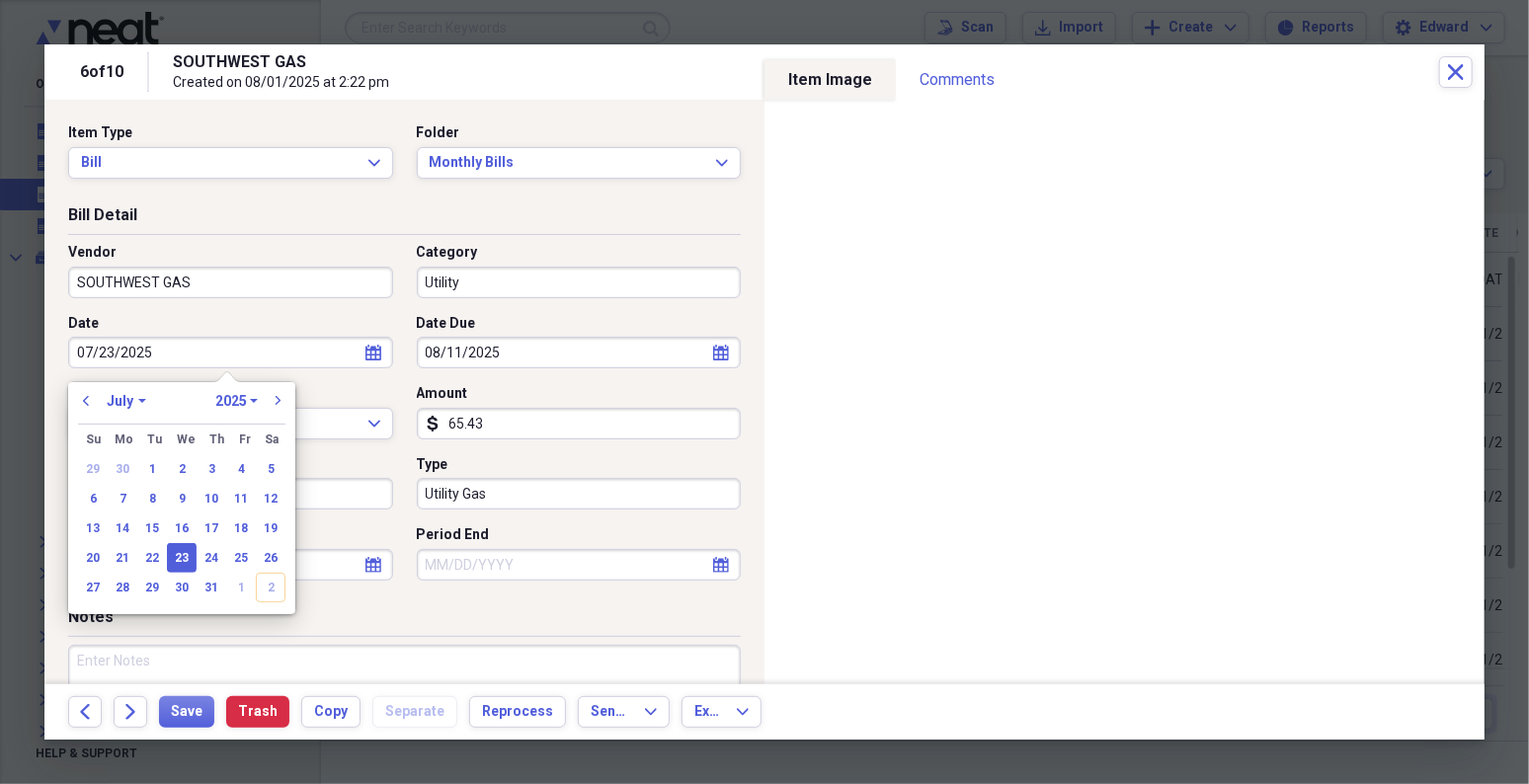 select on "7" 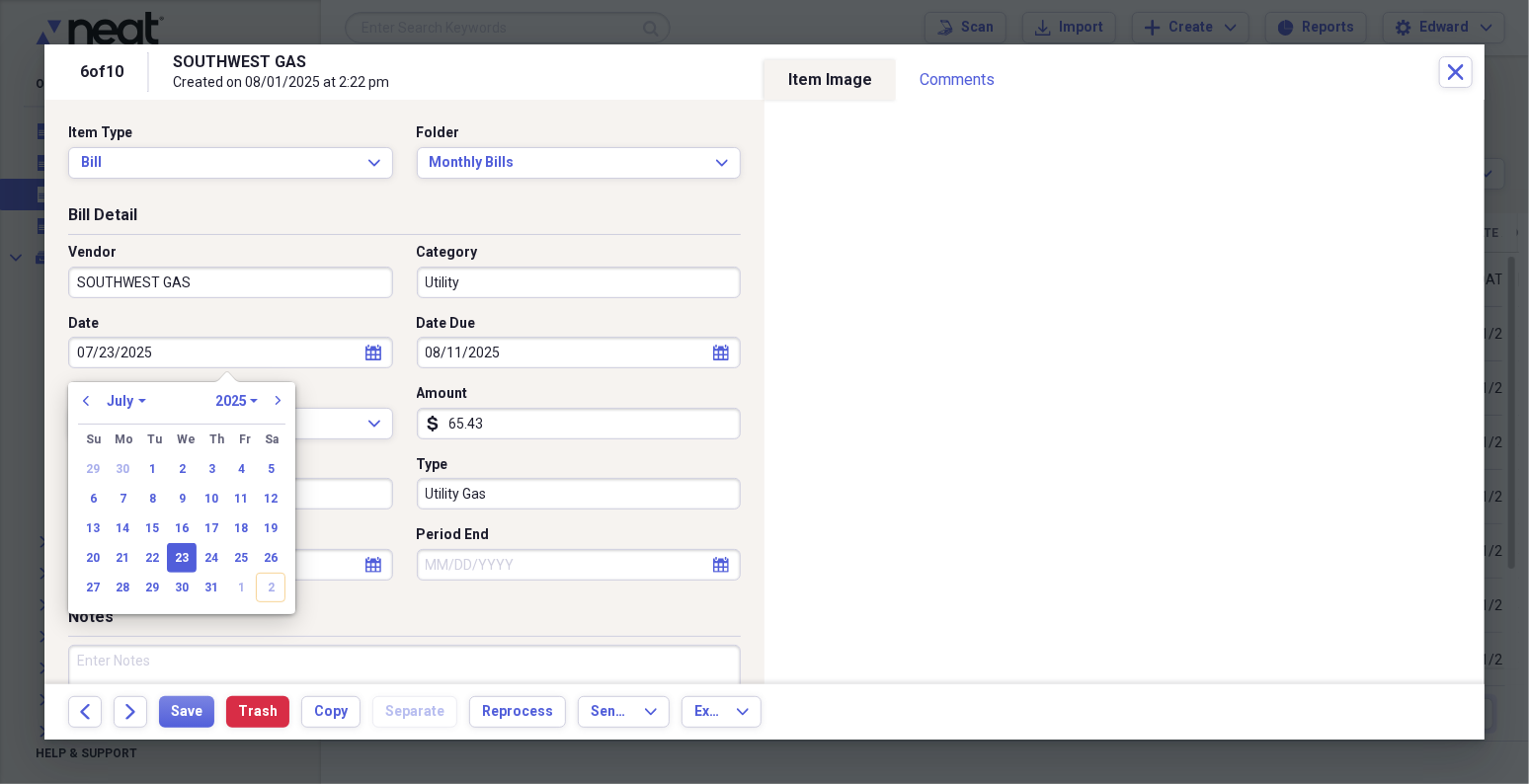 select on "2025" 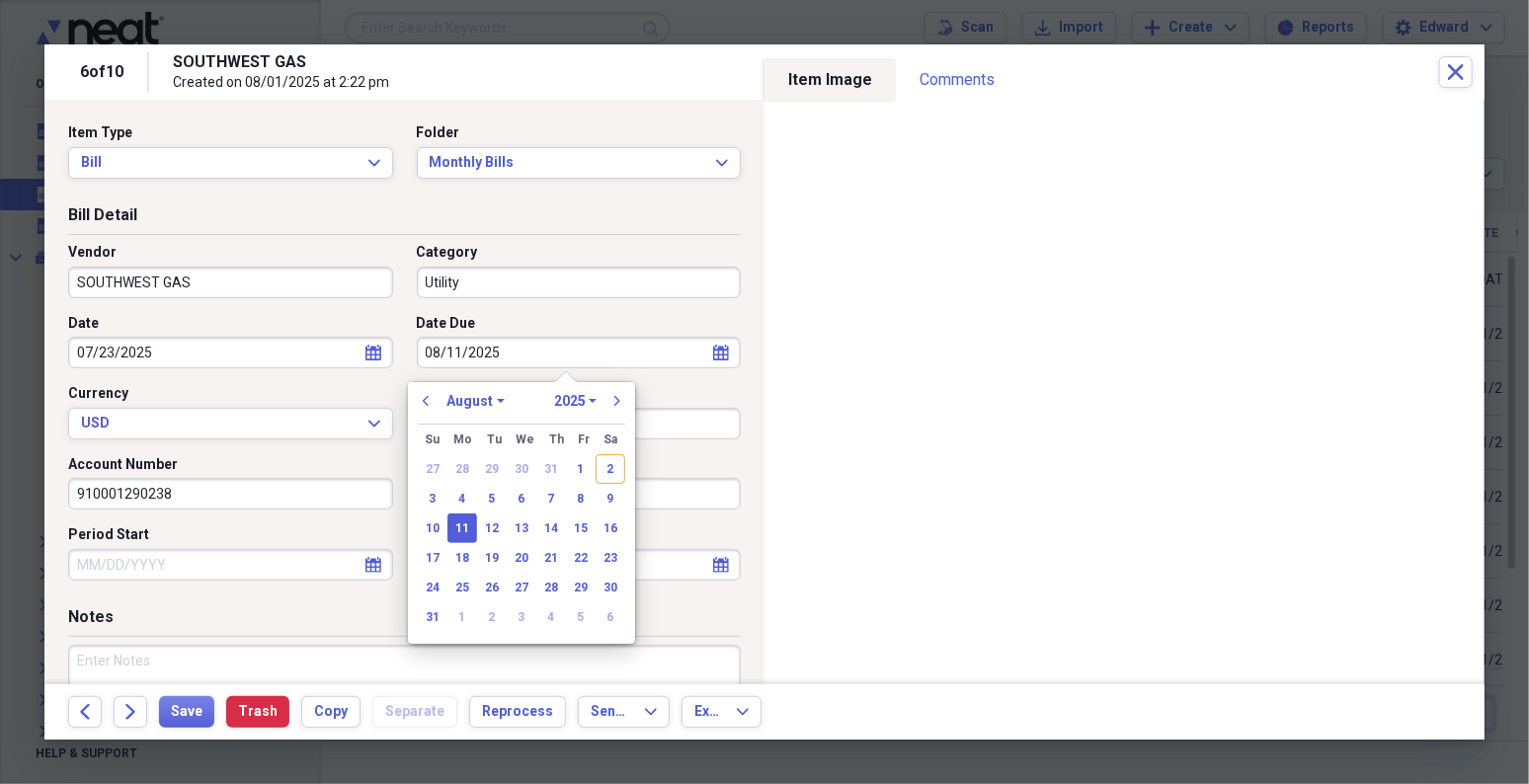 type 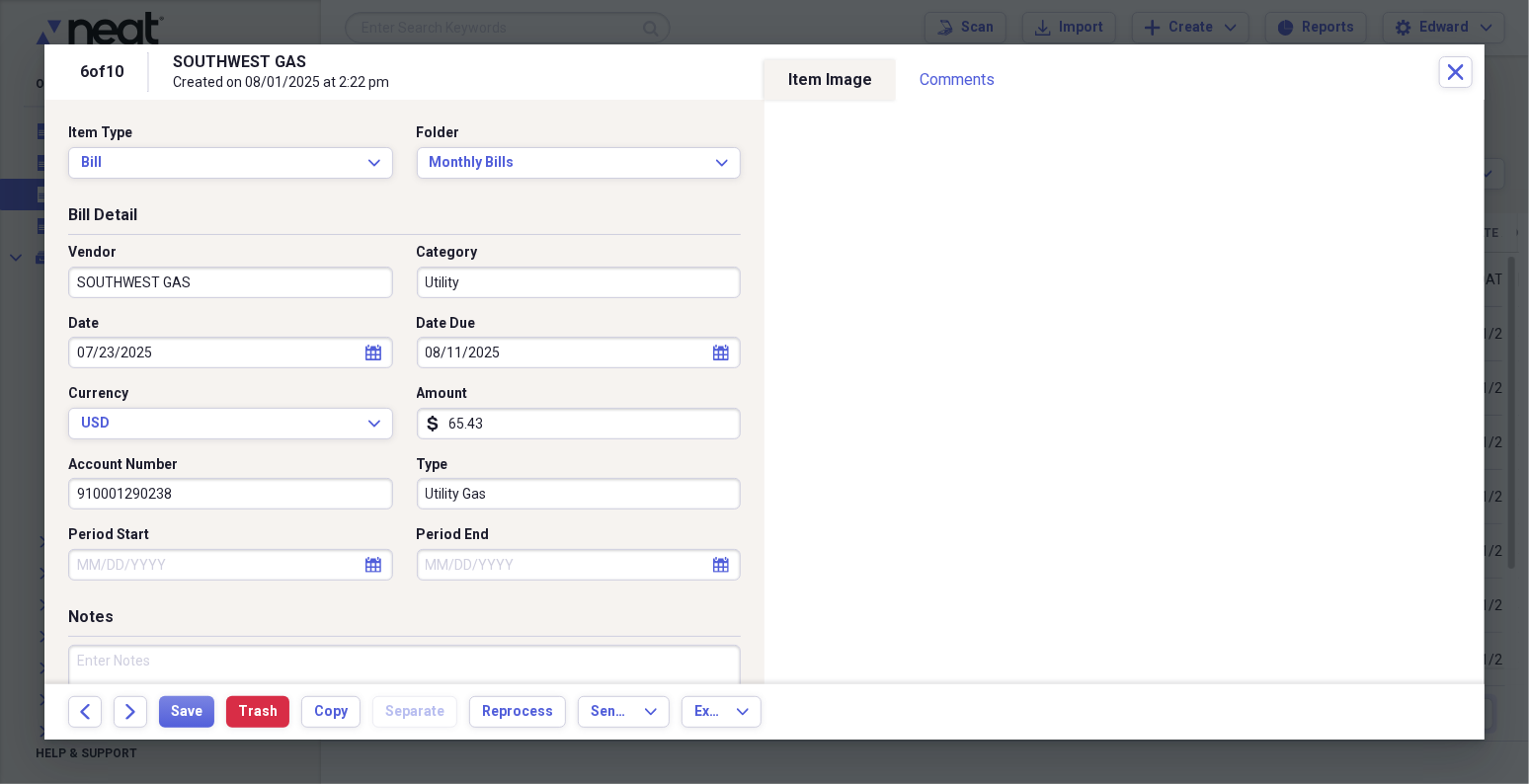 select on "7" 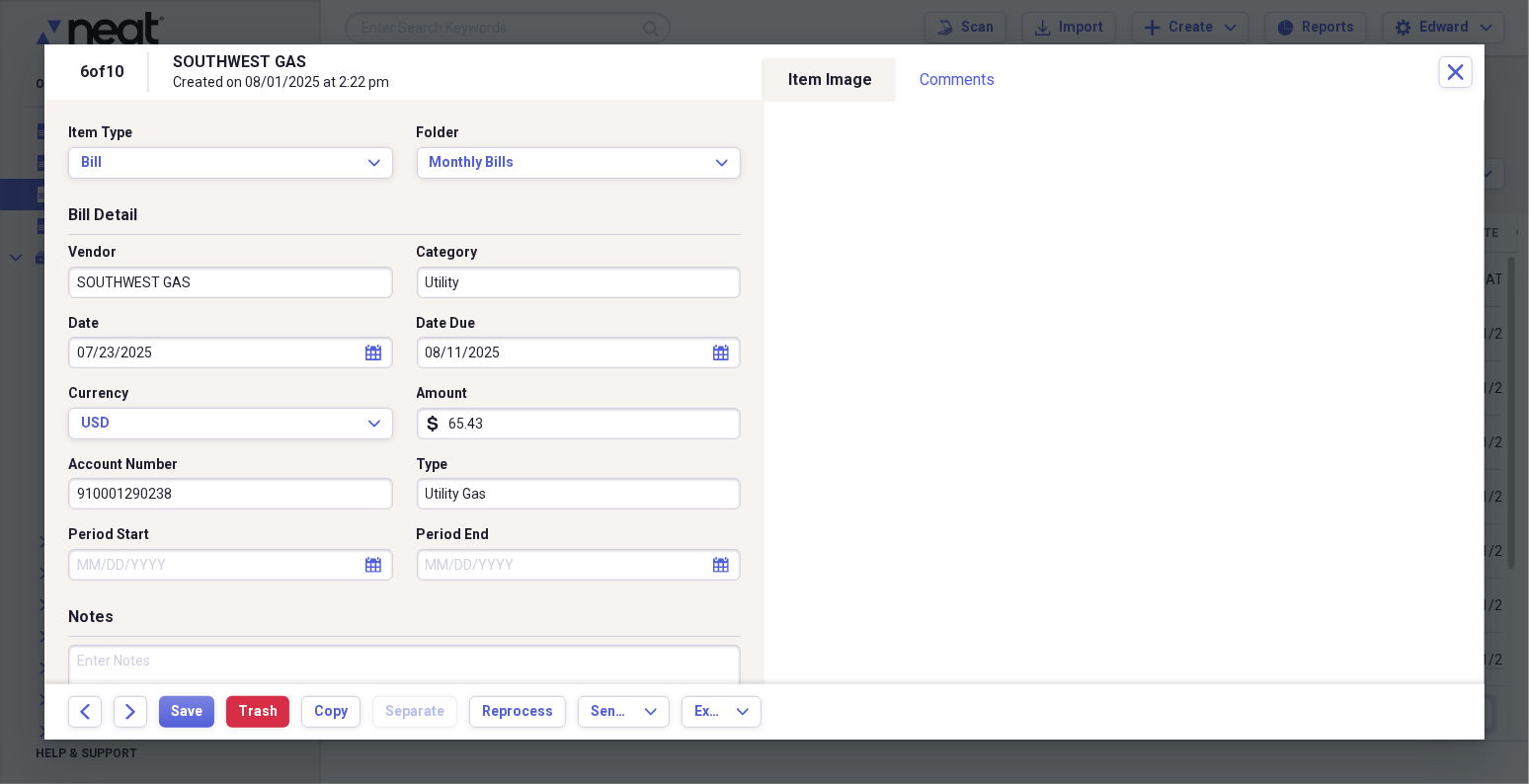 select on "2025" 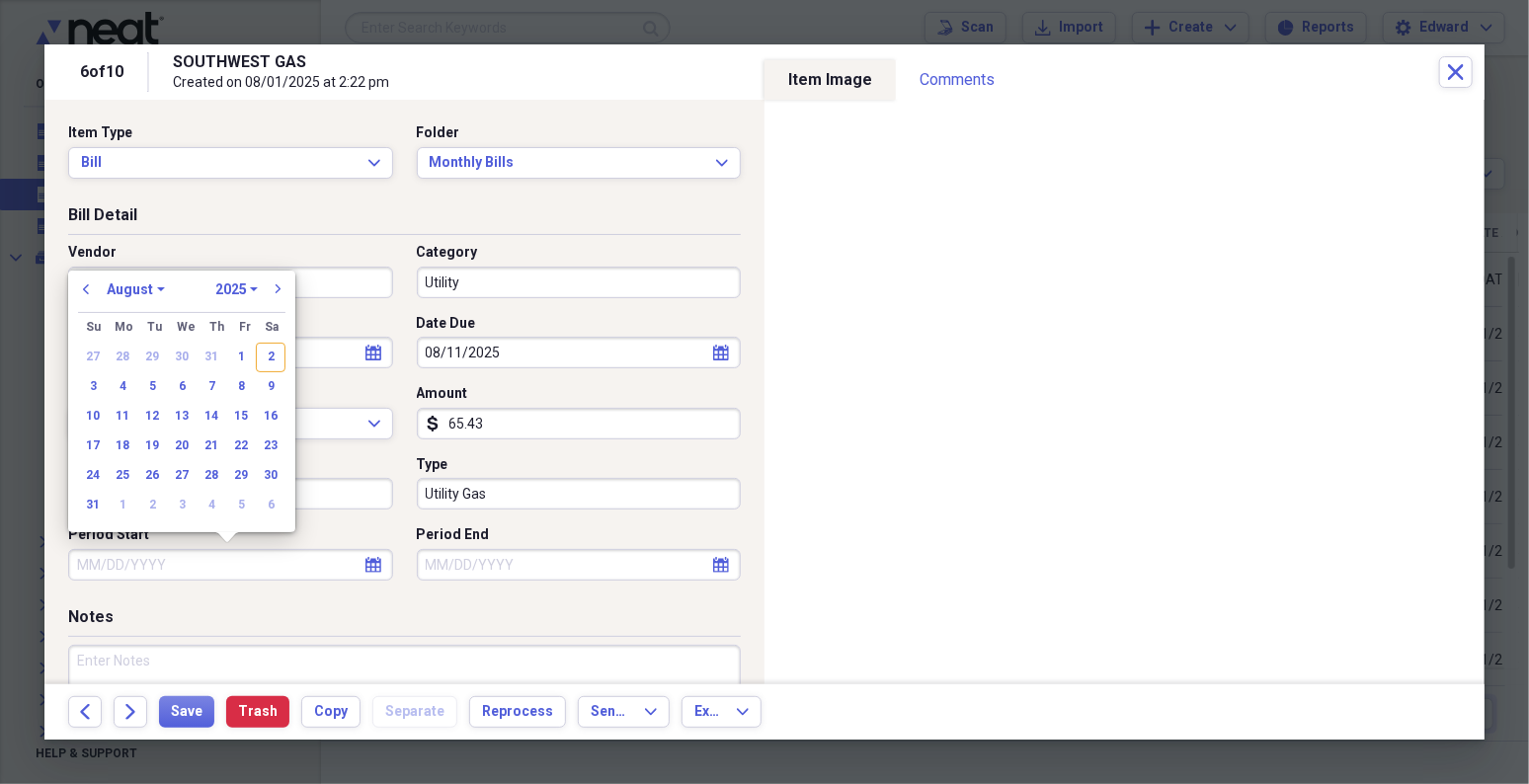 type 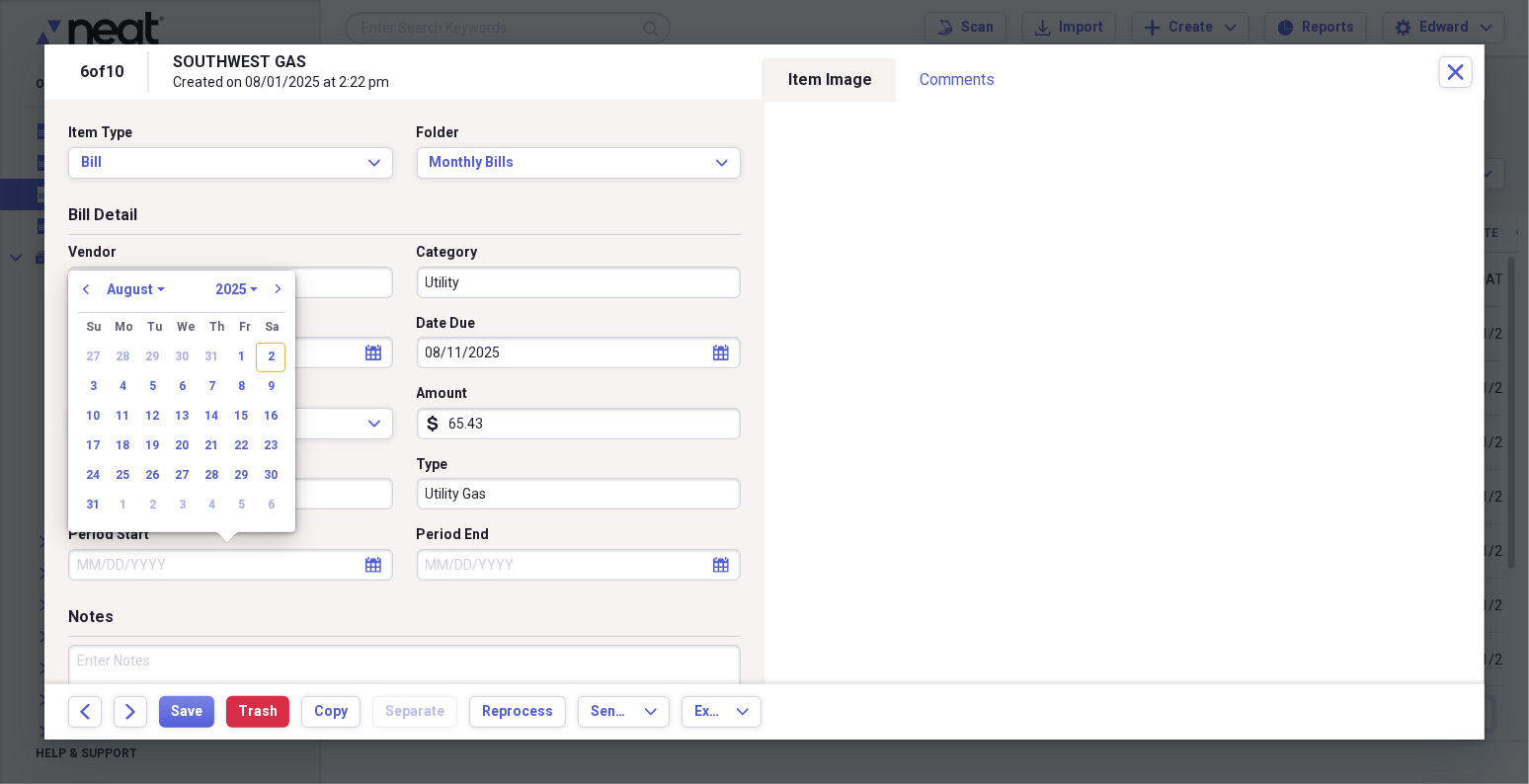 type 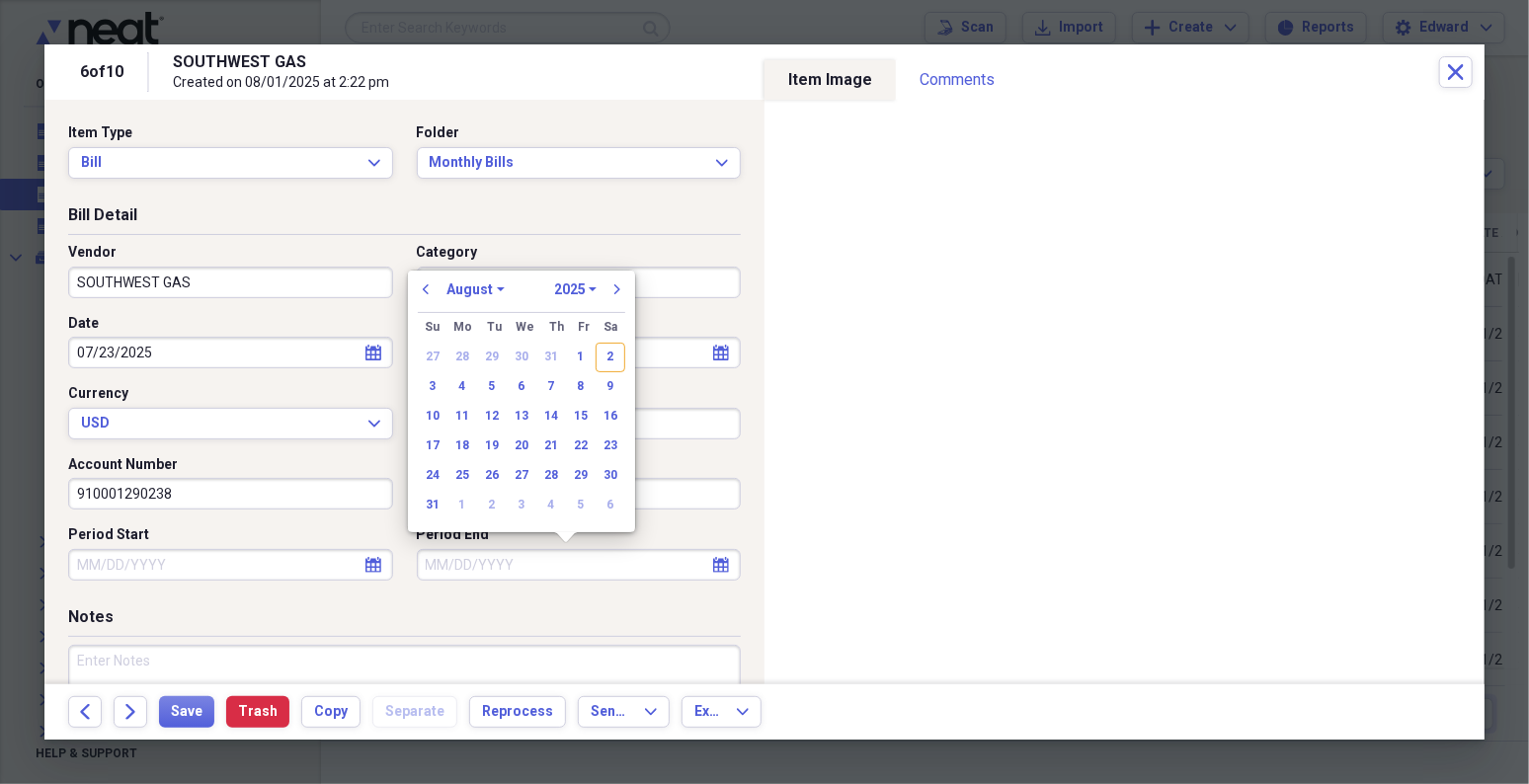 type 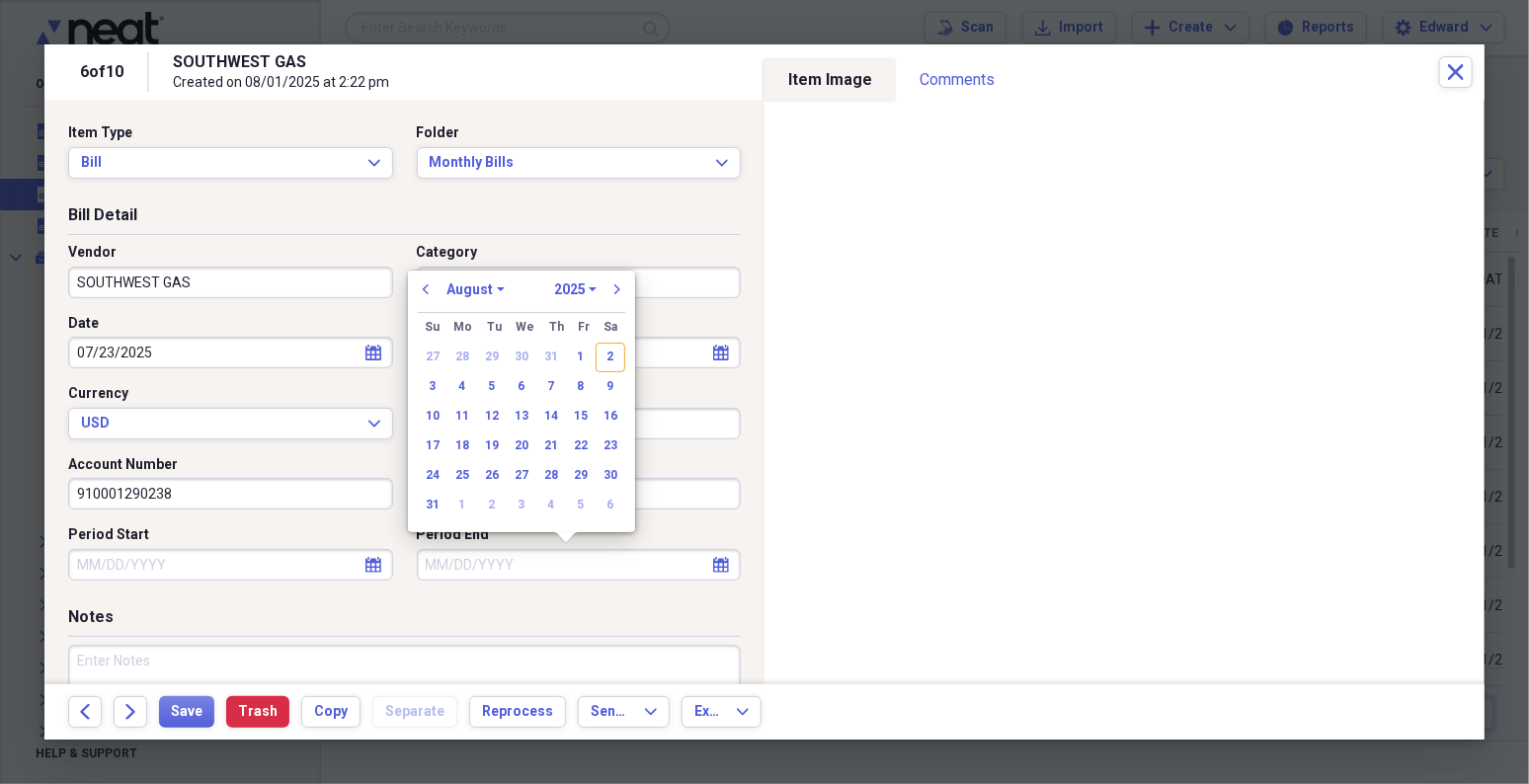 type 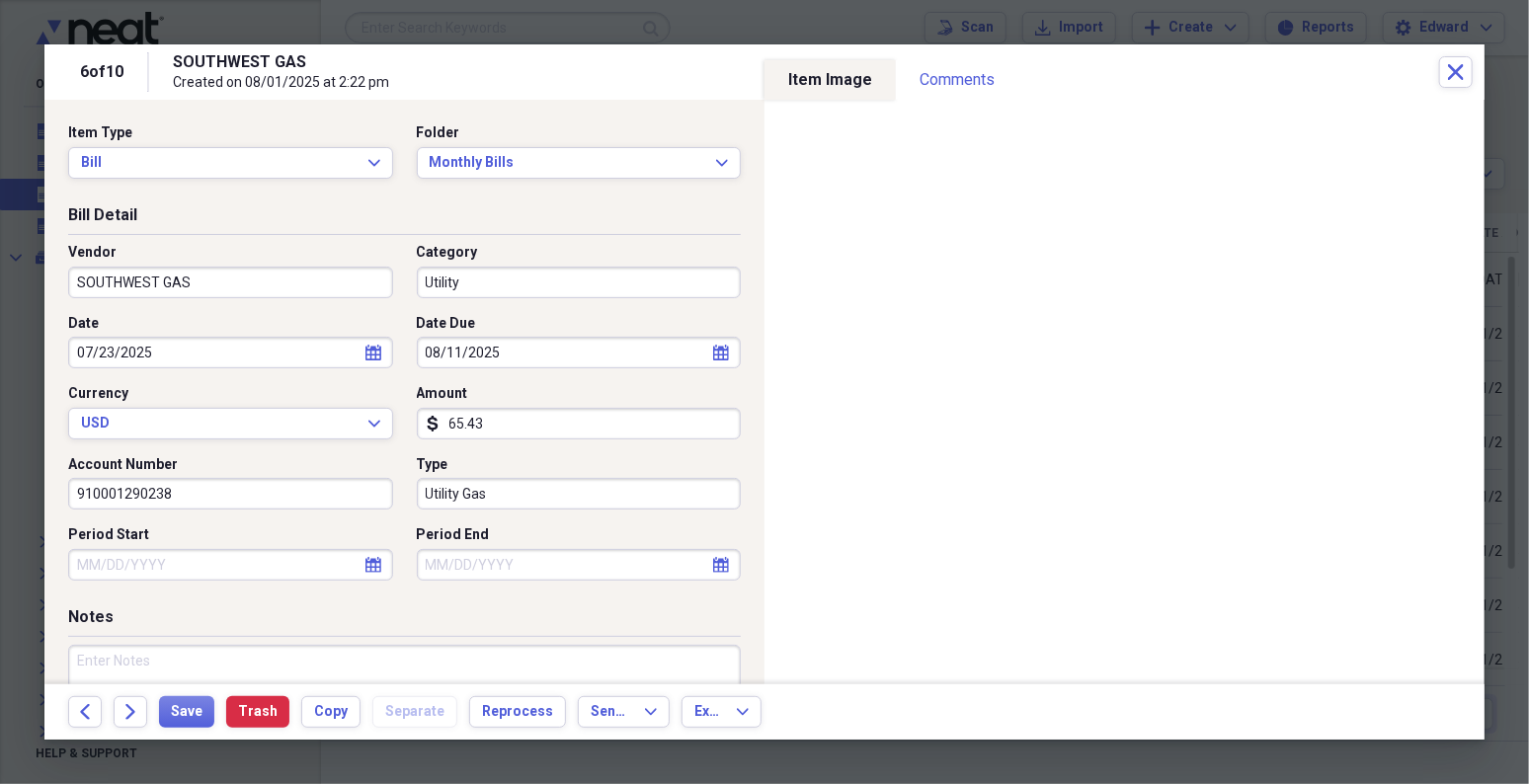 select on "6" 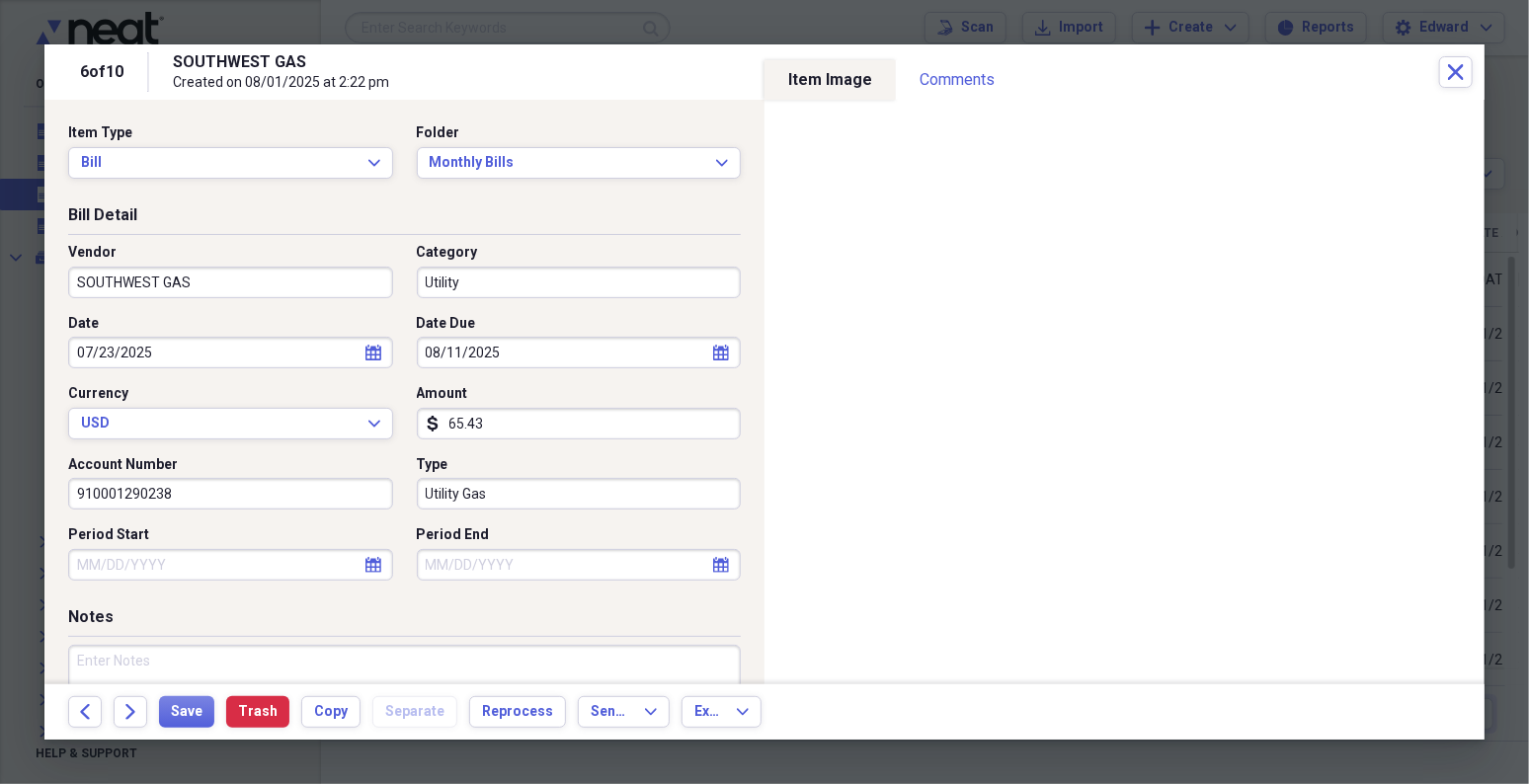 select on "2025" 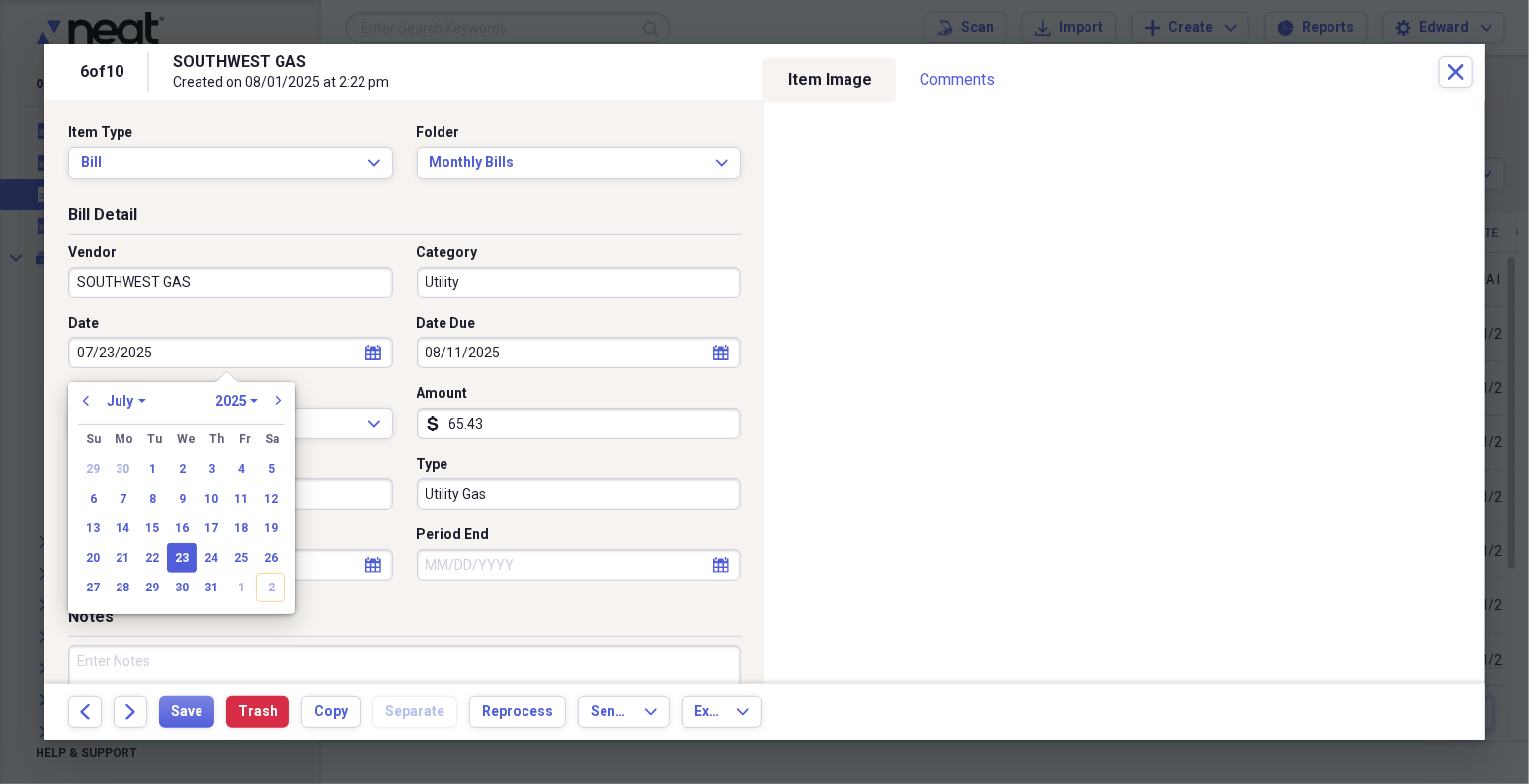 type 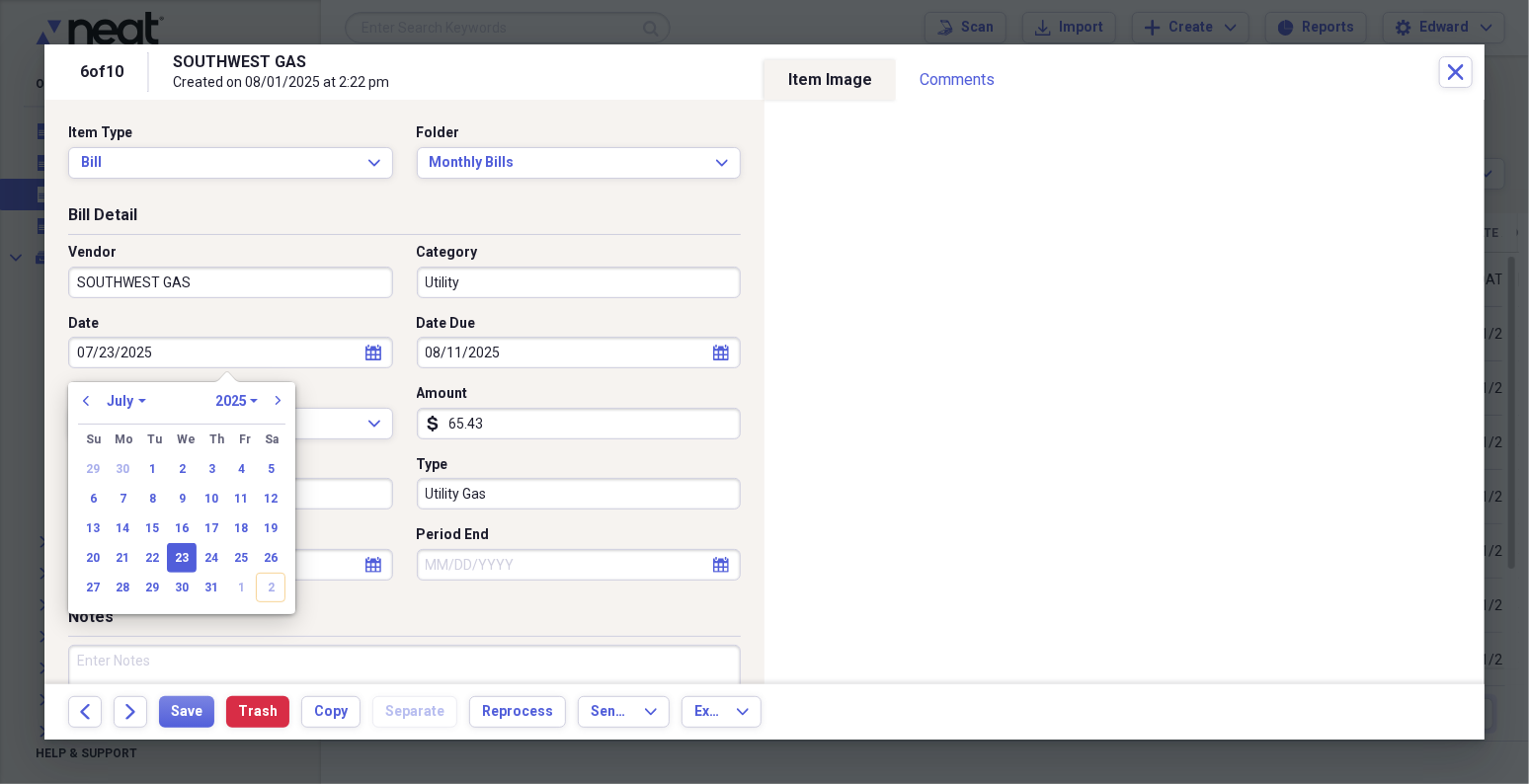 type 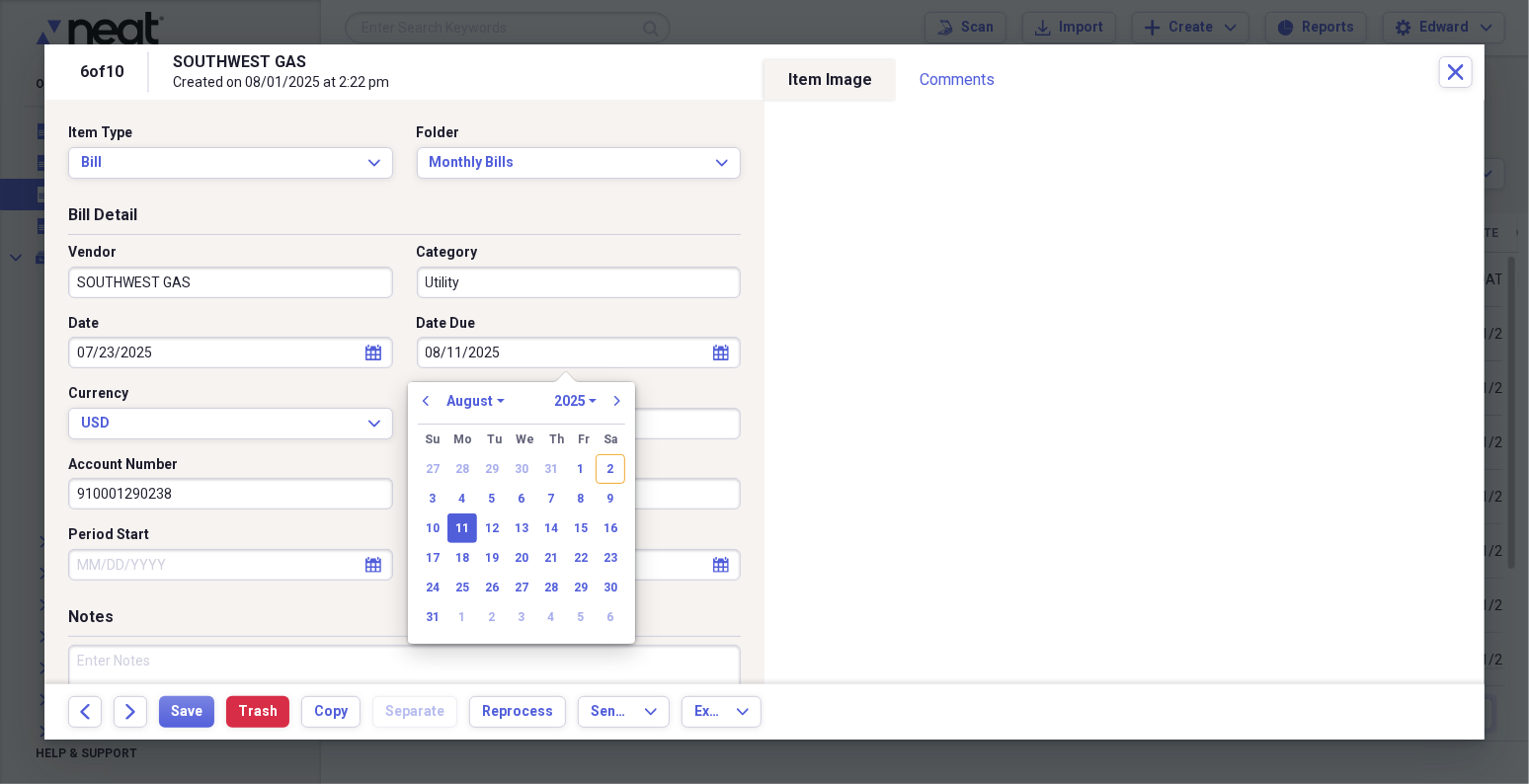 type 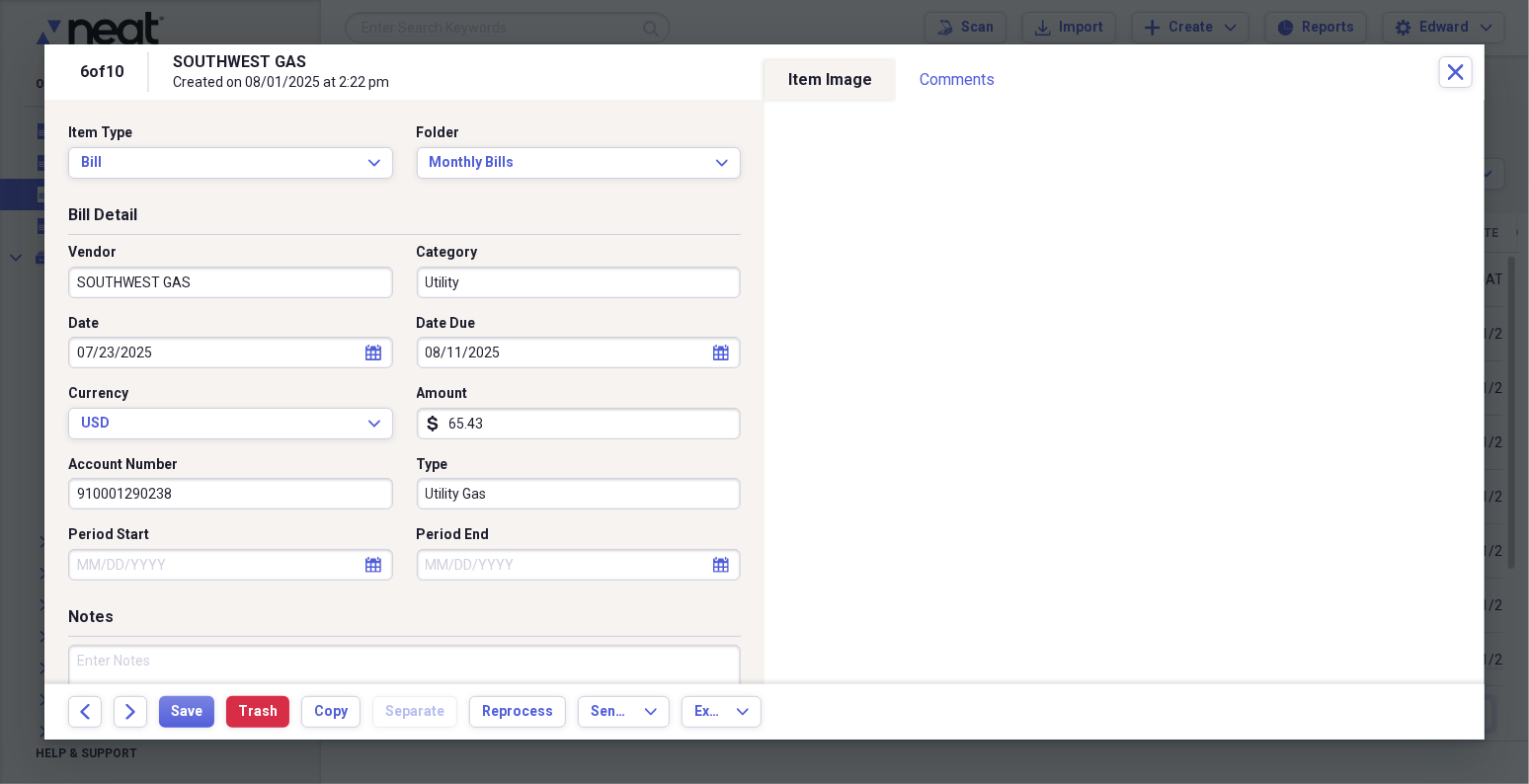select on "7" 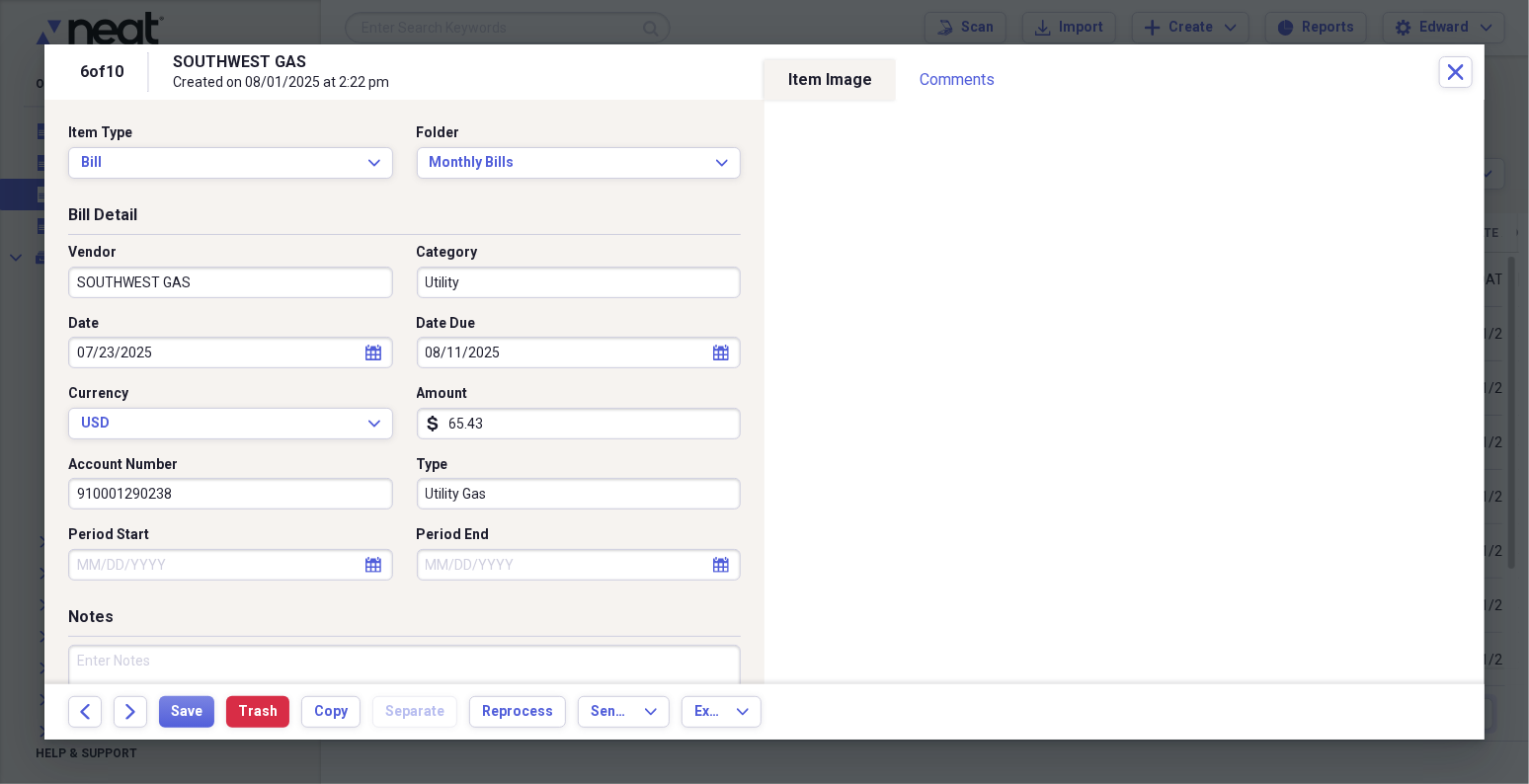 select on "2025" 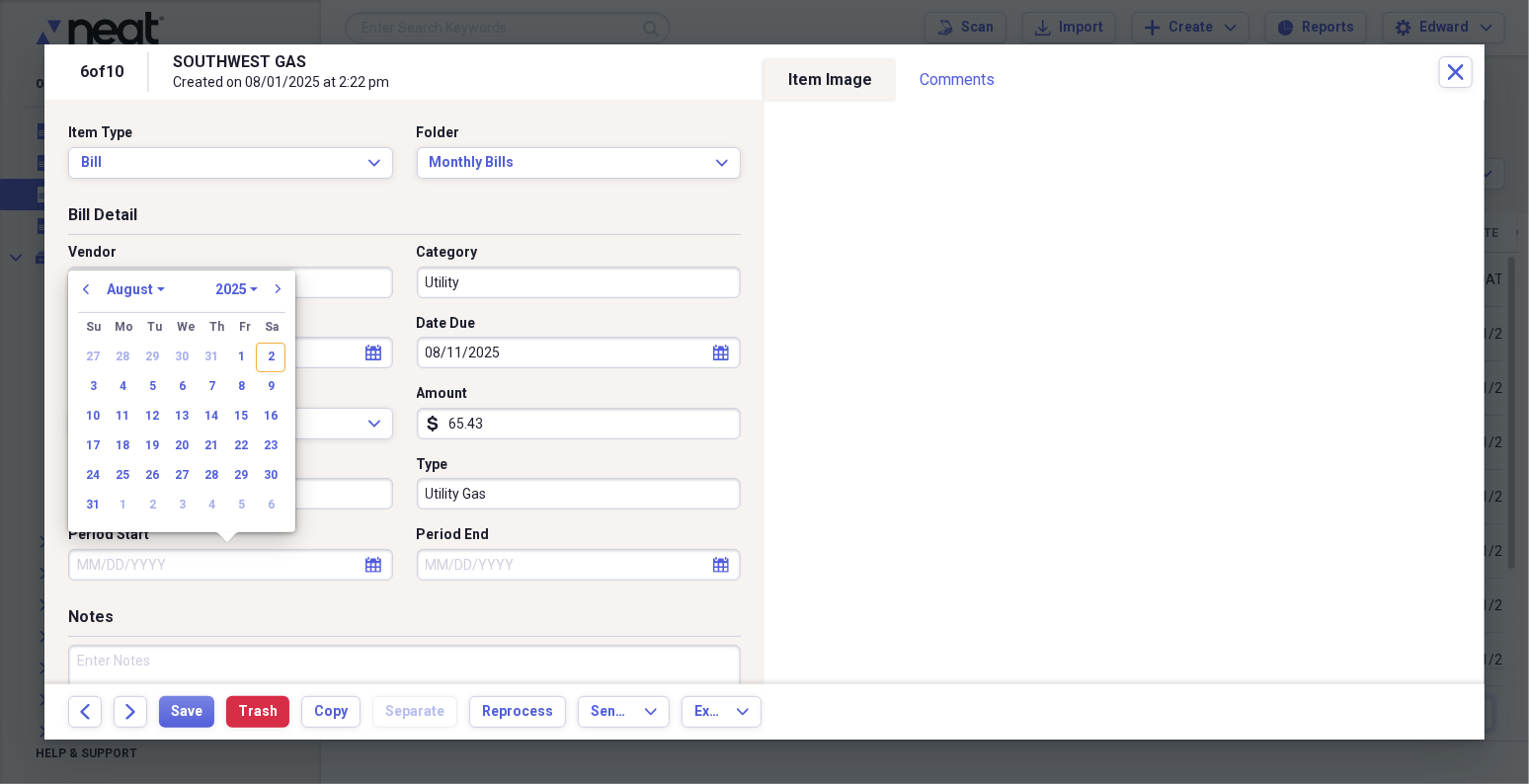 type 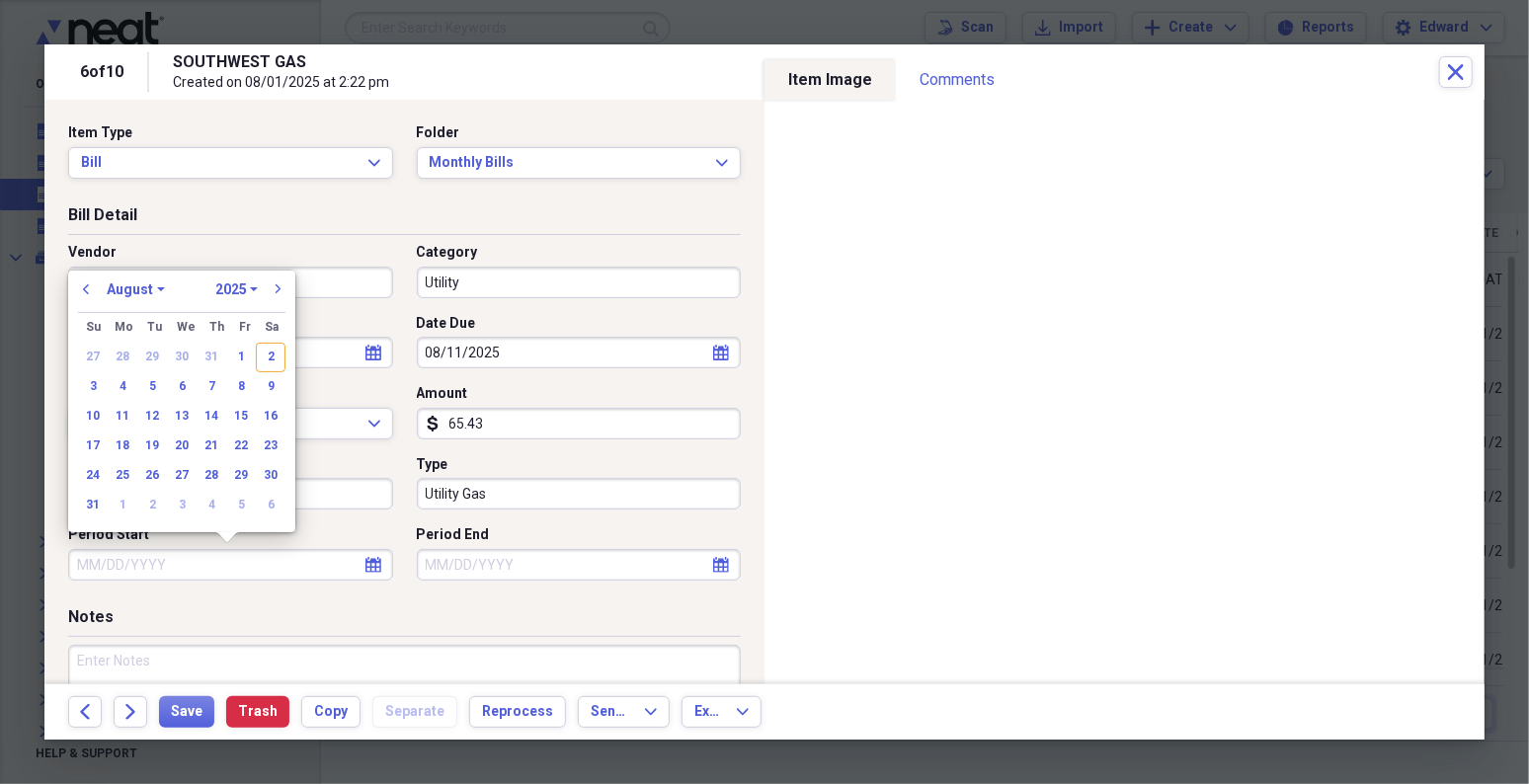 type 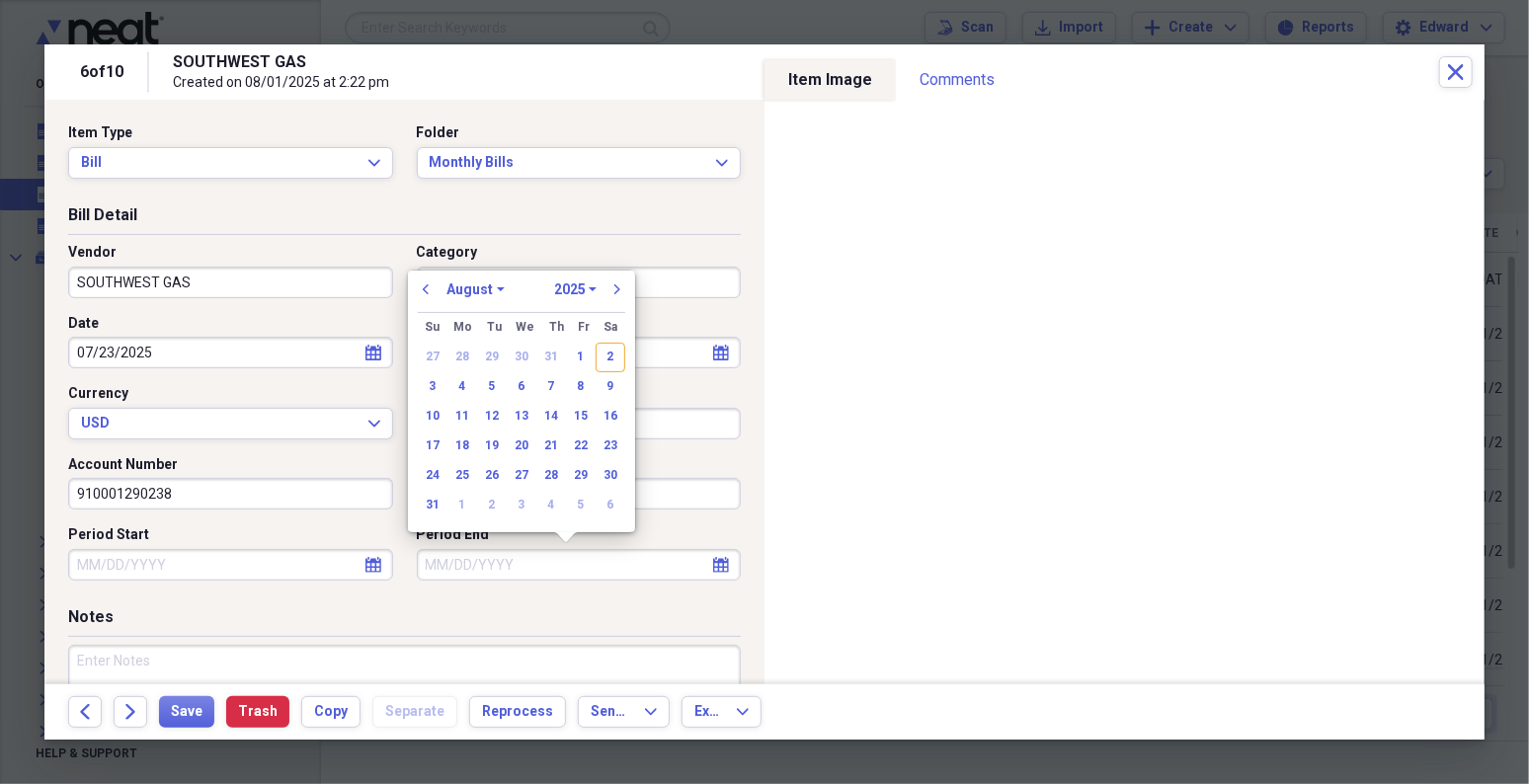 type 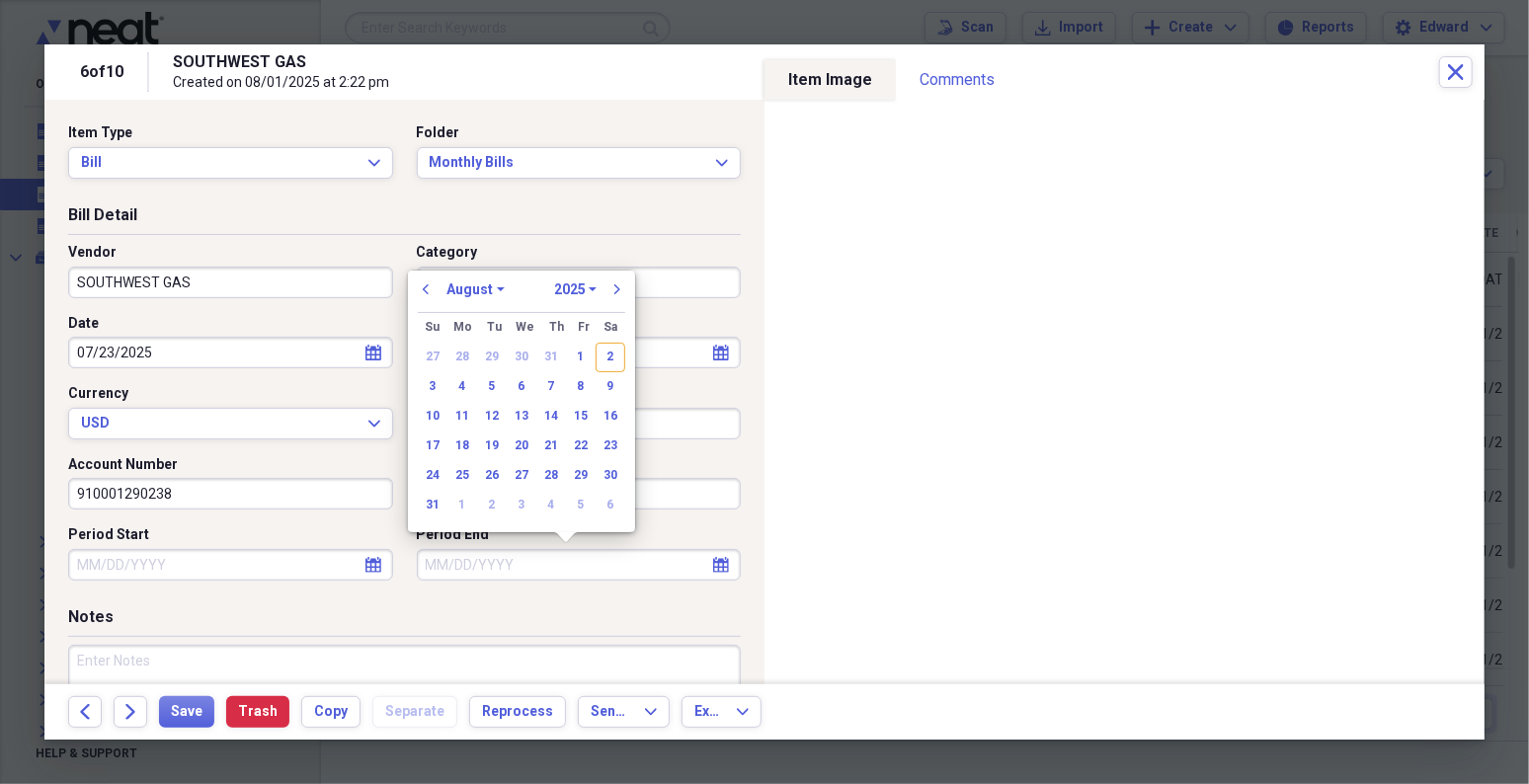 type 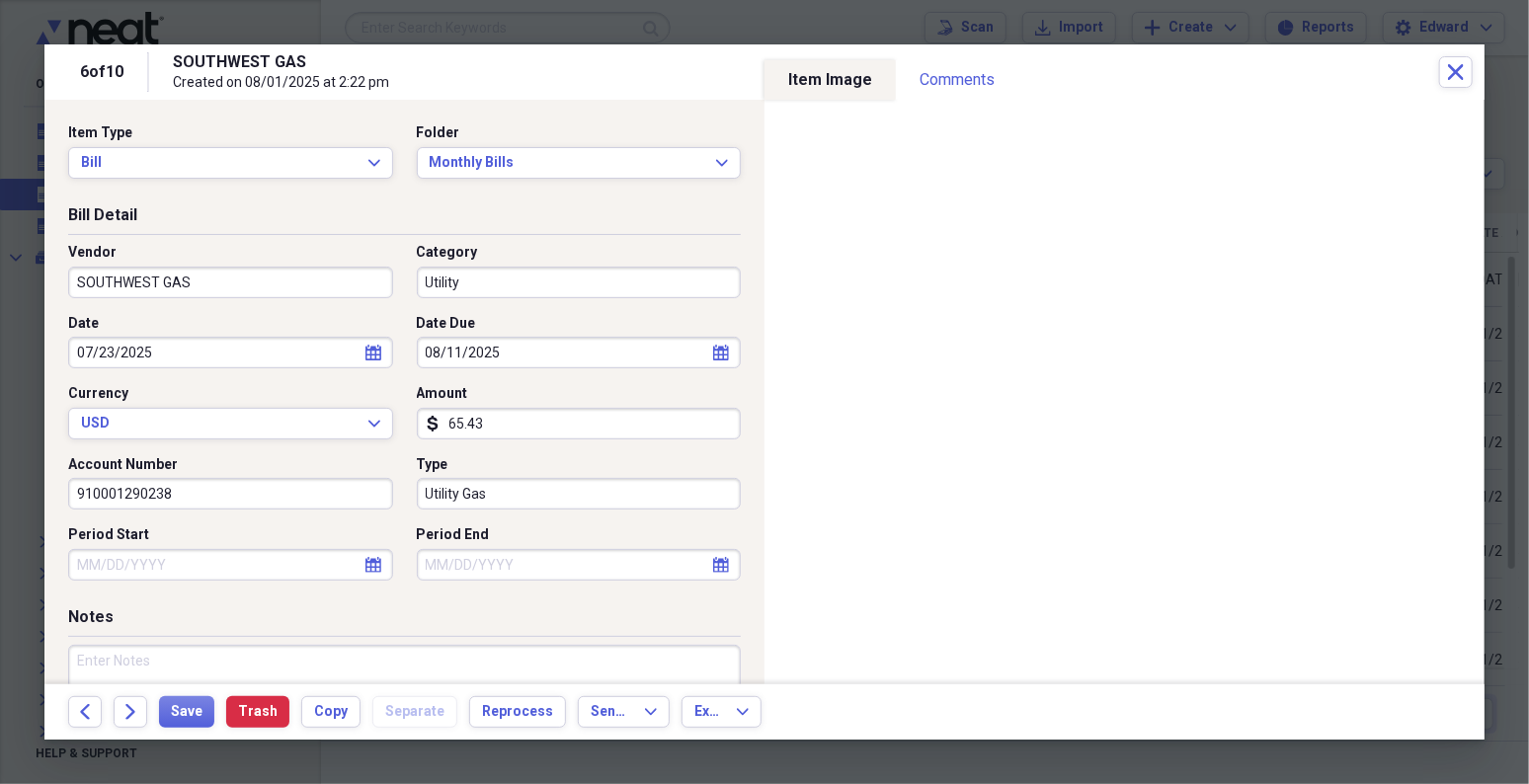 select on "6" 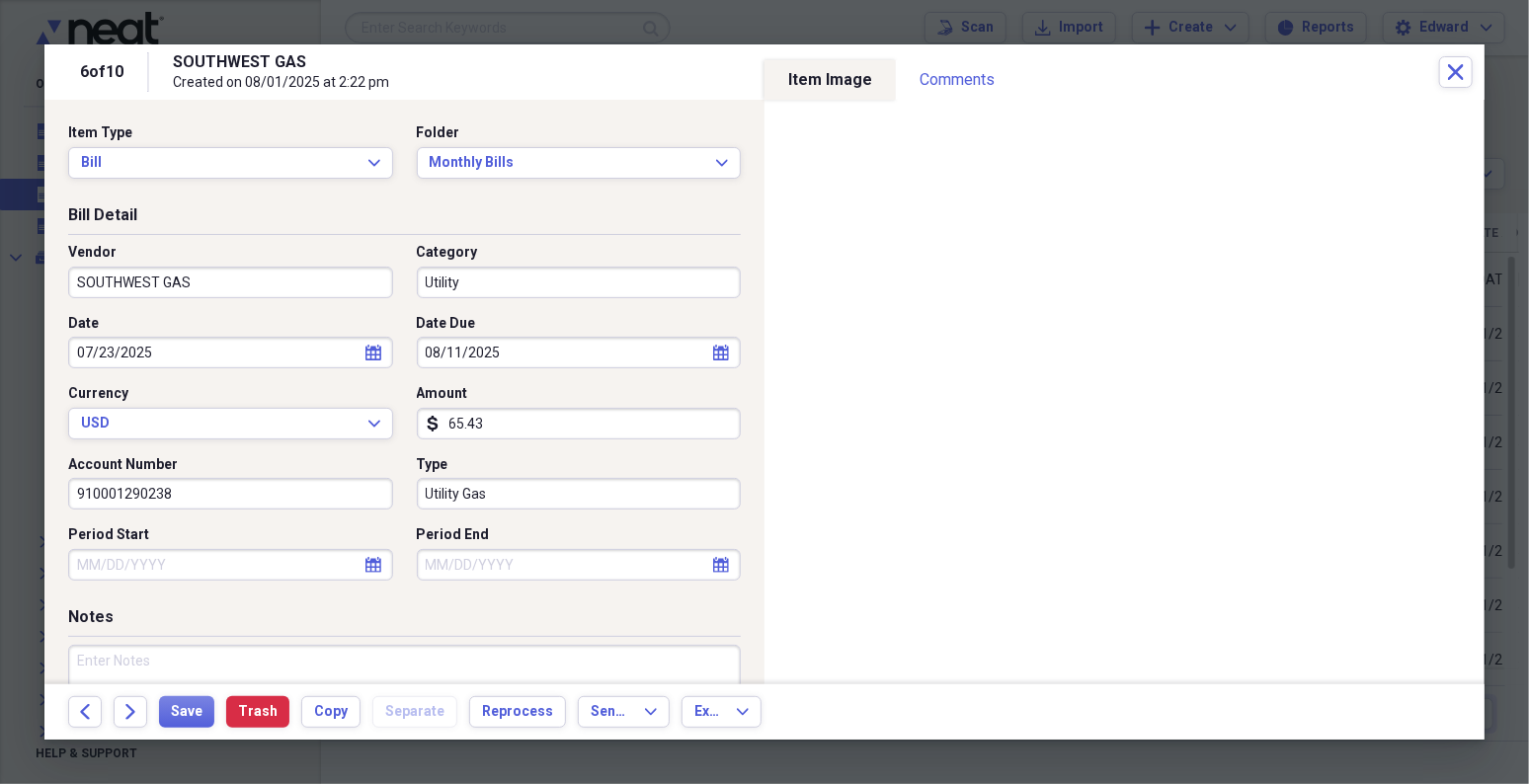 select on "2025" 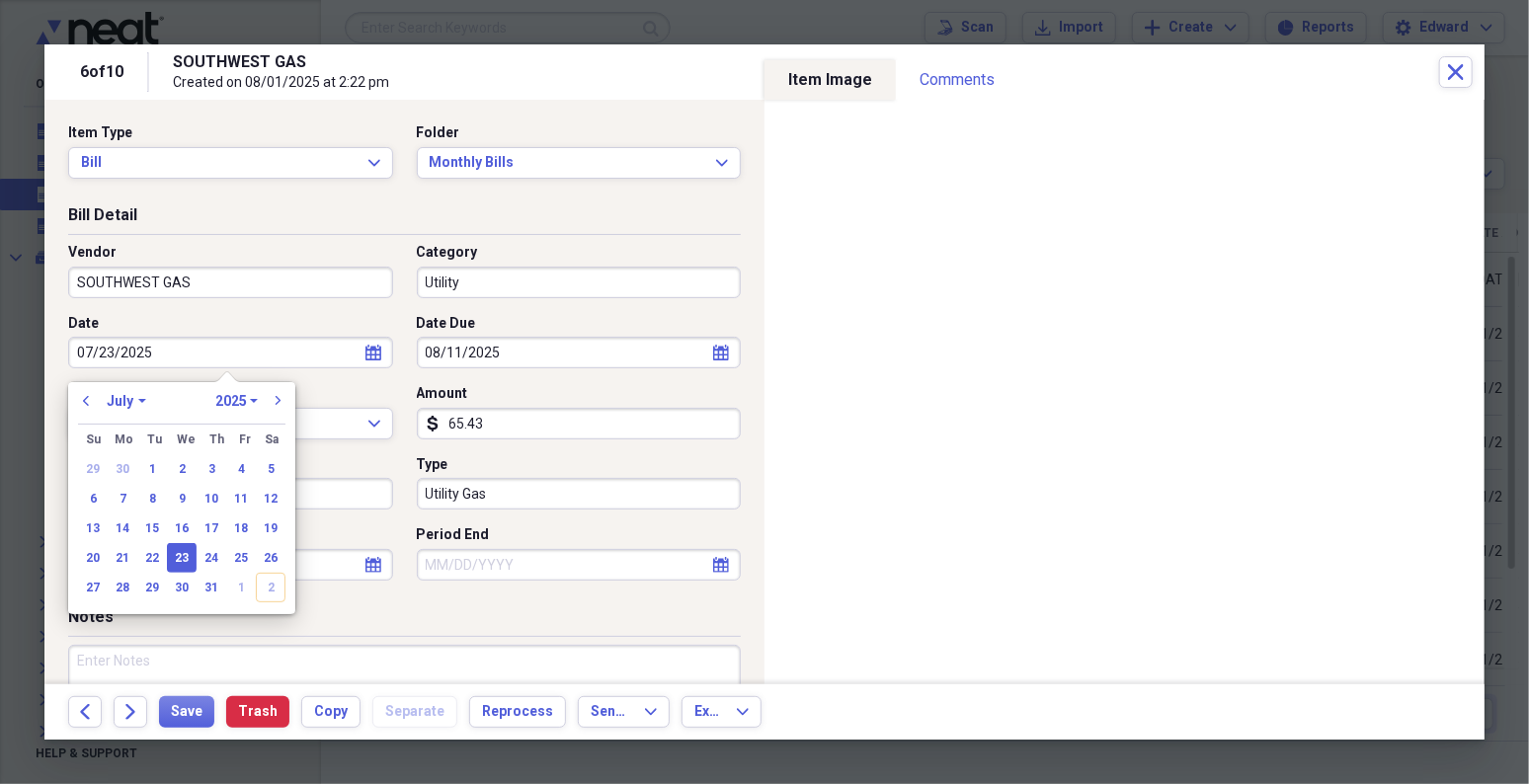 type 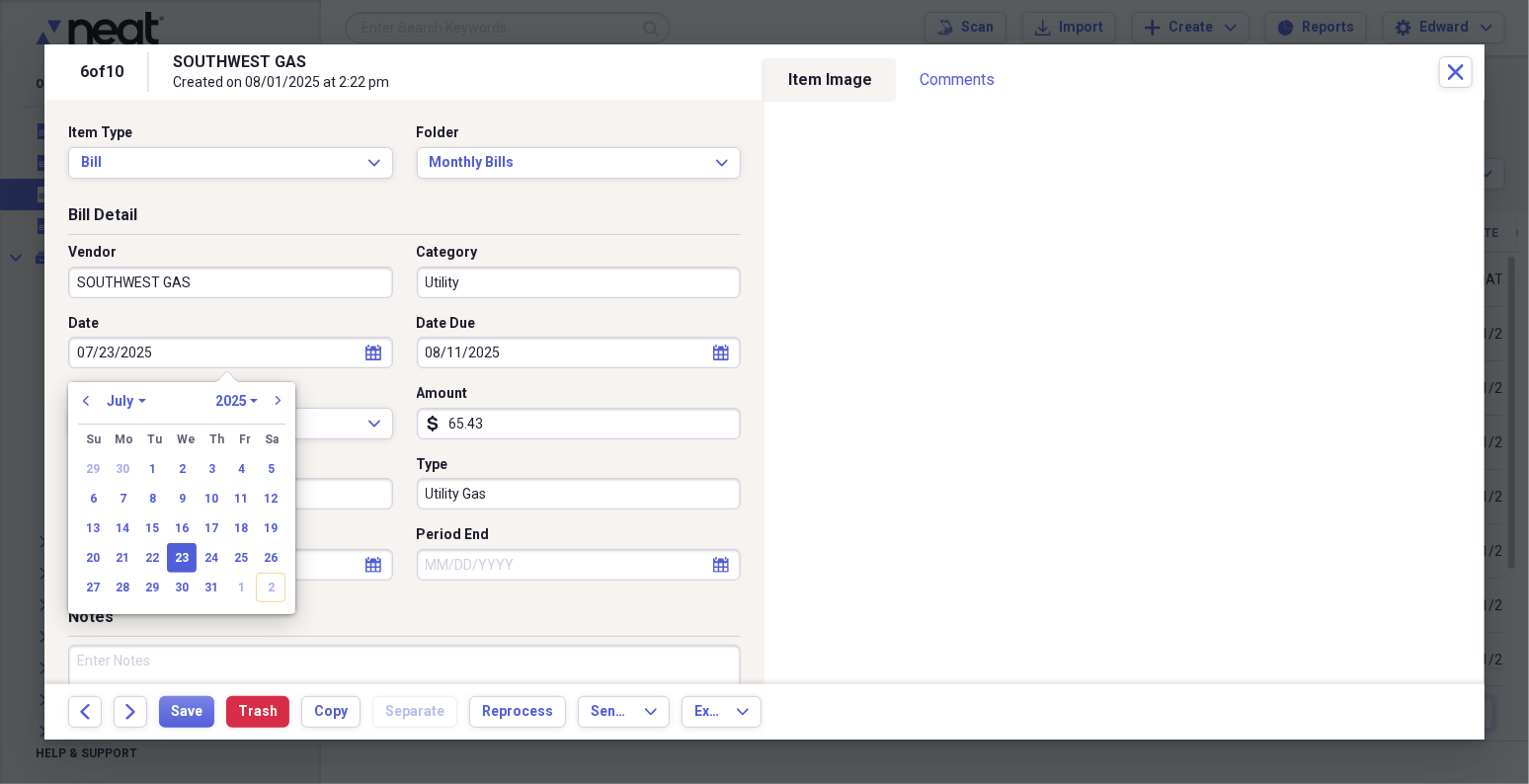 type 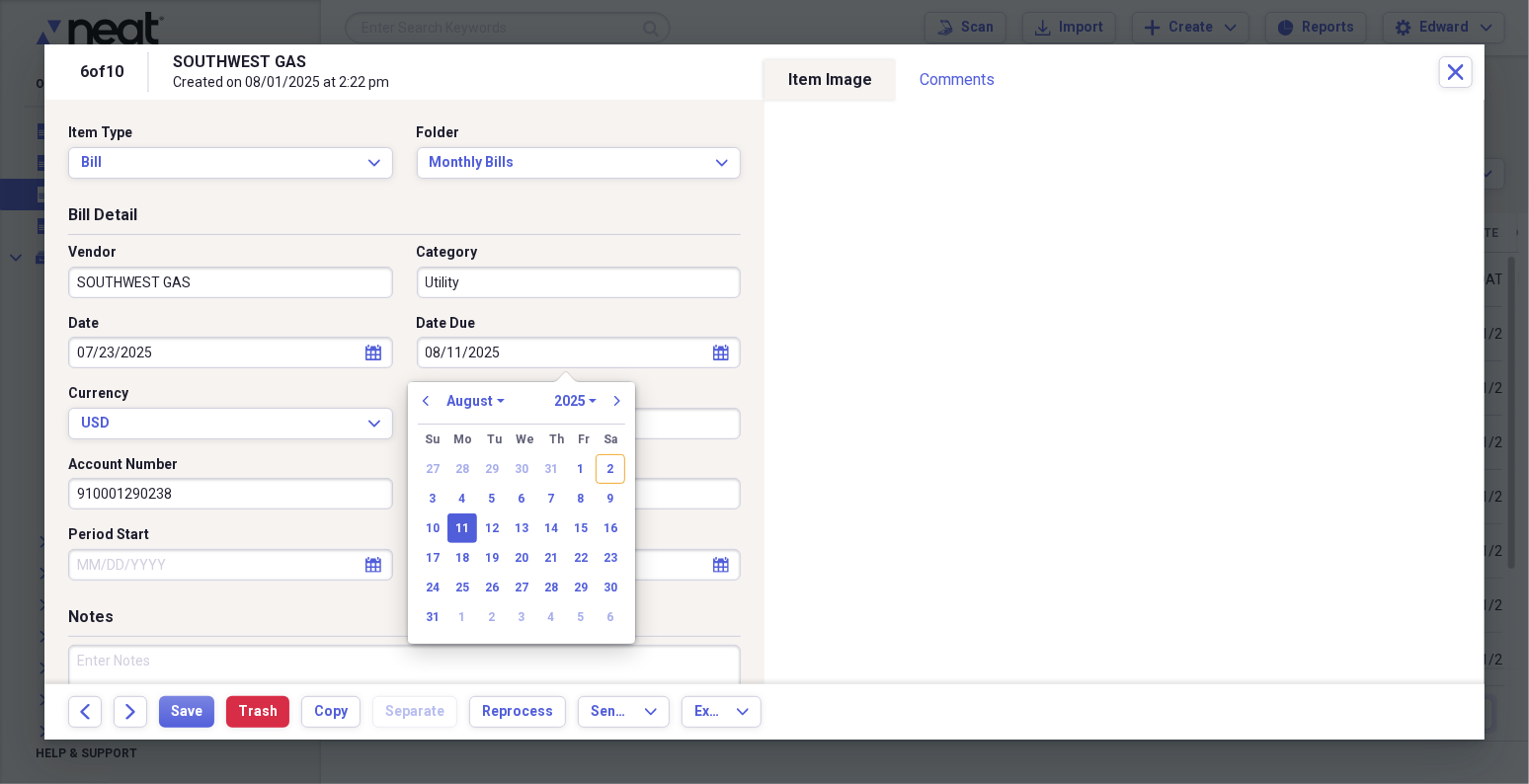 type 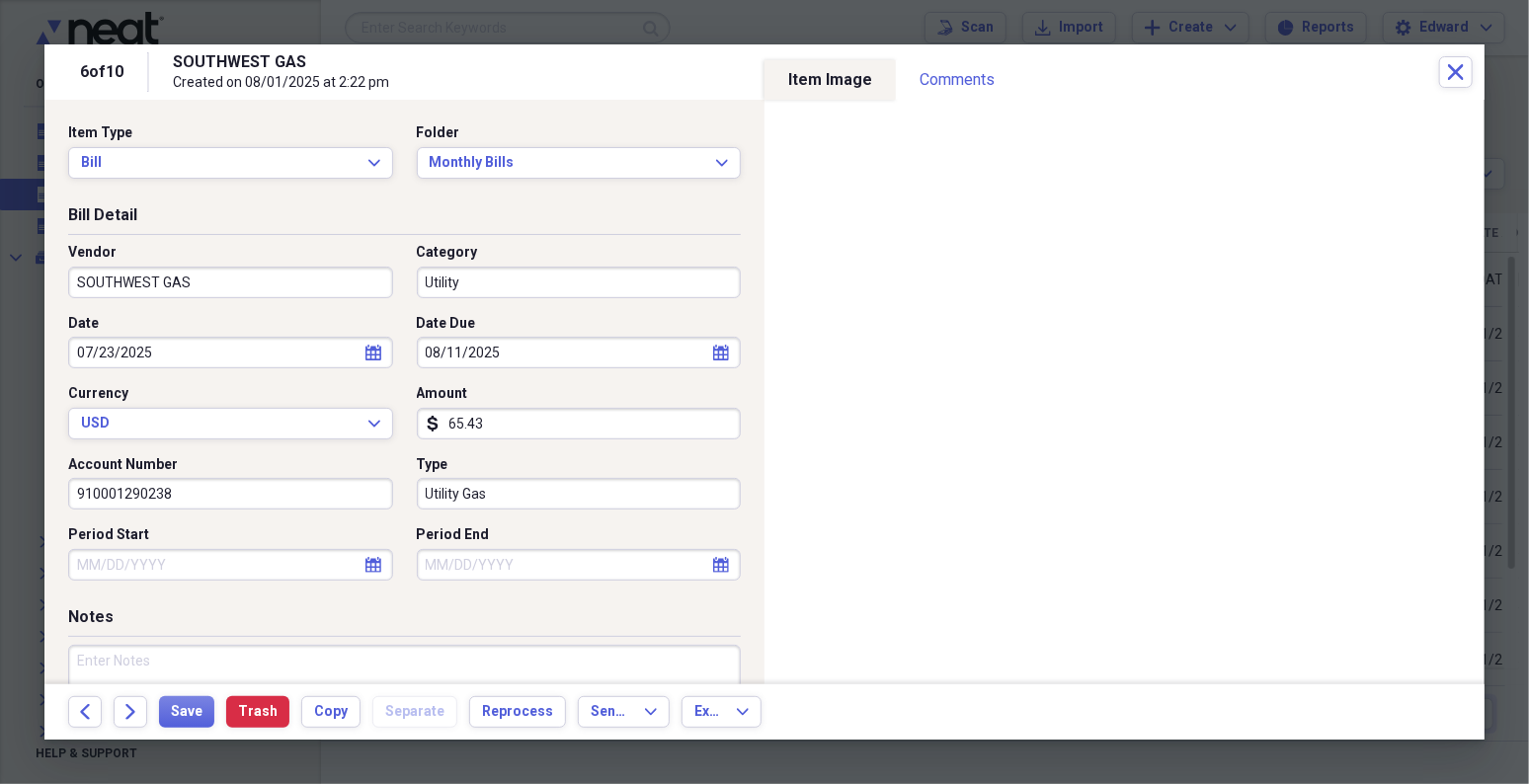 select on "7" 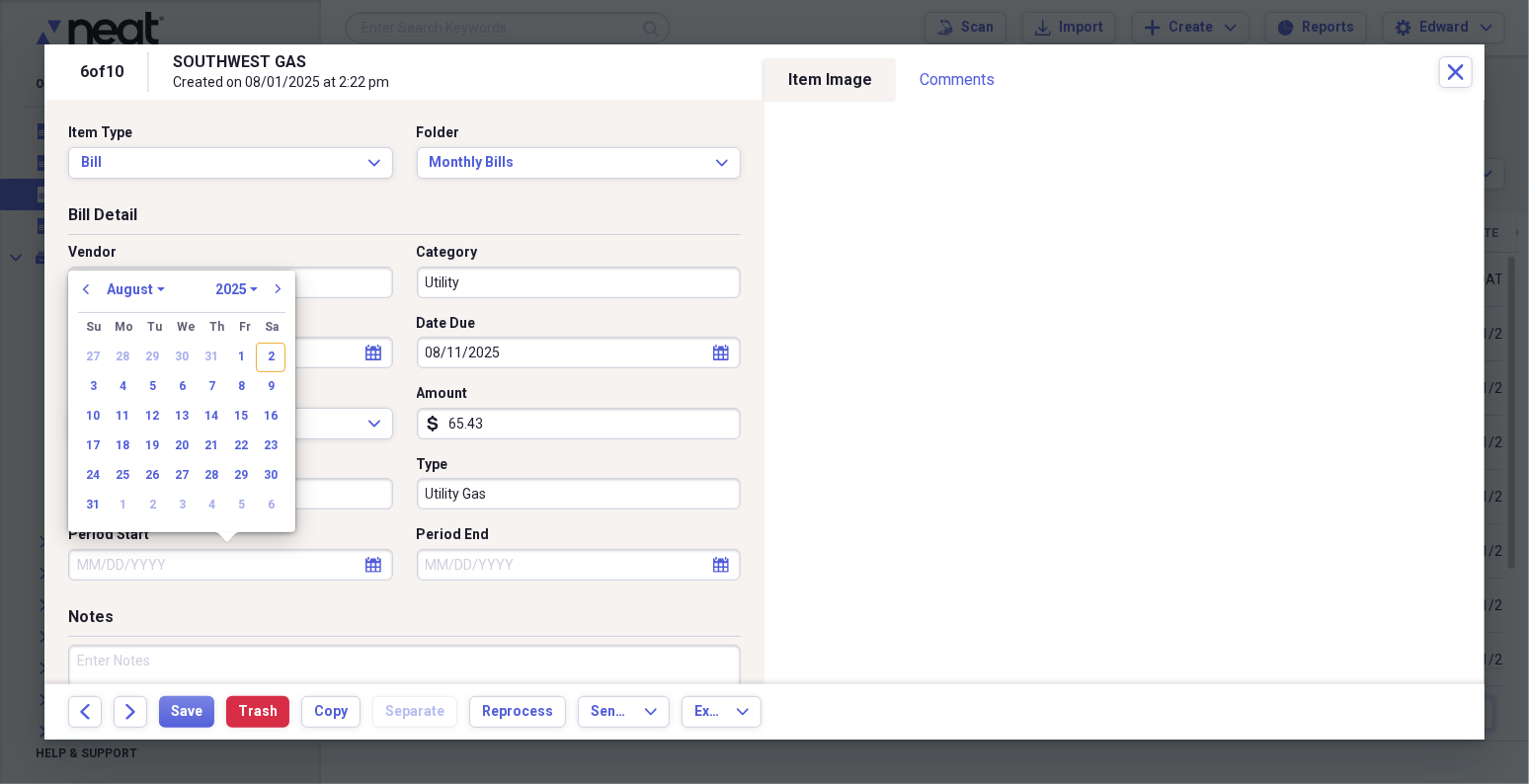 type 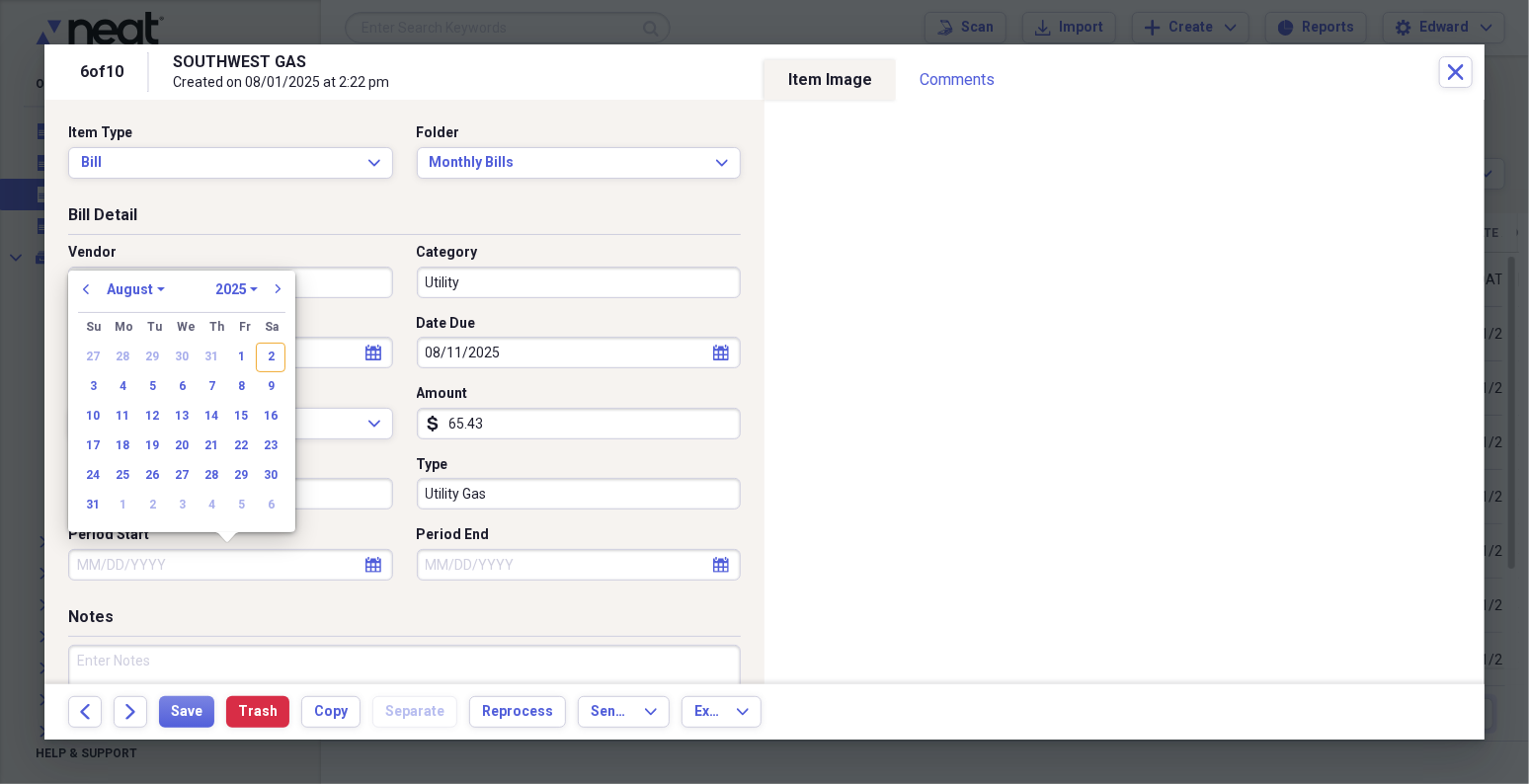 scroll, scrollTop: 5898, scrollLeft: 0, axis: vertical 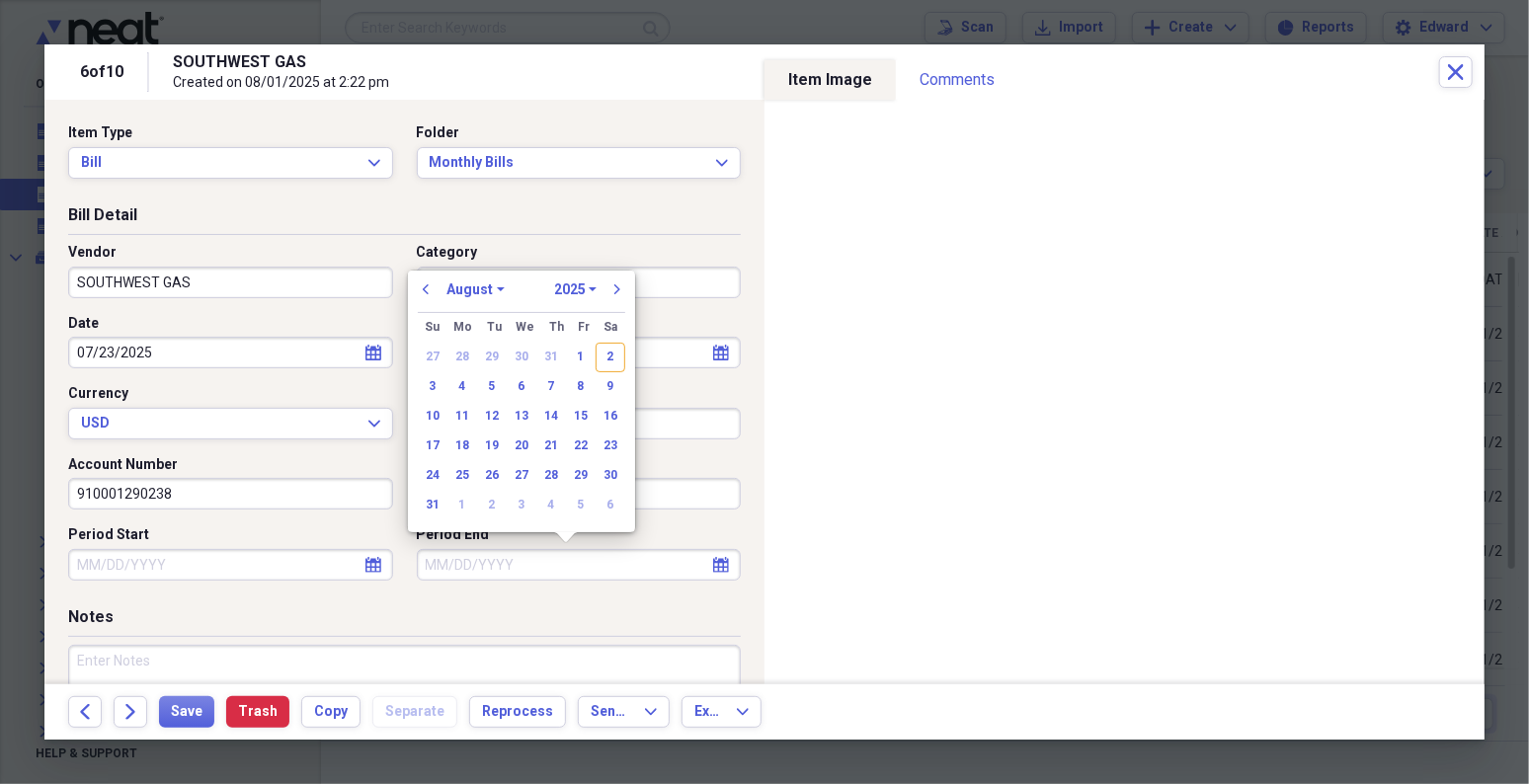 type 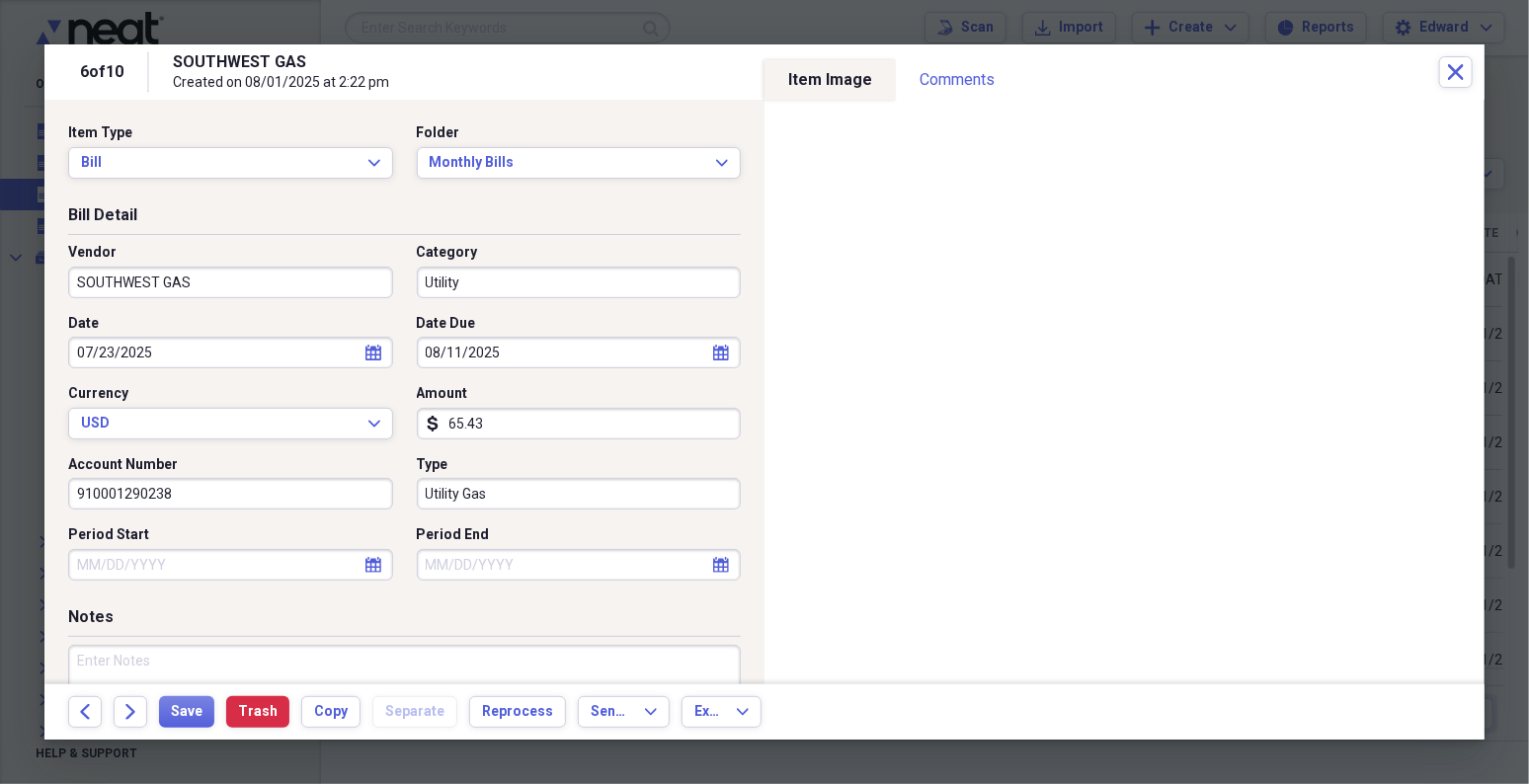 select on "6" 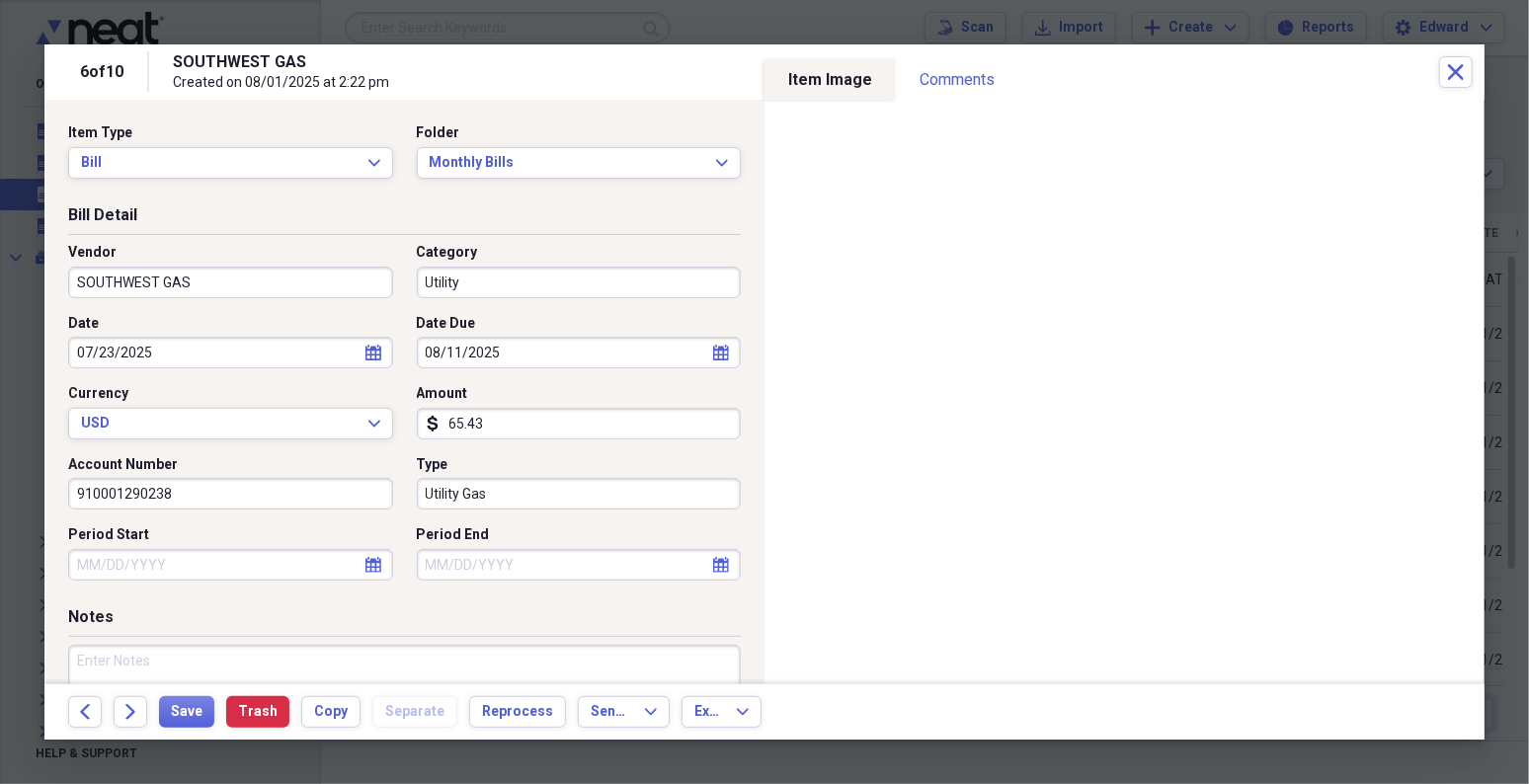 select on "2025" 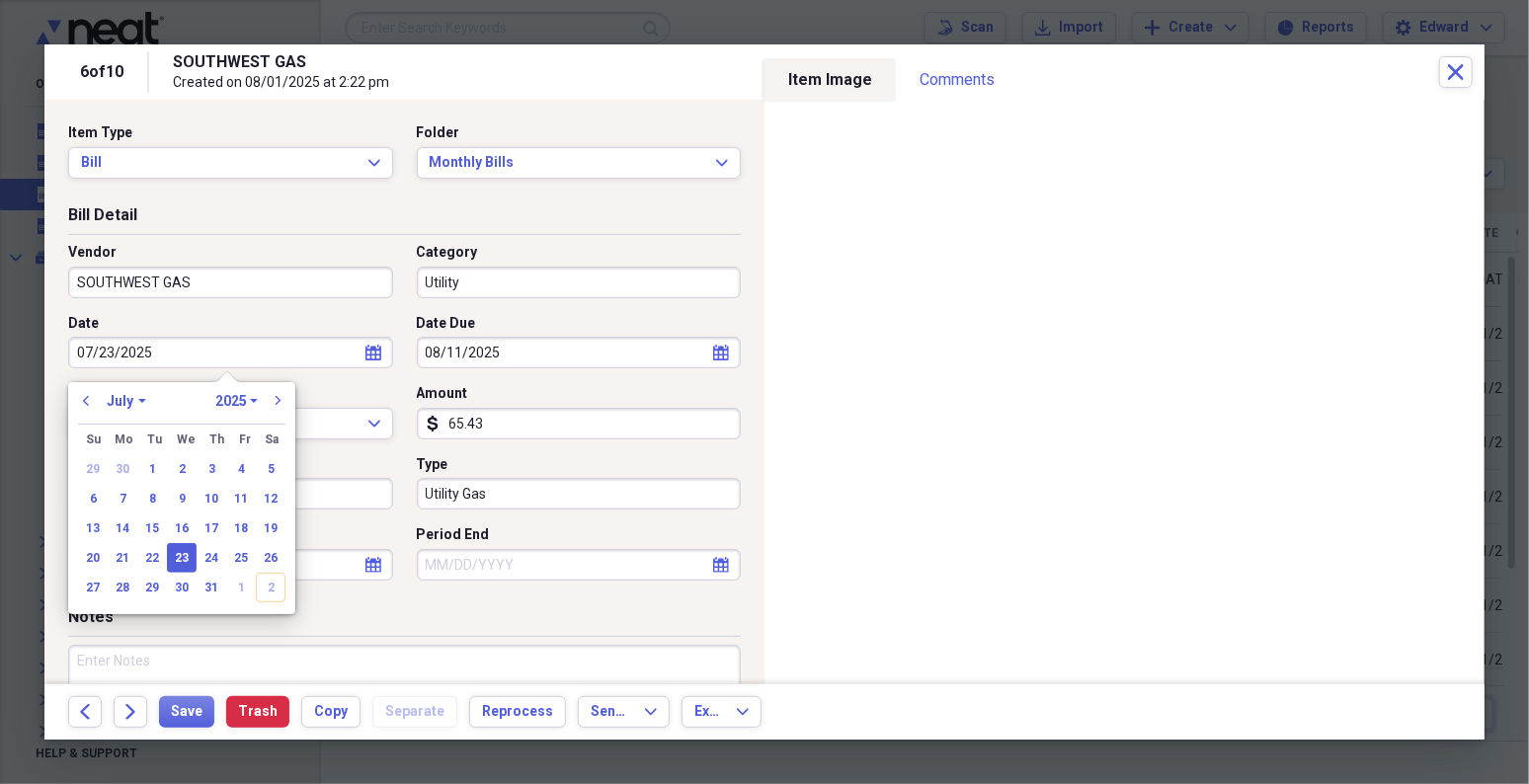 type 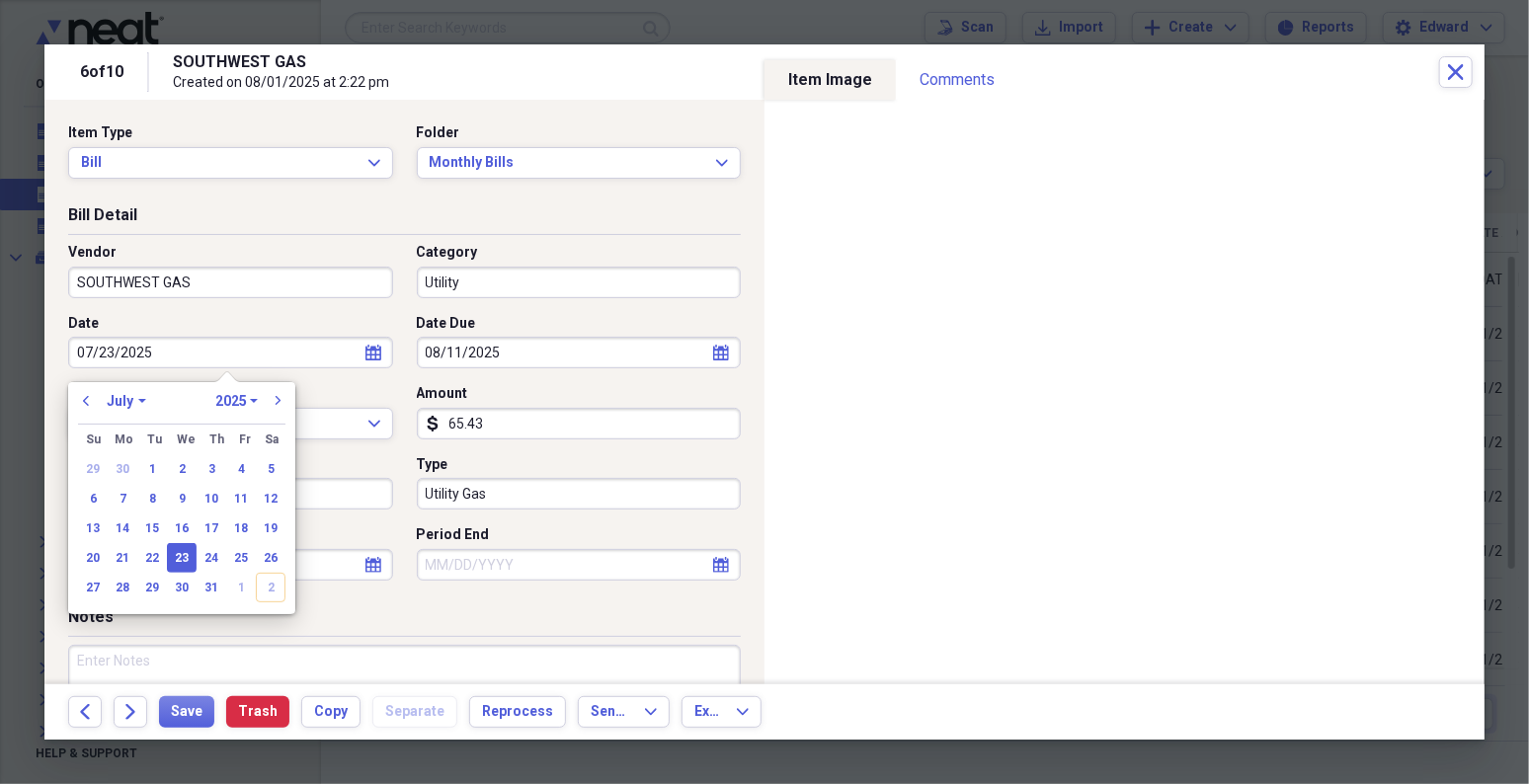 type 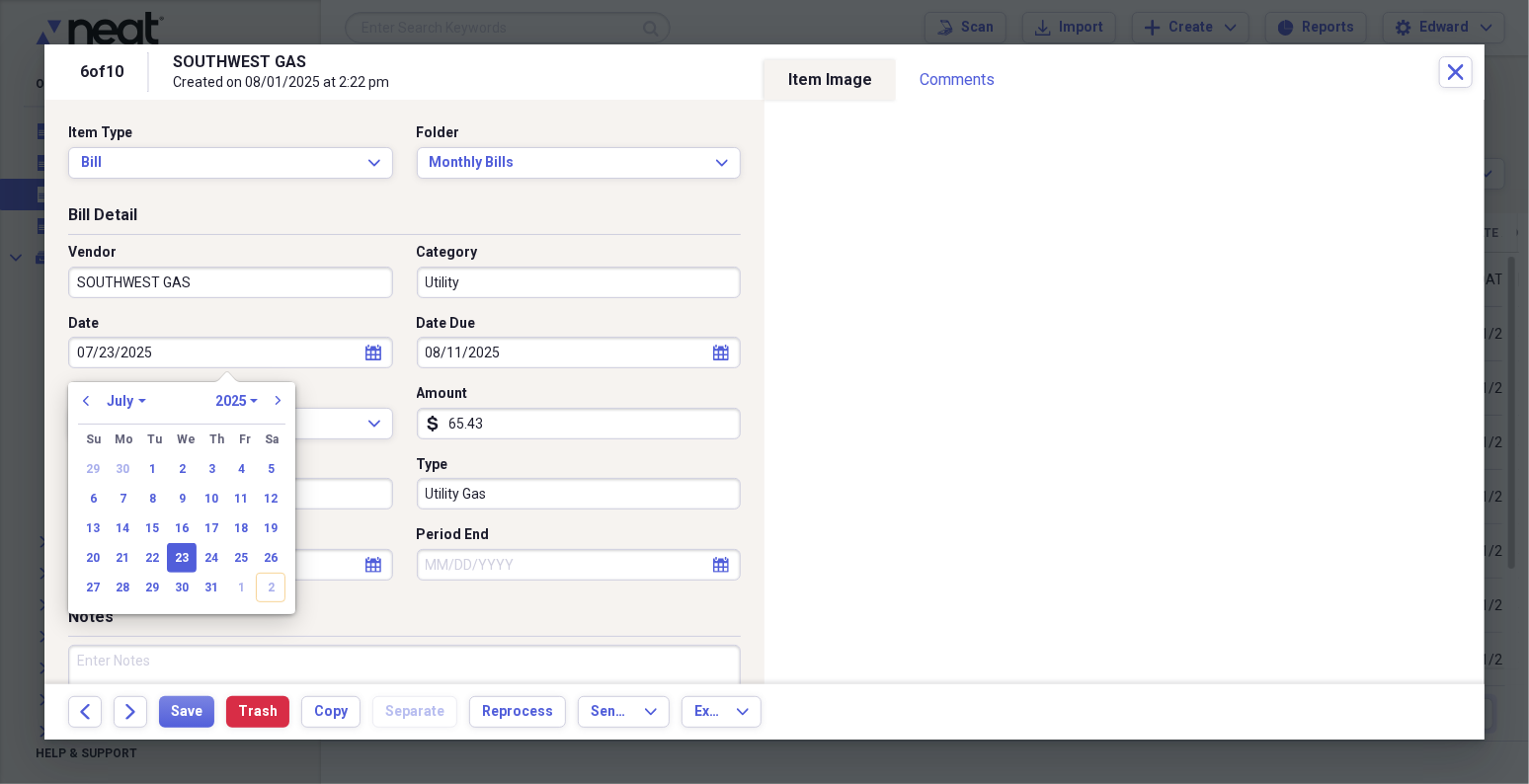 select on "7" 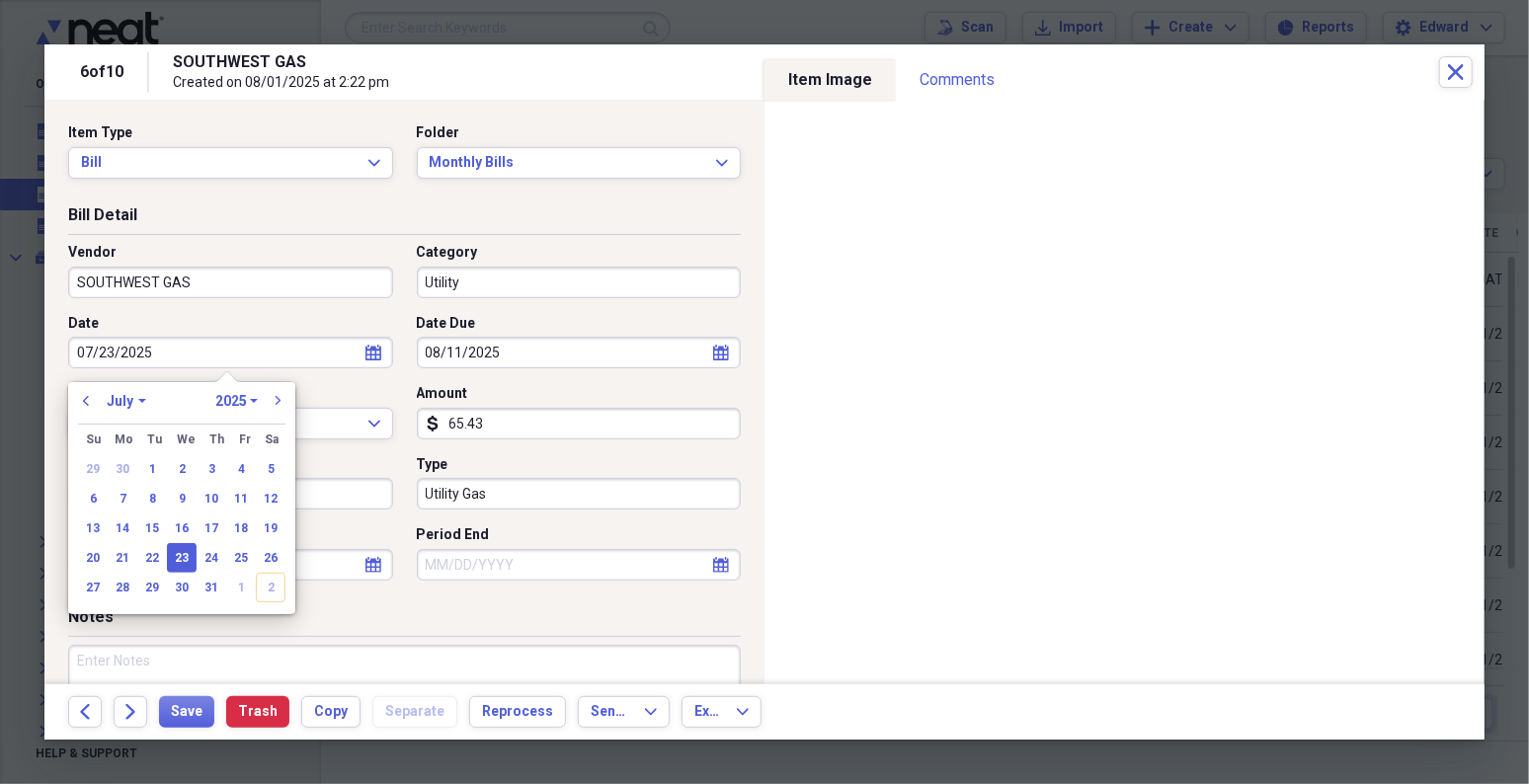 select on "2025" 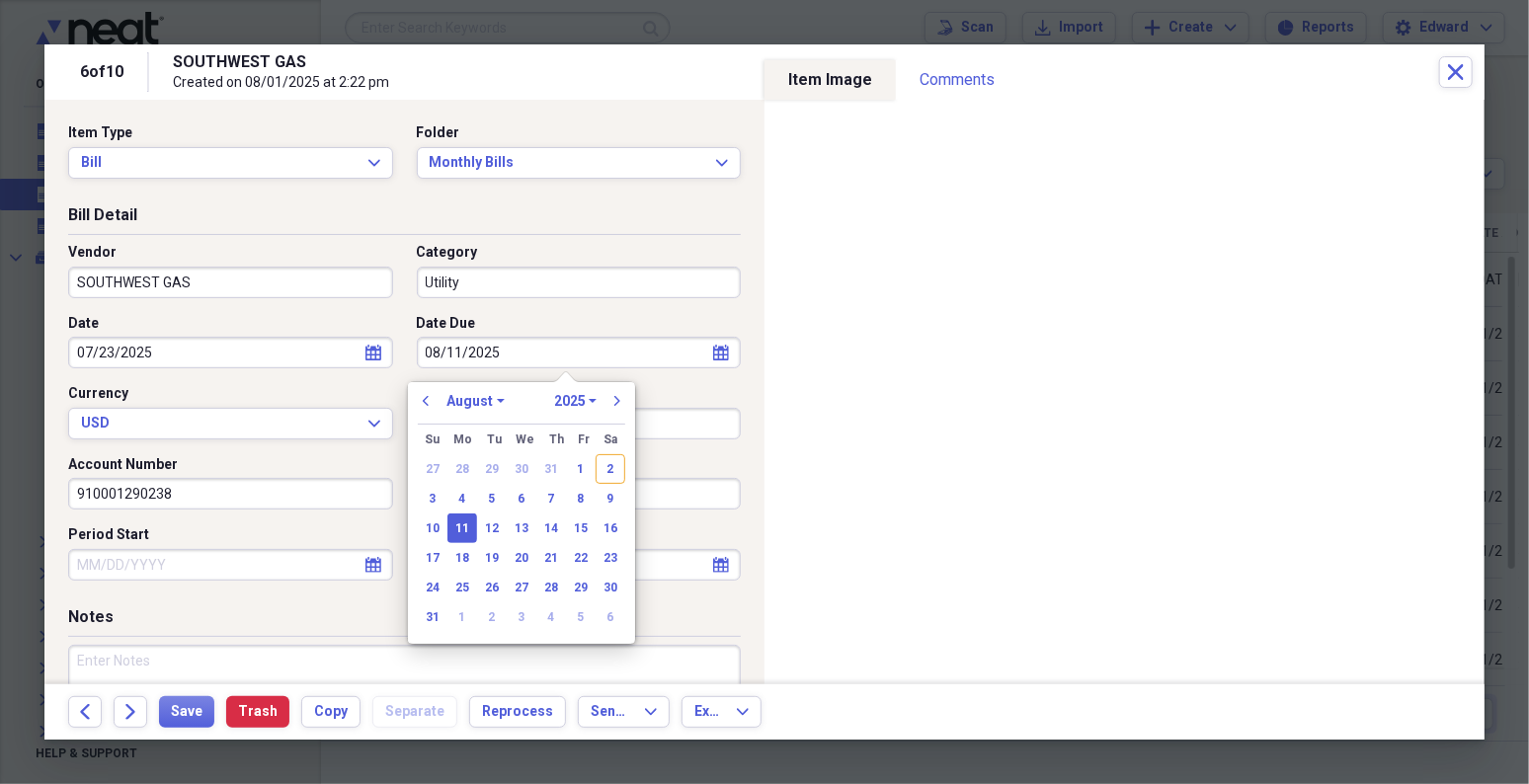 type 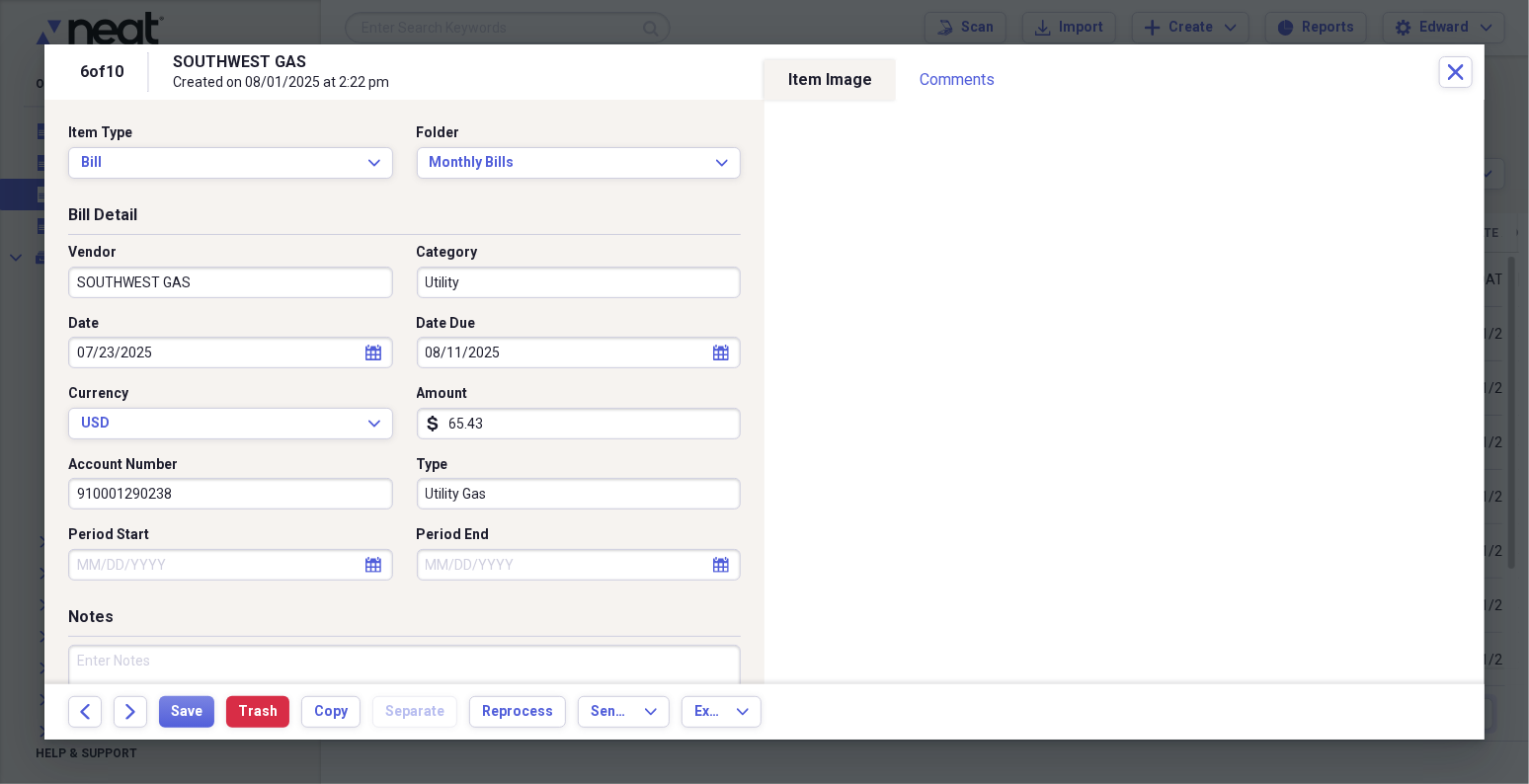 select on "7" 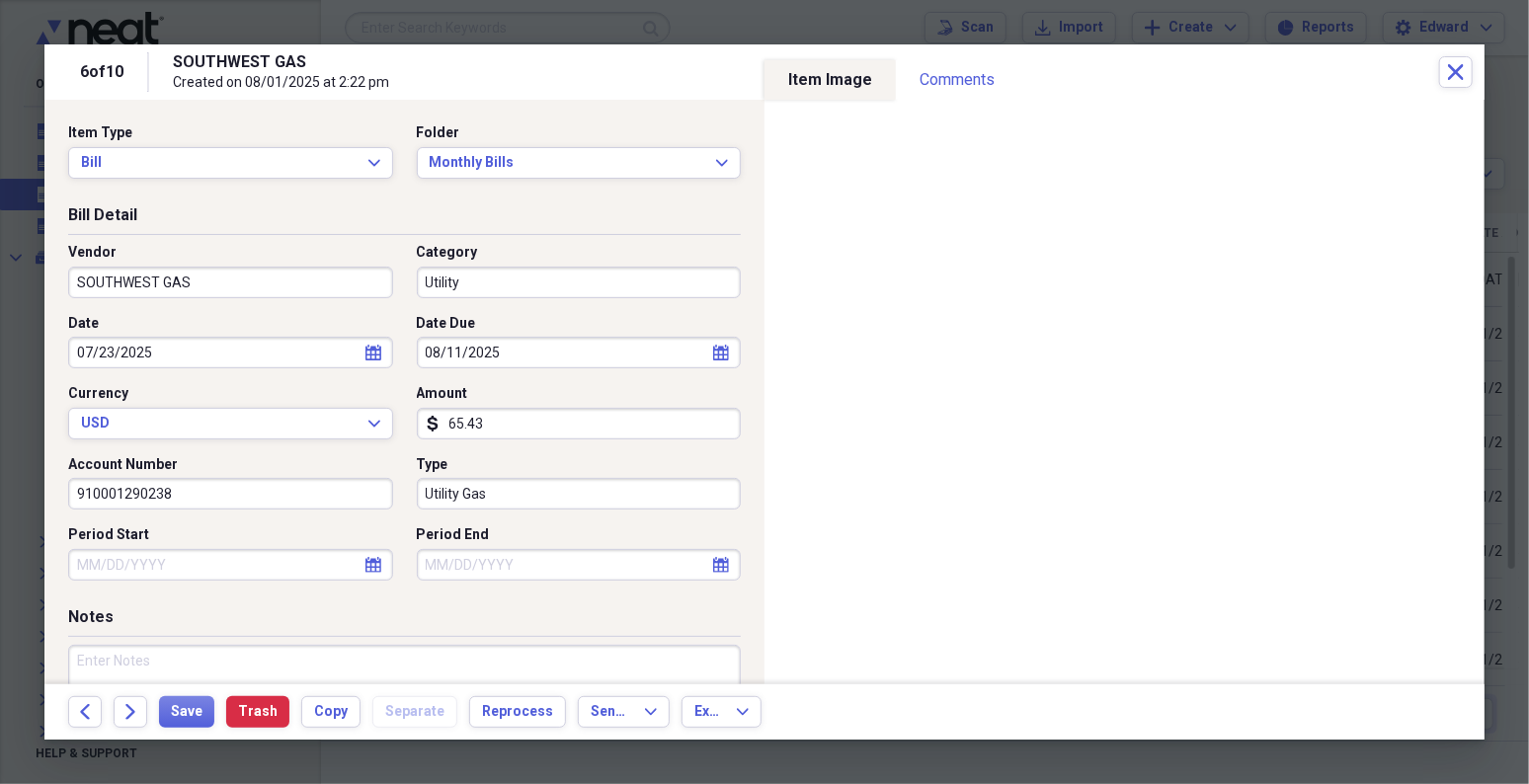 select on "6" 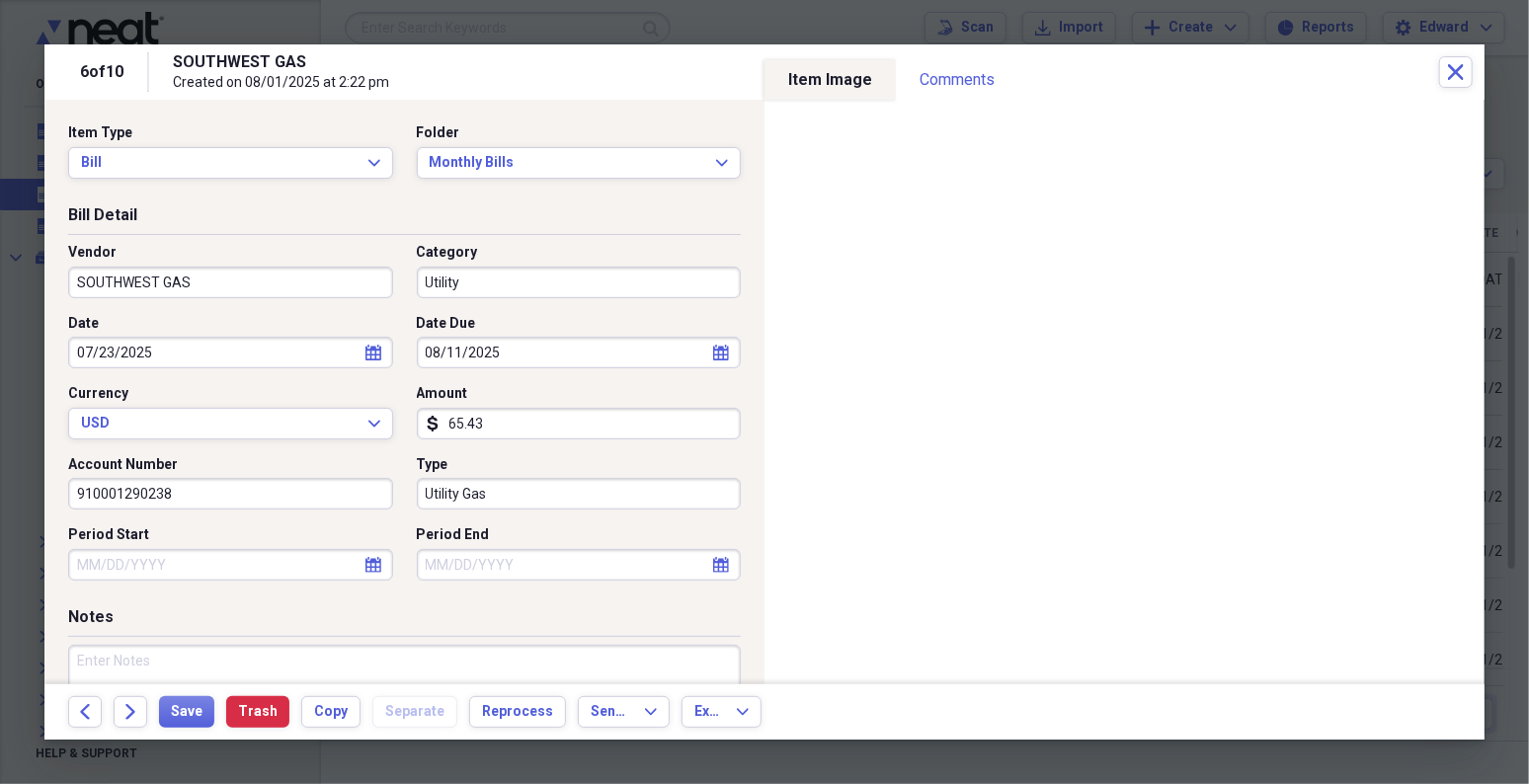 select on "2025" 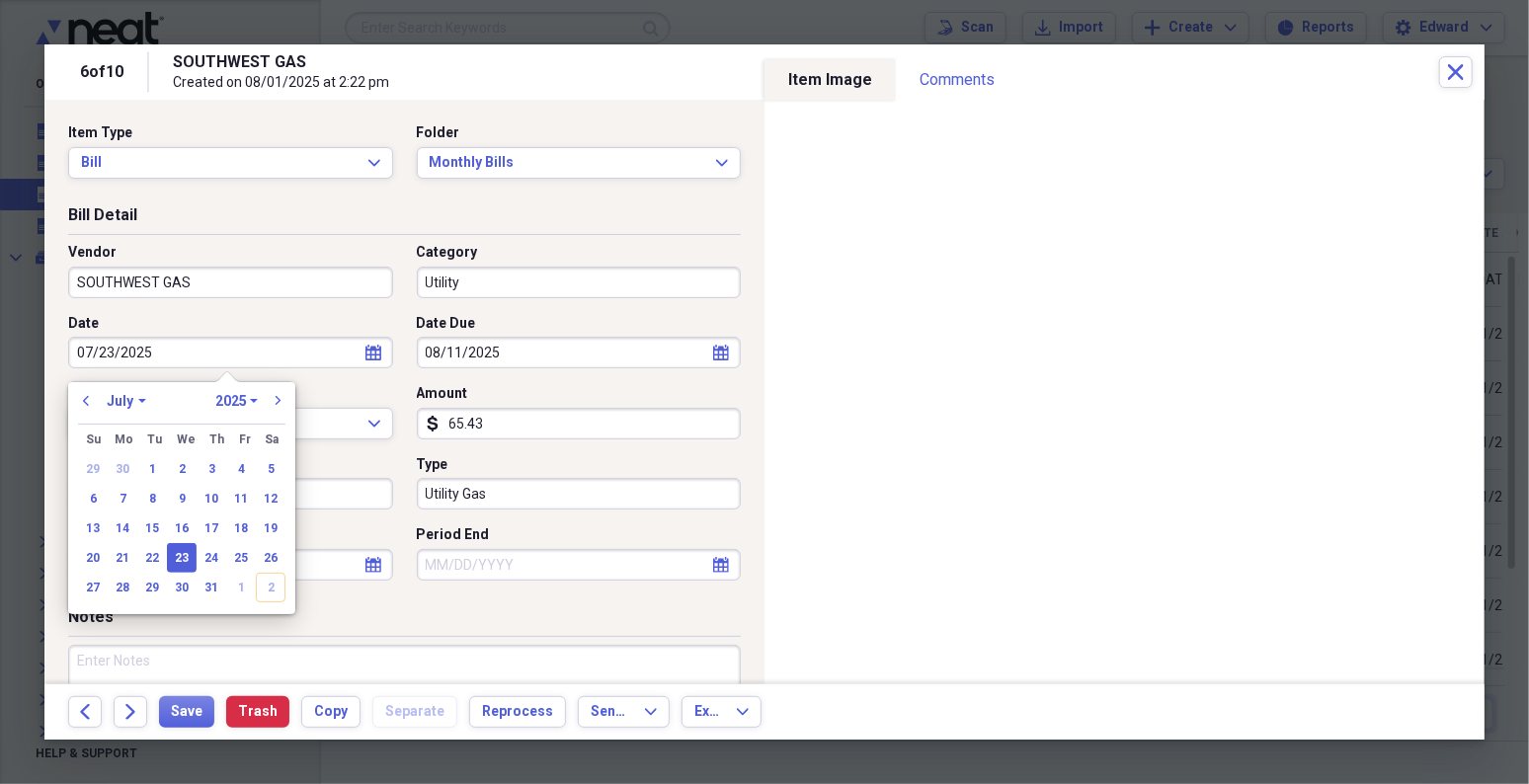 type 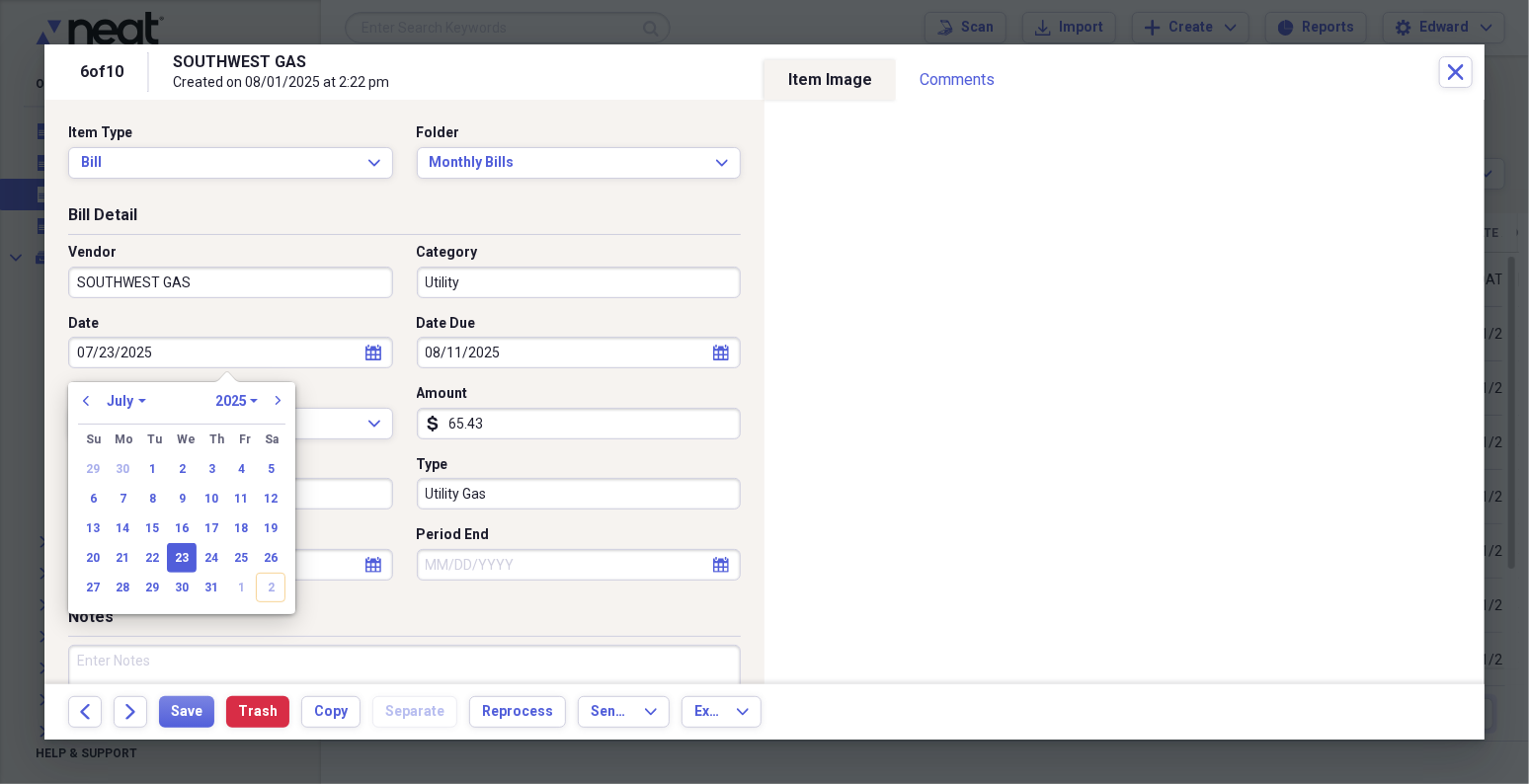 select on "2025" 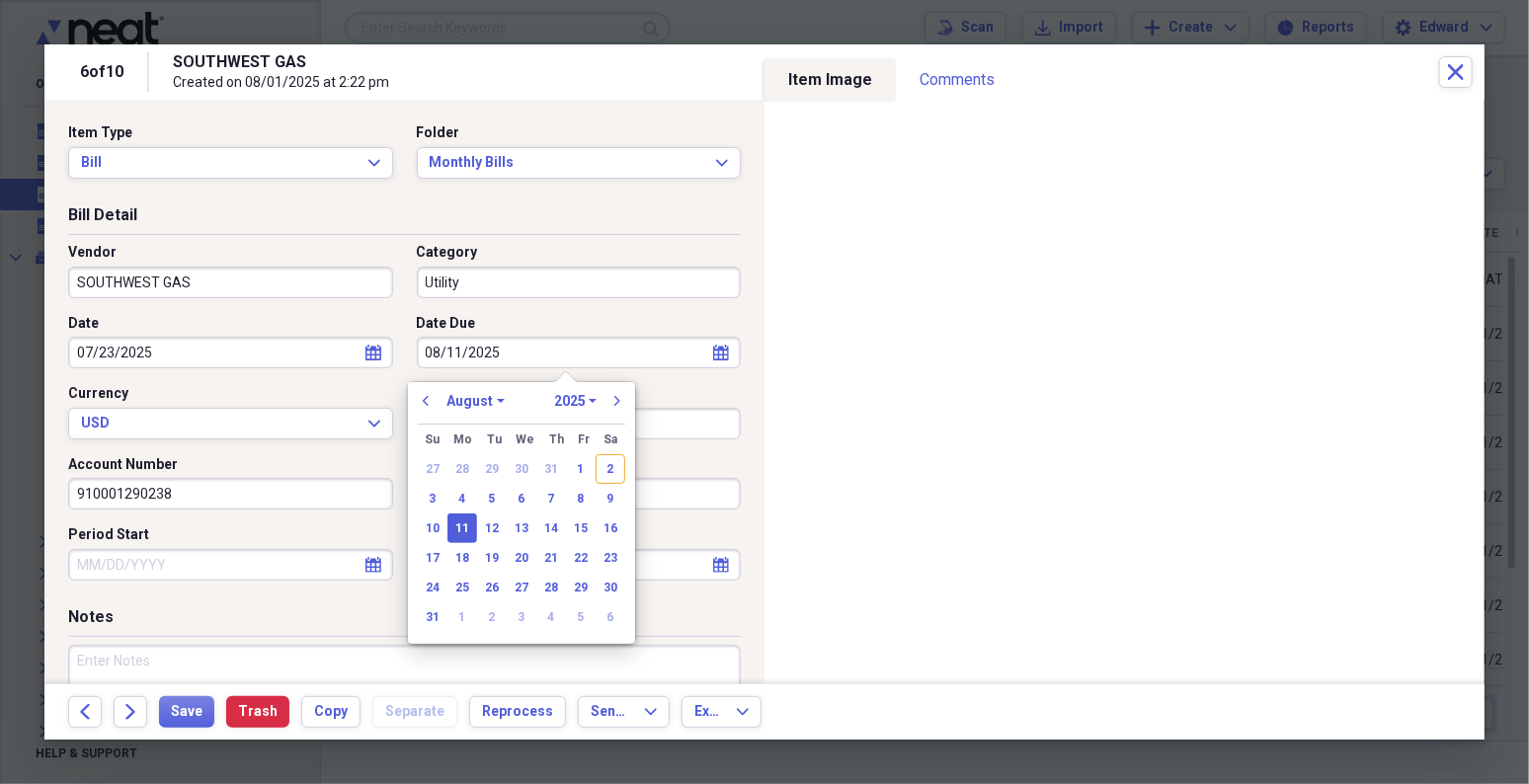 type 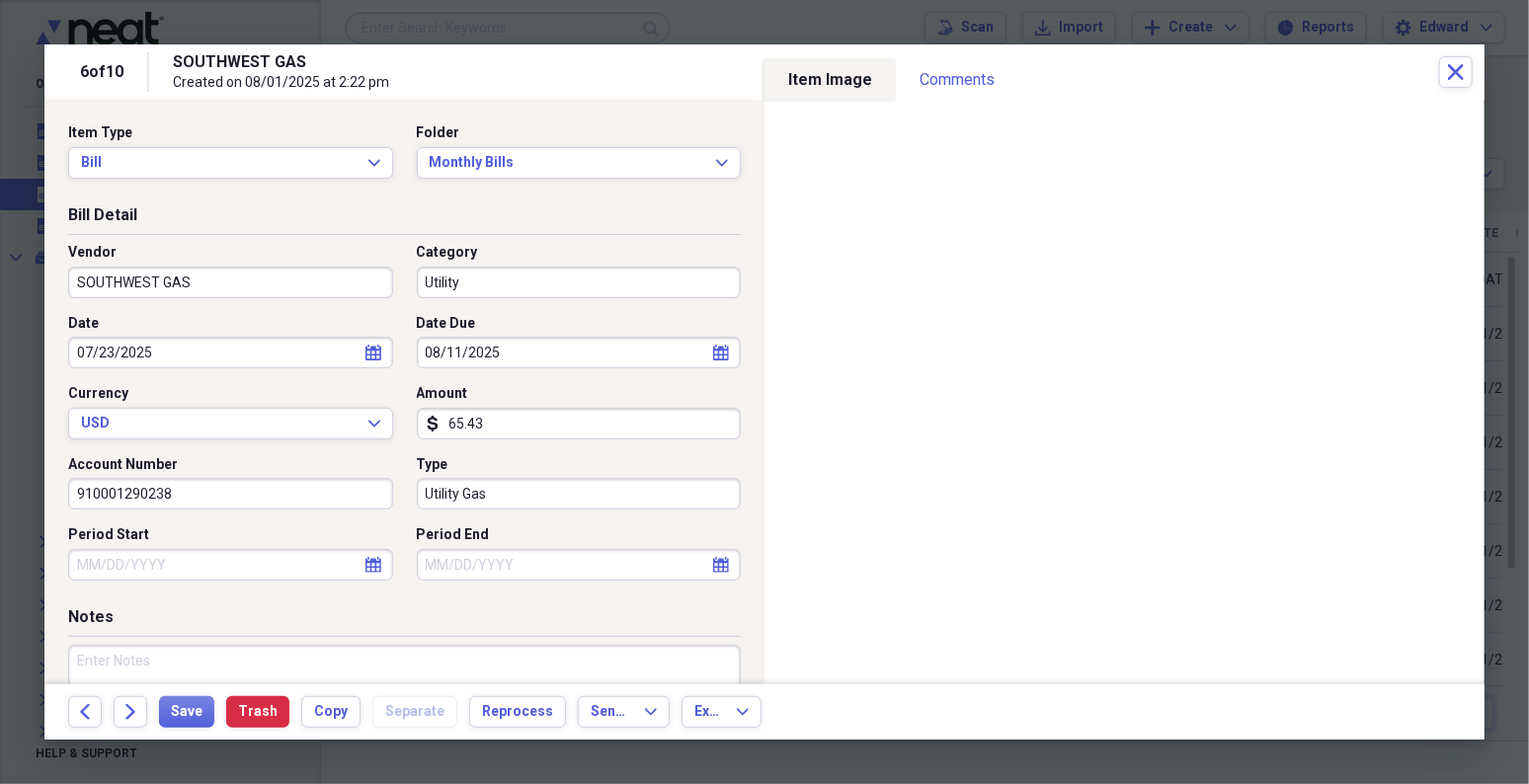 select on "7" 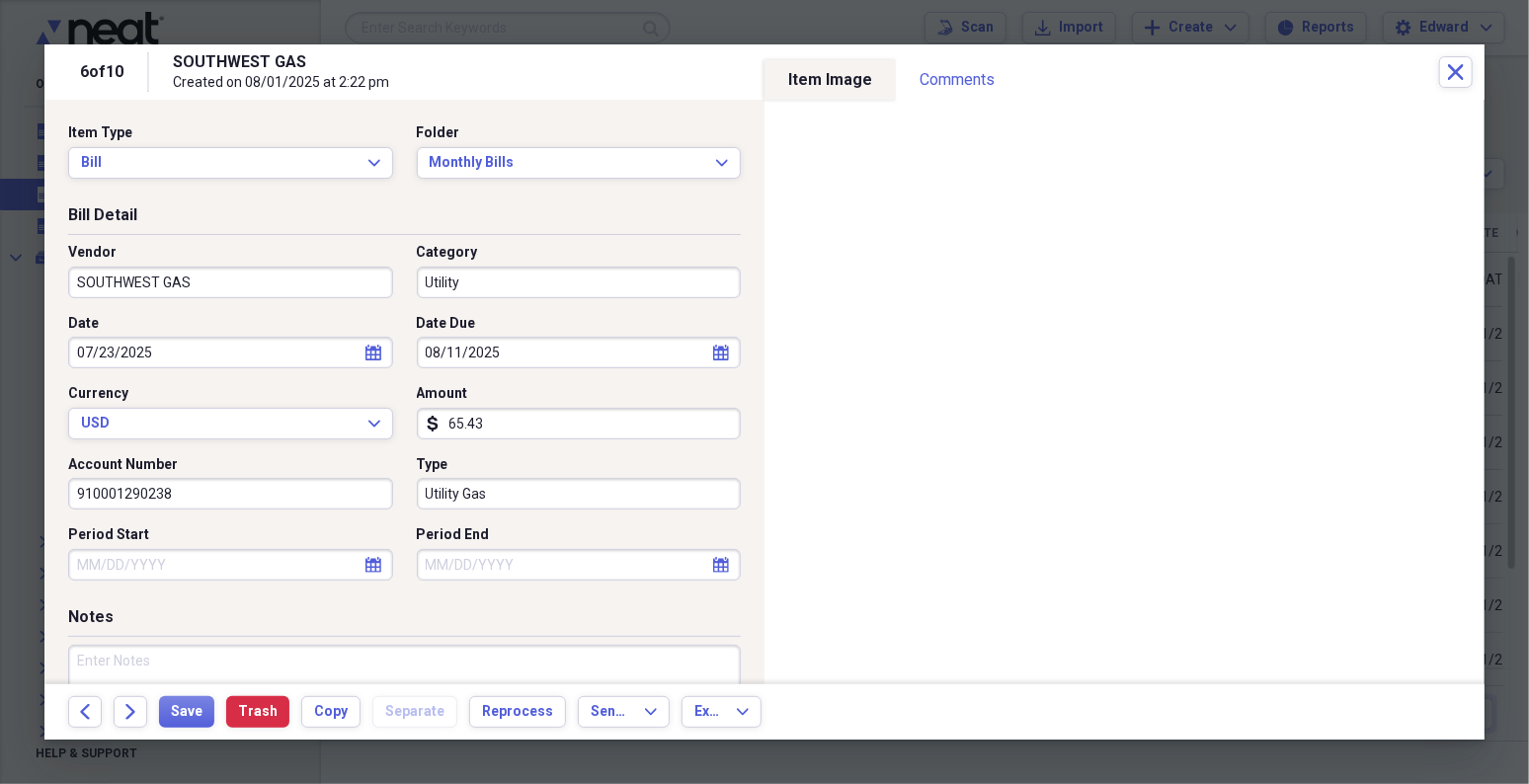 select on "6" 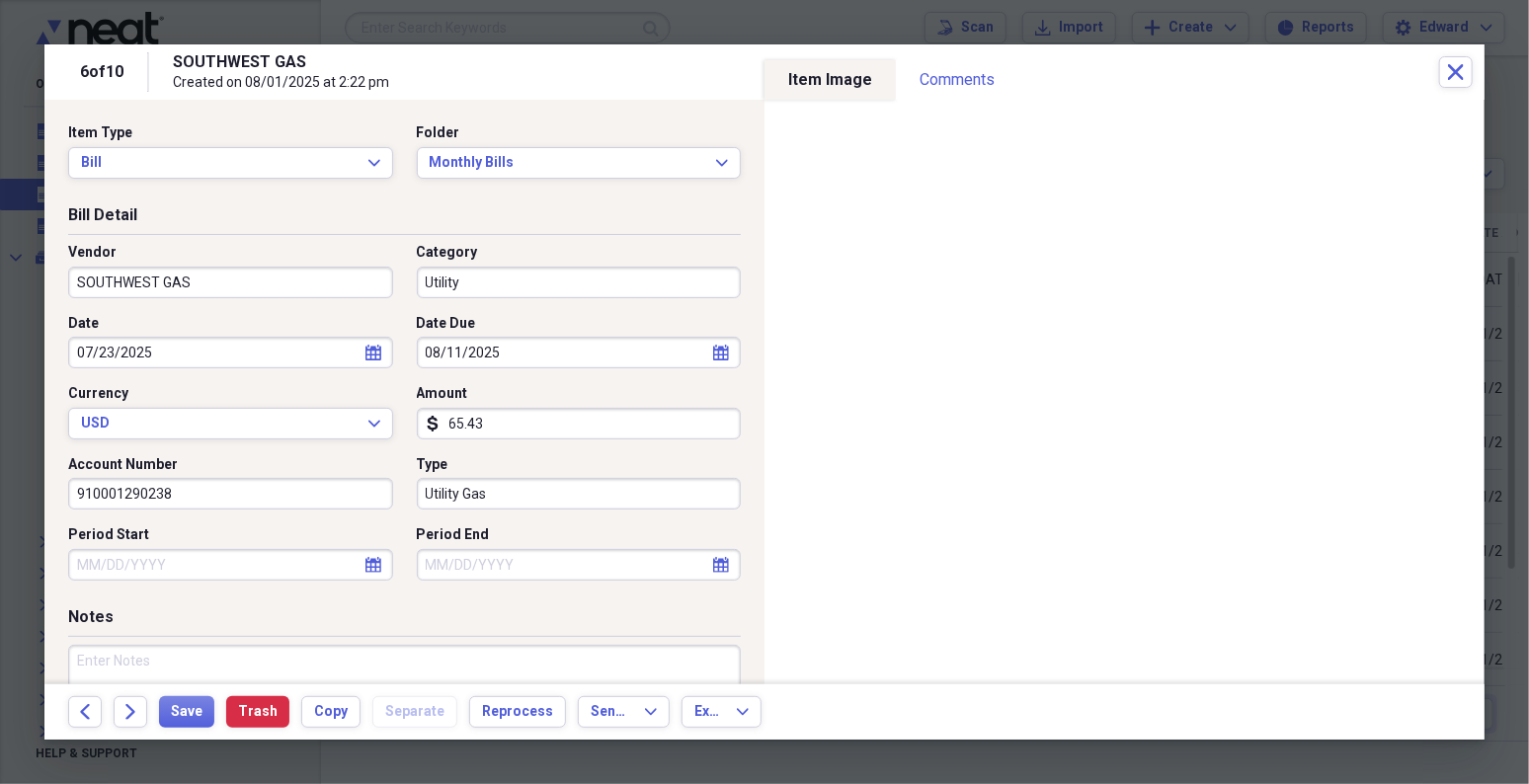 select on "2025" 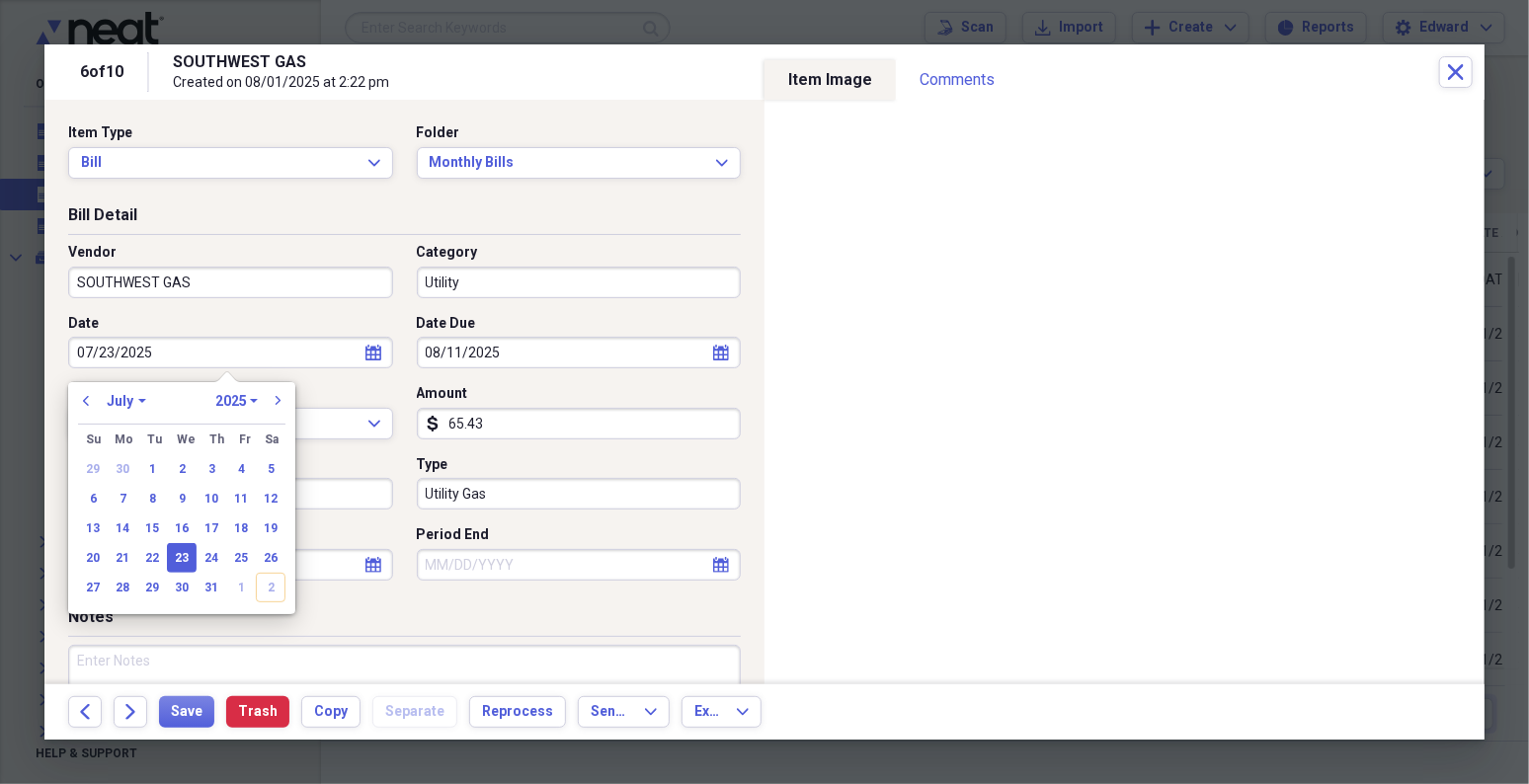type 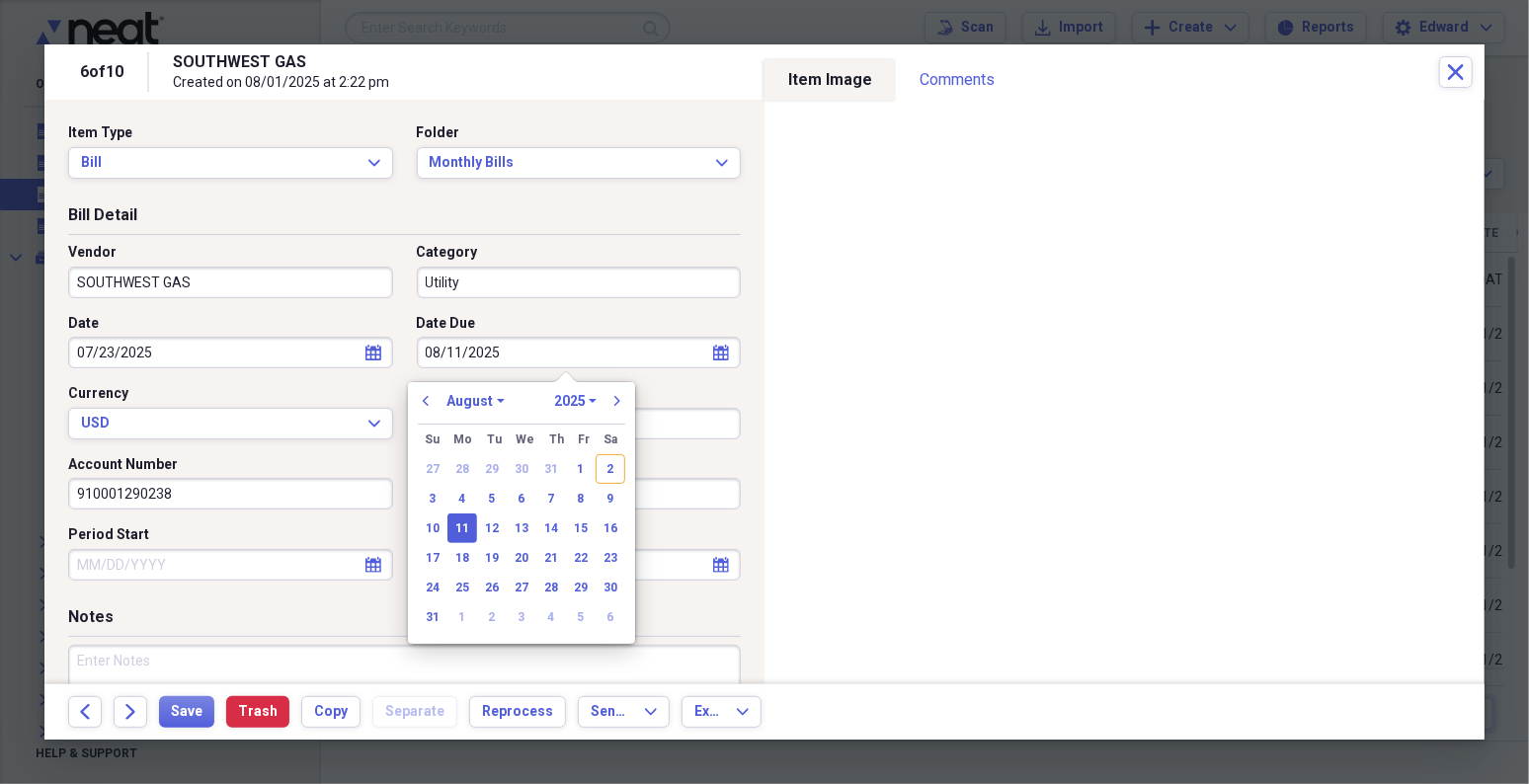 type 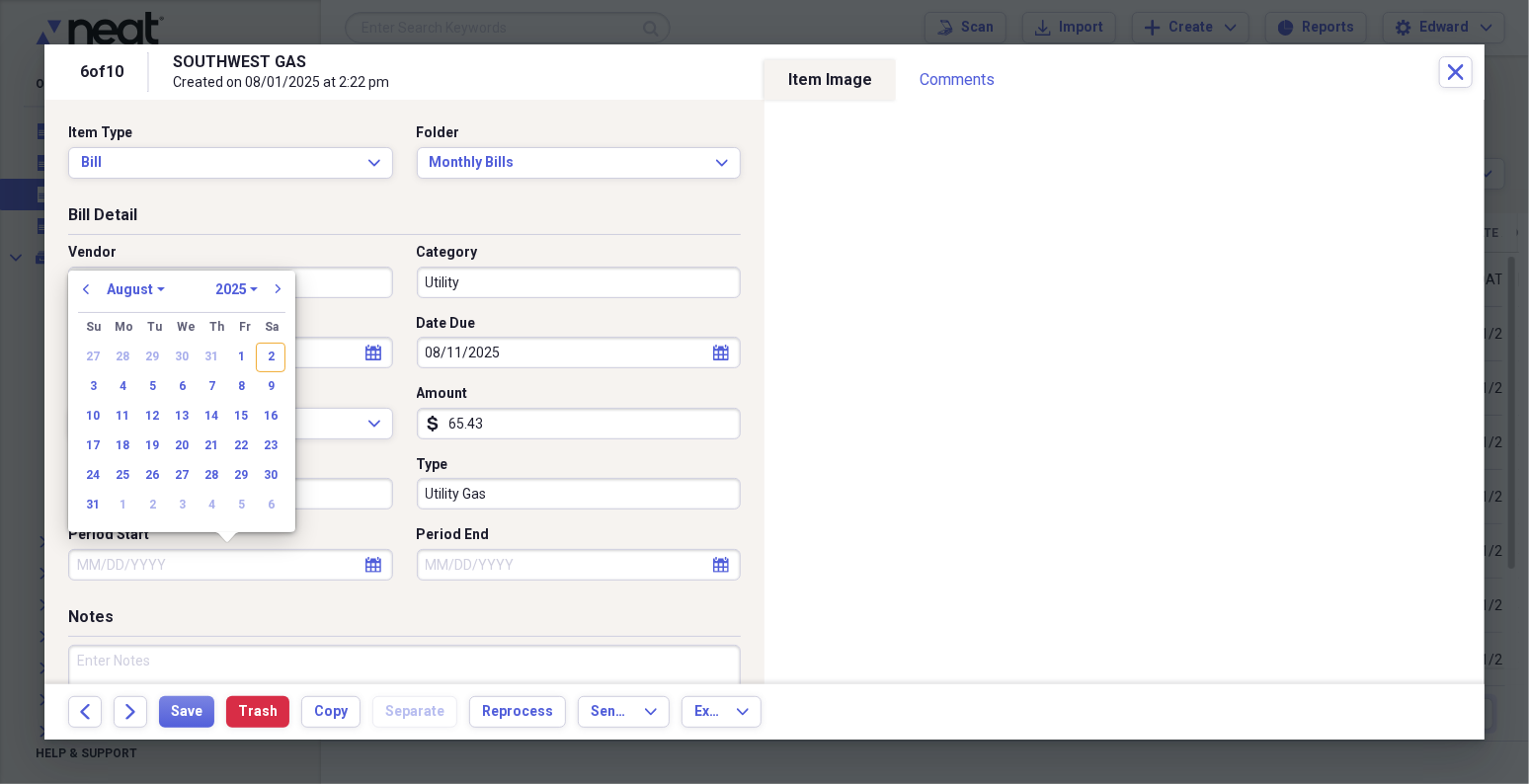 type 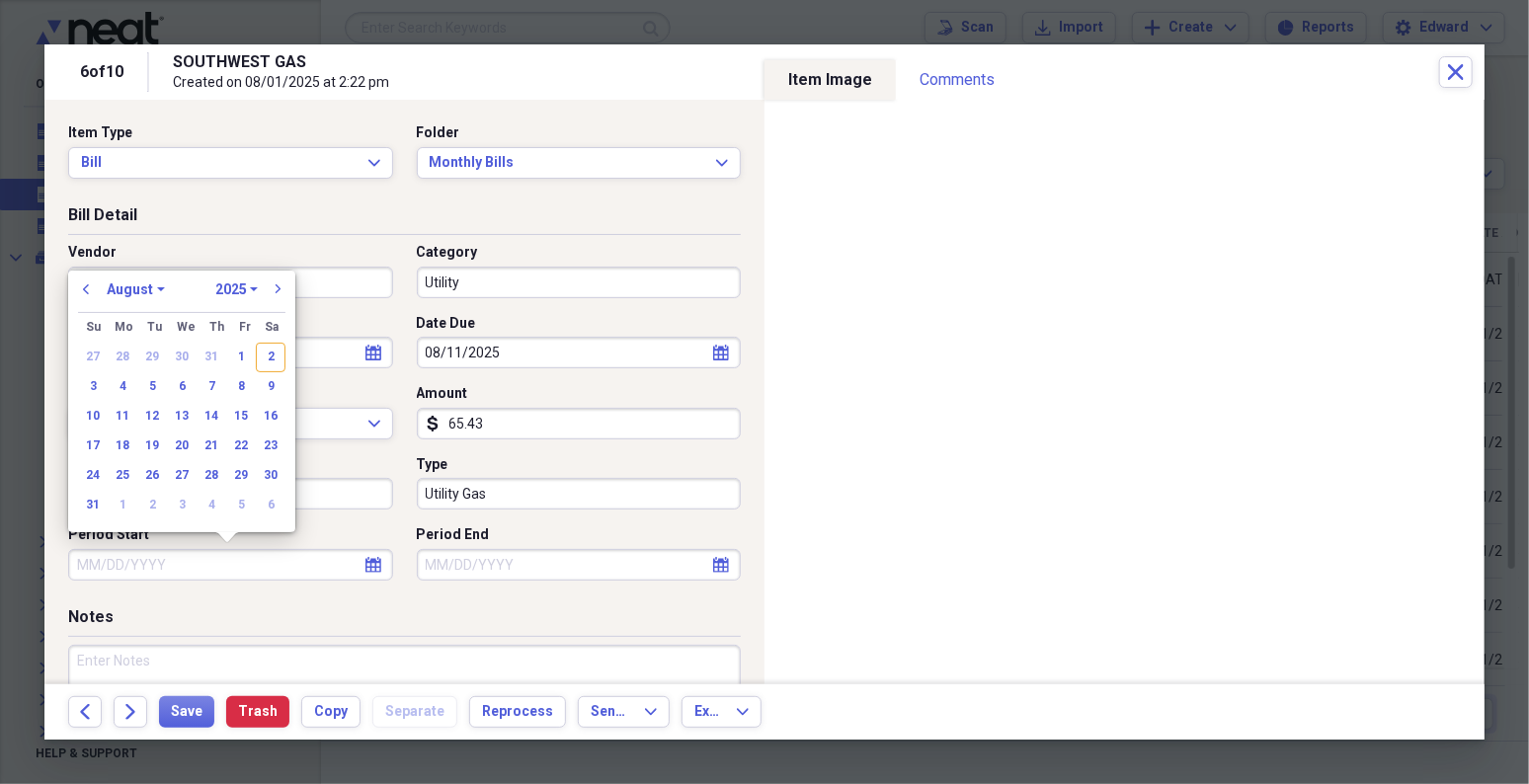 type 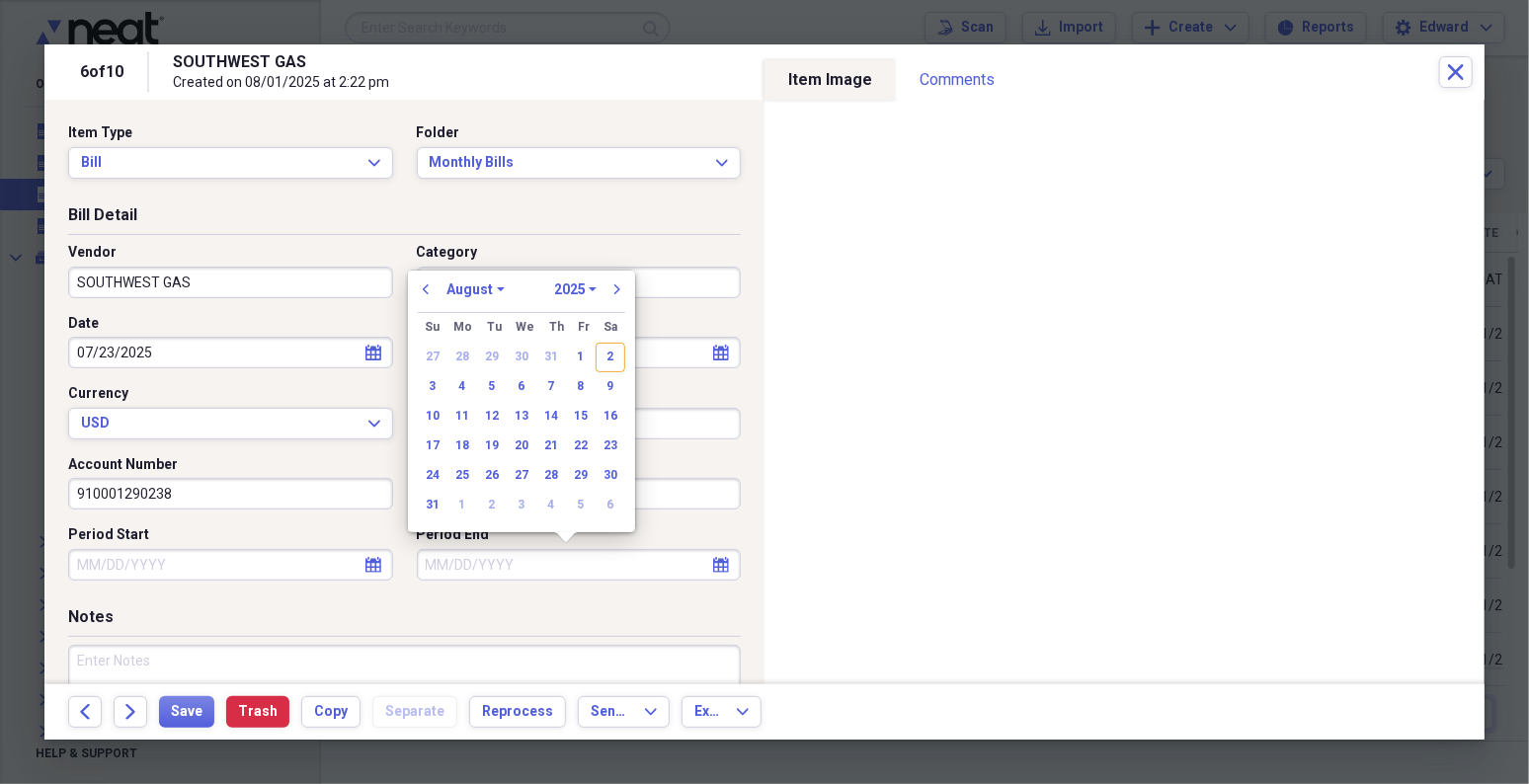 type 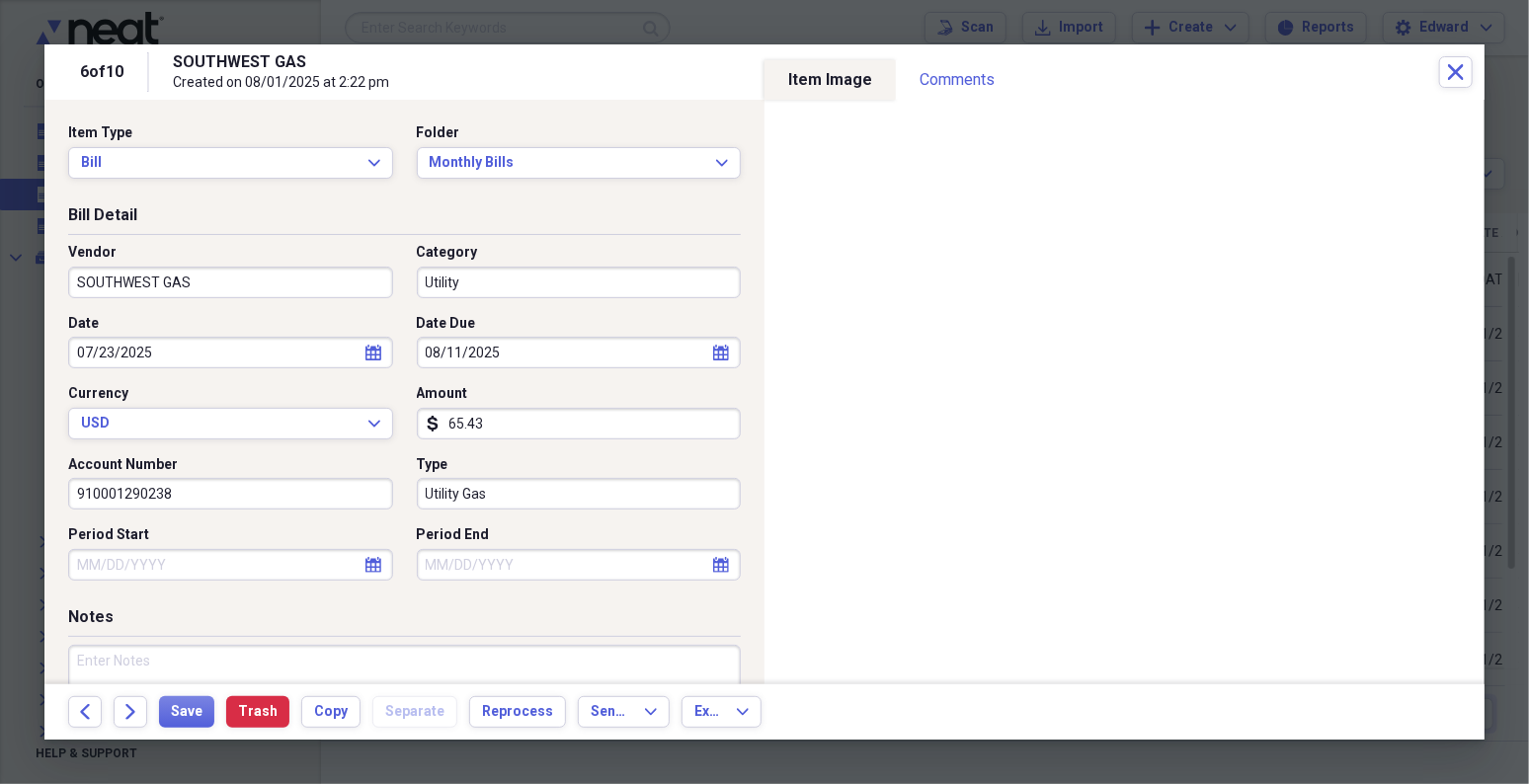 select on "6" 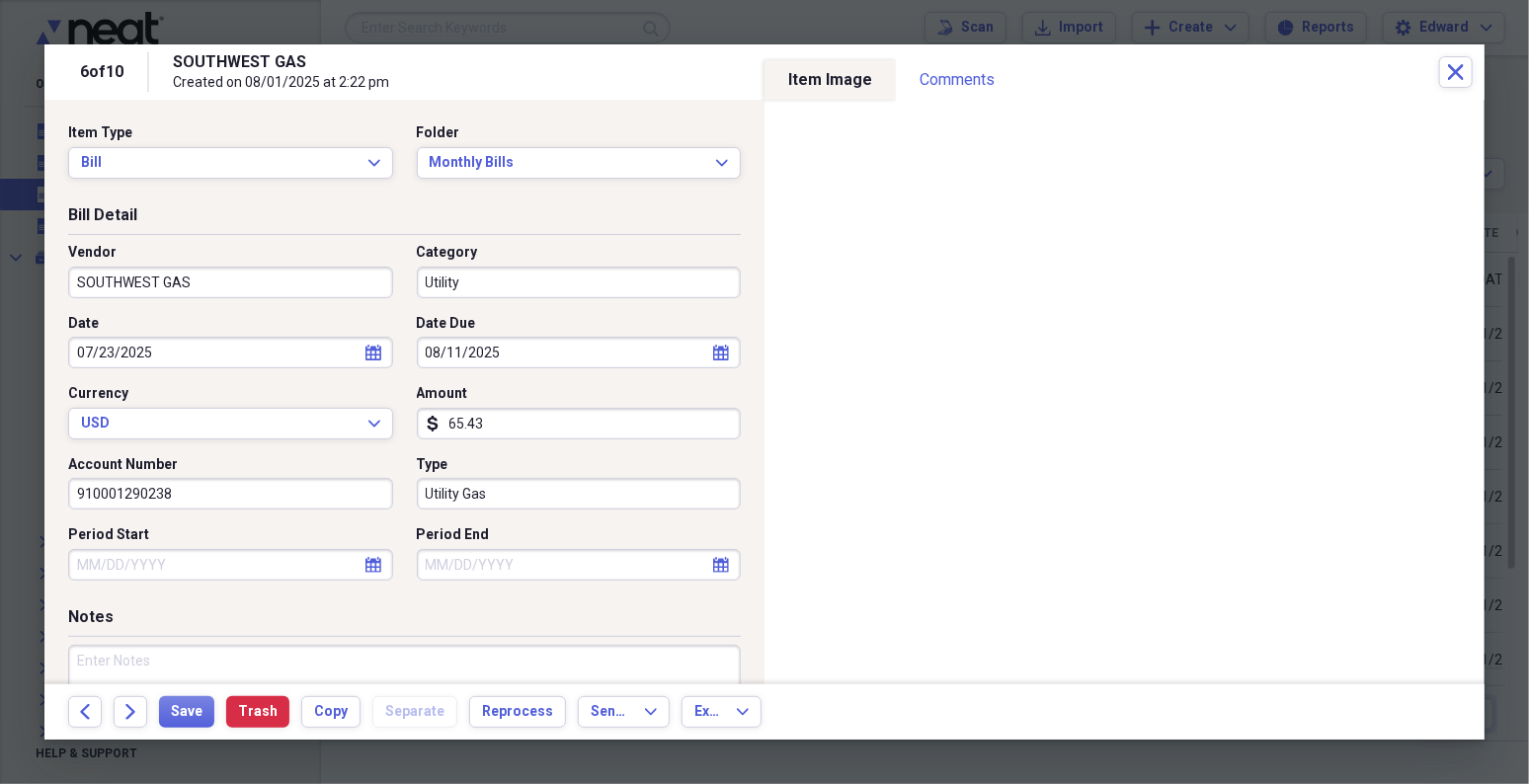 select on "2025" 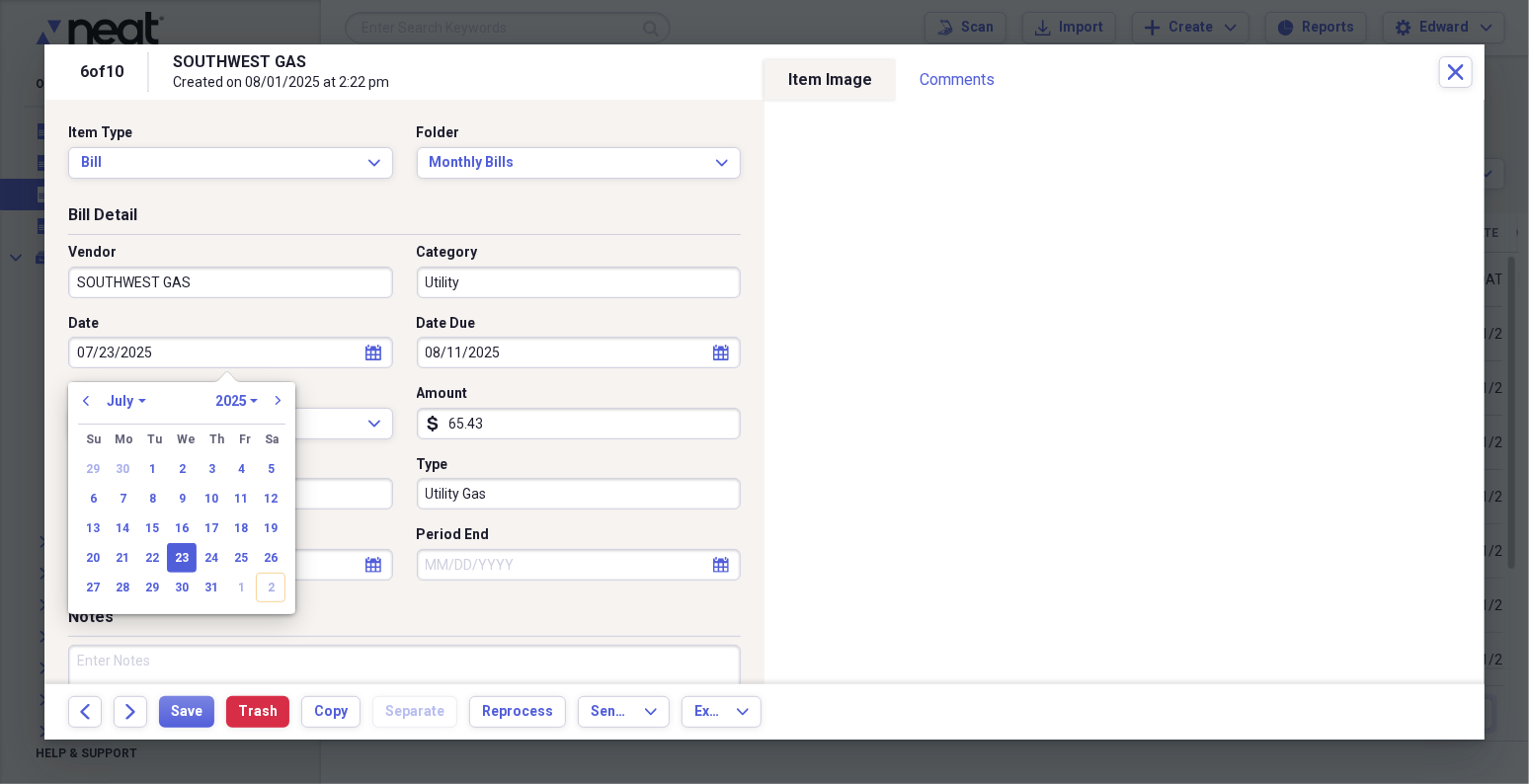 type 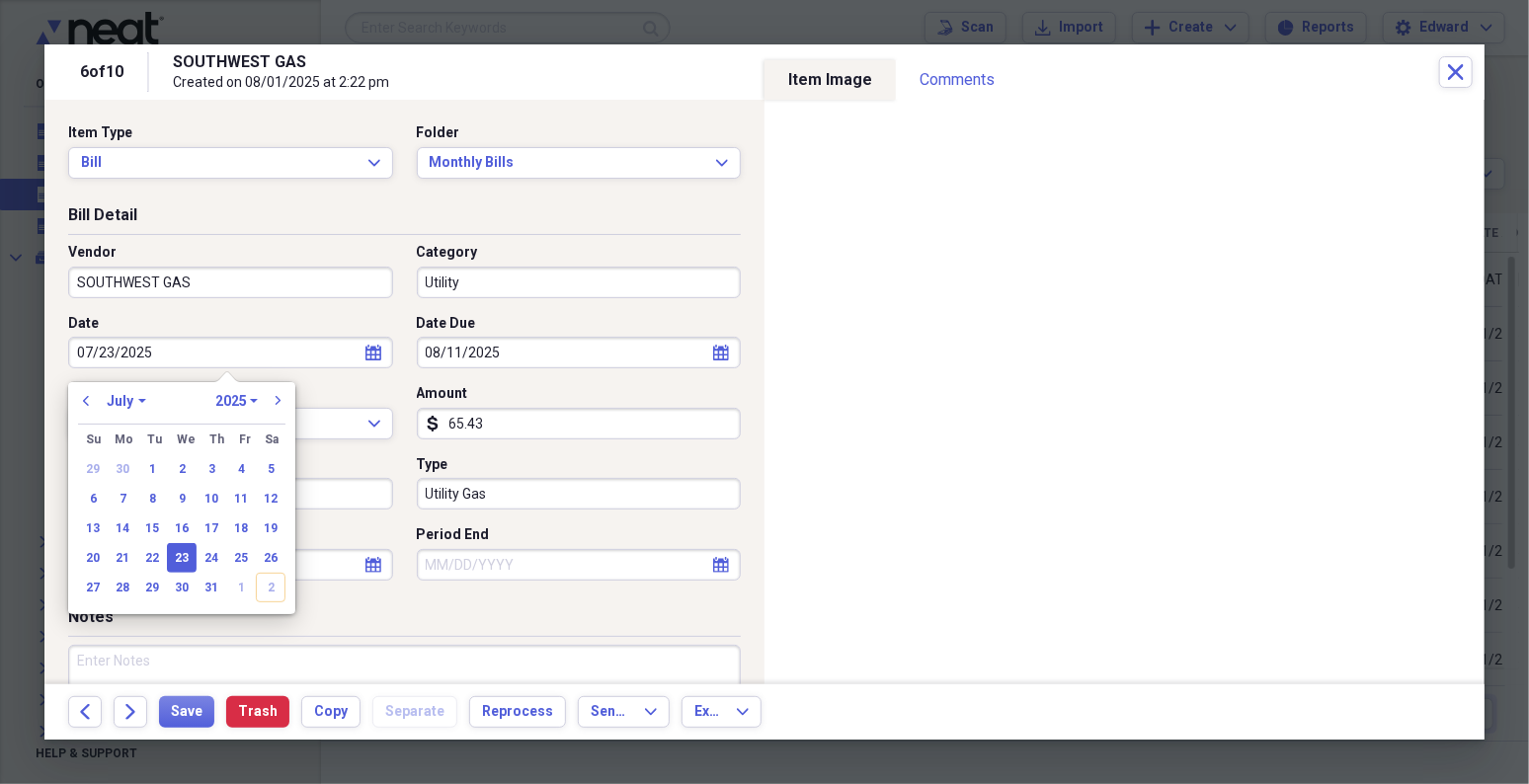 type 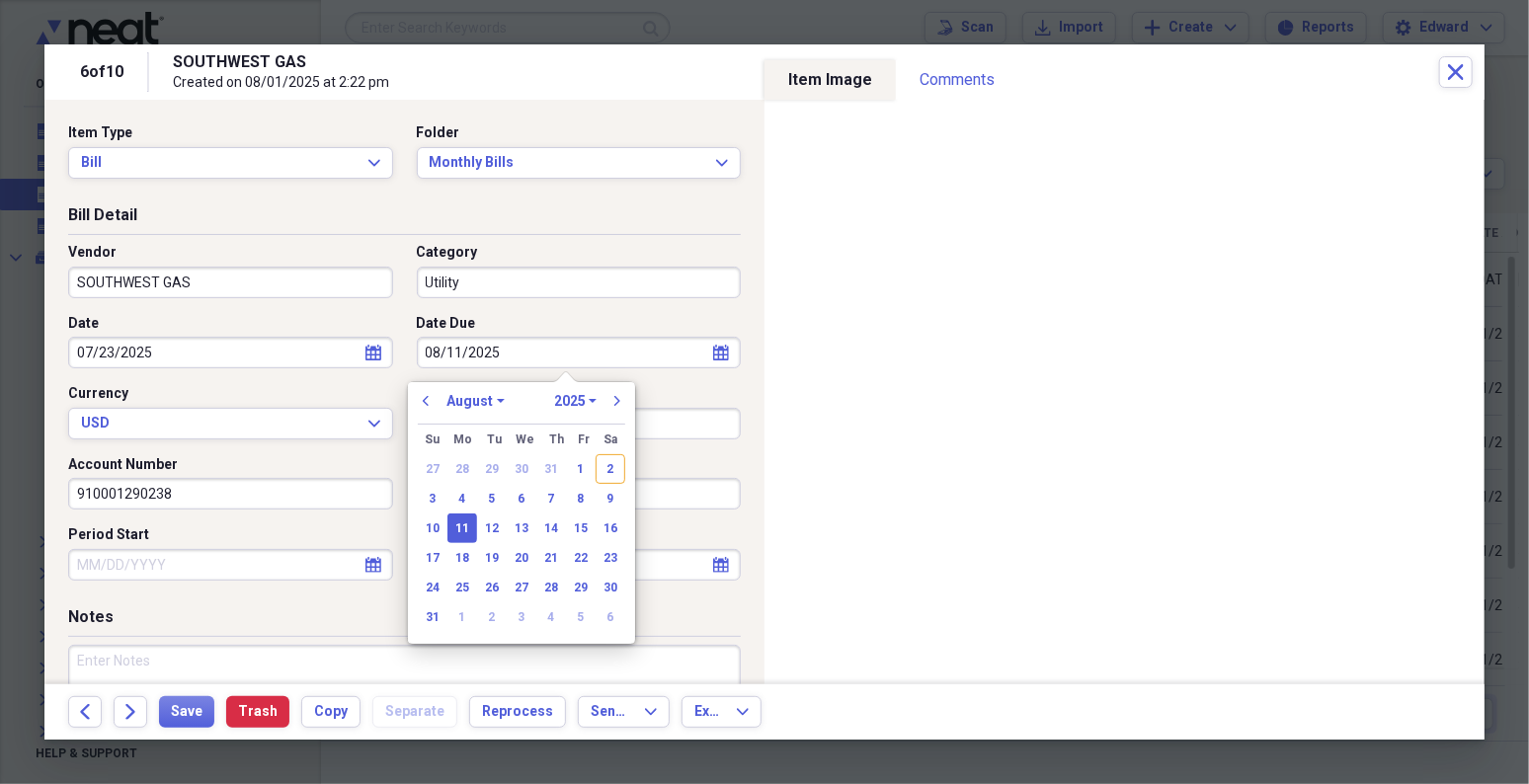 type 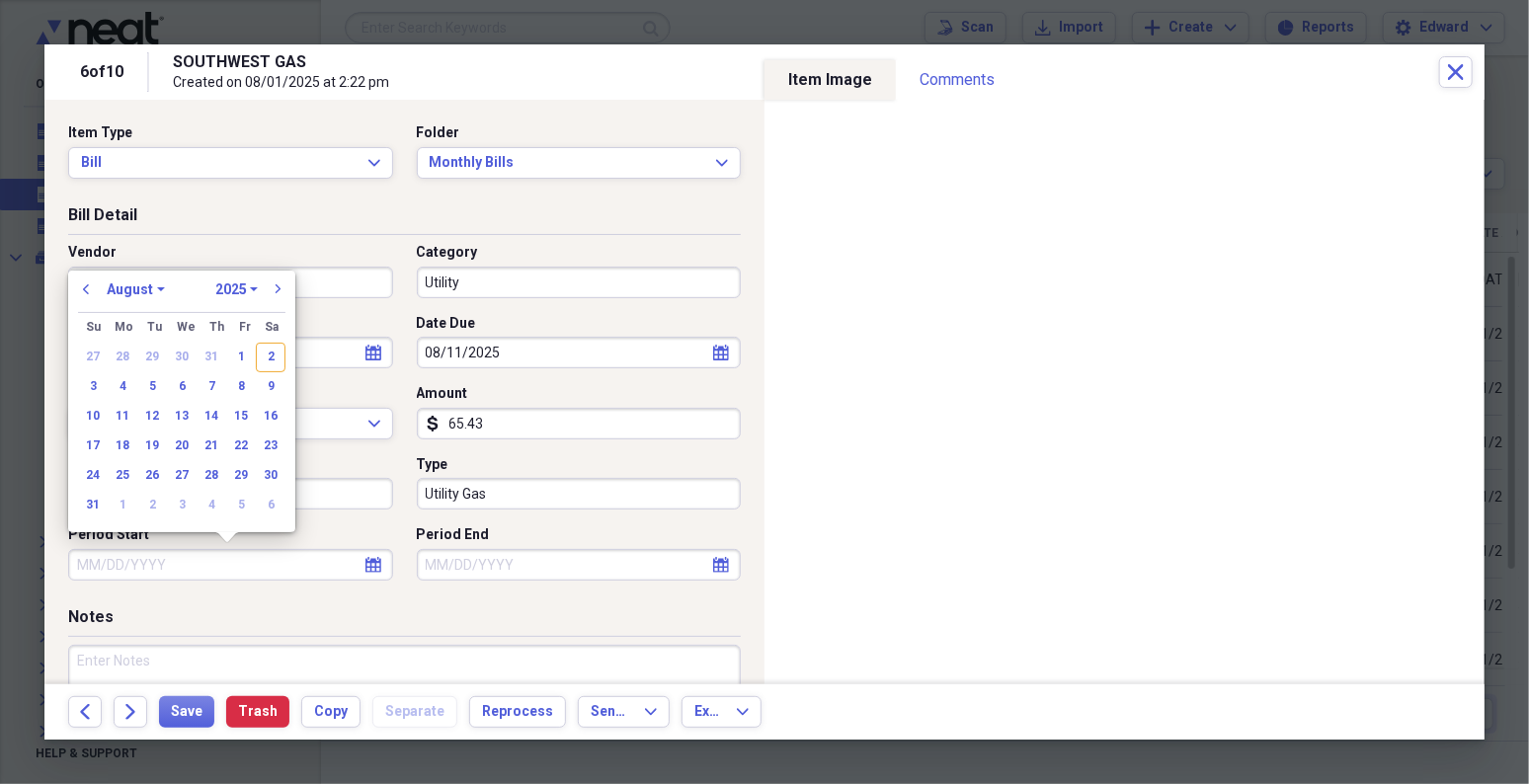 type 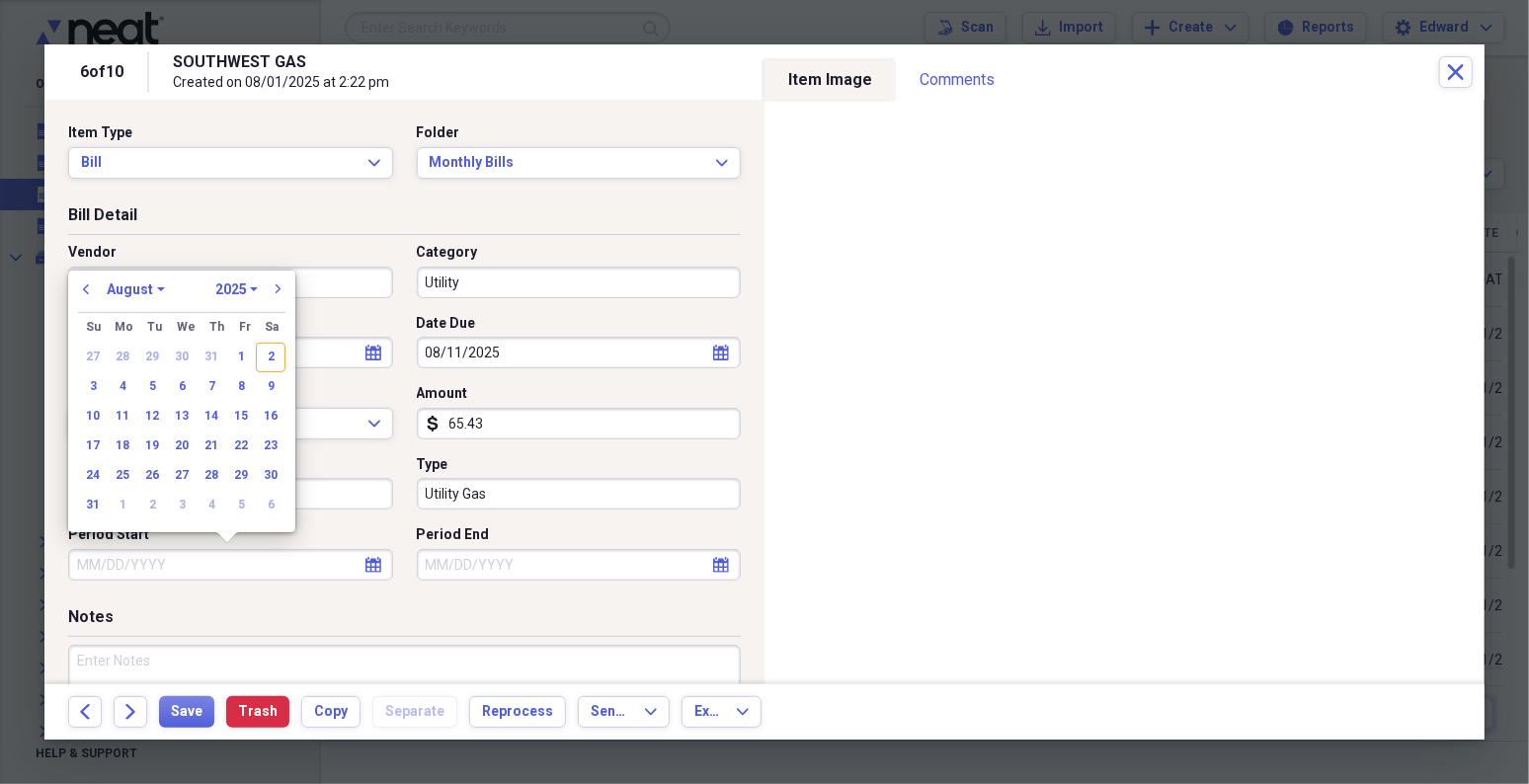 type 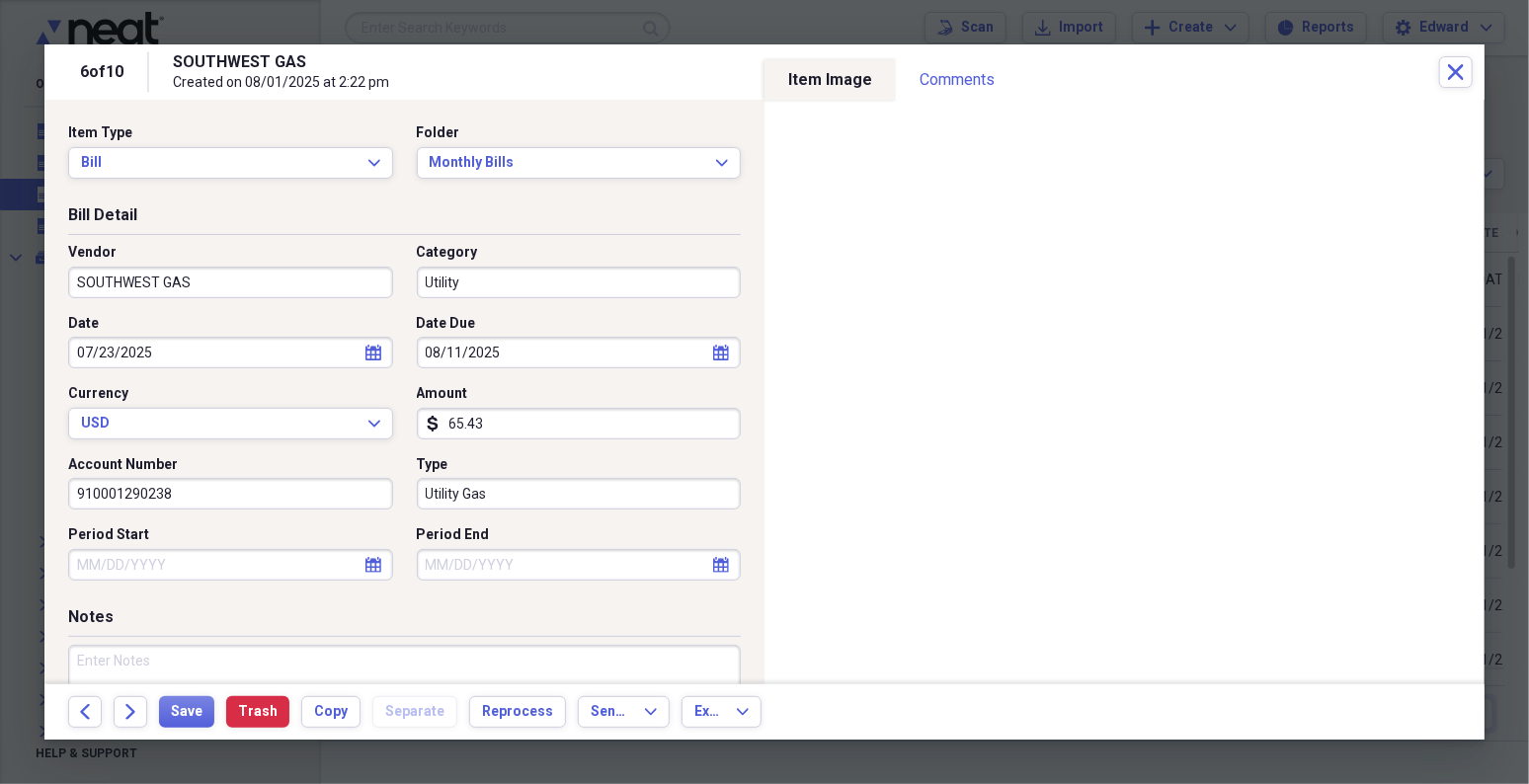 select on "7" 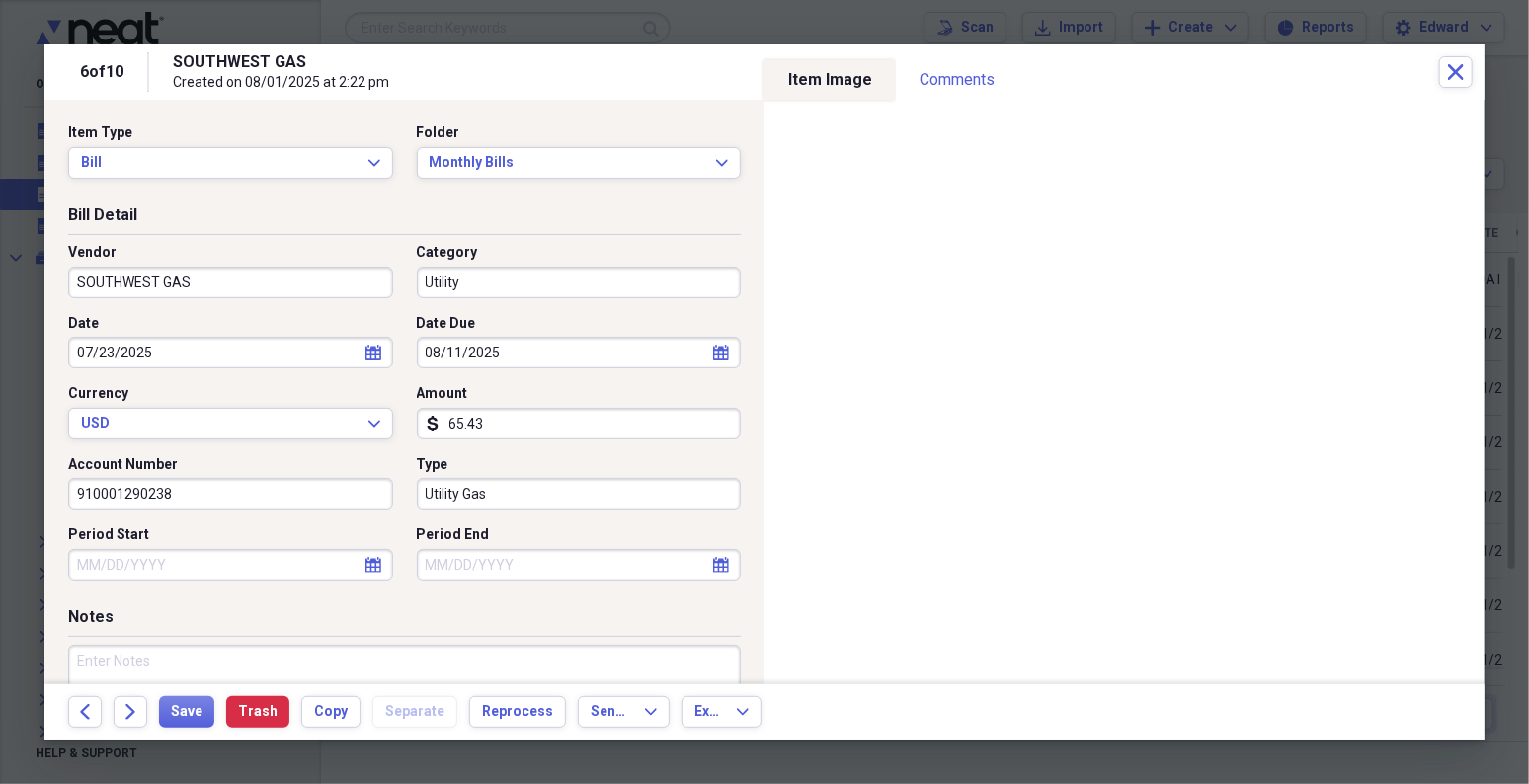 select on "2025" 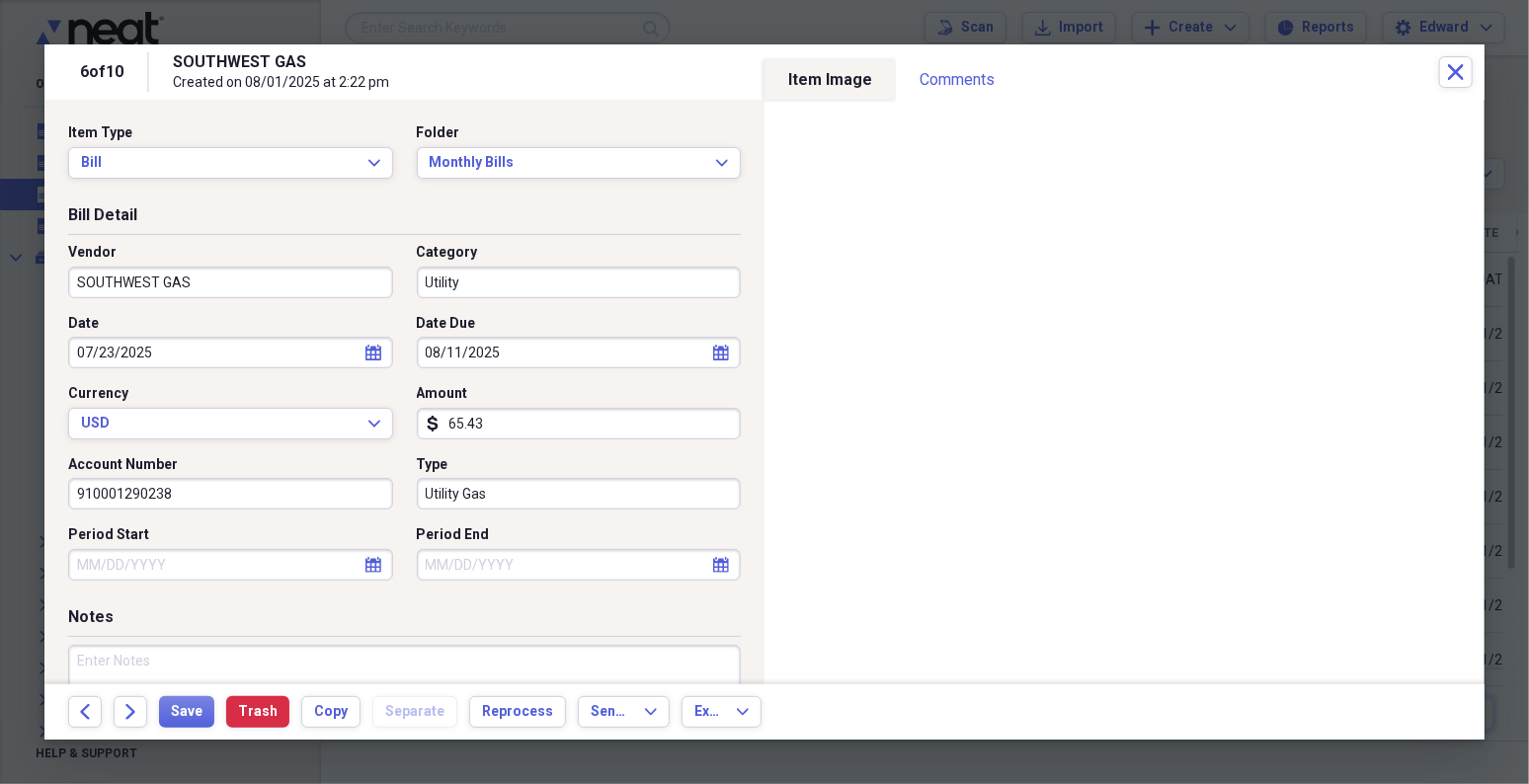 select on "6" 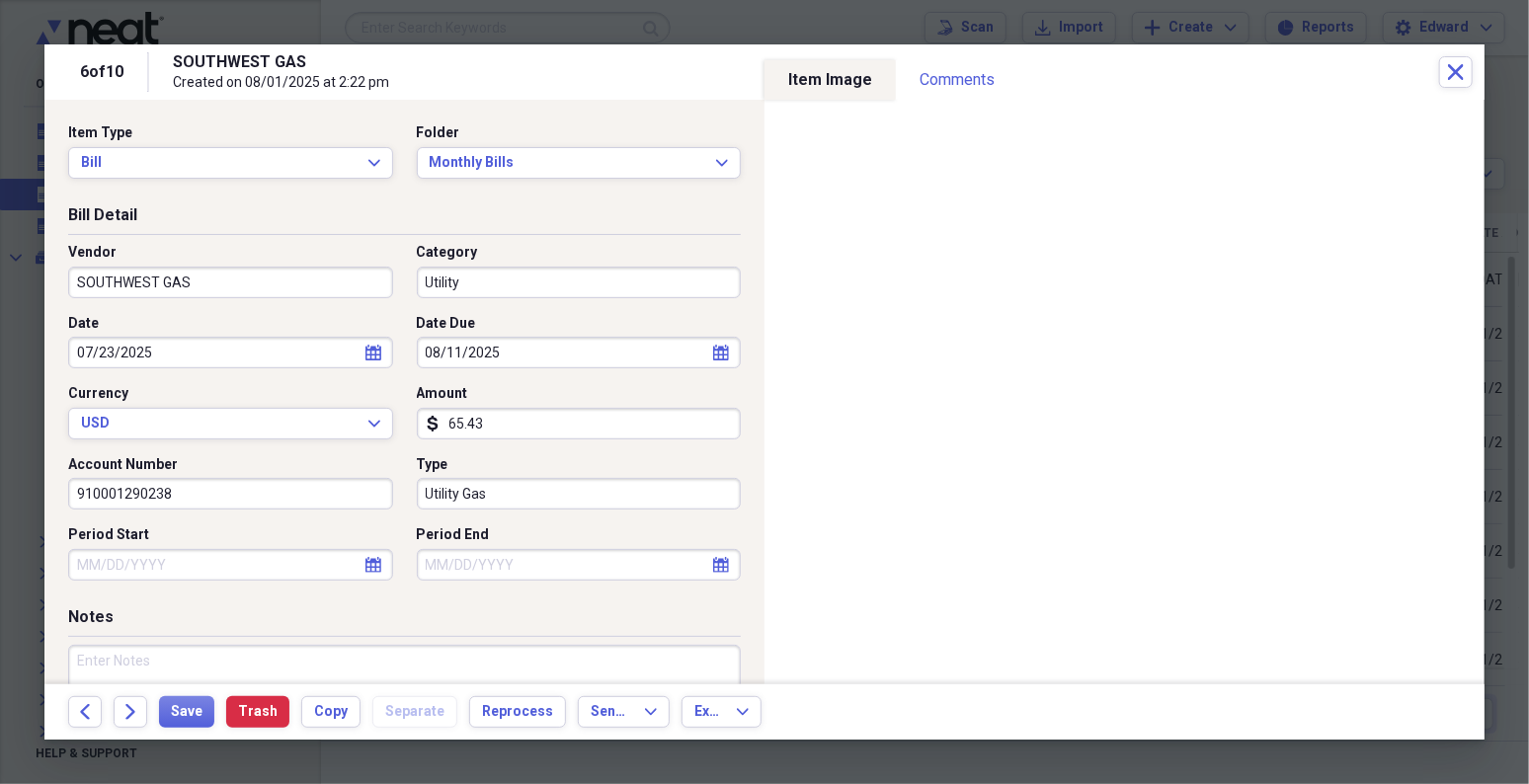 select on "2025" 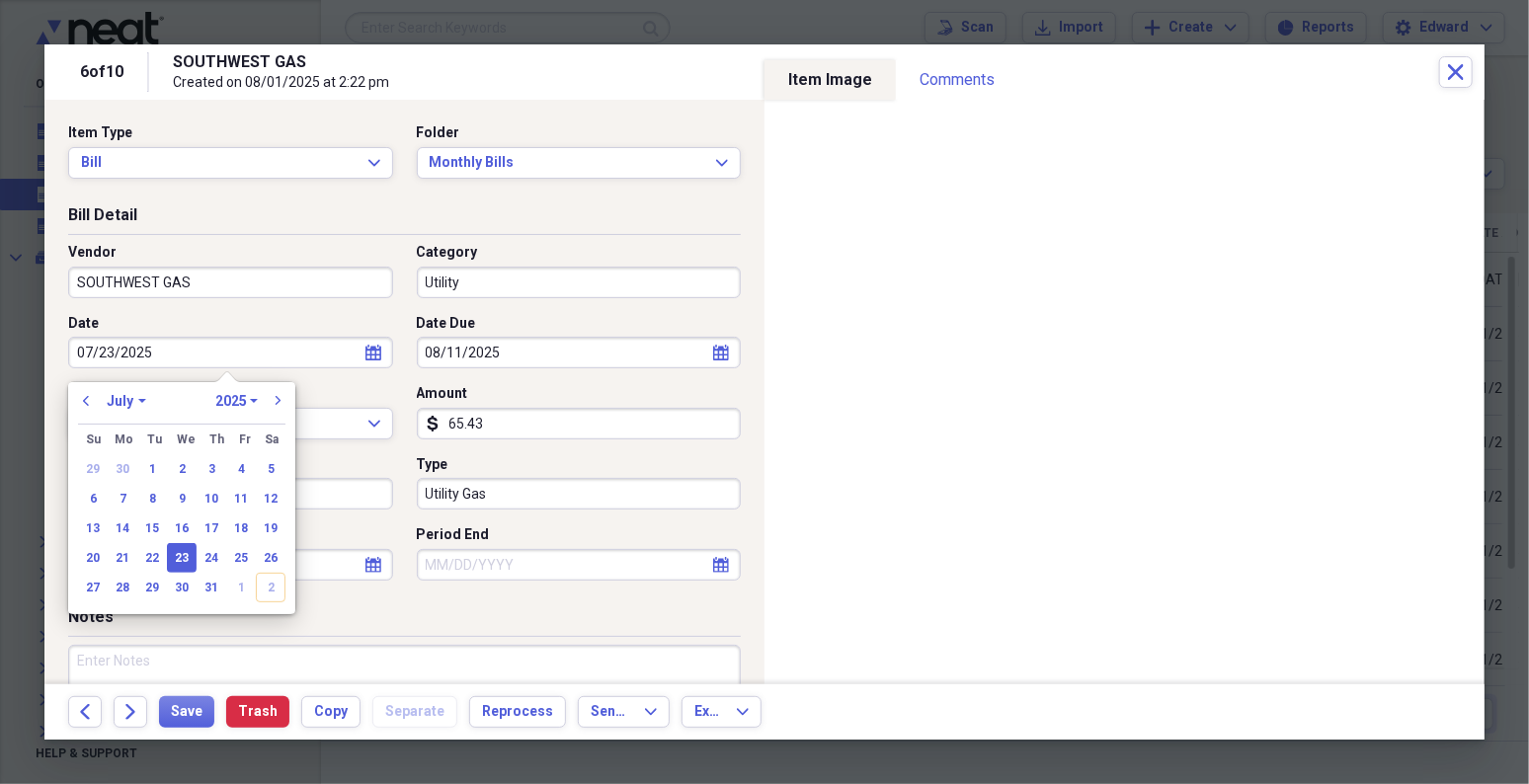 type 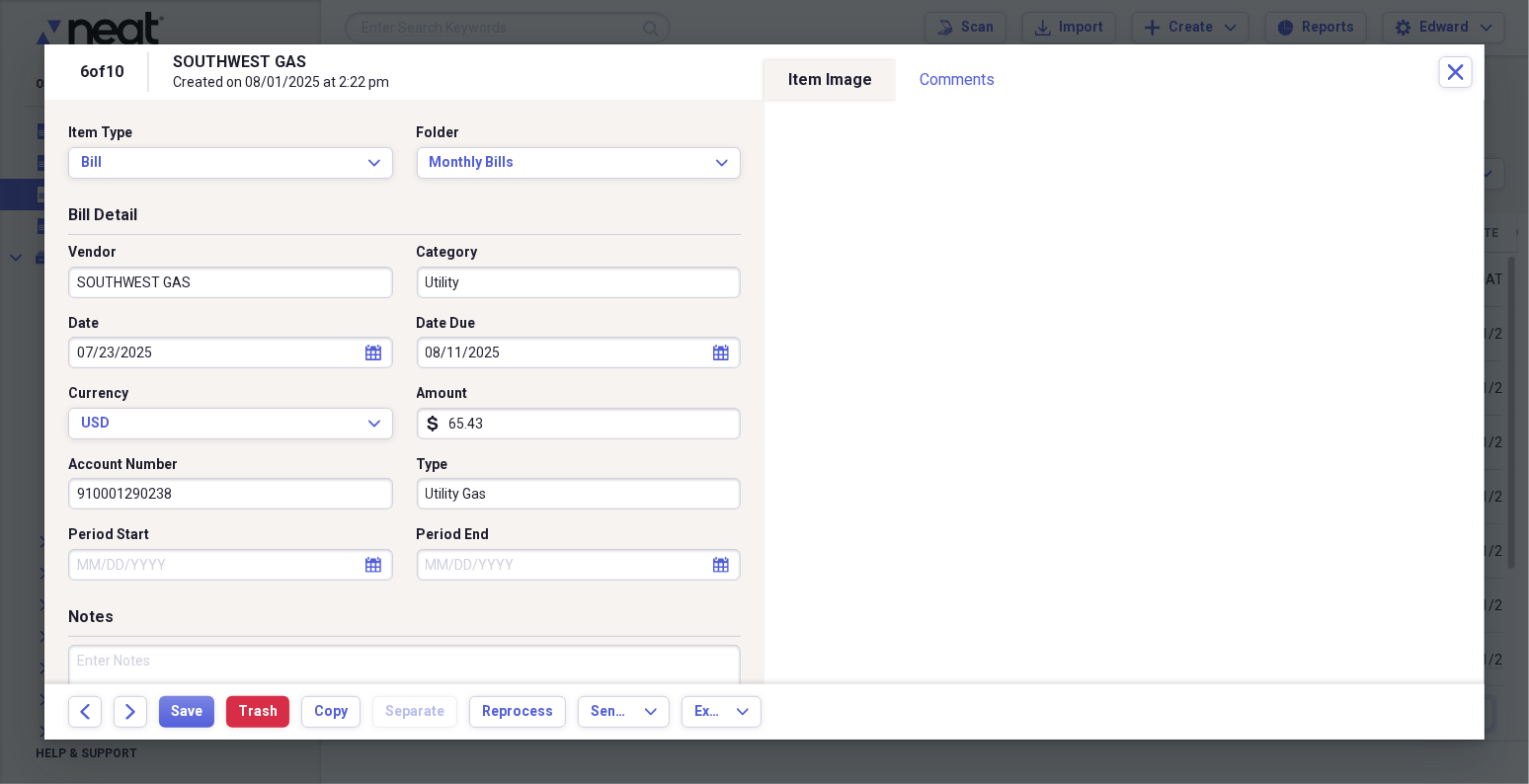 select on "7" 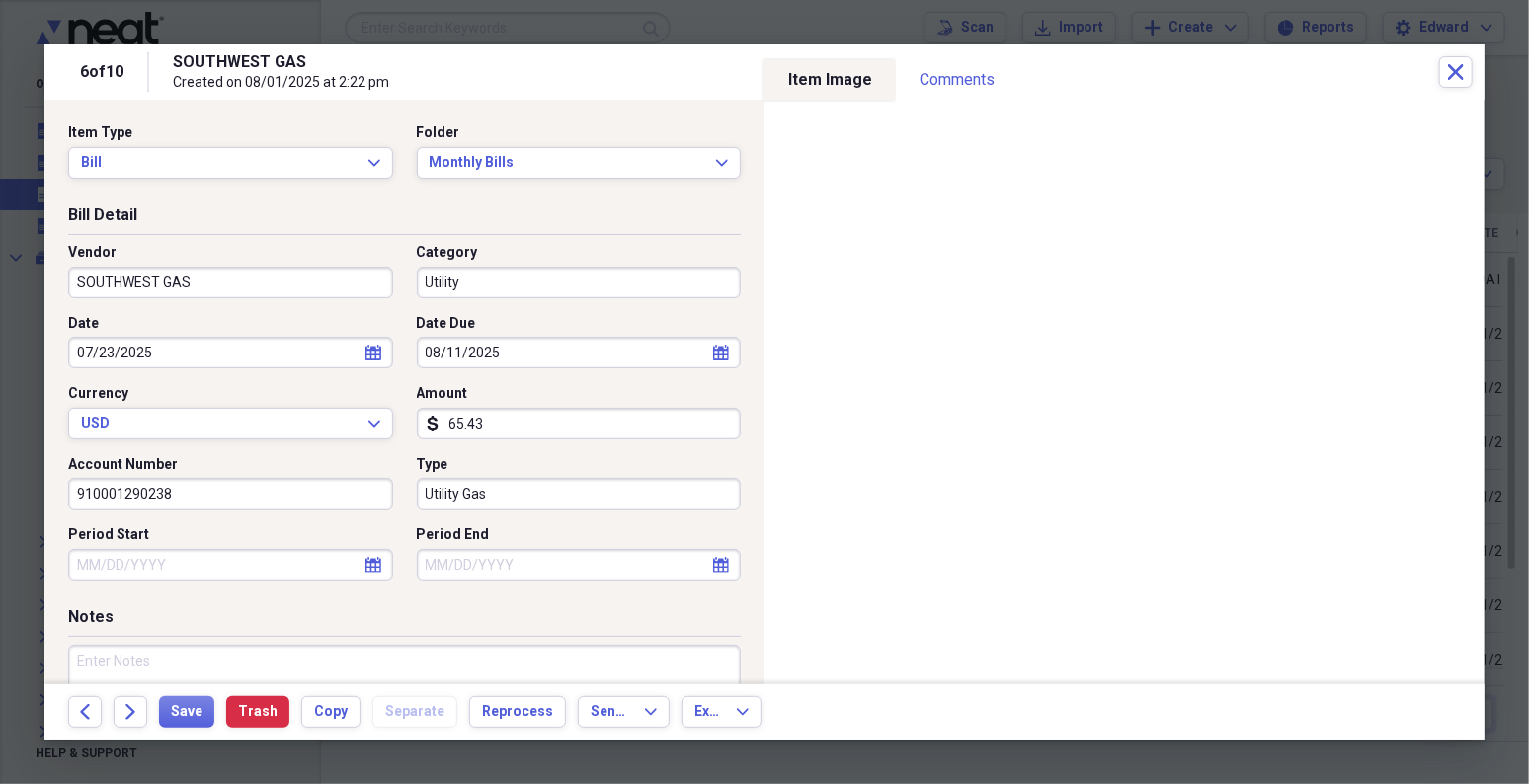 select on "2025" 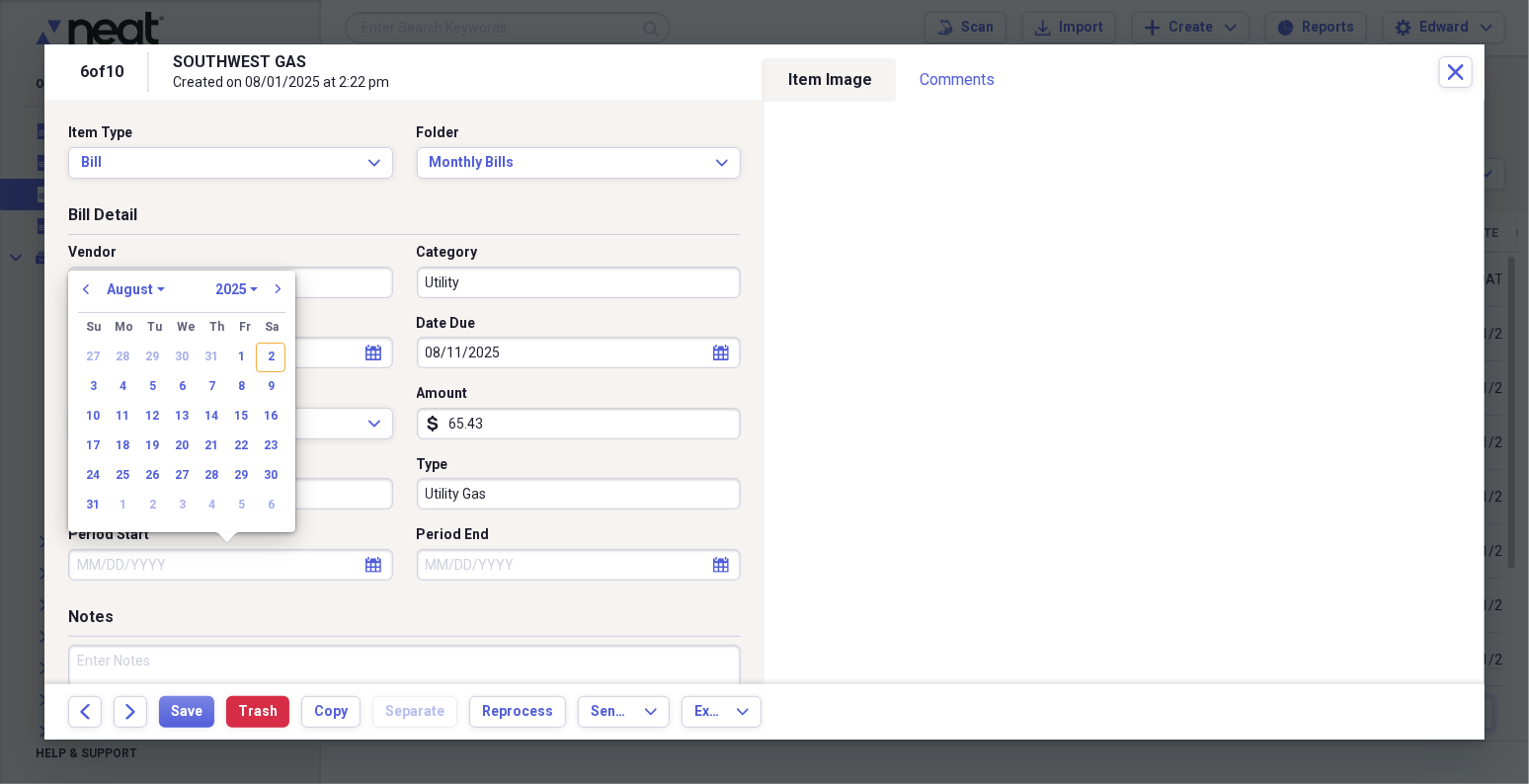 type 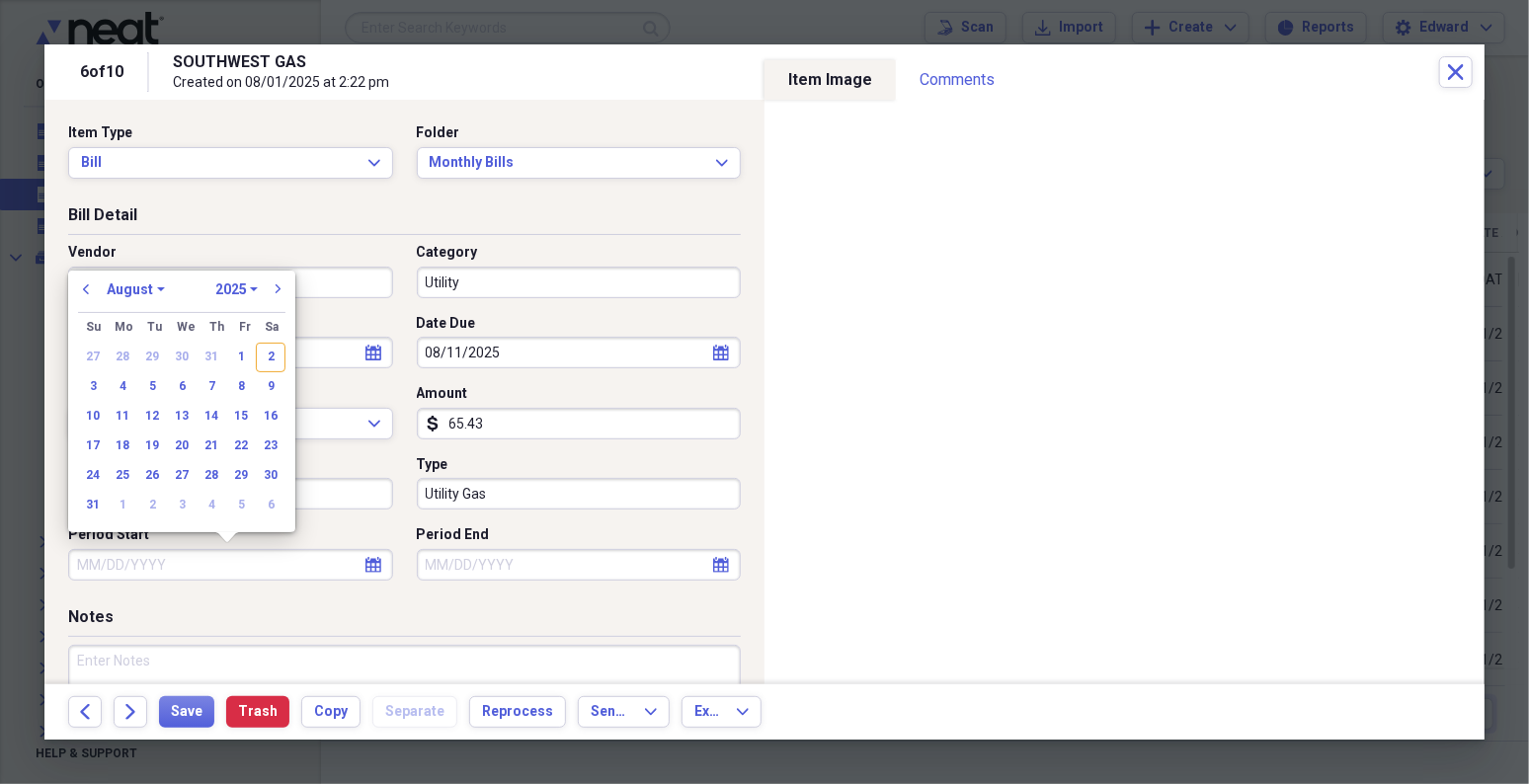 select on "7" 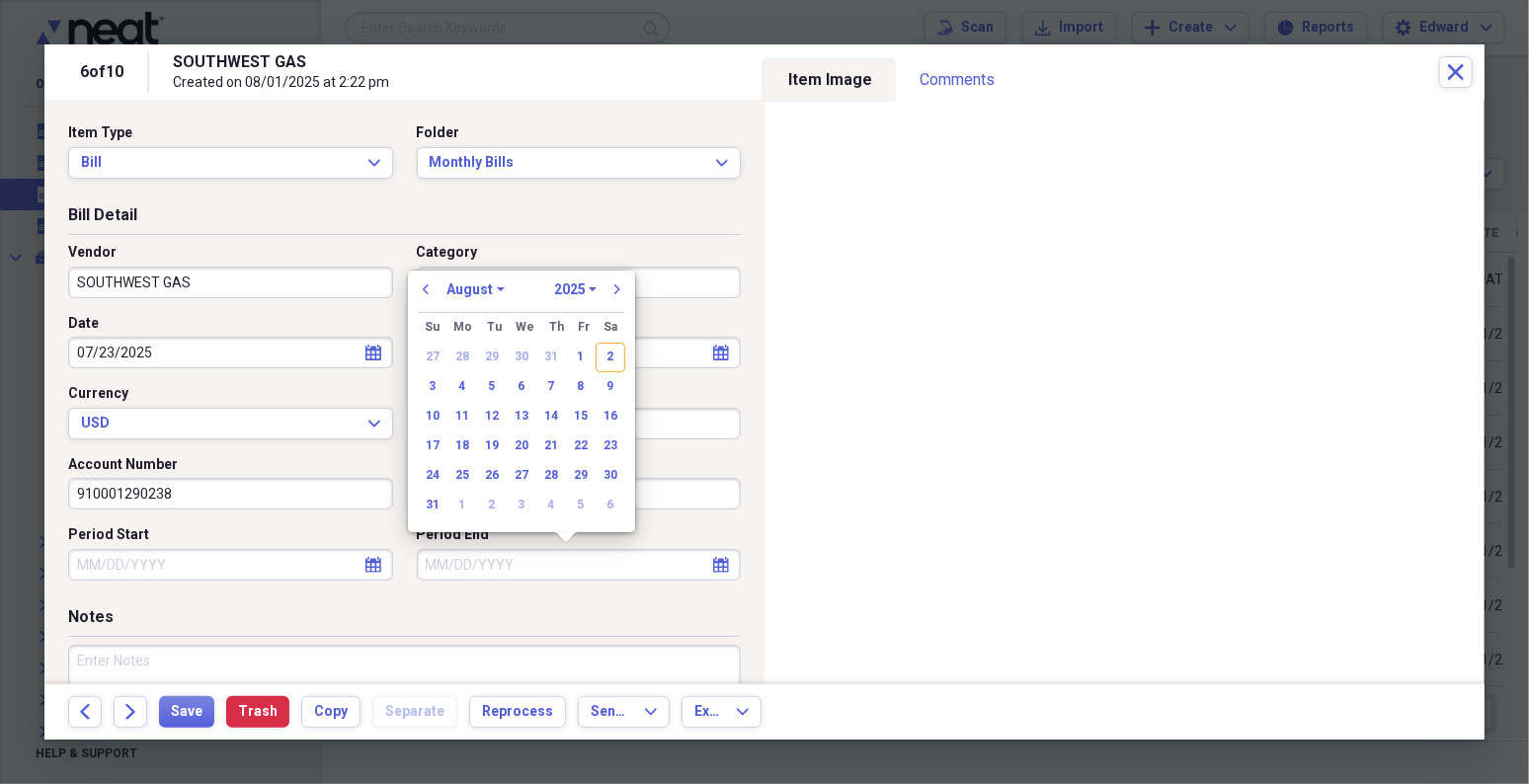type 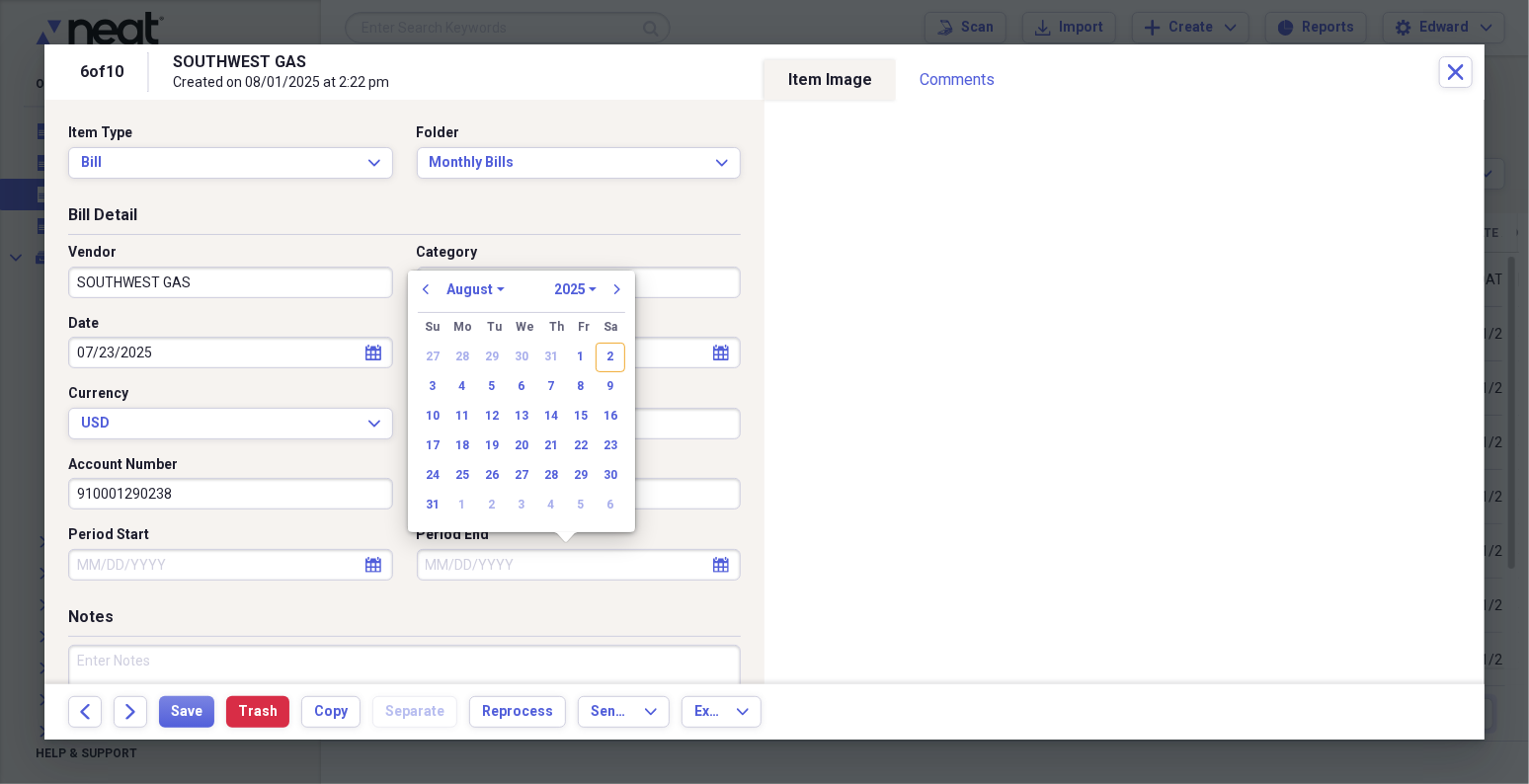 type 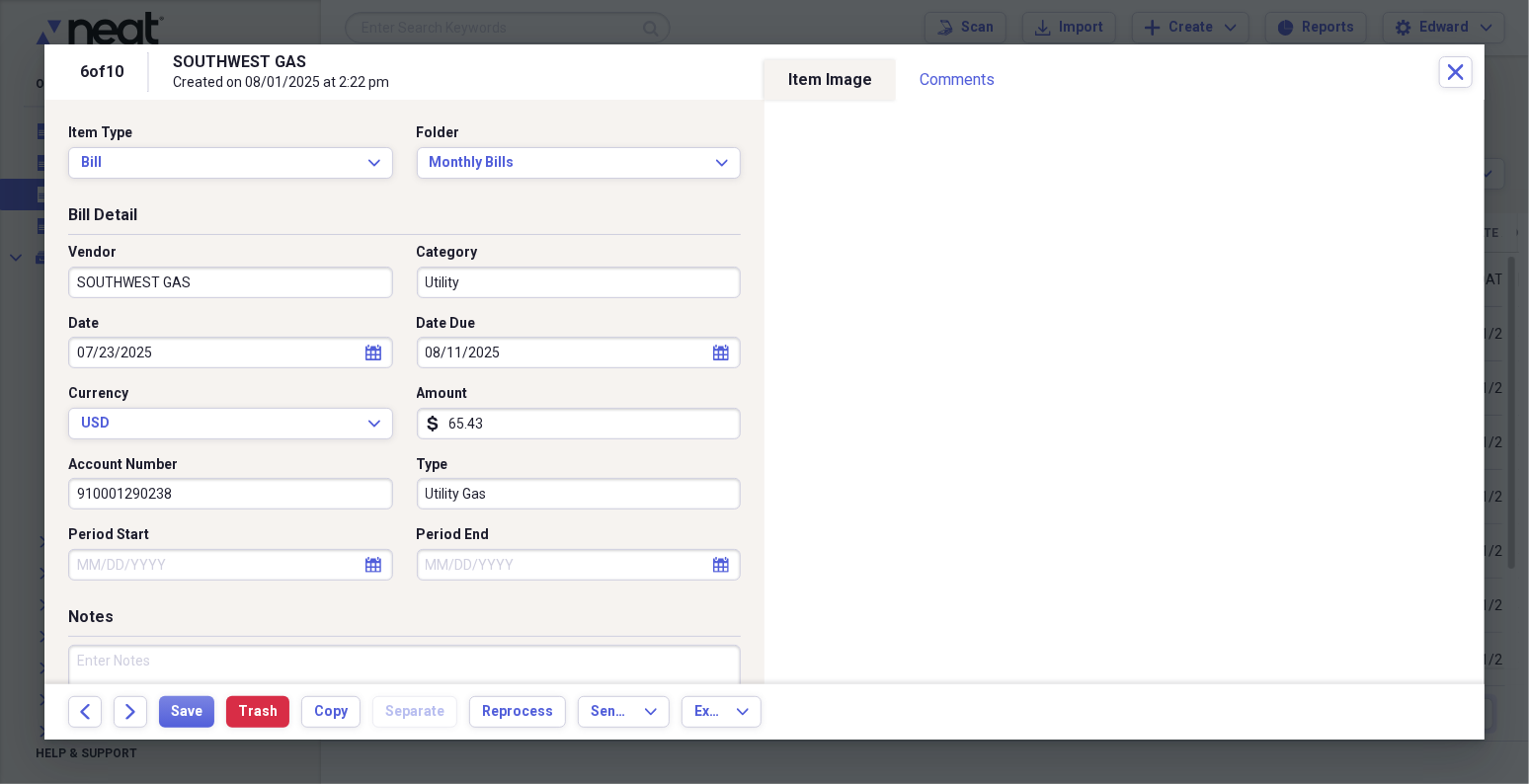 select on "6" 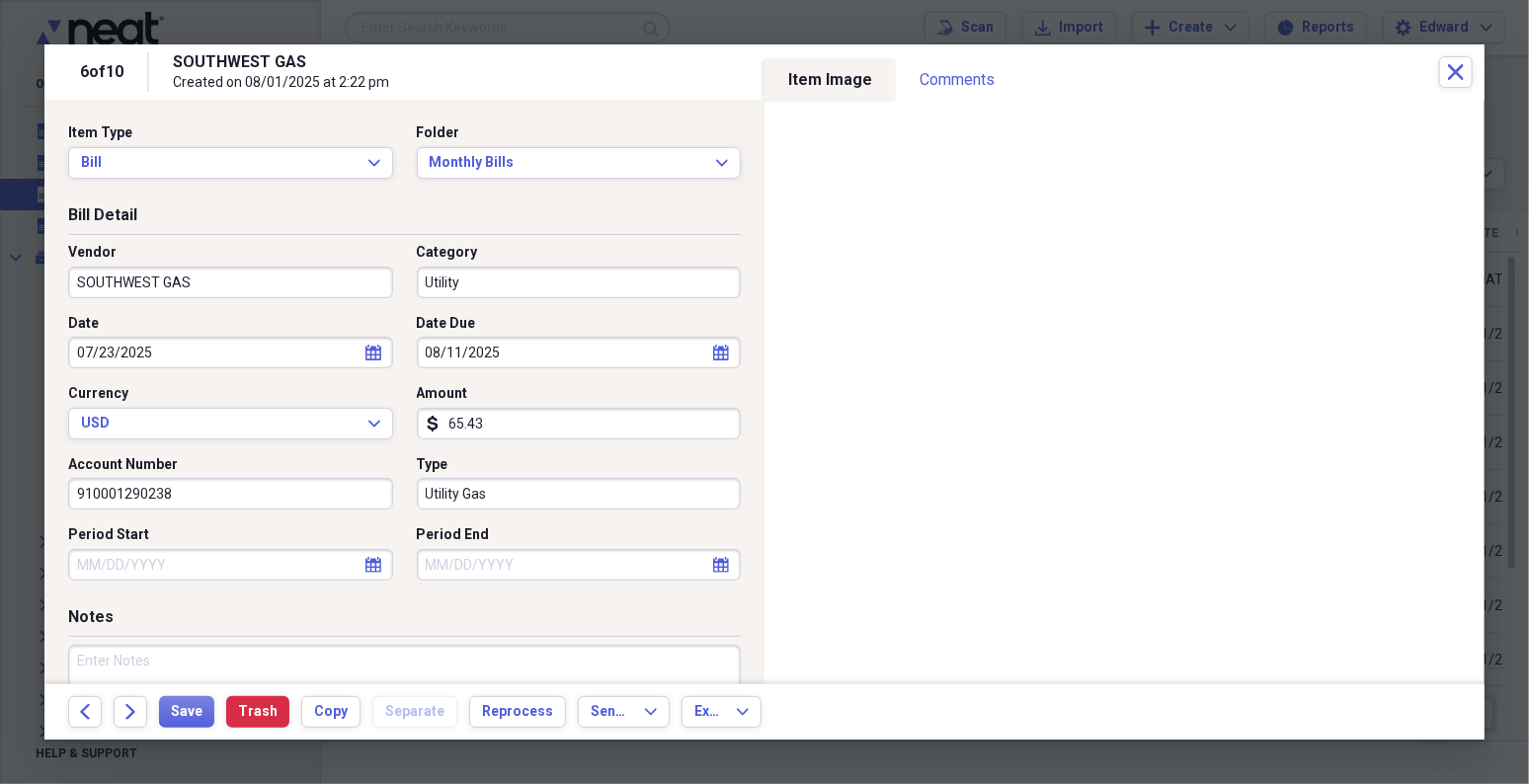 select on "2025" 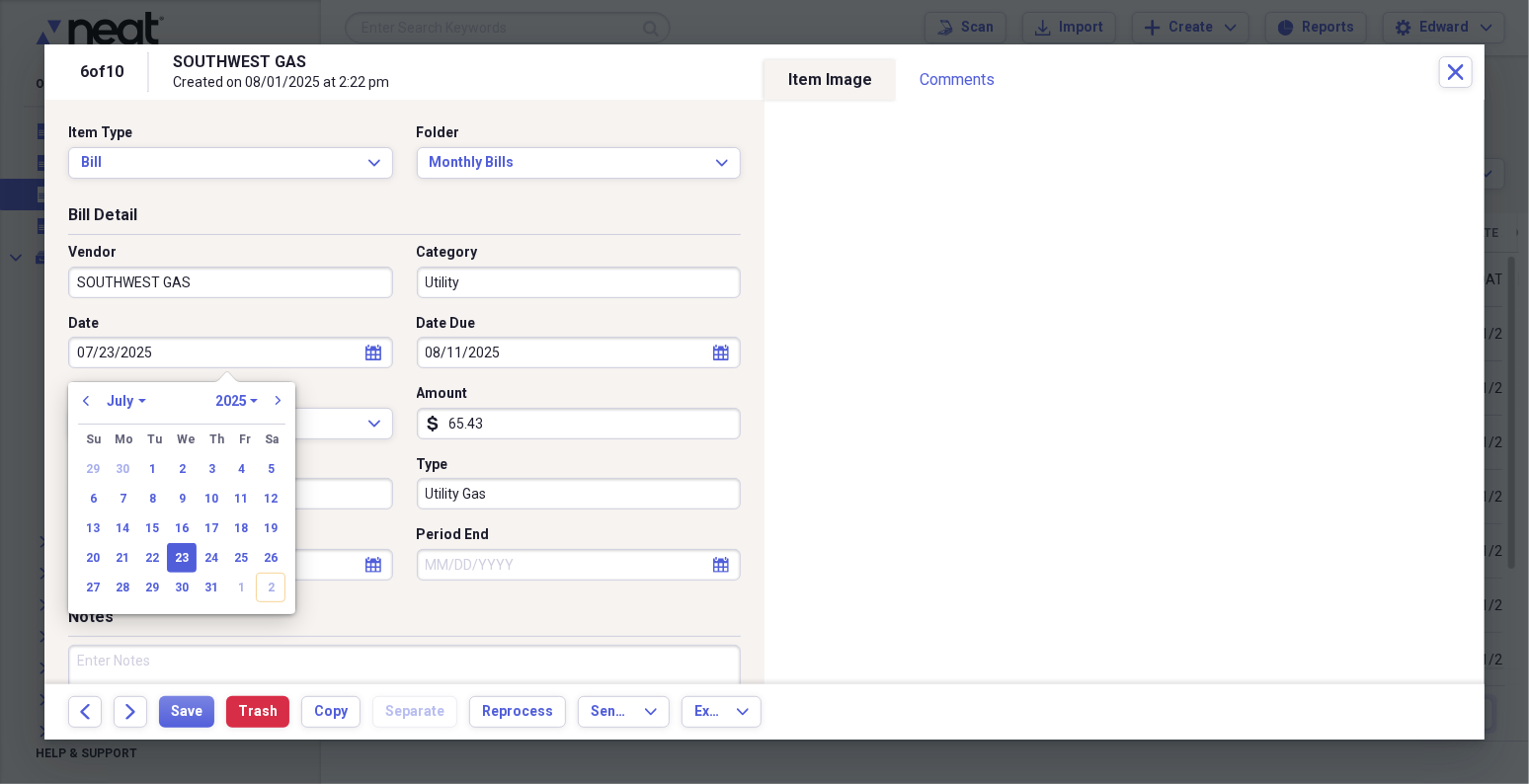 type 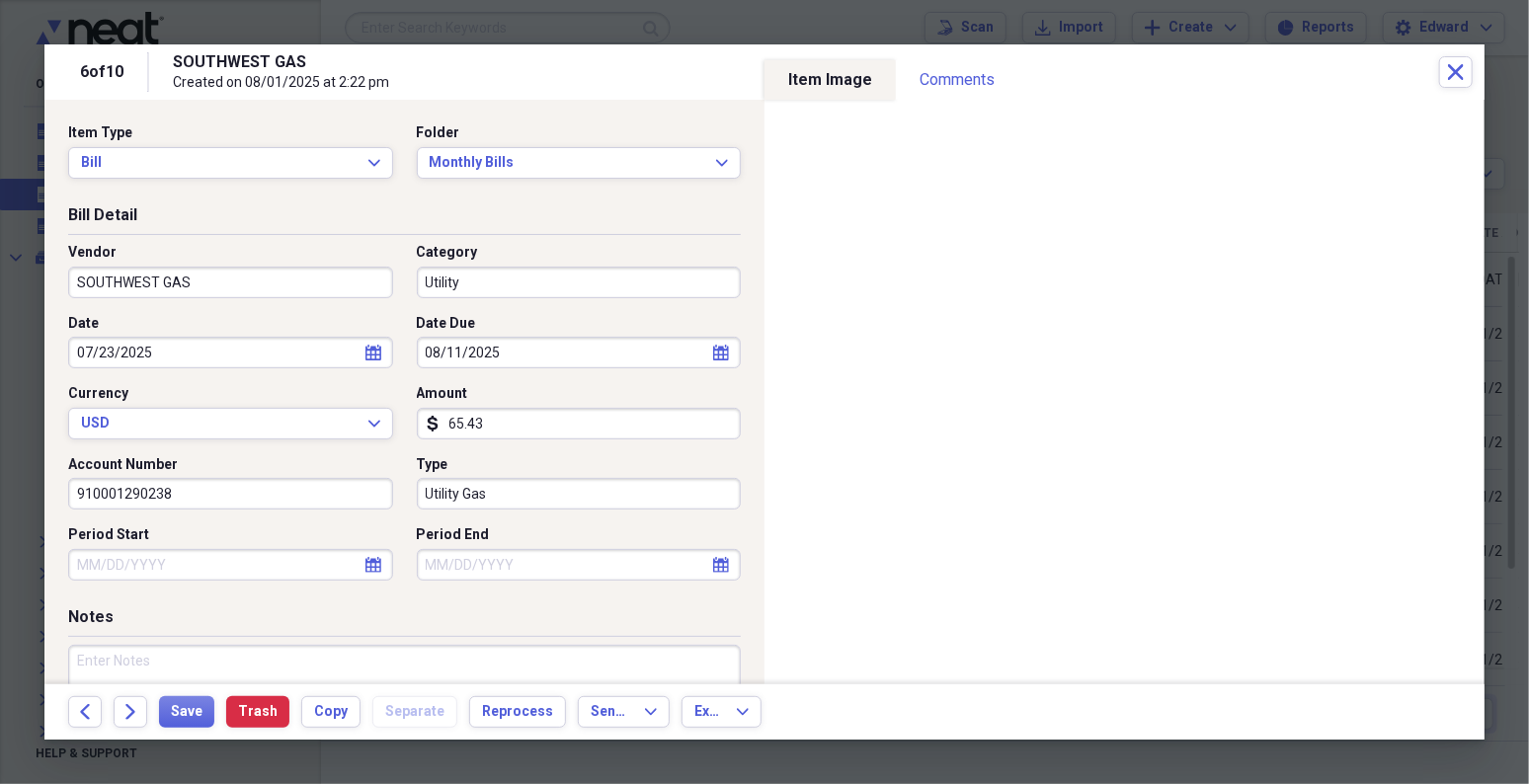 select on "7" 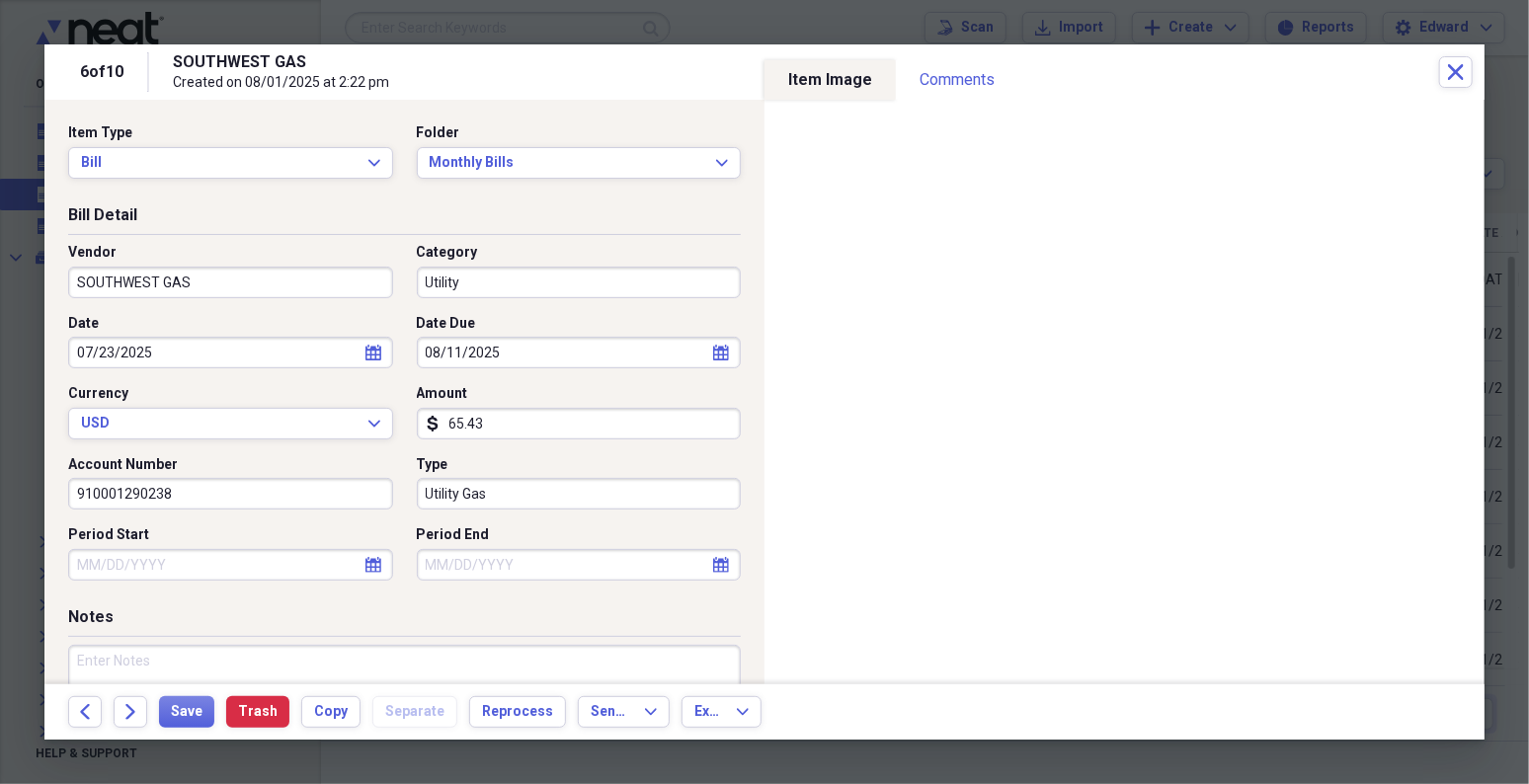 select on "2025" 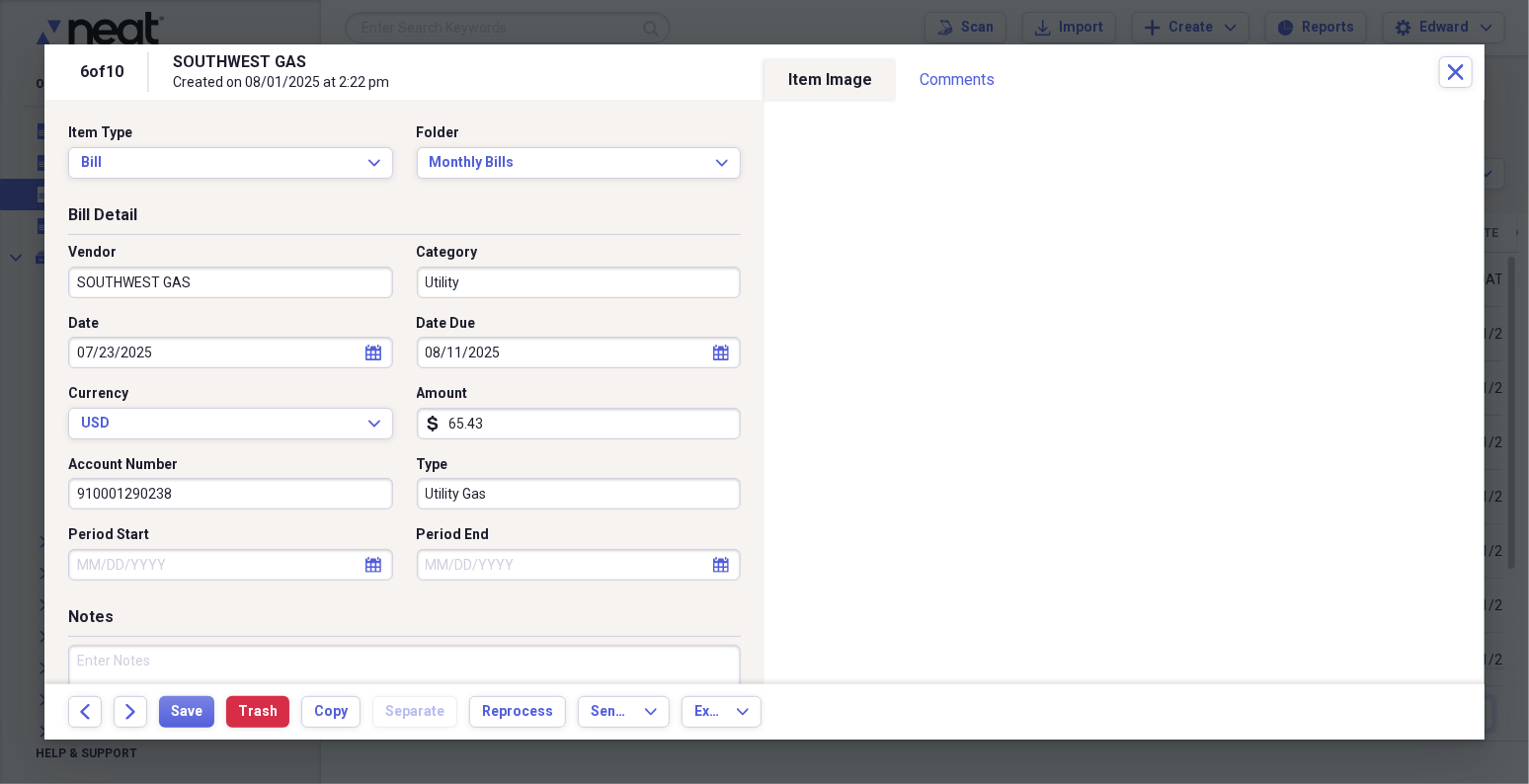 select on "2025" 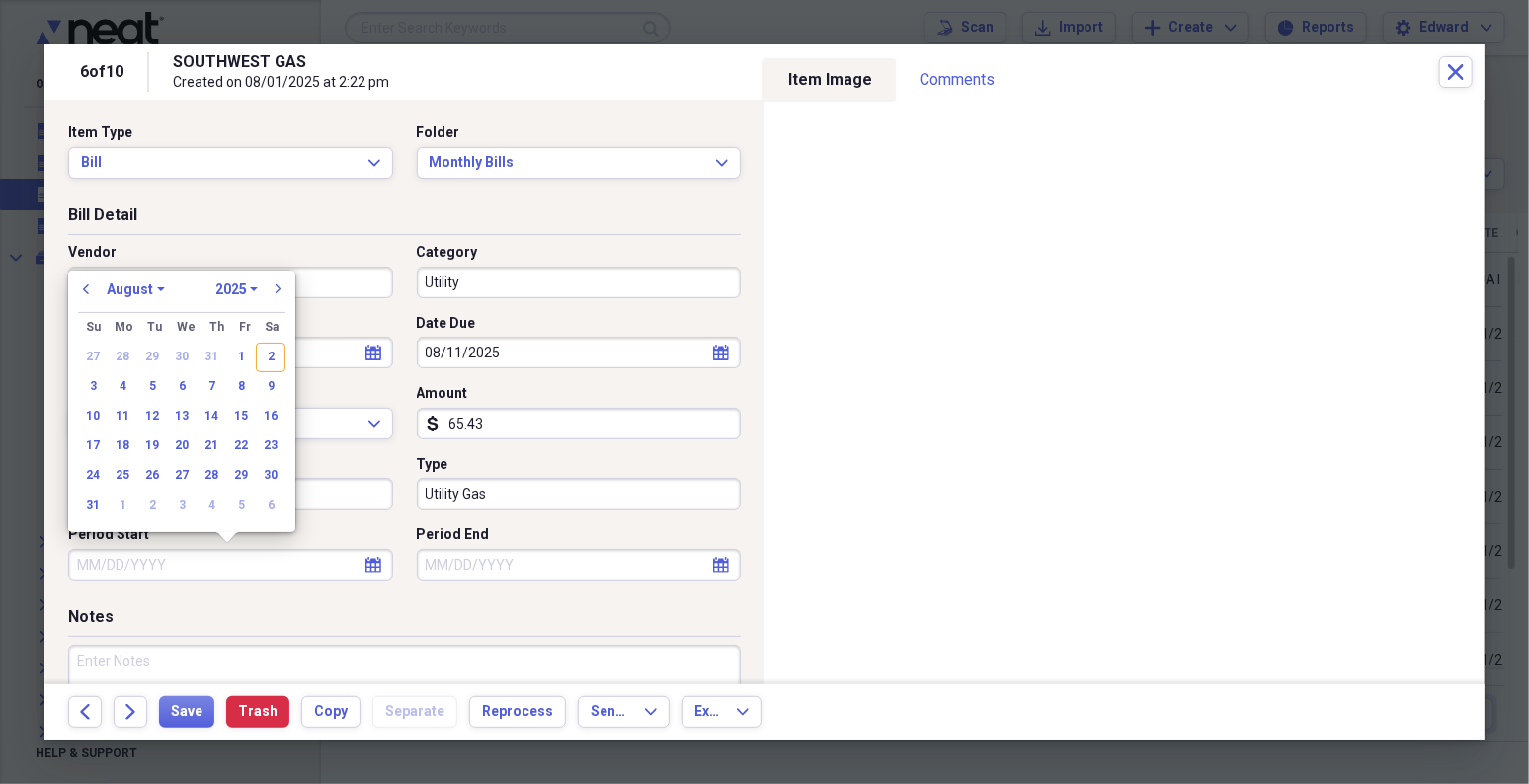 type 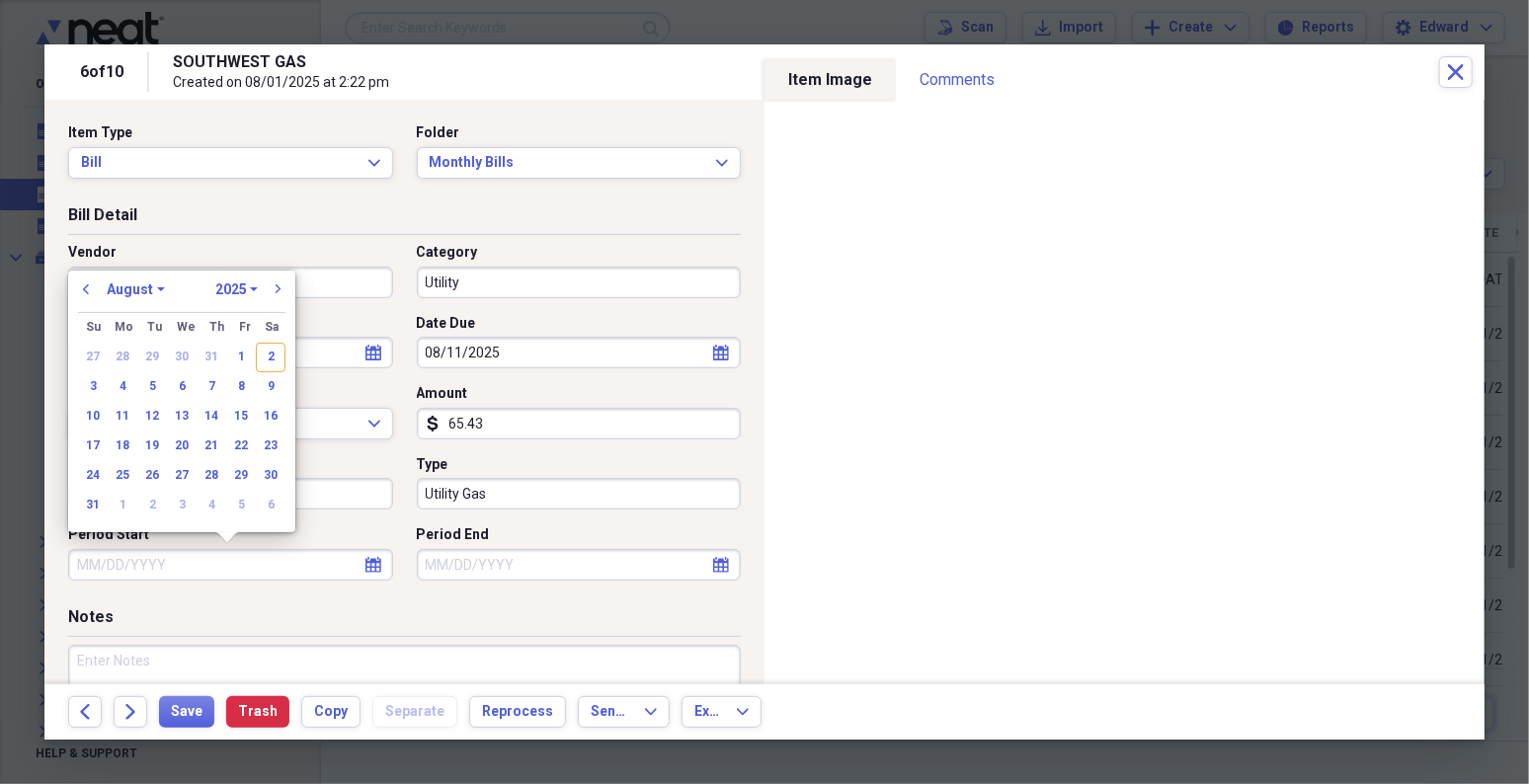 type 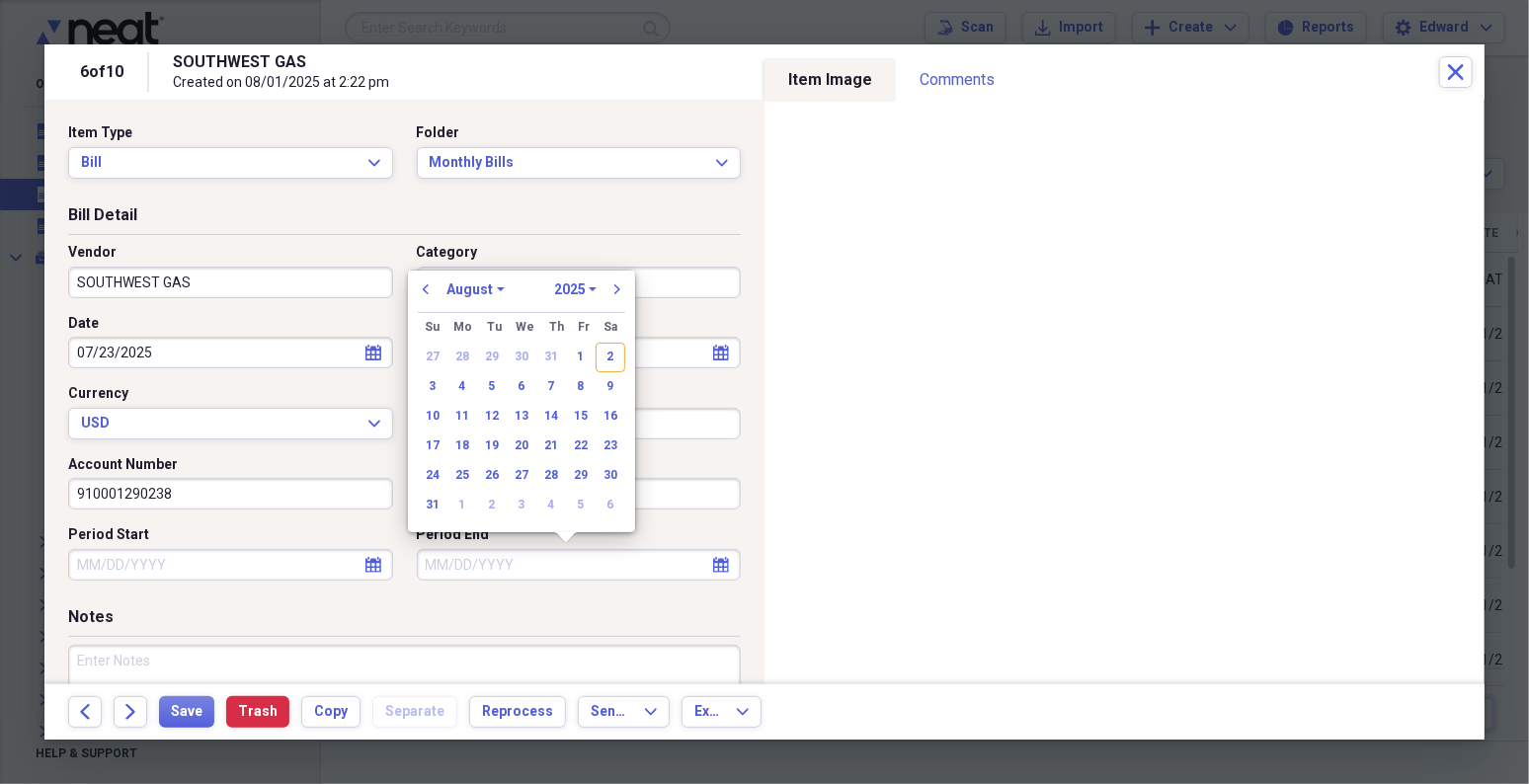 type 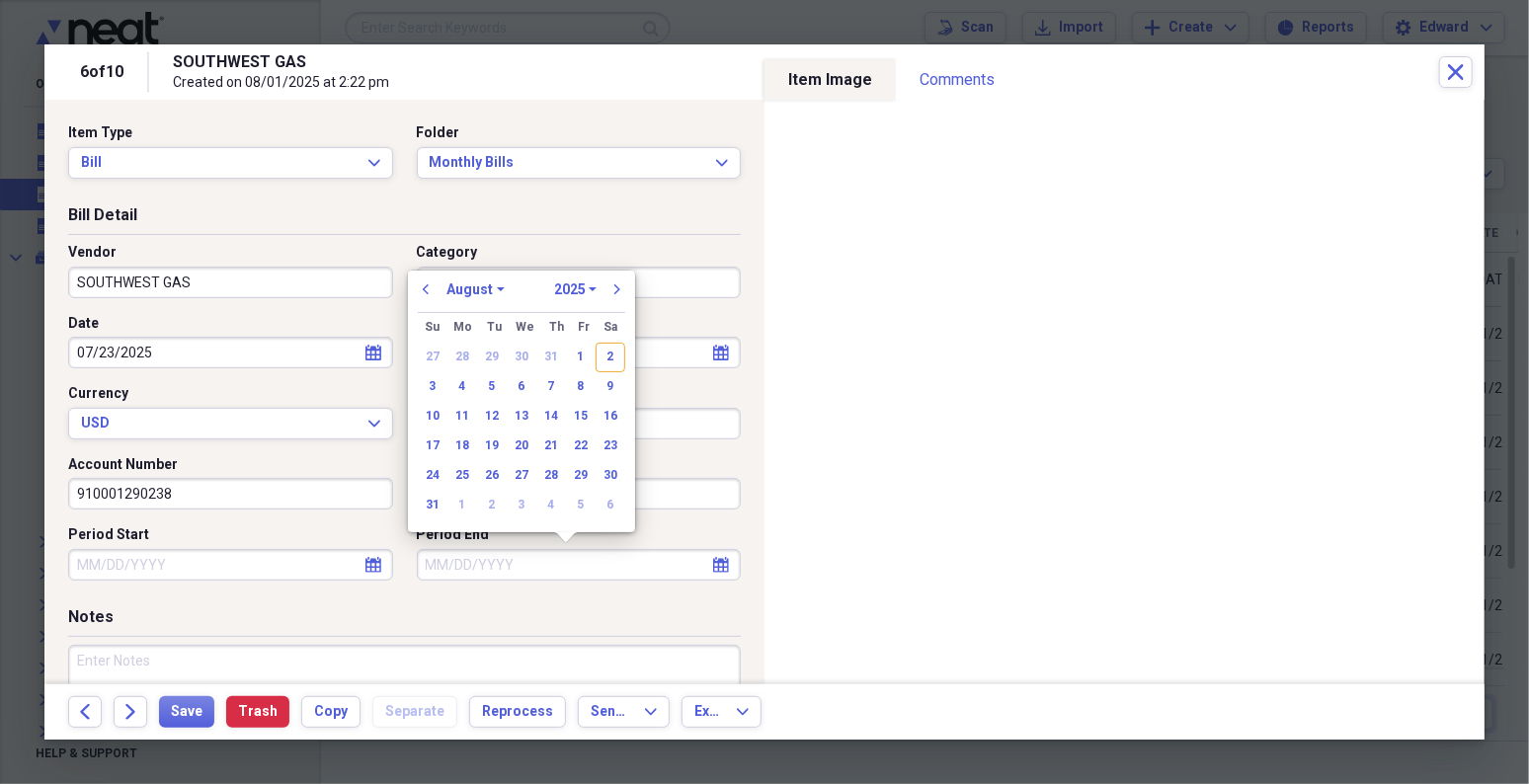 type 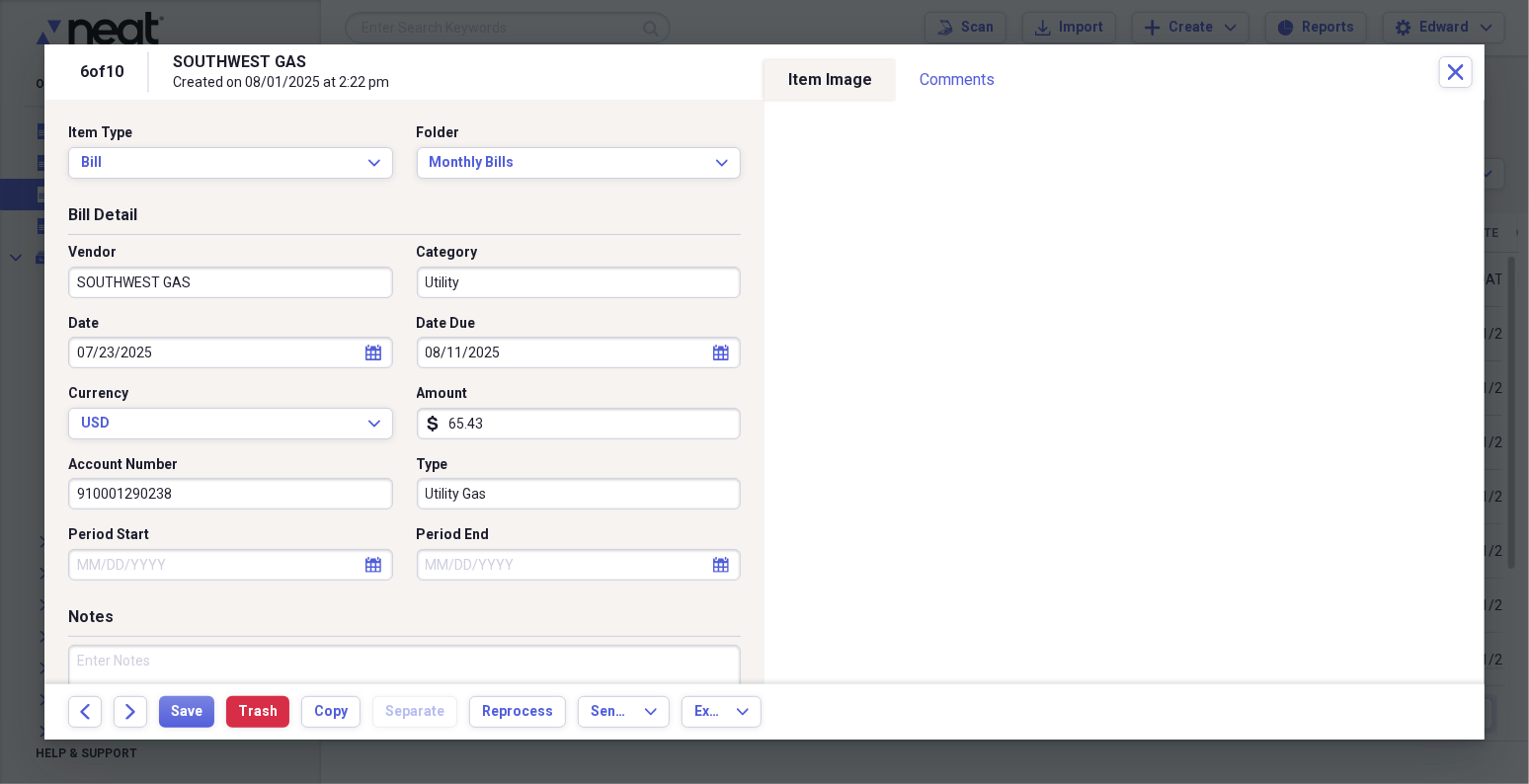 type 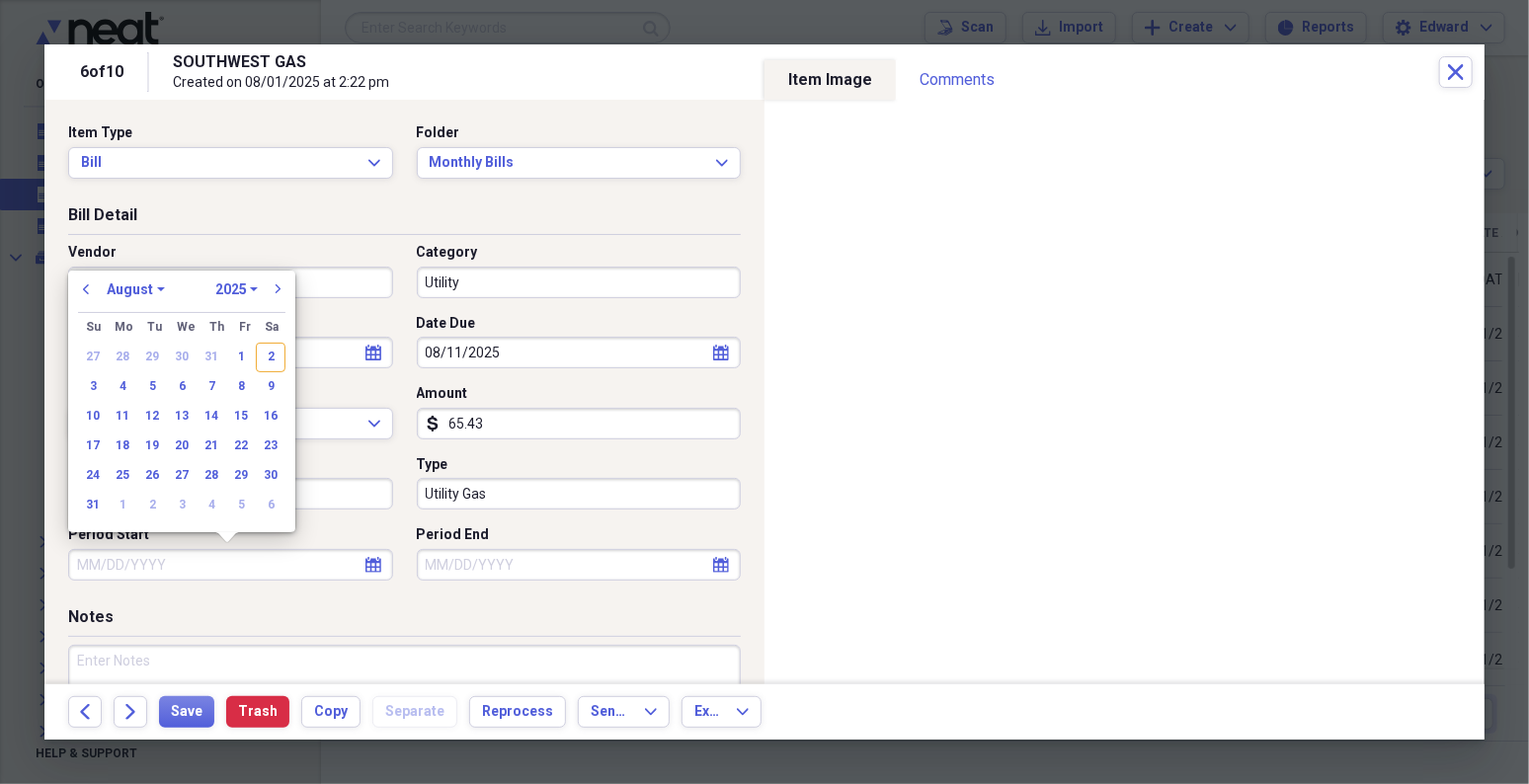 scroll, scrollTop: 5898, scrollLeft: 0, axis: vertical 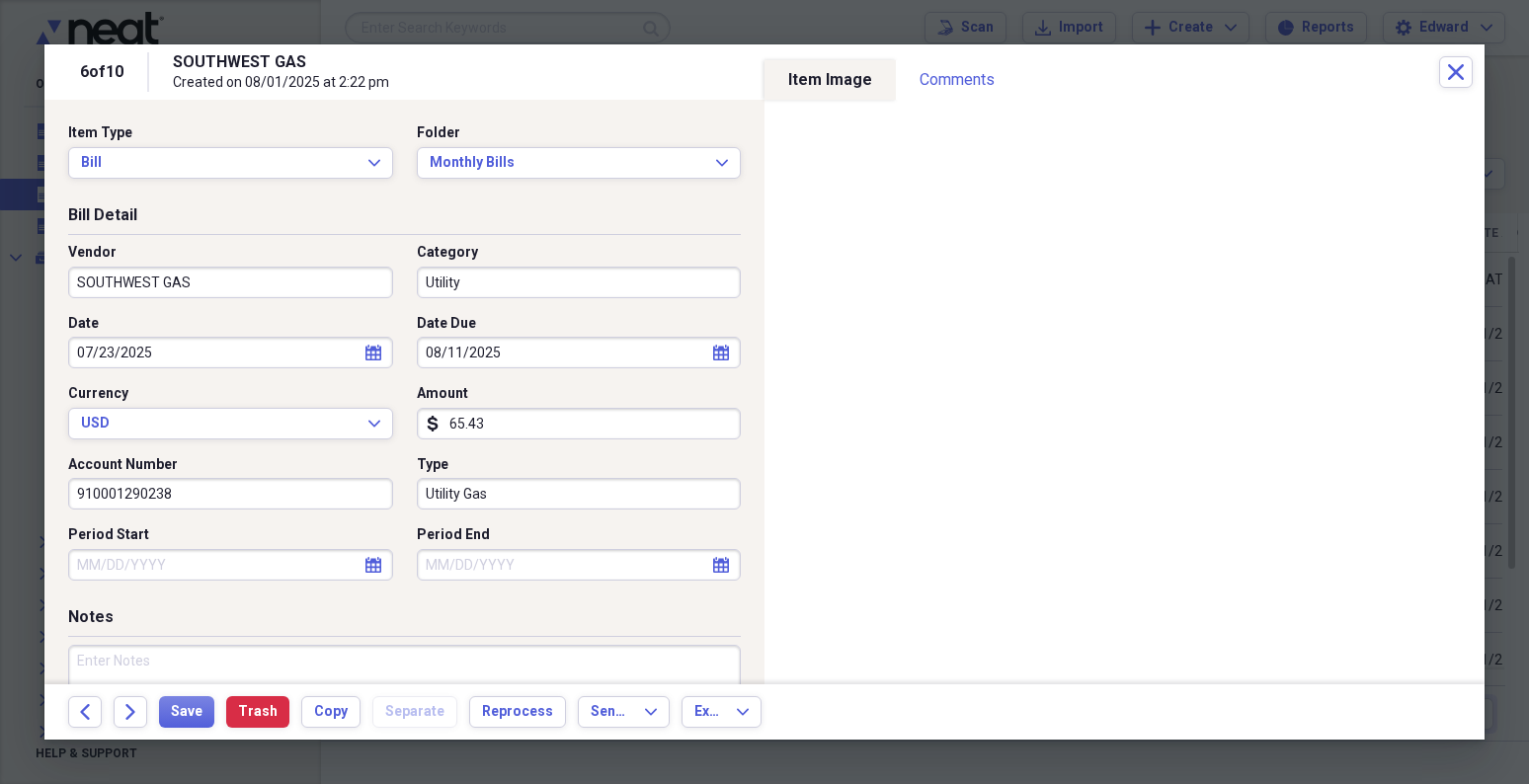 select on "7" 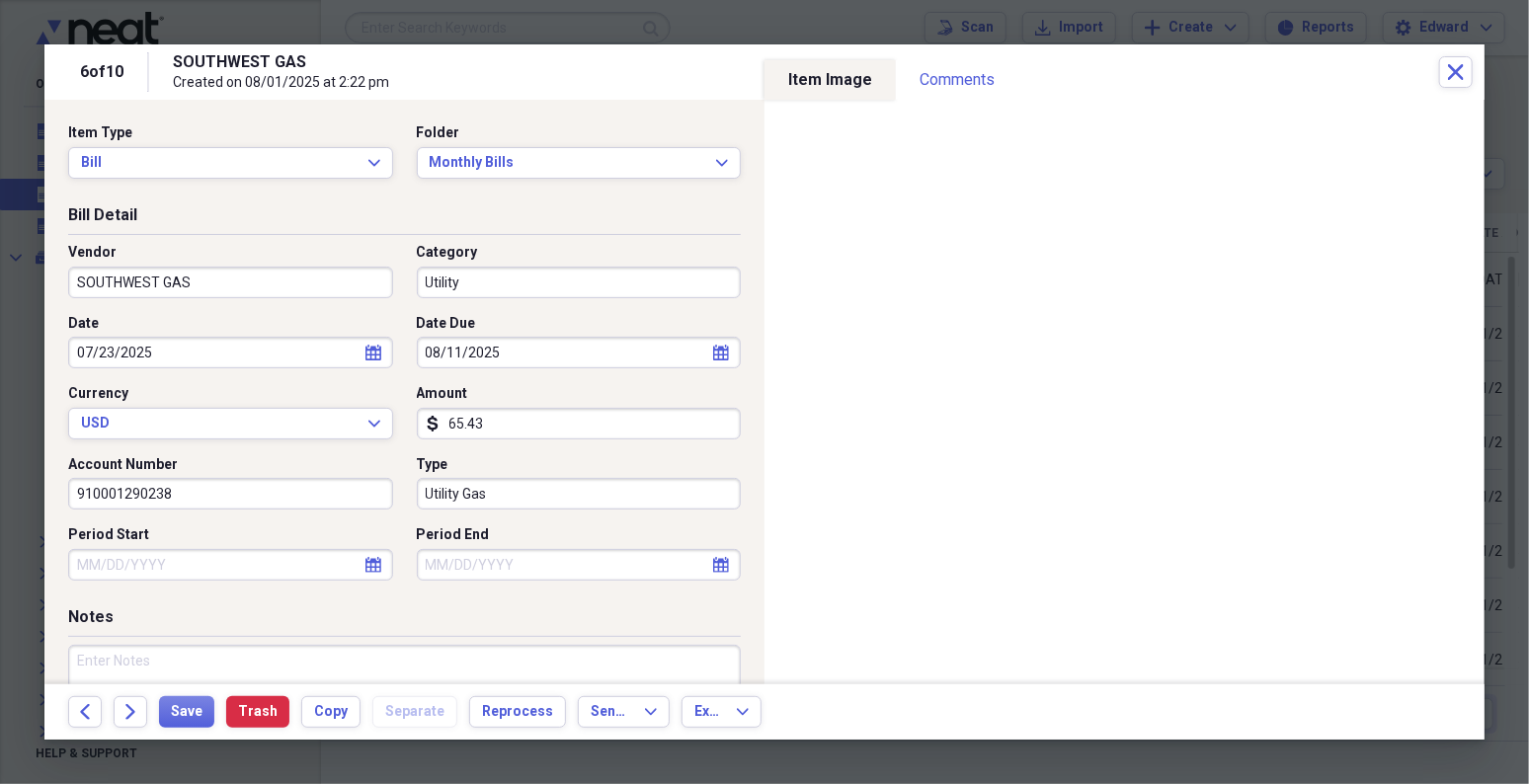 select on "7" 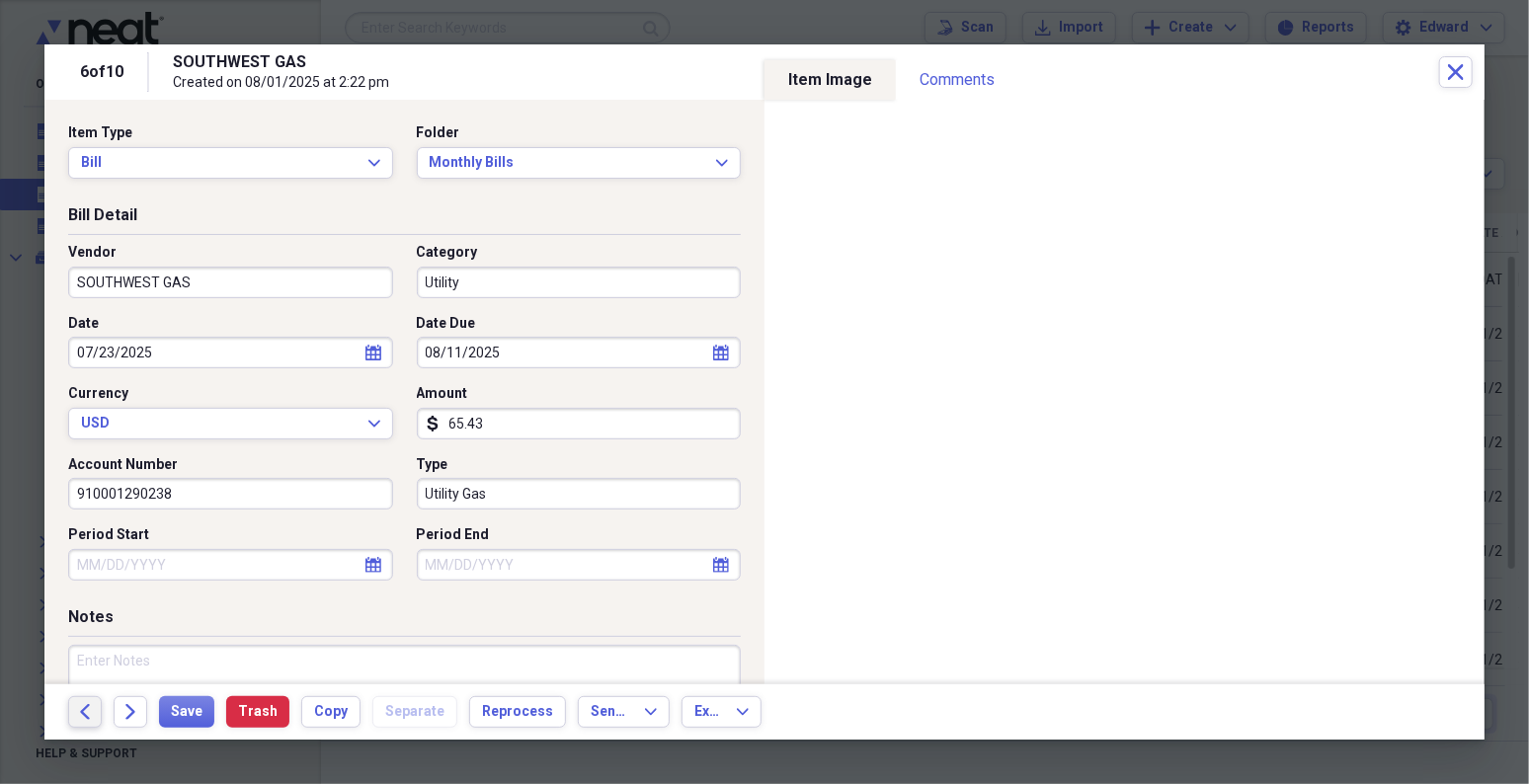 type 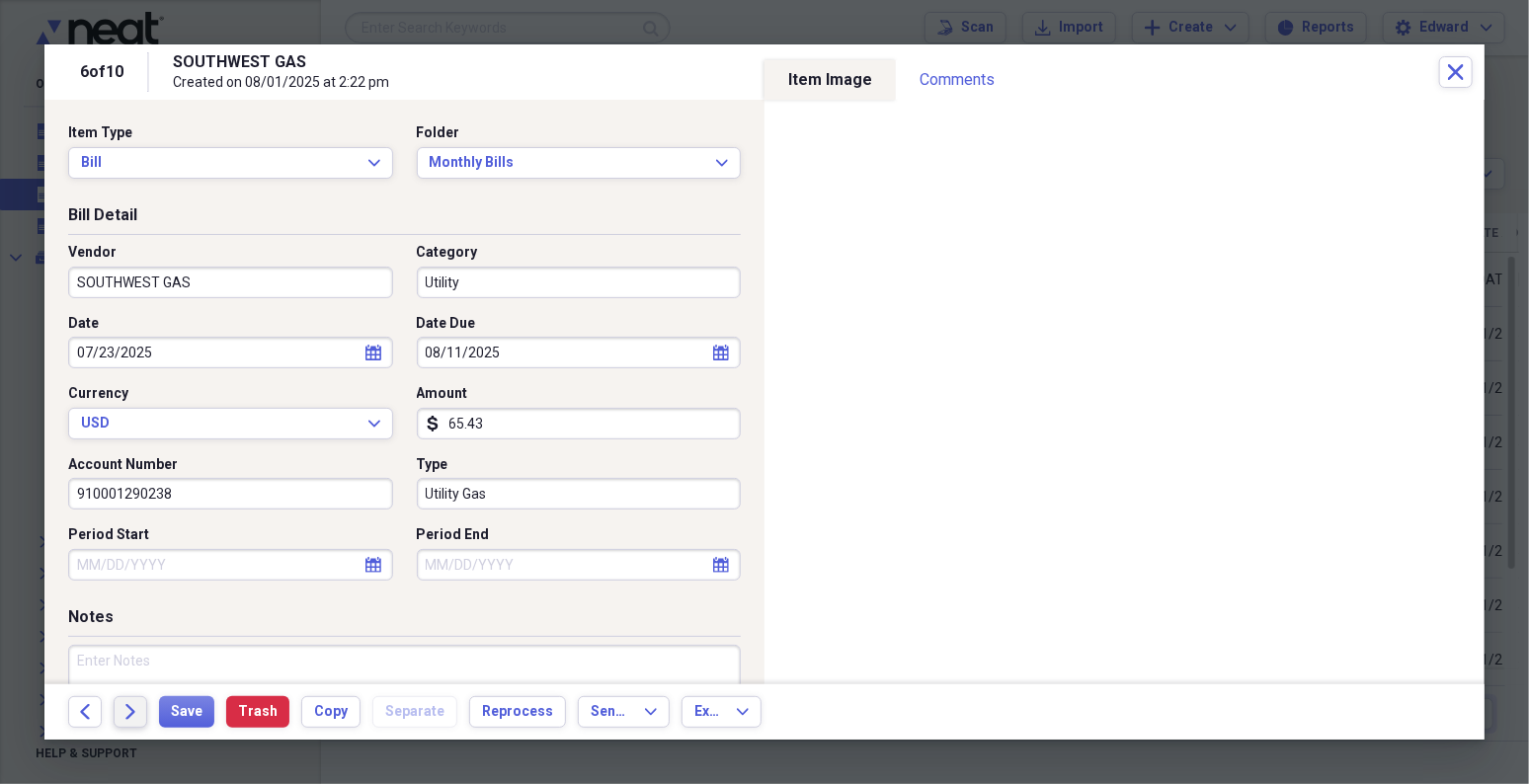type 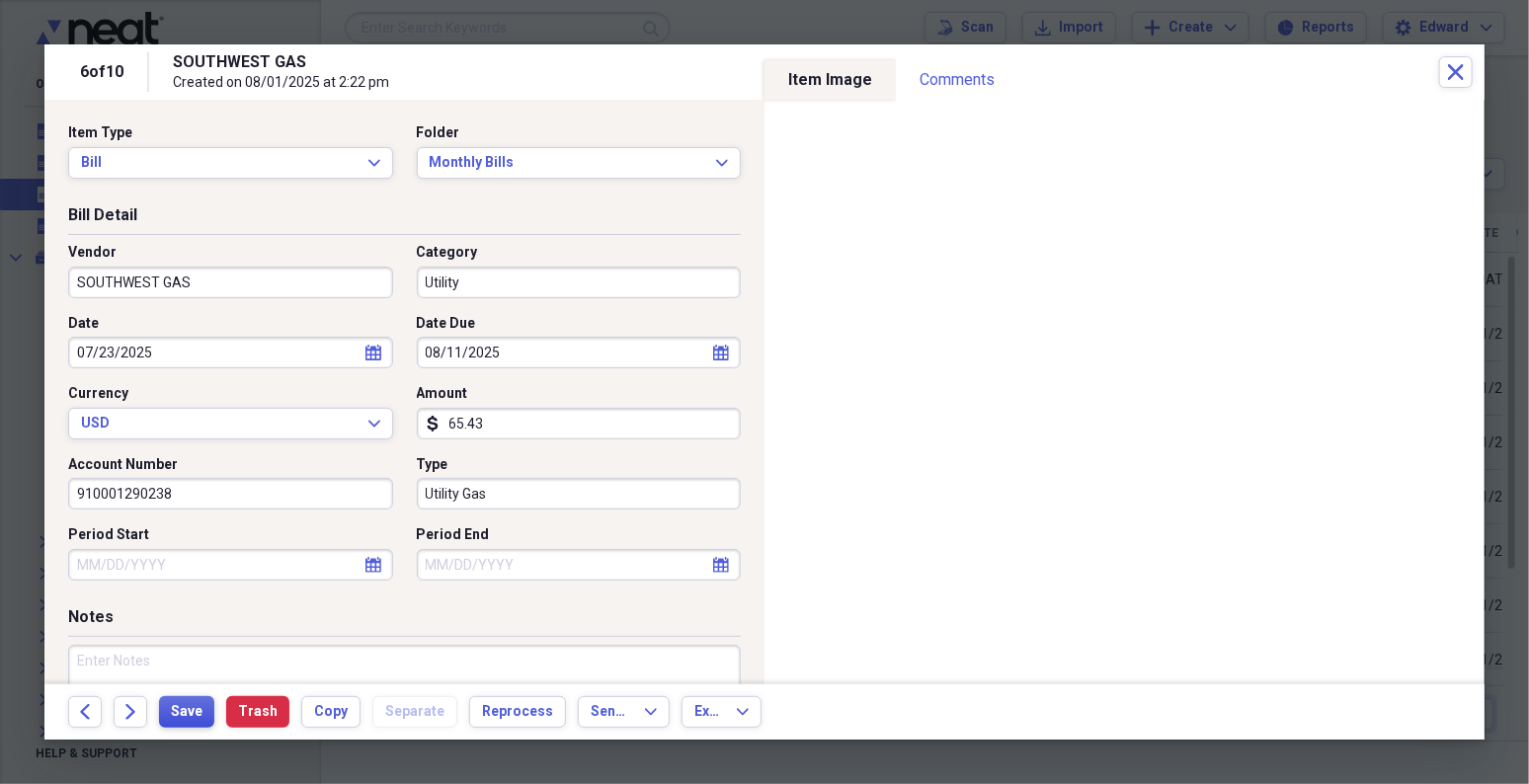 type 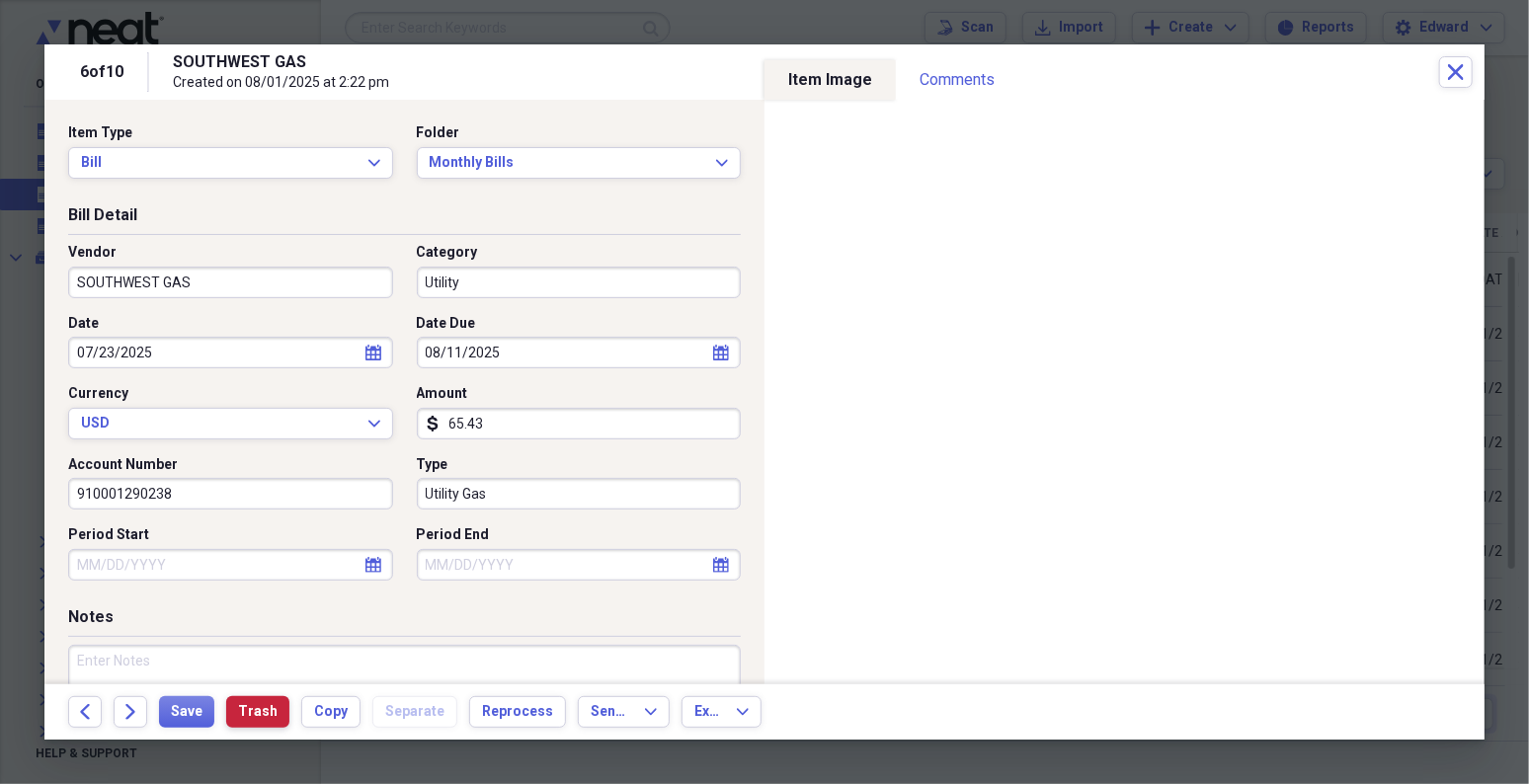 type 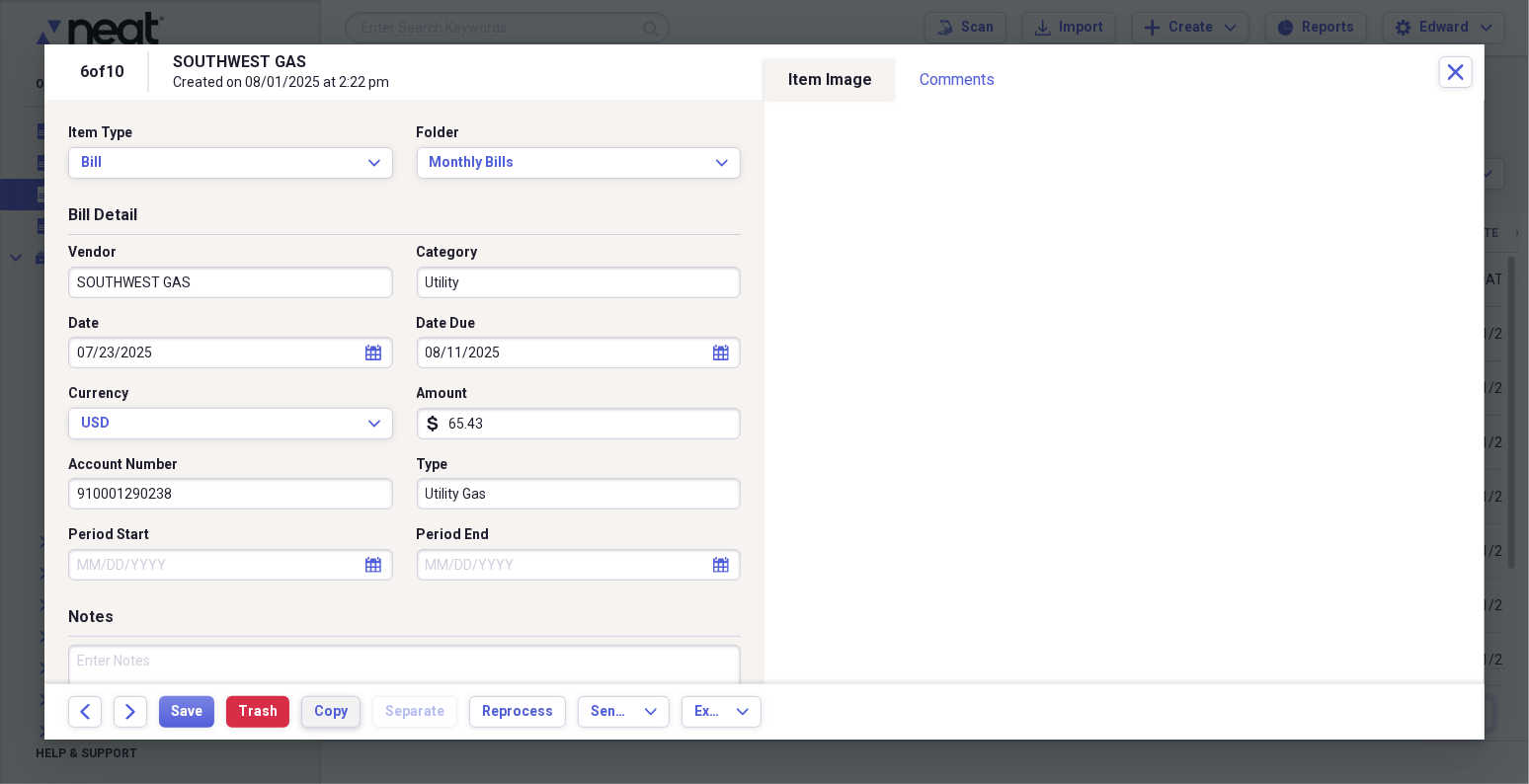 type 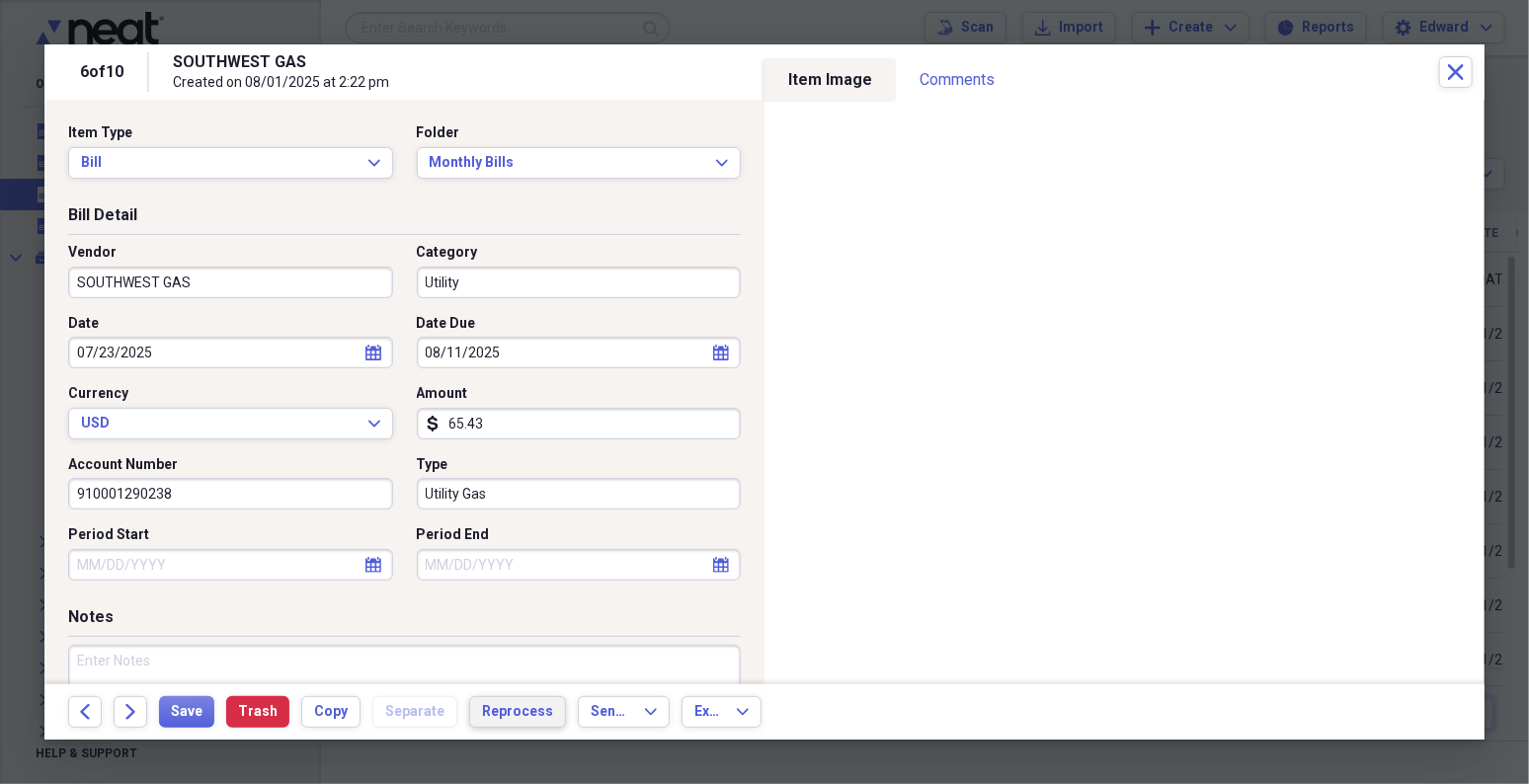 type 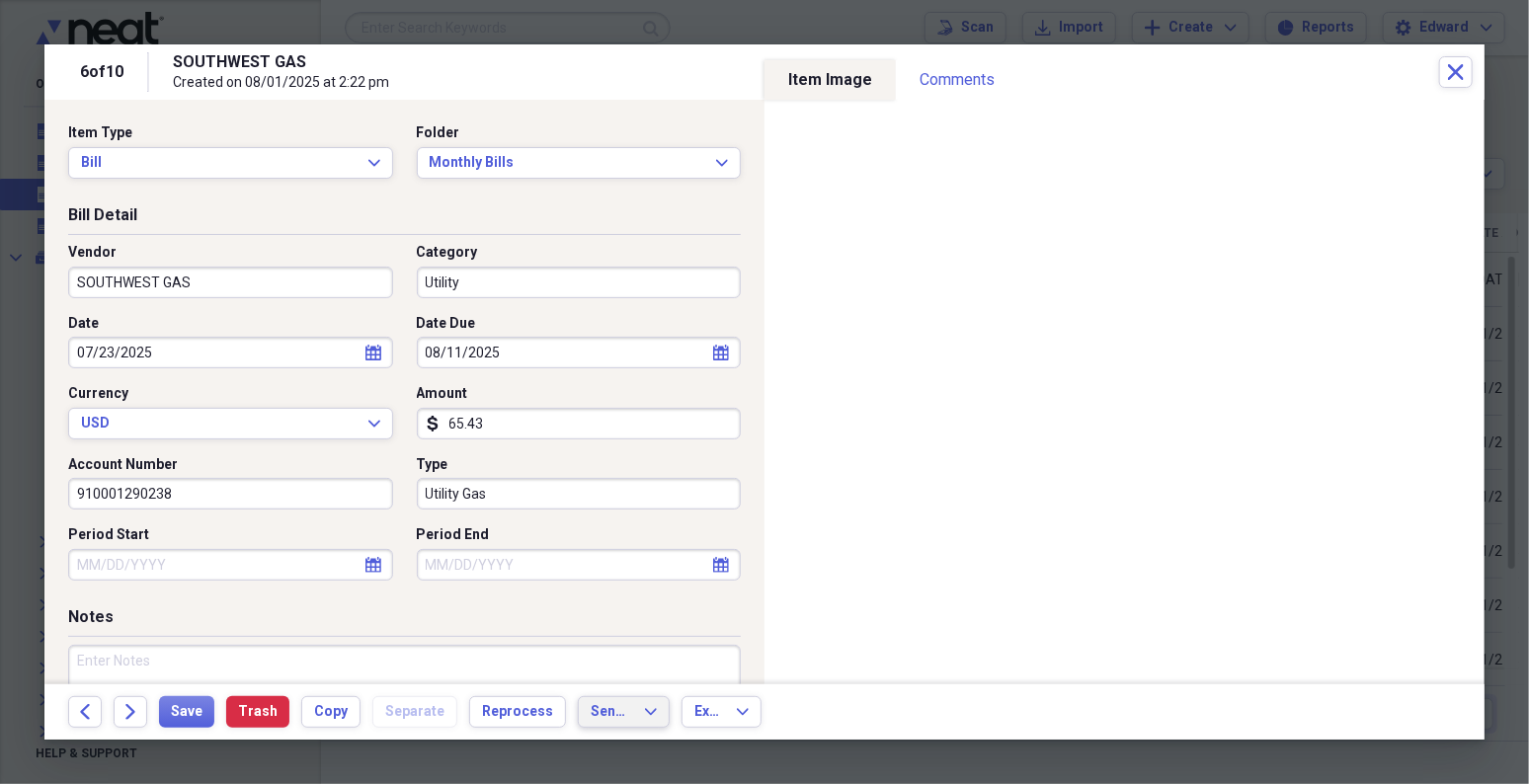 type 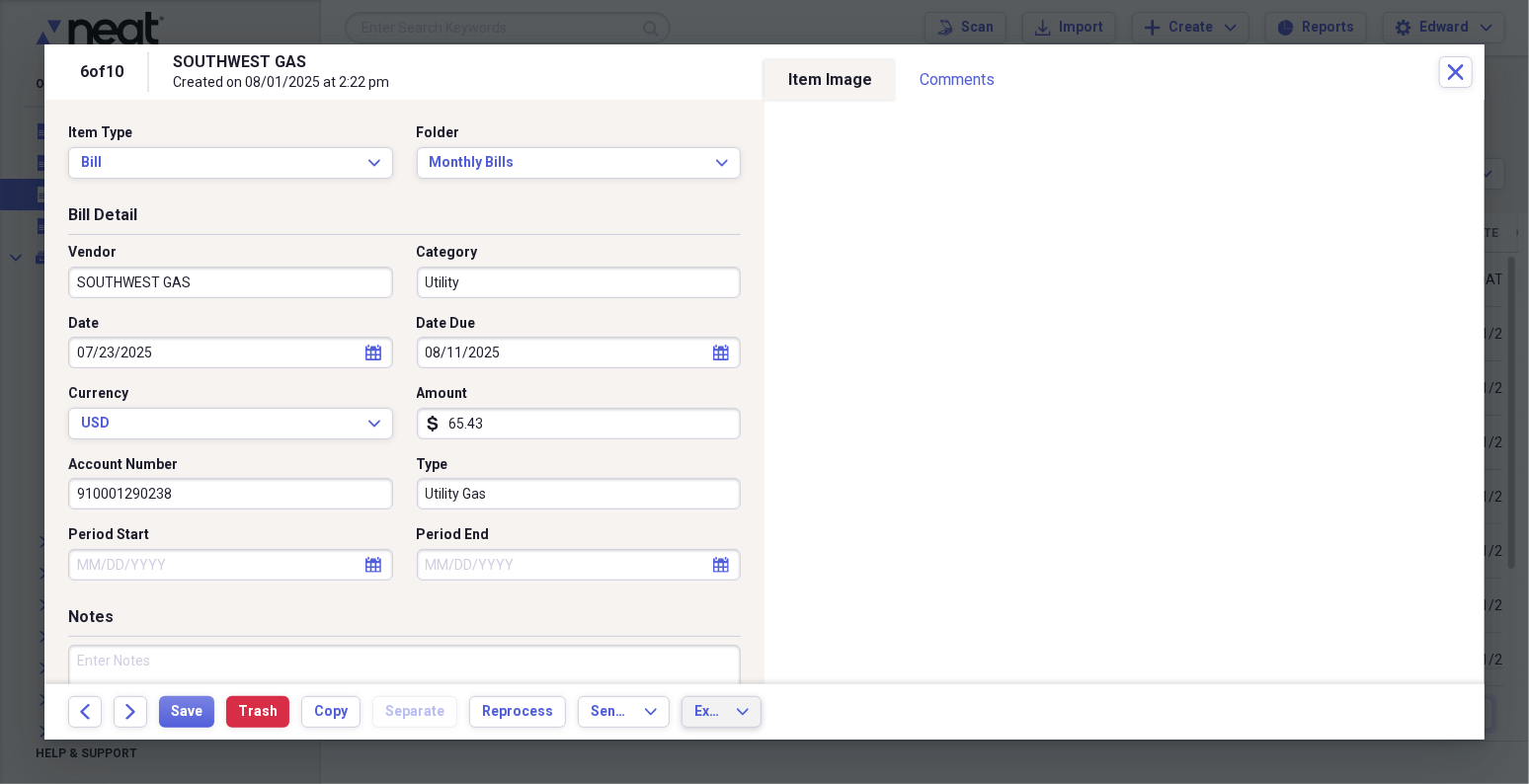 type 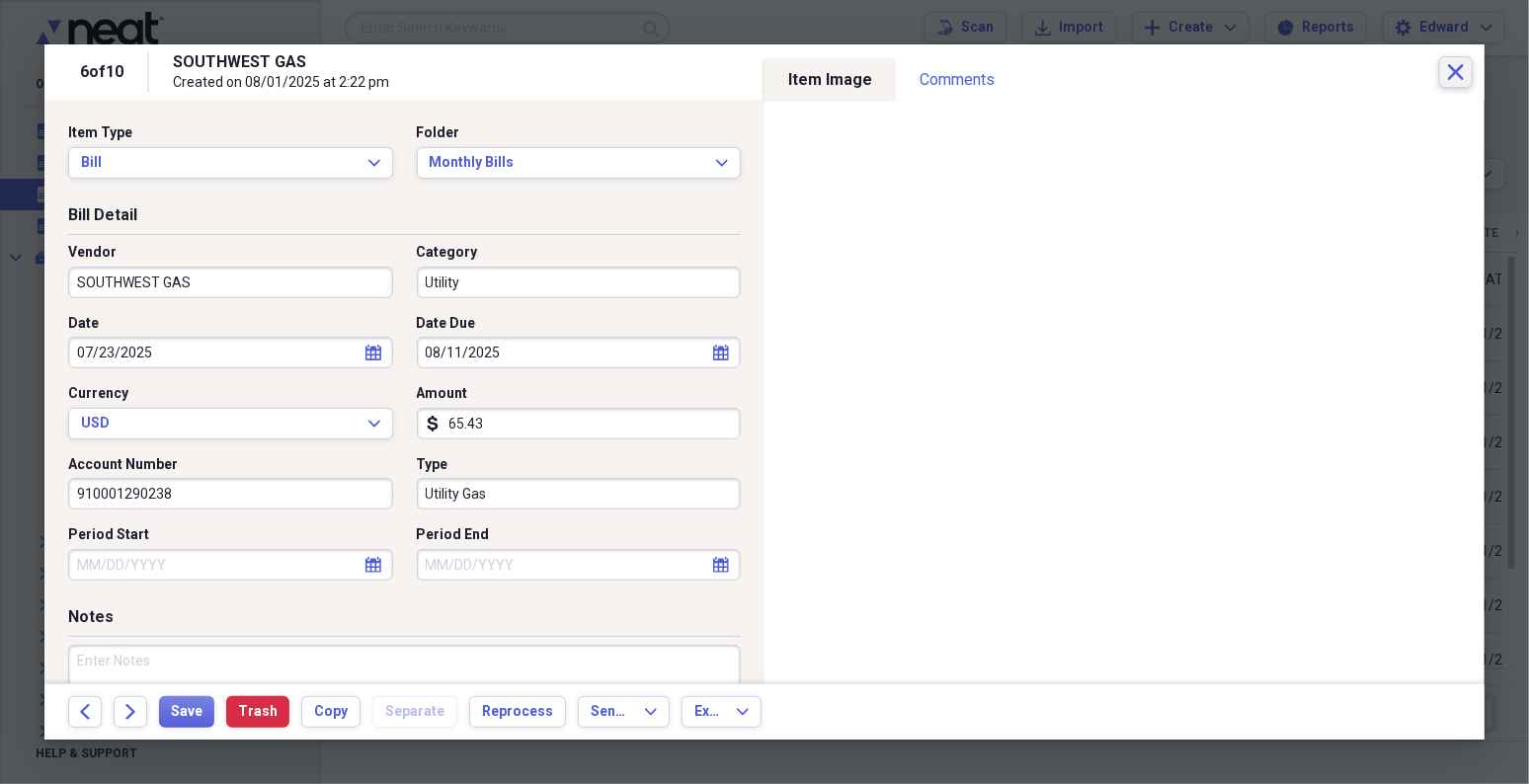 type 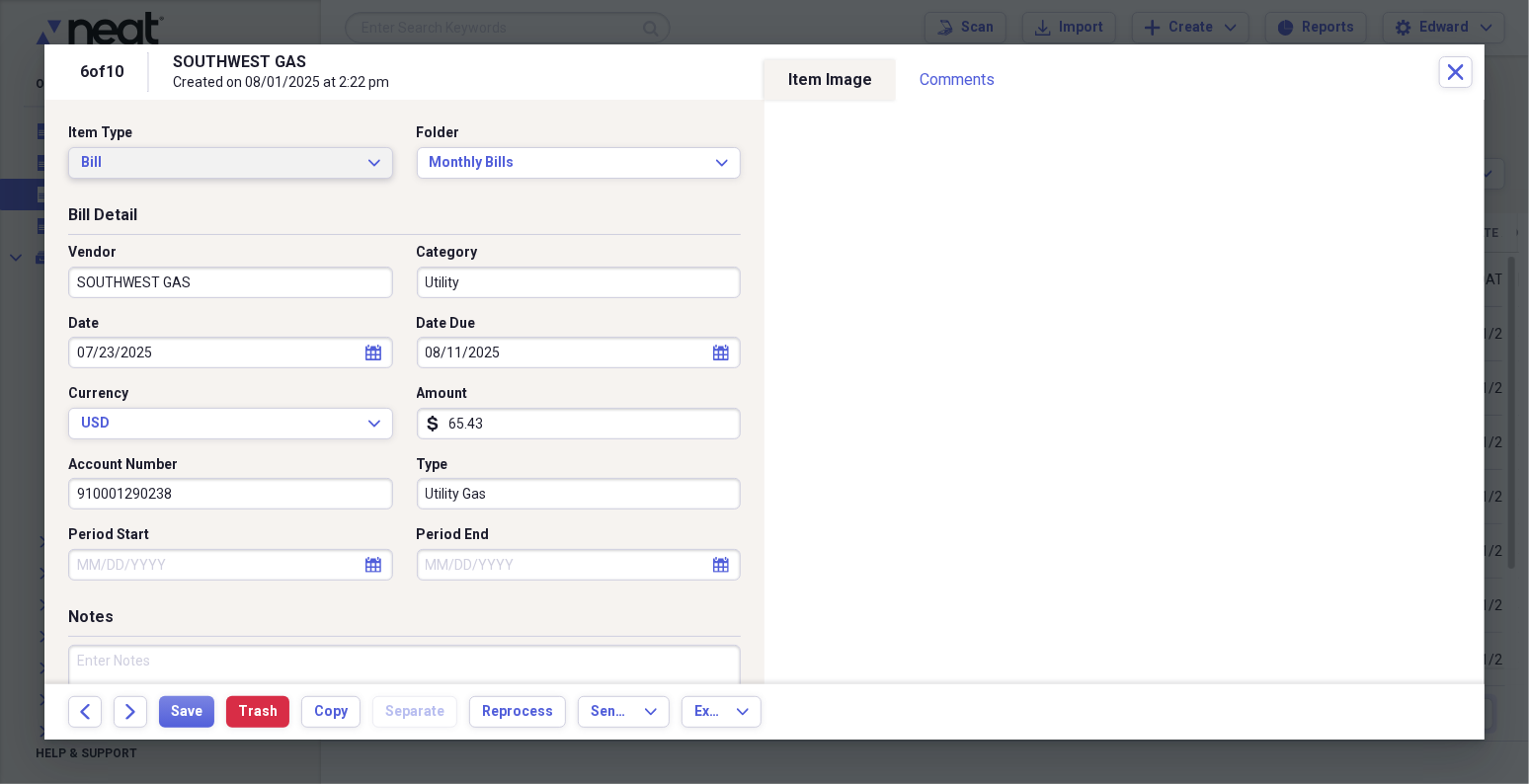type 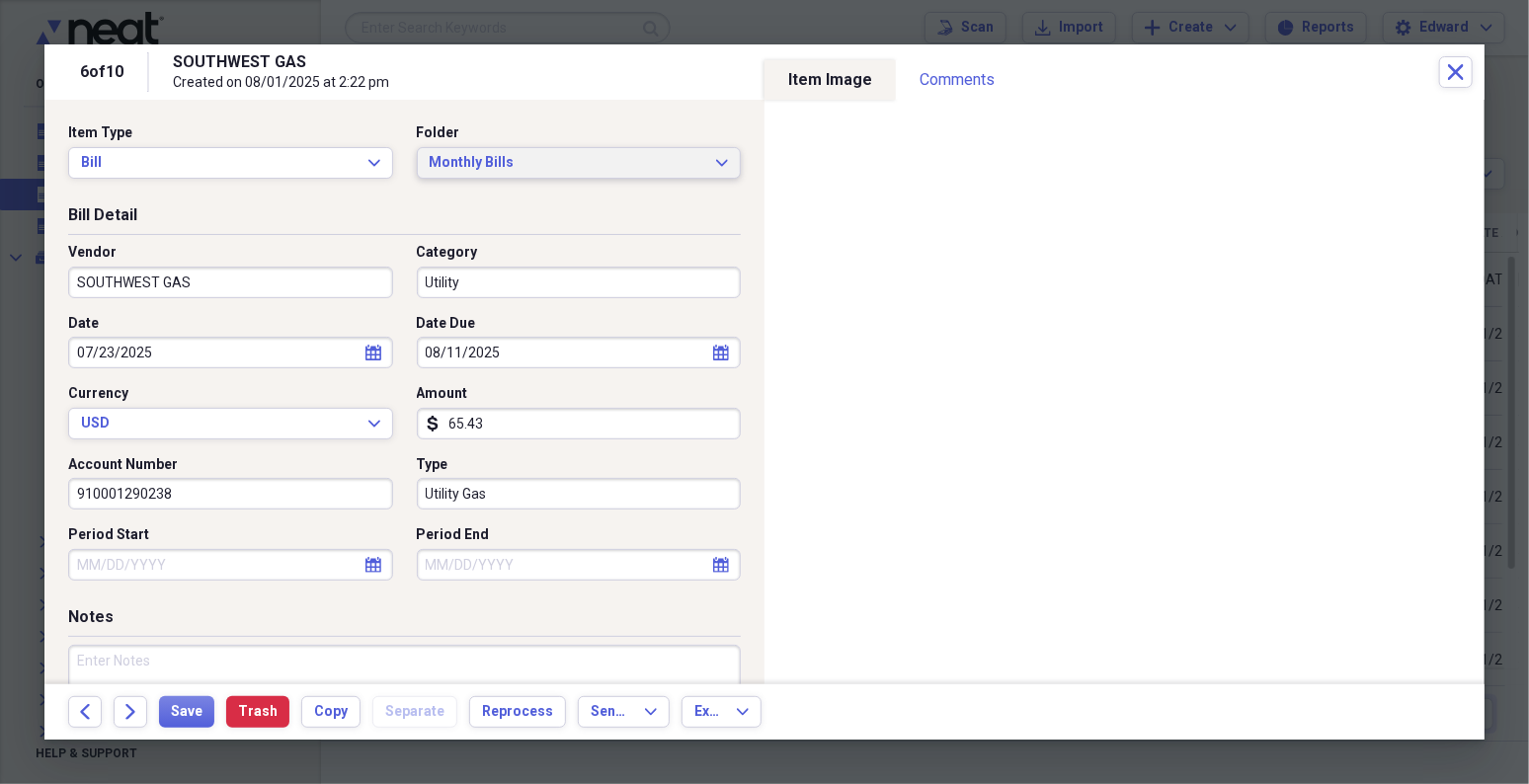 type 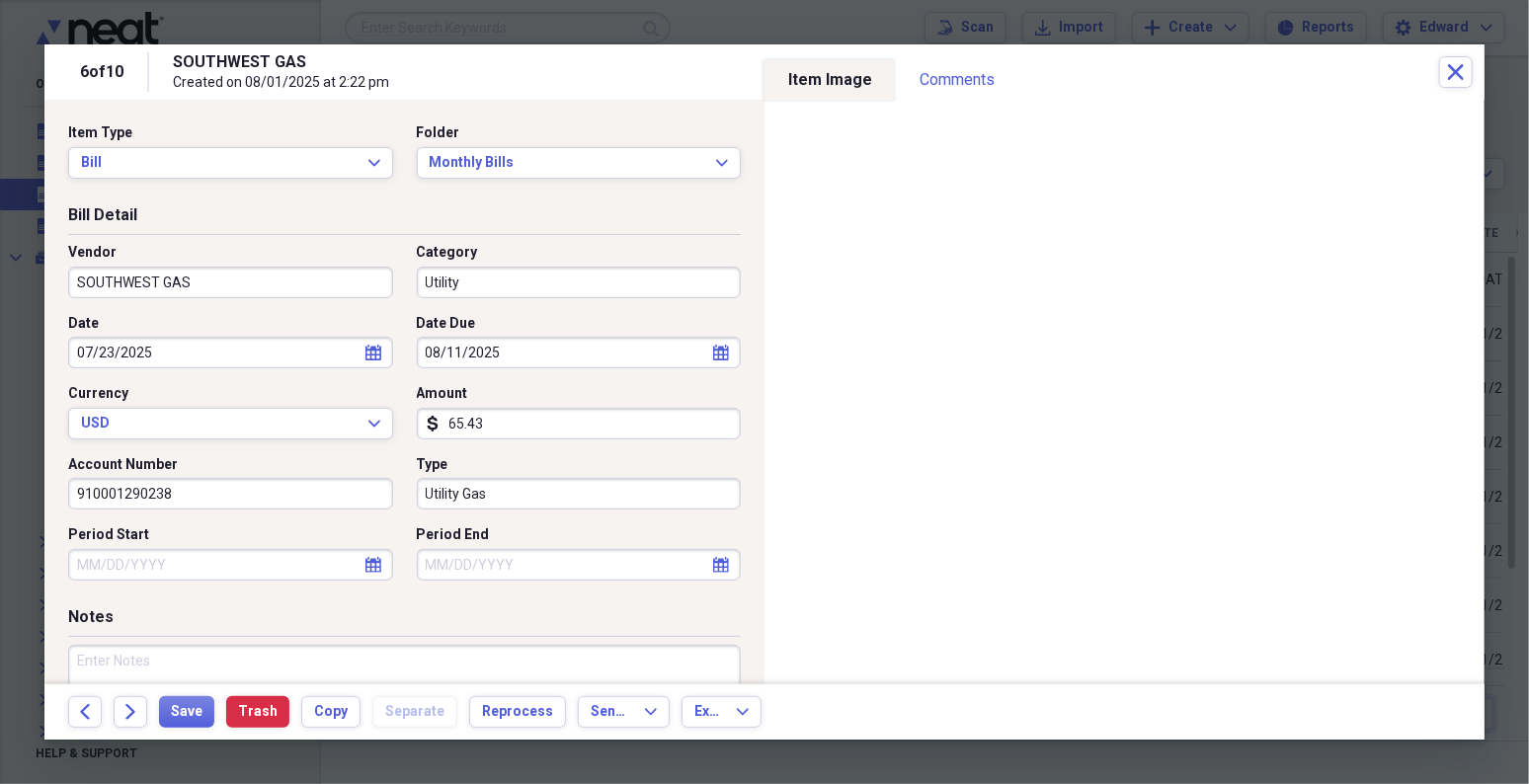 select on "6" 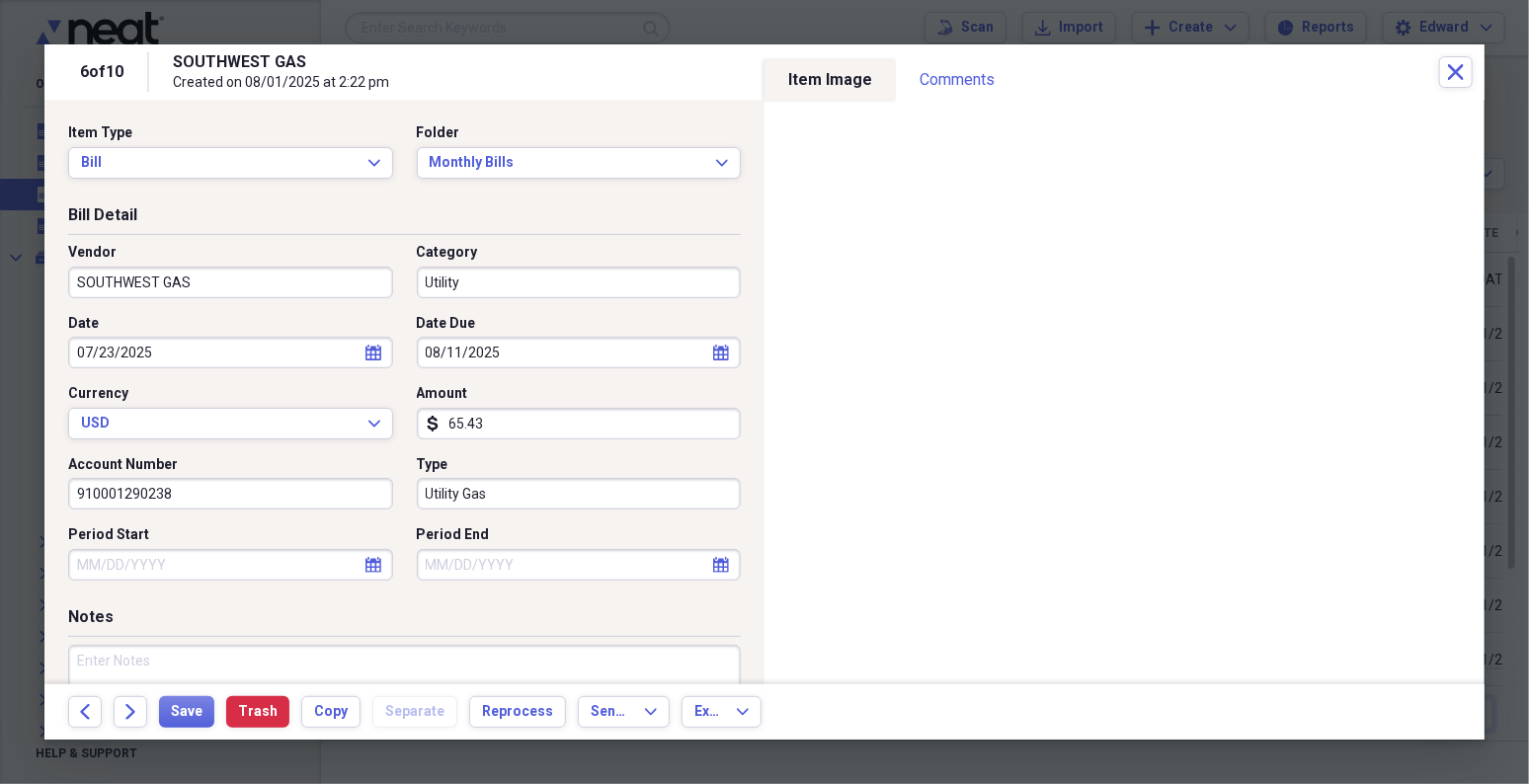 select on "2025" 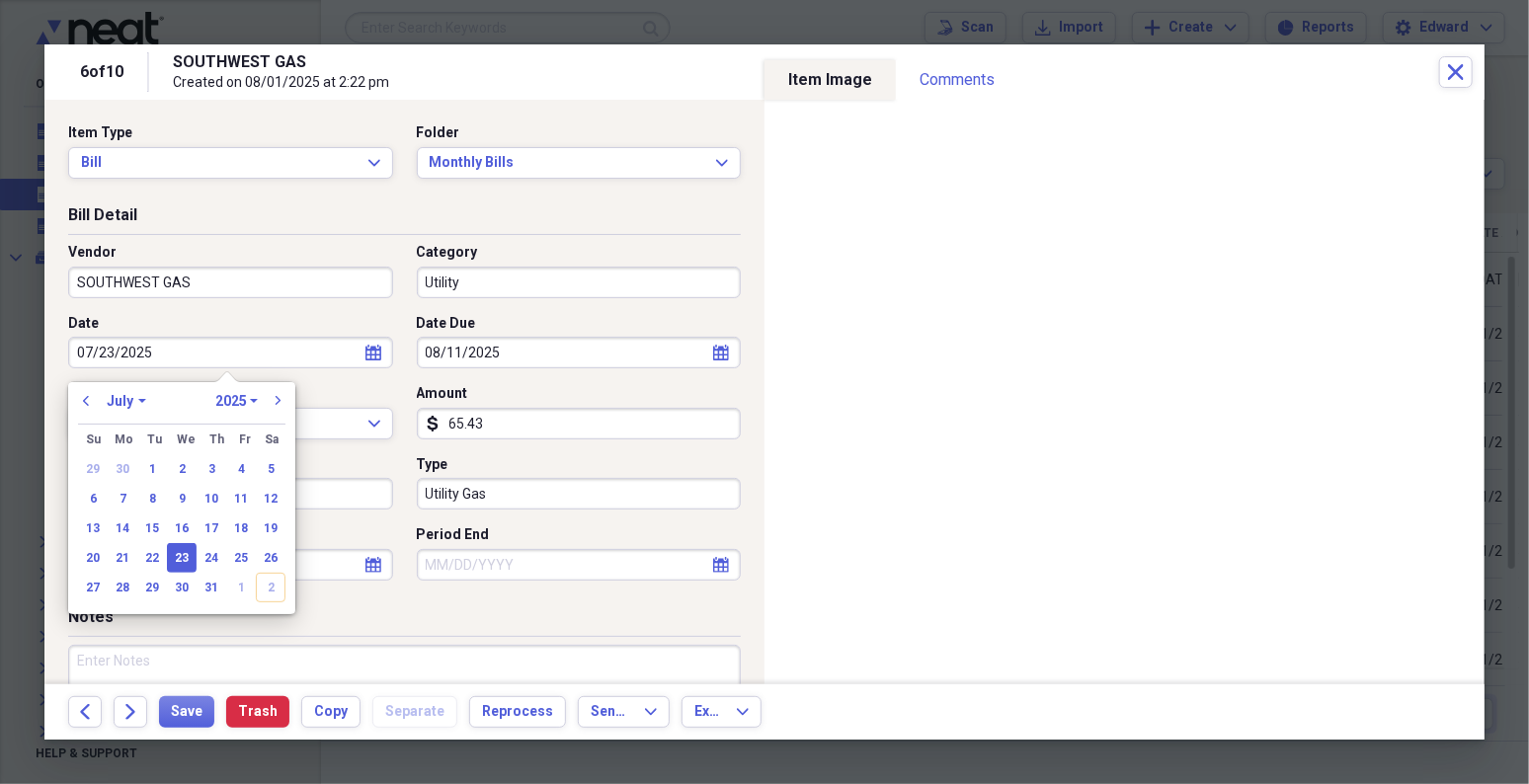 type 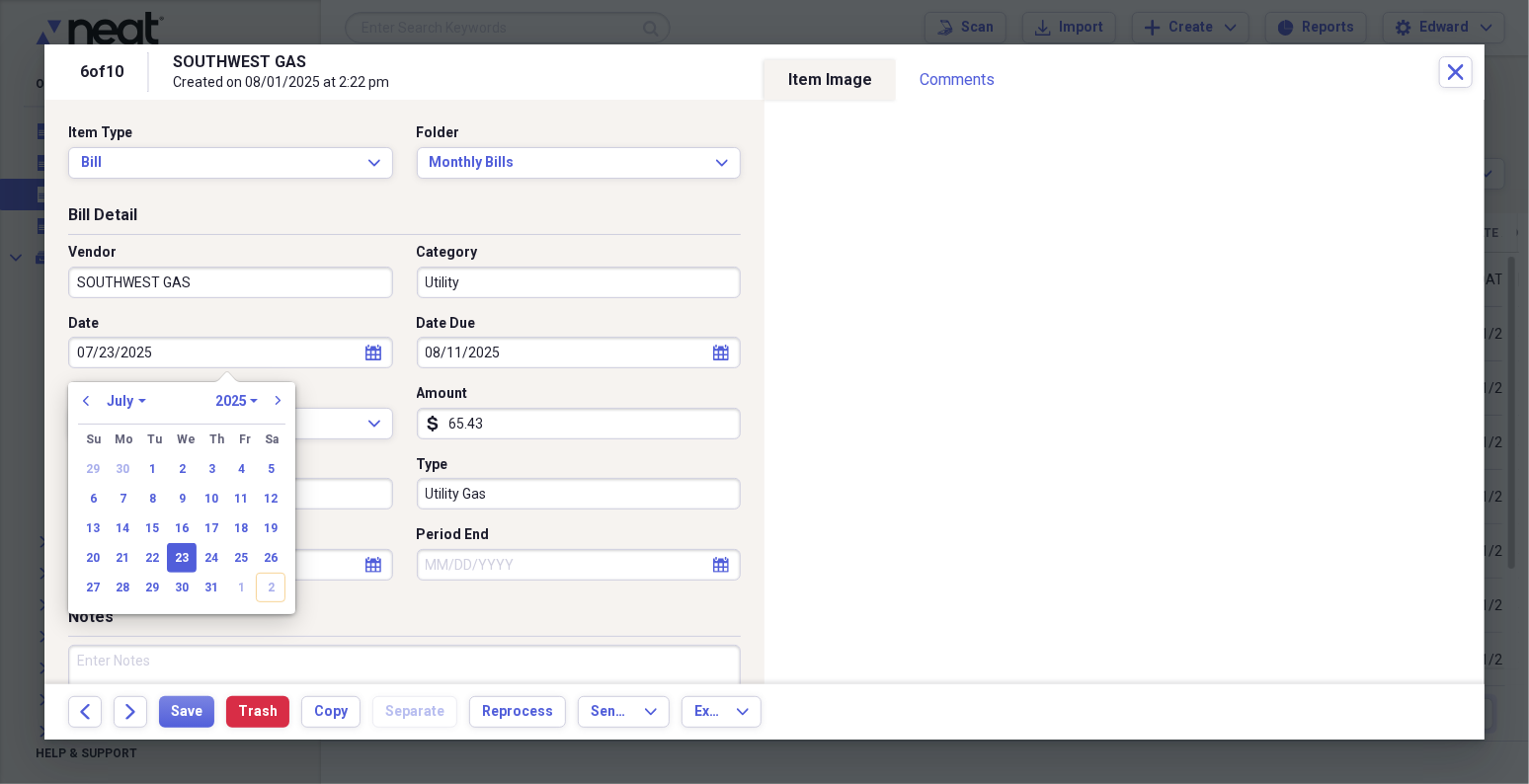 type 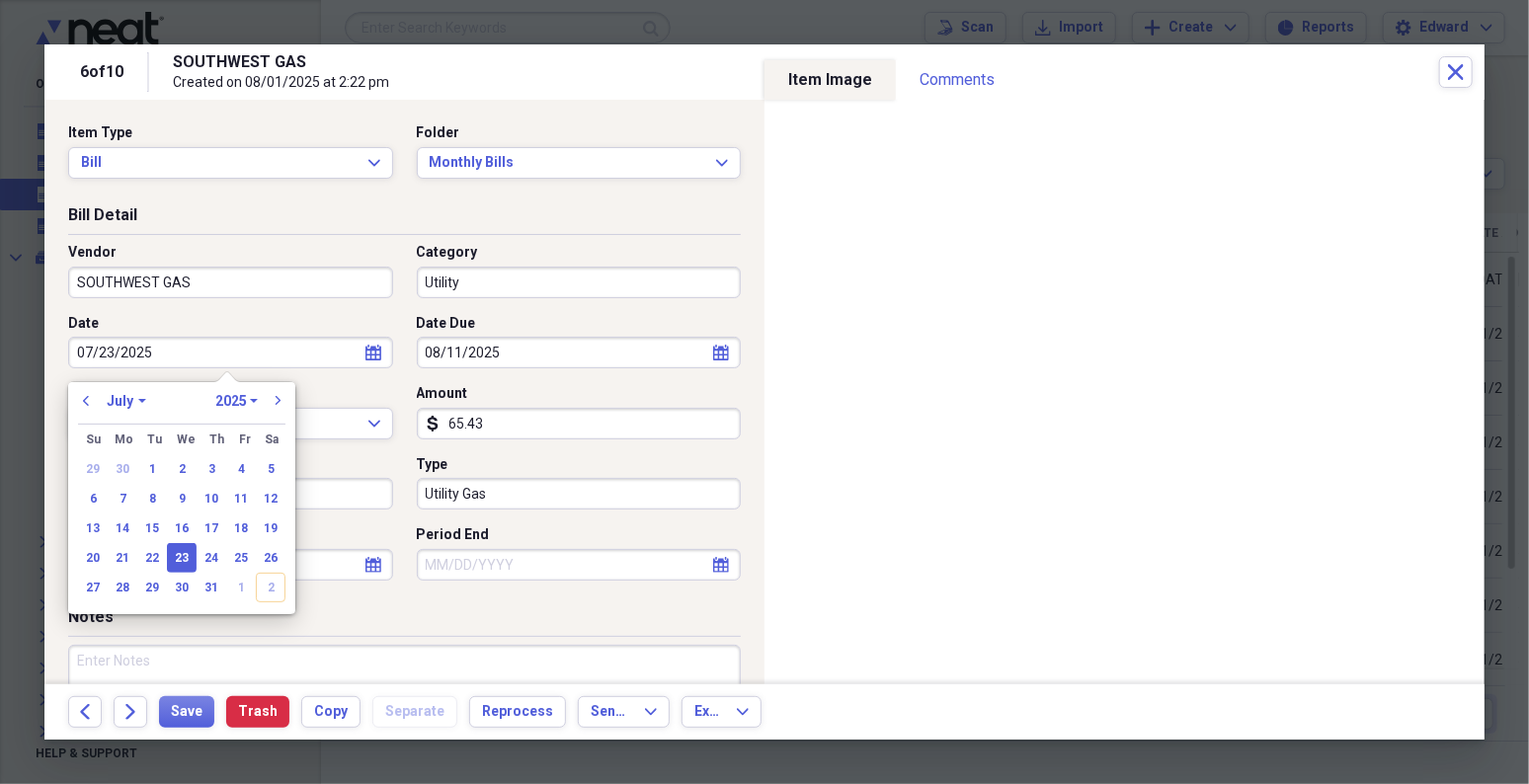 type 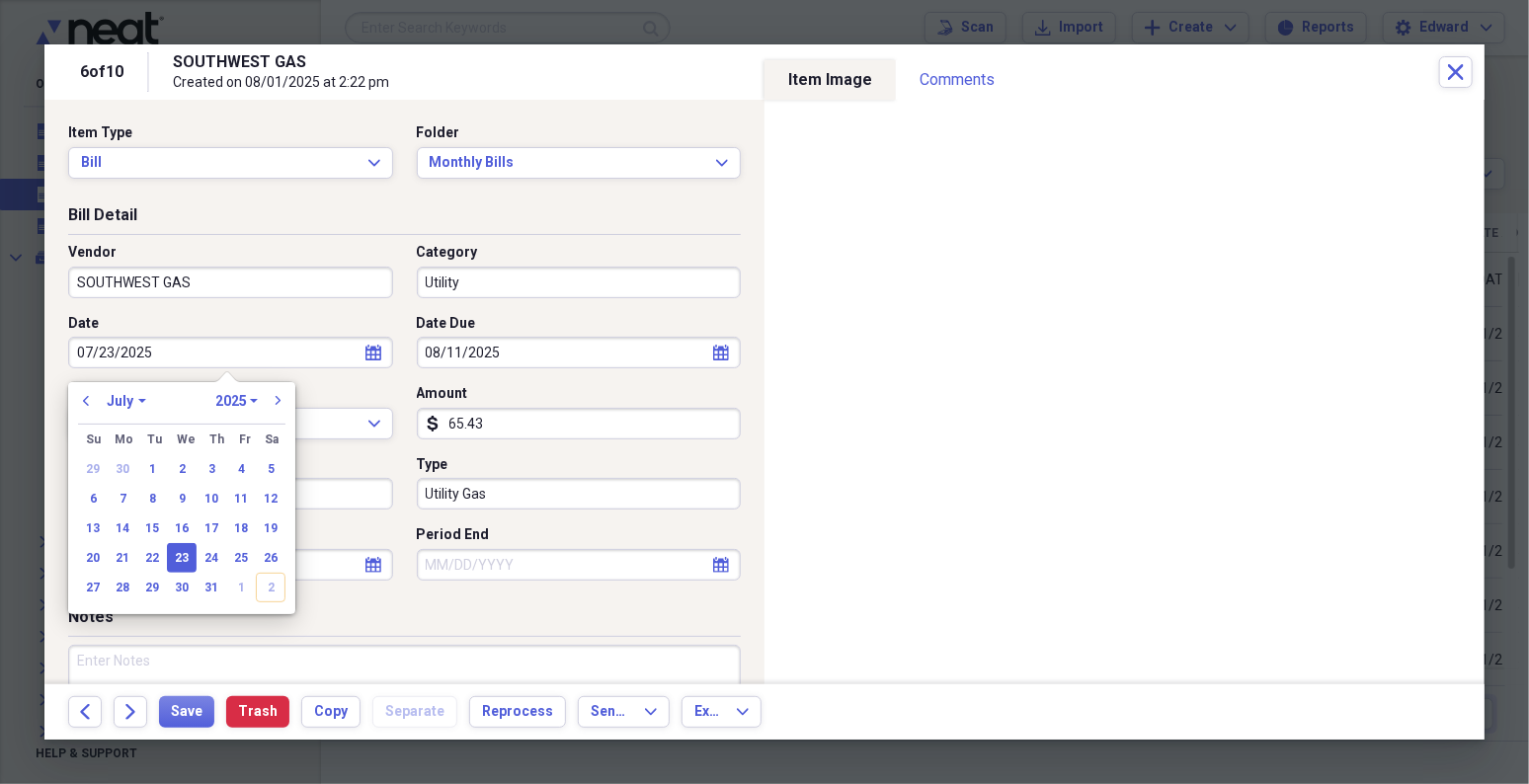 select on "7" 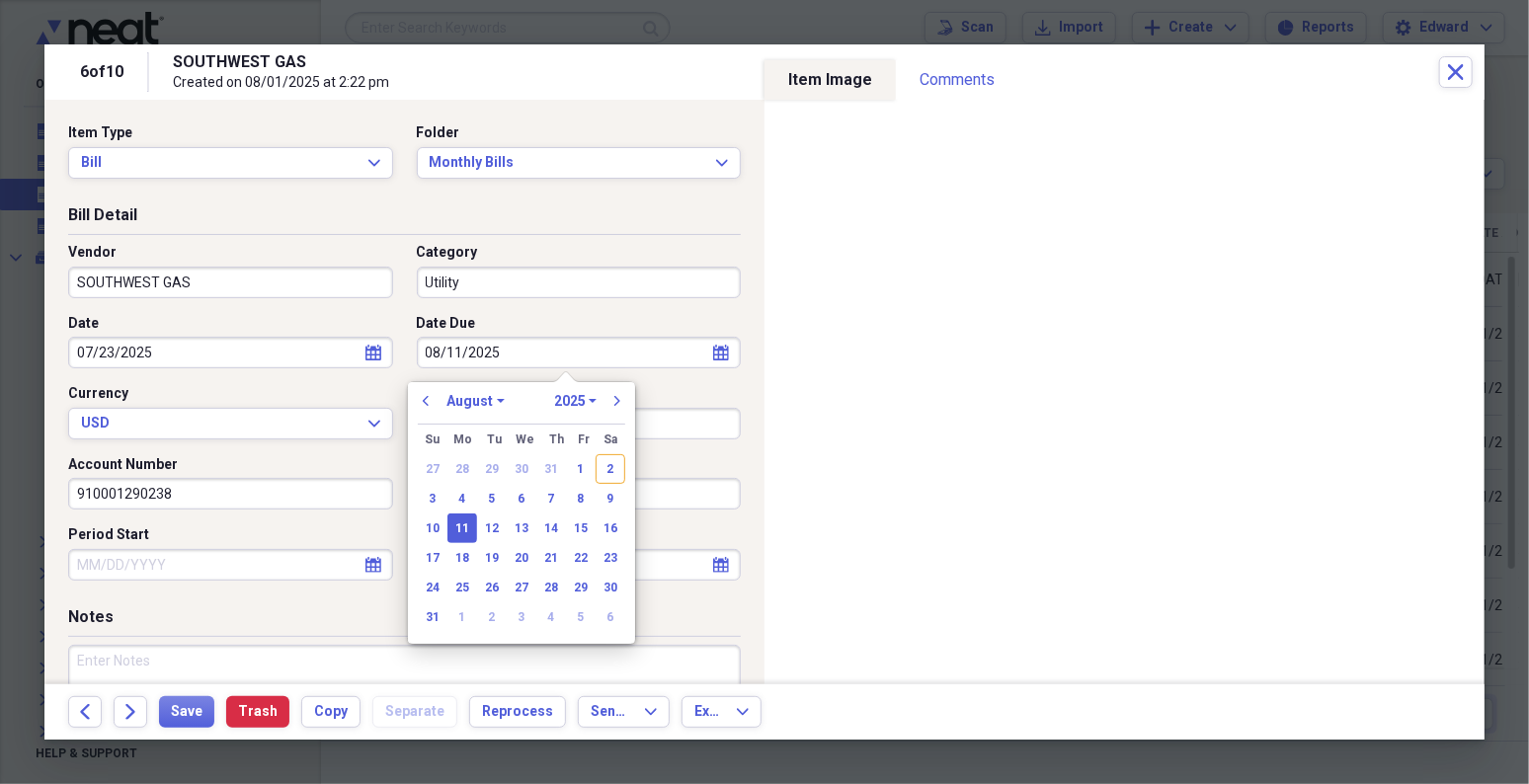 type 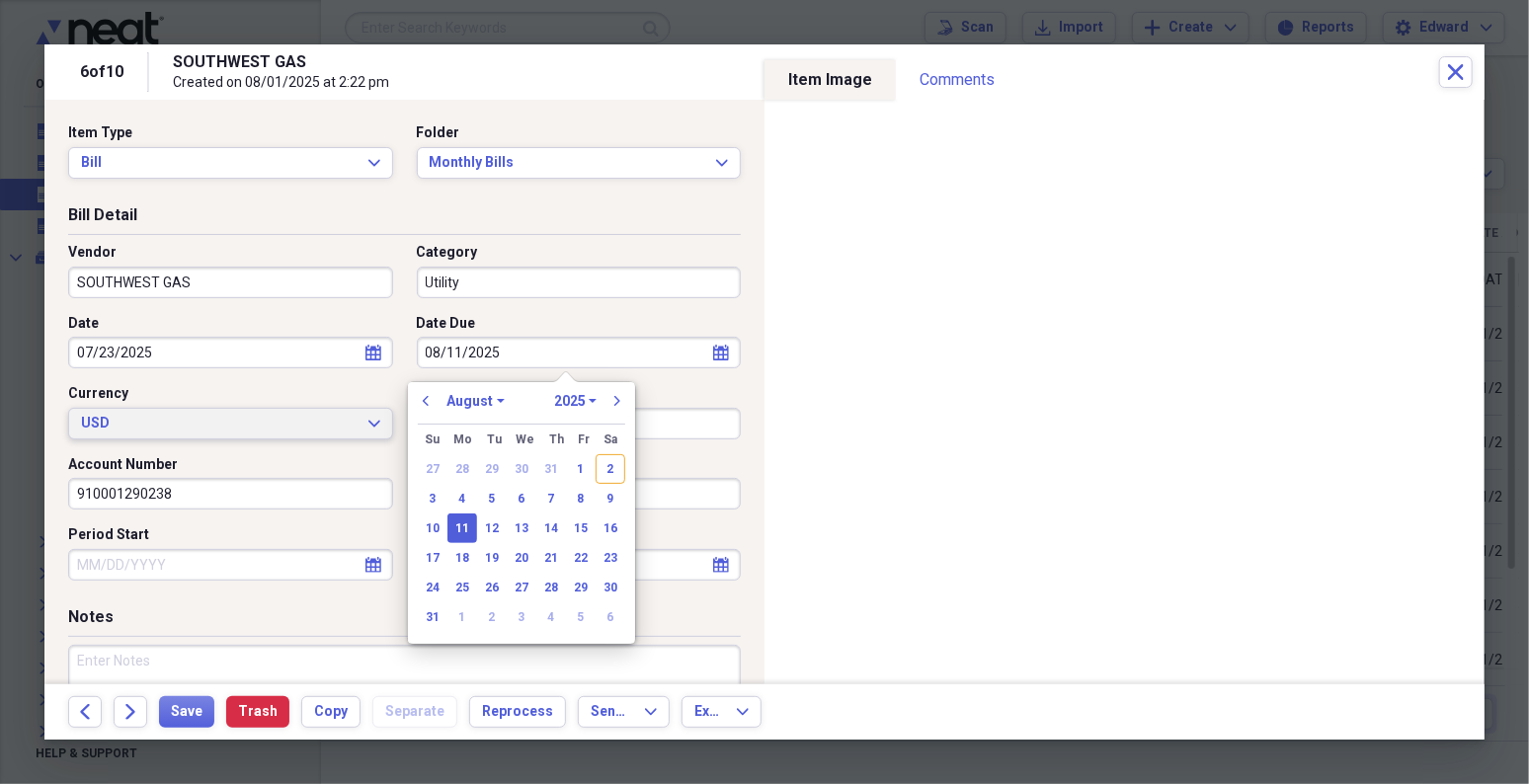 type 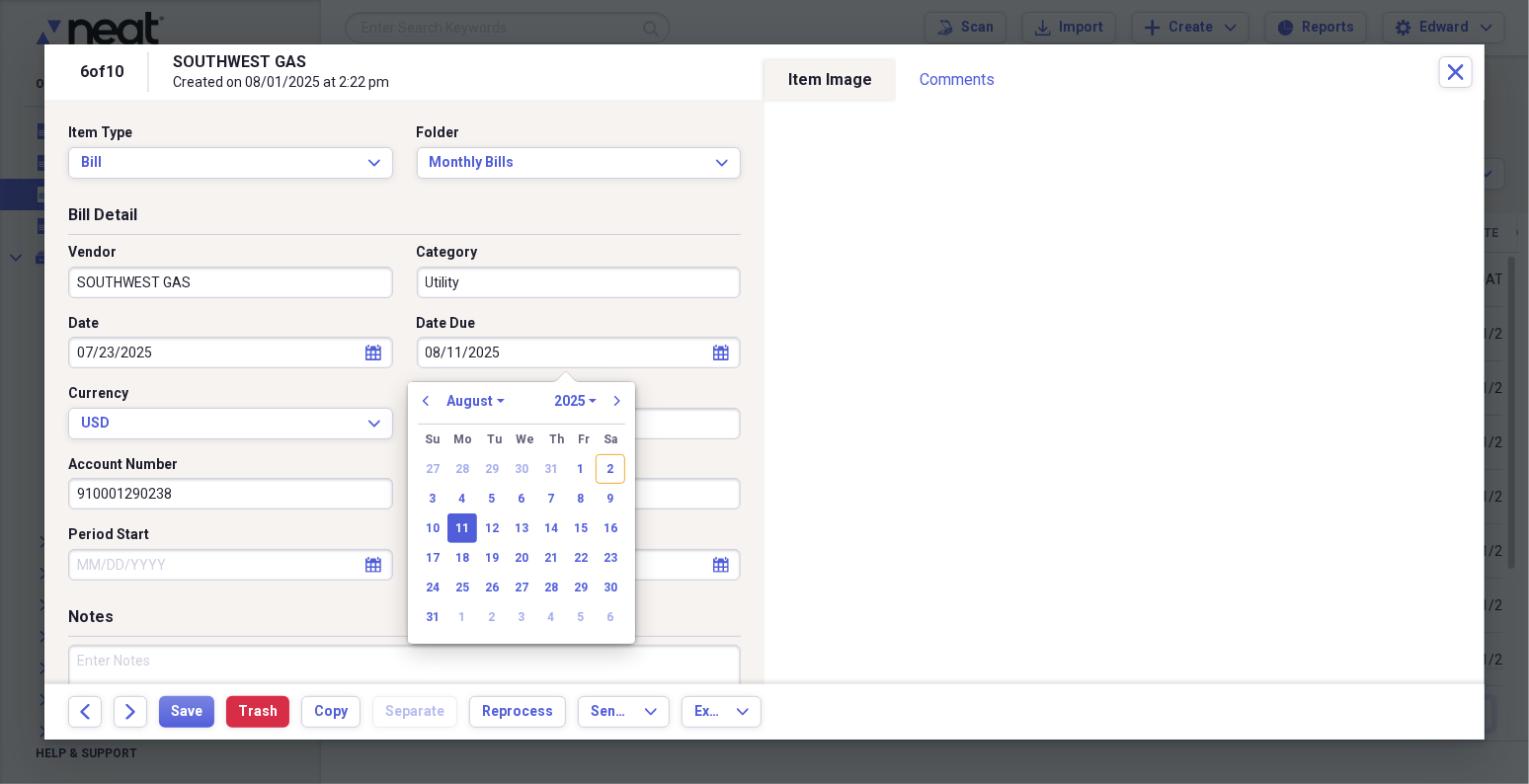 select on "7" 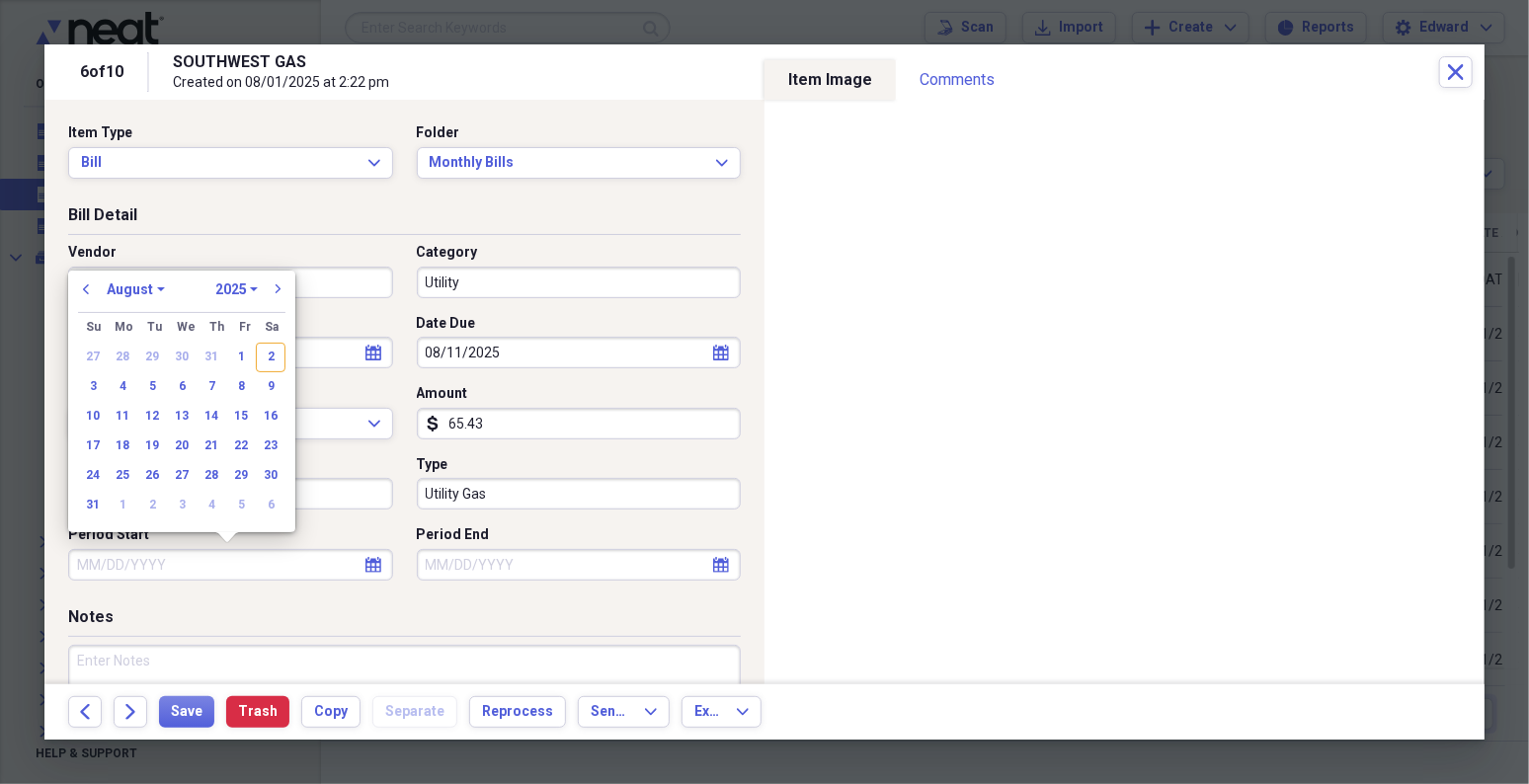 type 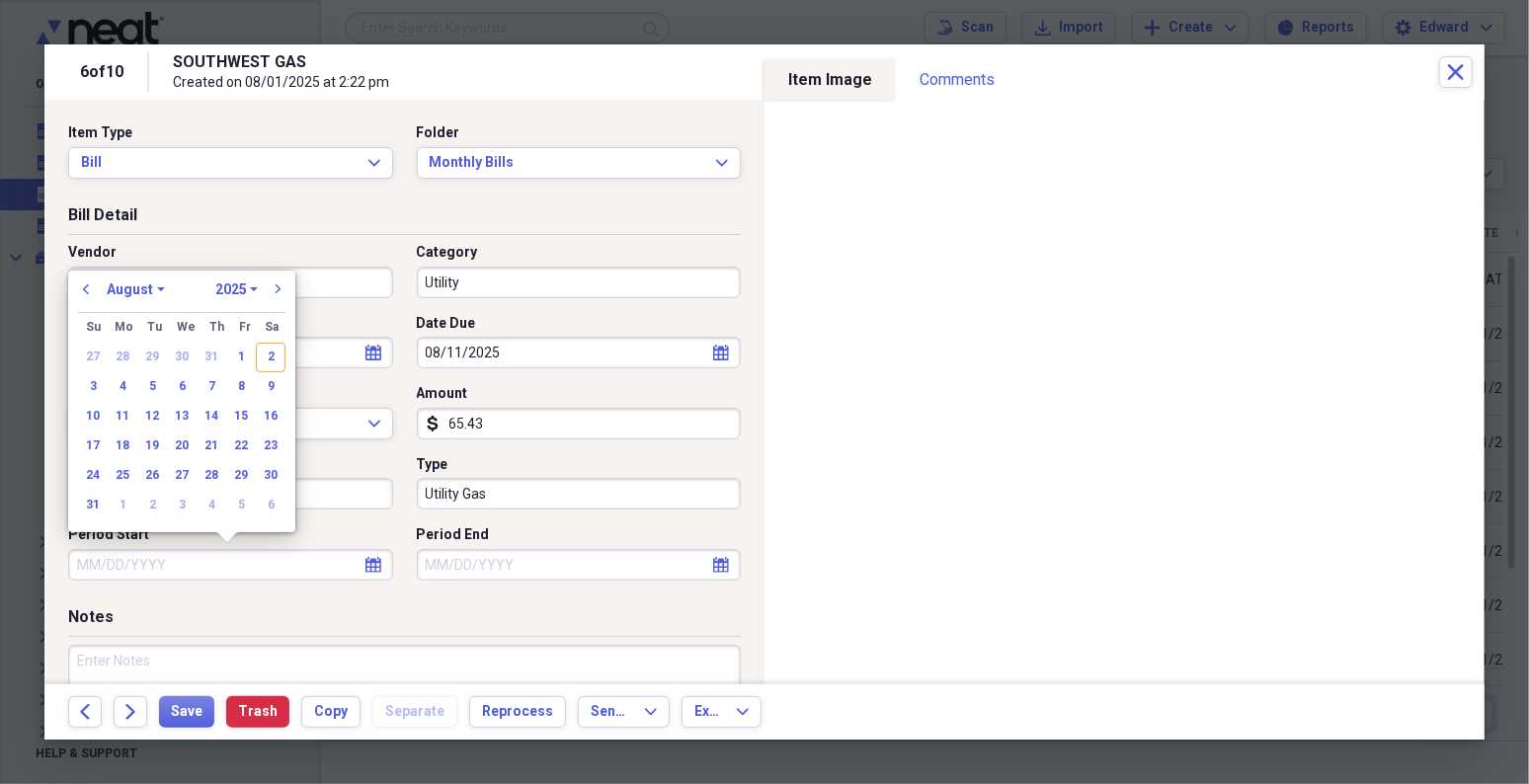 type 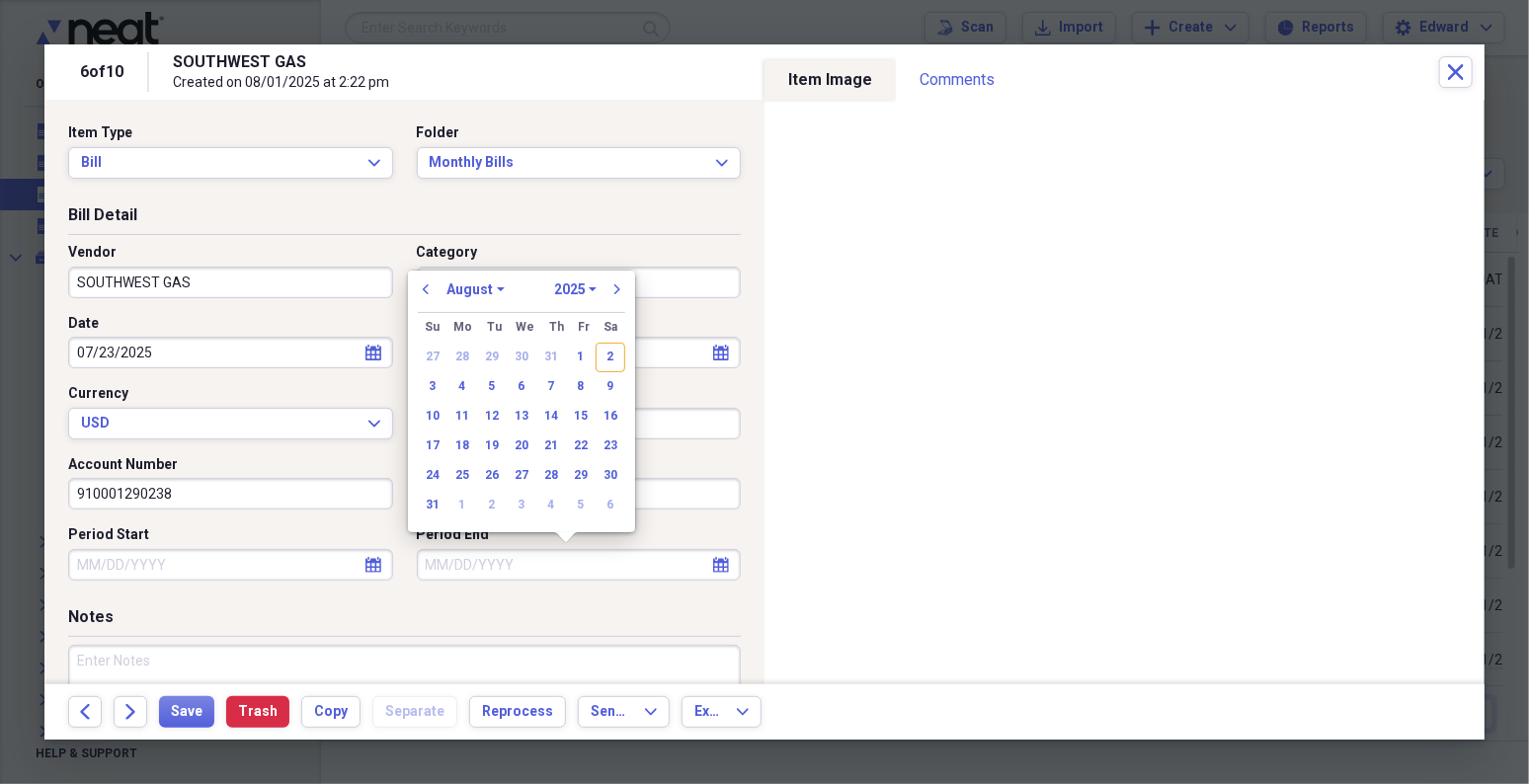 type 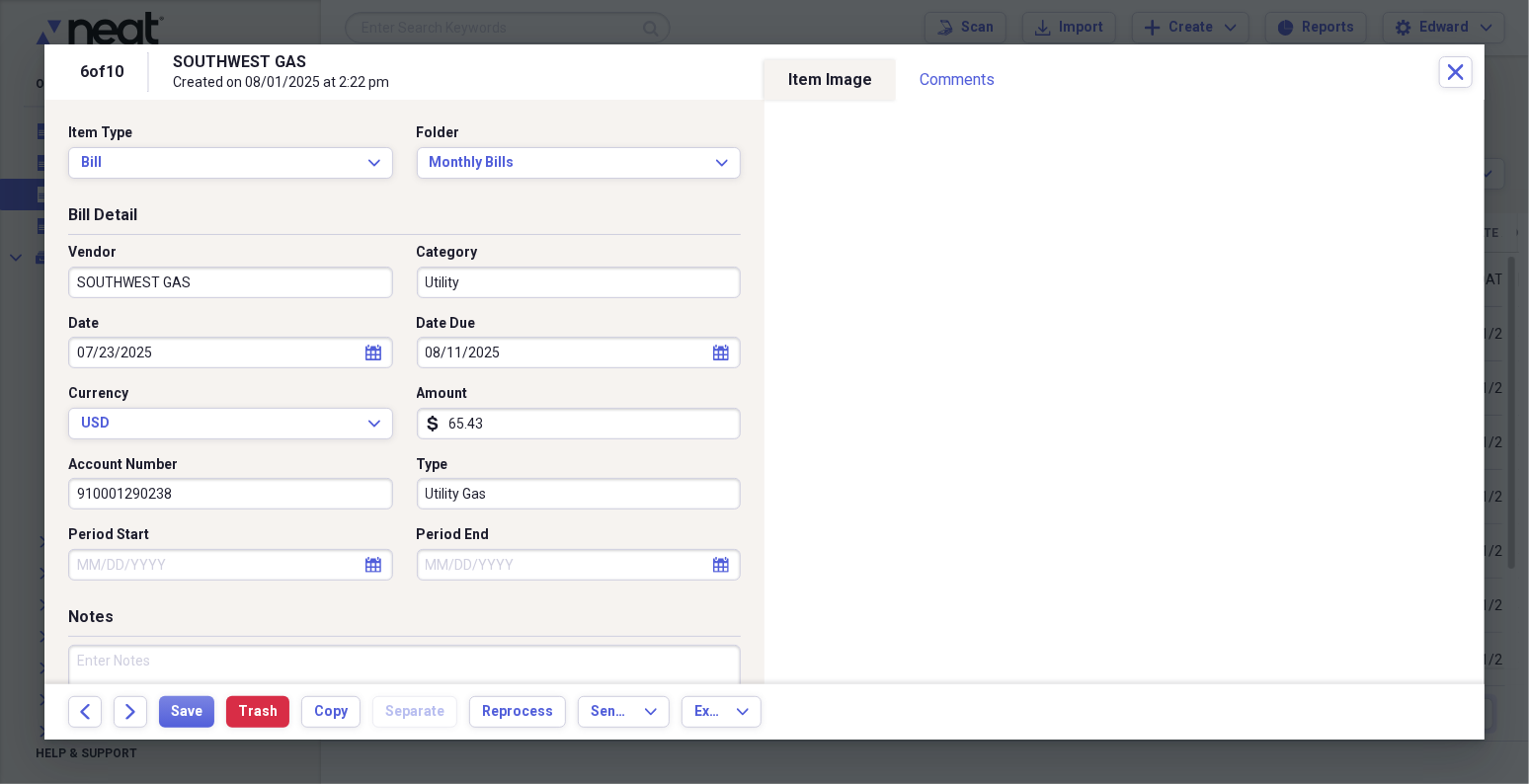select on "6" 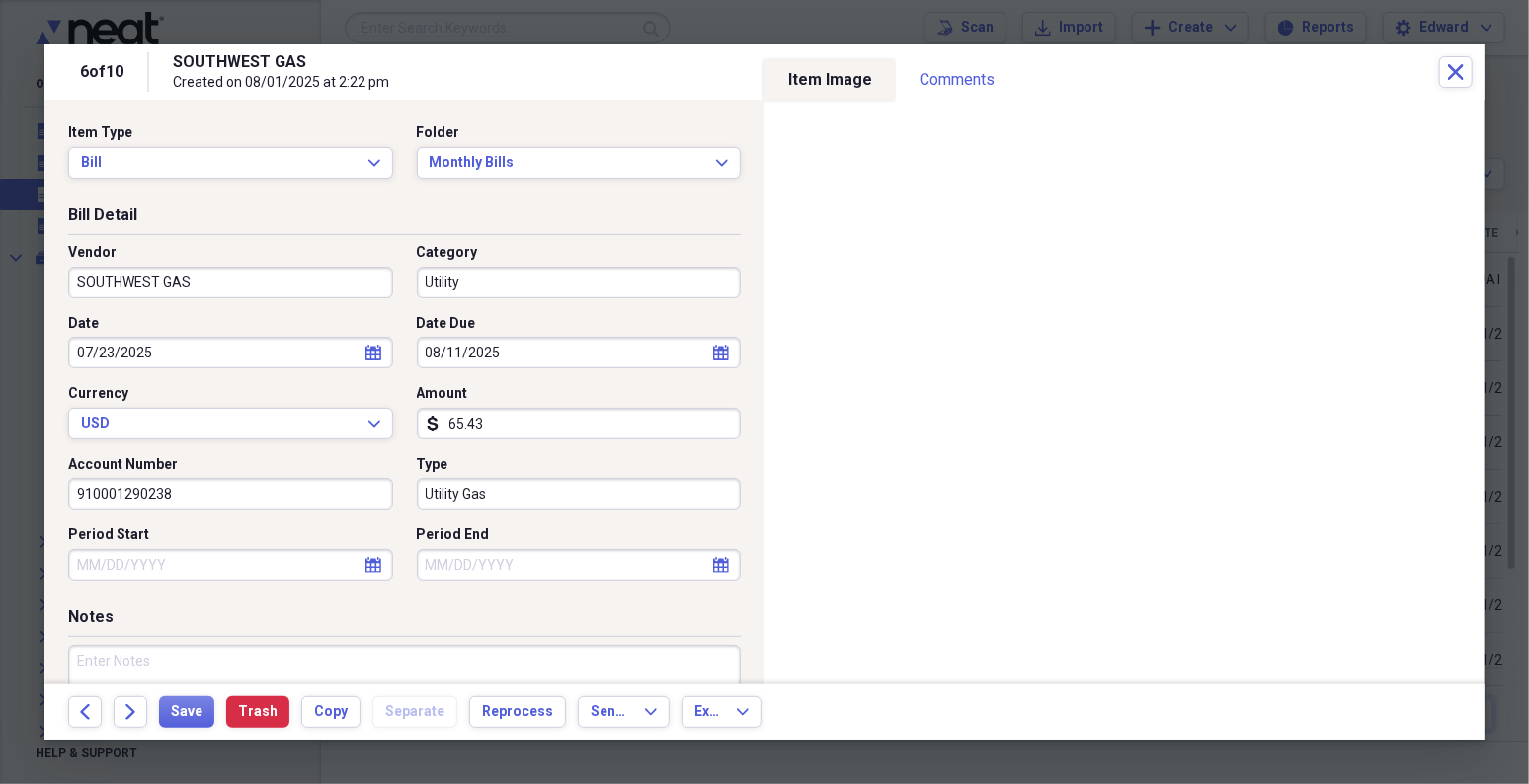 select on "2025" 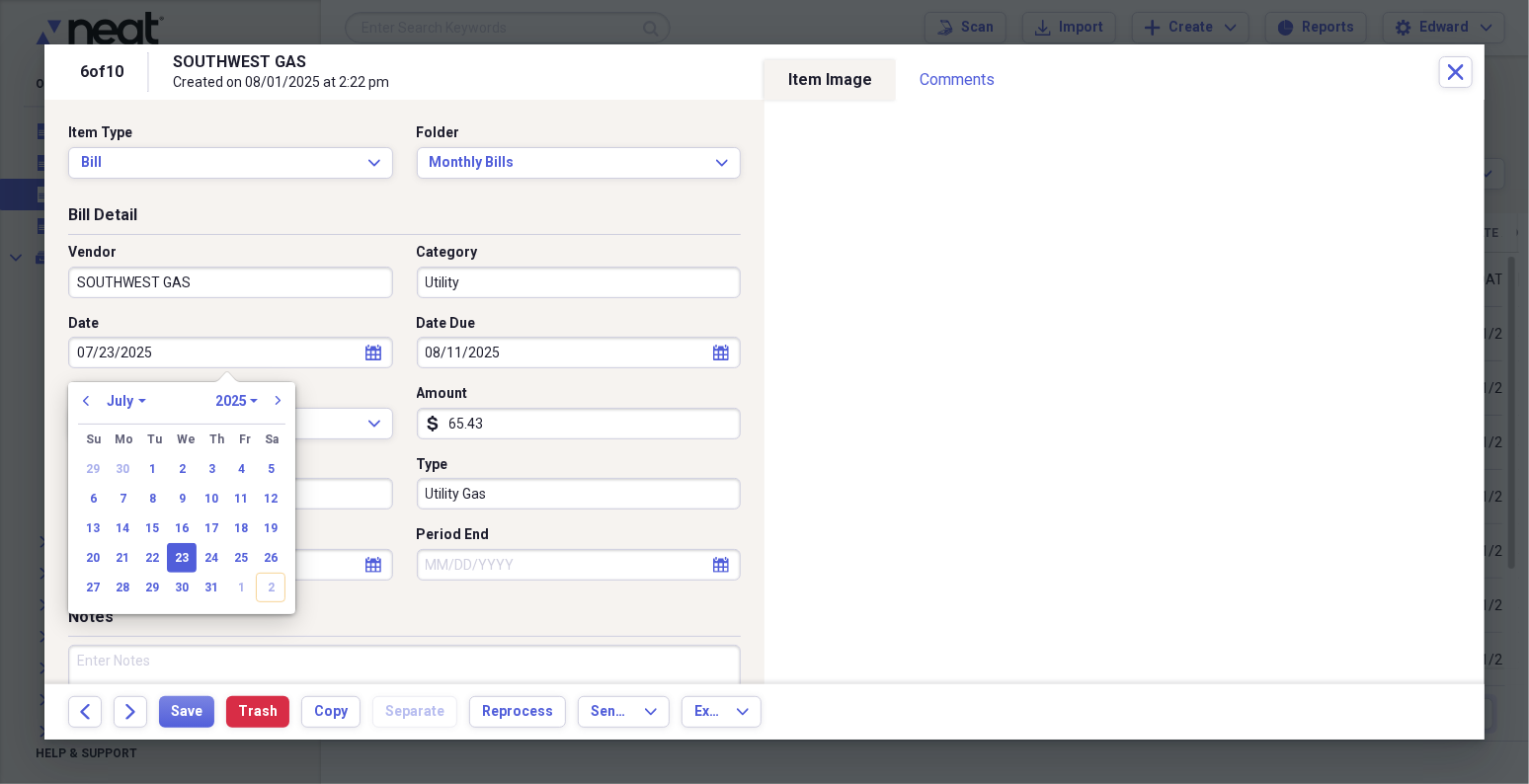 type 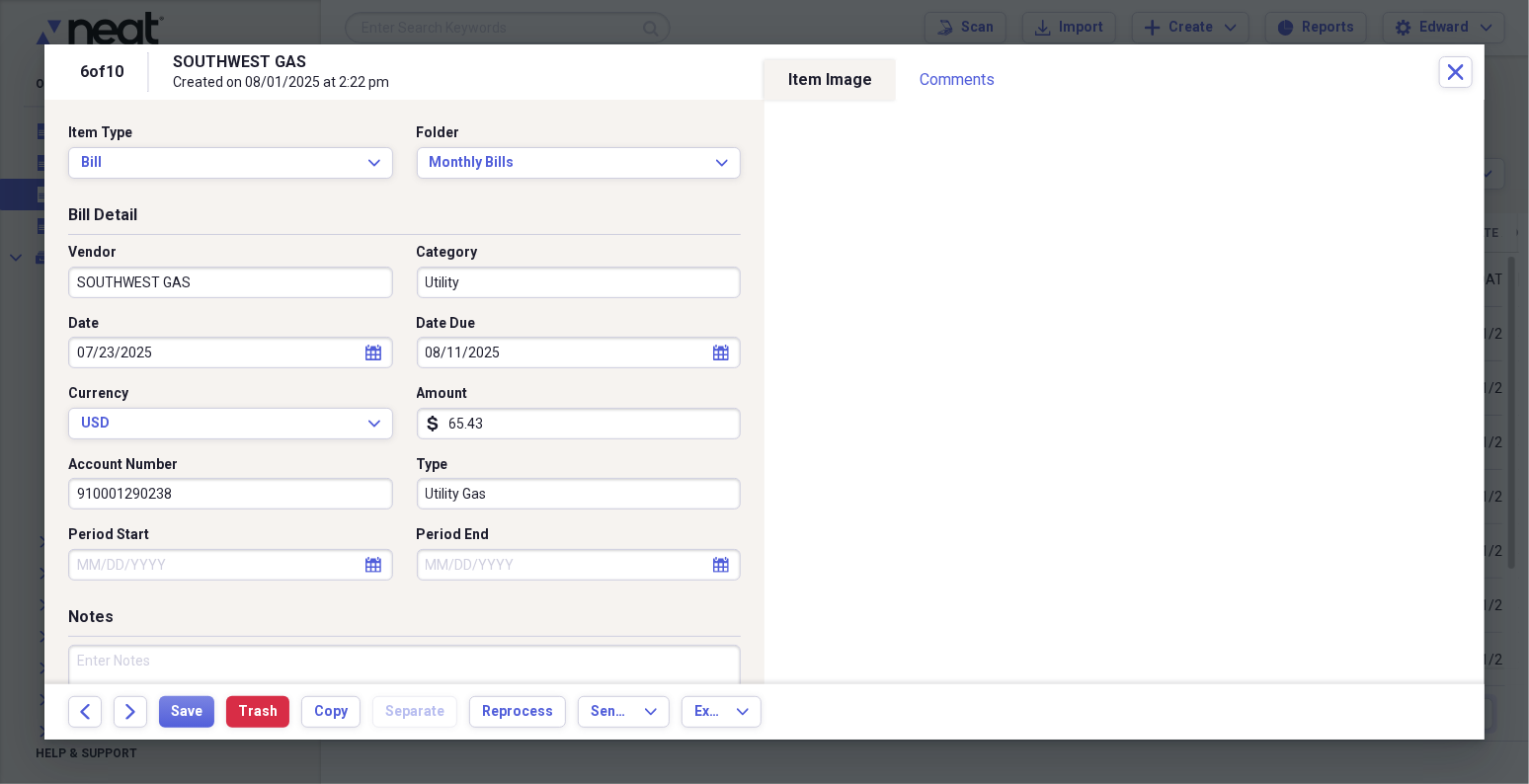 select on "7" 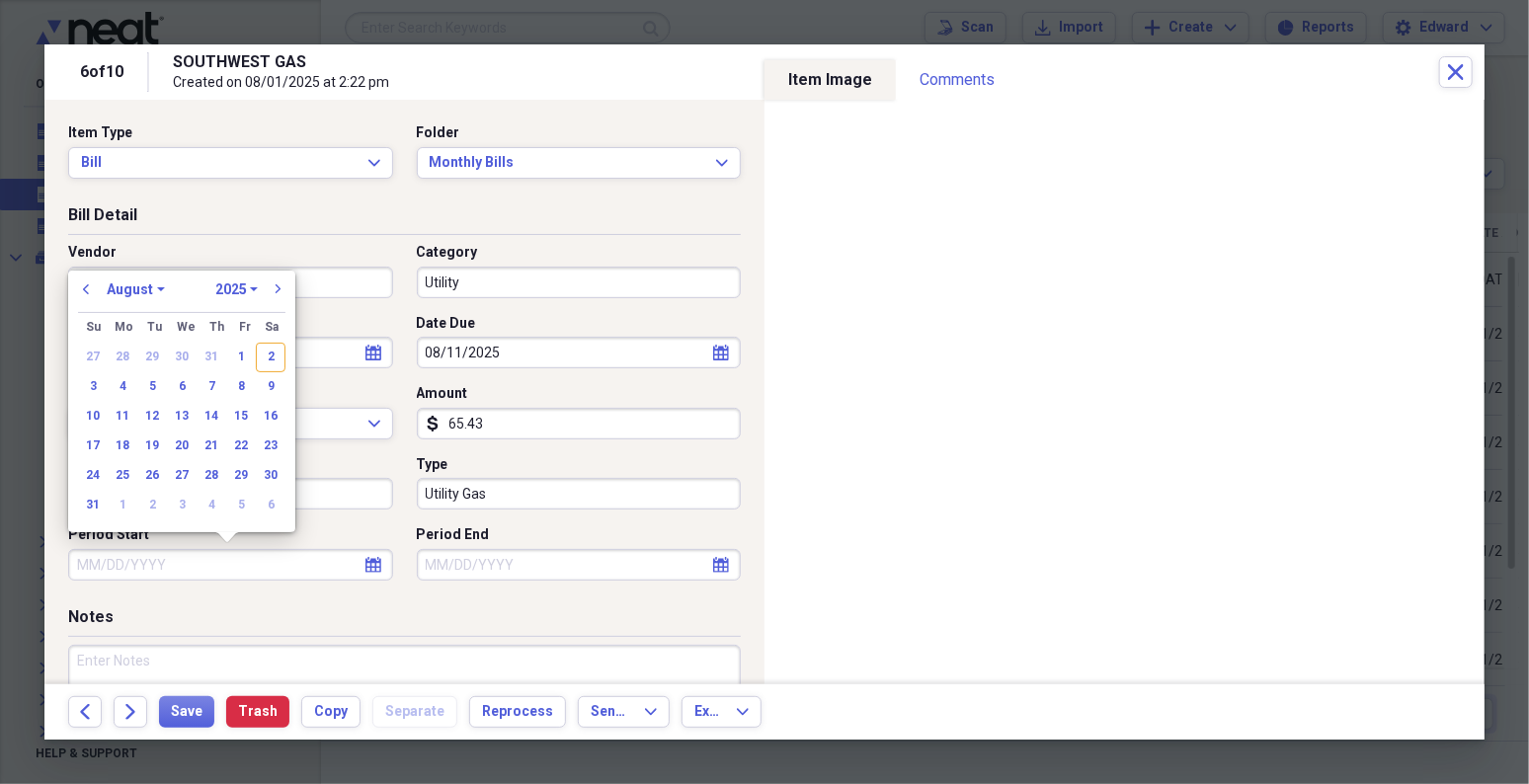 type 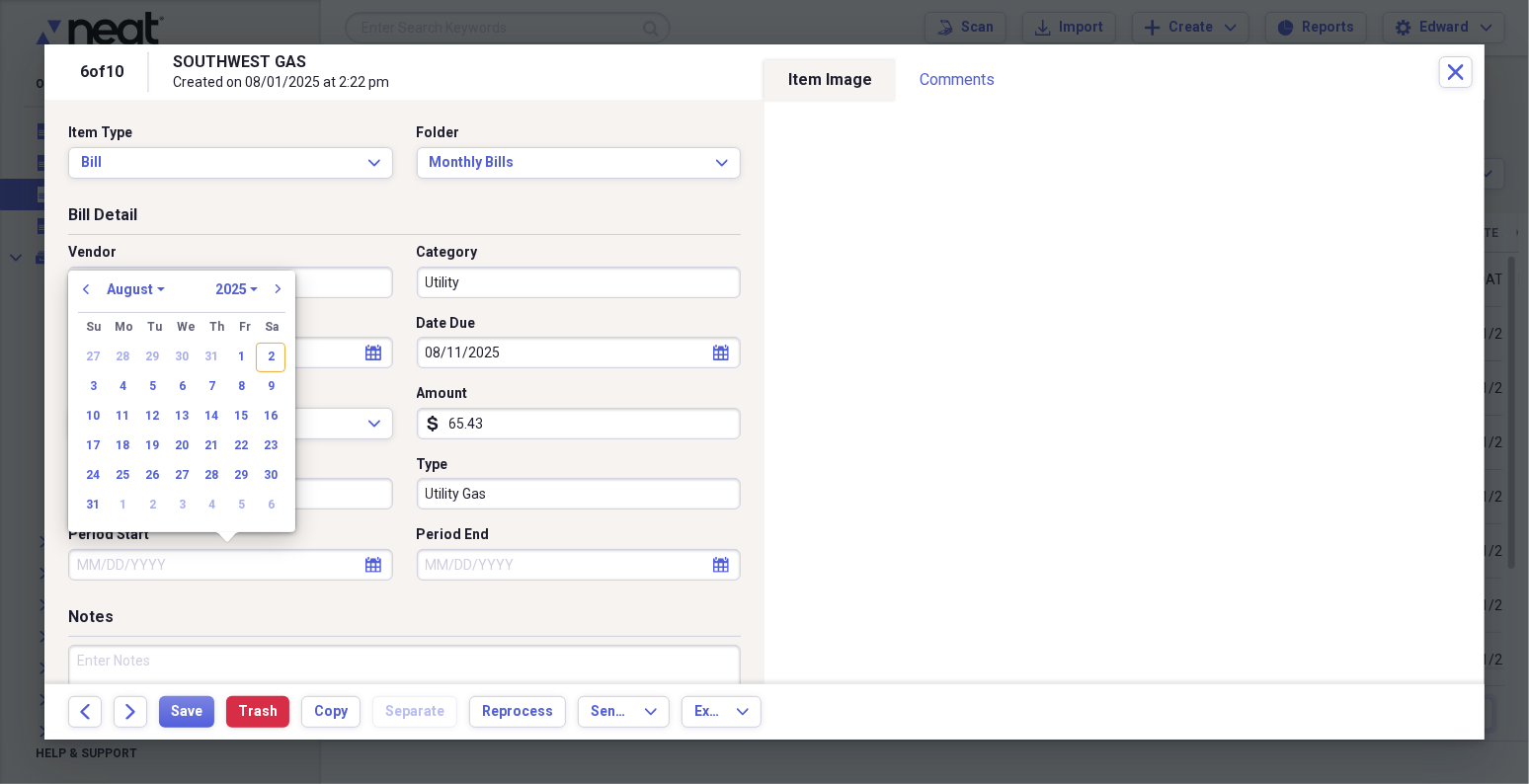 type 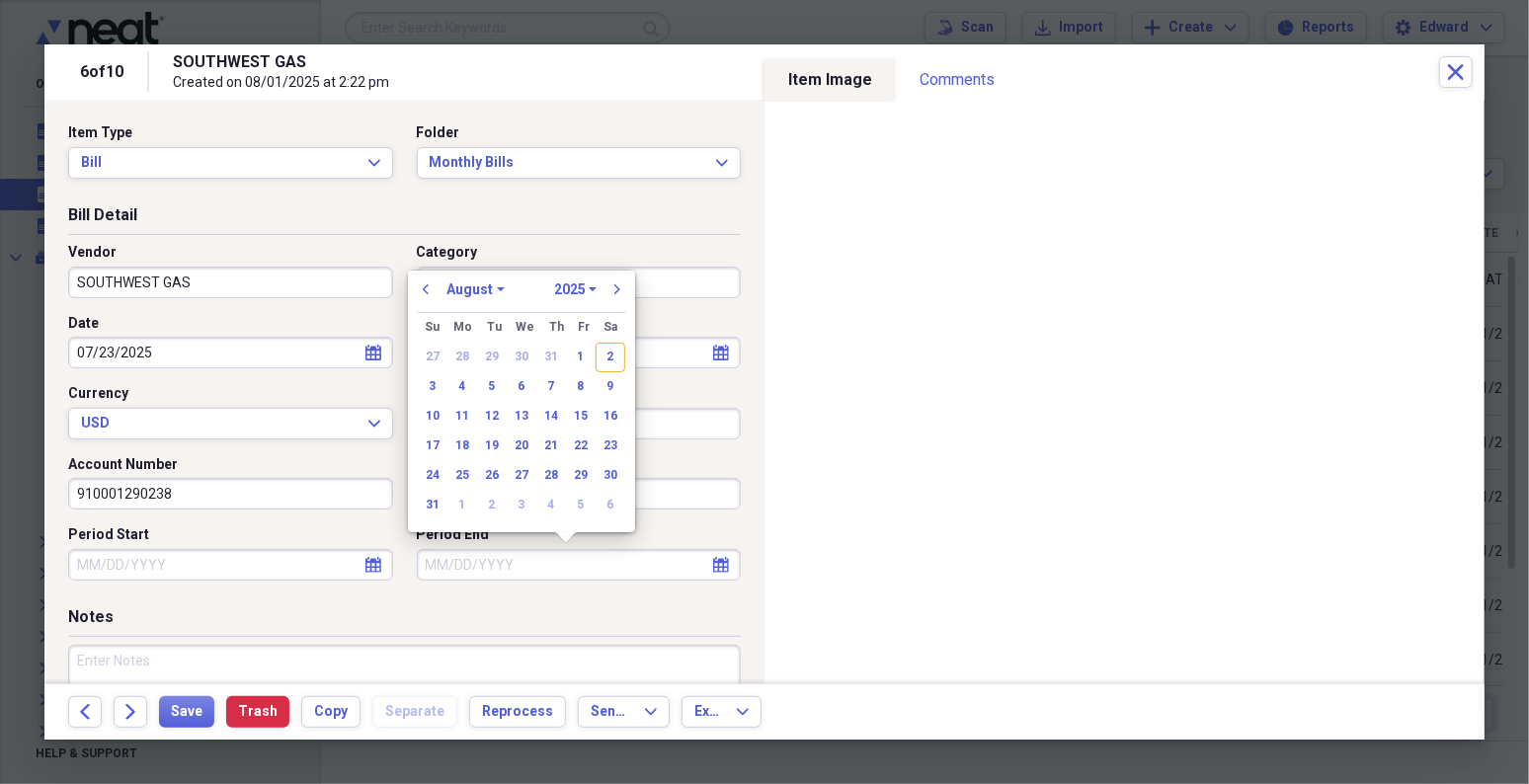 type 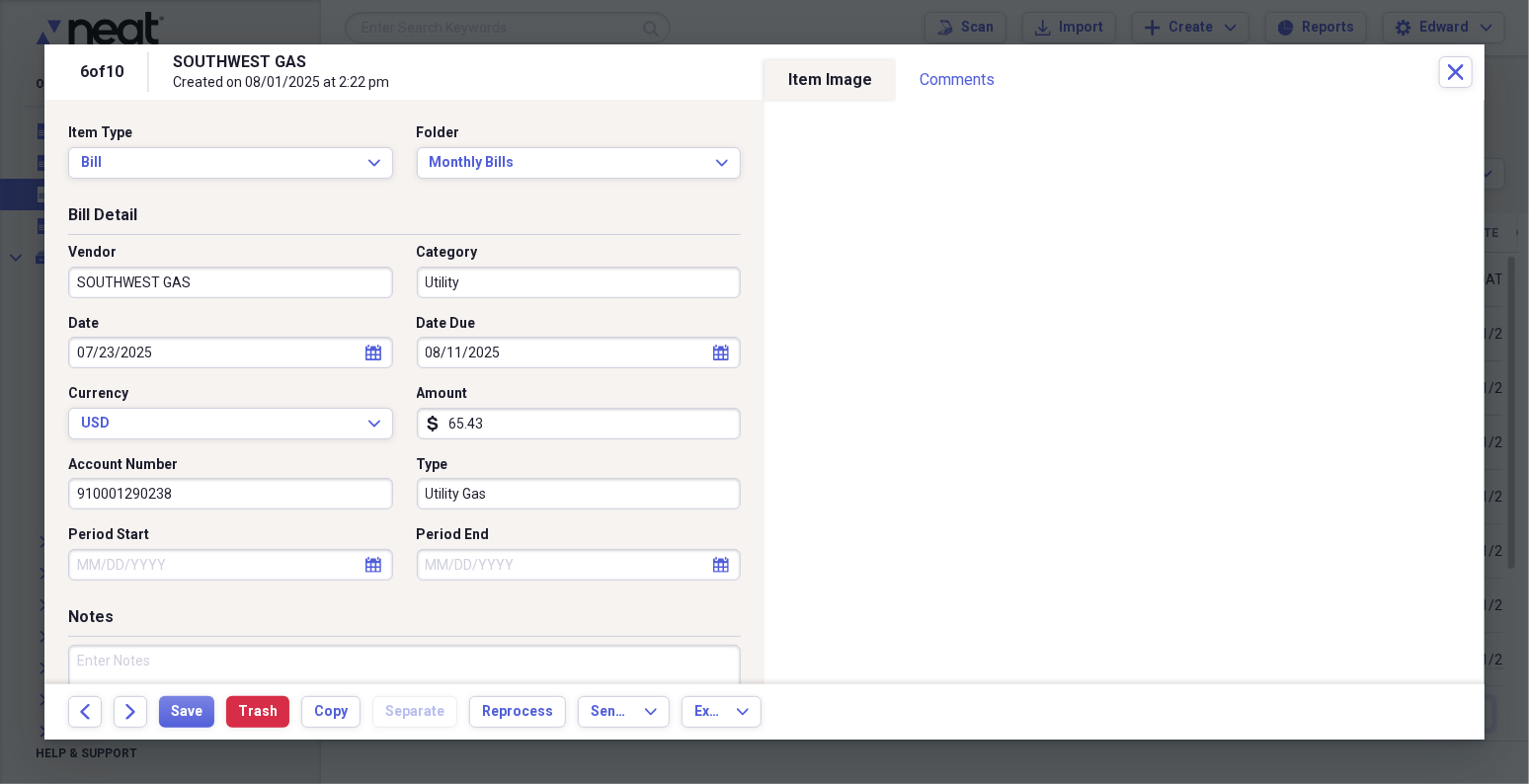select on "6" 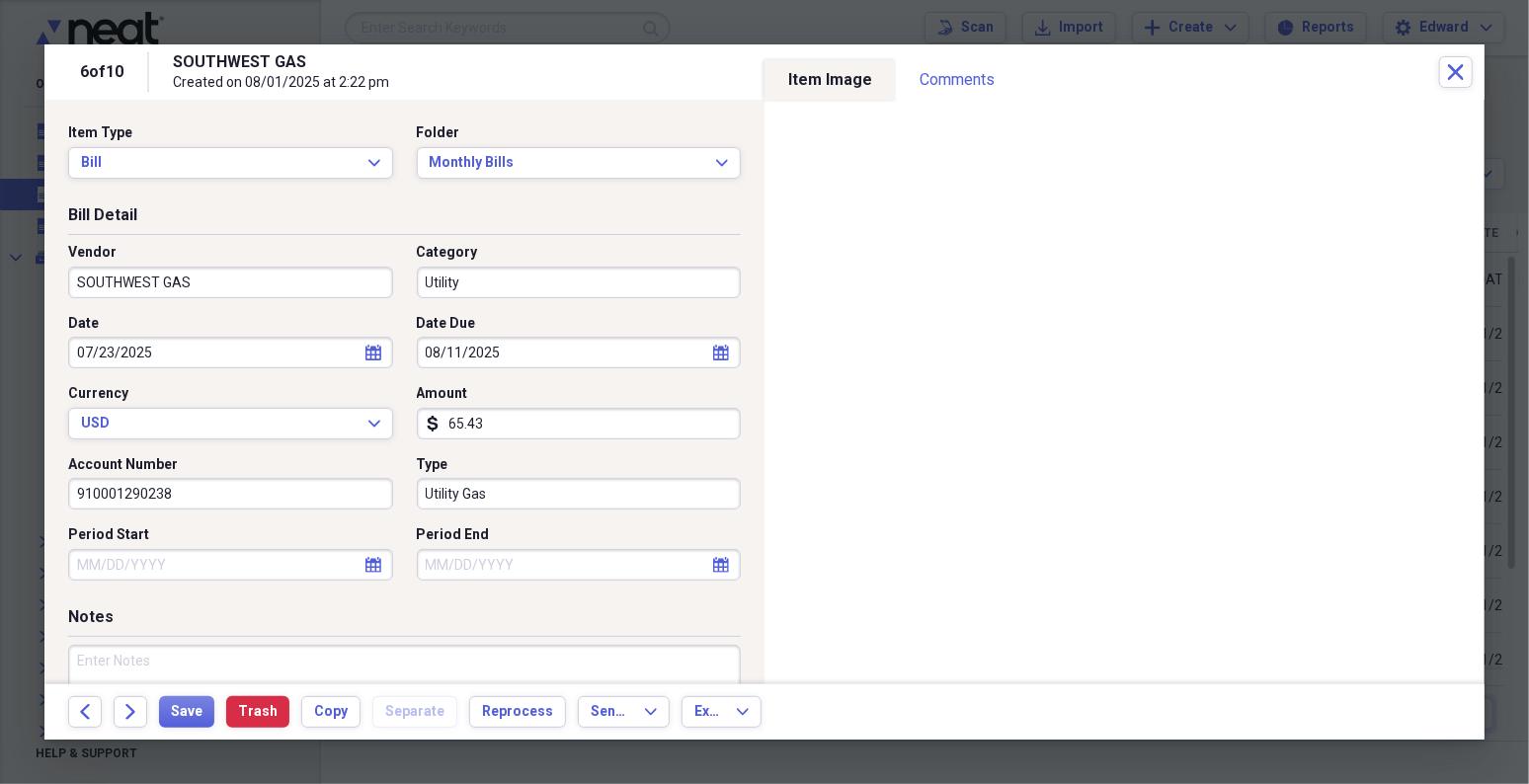 select on "2025" 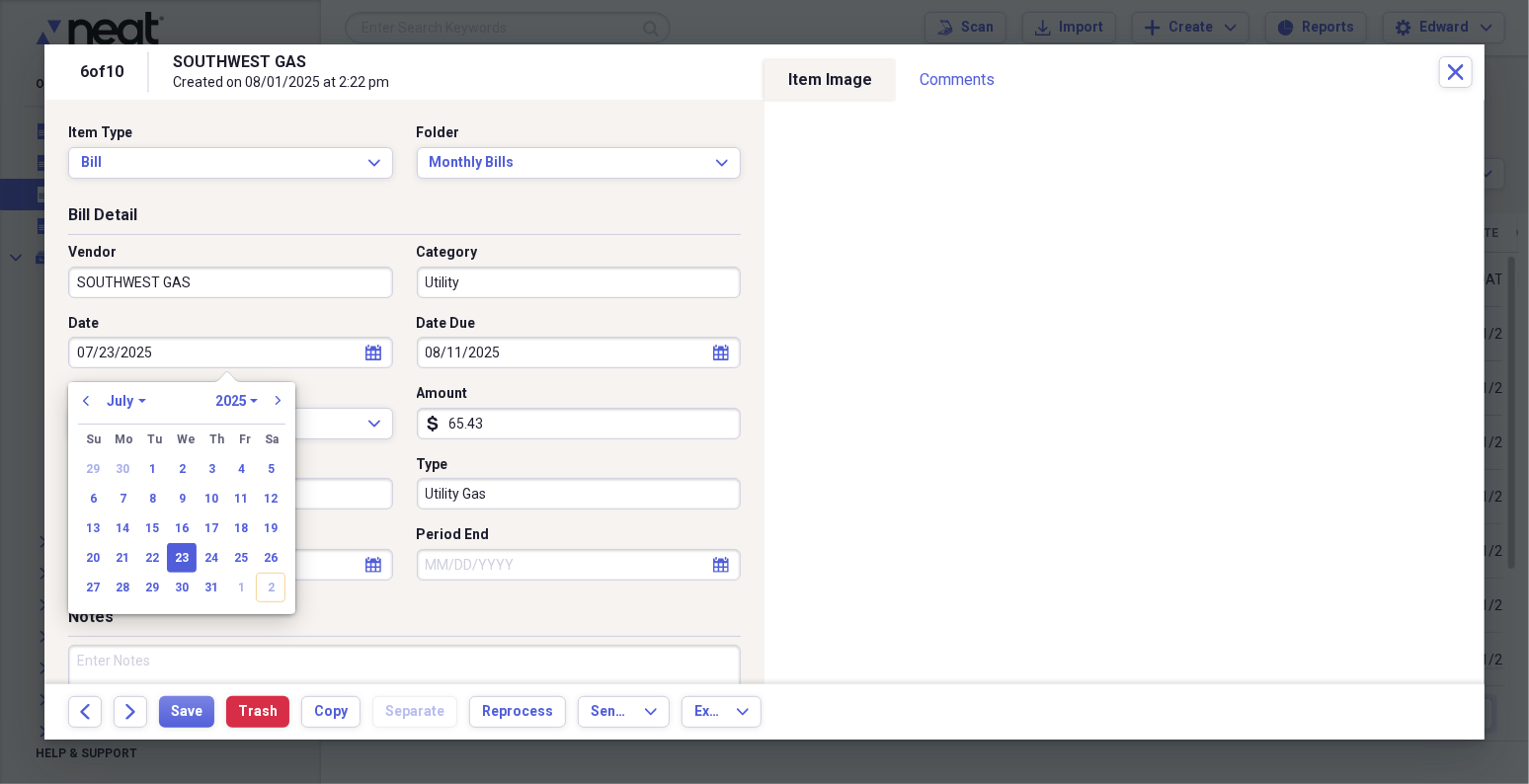 type 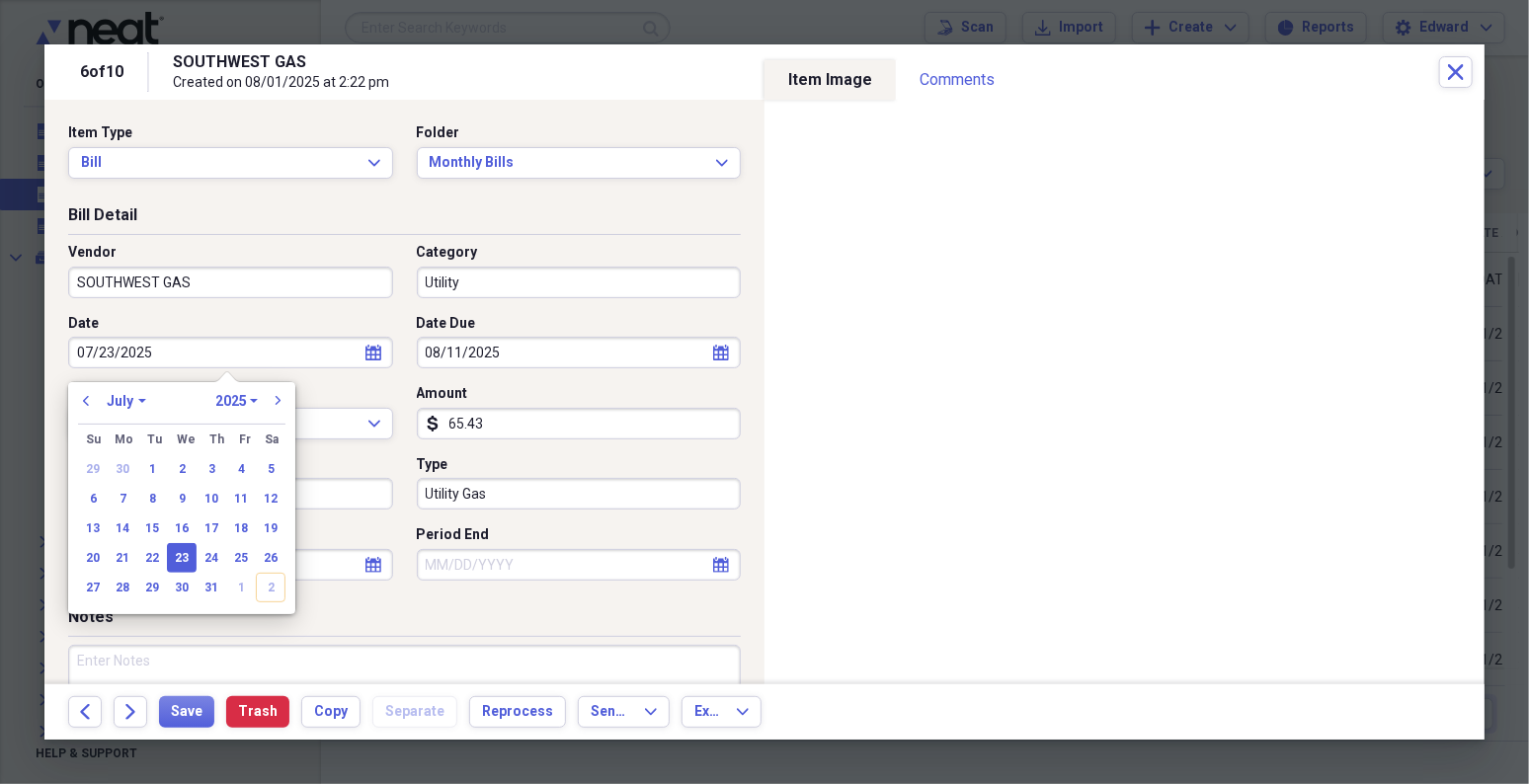 type 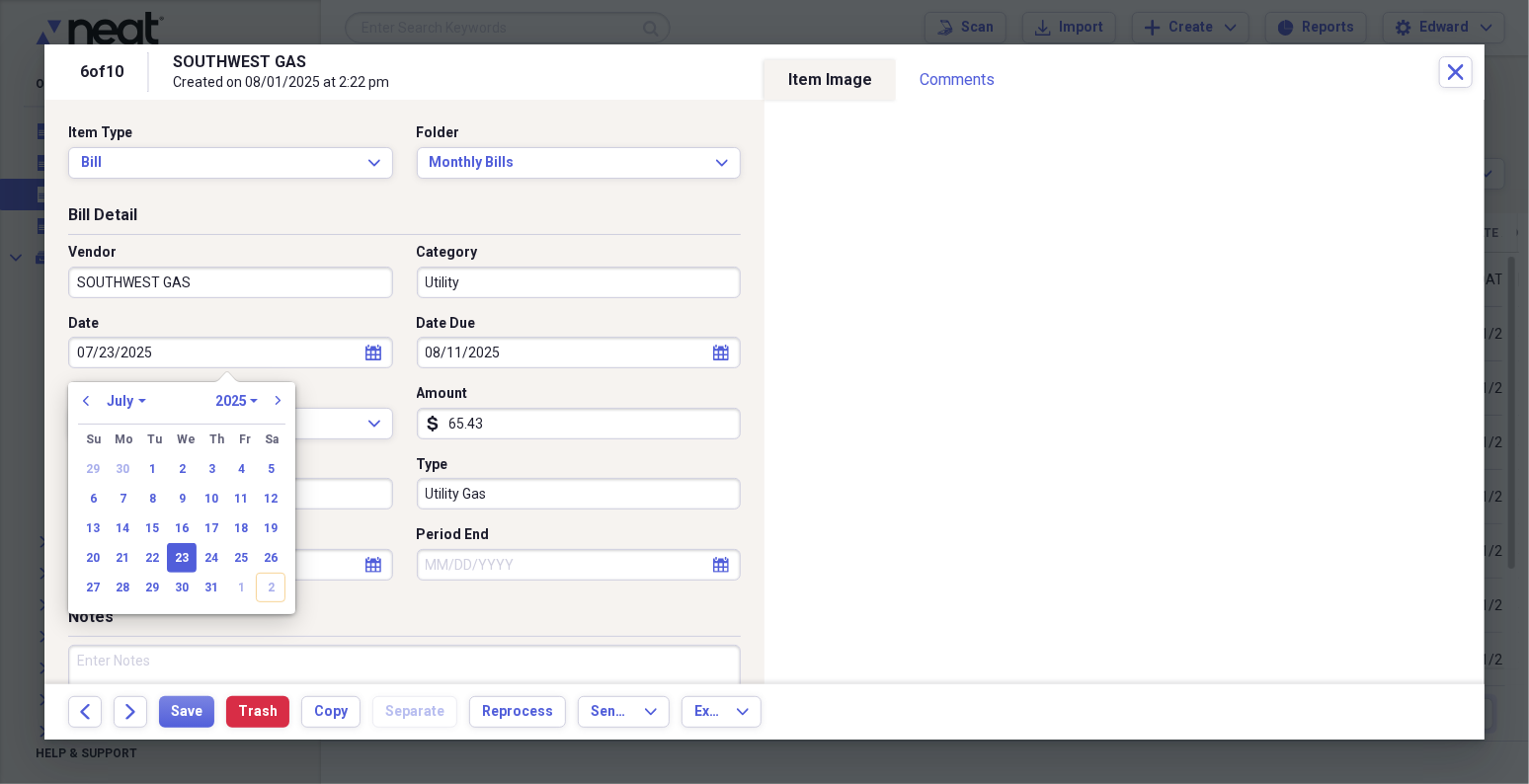 type 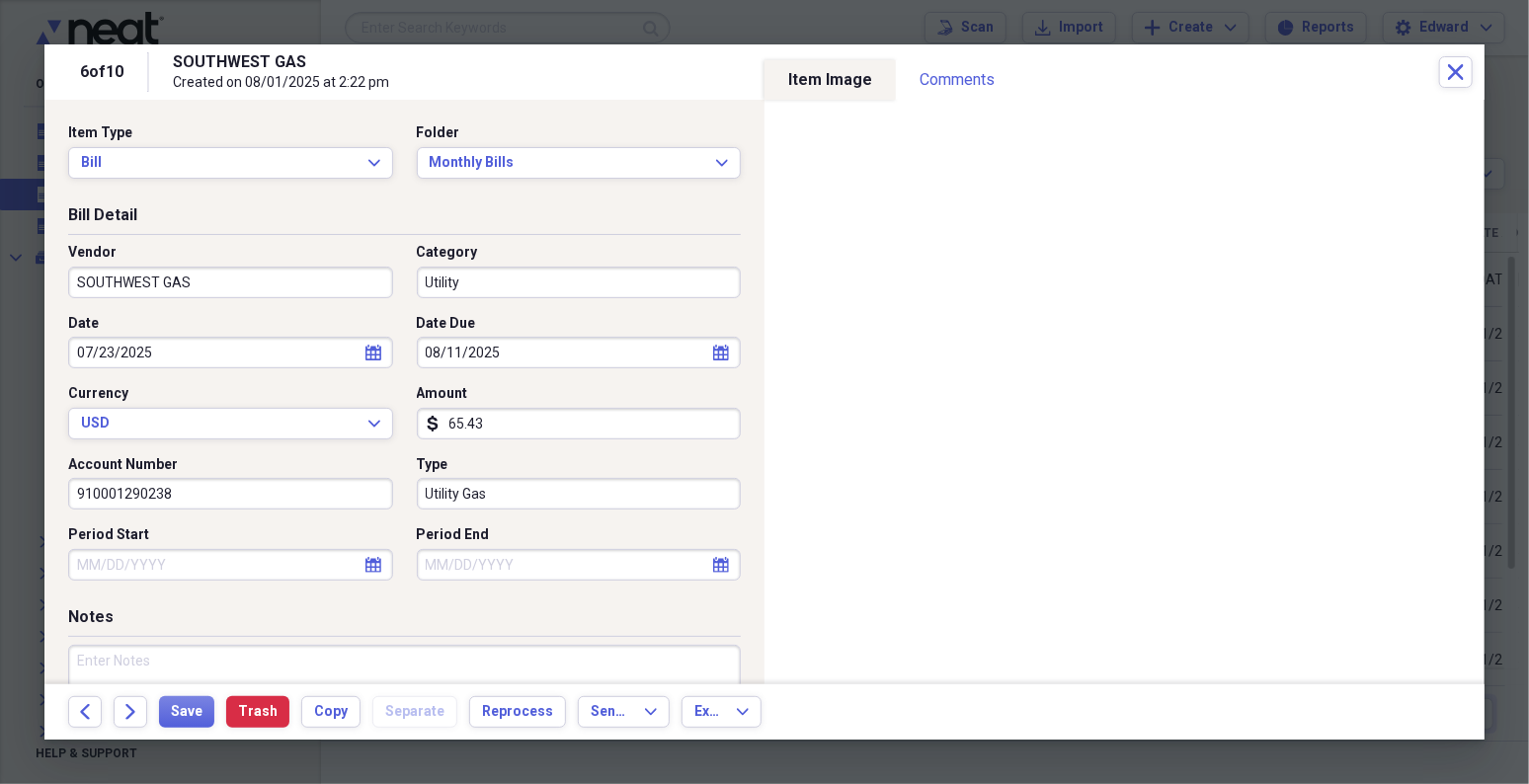 select on "7" 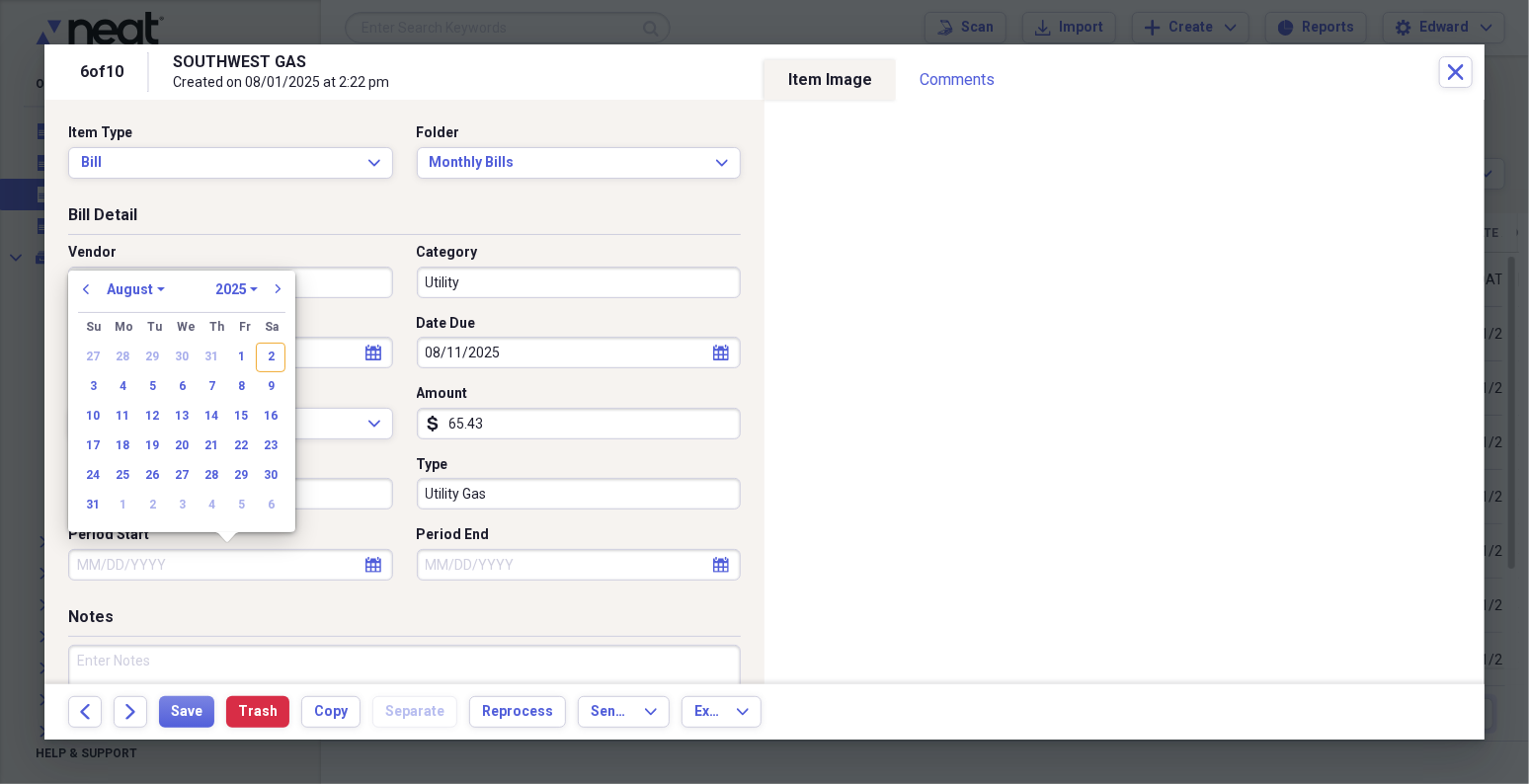 type 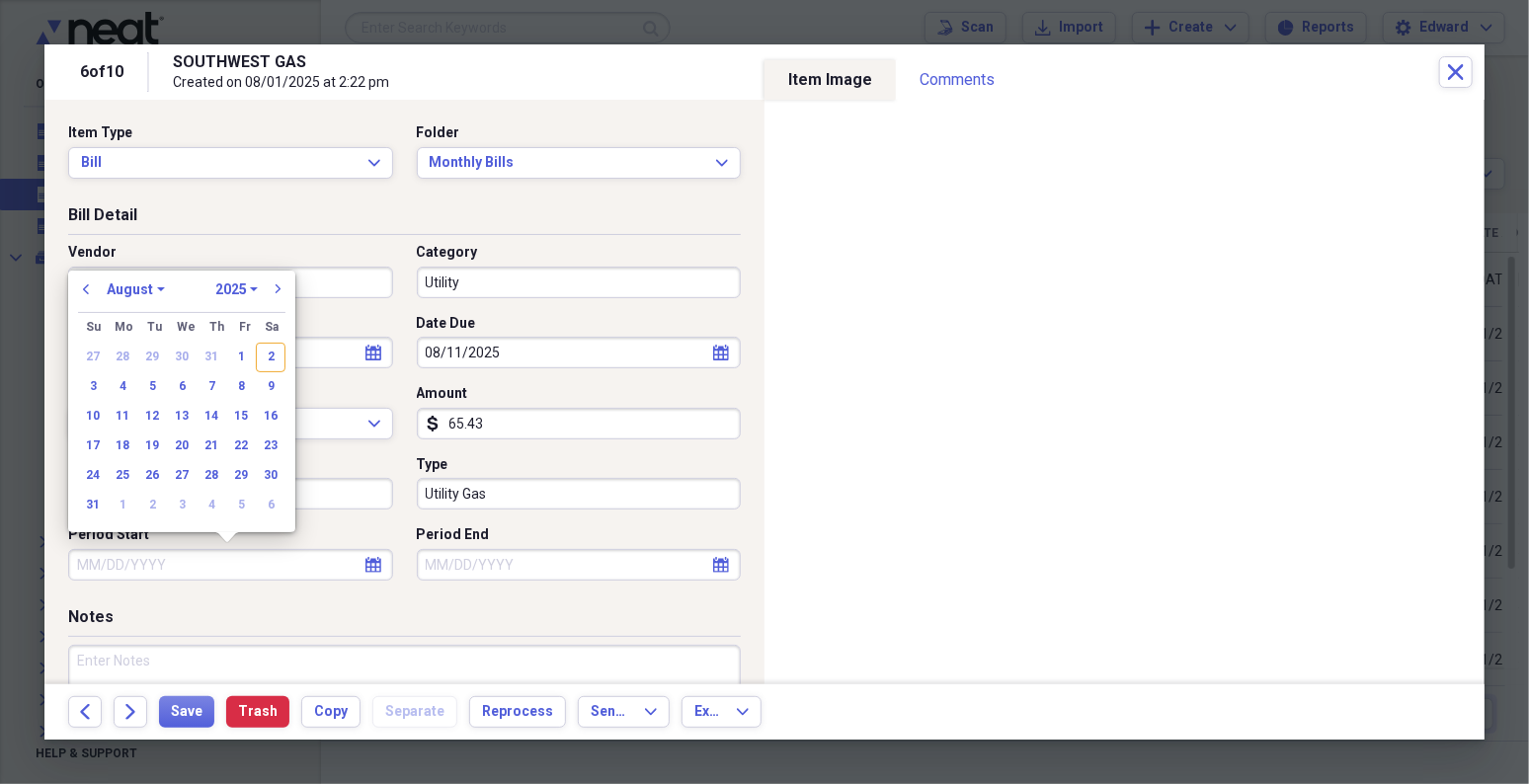 type 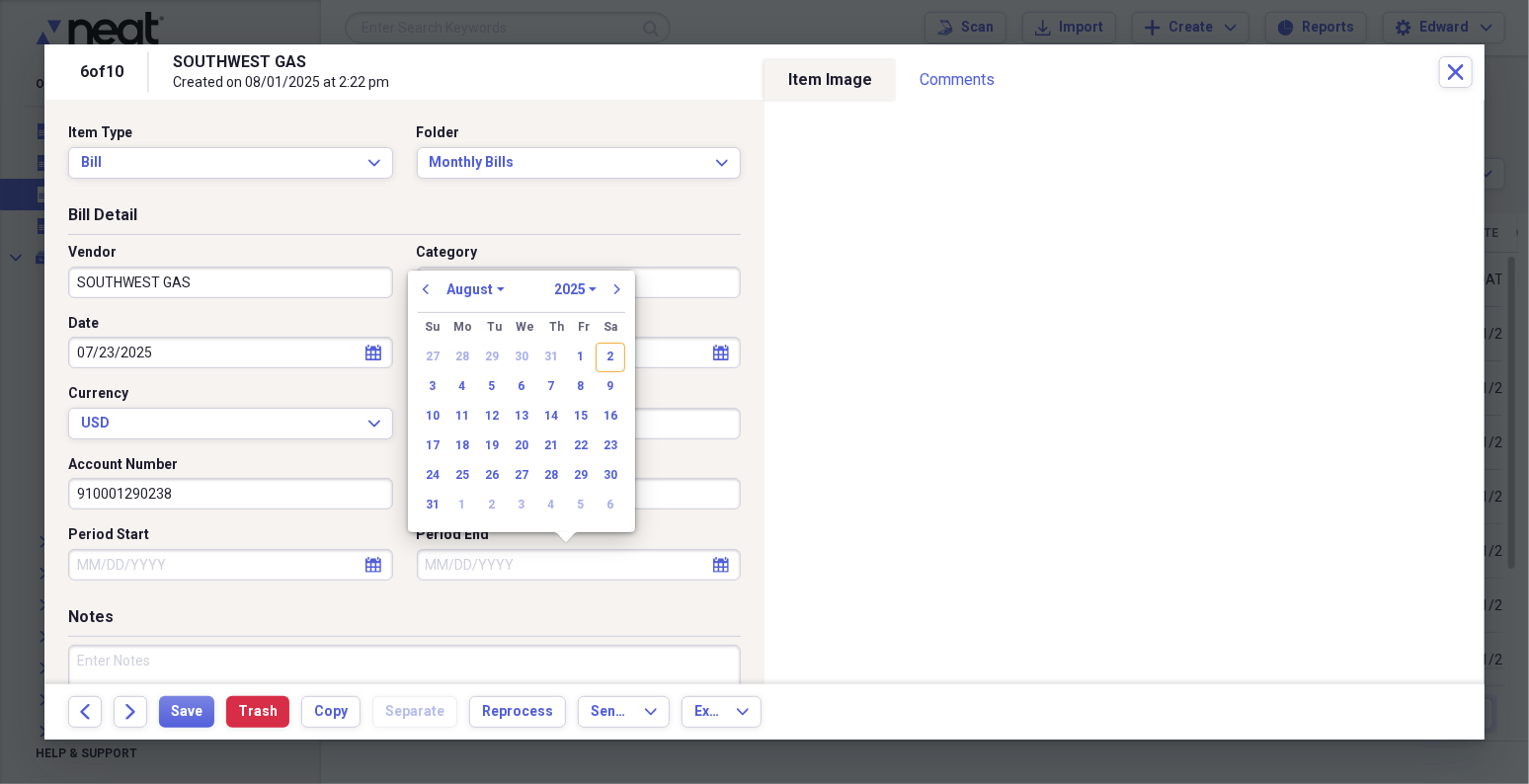 type 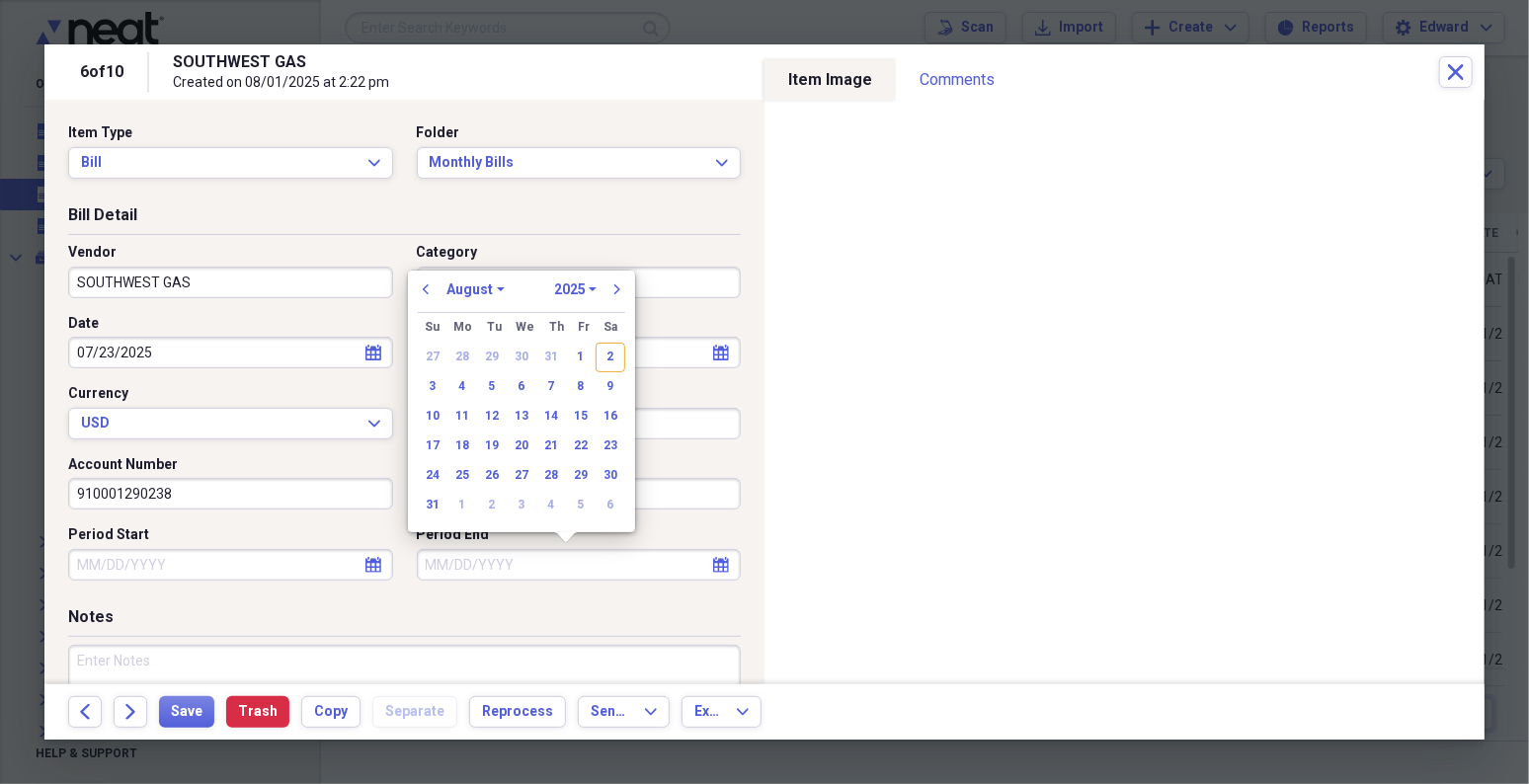 type 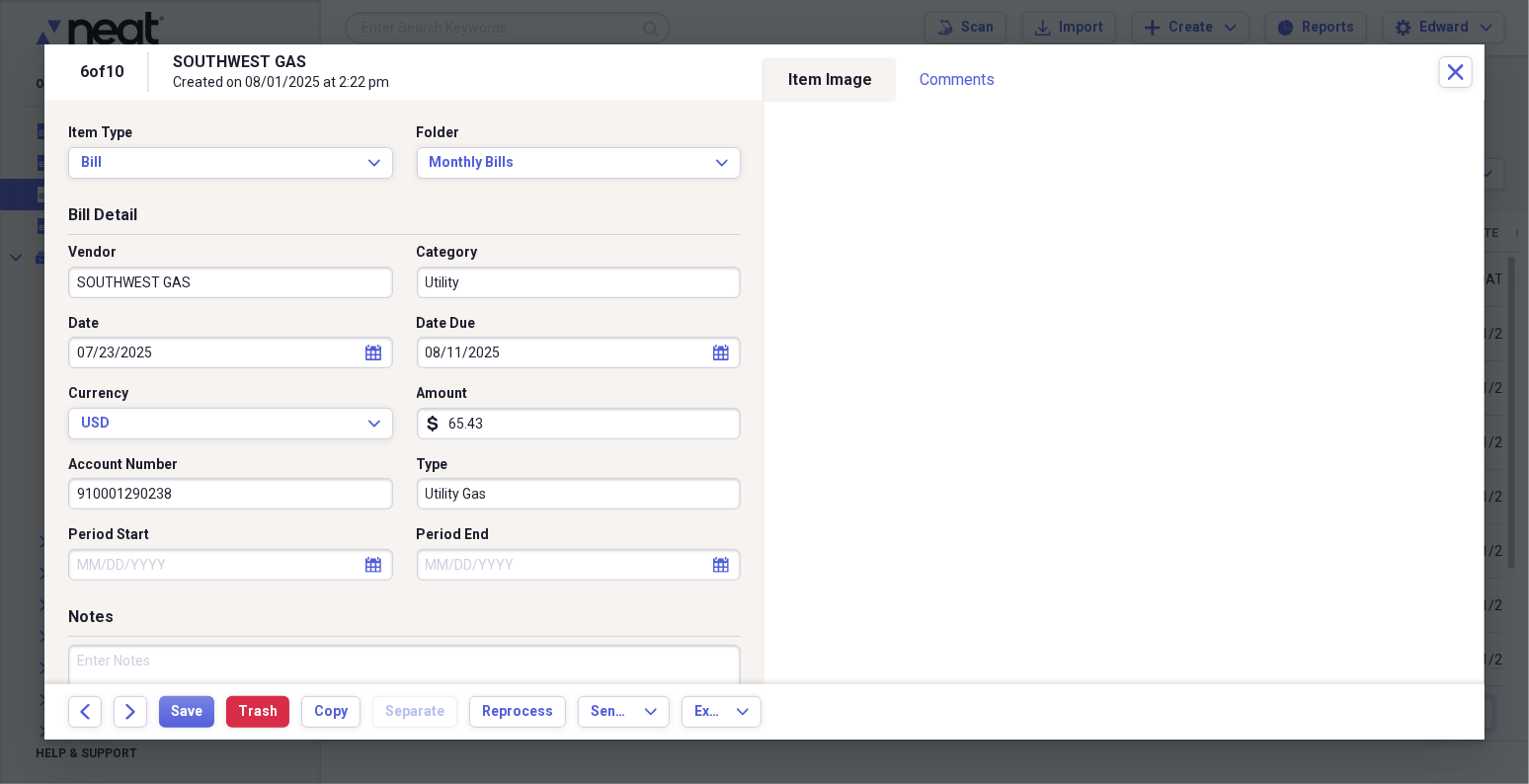 select on "6" 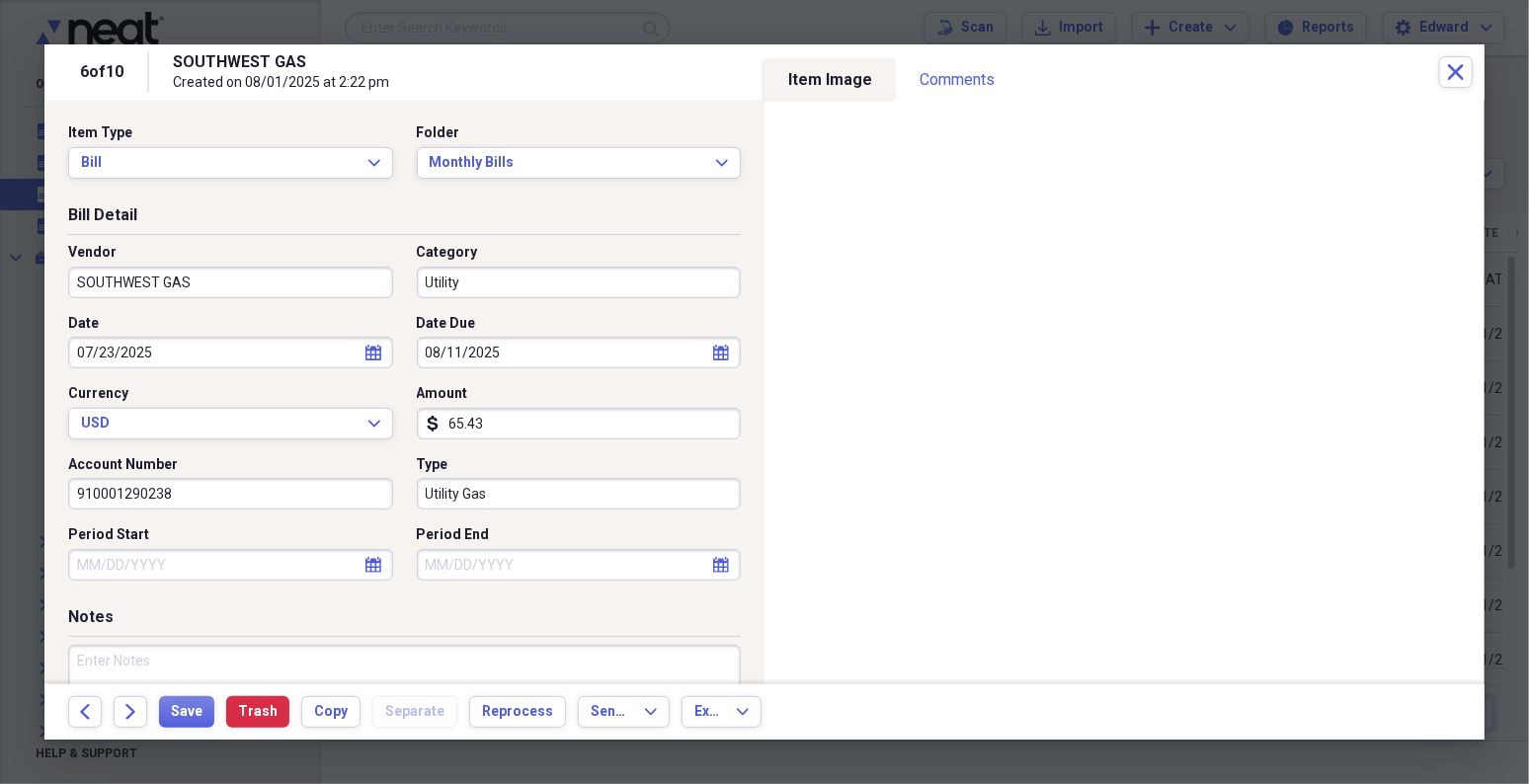 select on "2025" 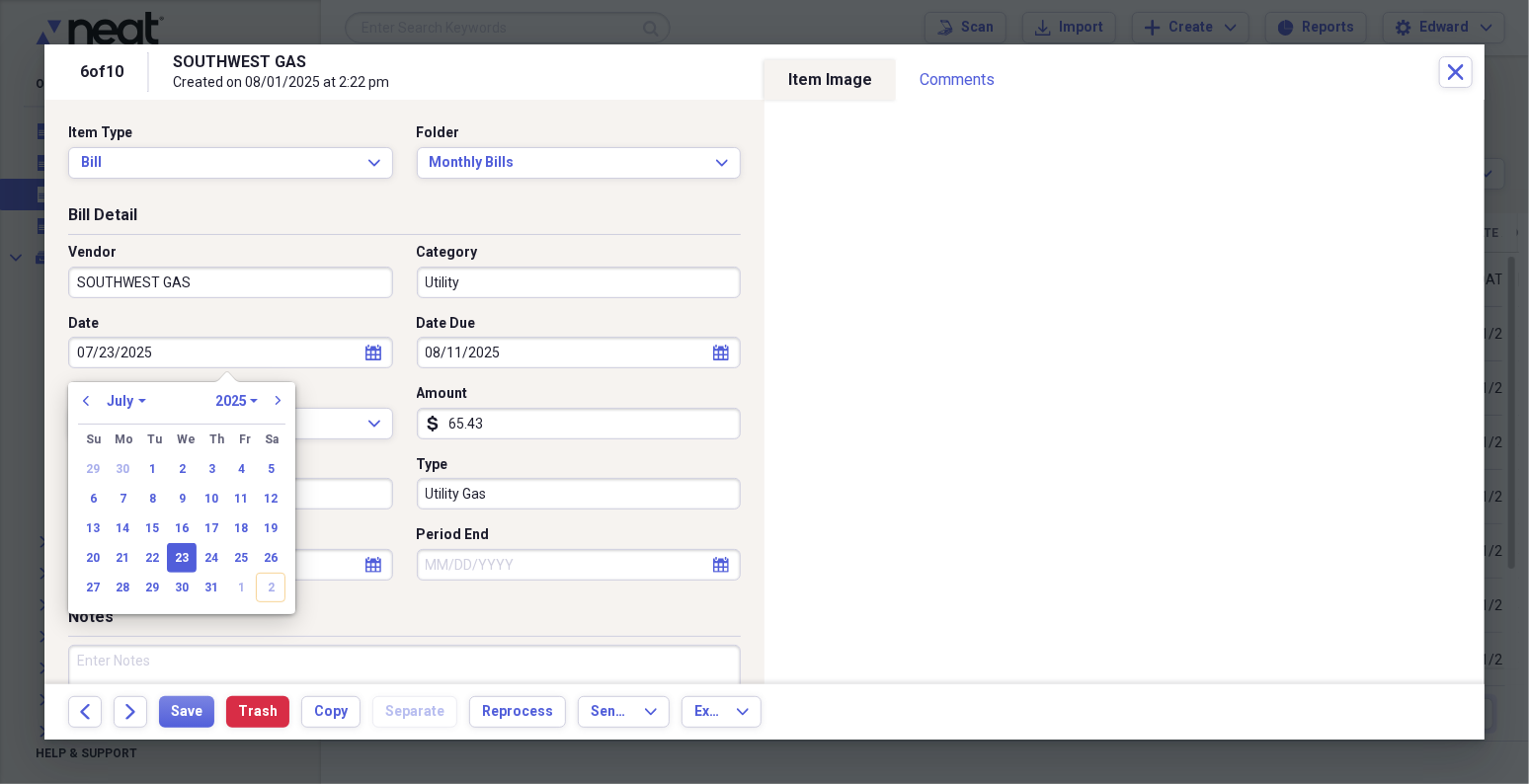 type 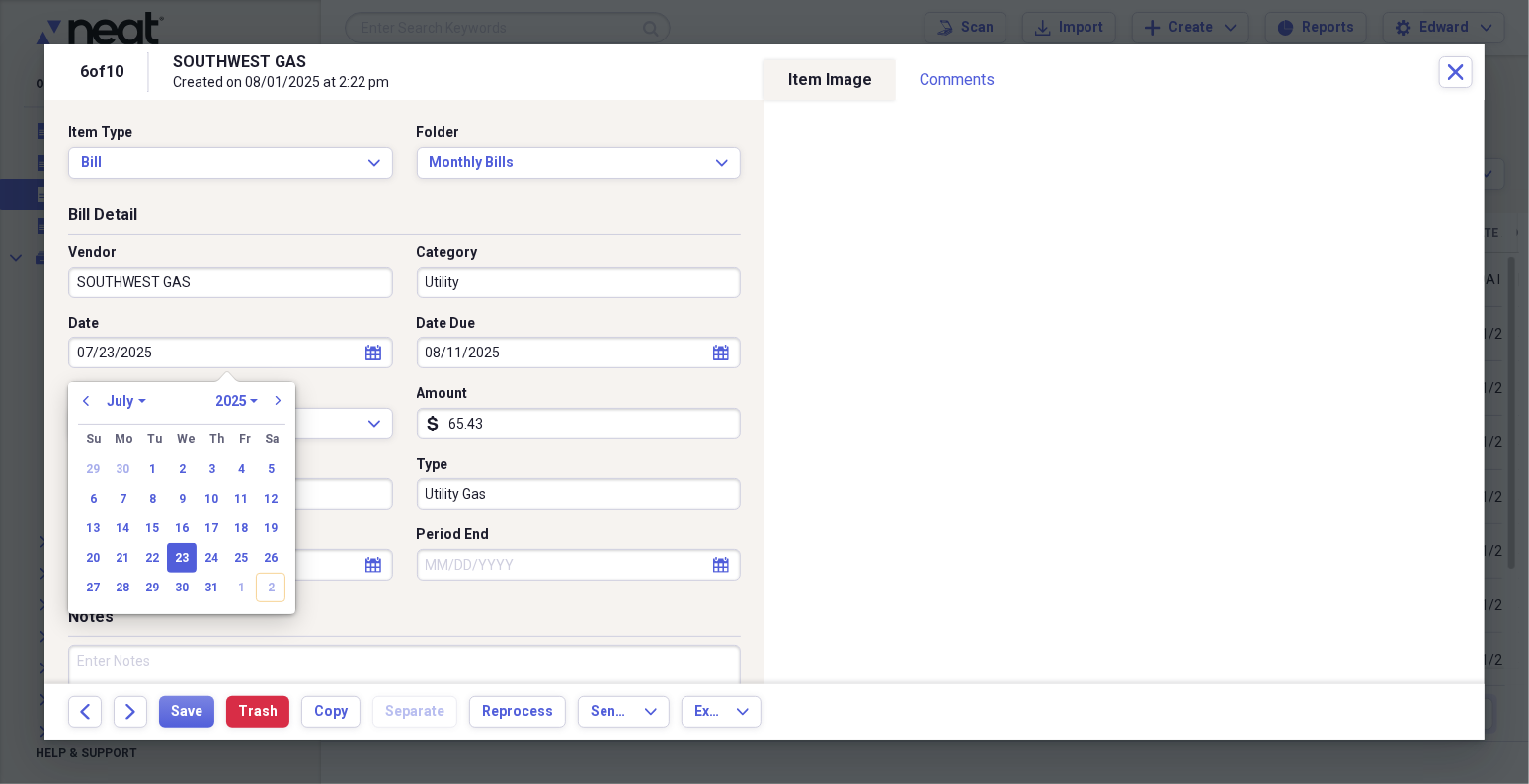 select on "2025" 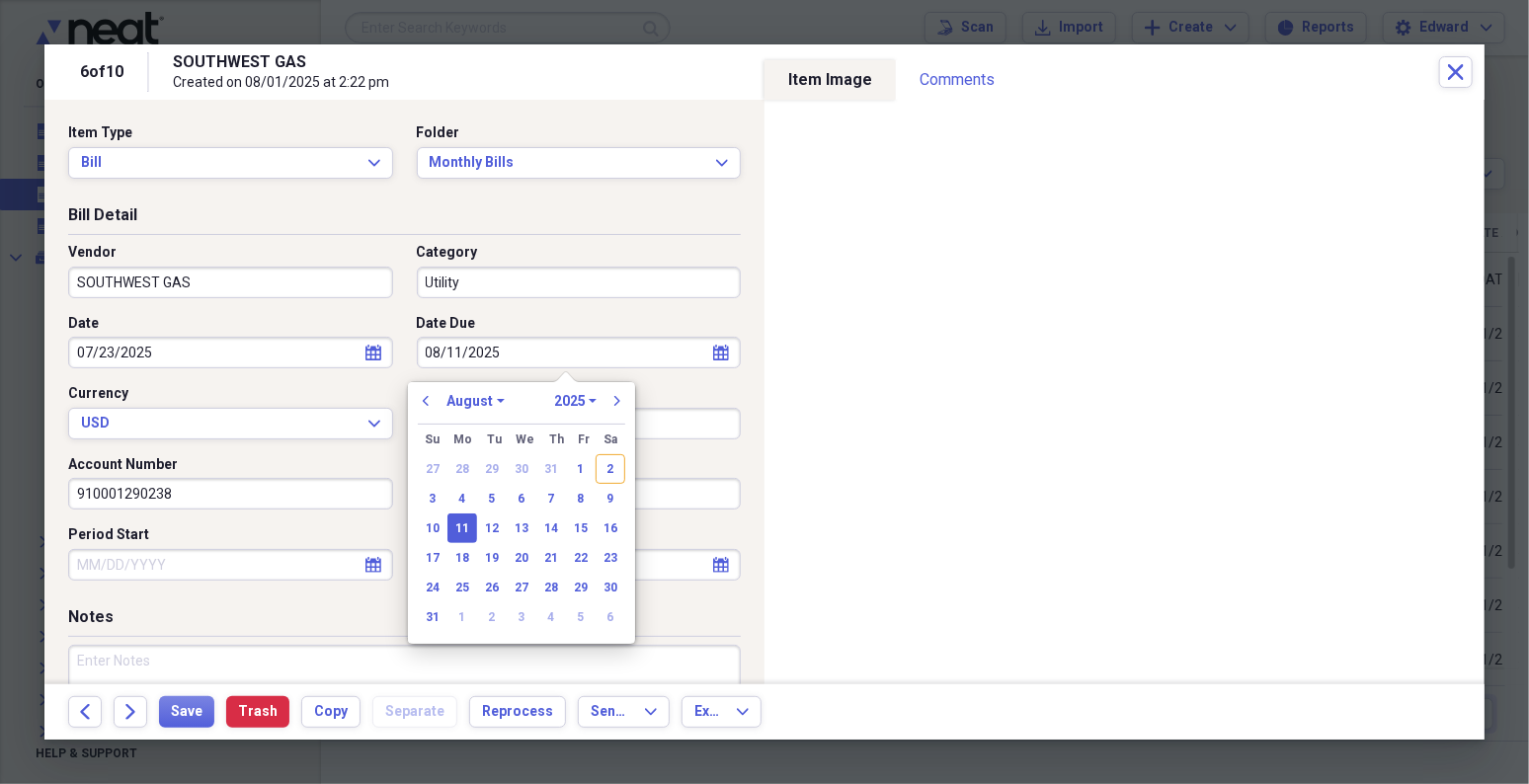 type 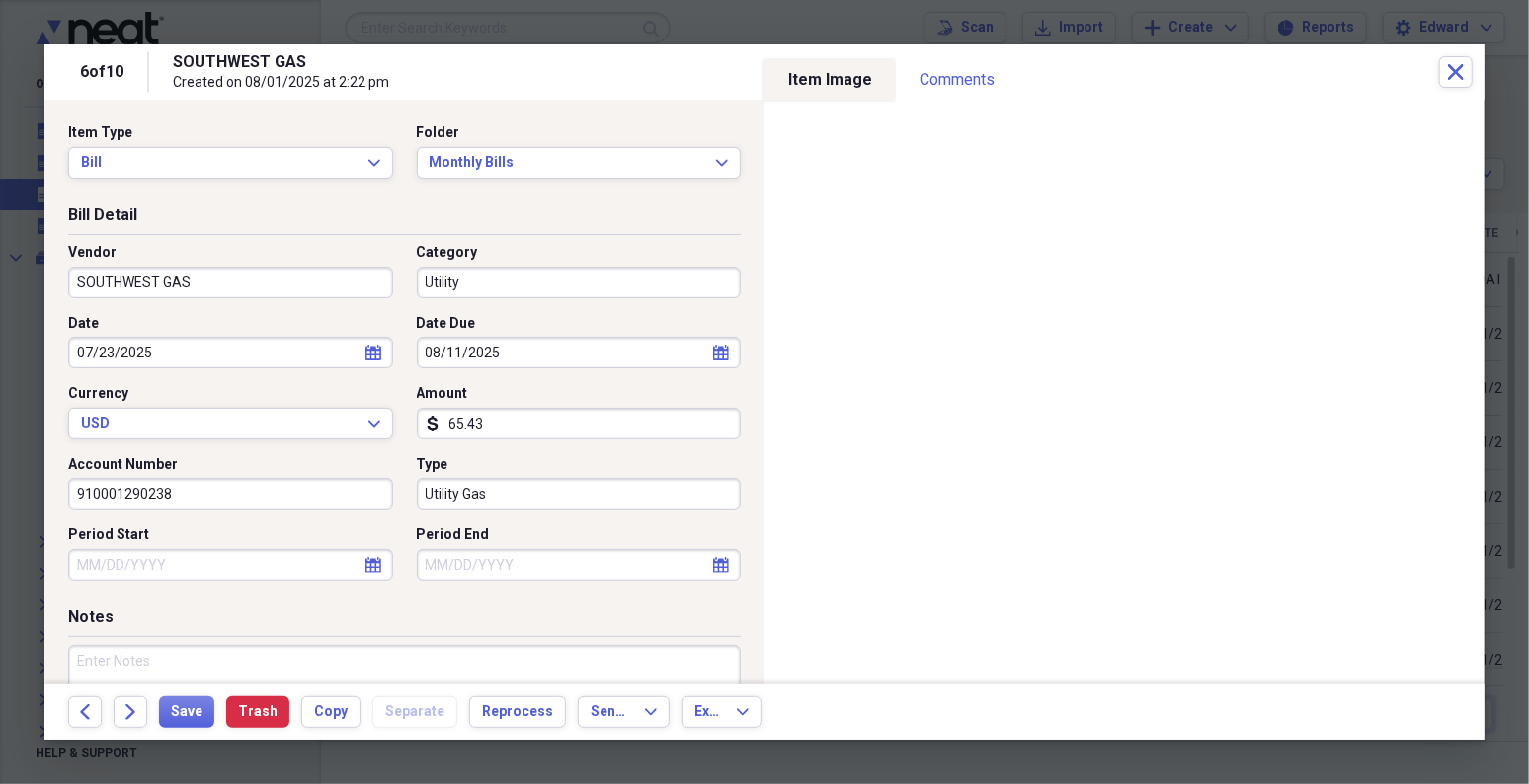 select on "7" 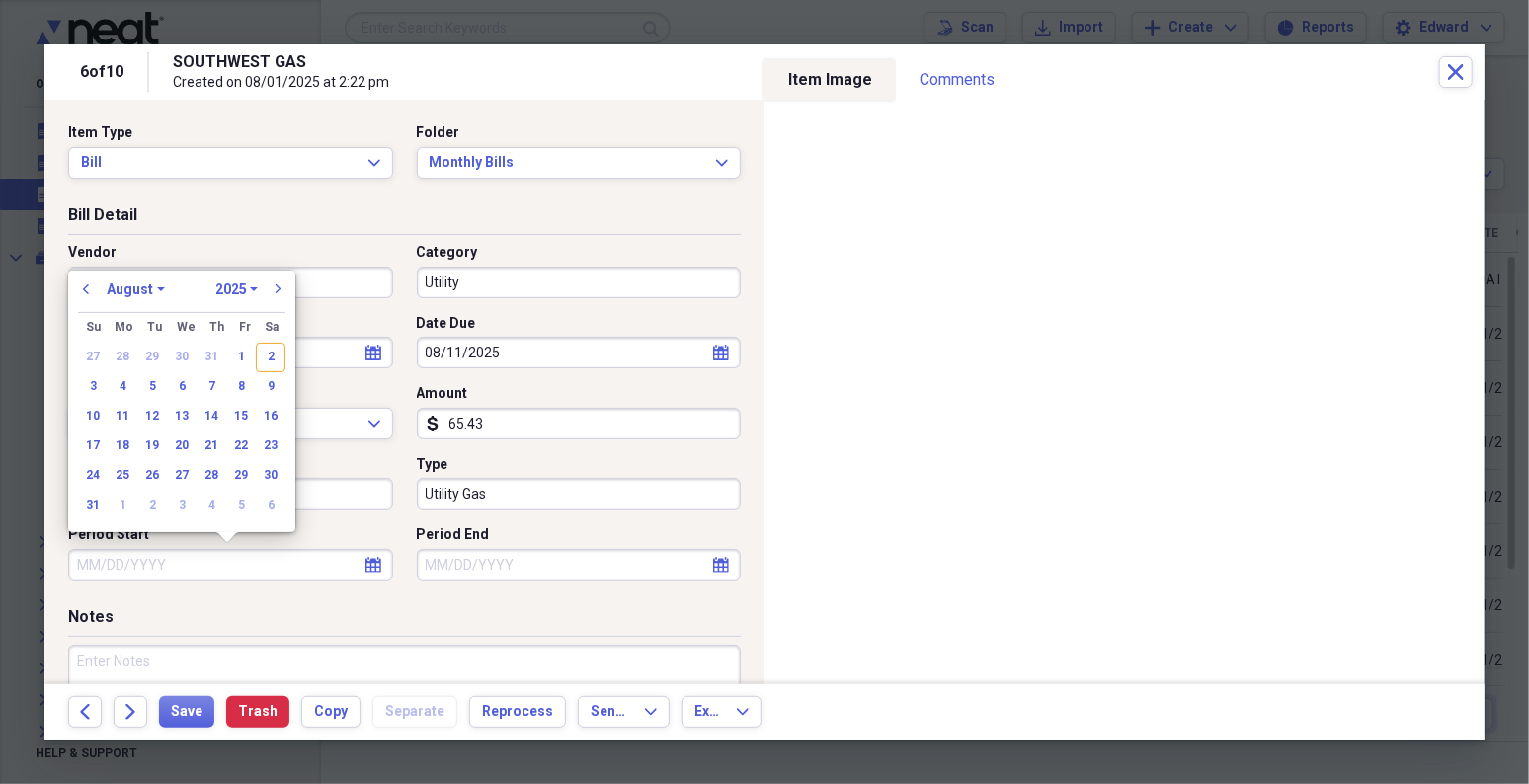type 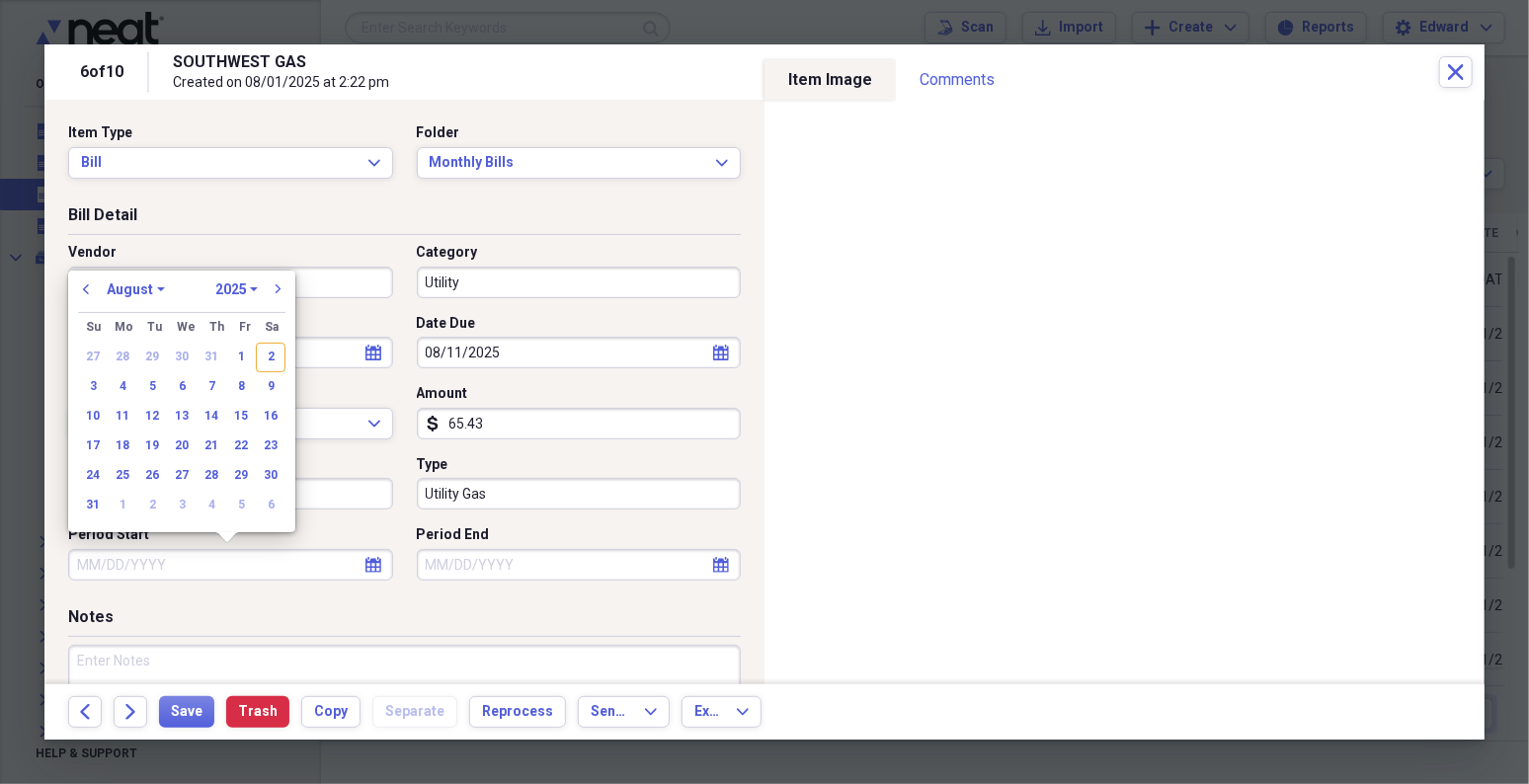type 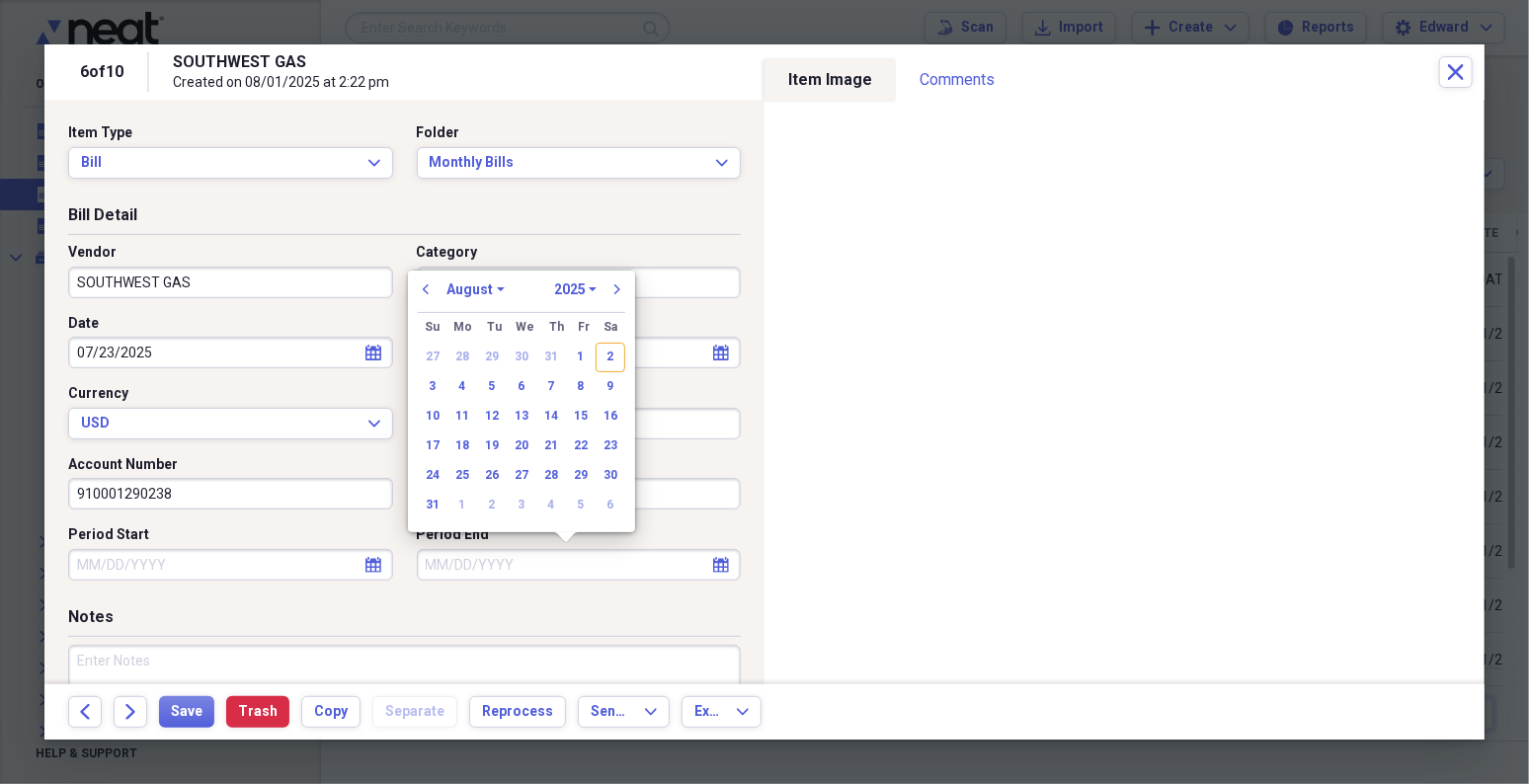 type 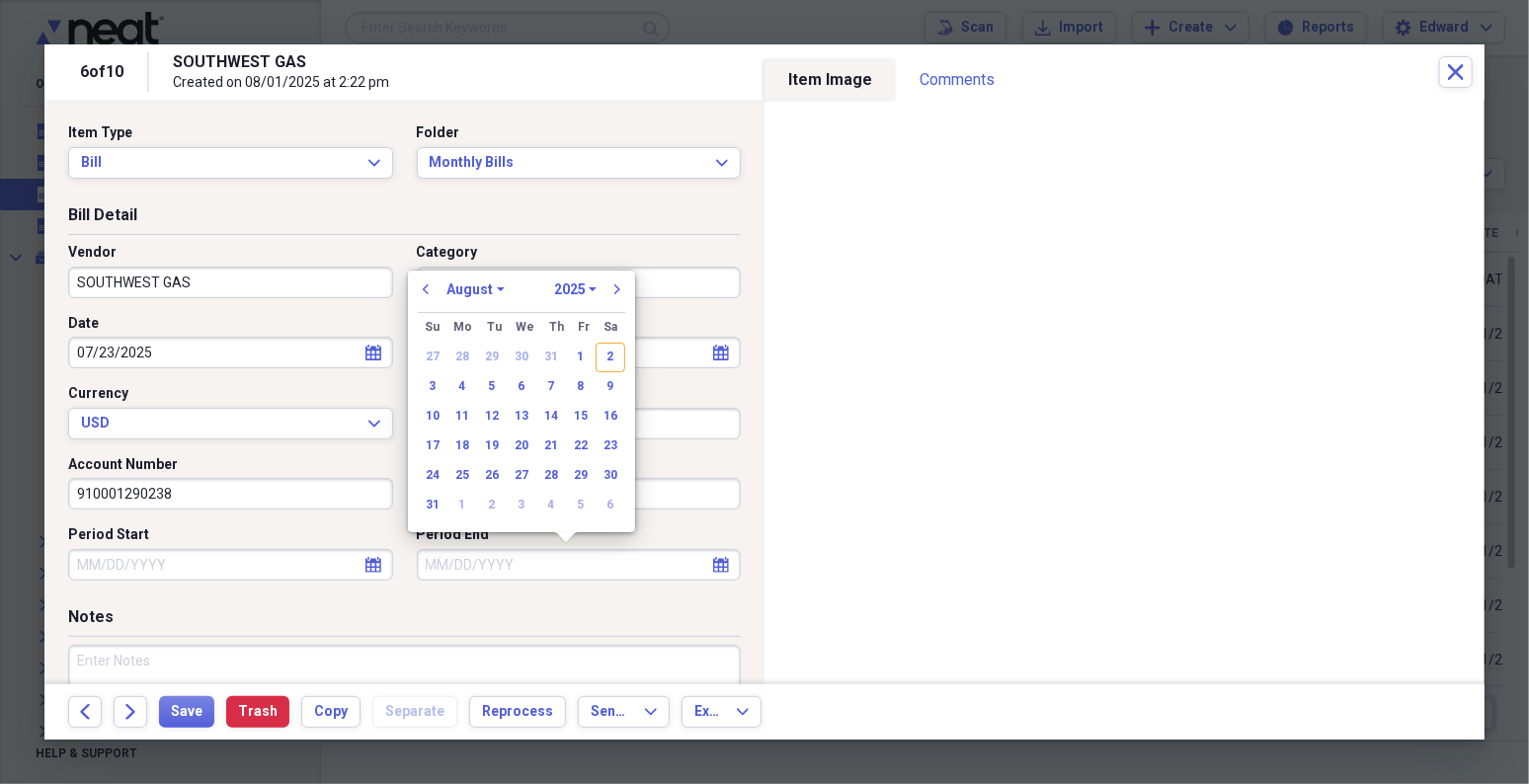 type 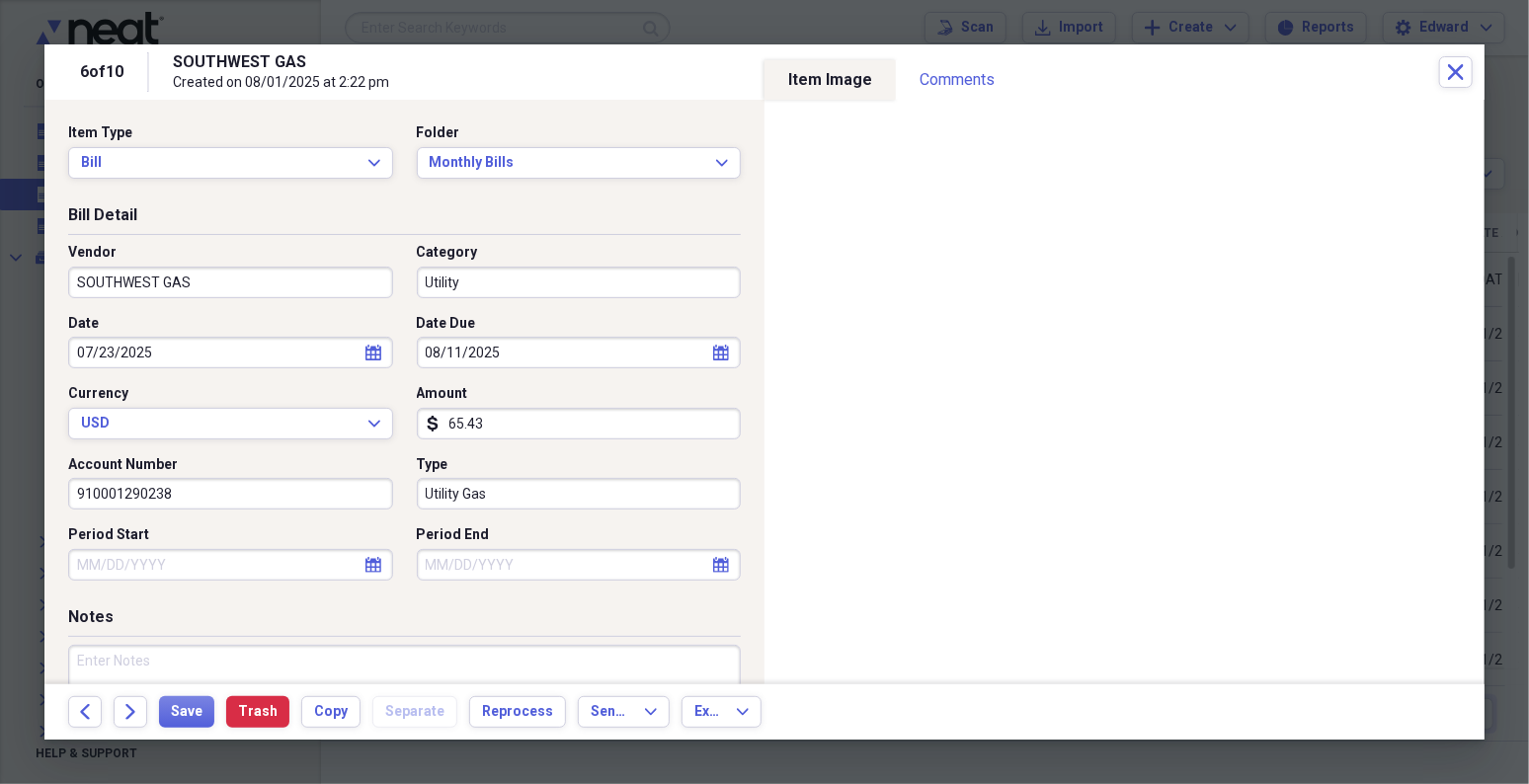 select on "6" 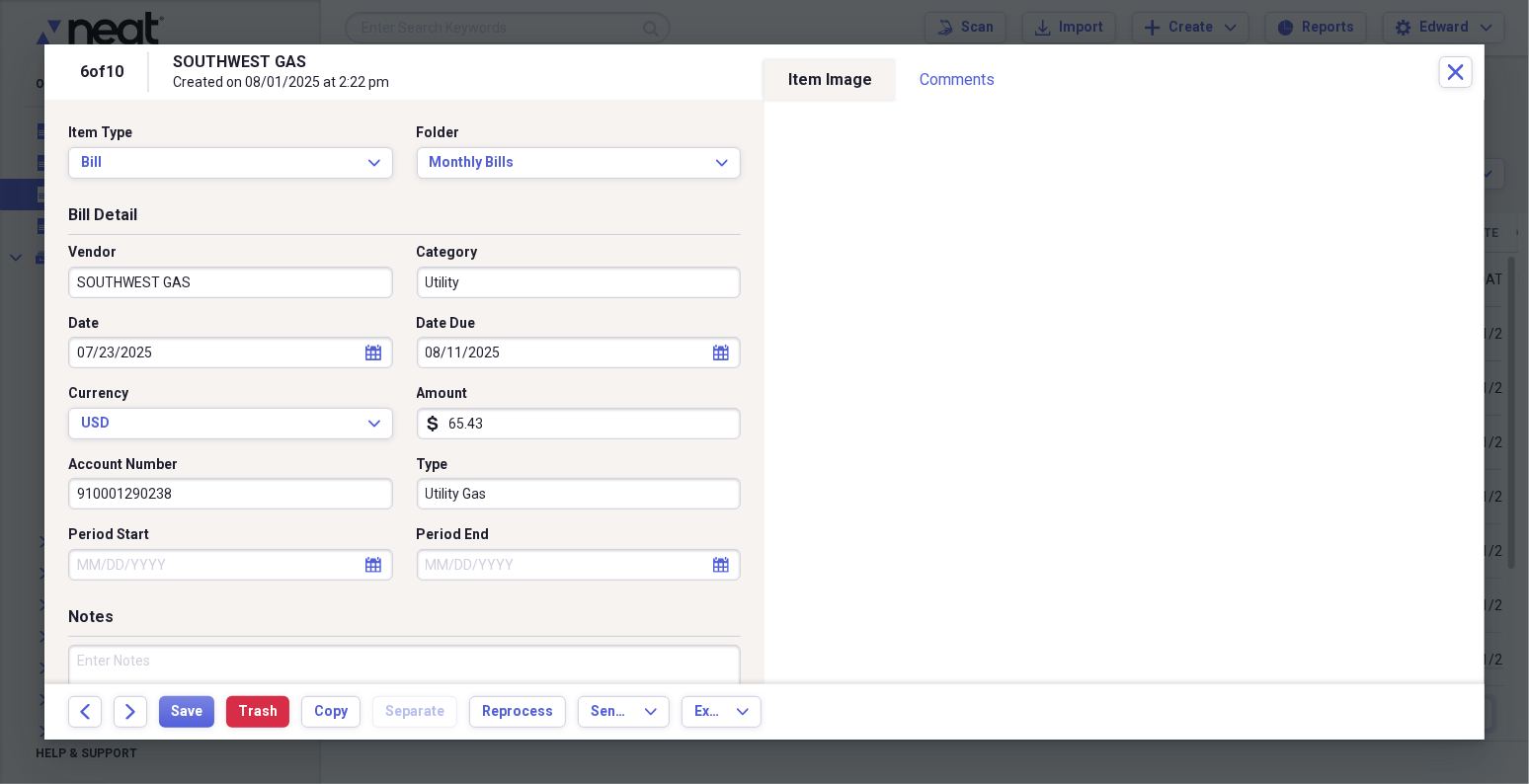 select on "2025" 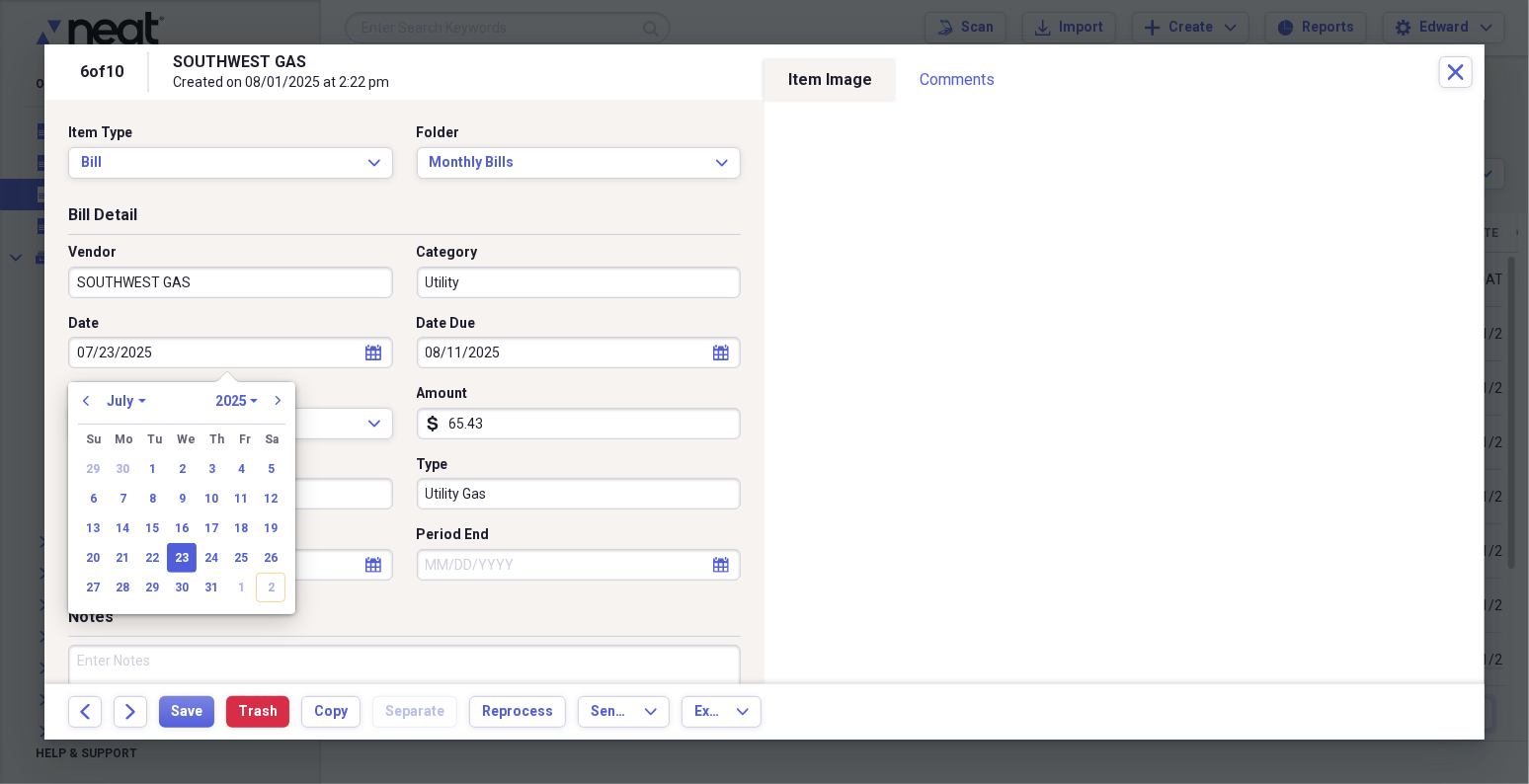 type 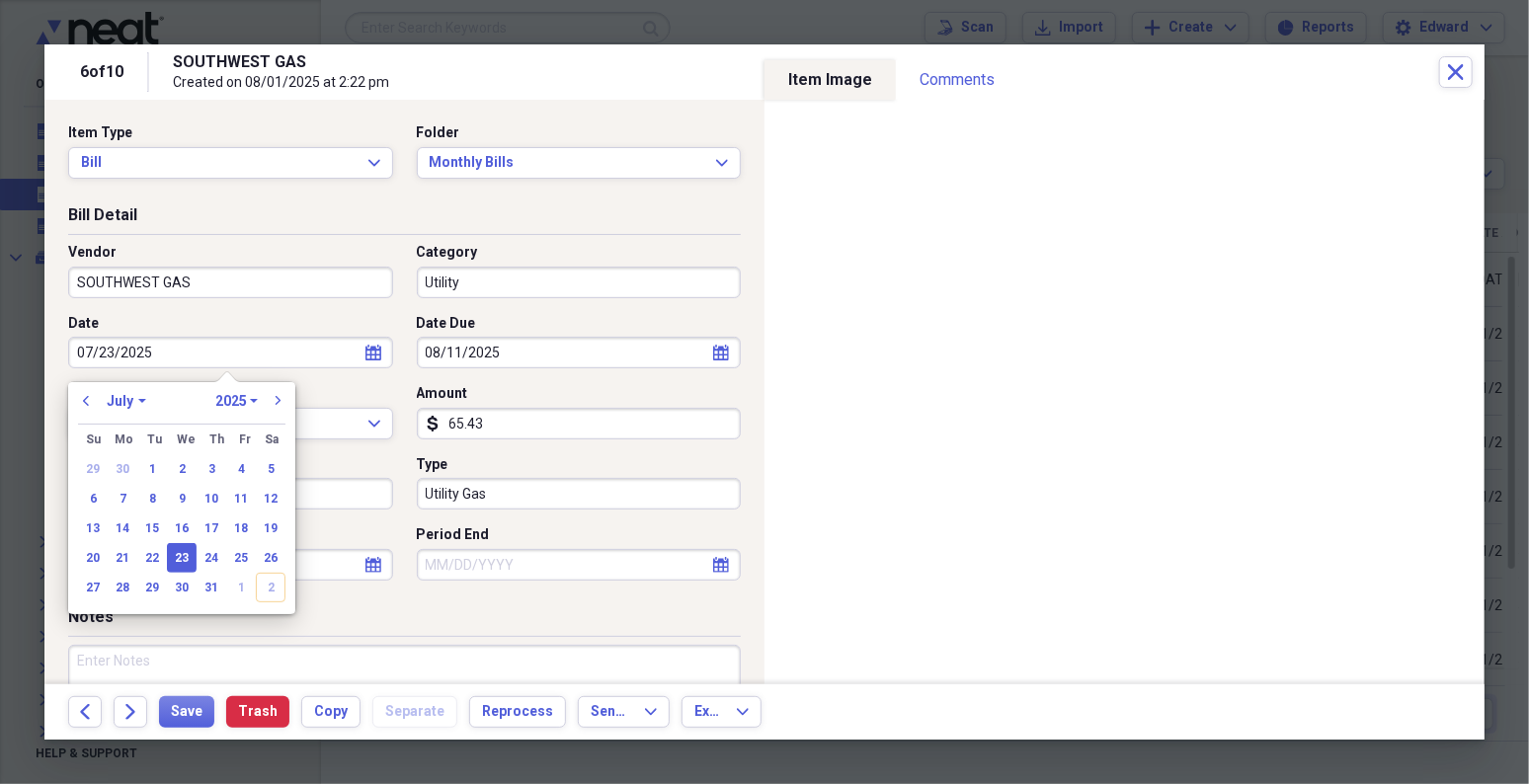 select on "7" 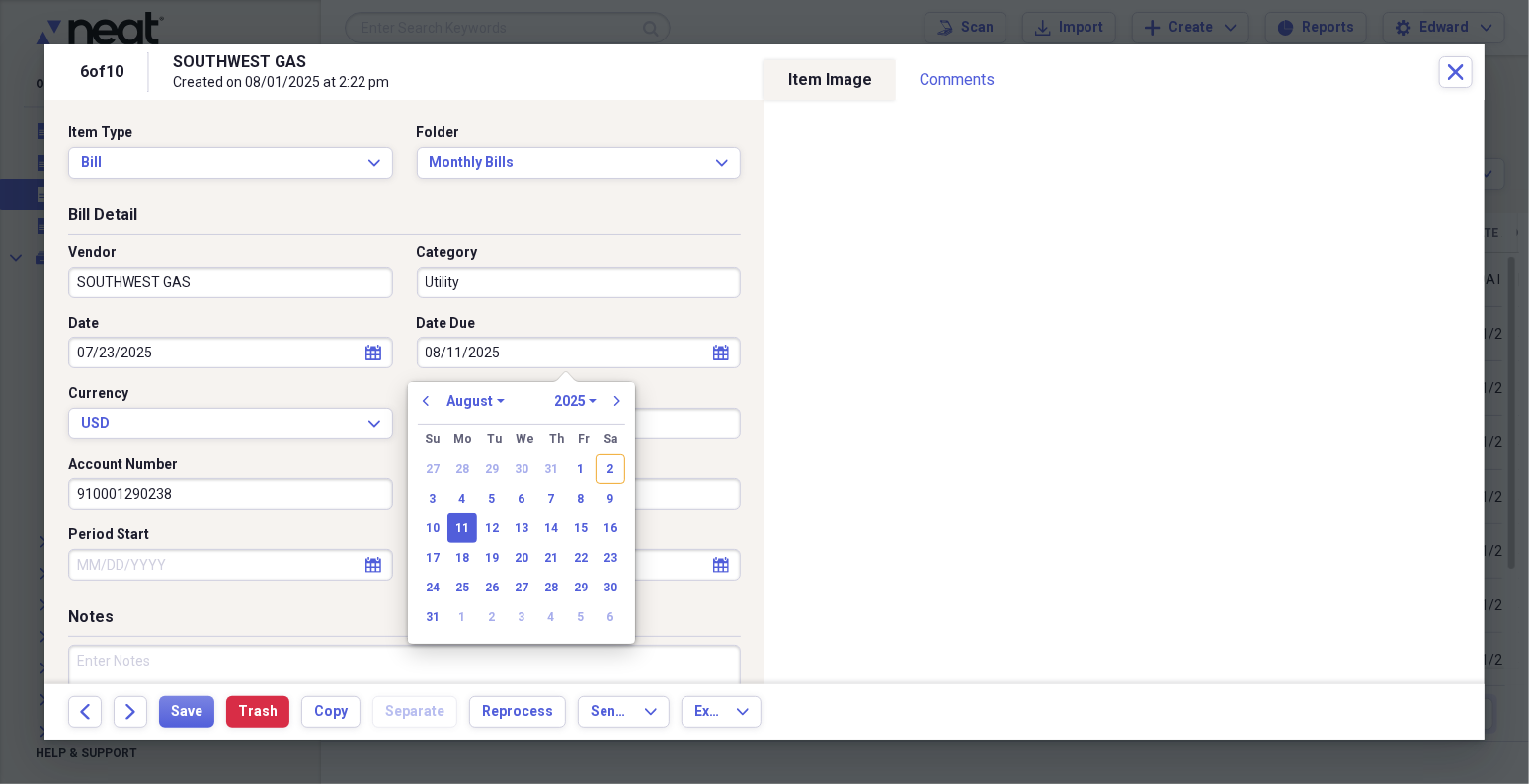 type 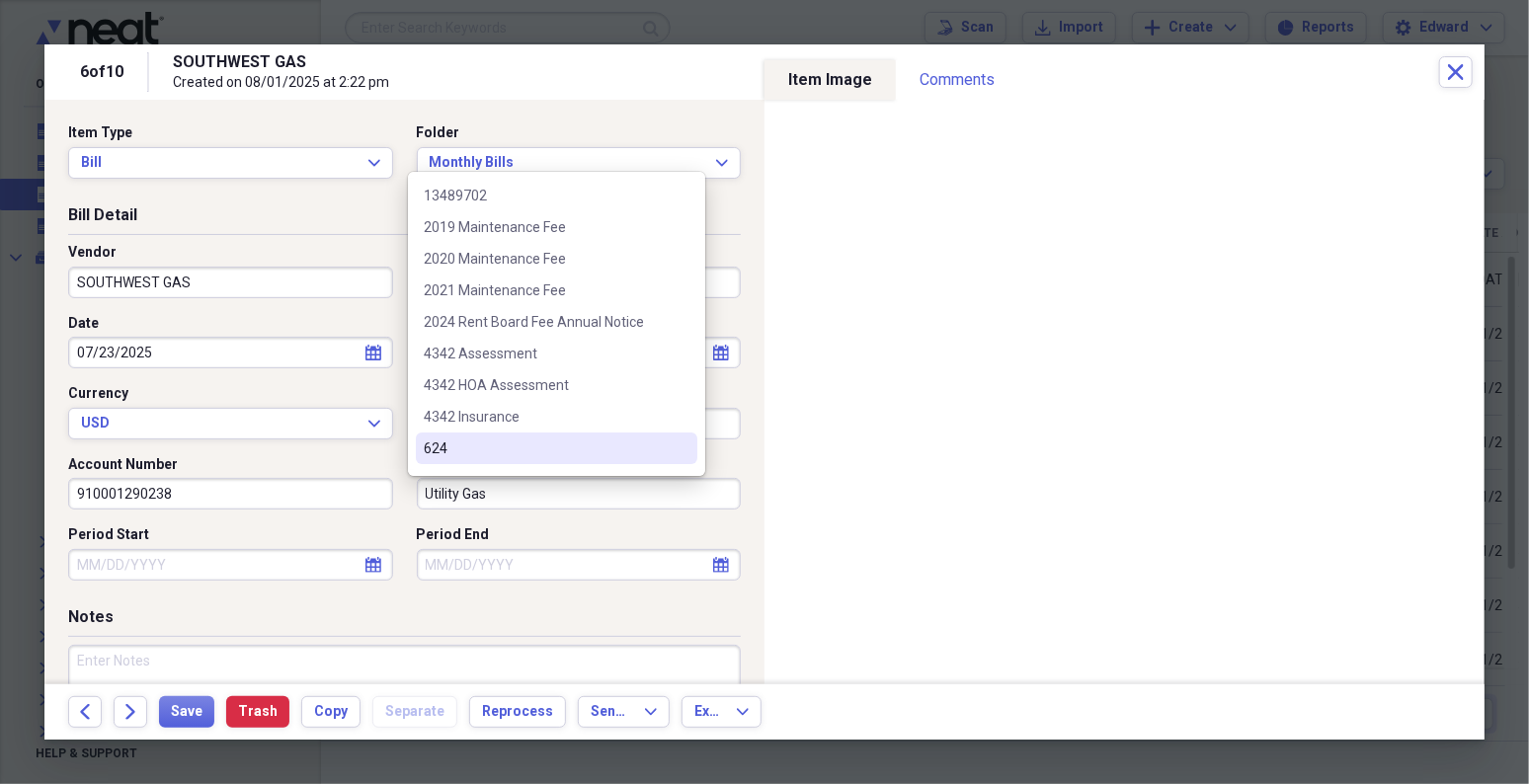 select on "7" 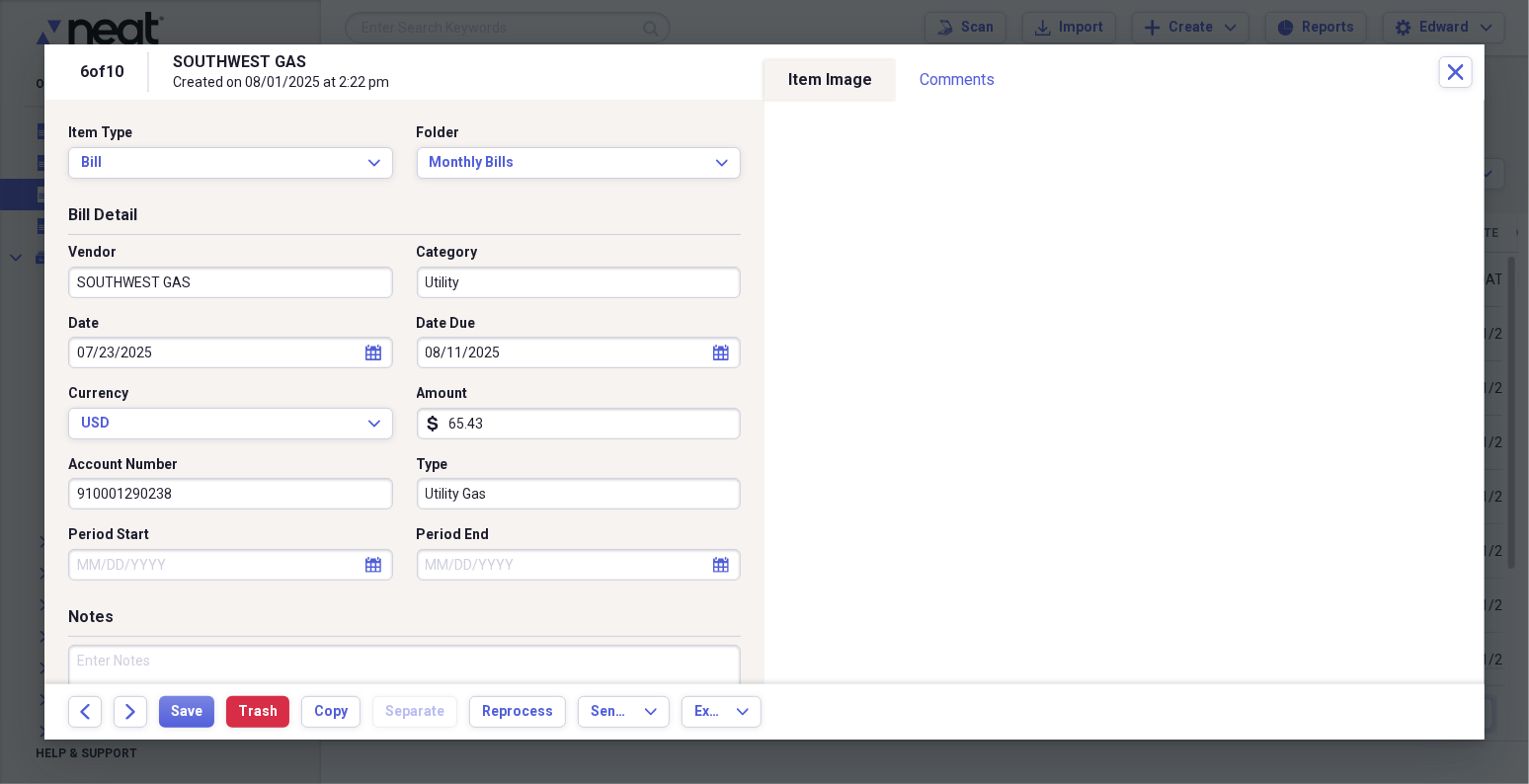 select on "7" 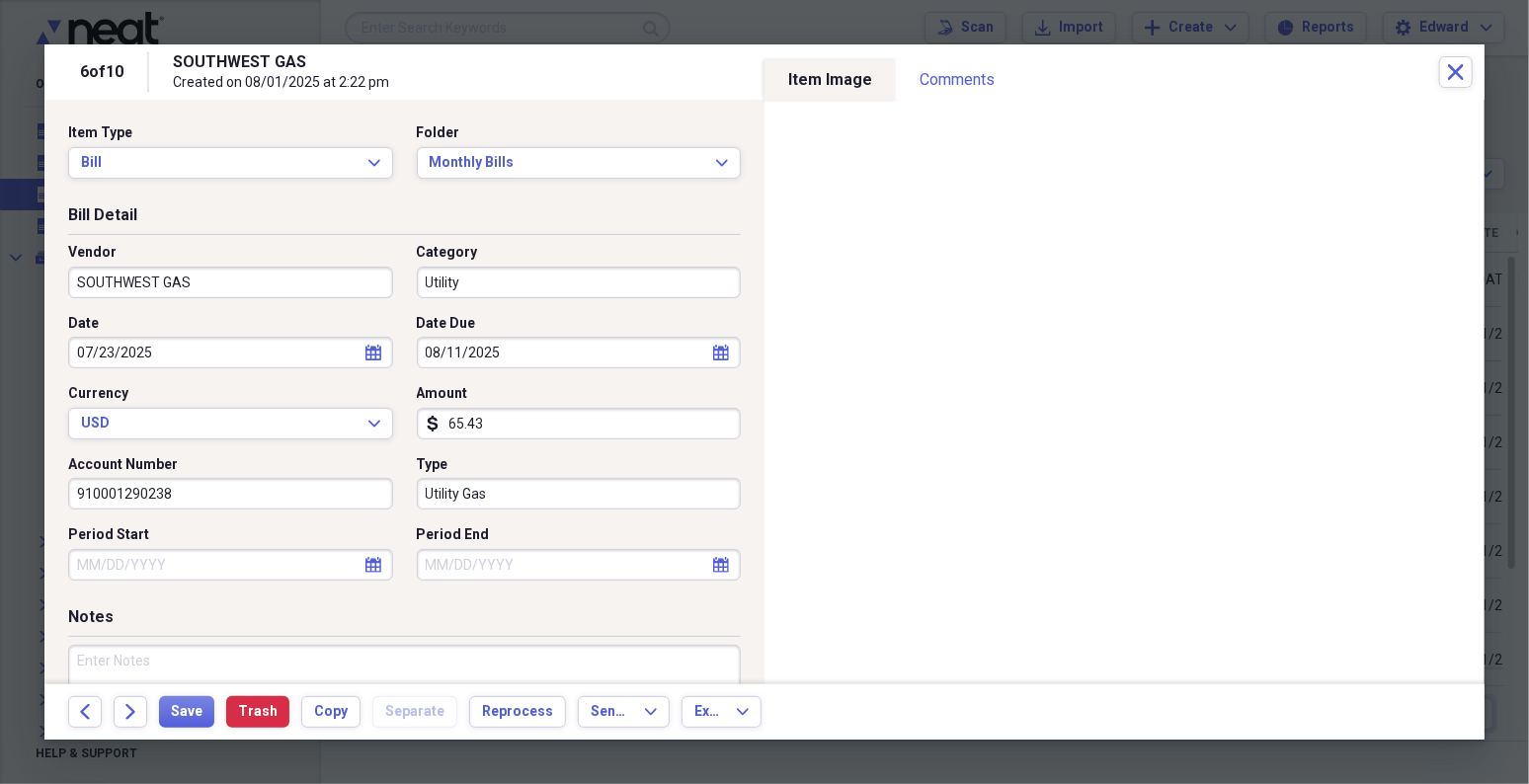select on "2025" 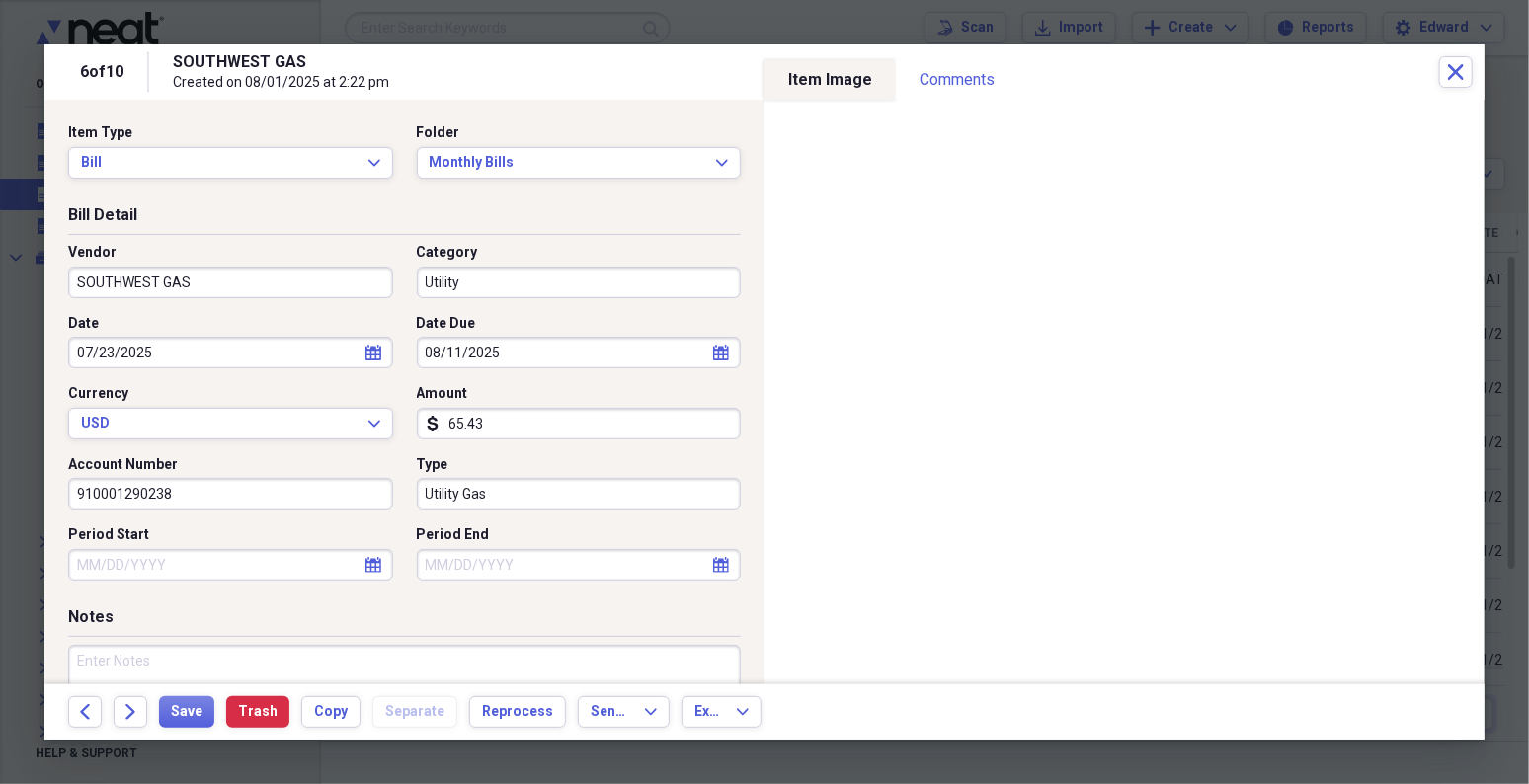 select on "6" 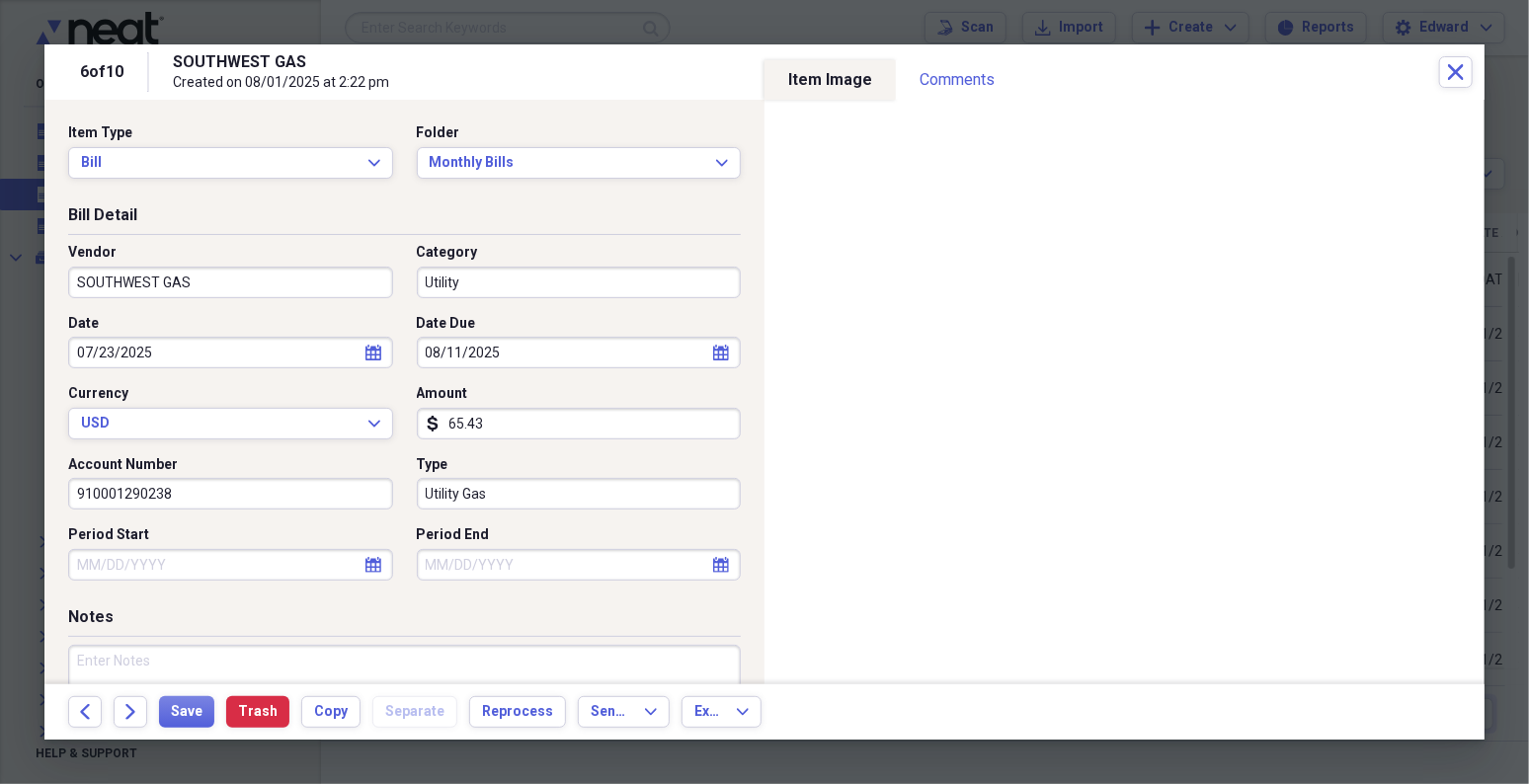 select on "2025" 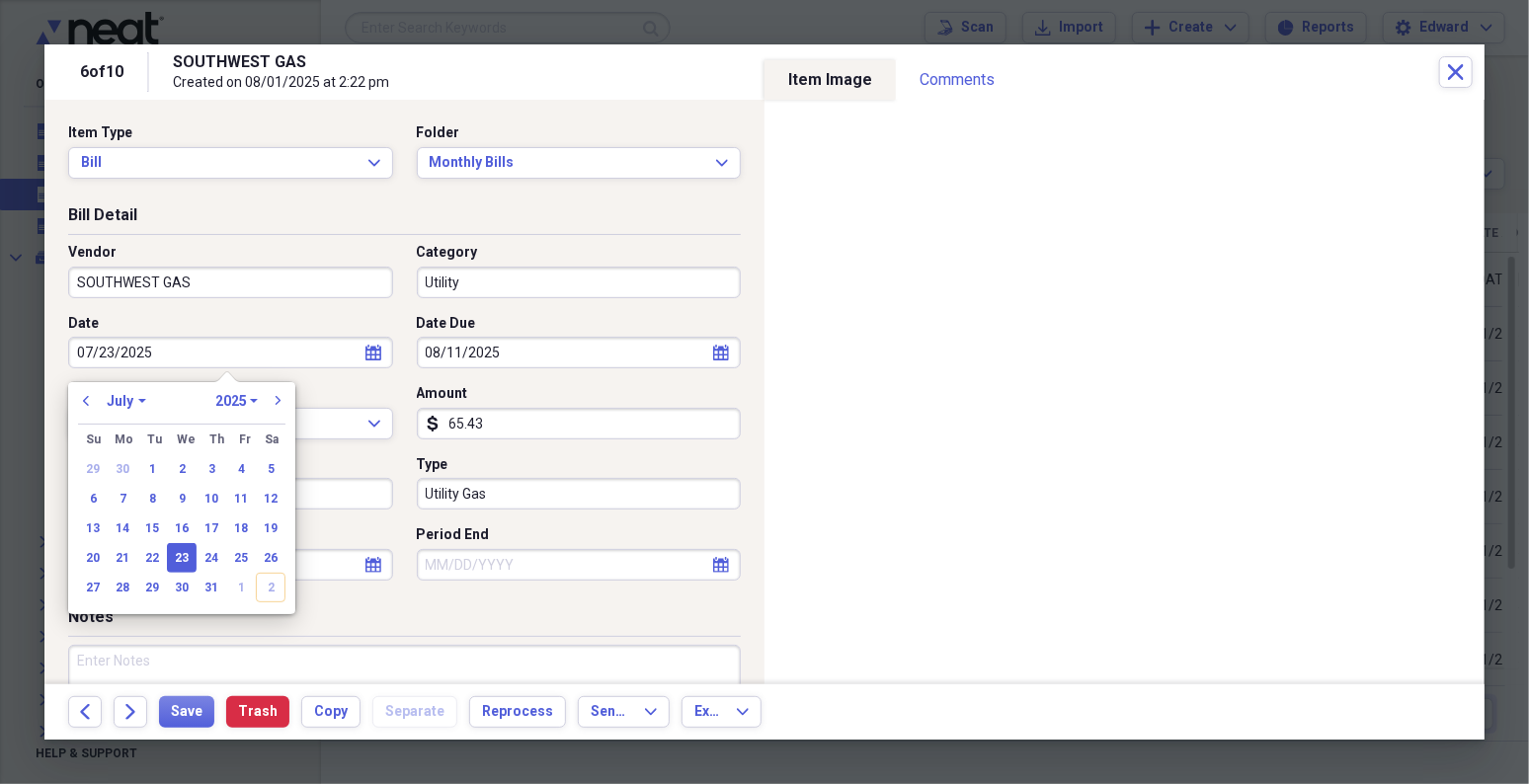 type 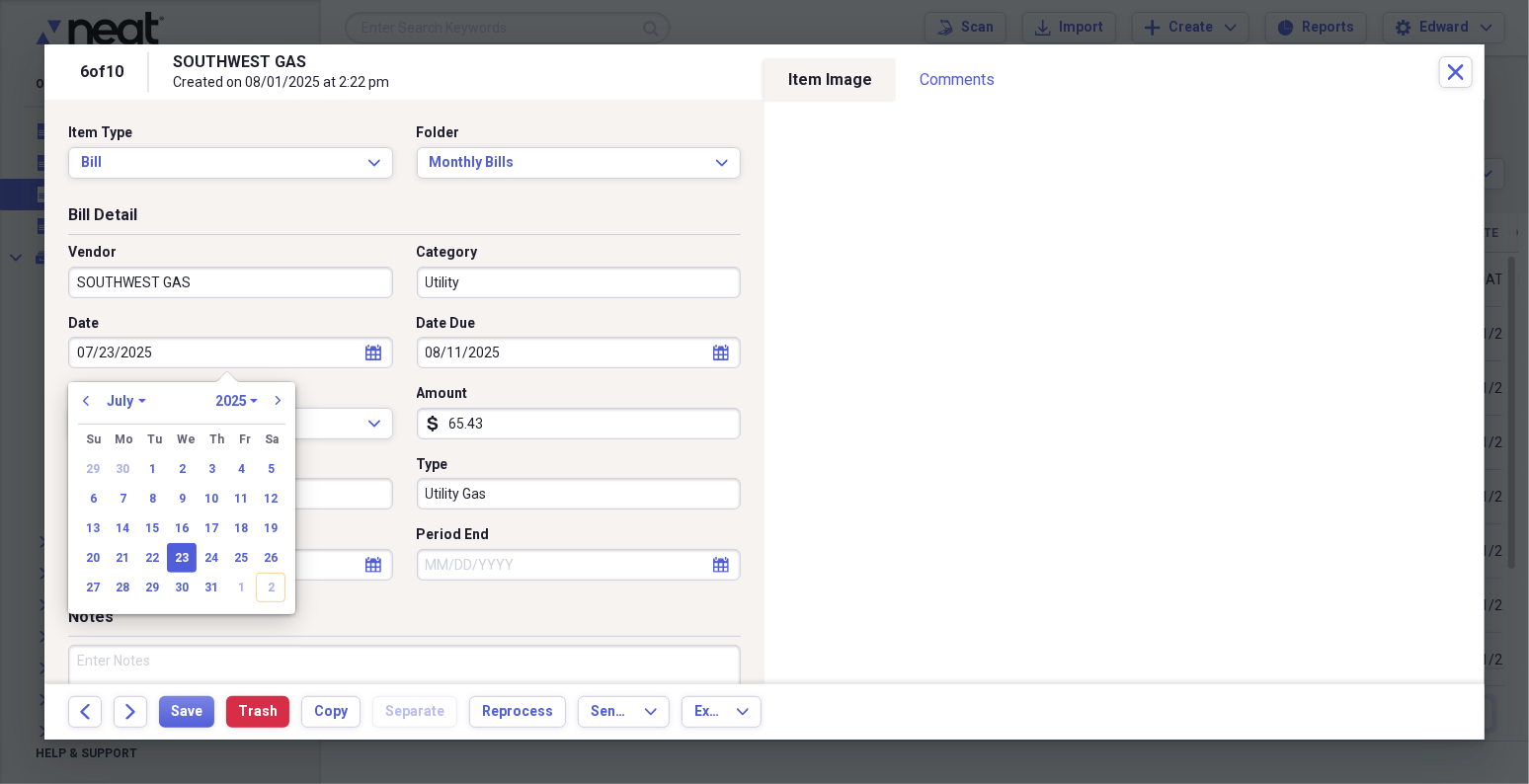 type 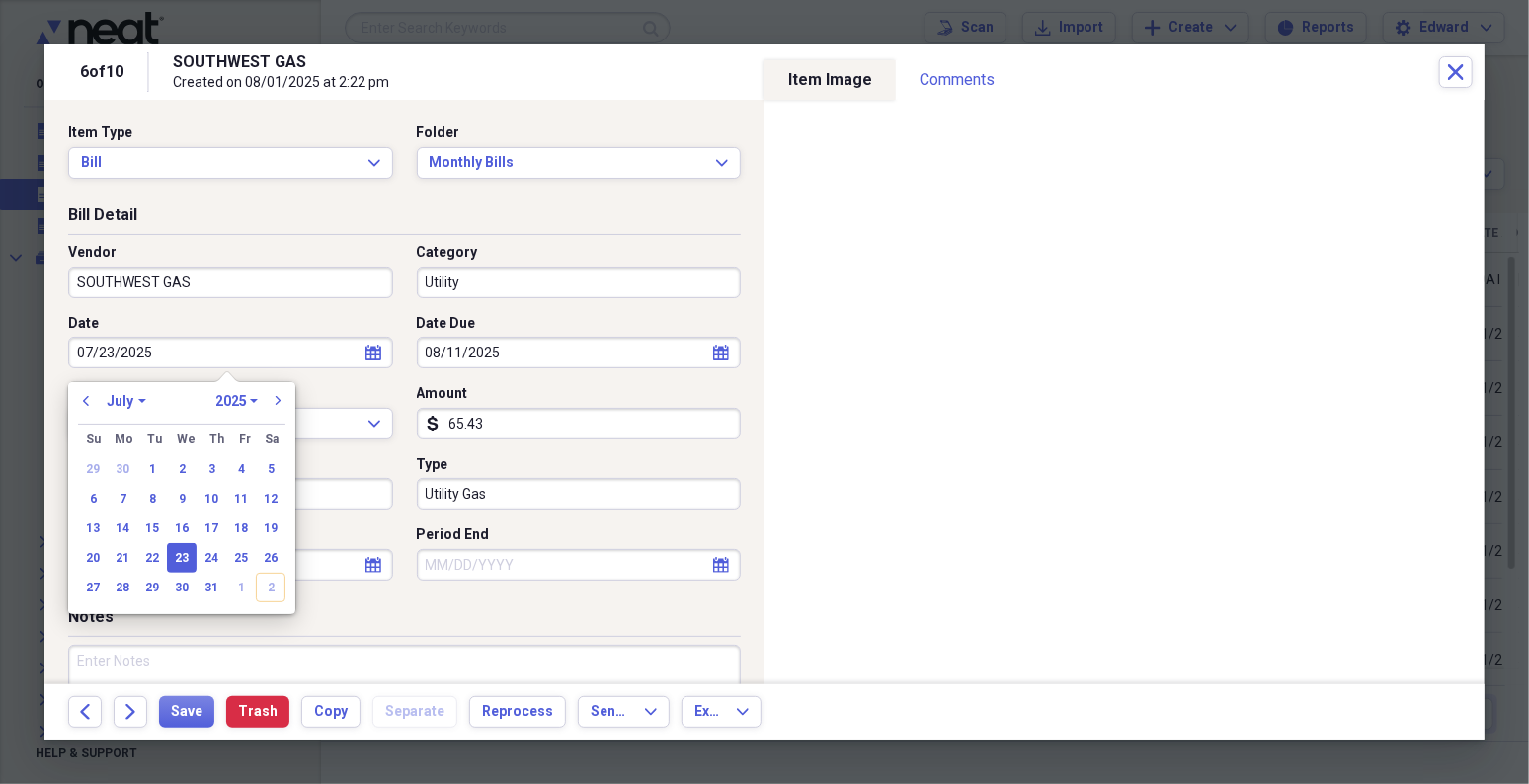 select on "7" 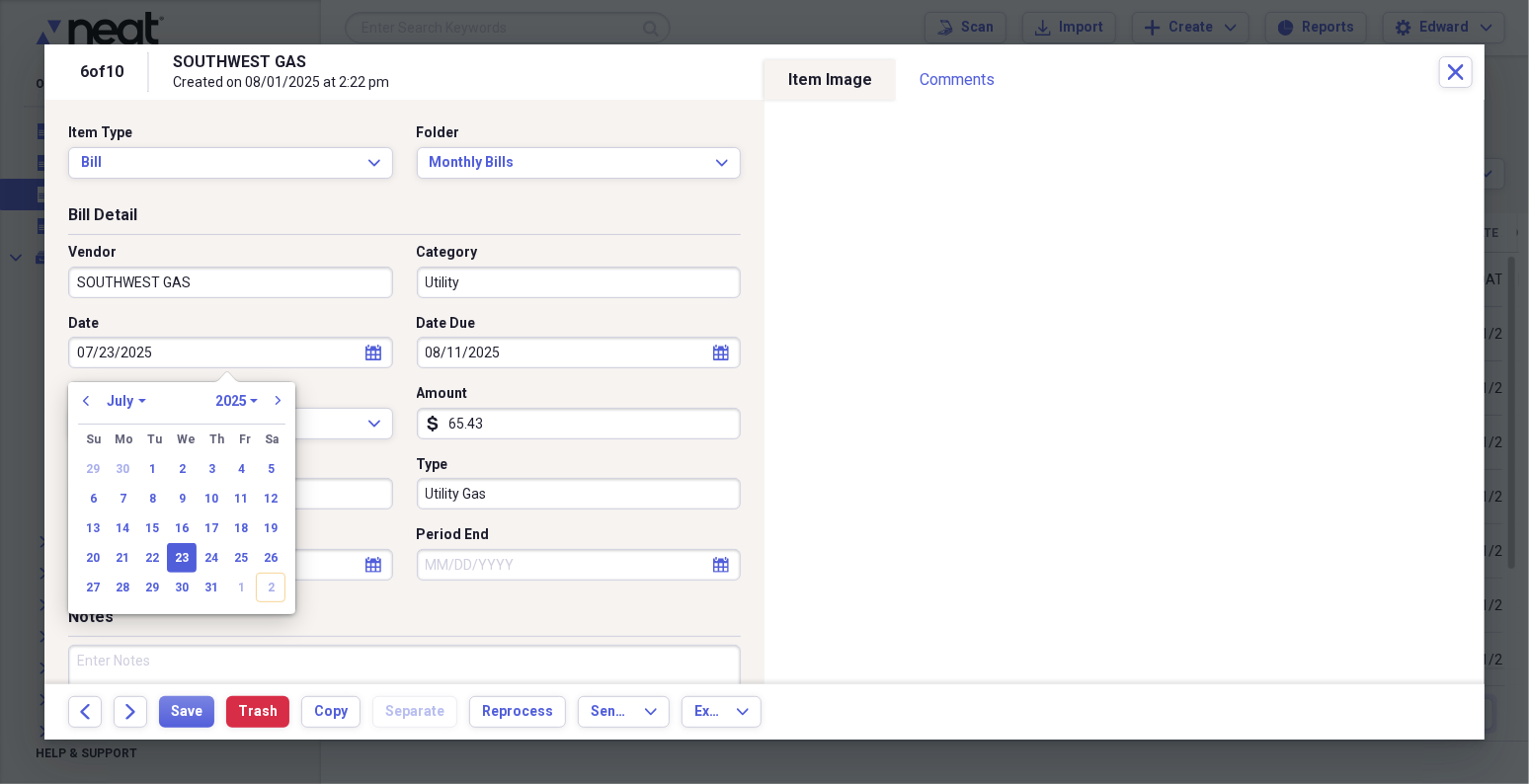 select on "2025" 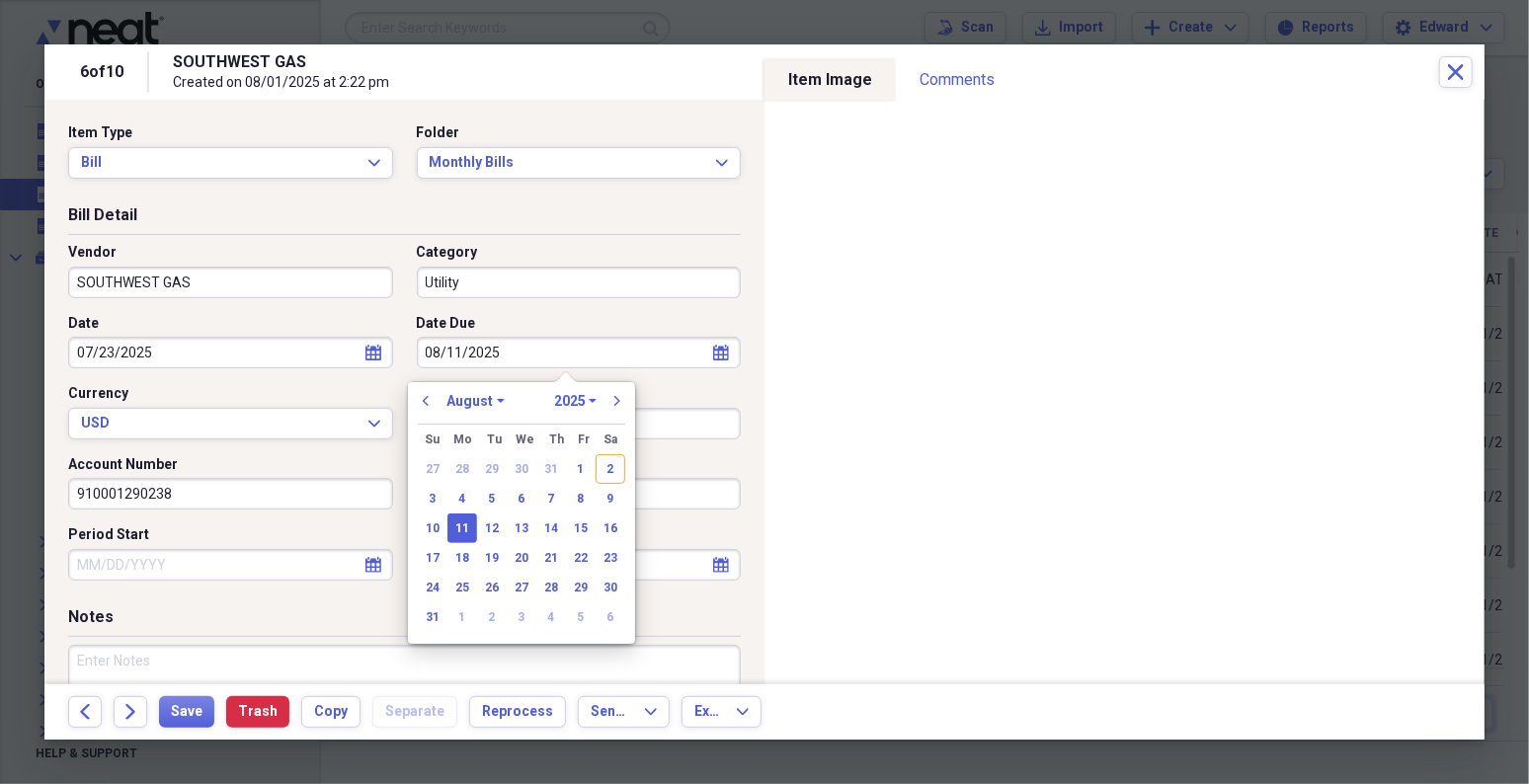 type 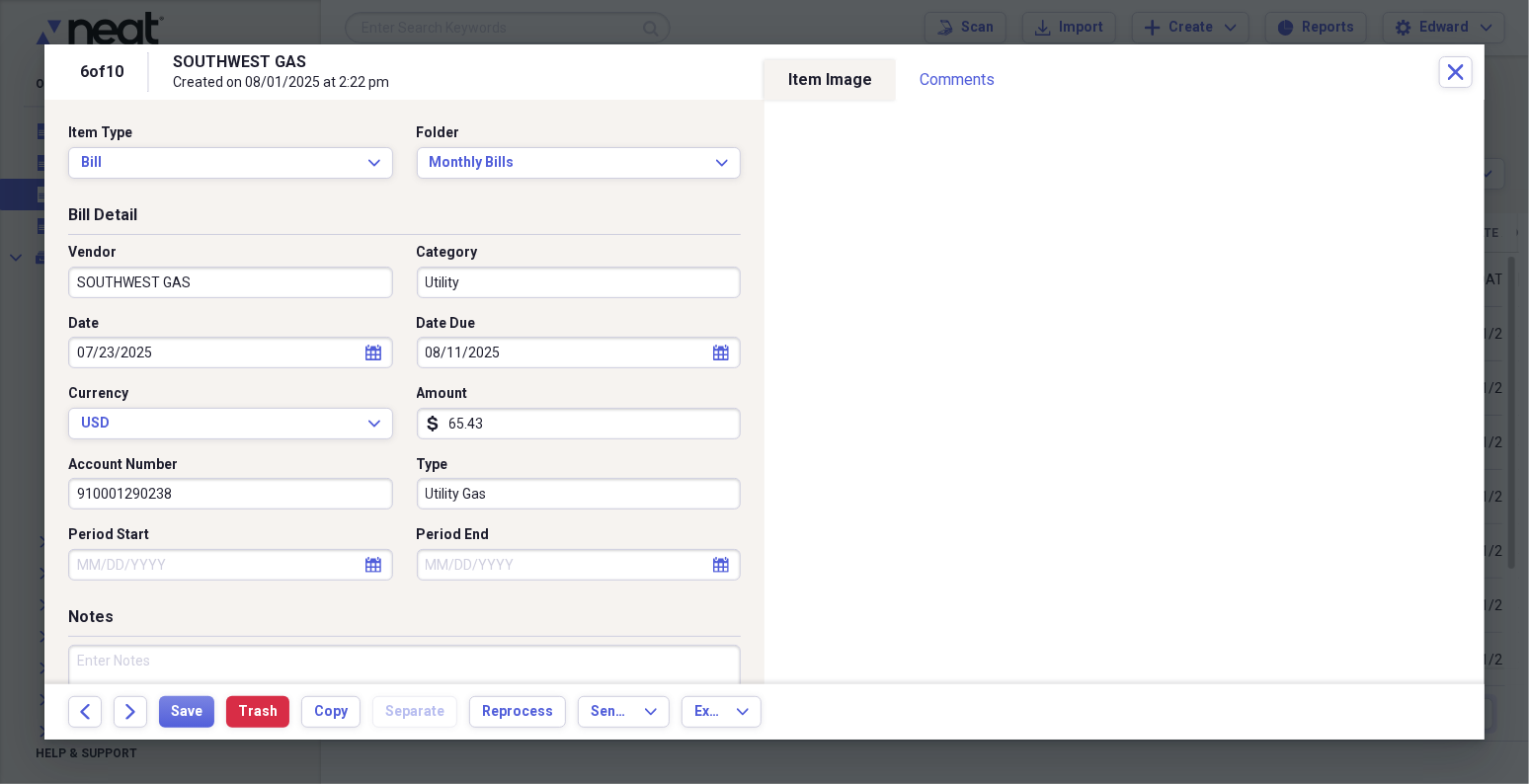select on "7" 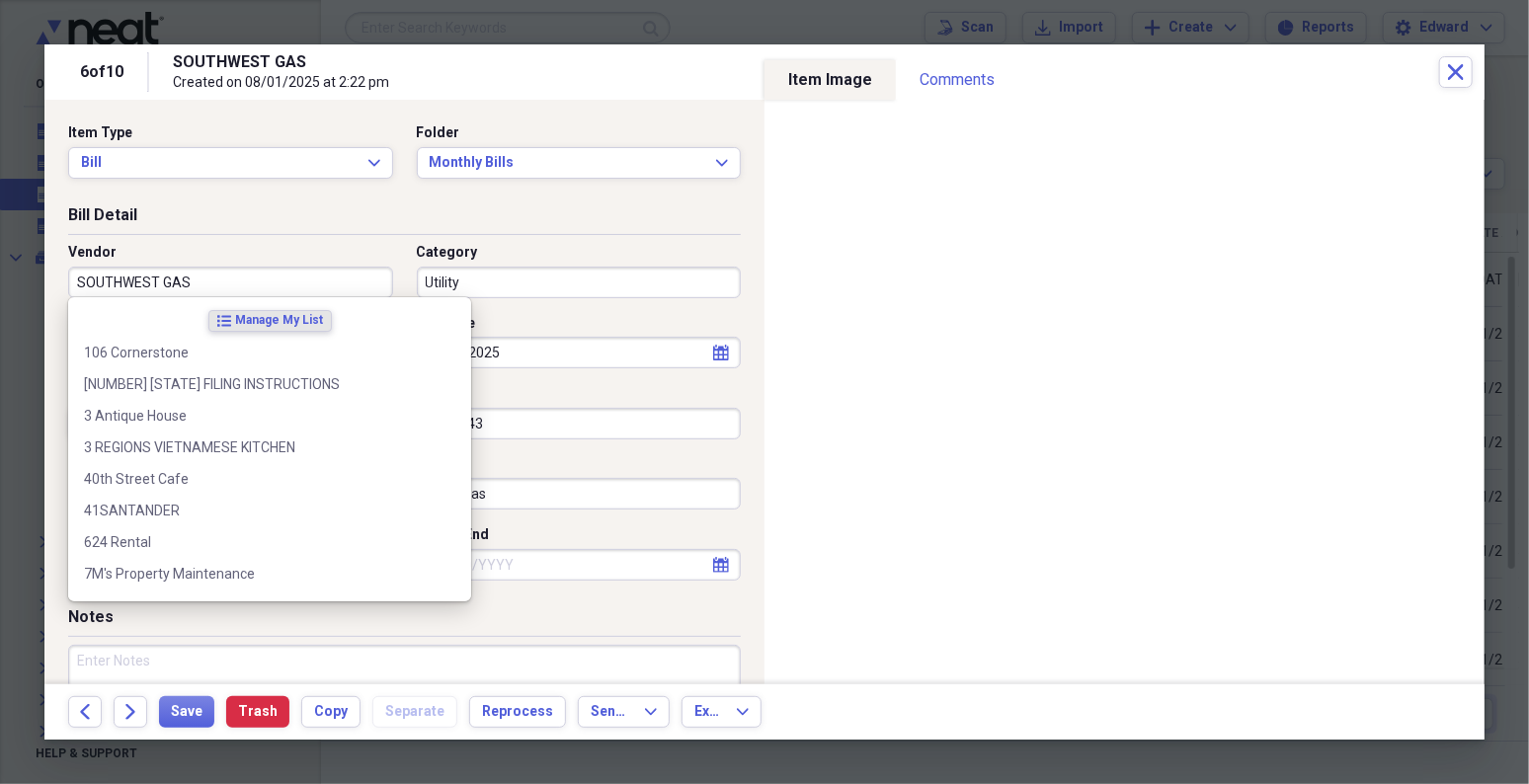 select on "6" 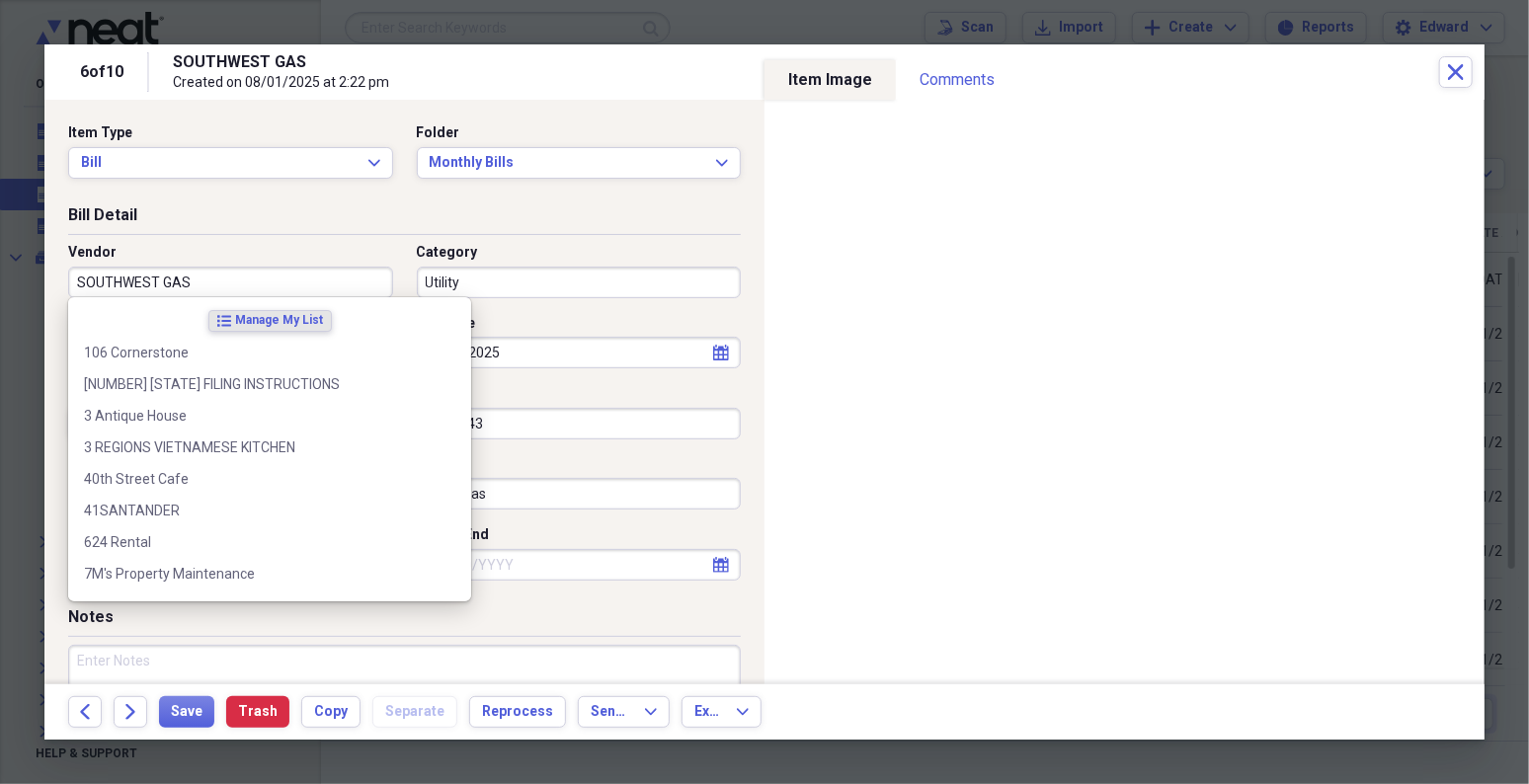 select on "2025" 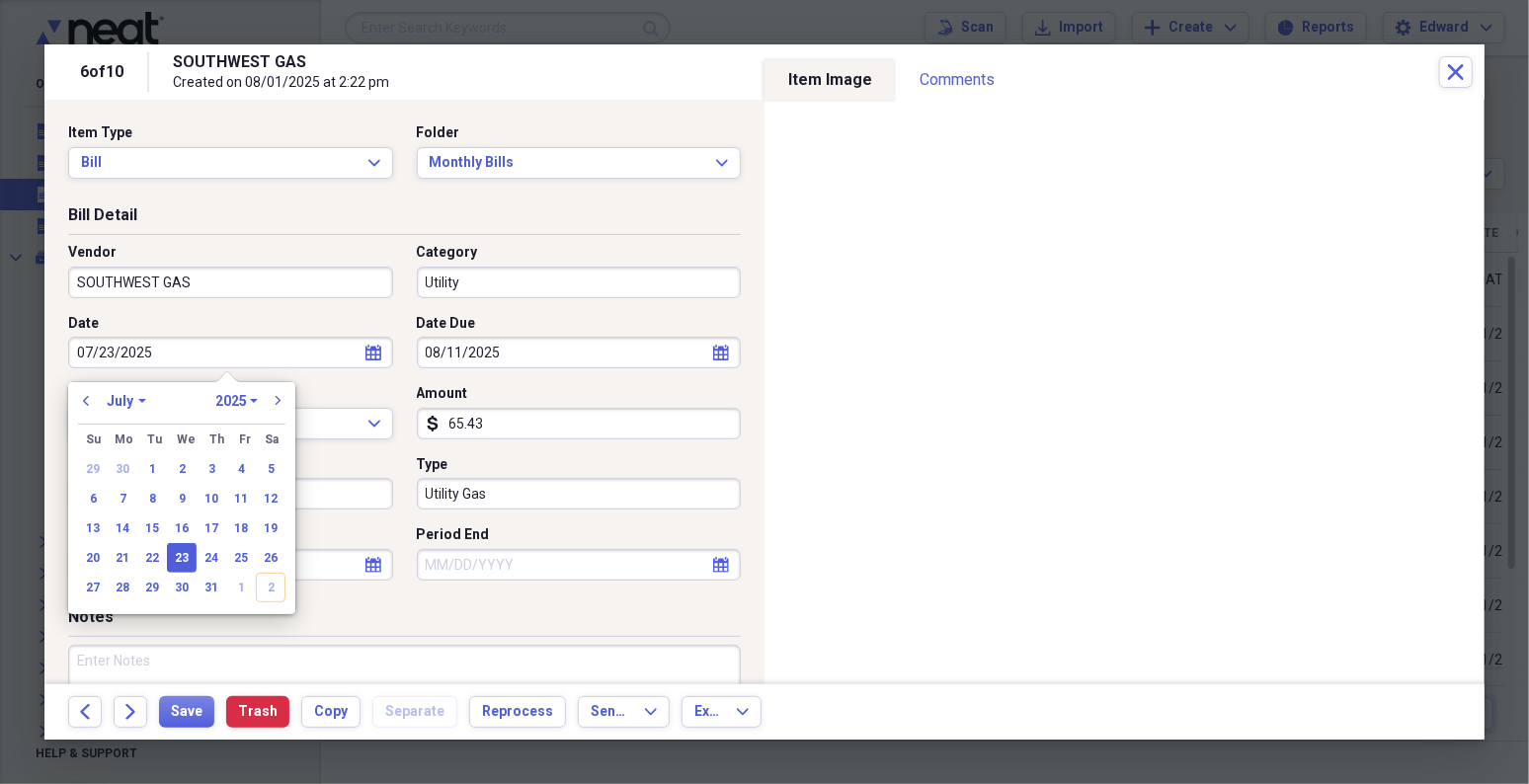 select on "7" 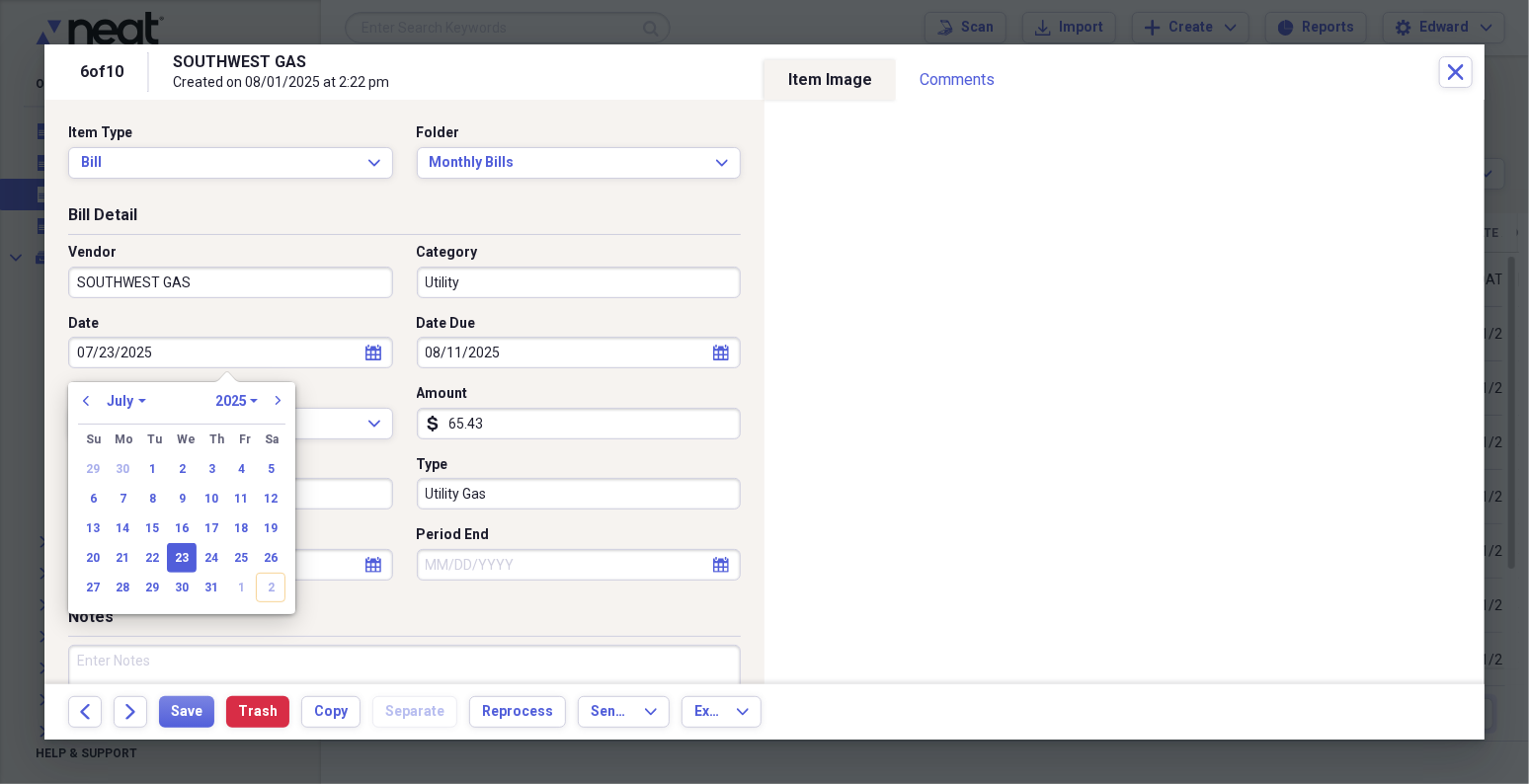 select on "2025" 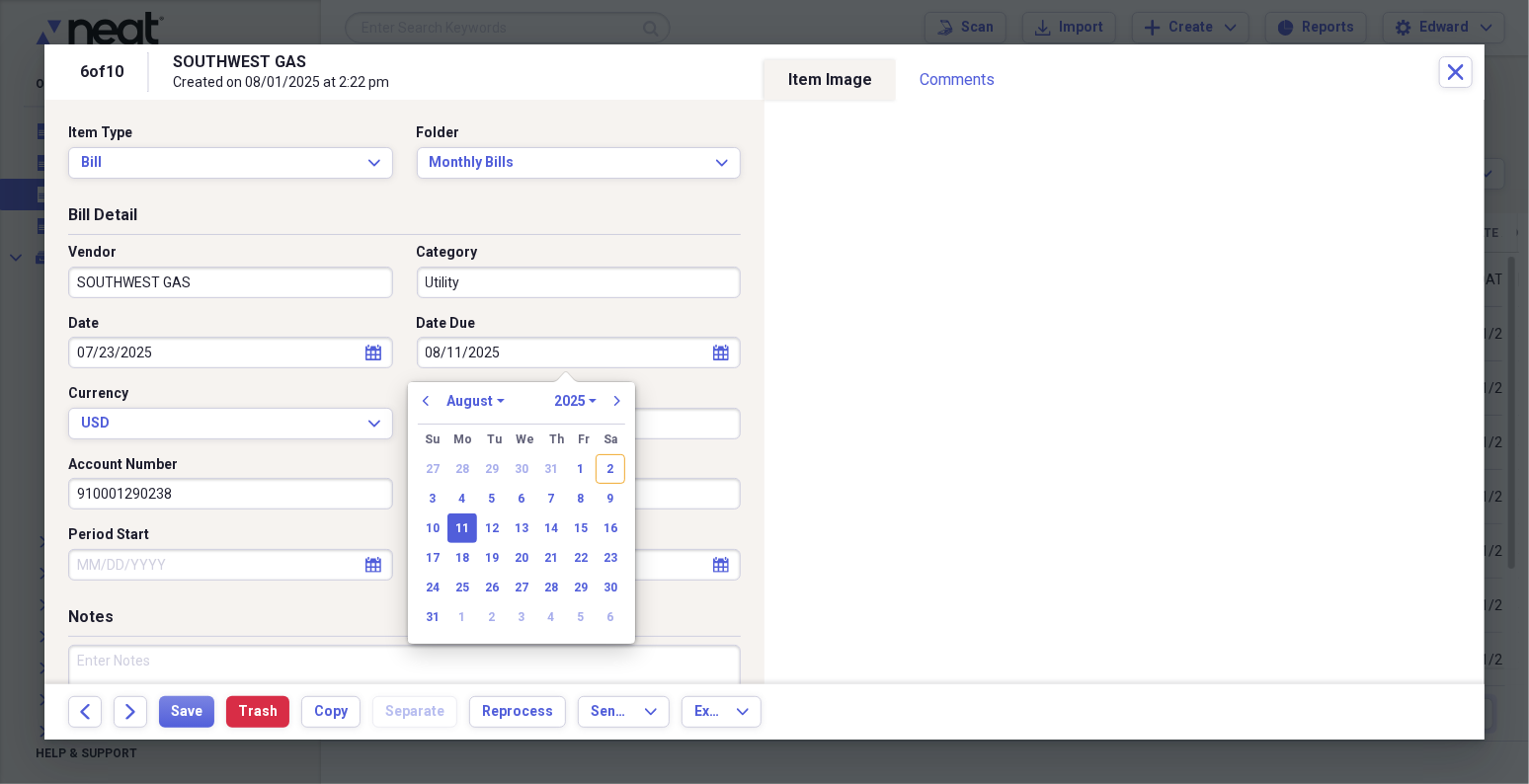 type 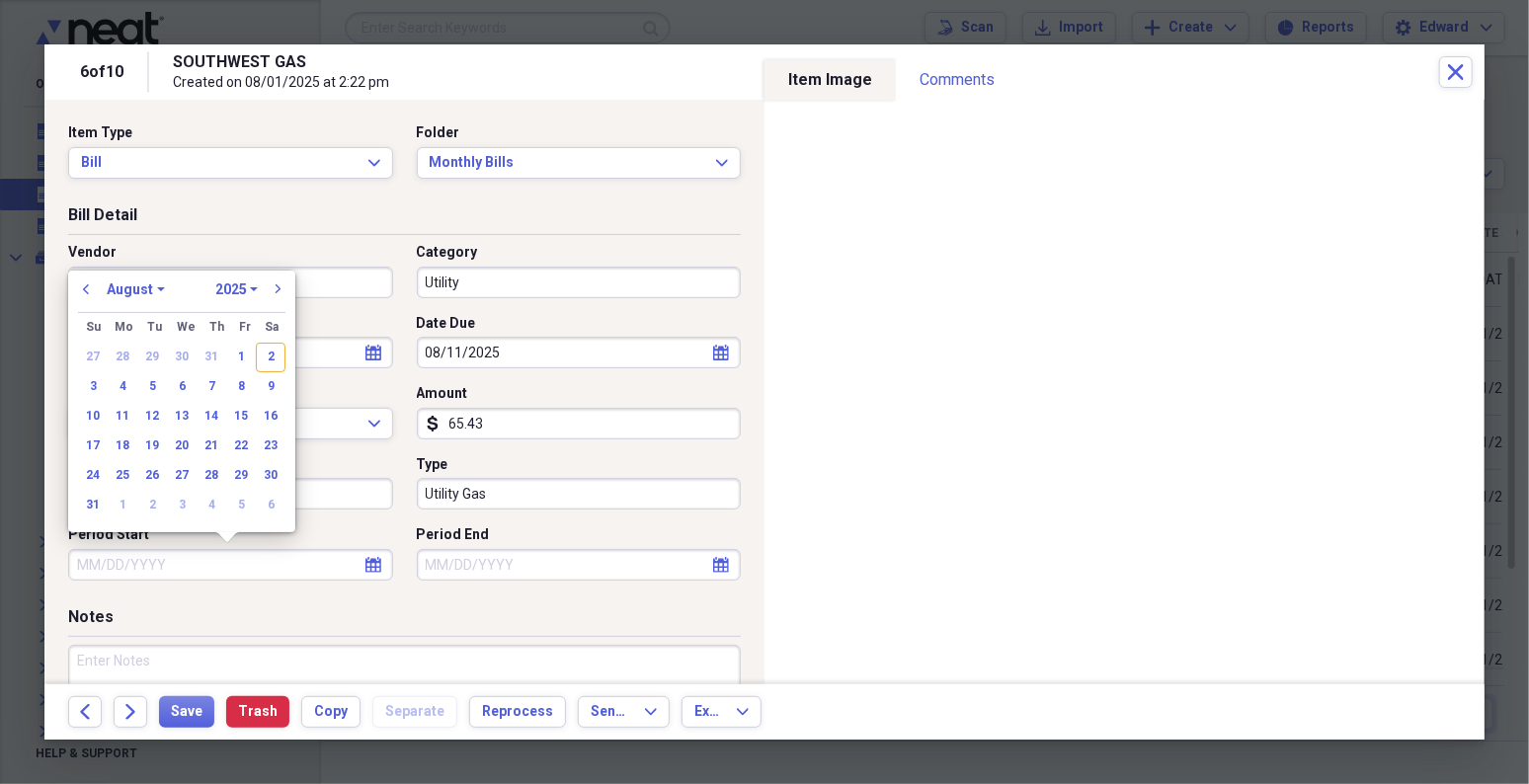 type 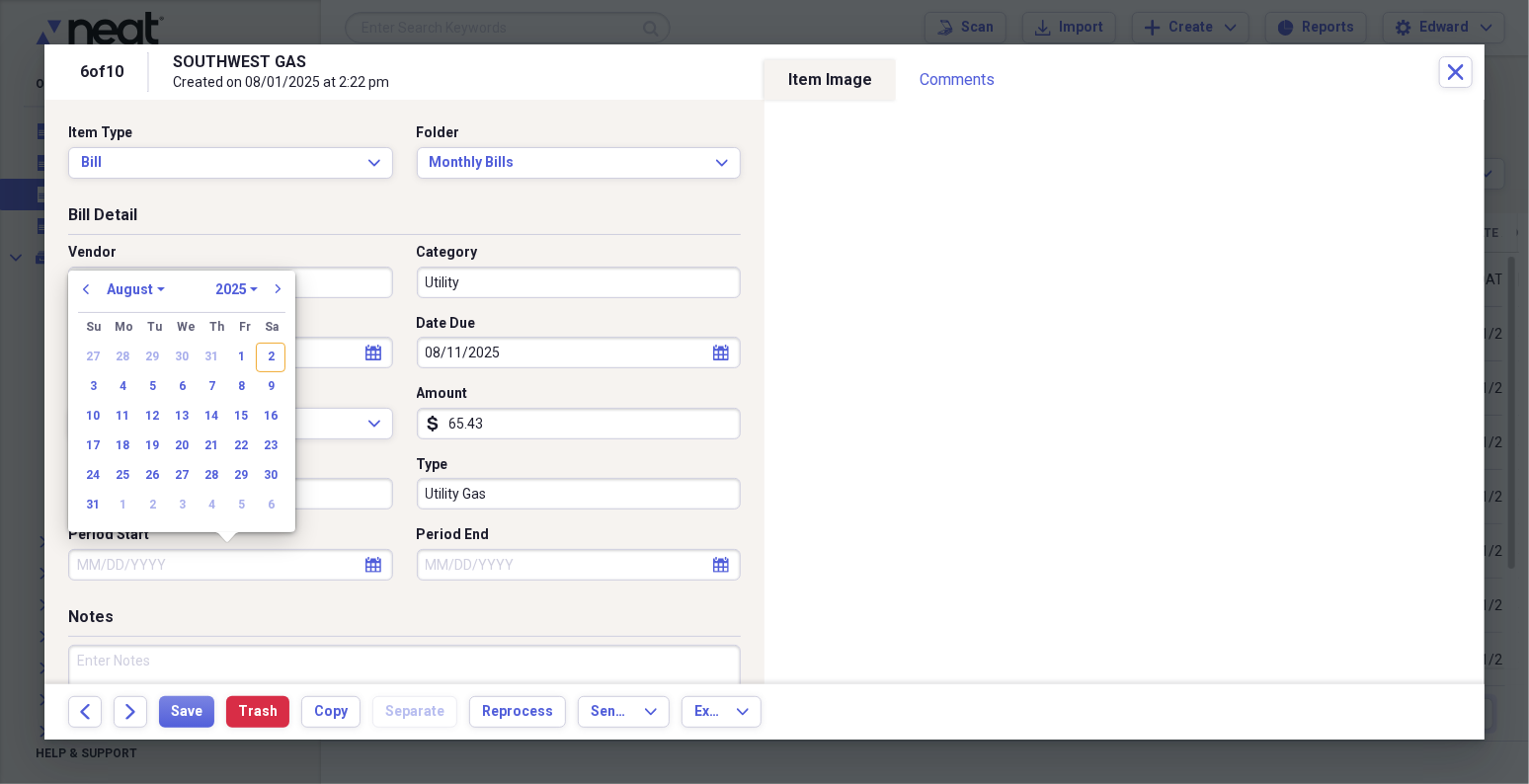 type 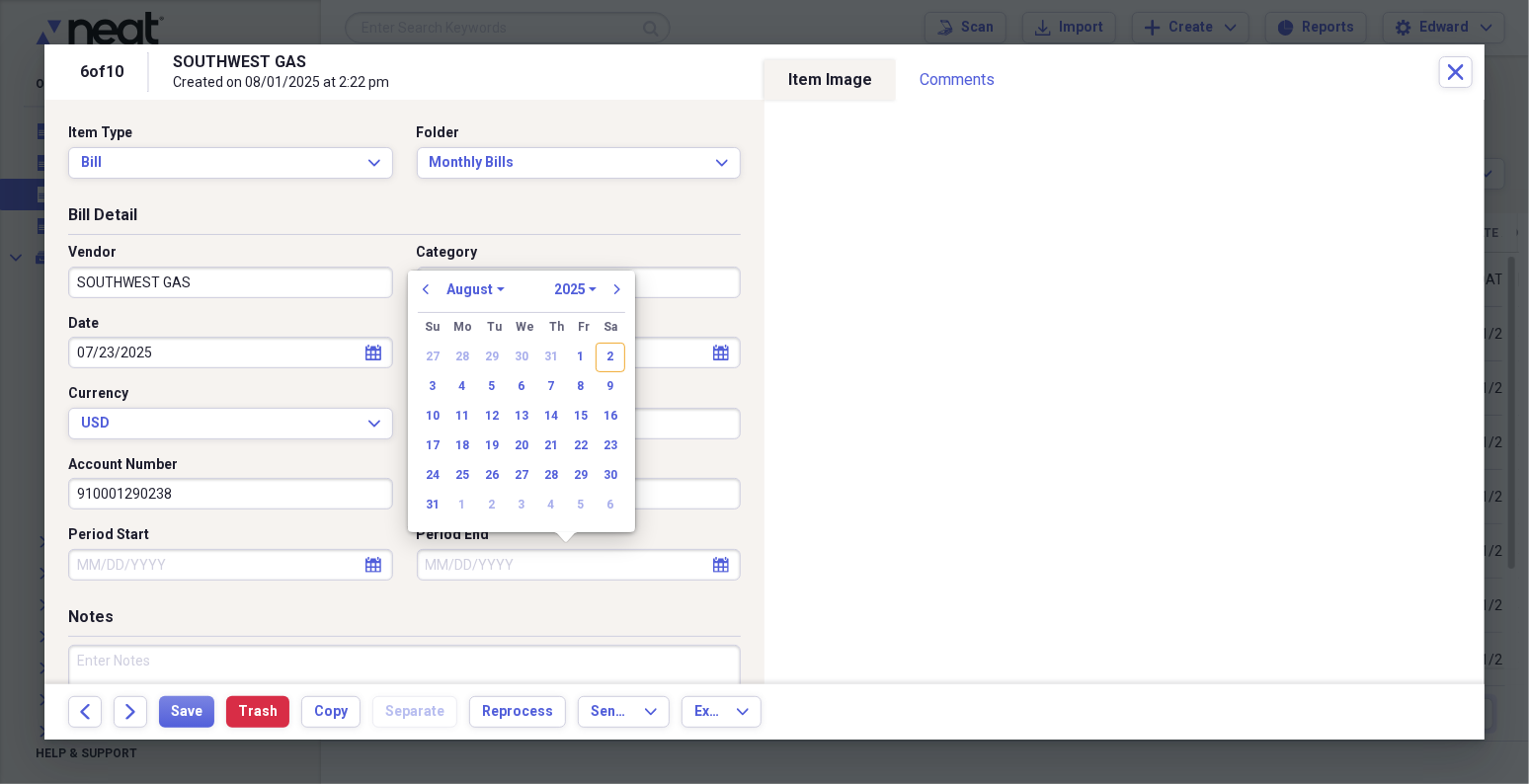 type 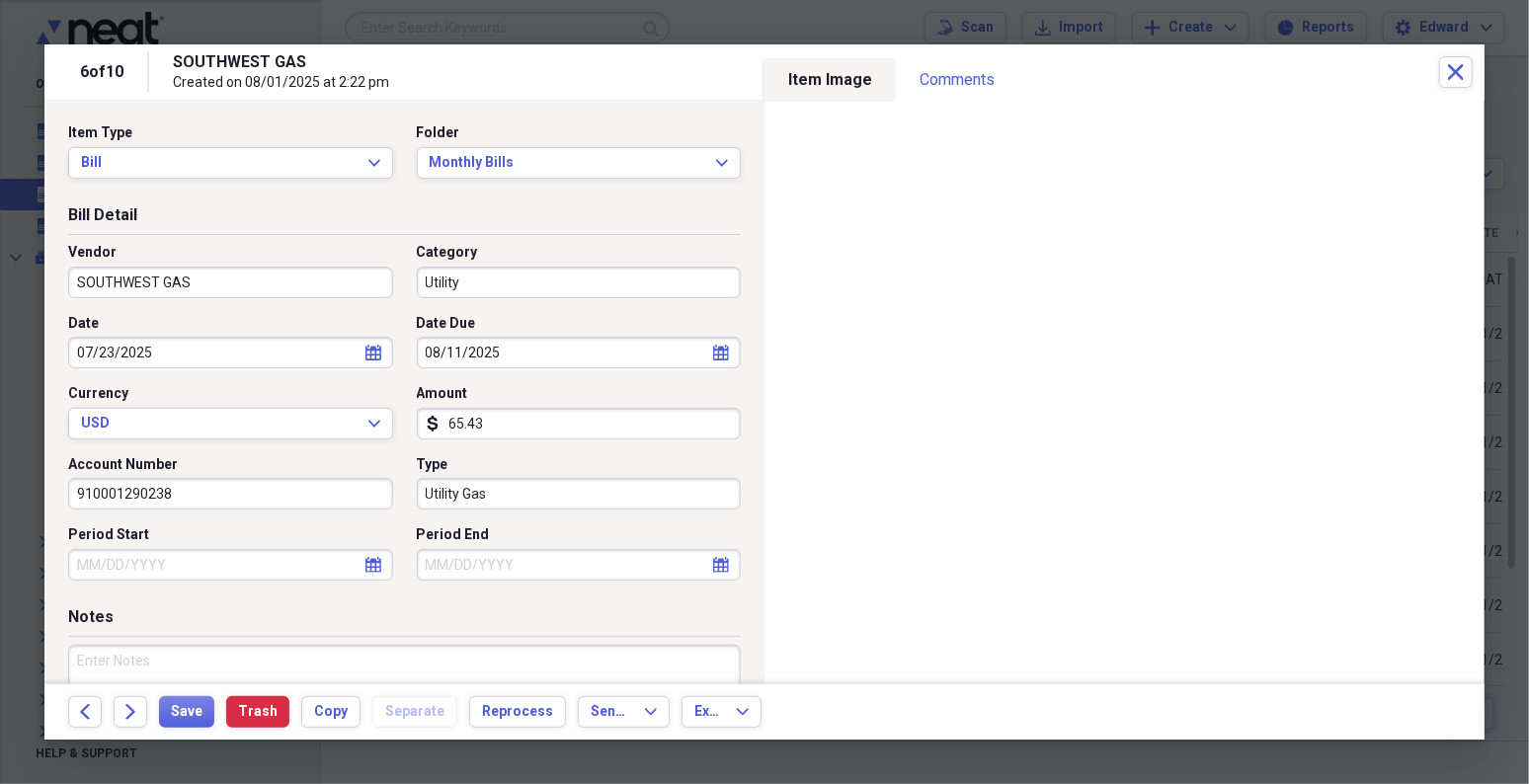 select on "6" 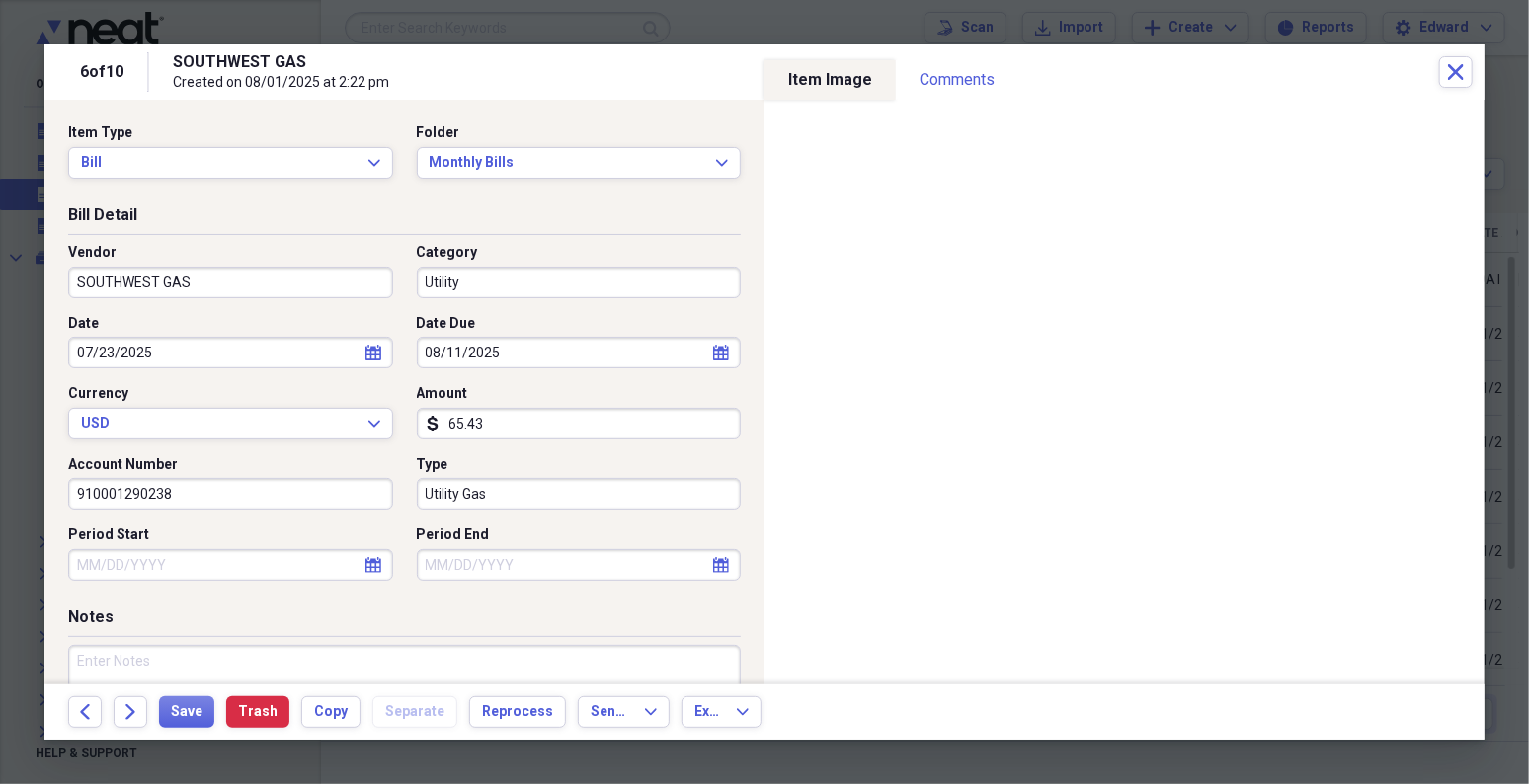 select on "2025" 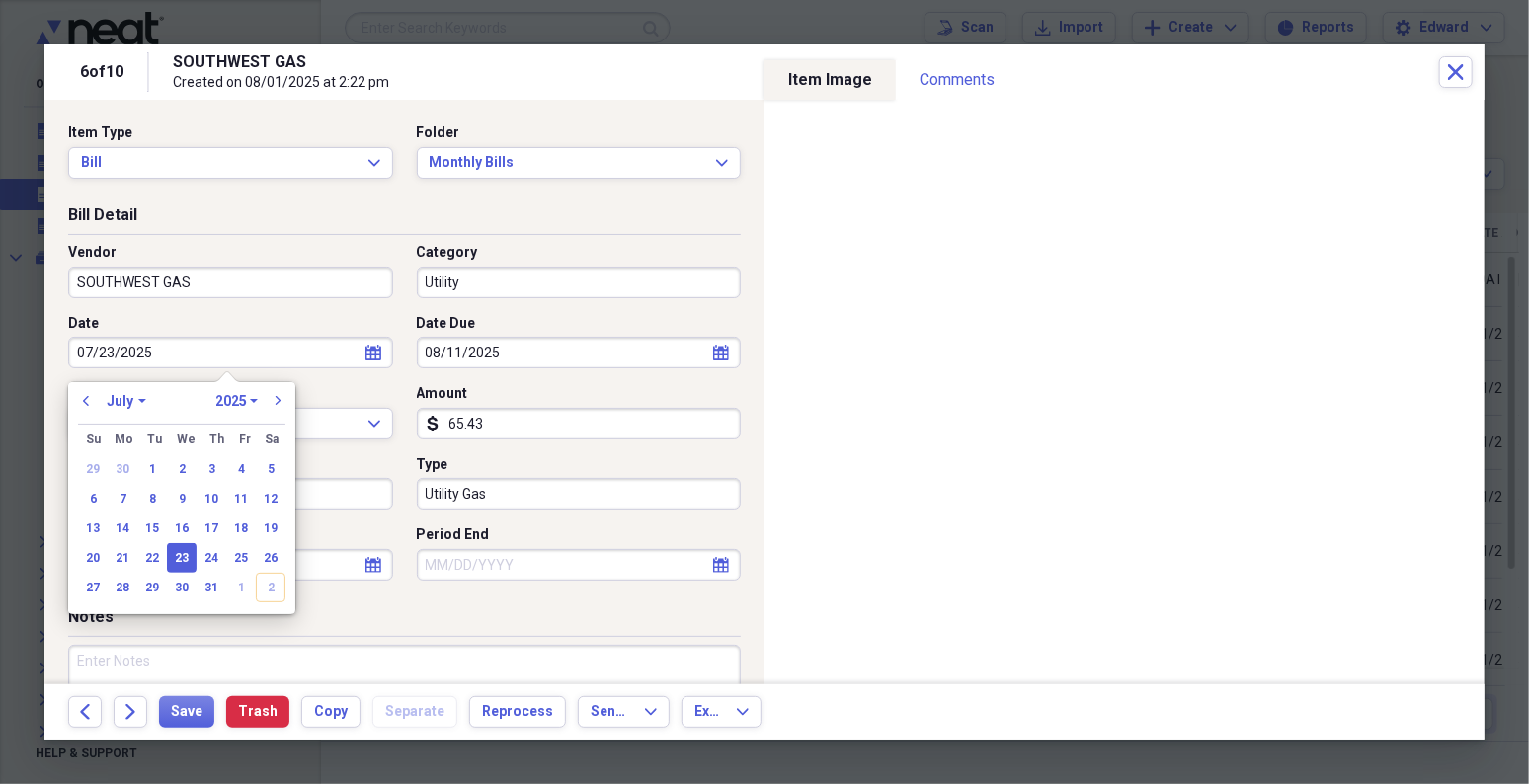 type 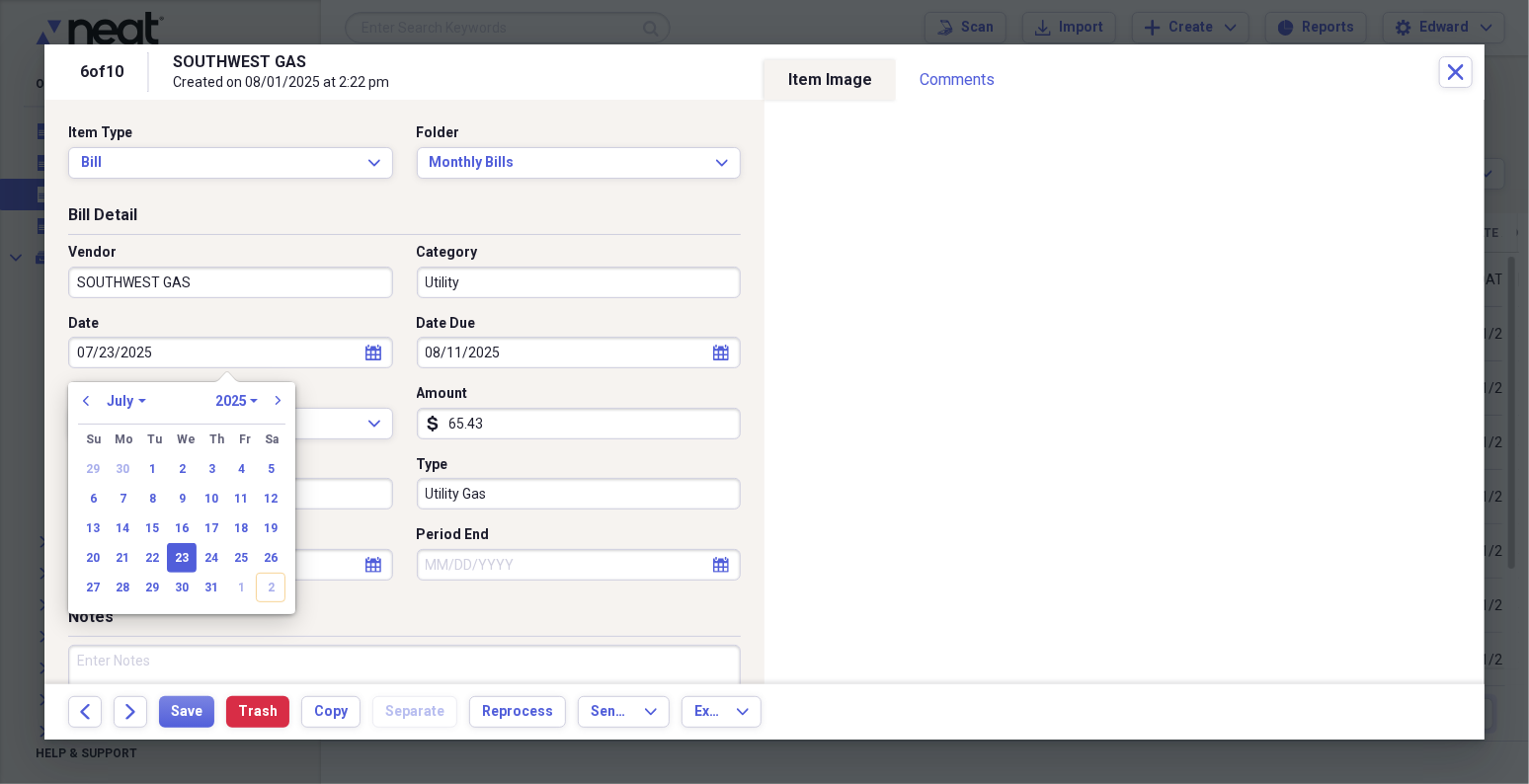 type 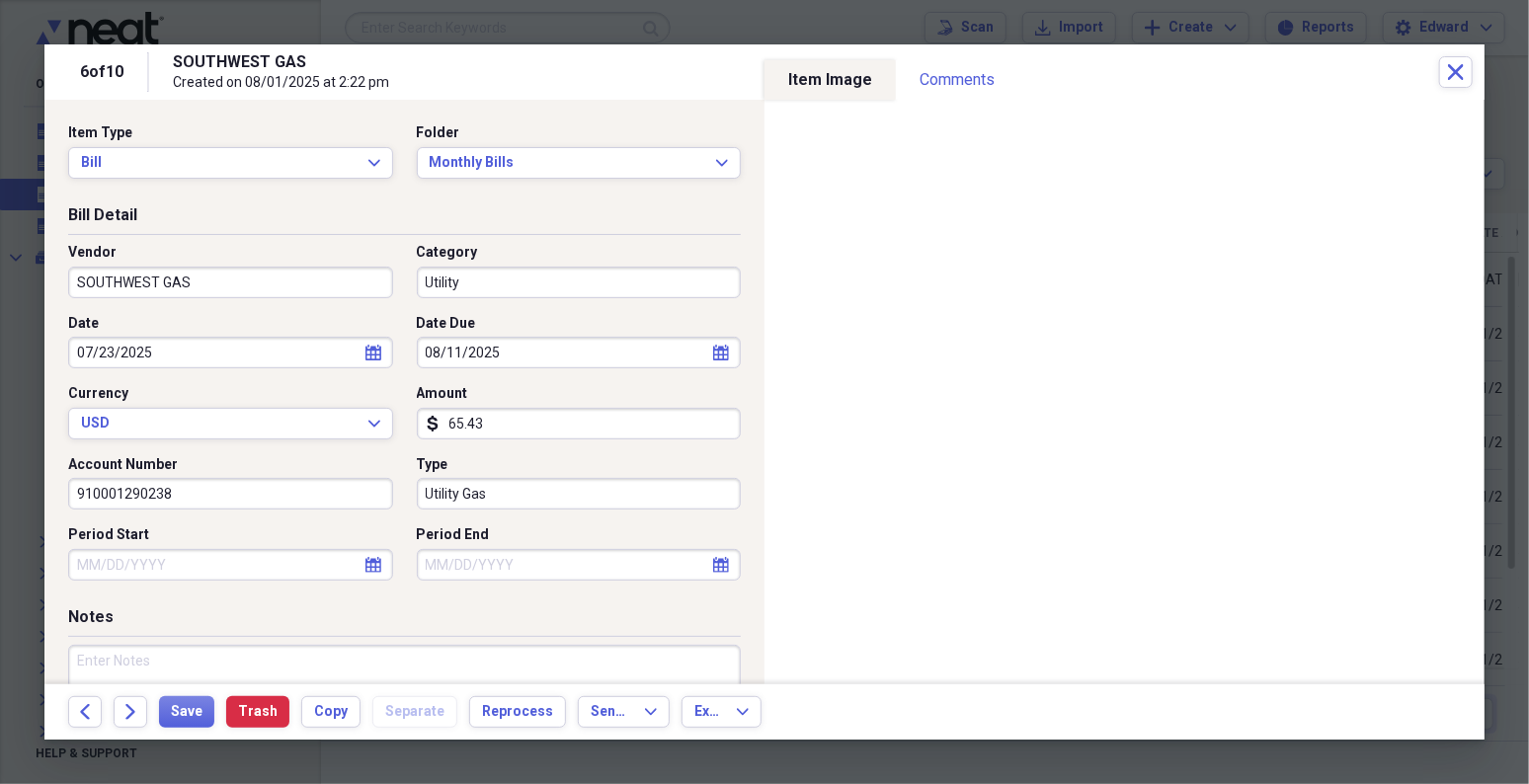 select on "7" 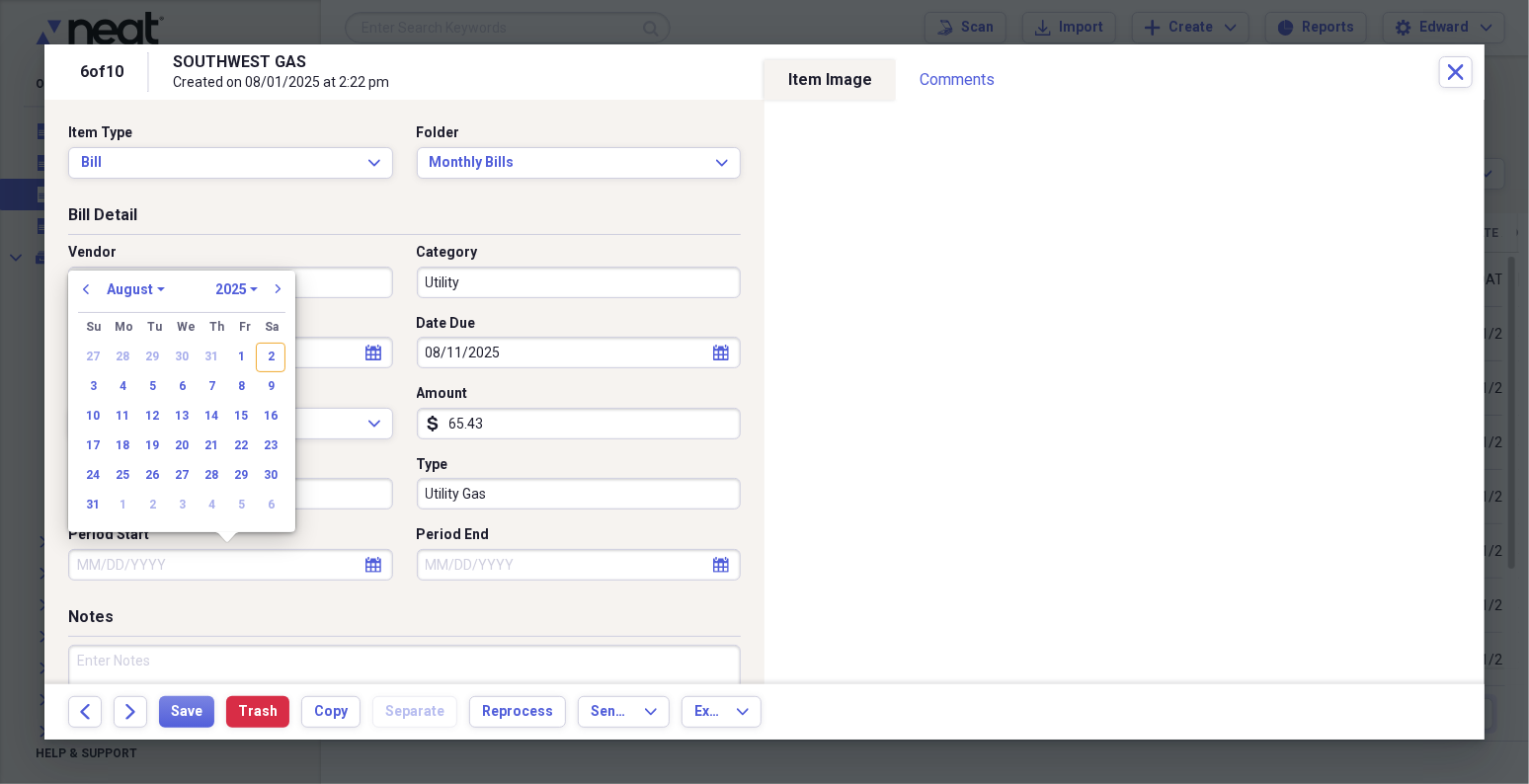 type 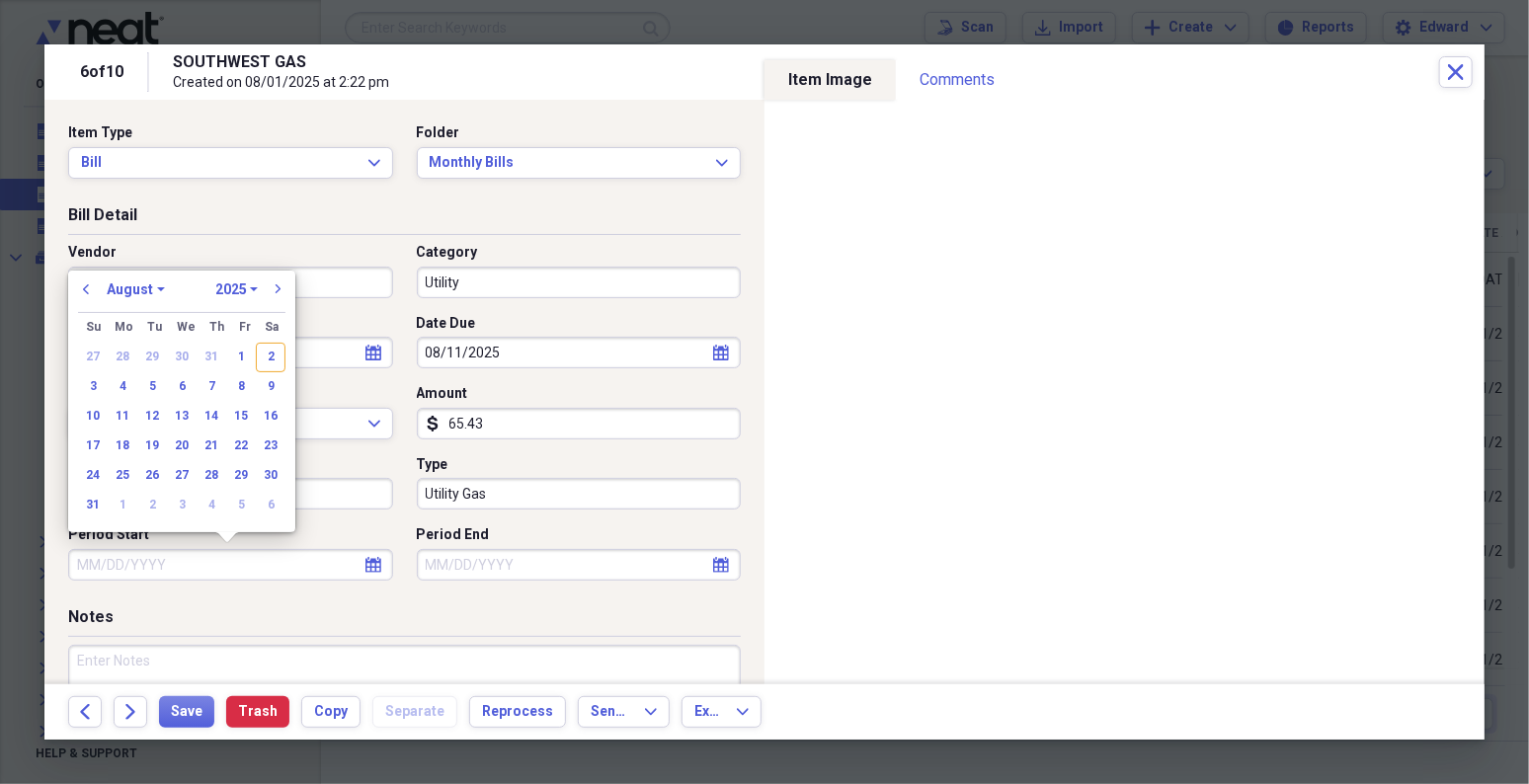 type 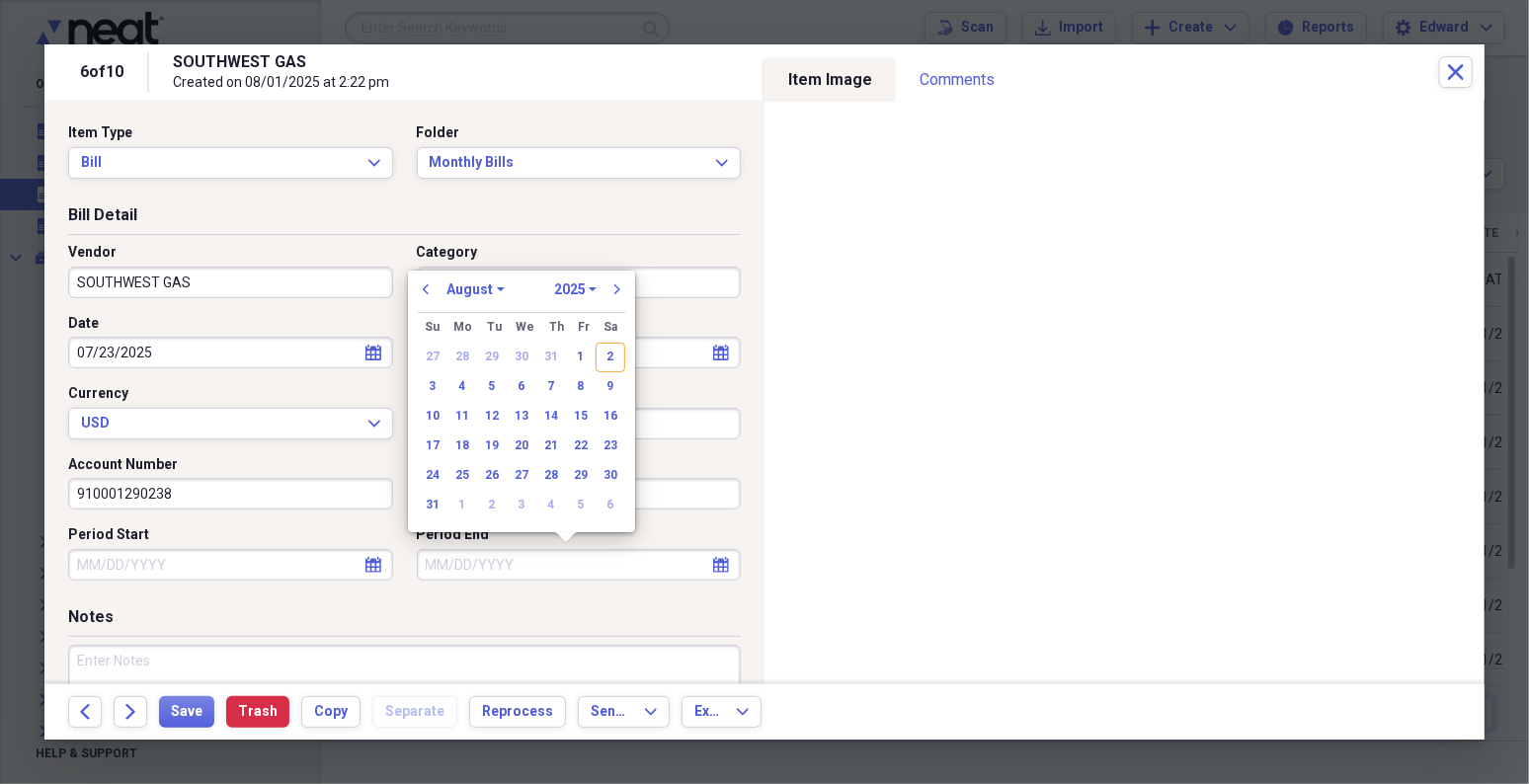 type 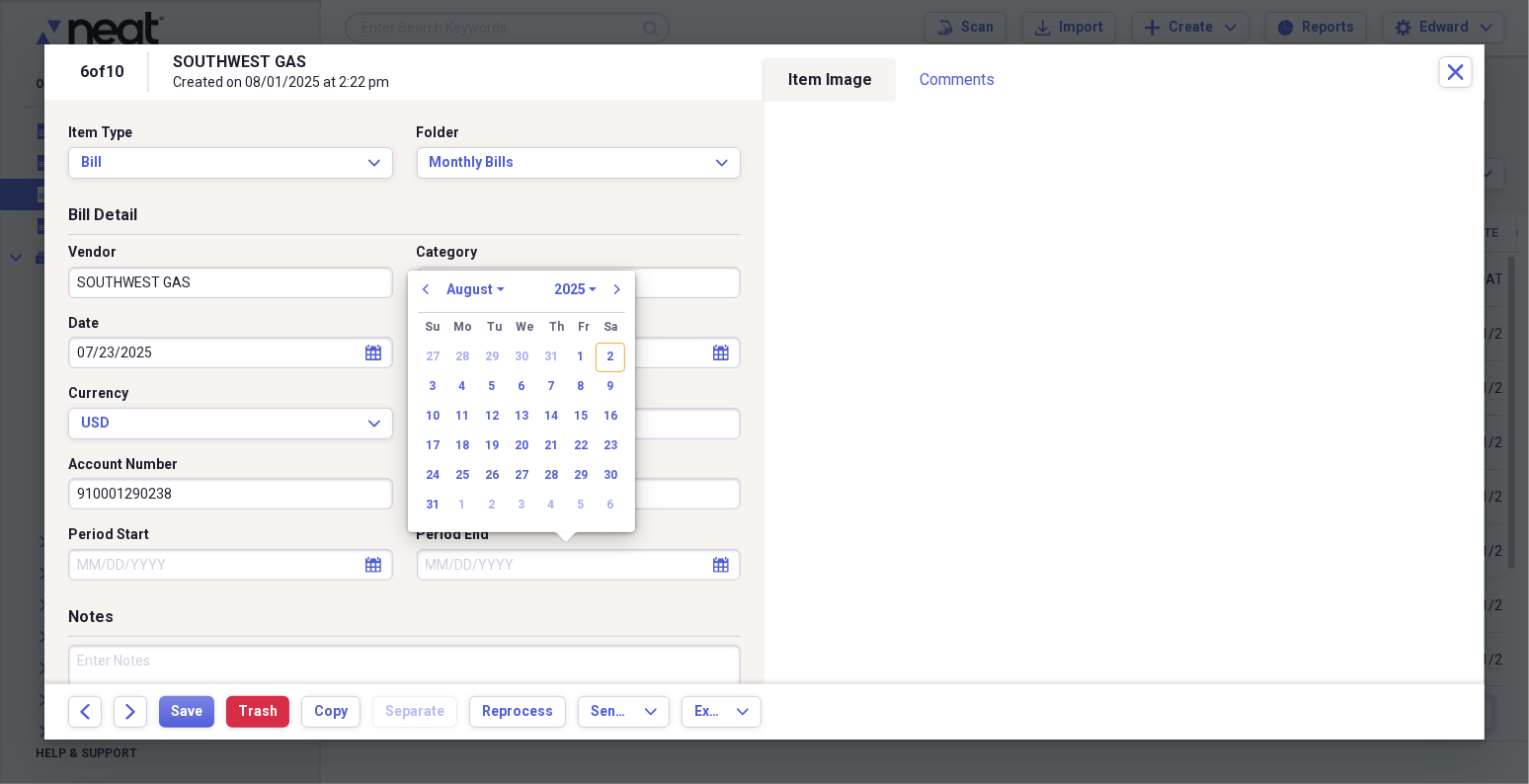 type 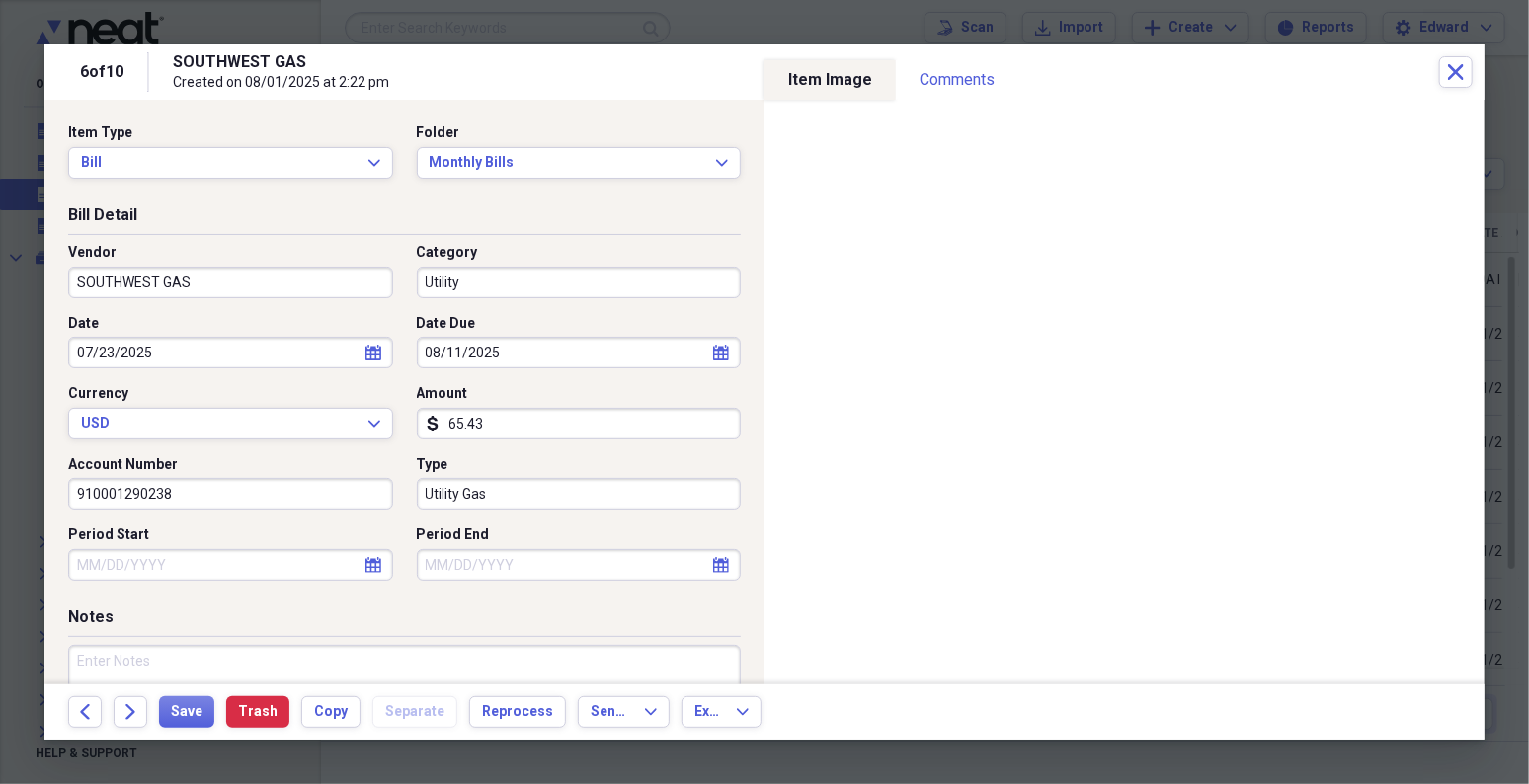 select on "6" 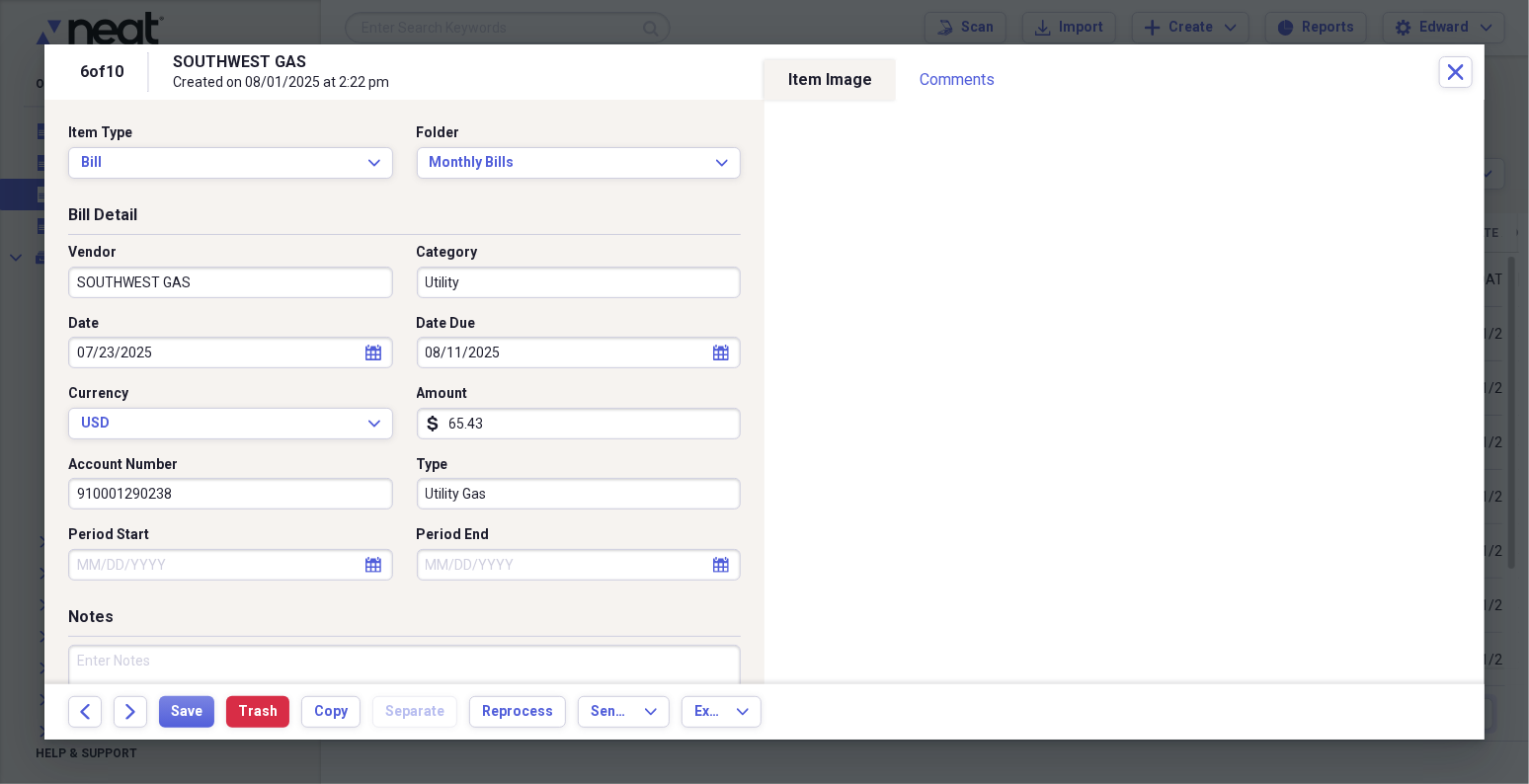 select on "2025" 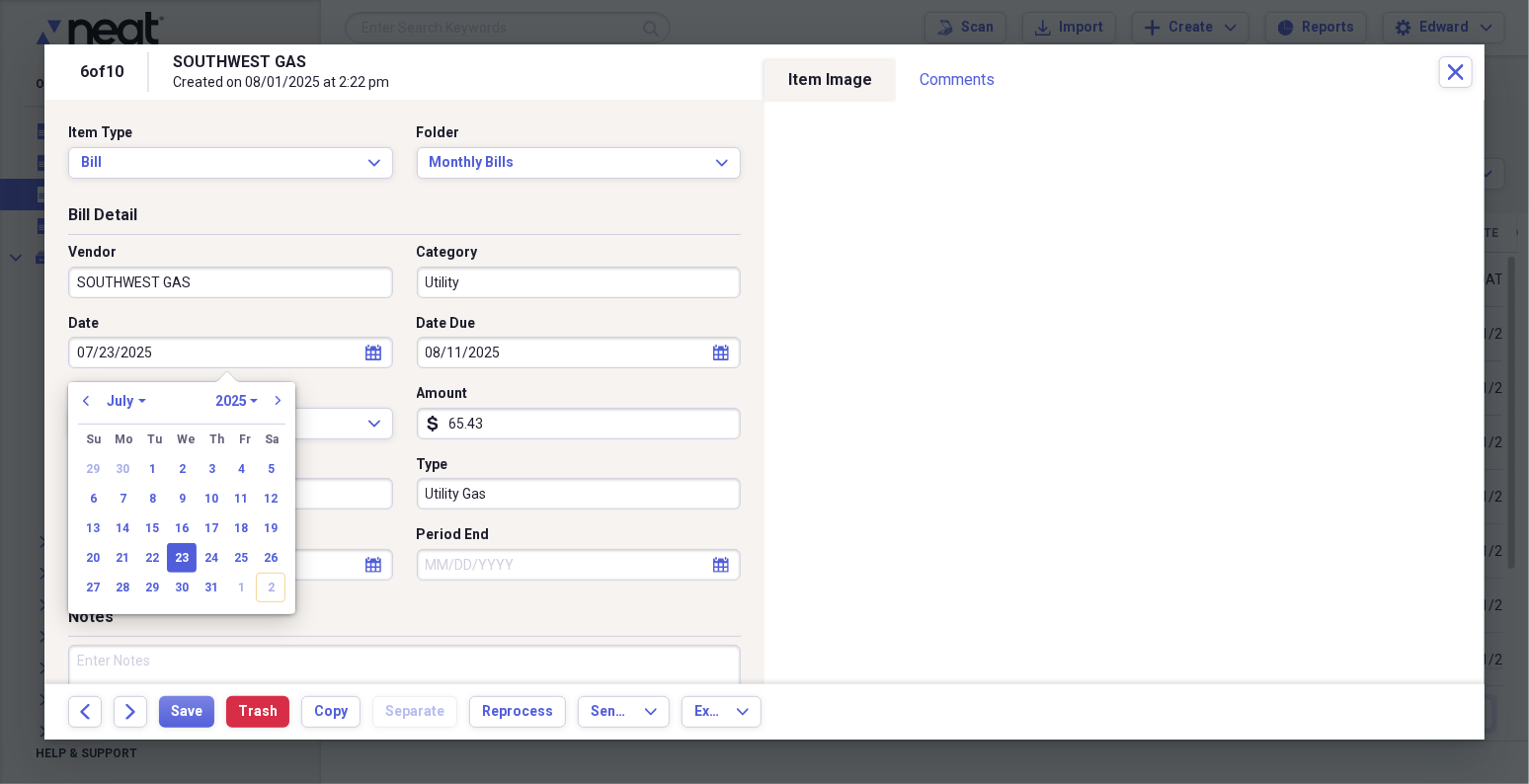 type 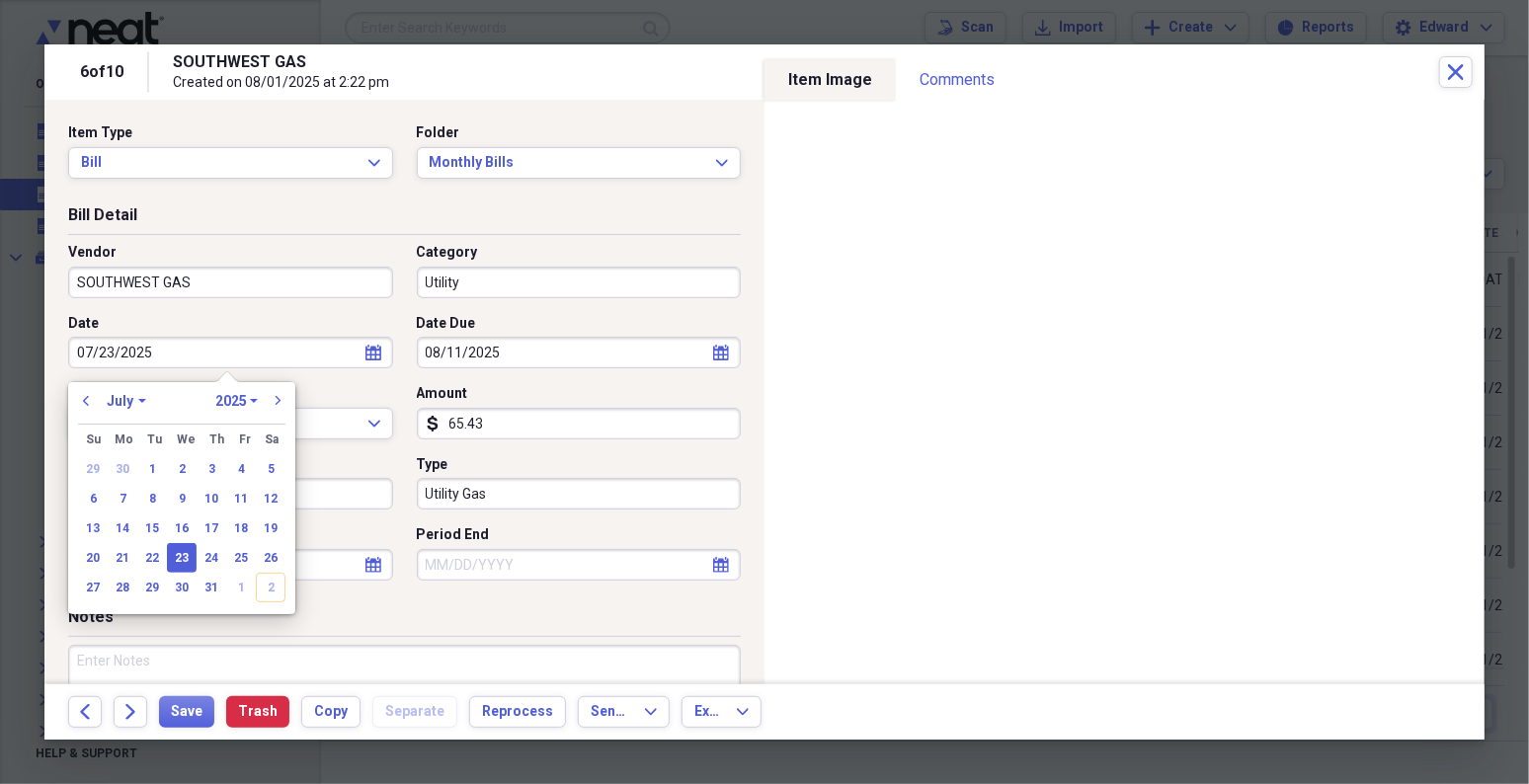 type 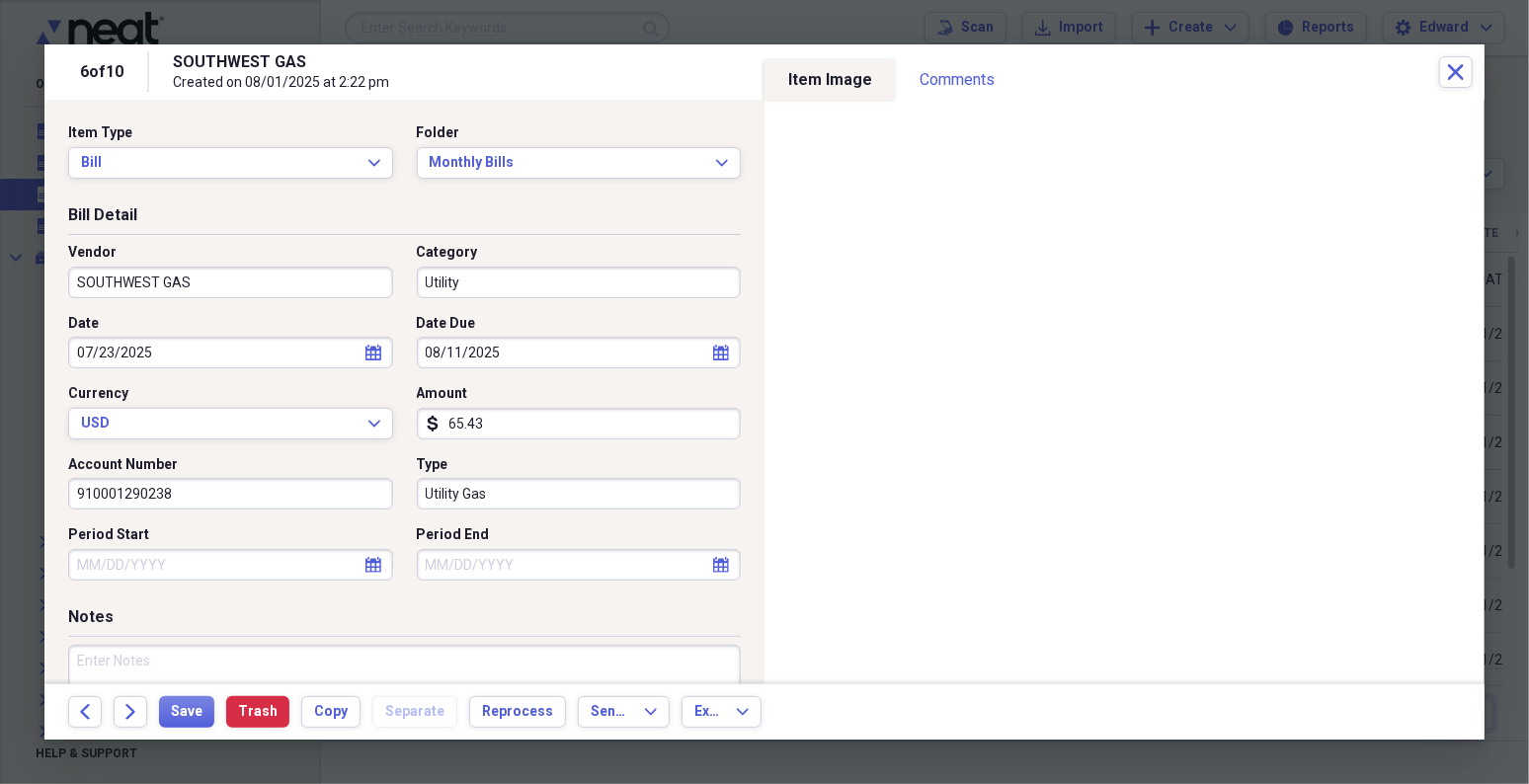 select on "7" 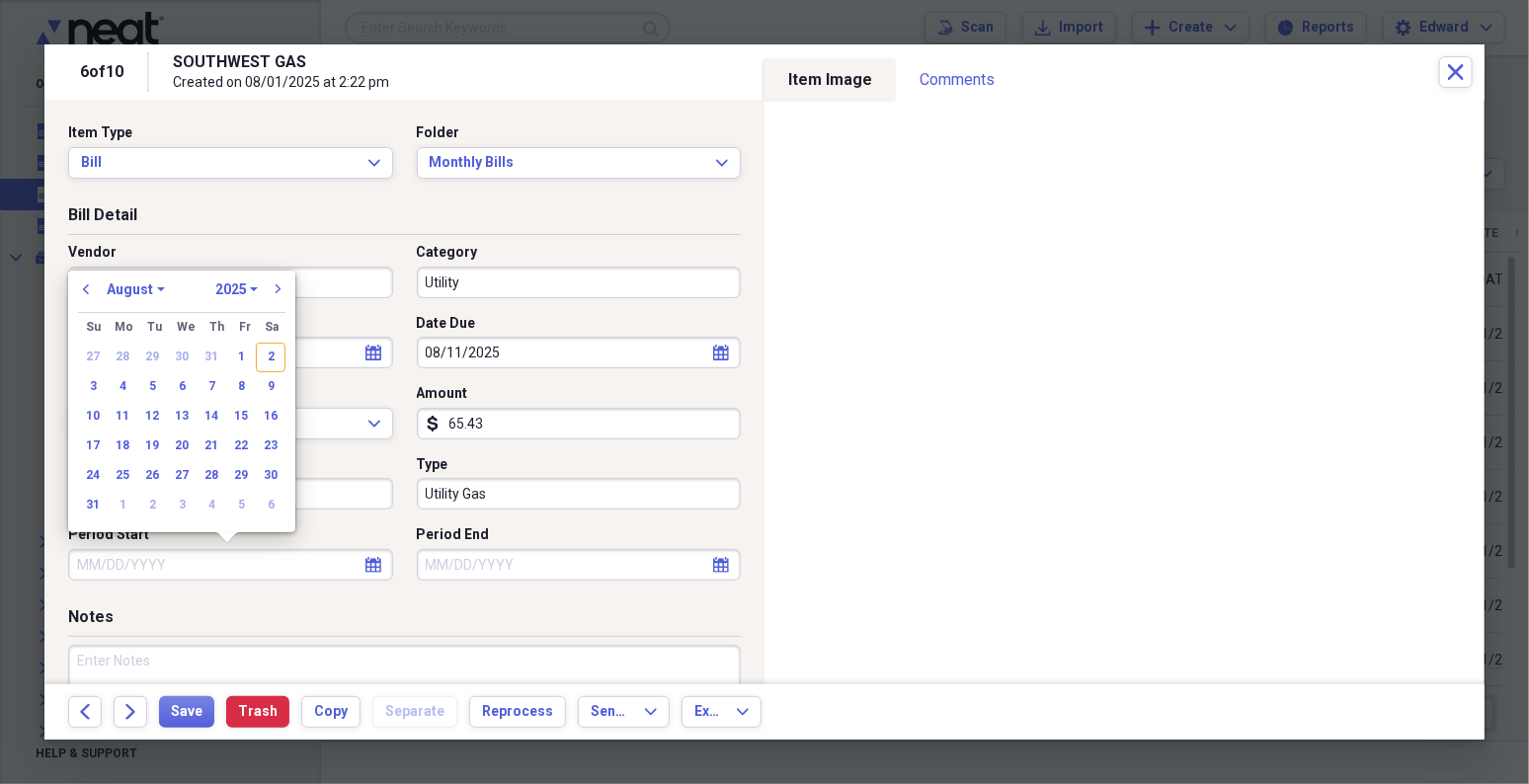 type 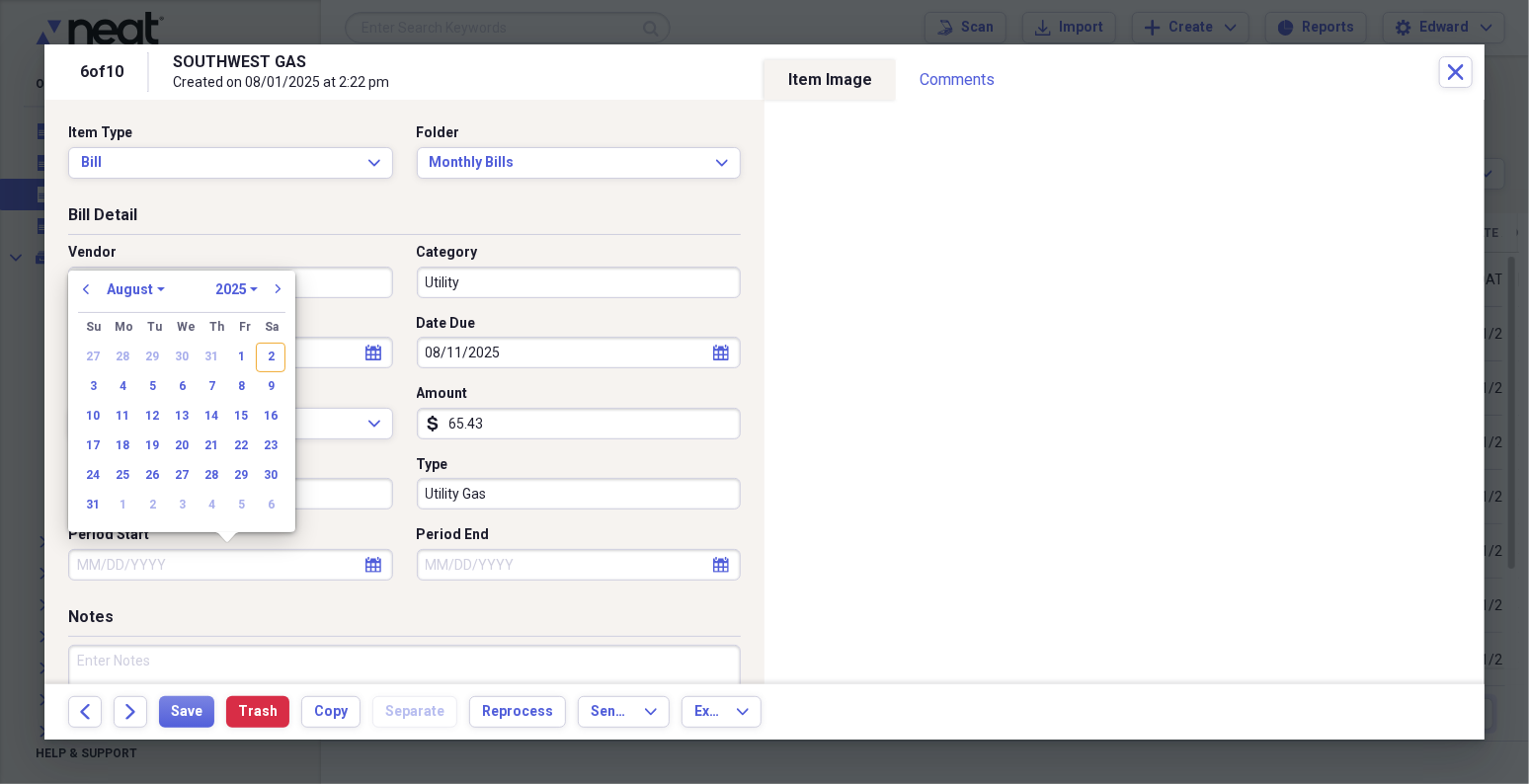 type 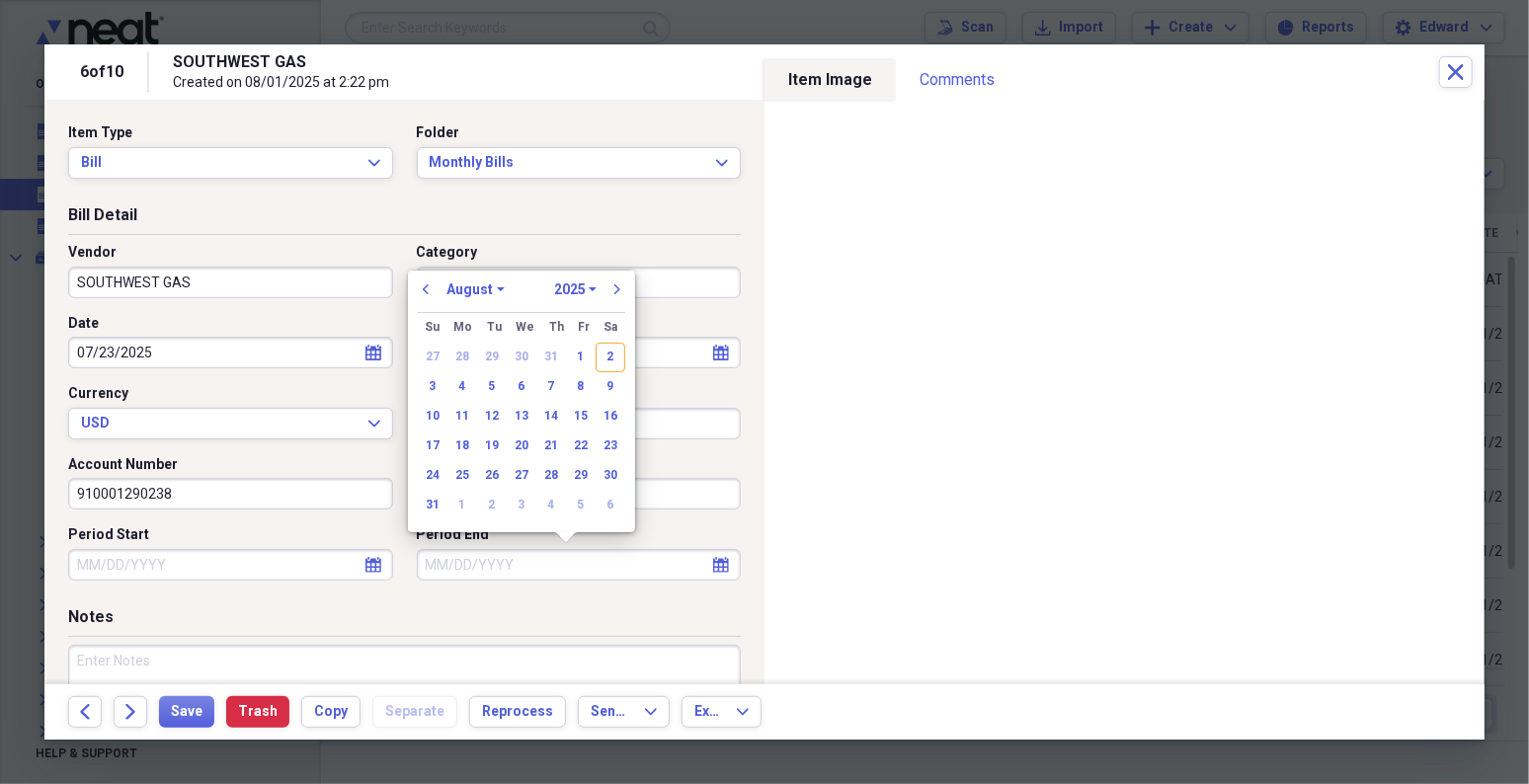 type 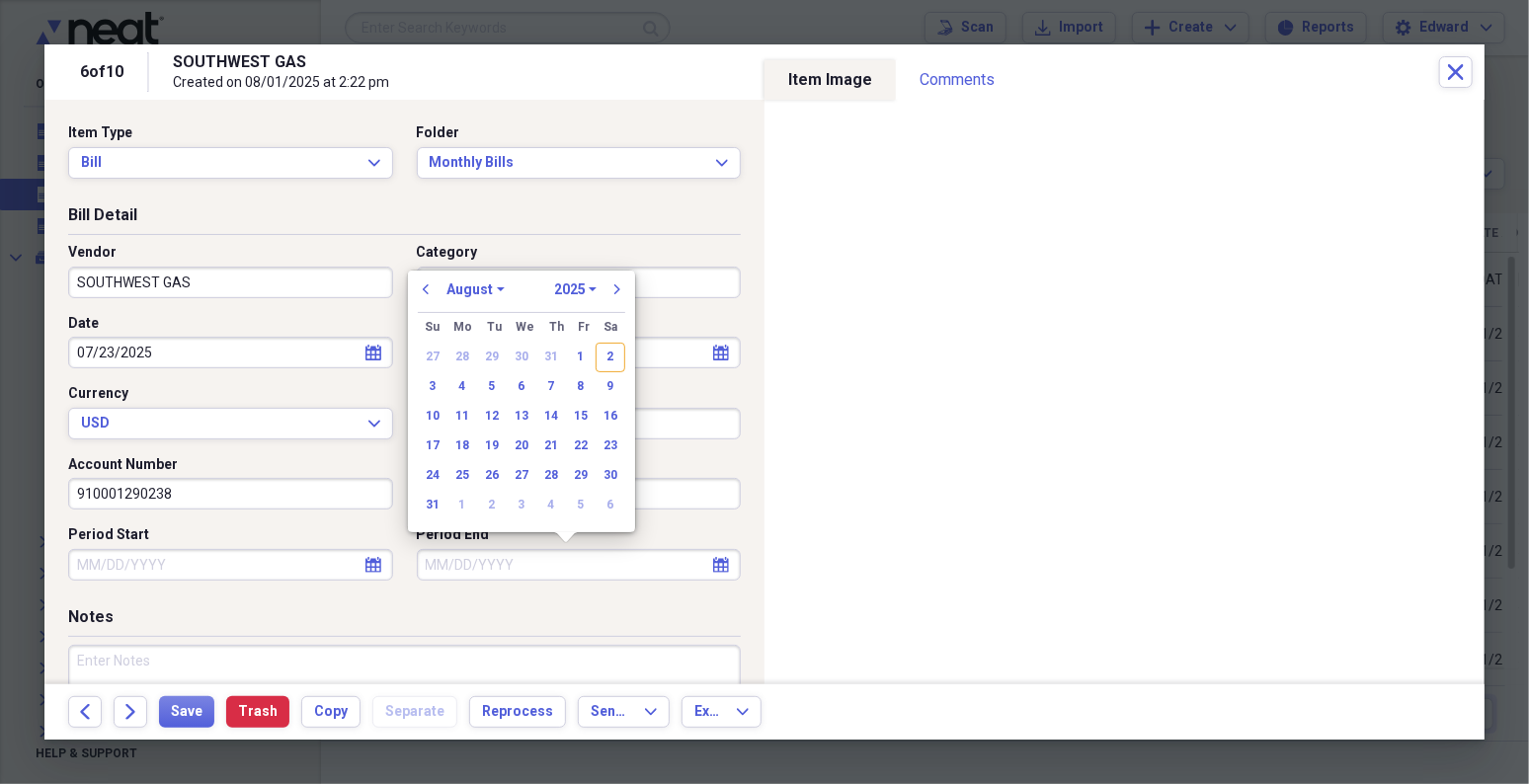 type 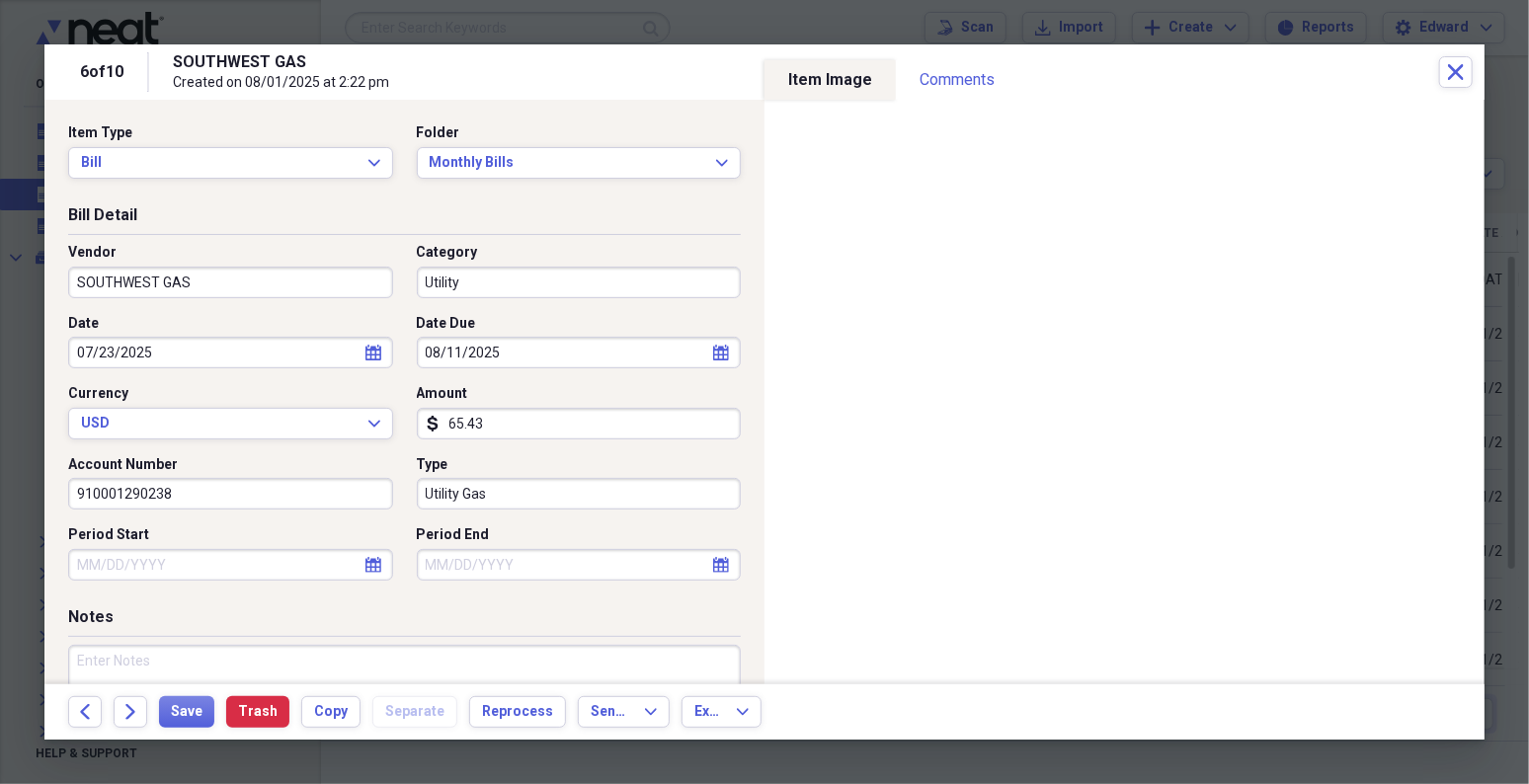 select on "6" 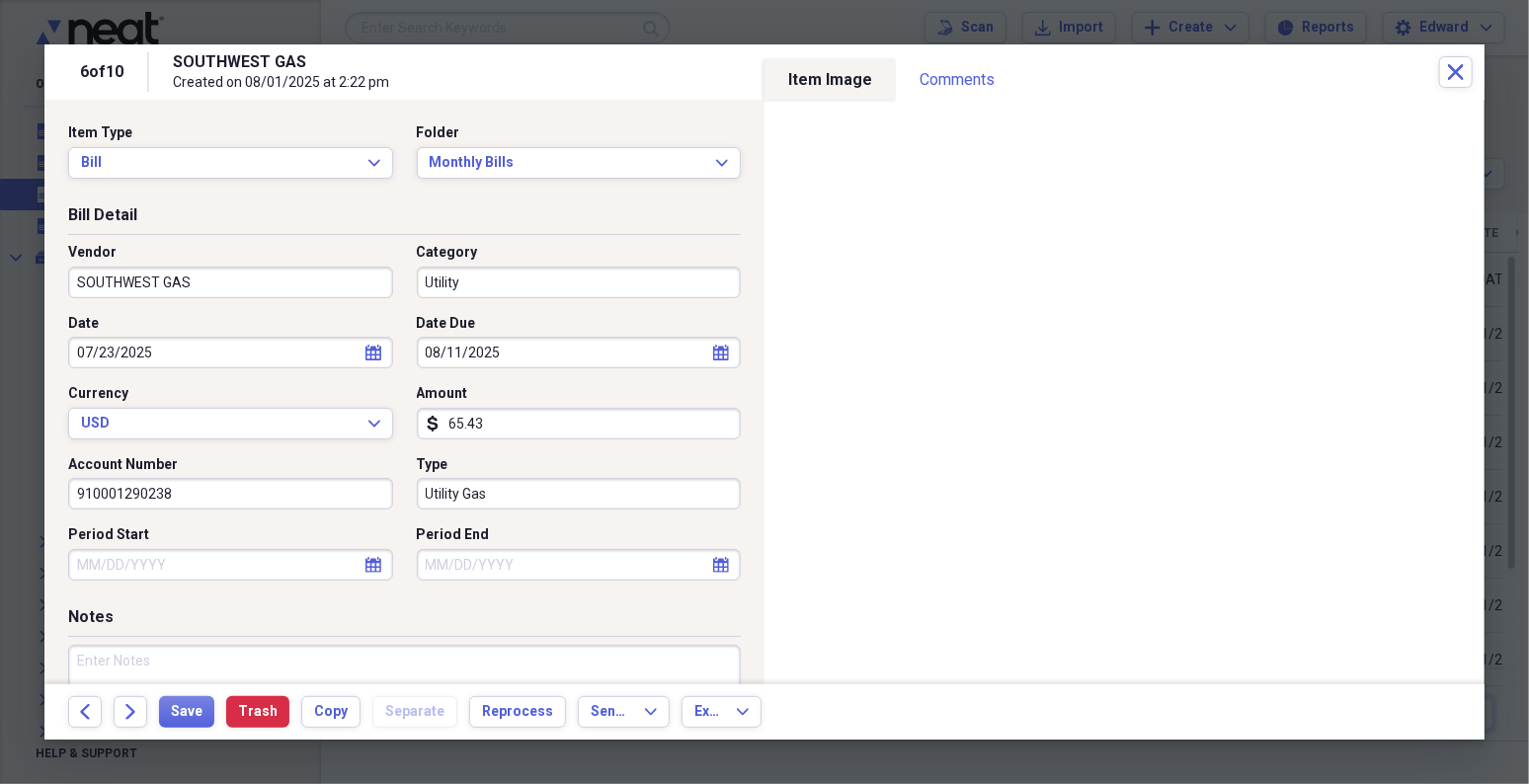 select on "2025" 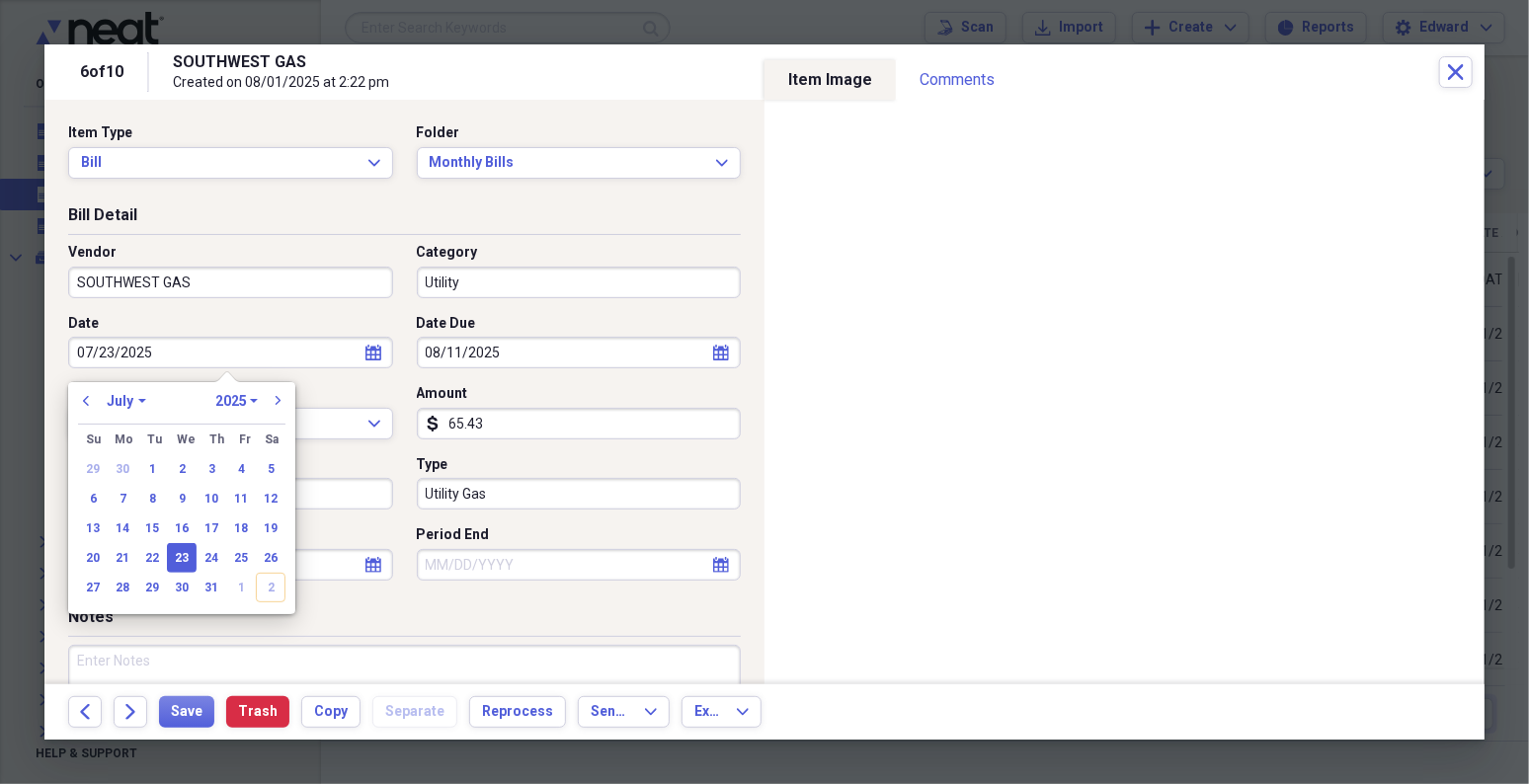 type 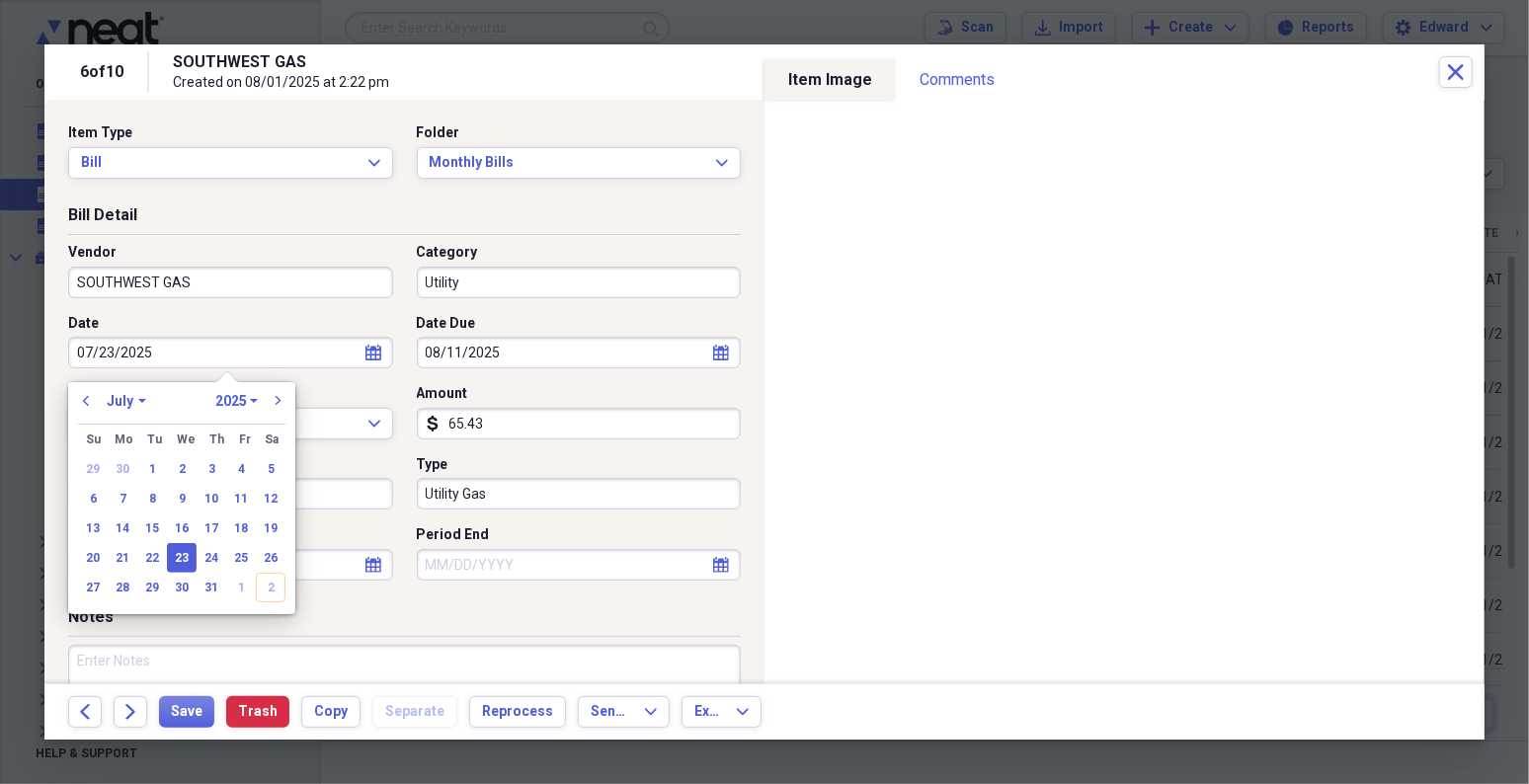 type 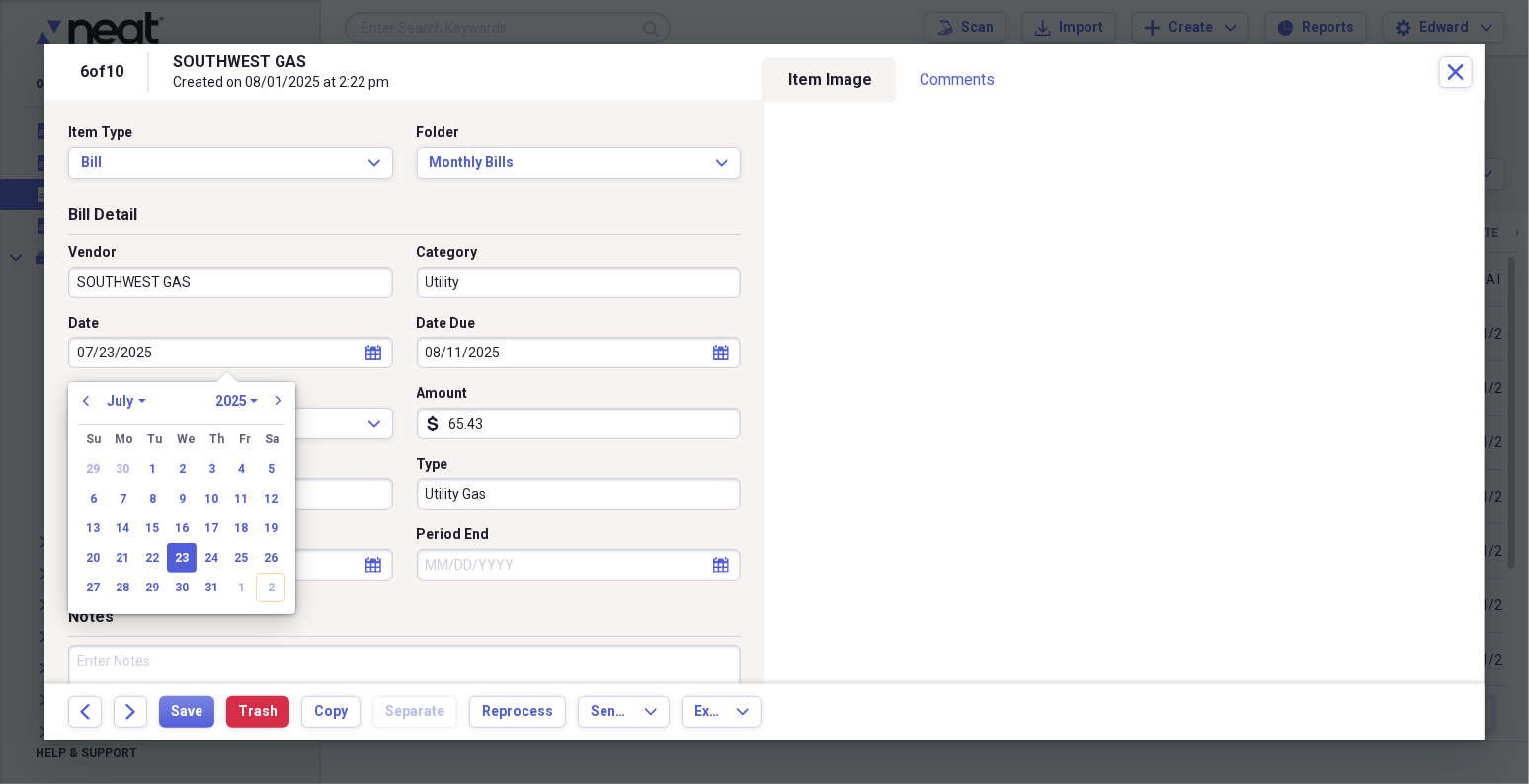select on "7" 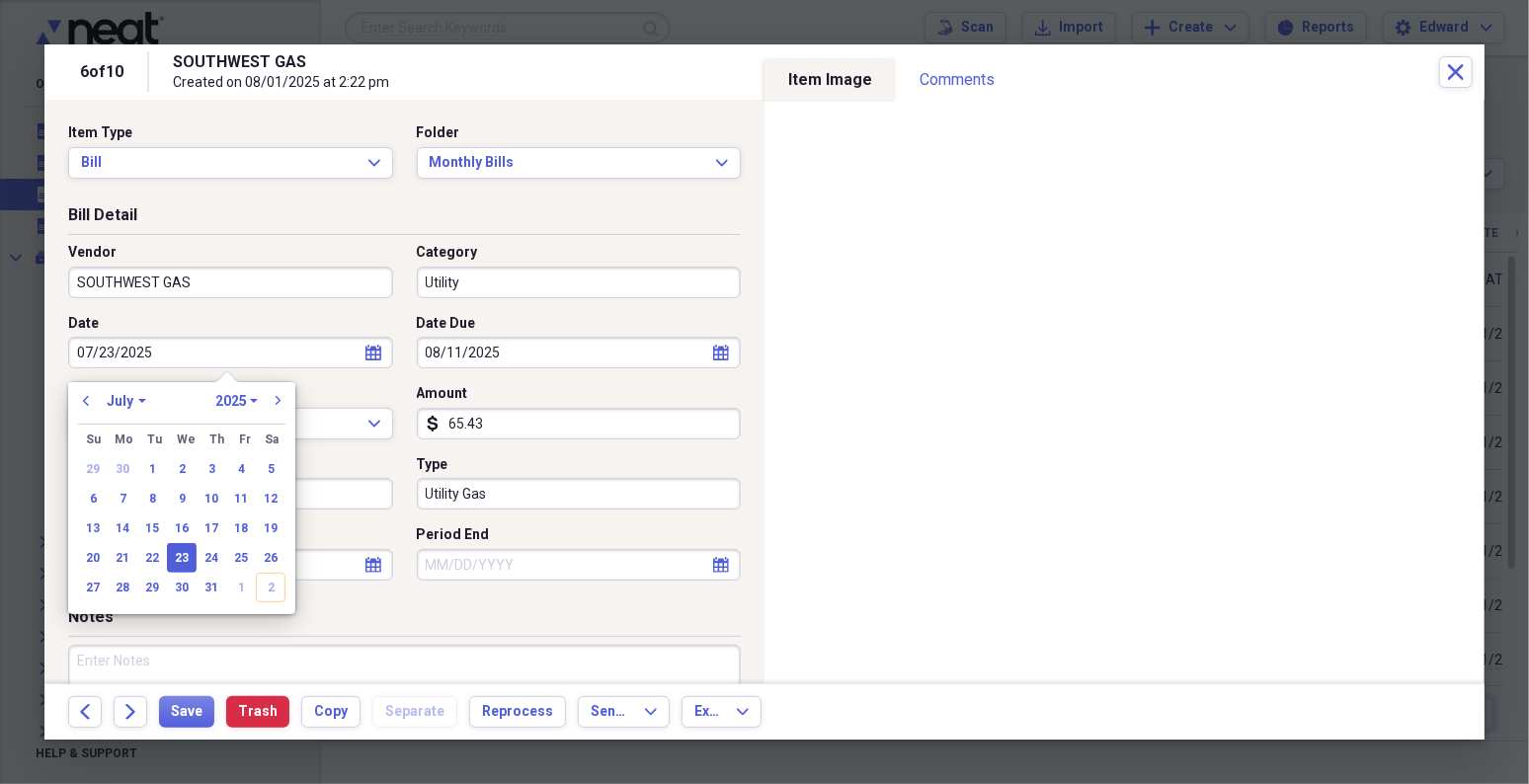 select on "2025" 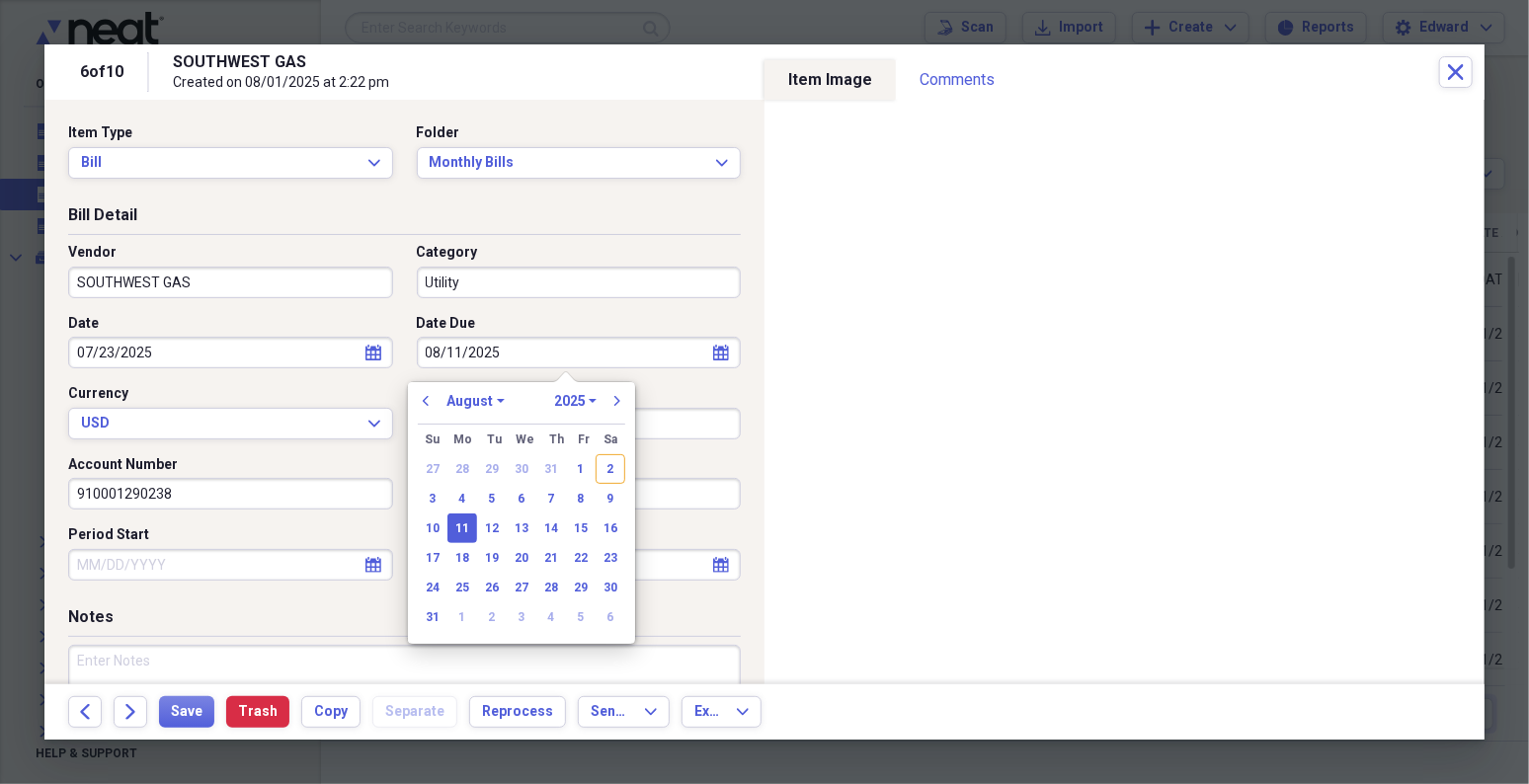 type 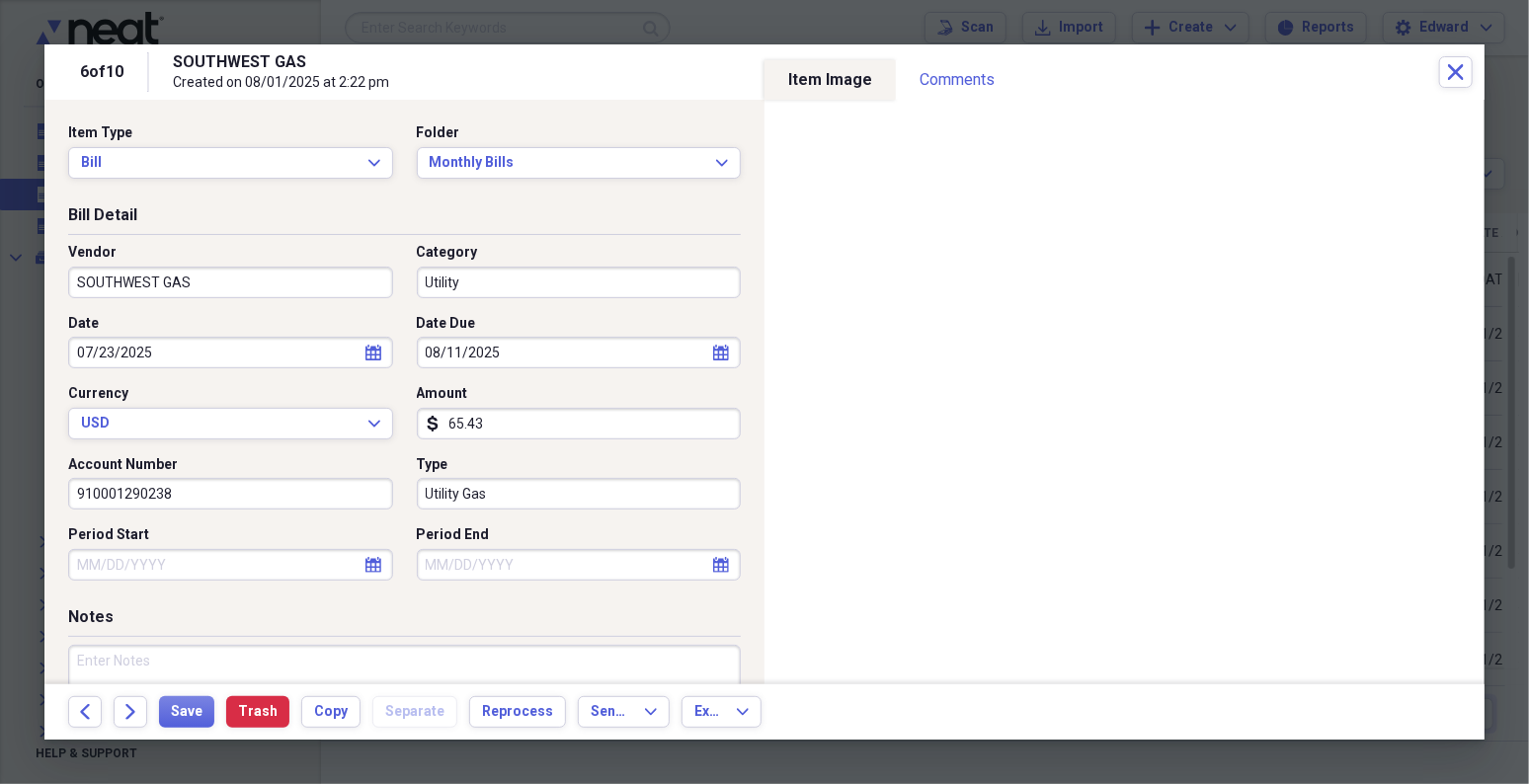 select on "7" 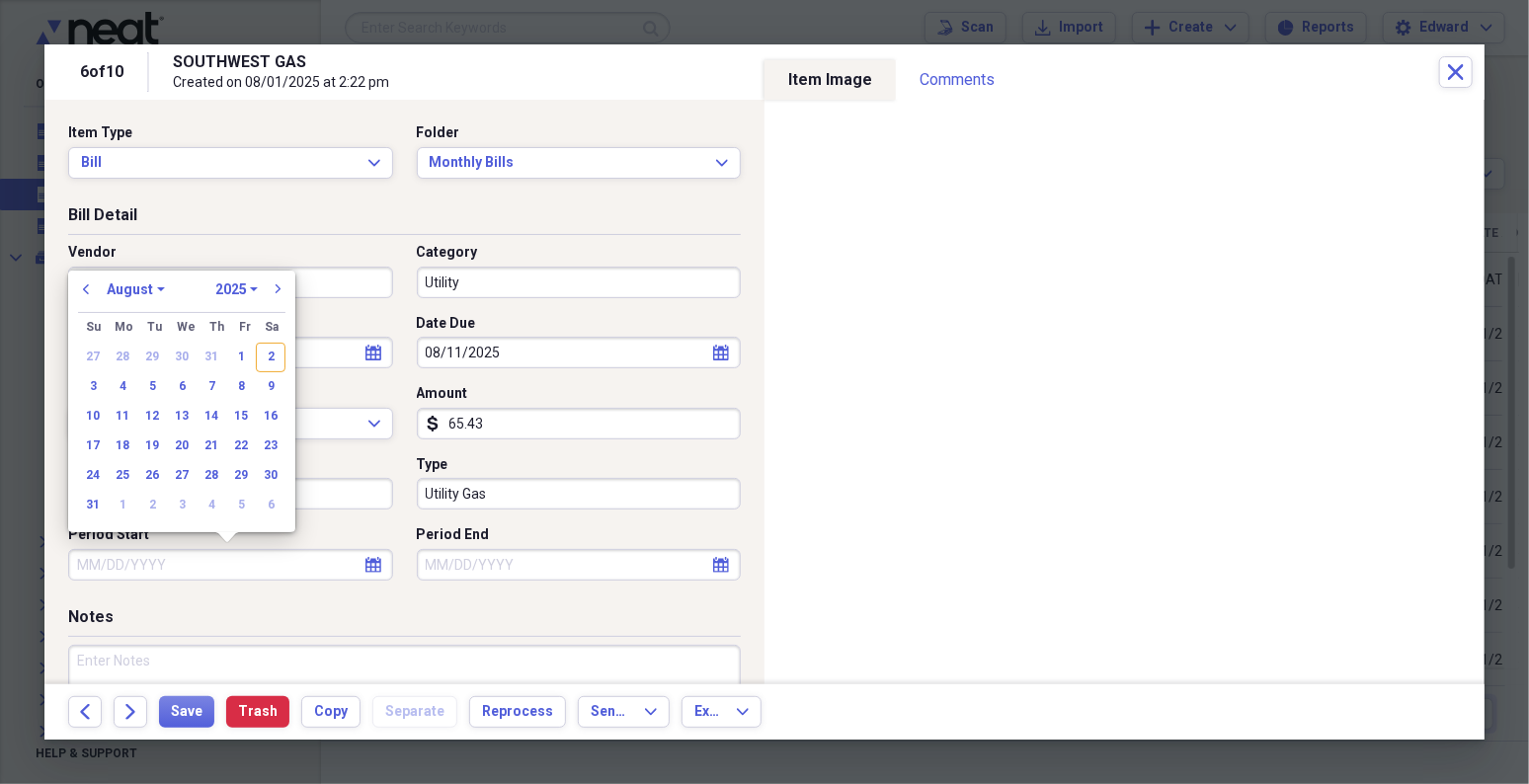 type 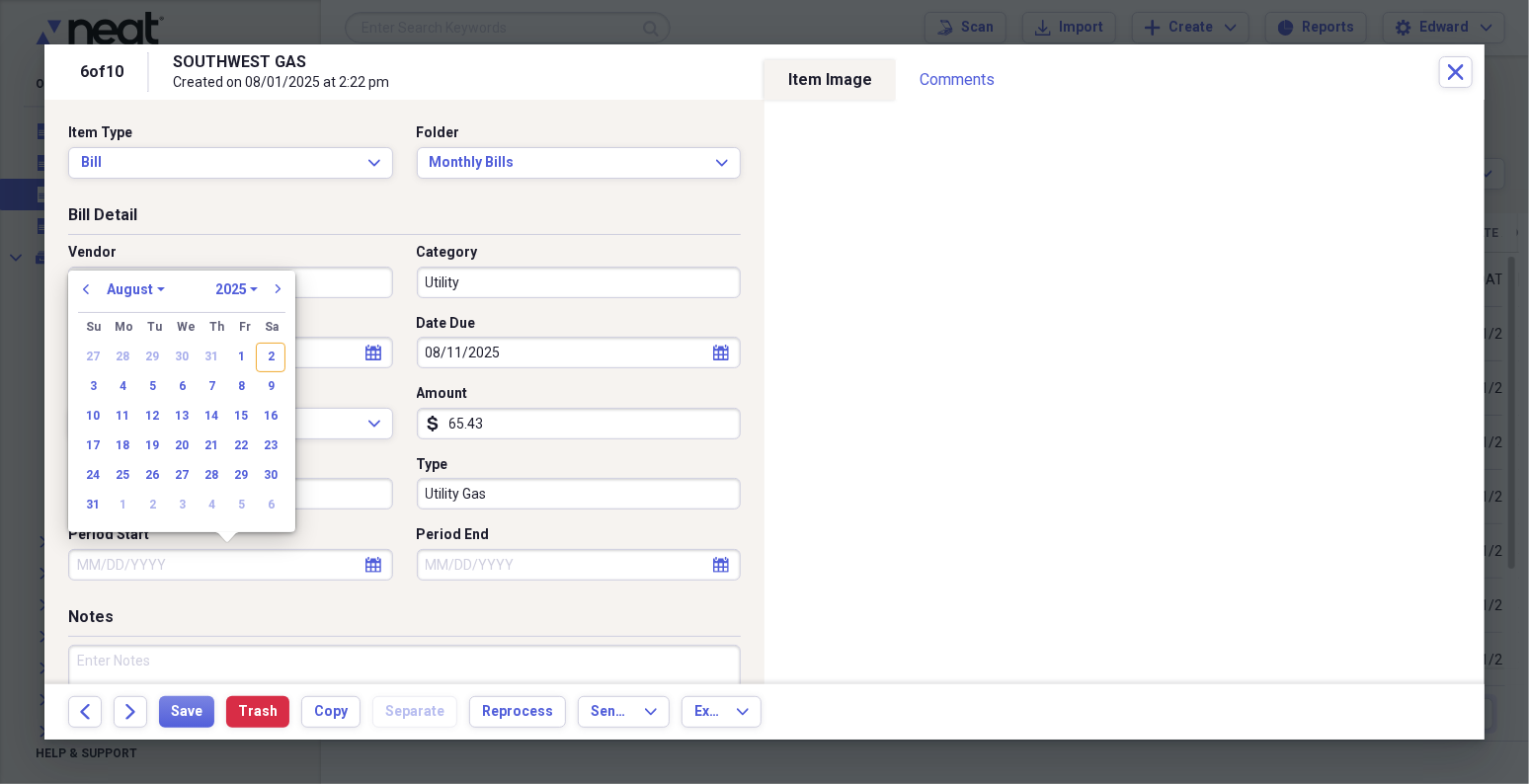 type 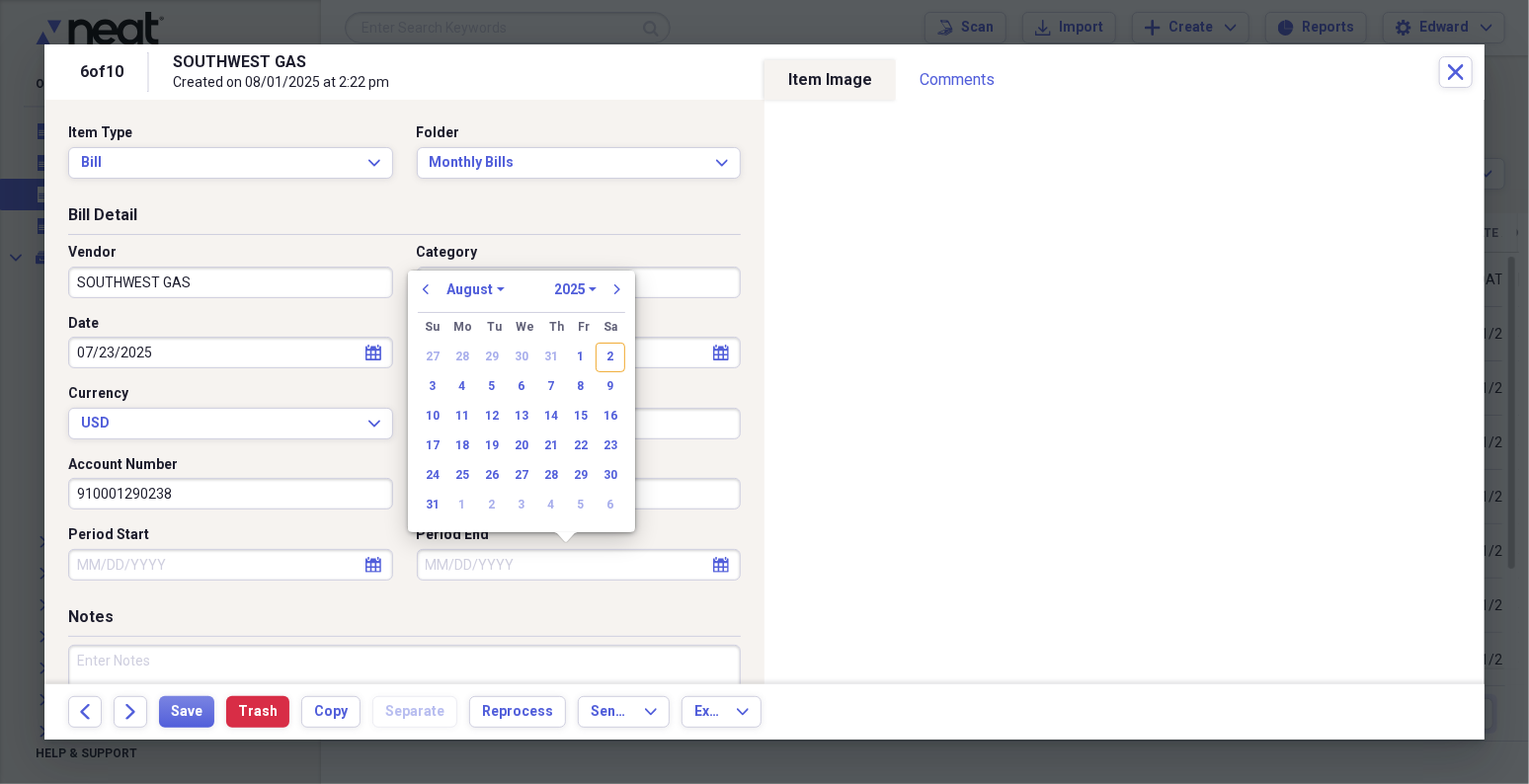 type 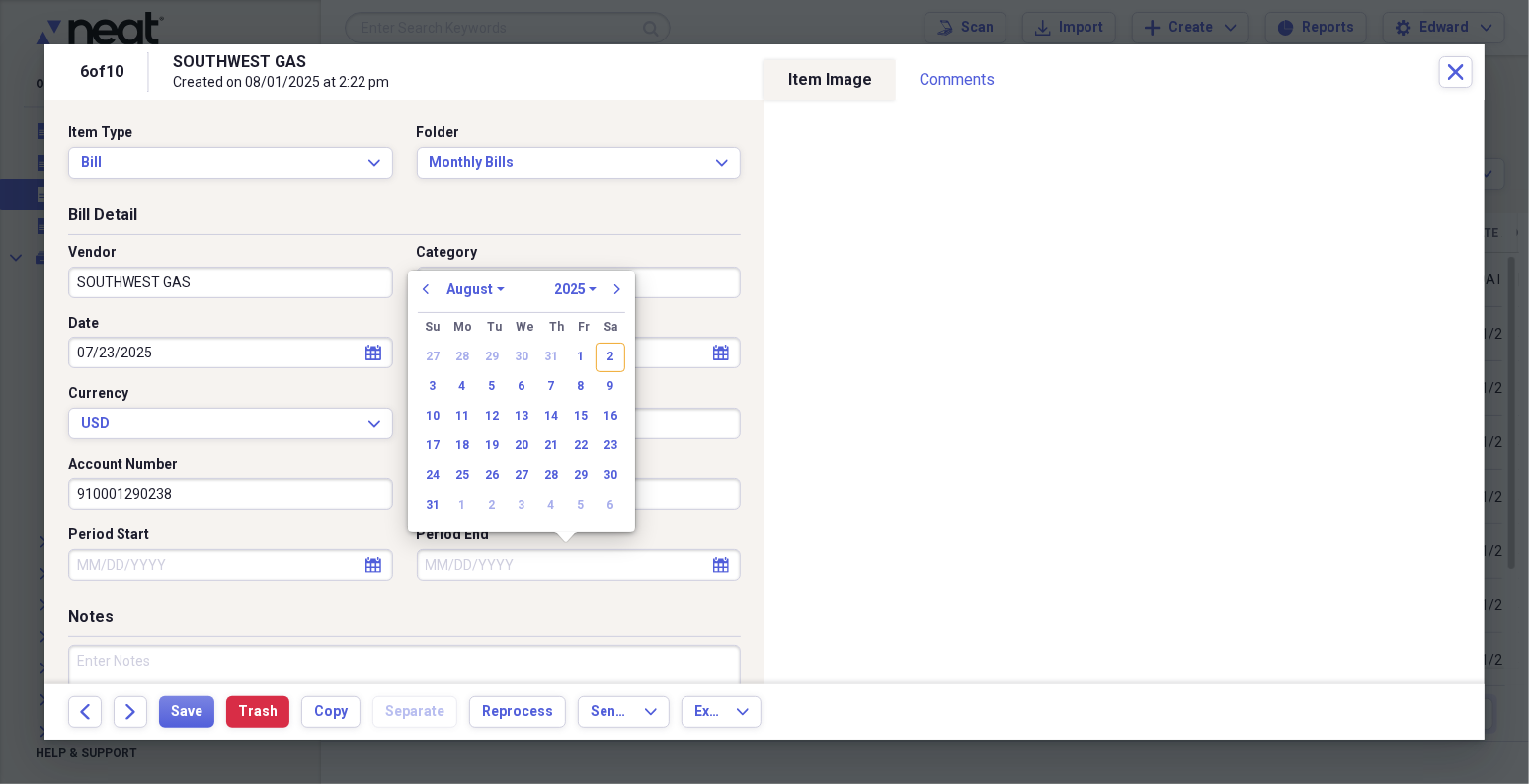 type 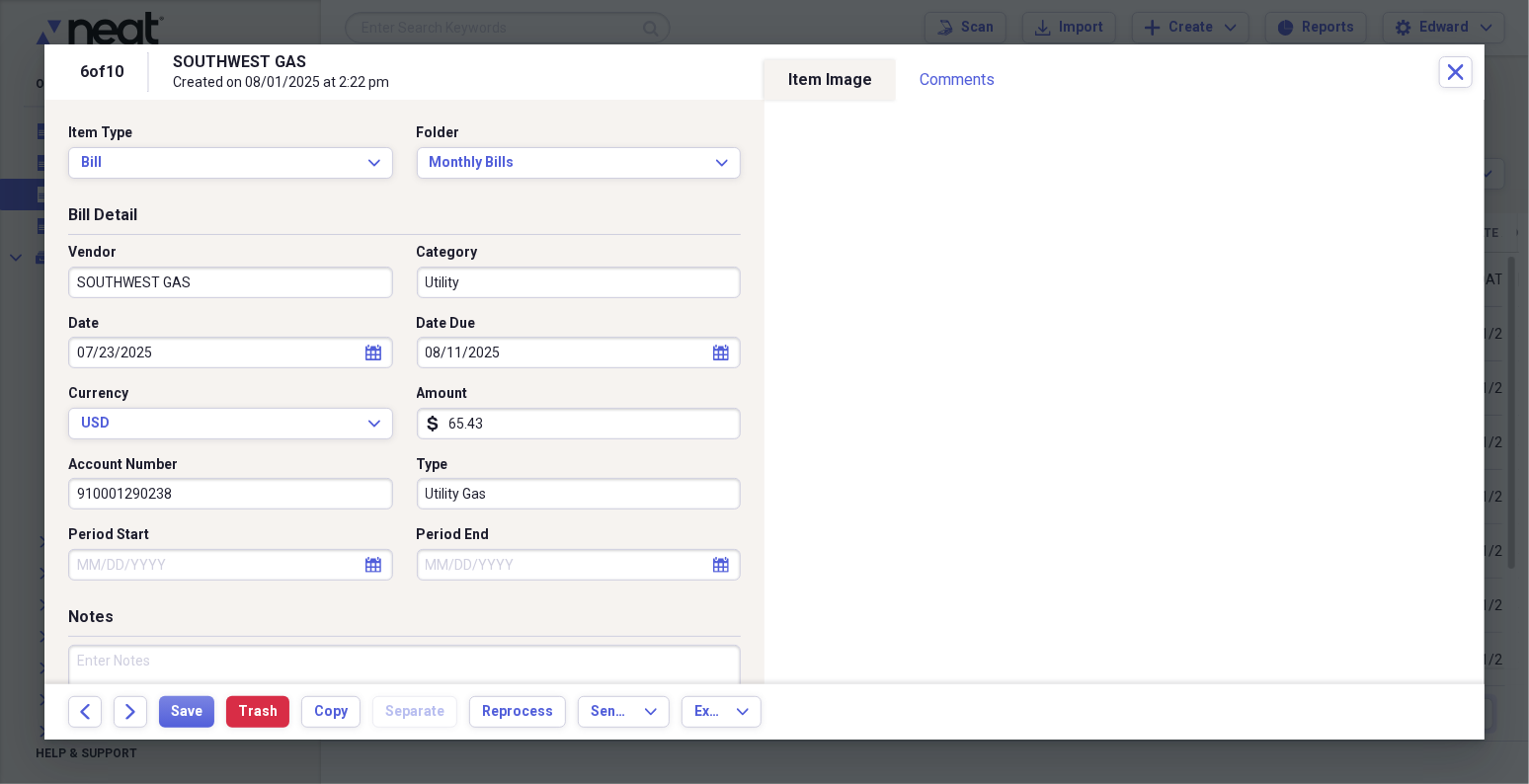 select on "6" 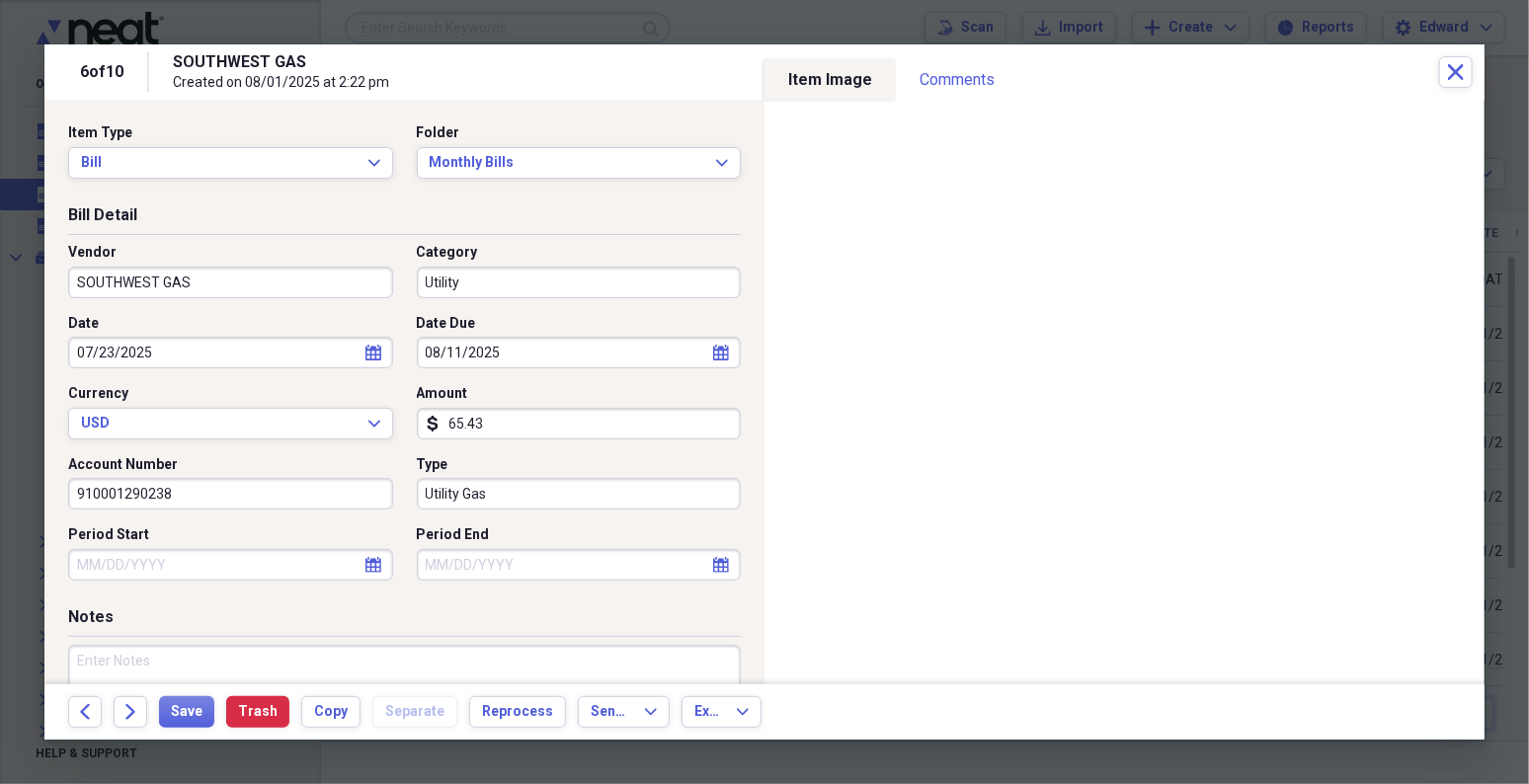 select on "2025" 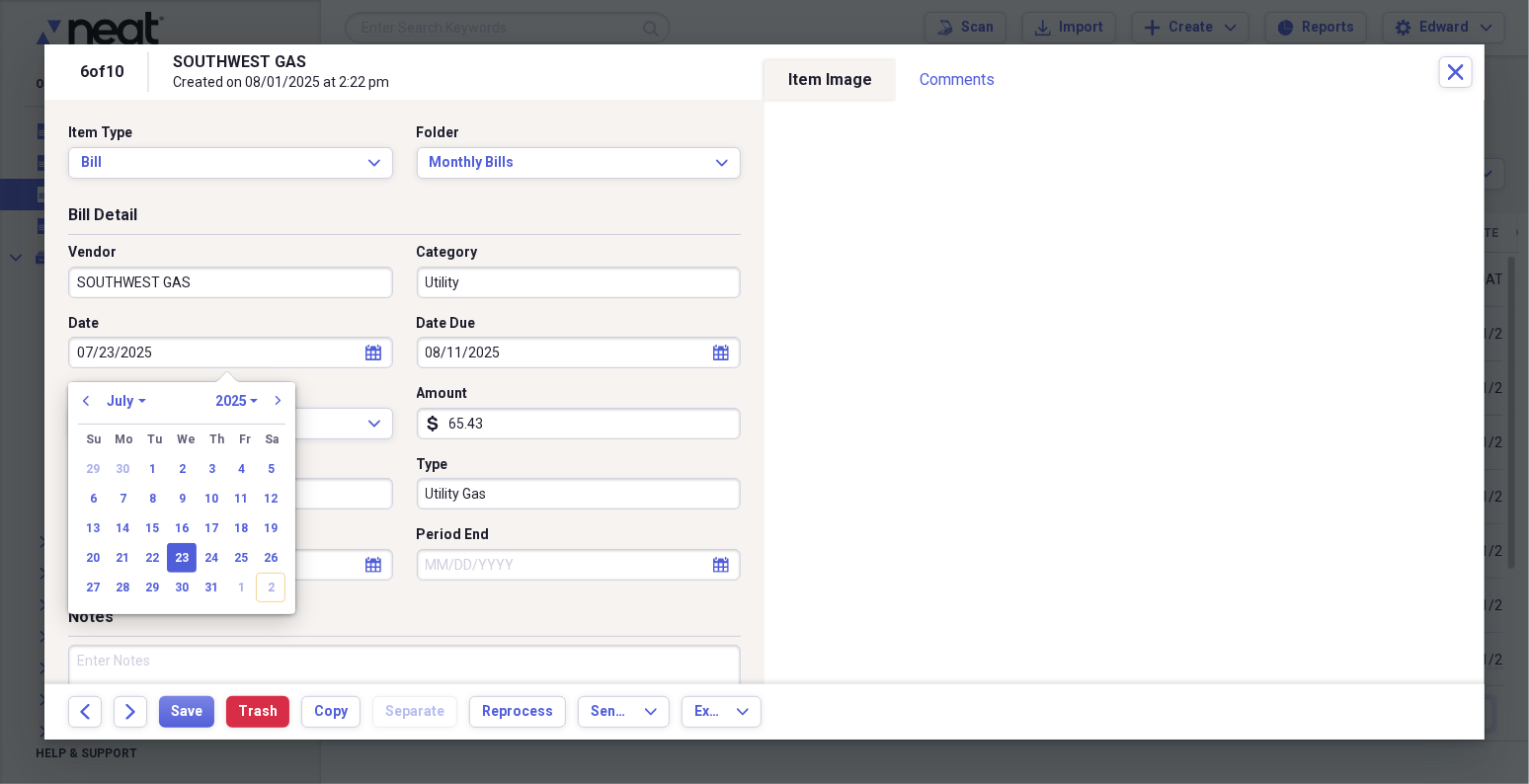 type 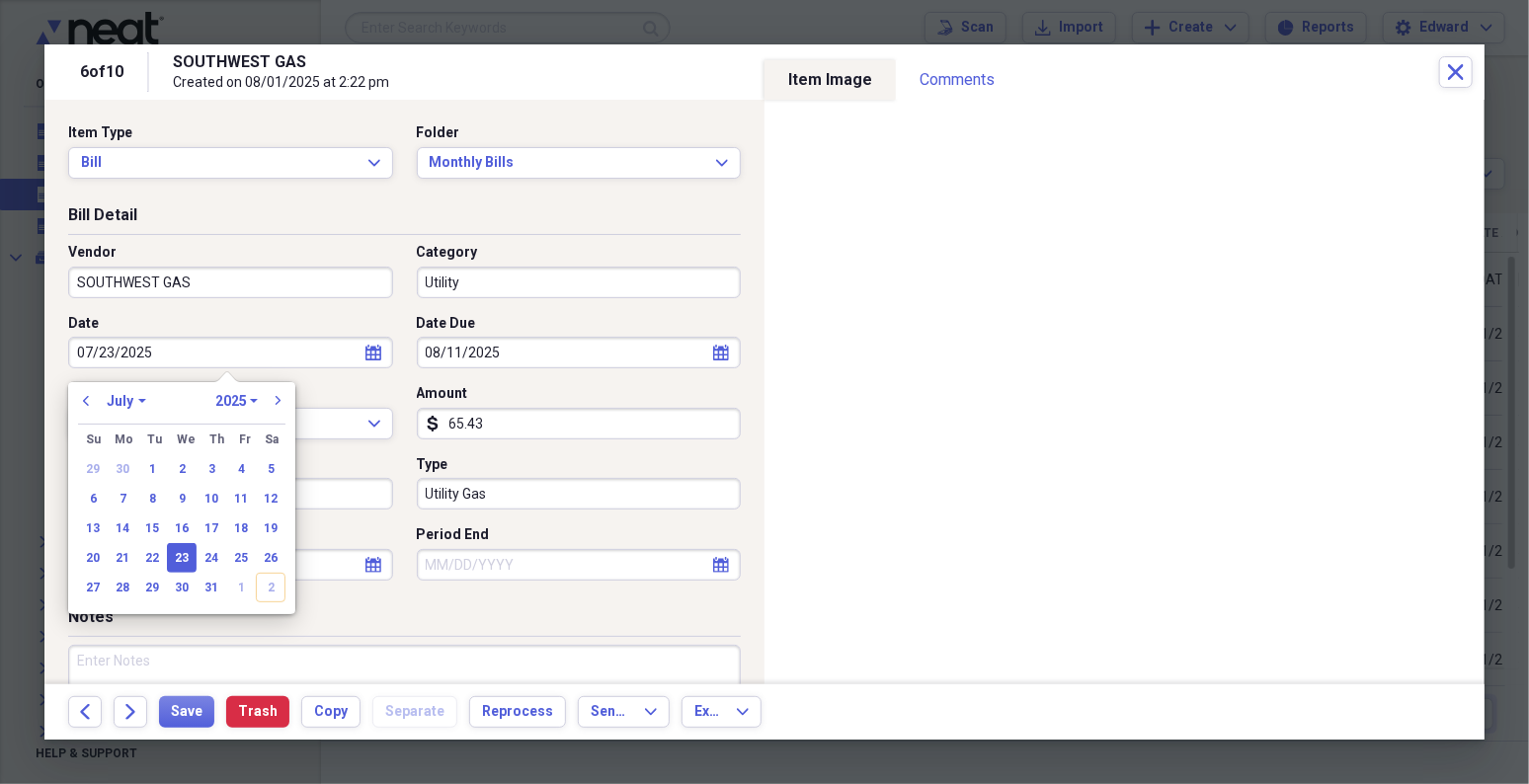 type 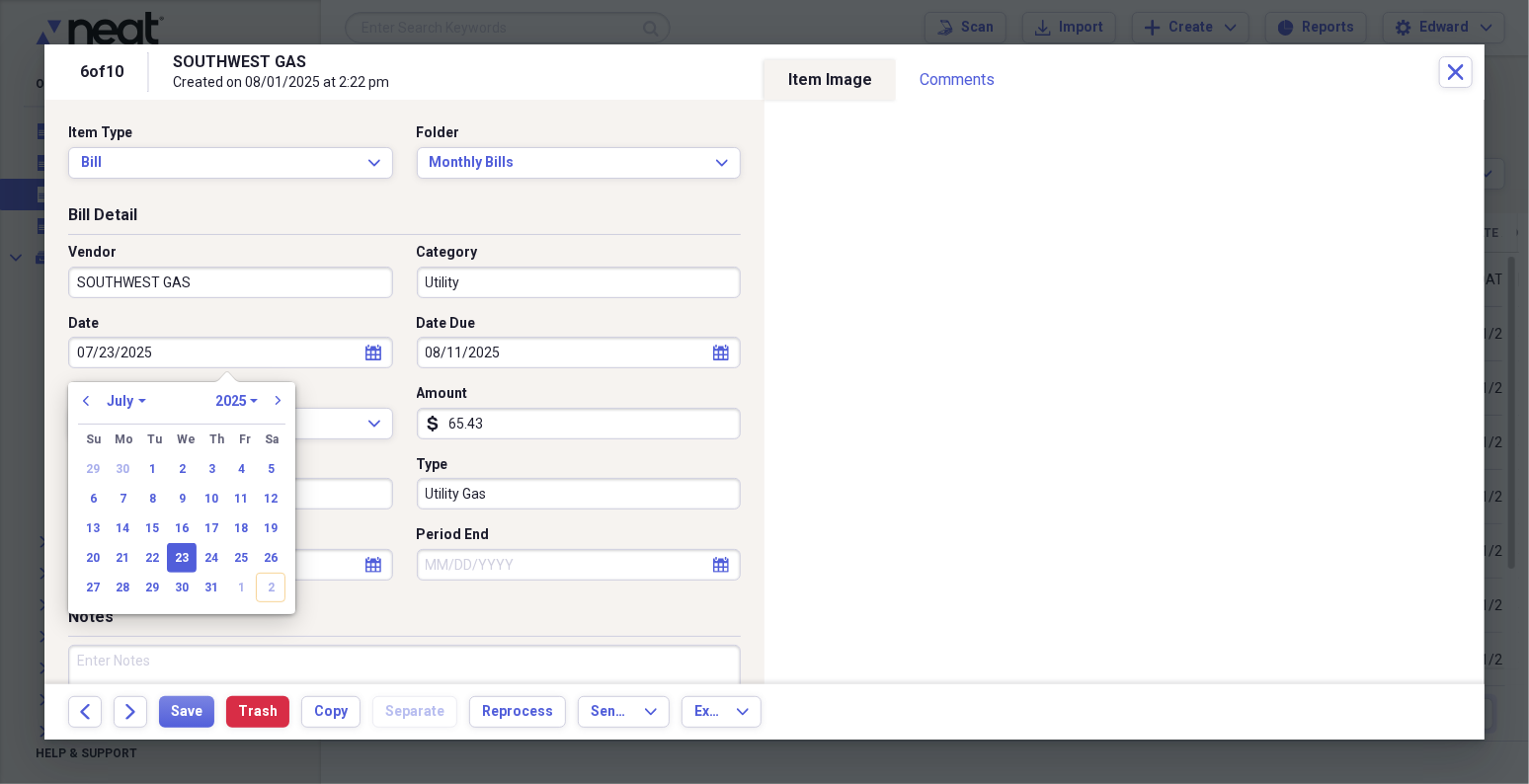 select on "7" 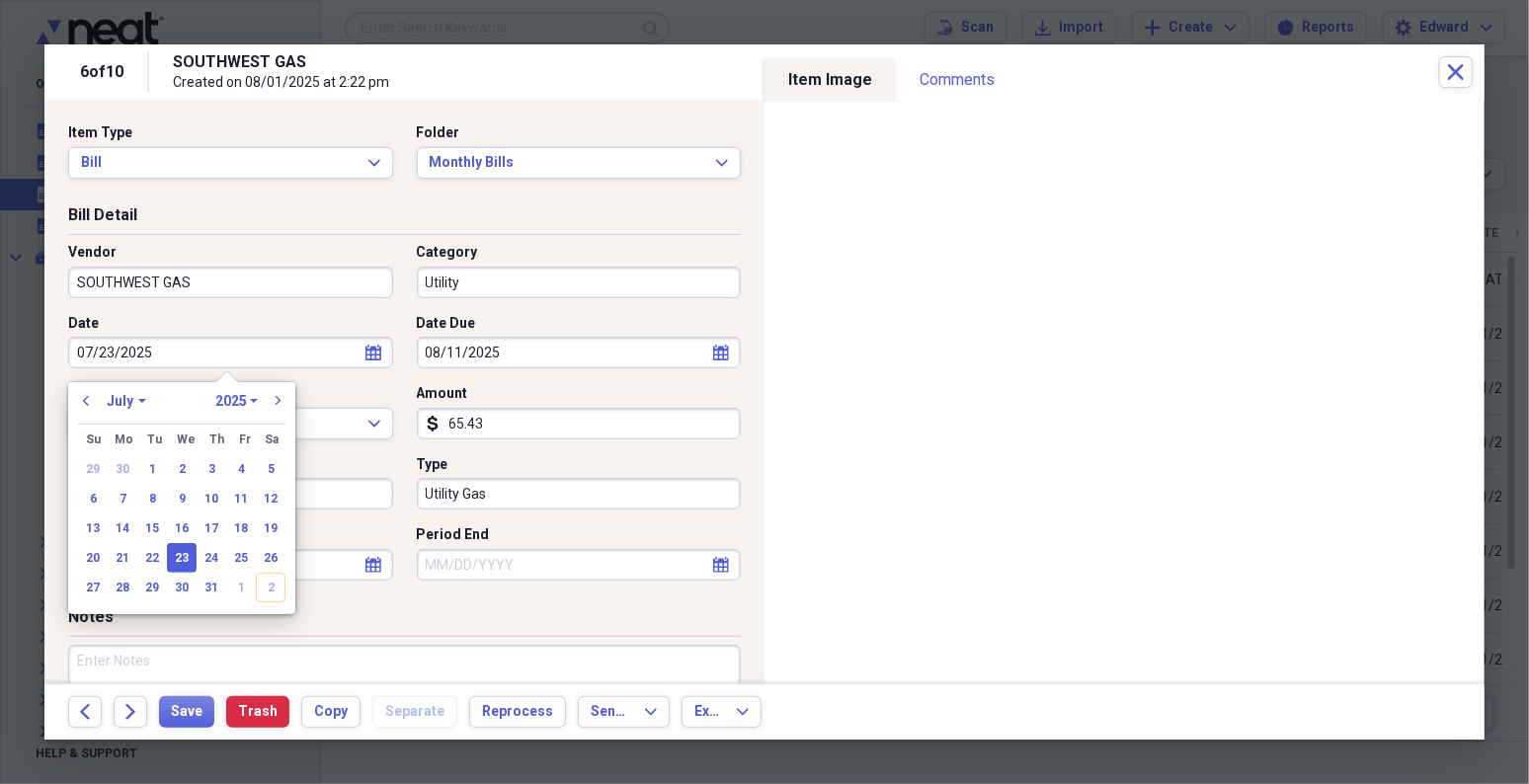 select on "2025" 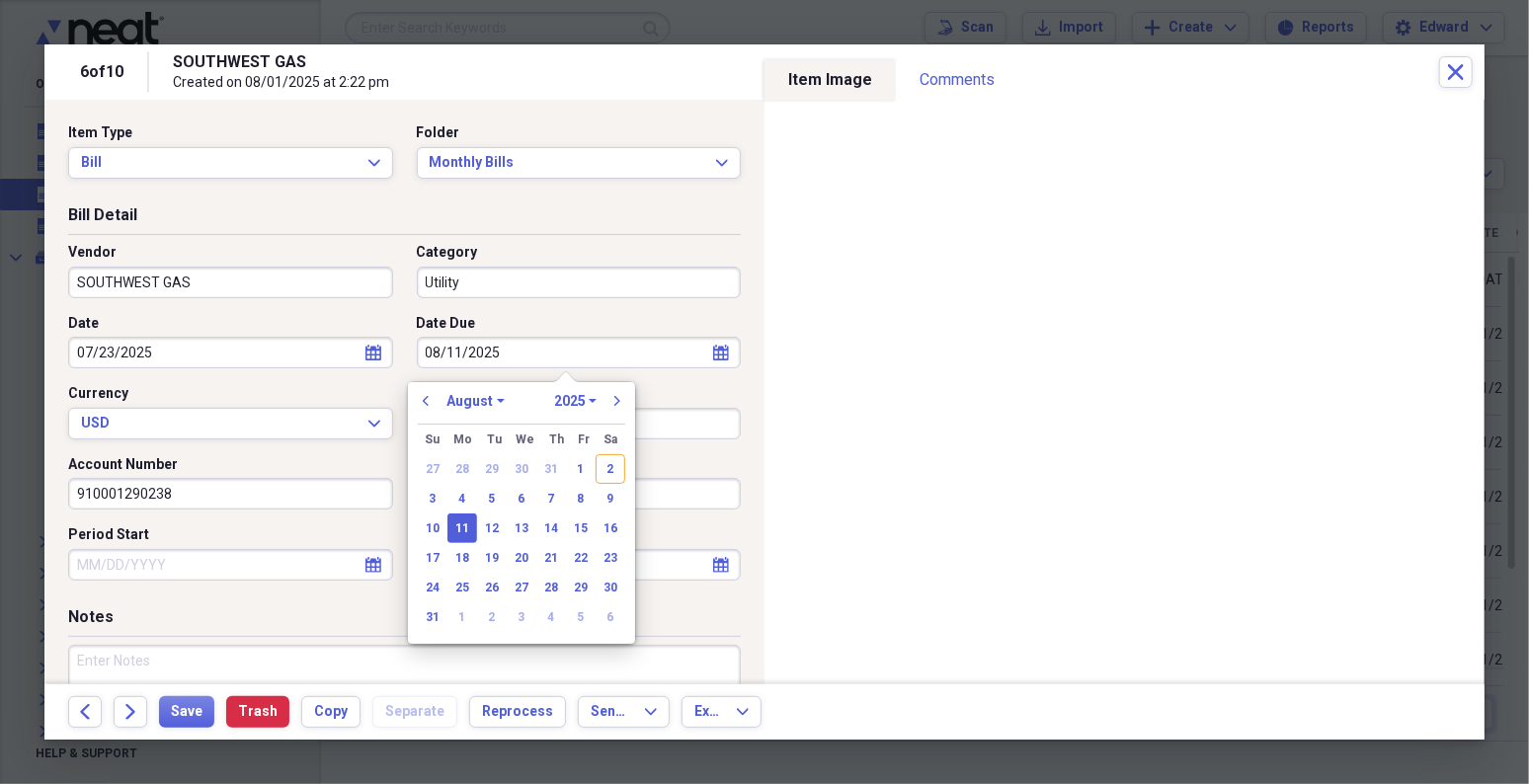 type 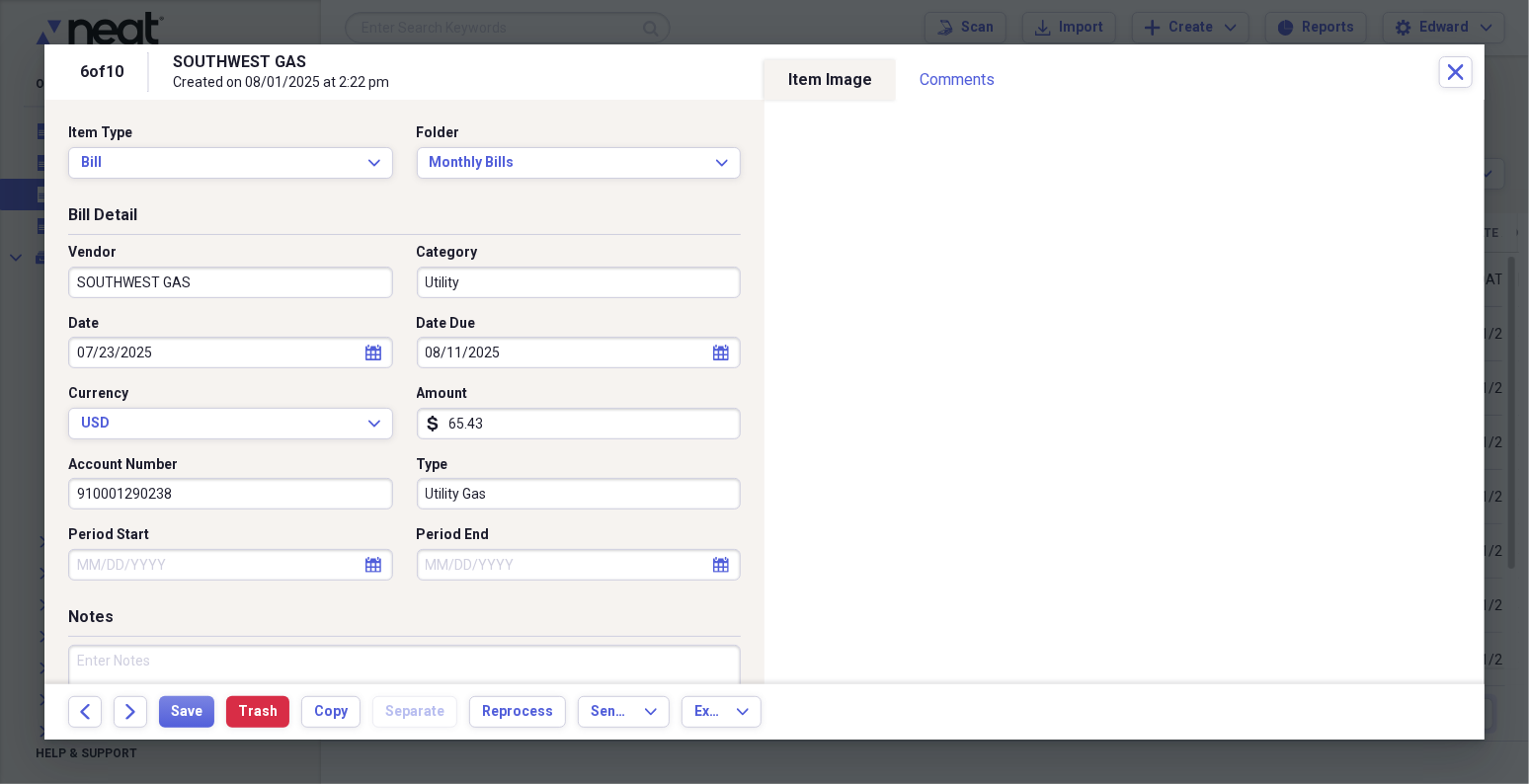 select on "7" 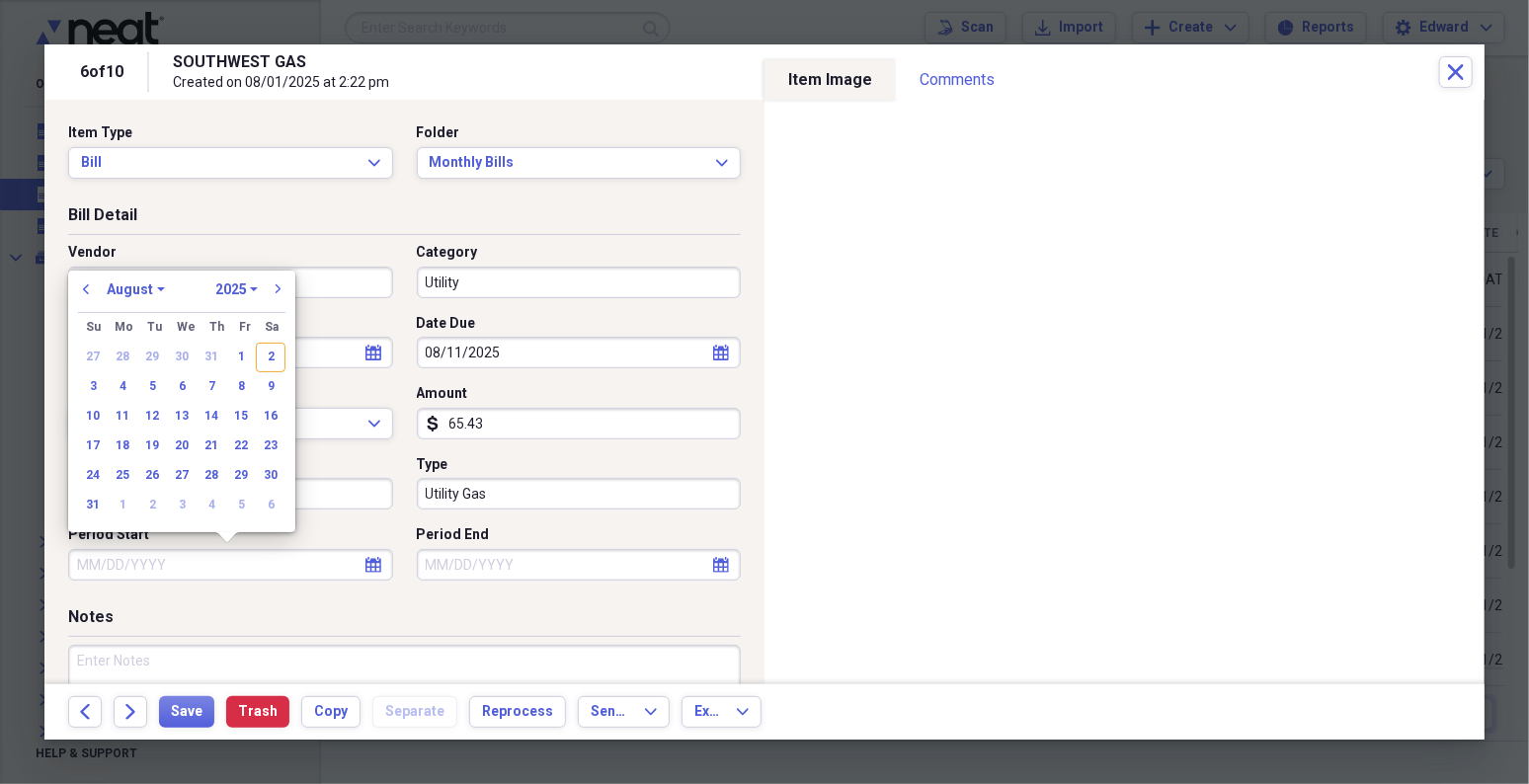 type 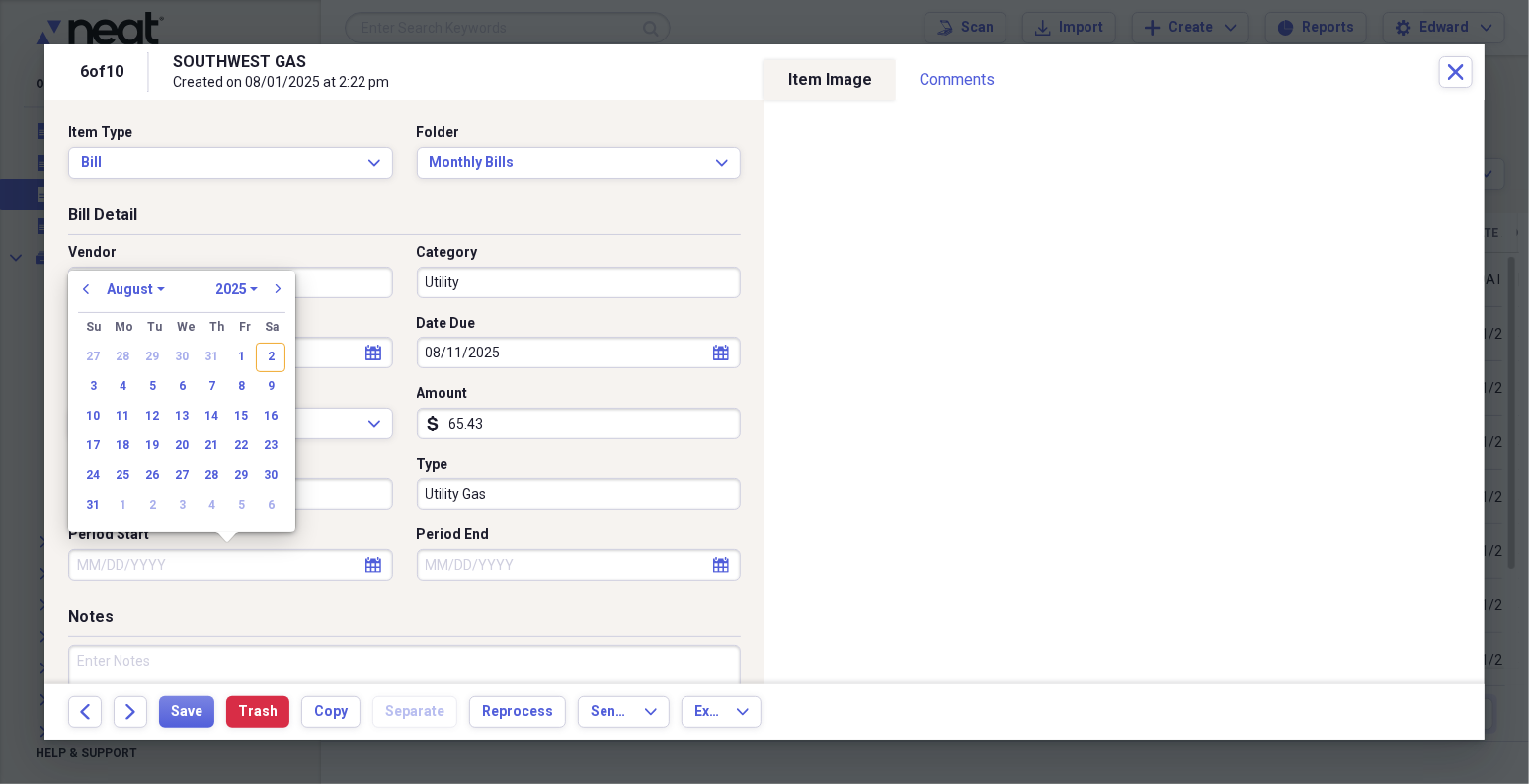 select on "7" 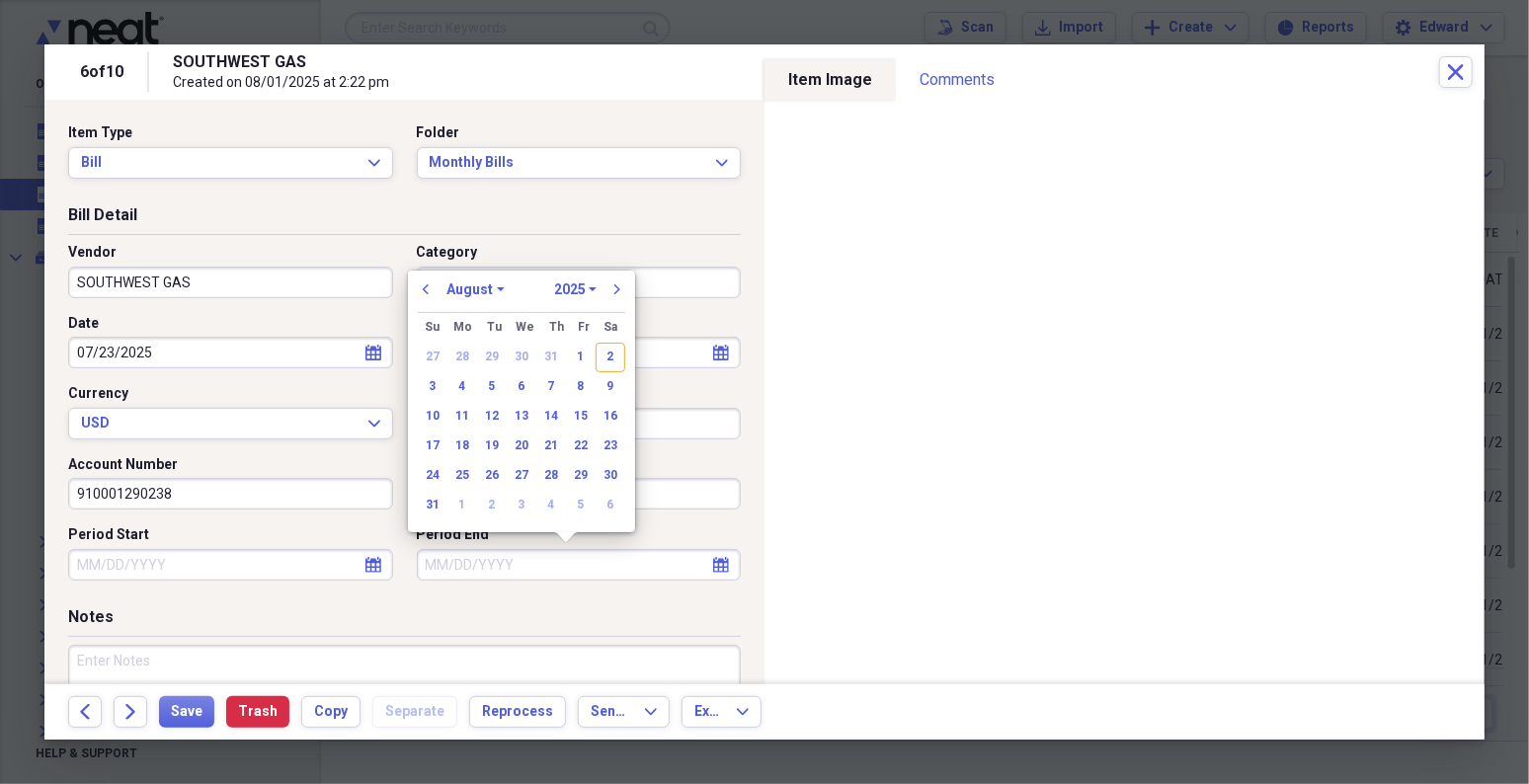type 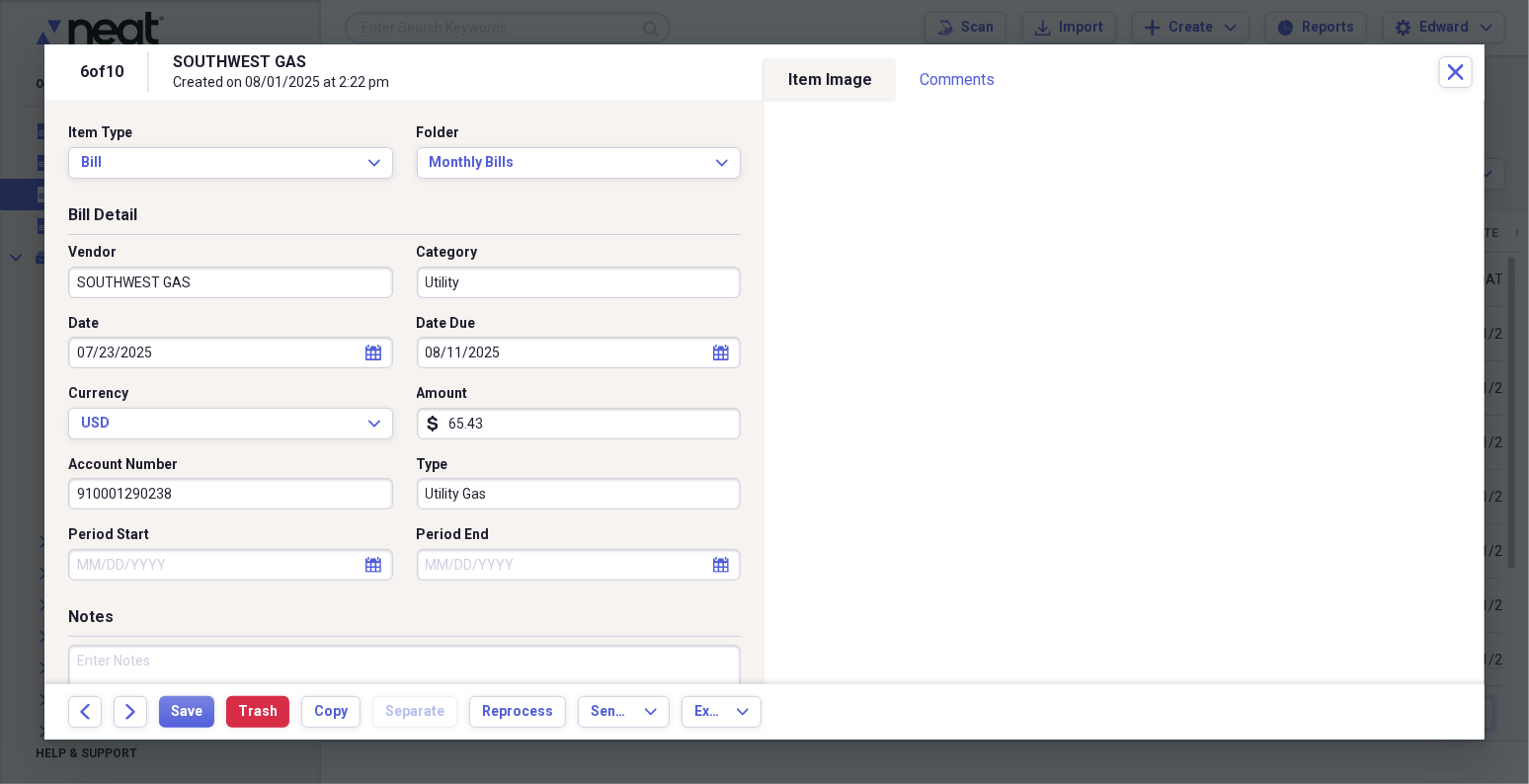 select on "6" 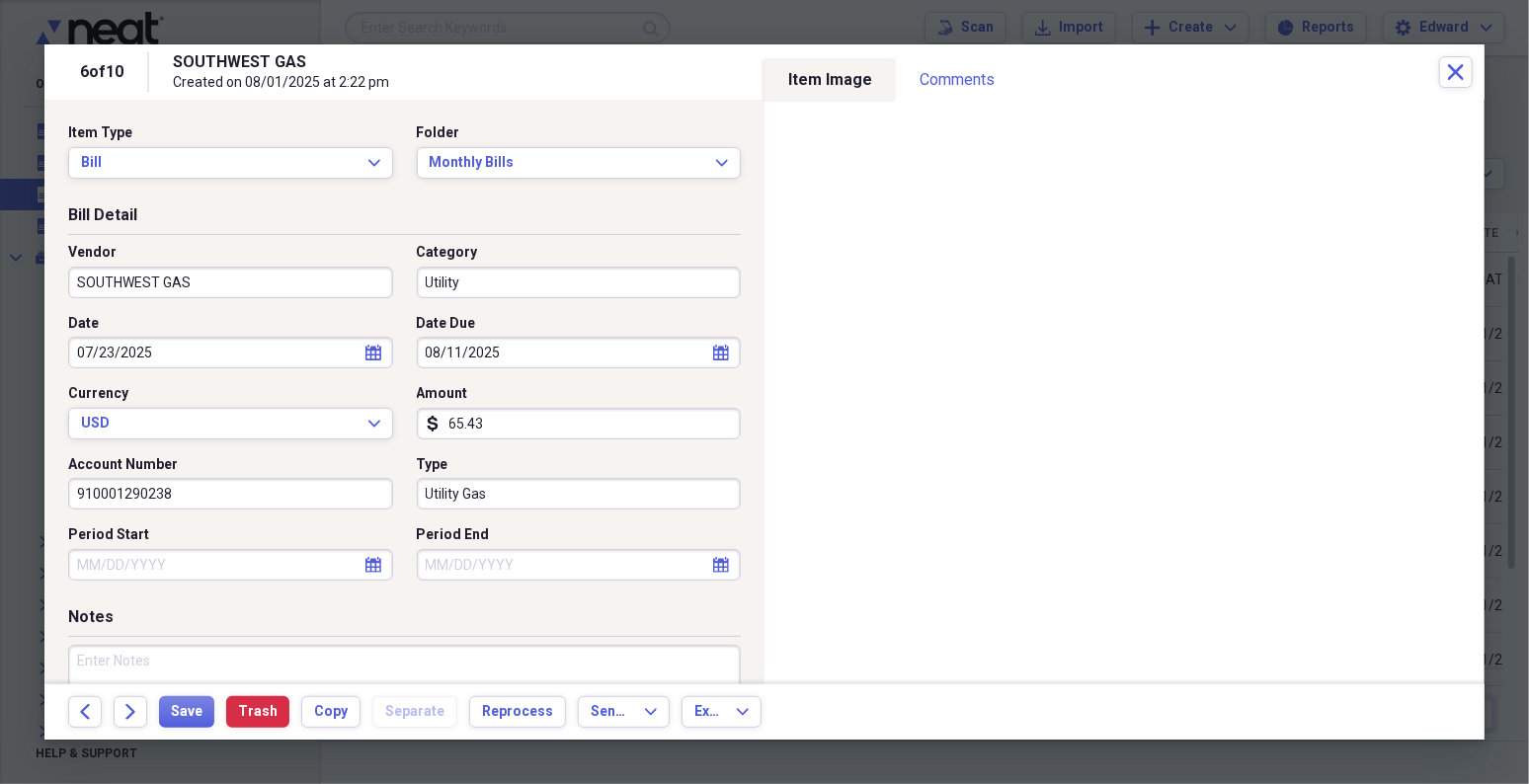 select on "2025" 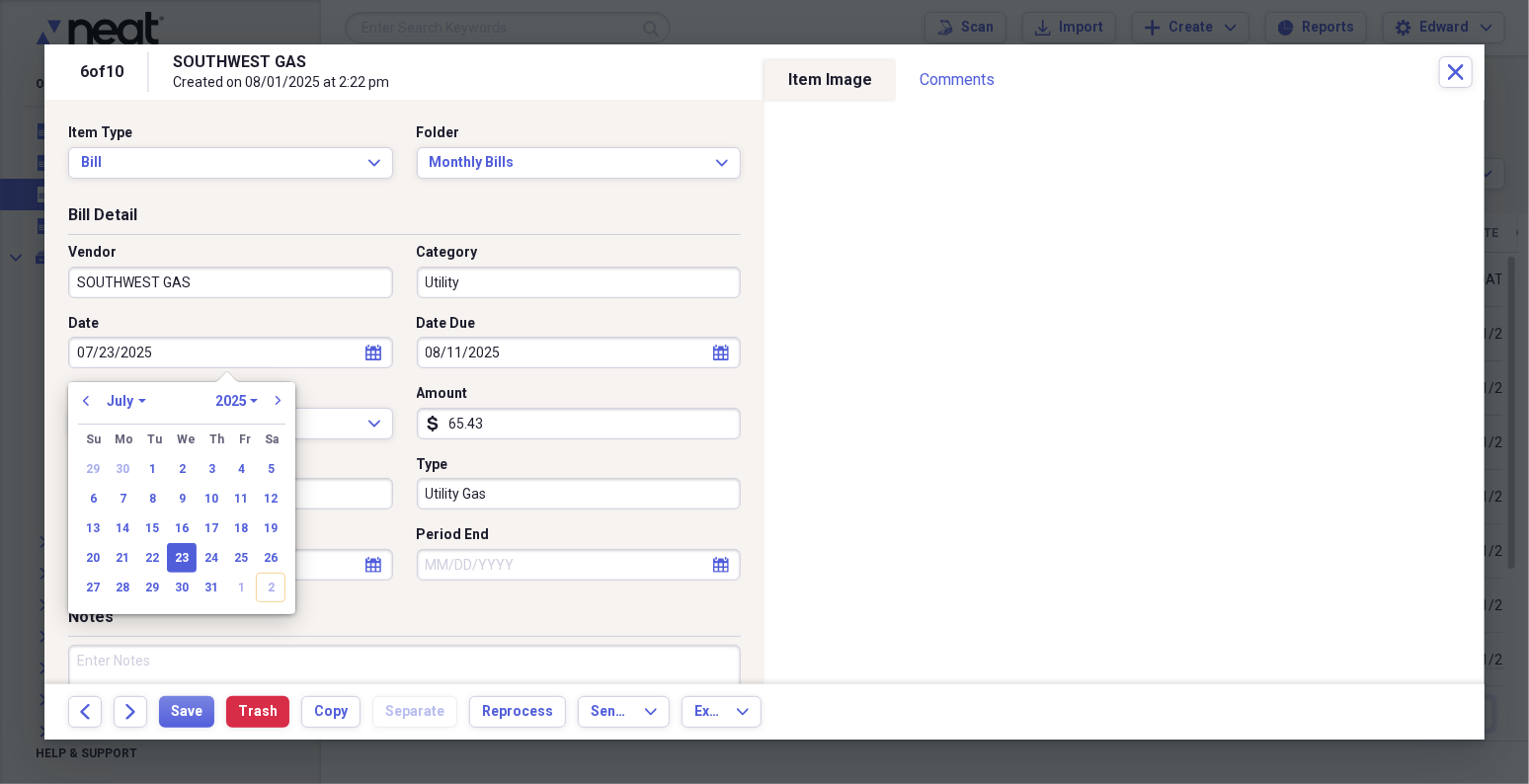 type 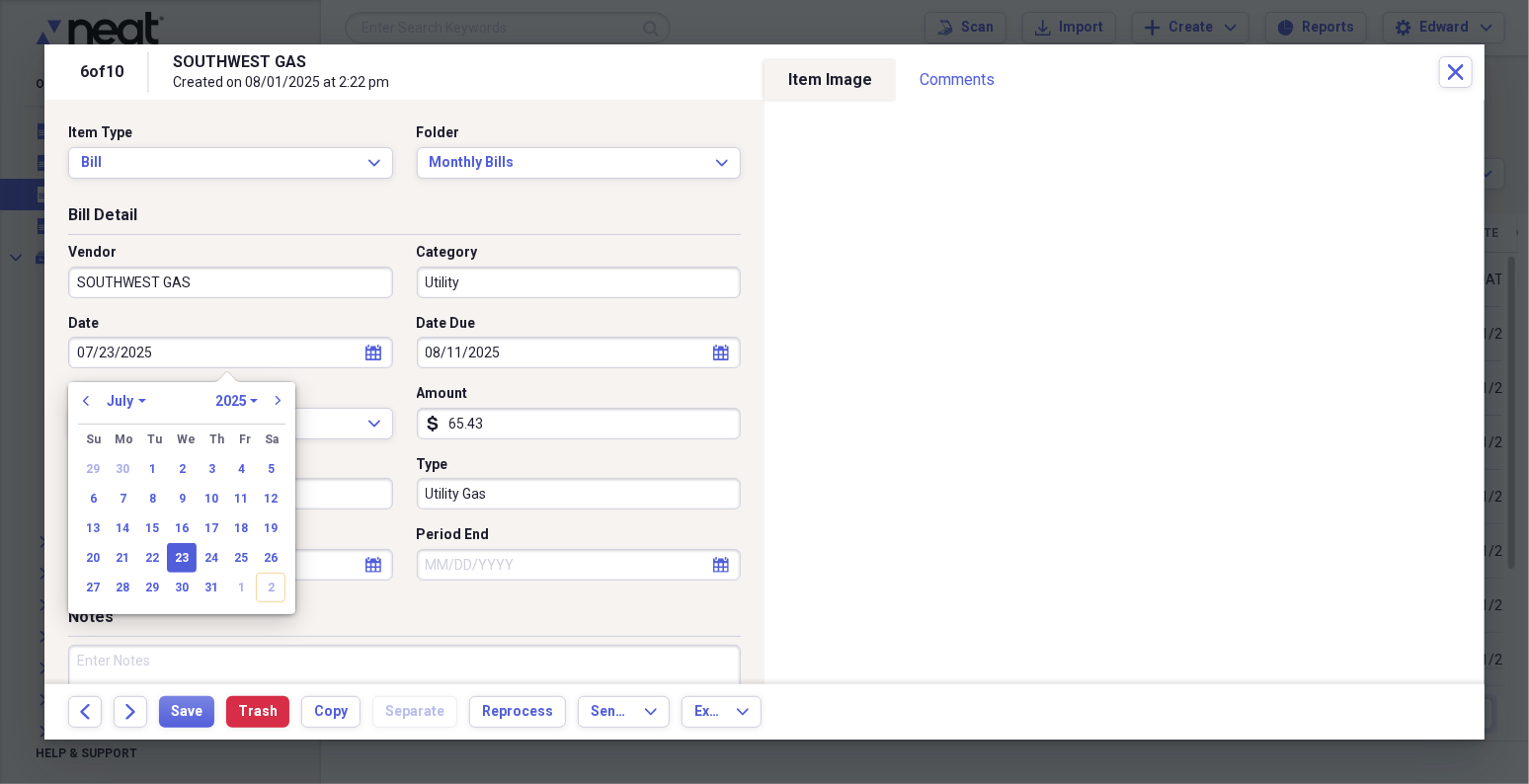 select on "2025" 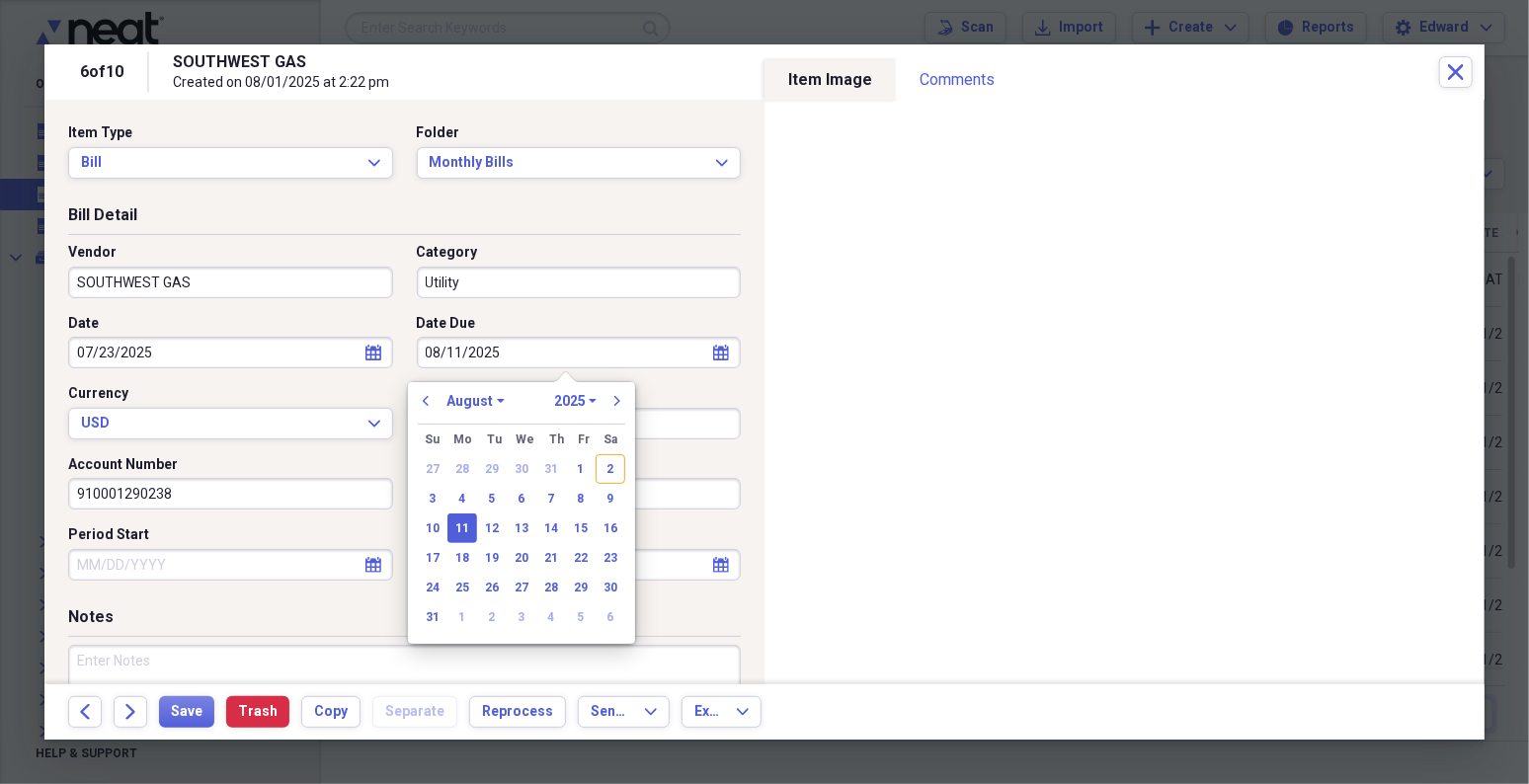 type 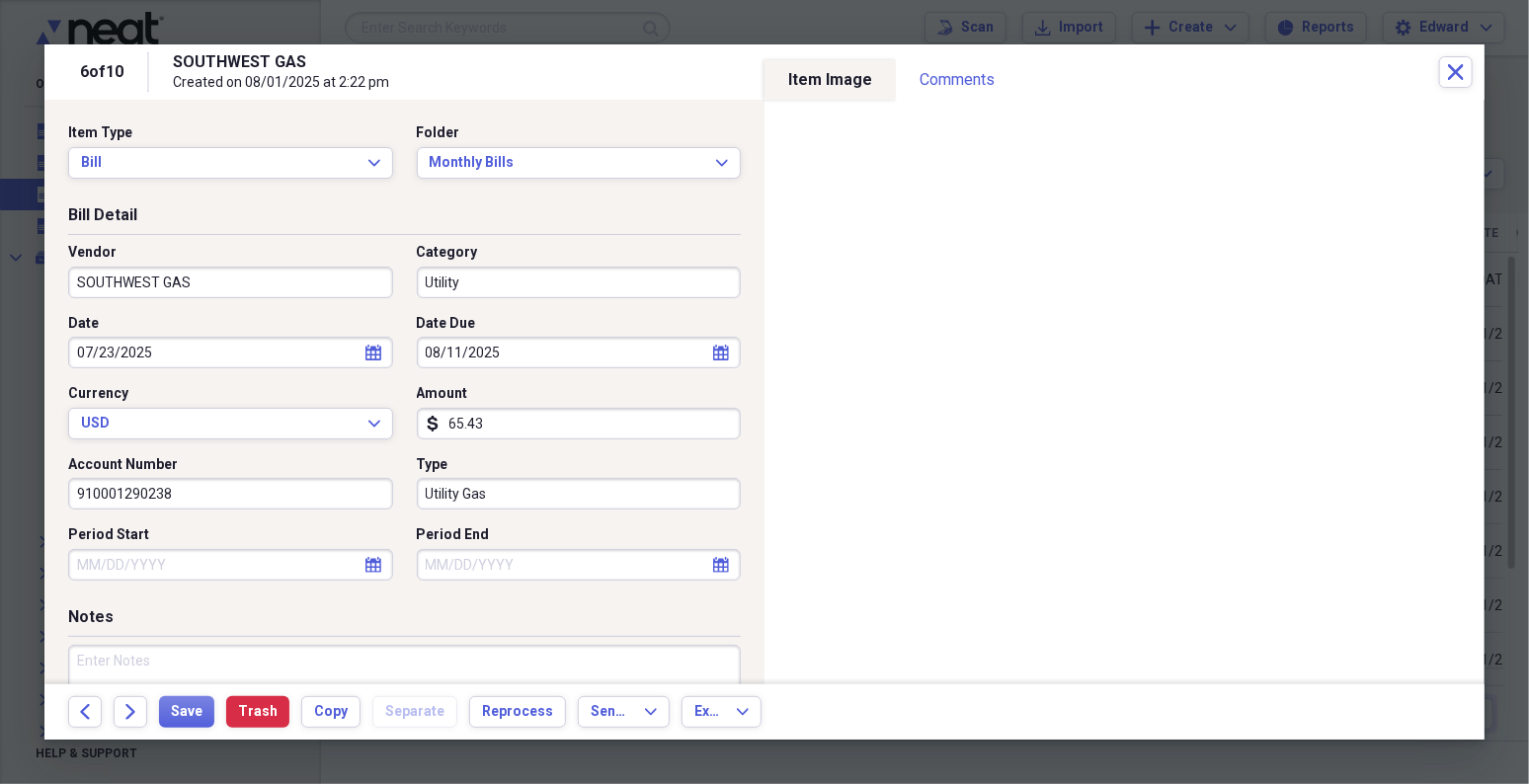 select on "7" 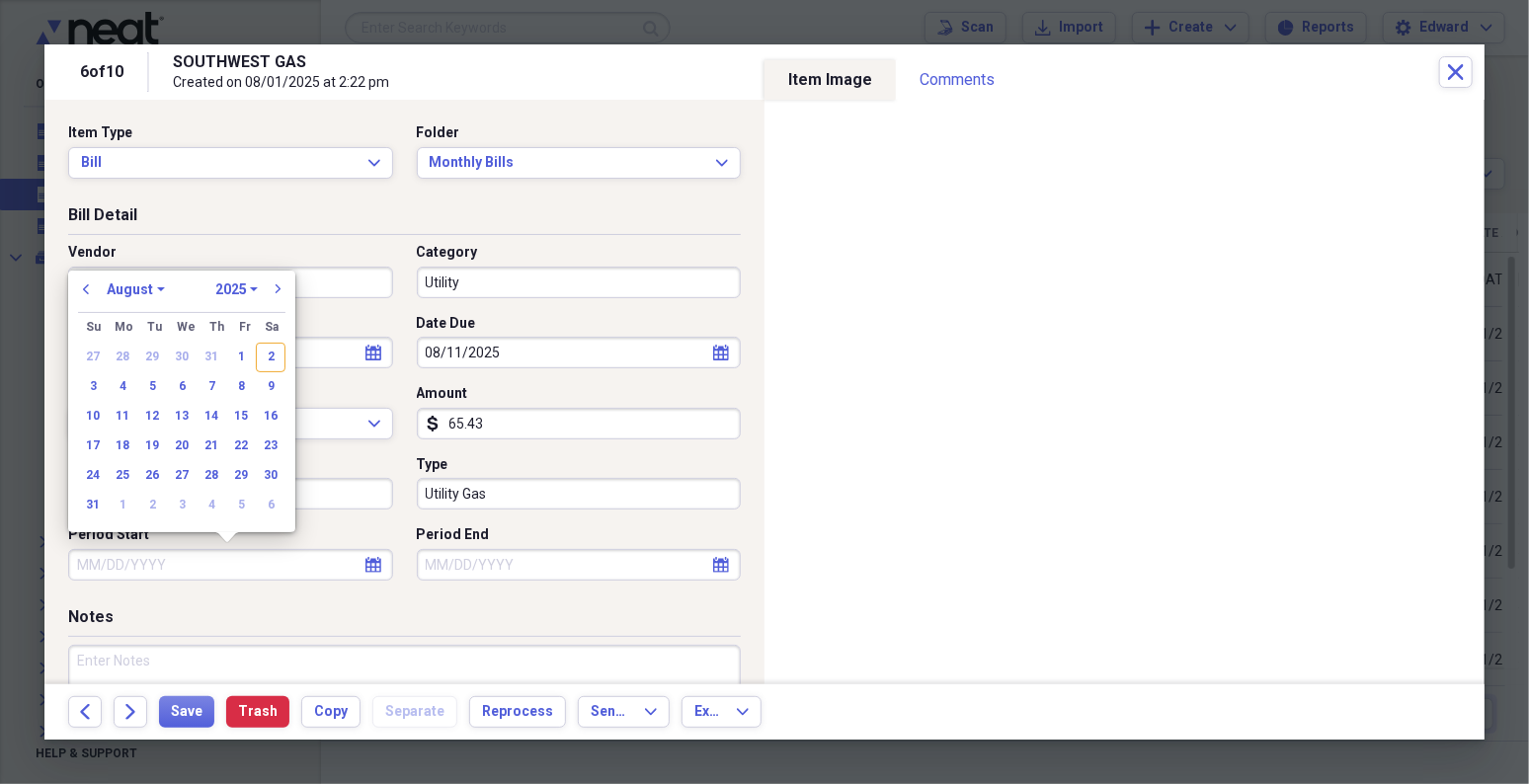 select on "7" 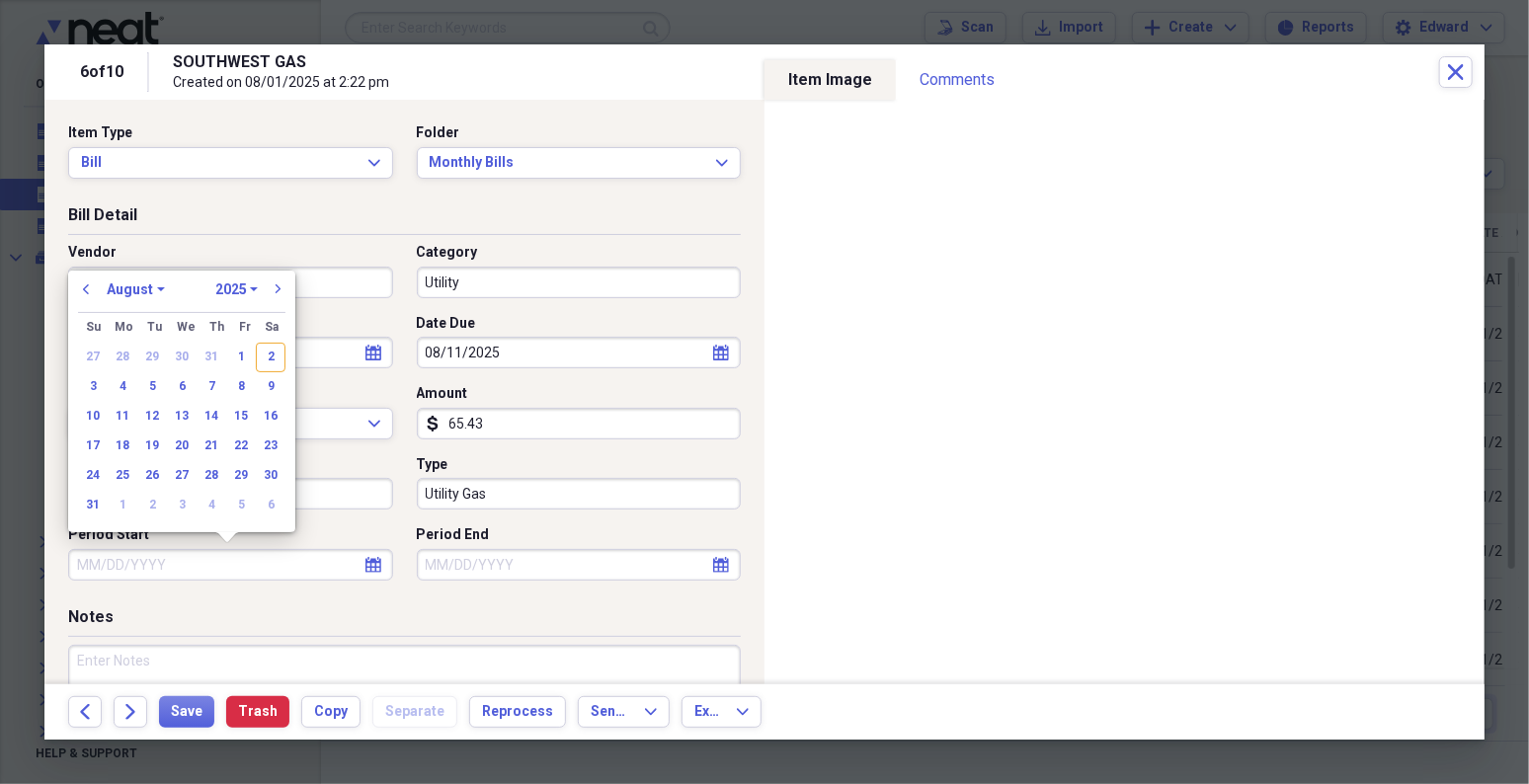 select on "2025" 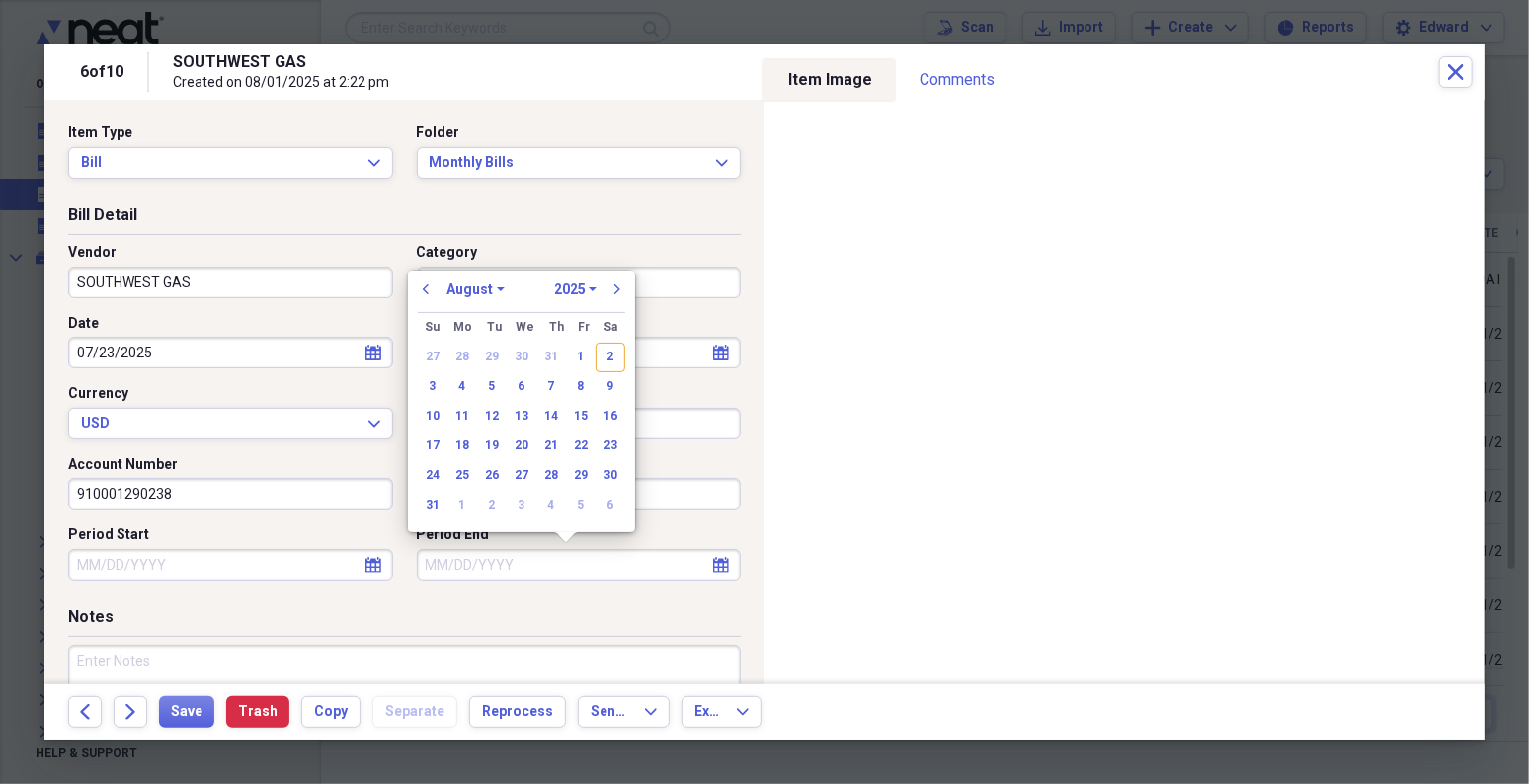 type 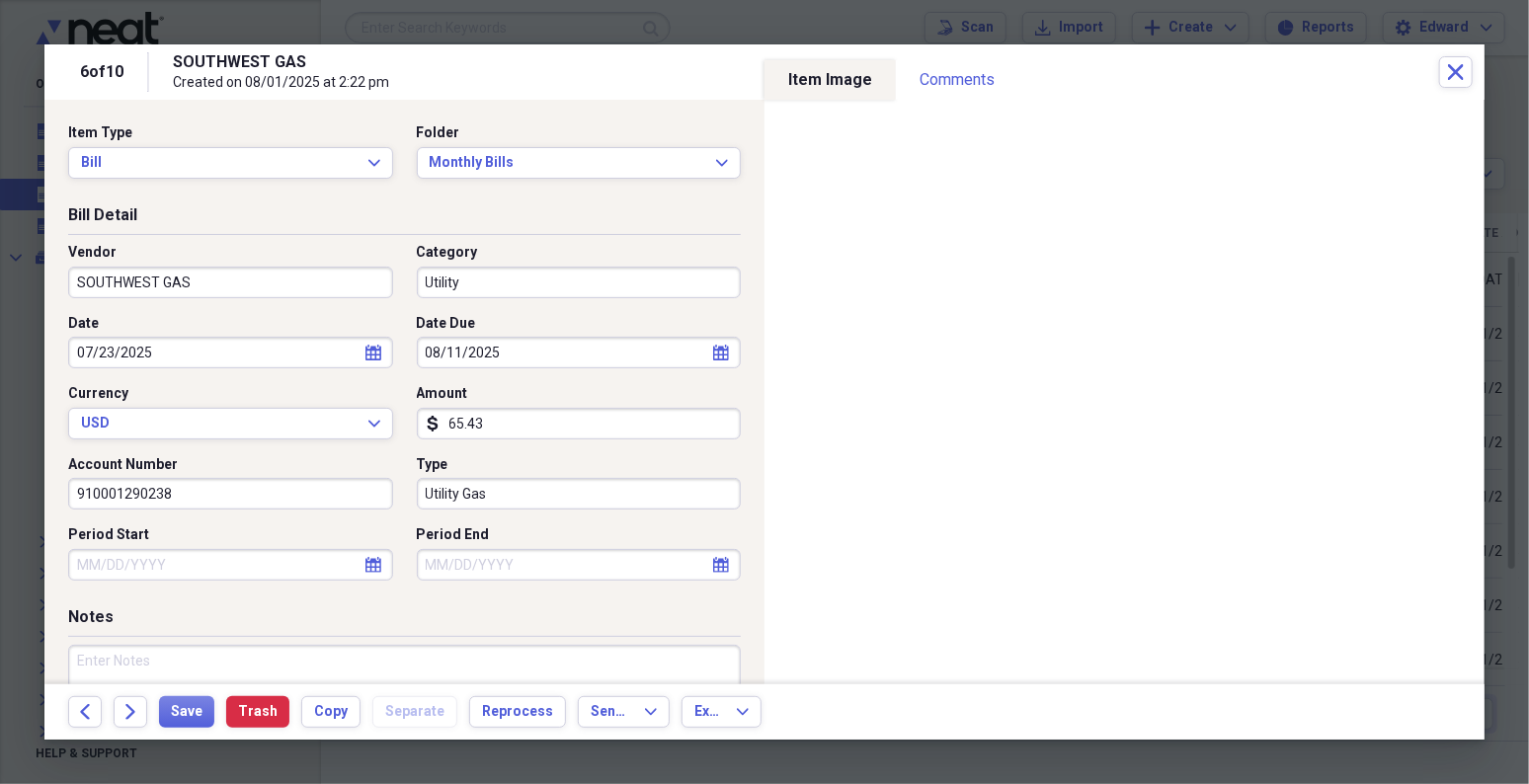 select on "6" 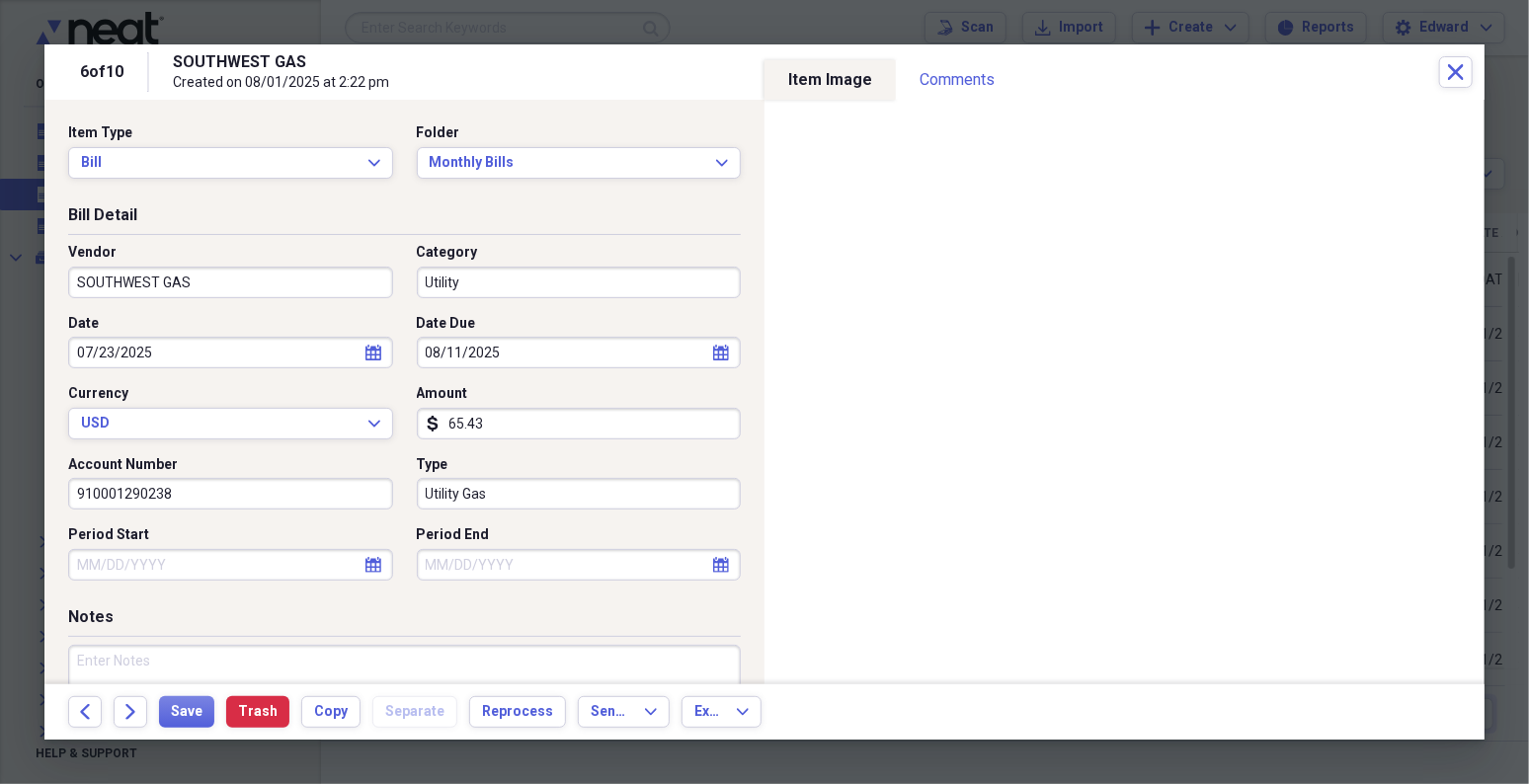 select on "2025" 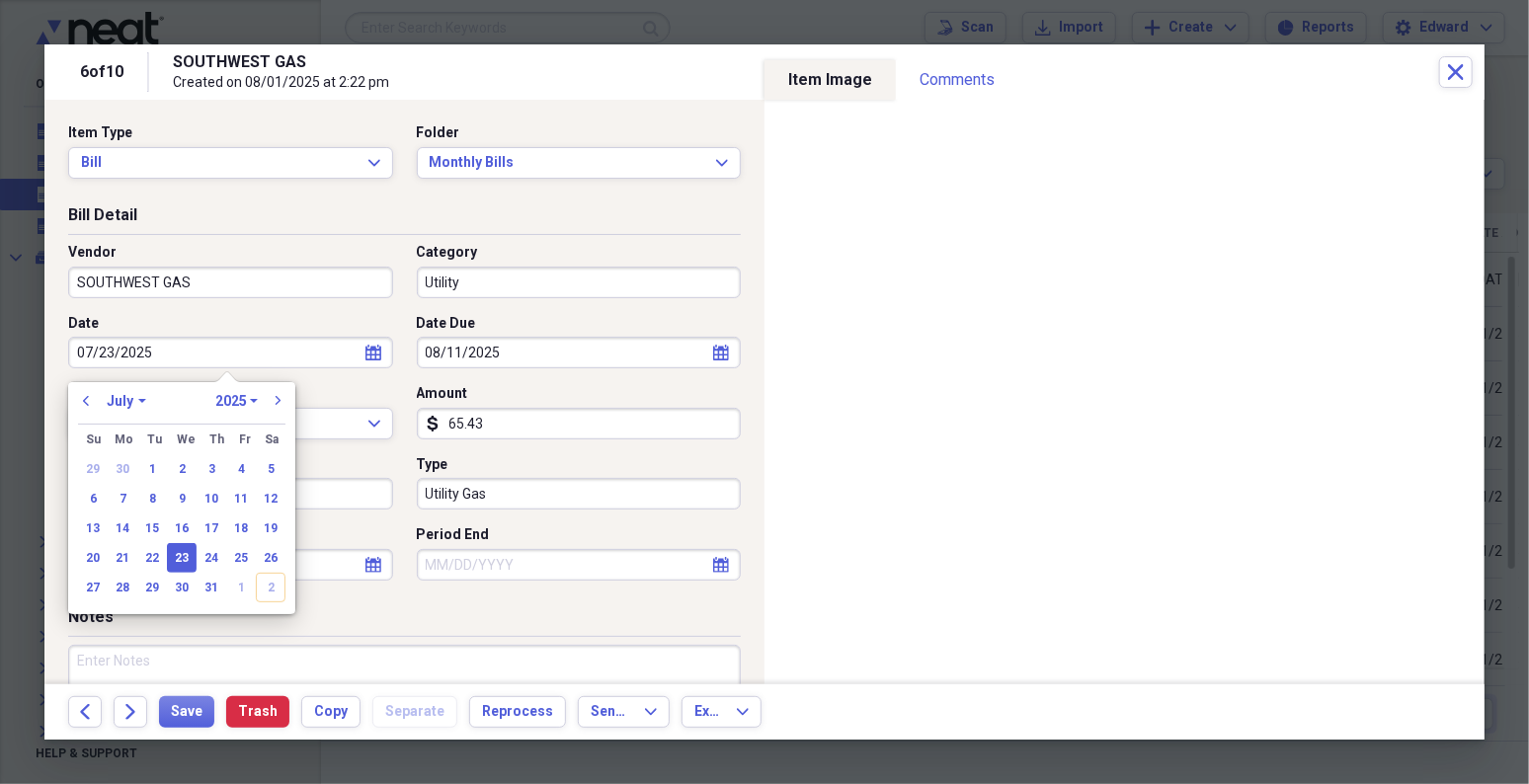 type 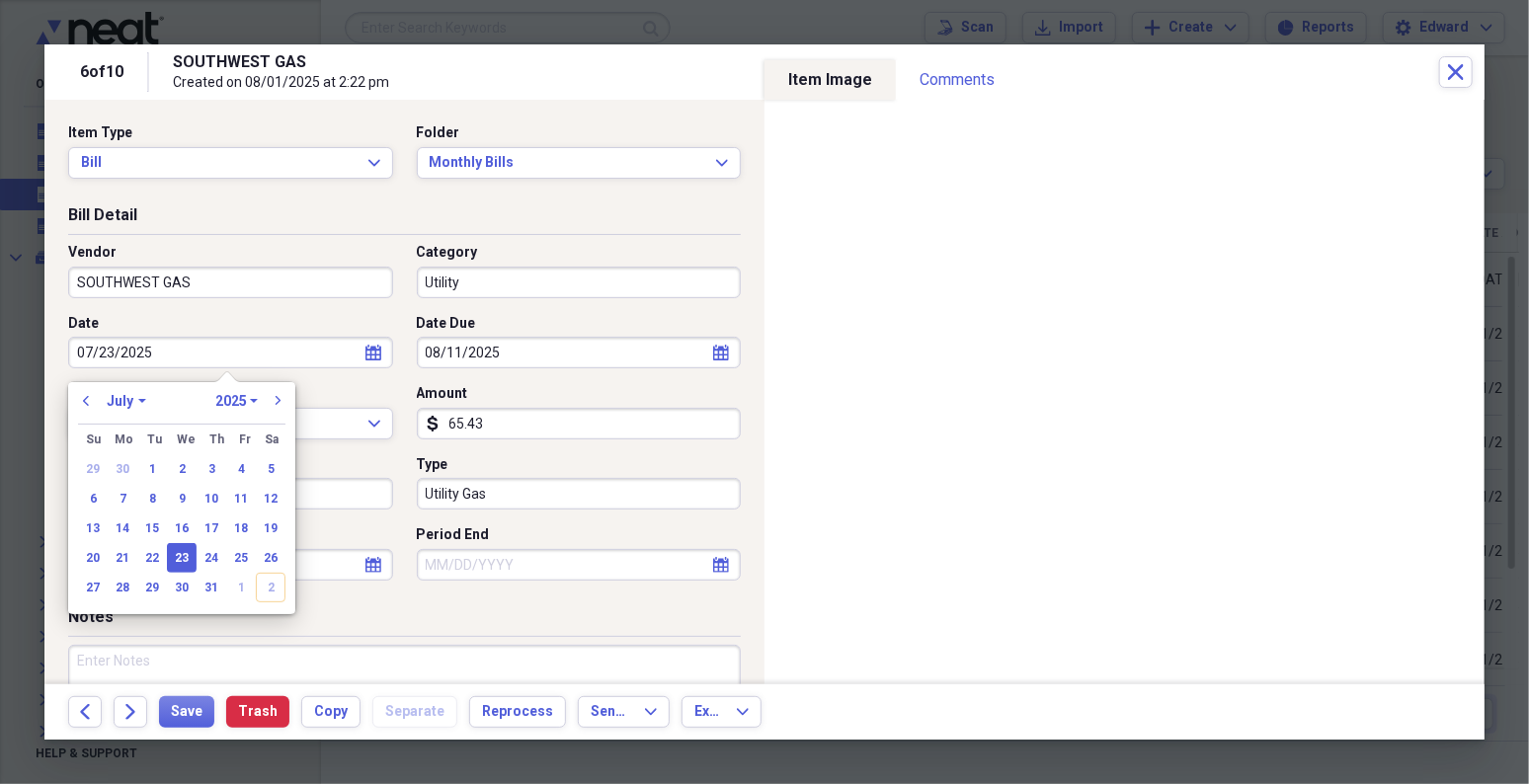type 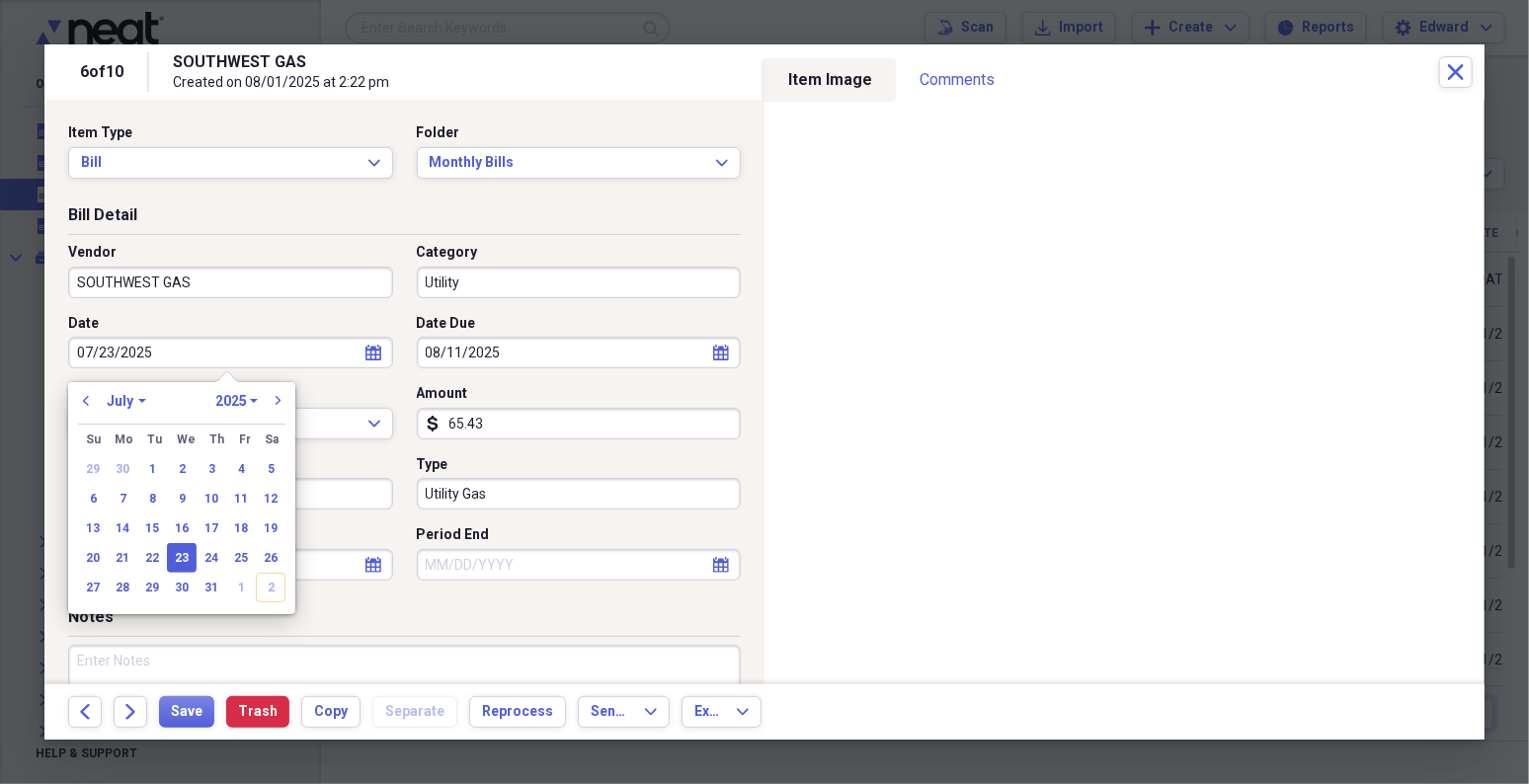 select on "7" 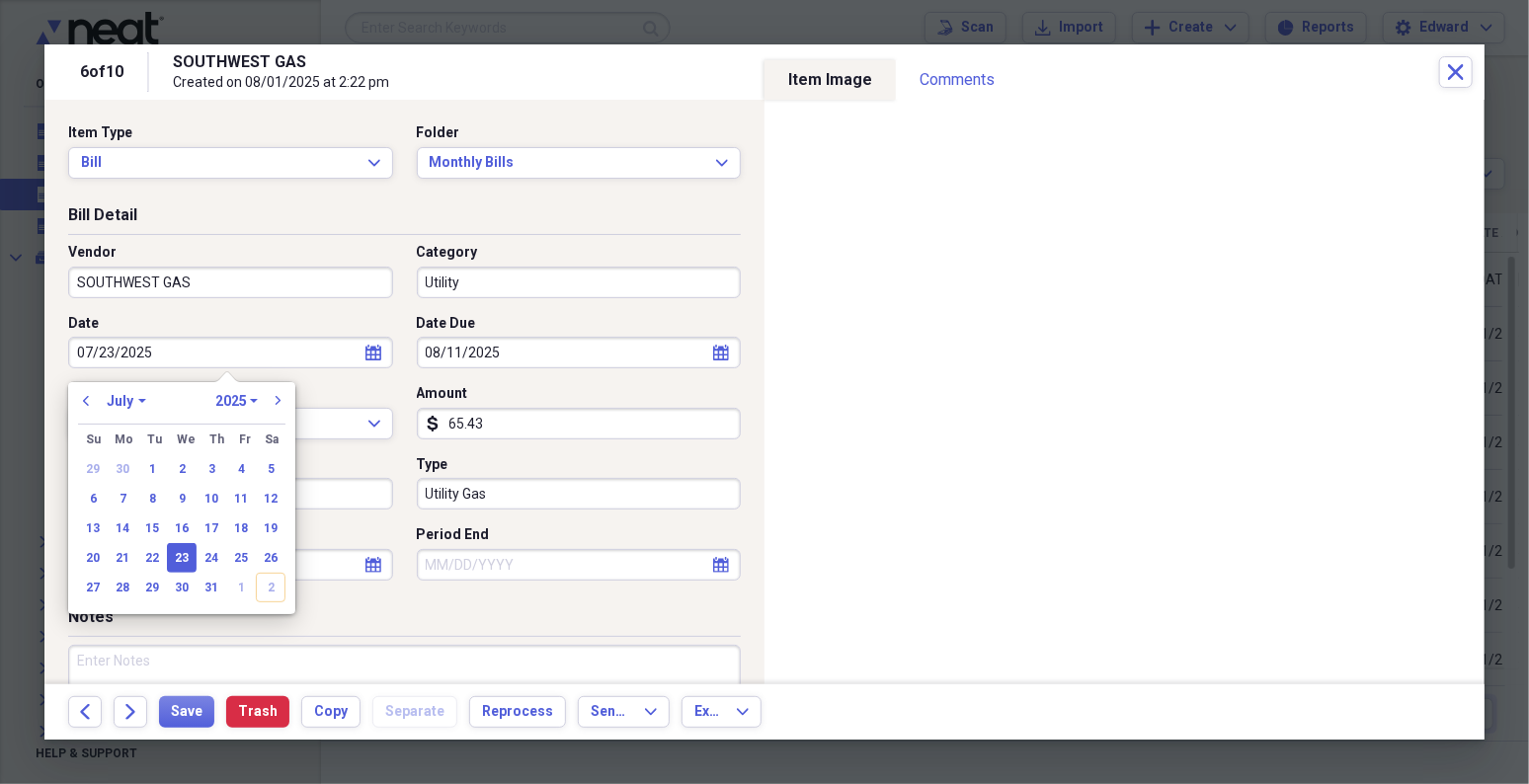 select on "2025" 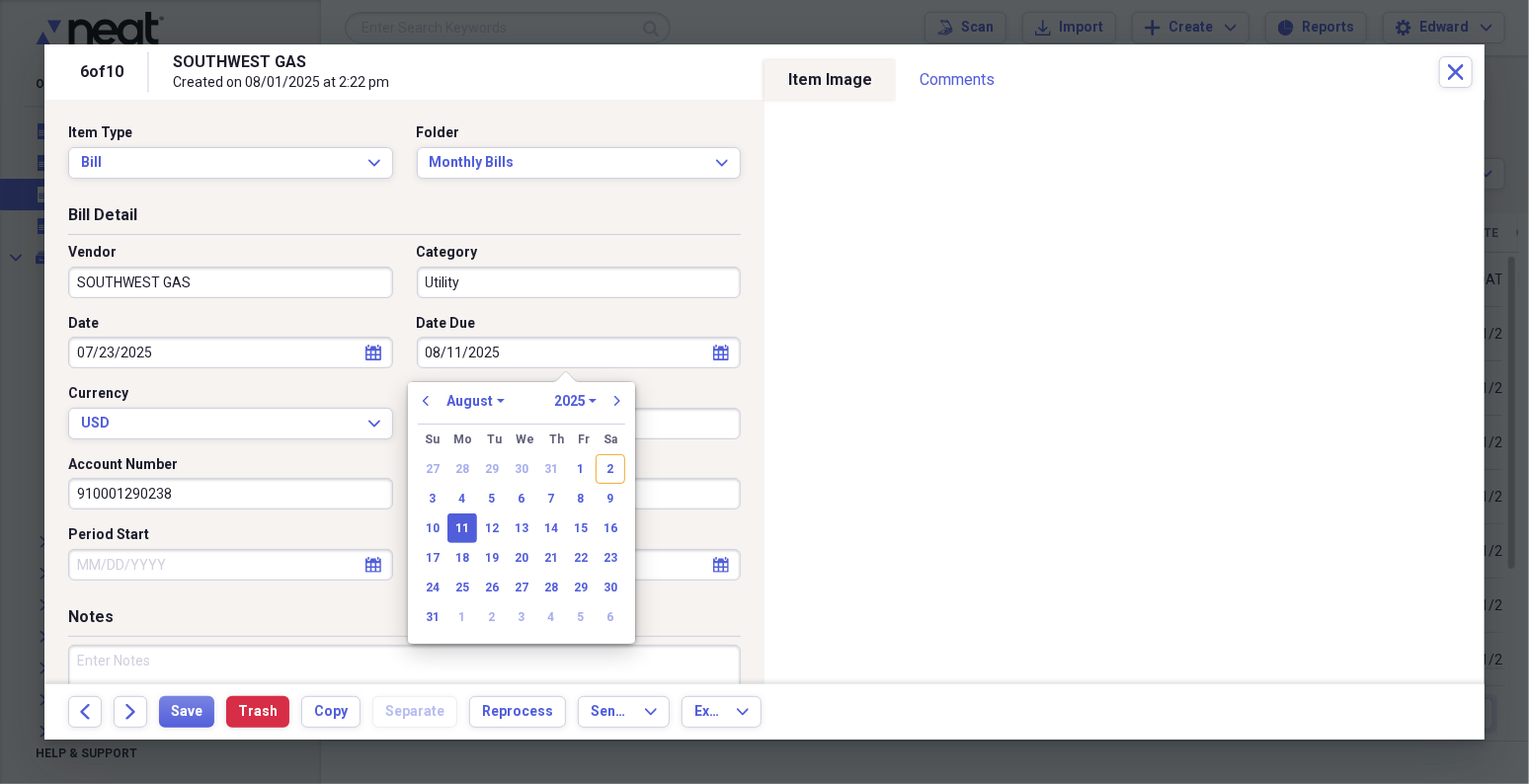 type 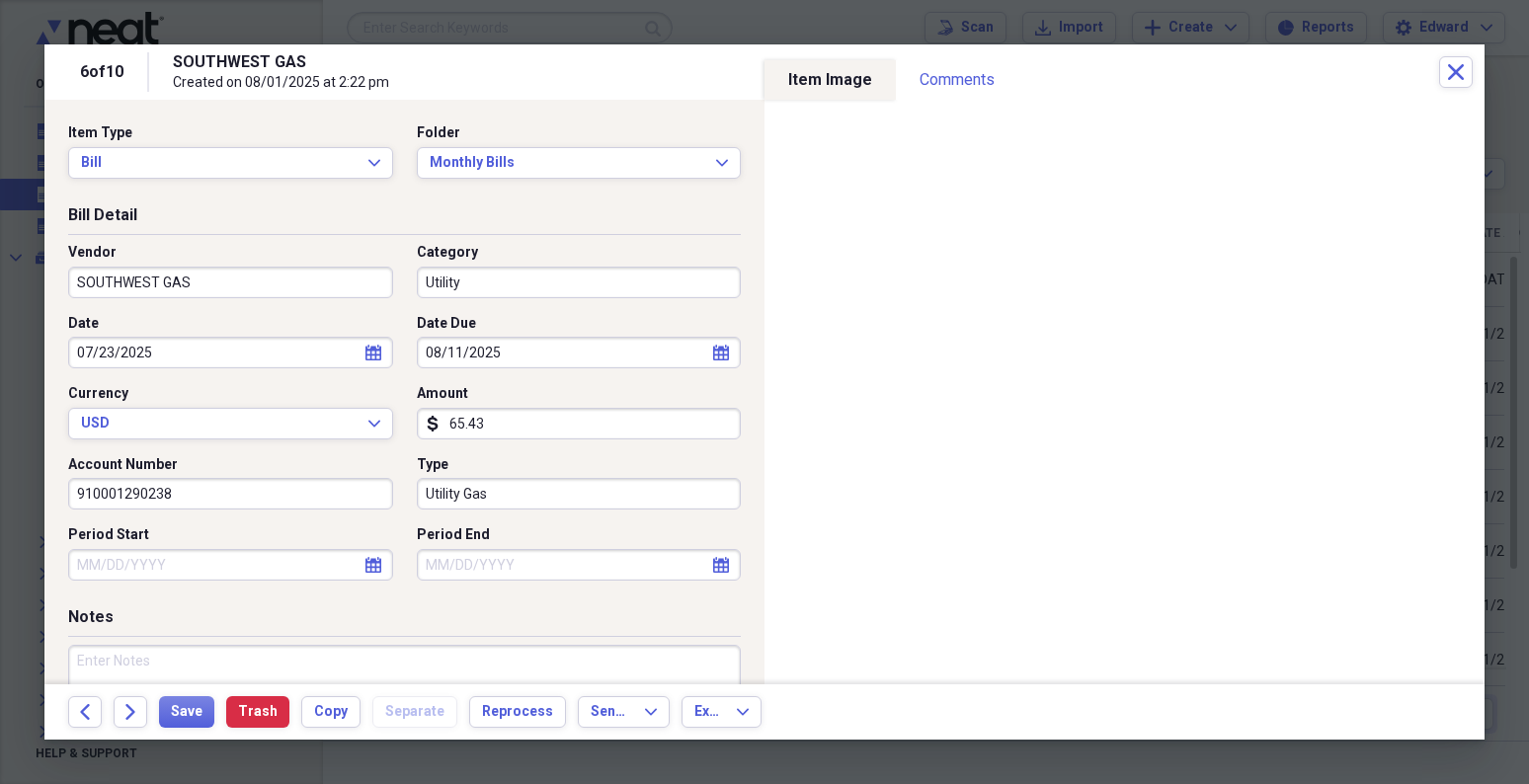 select on "7" 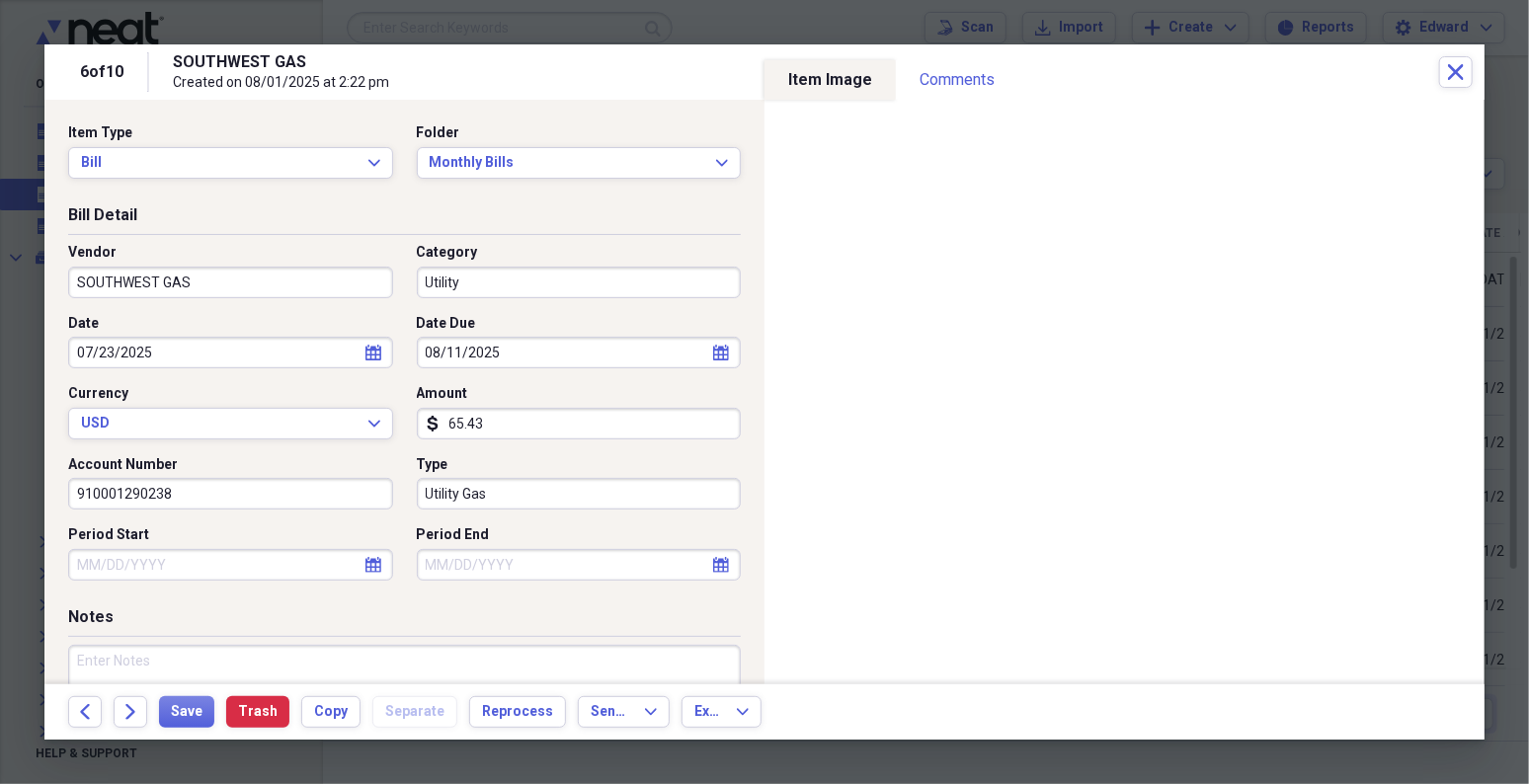 type 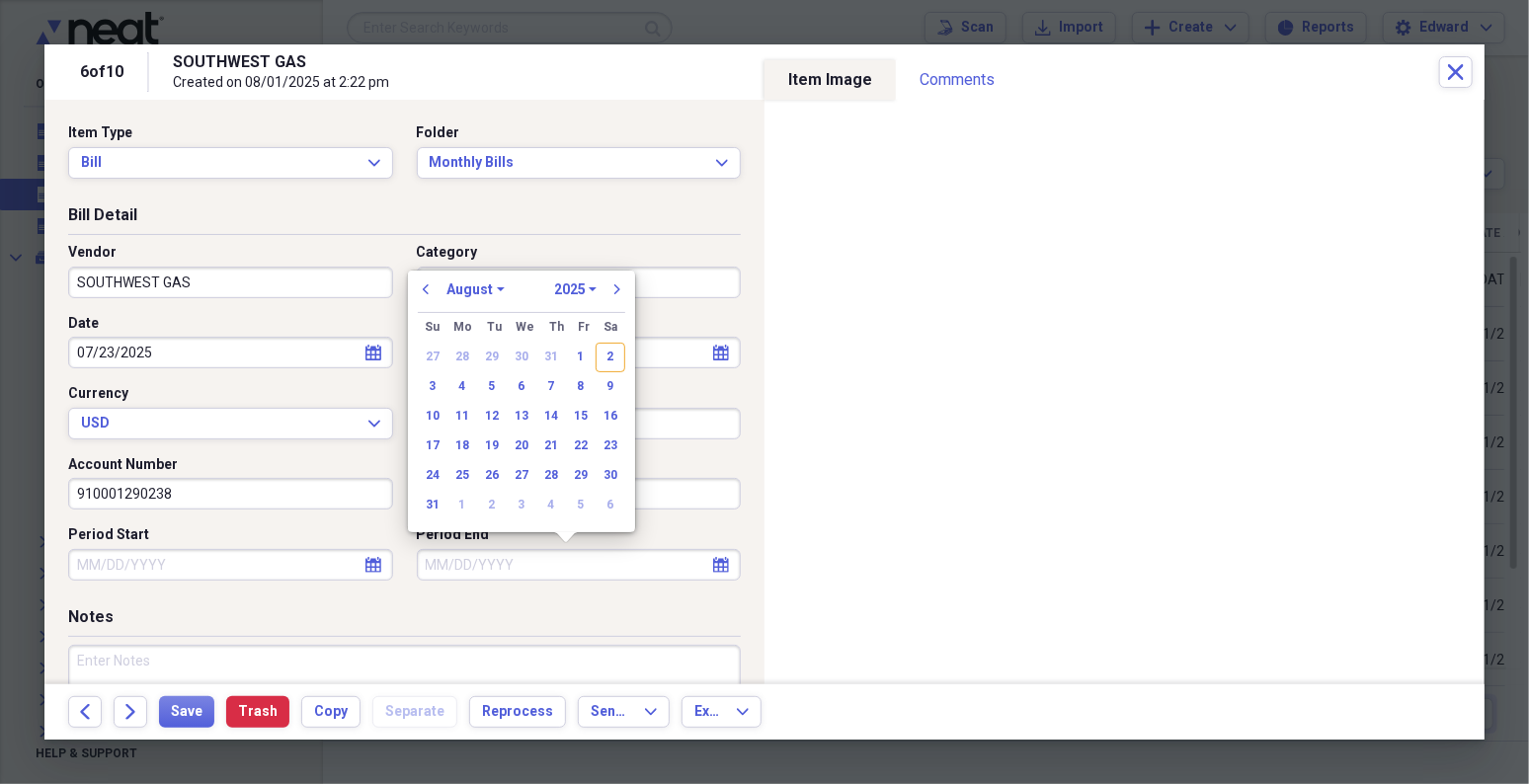 type 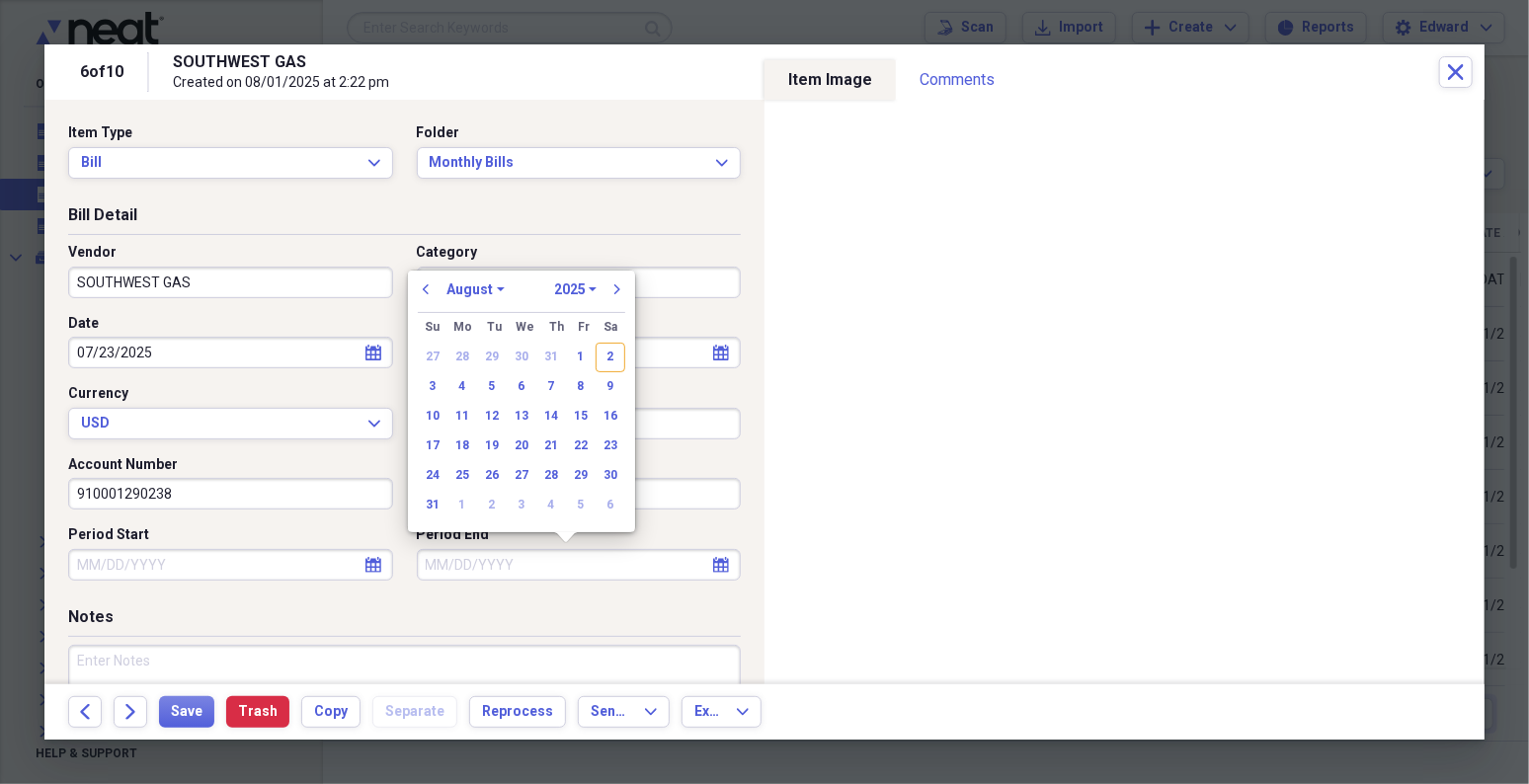 type 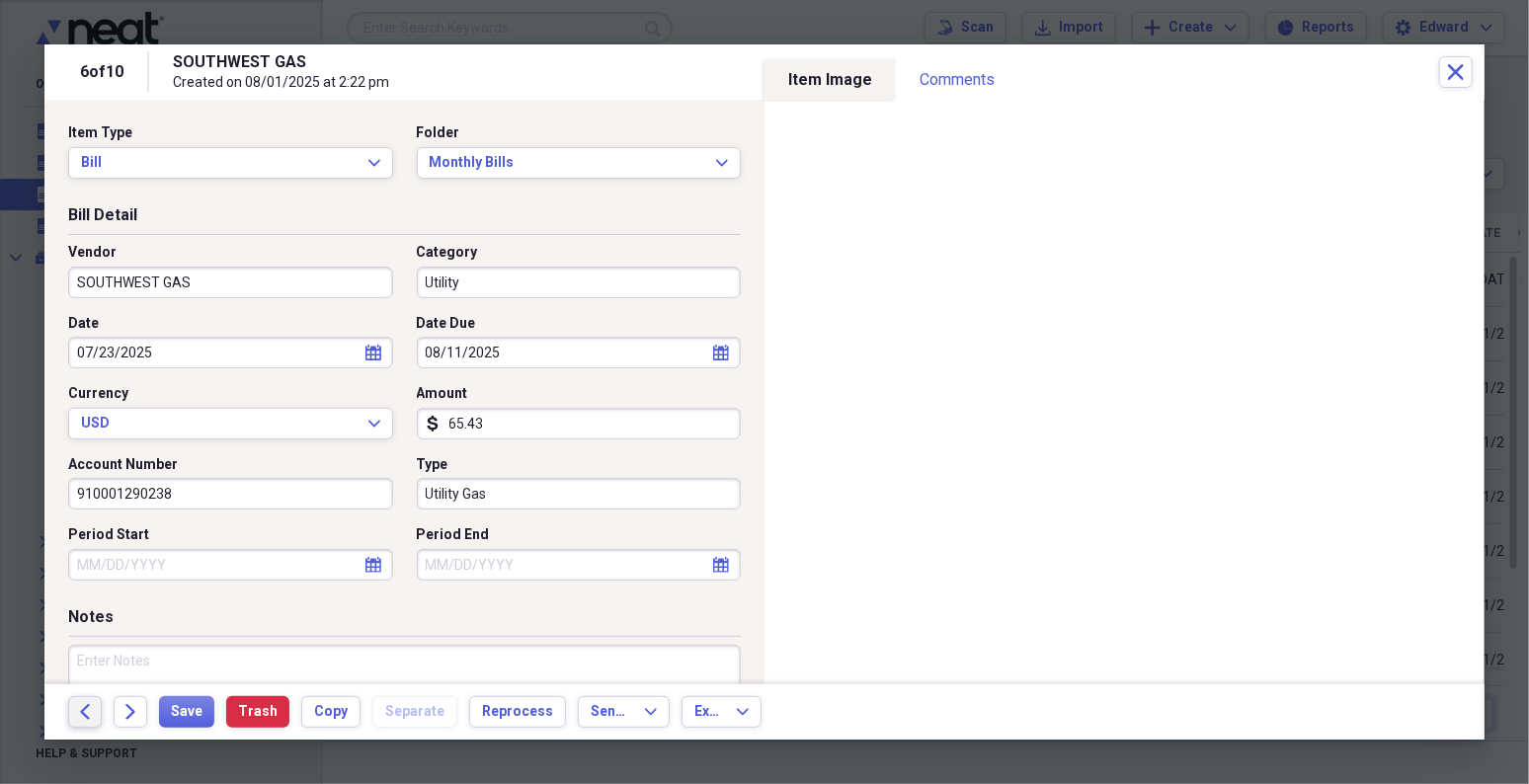 type 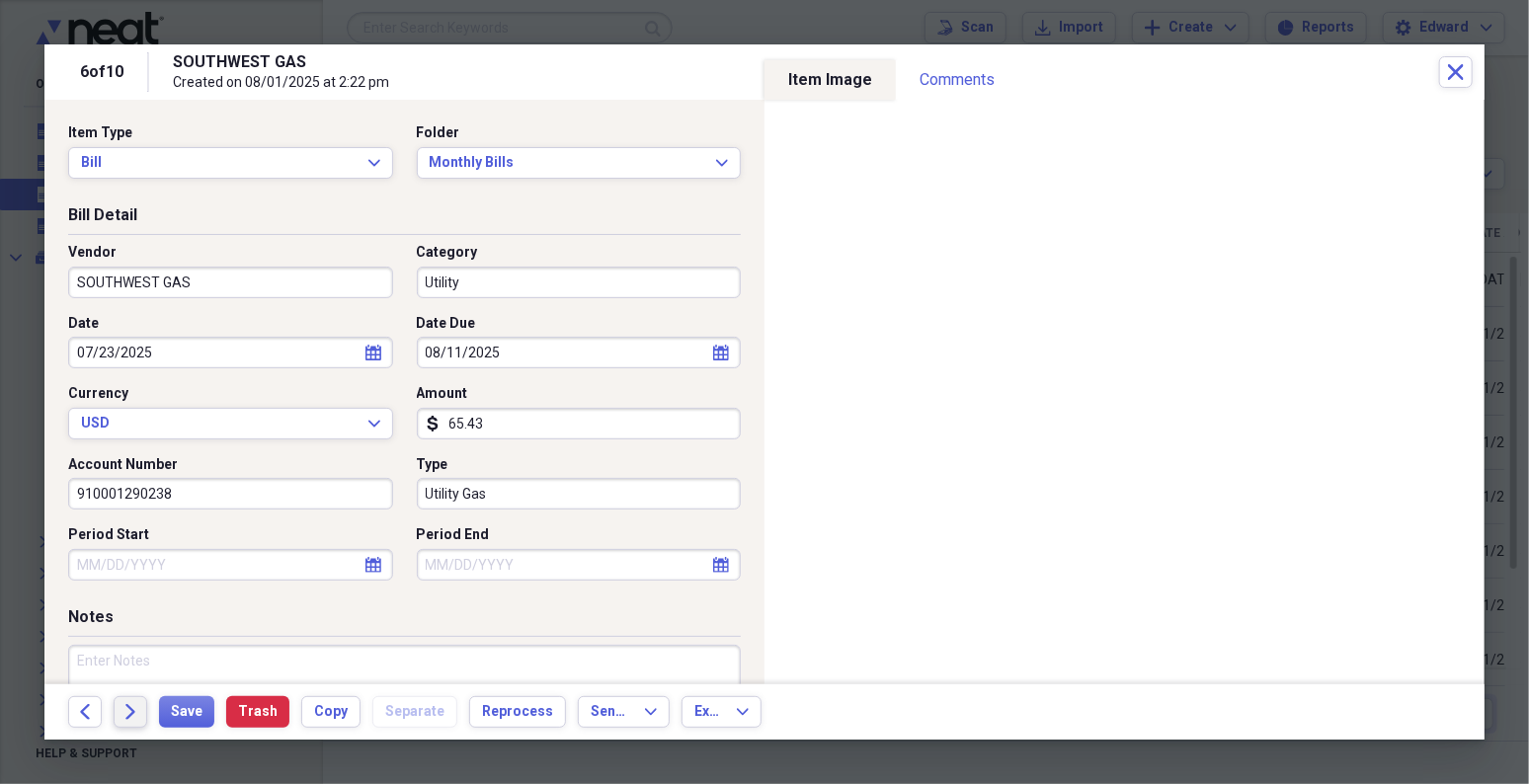 type 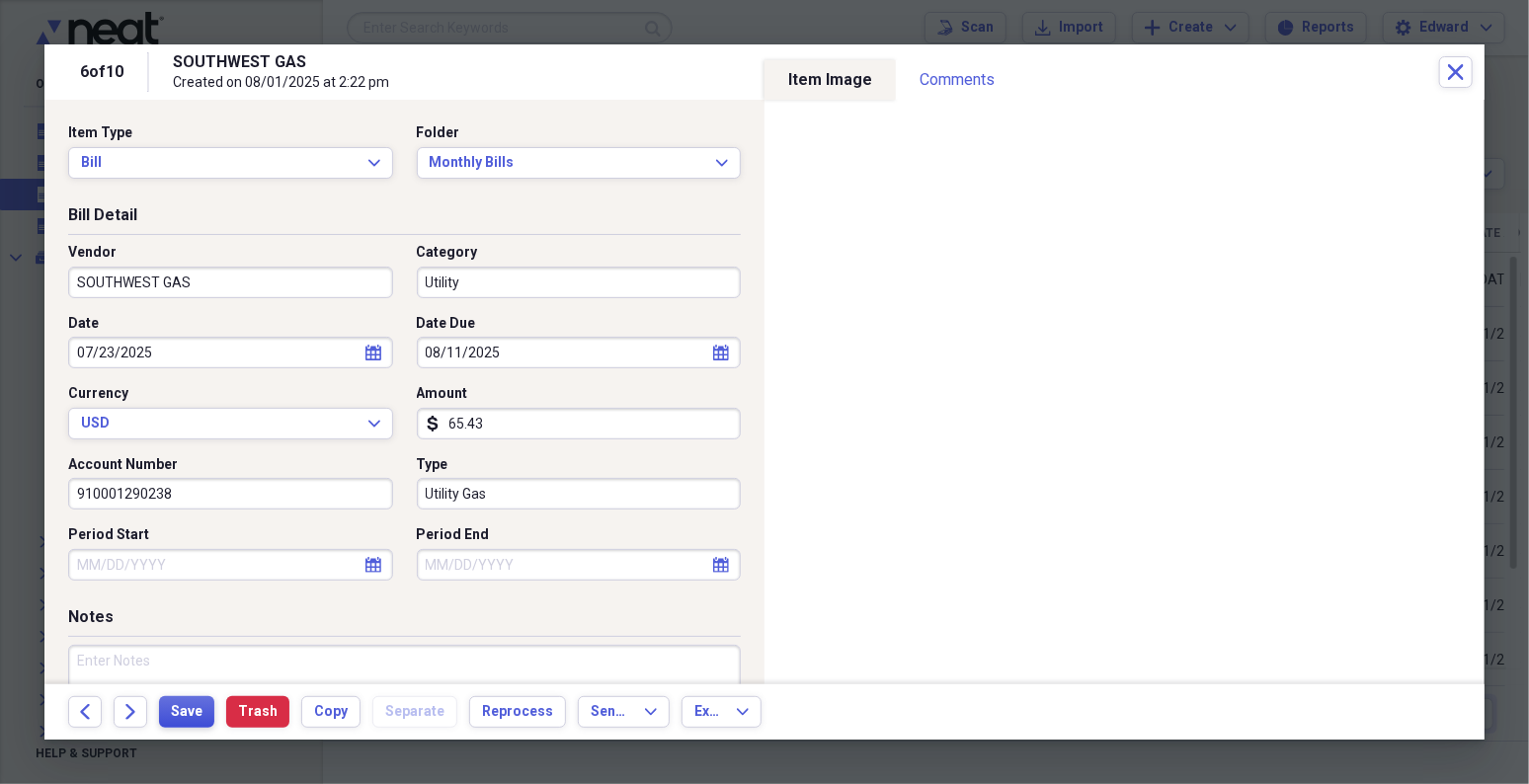 type 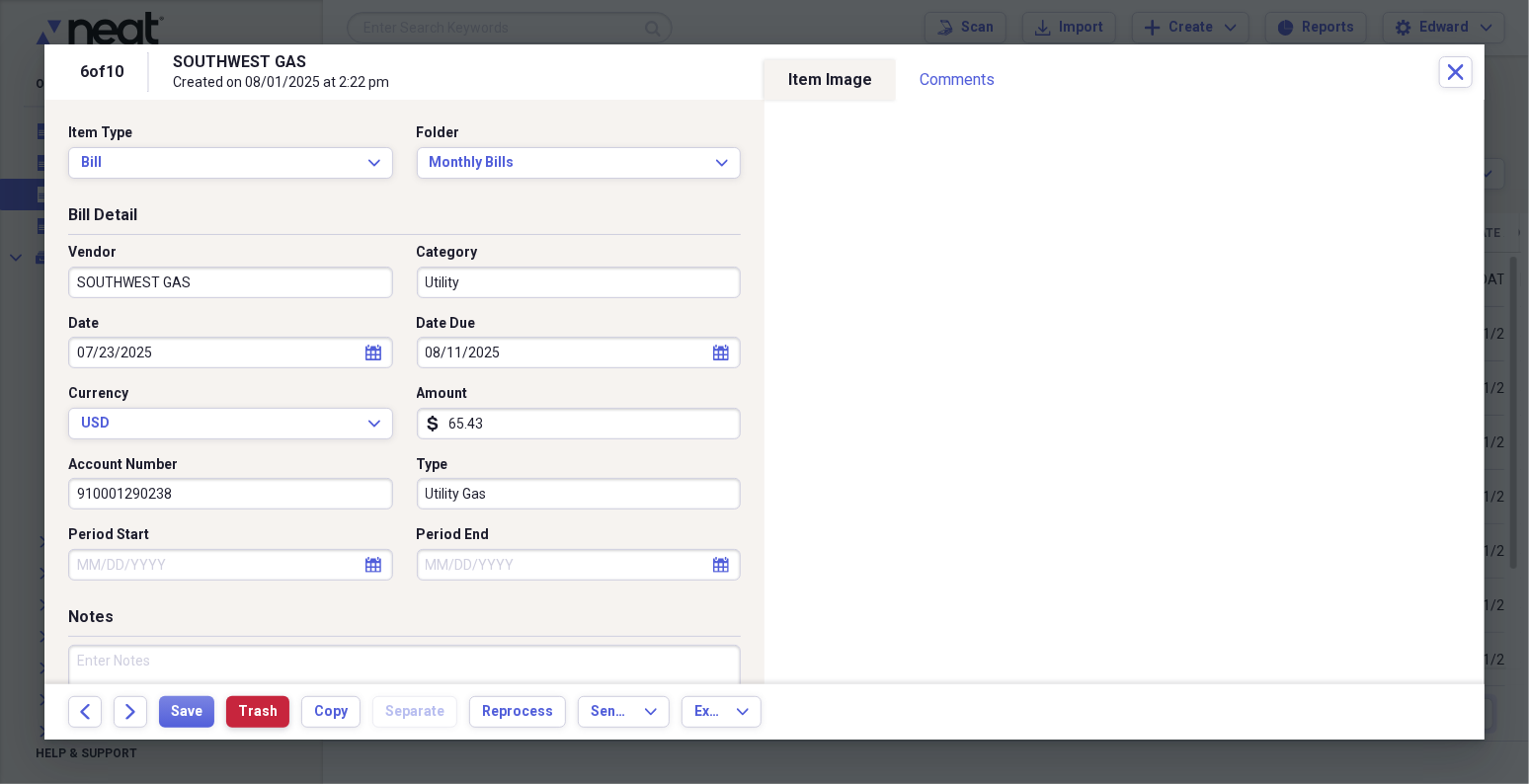 type 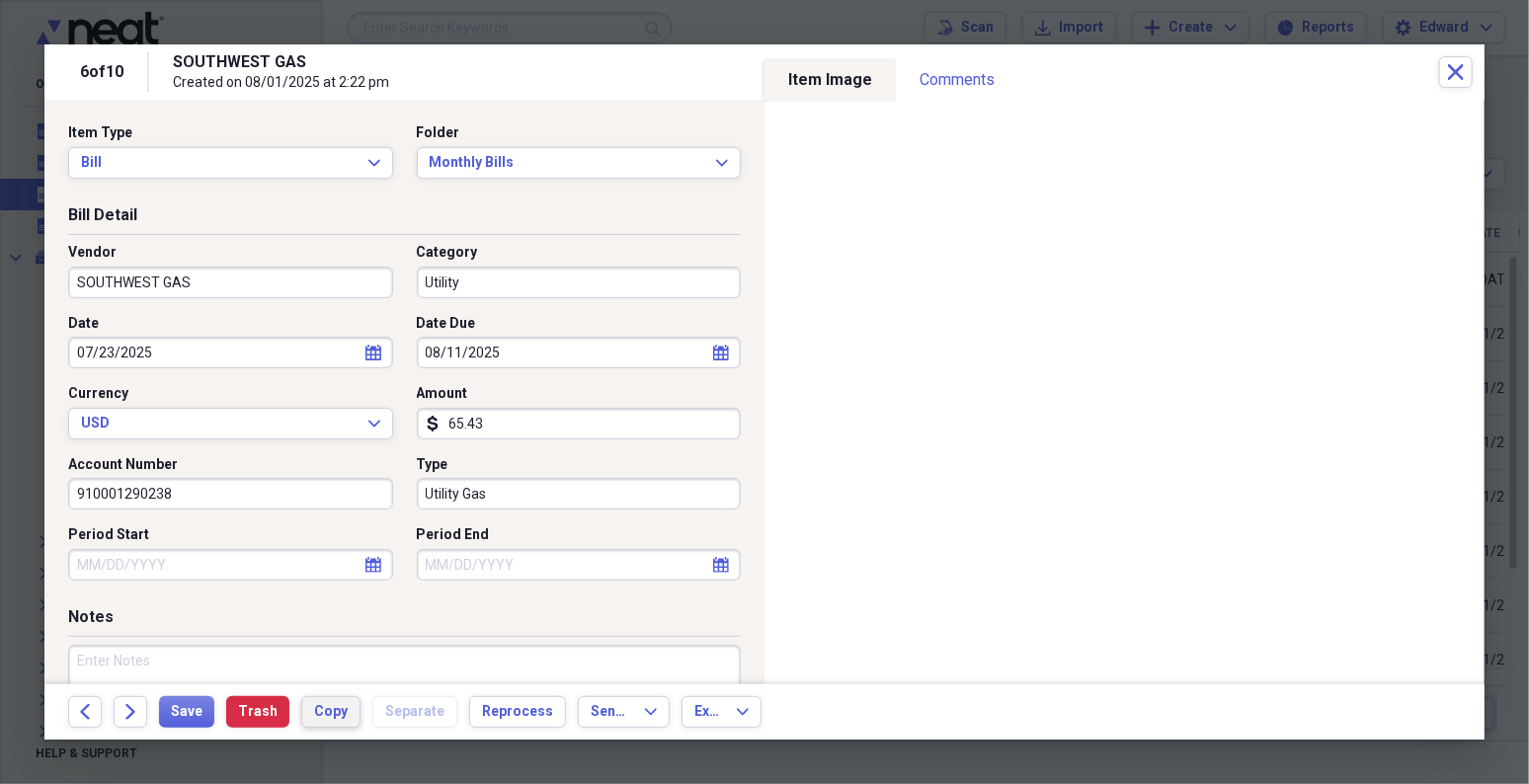 type 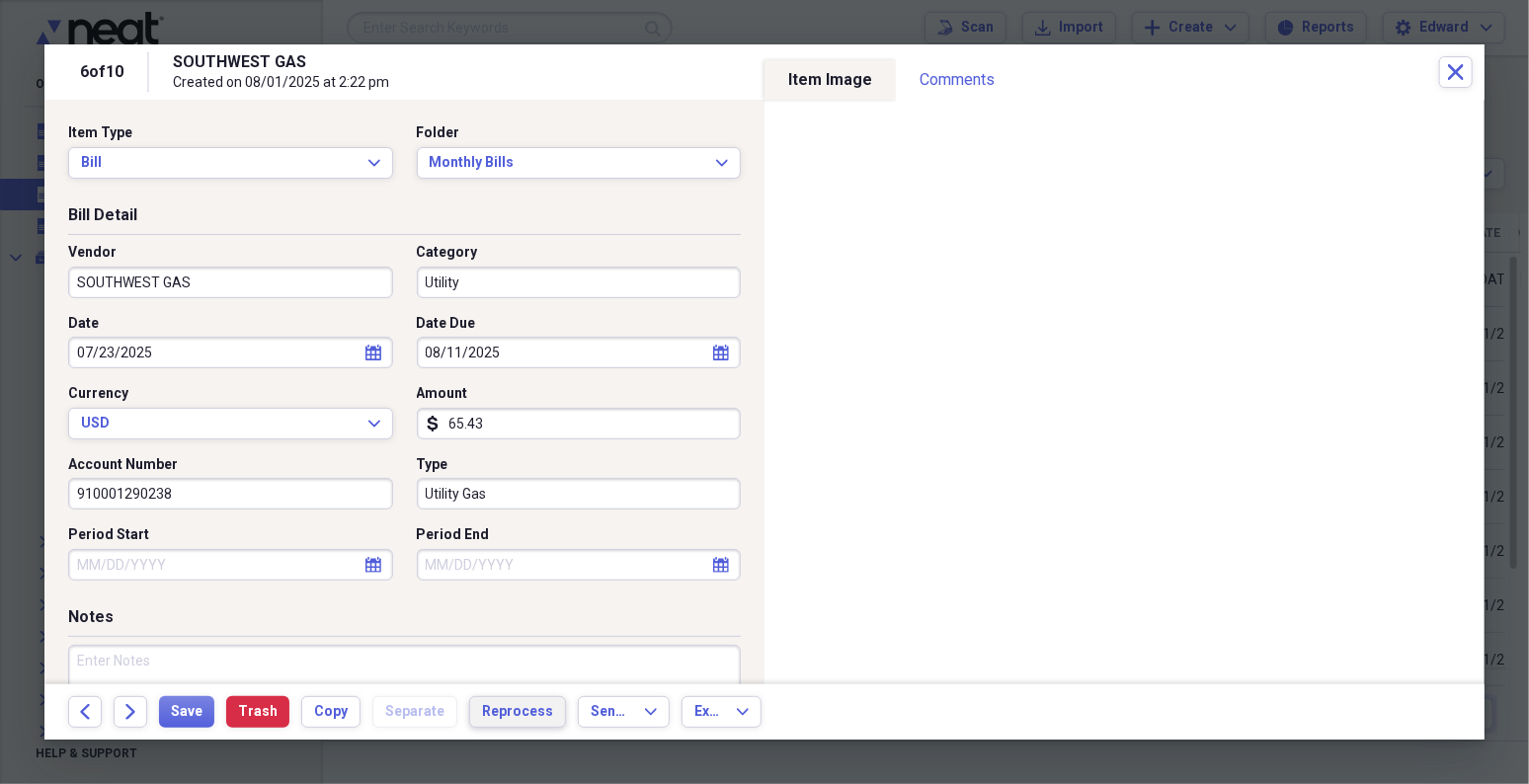 type 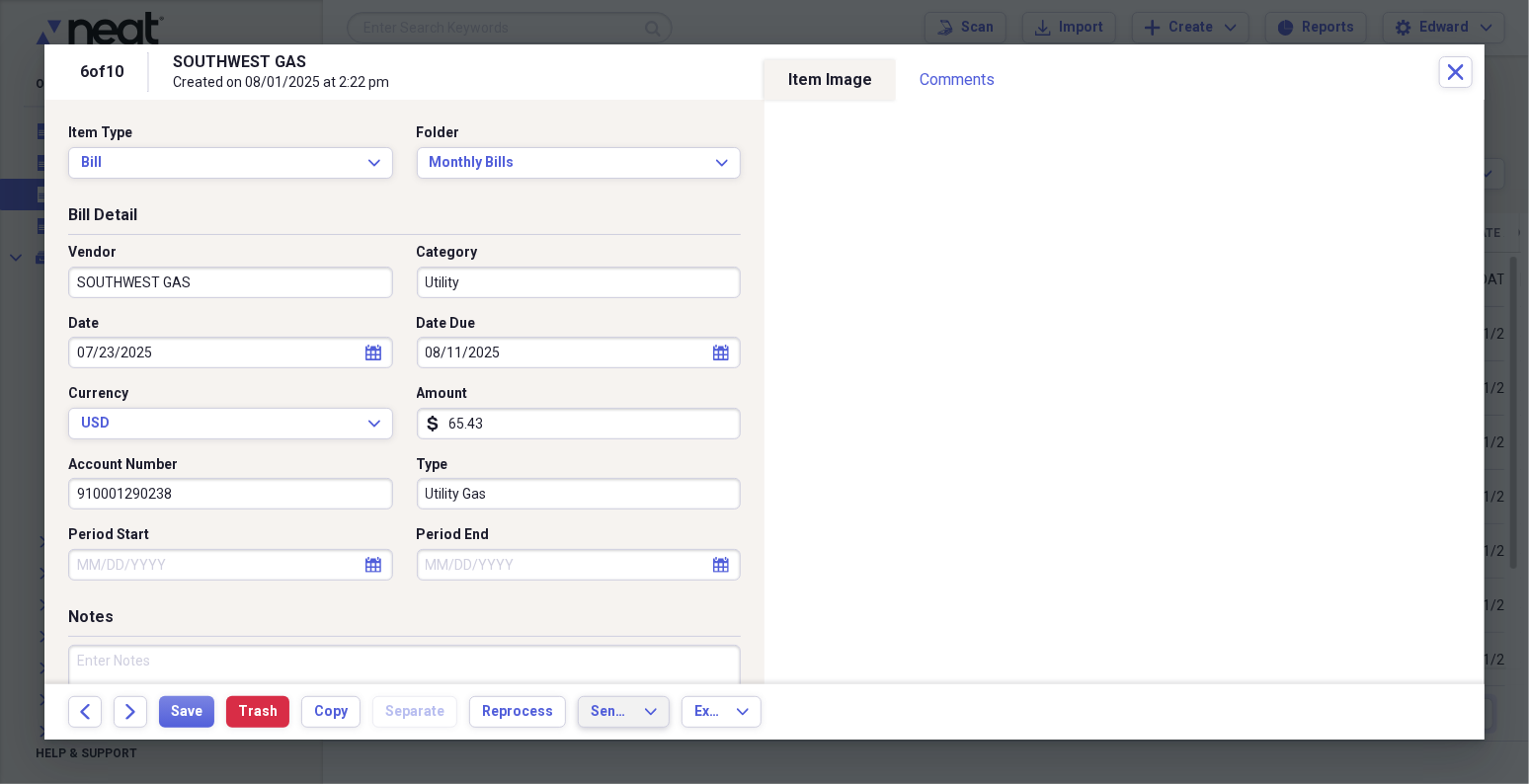 type 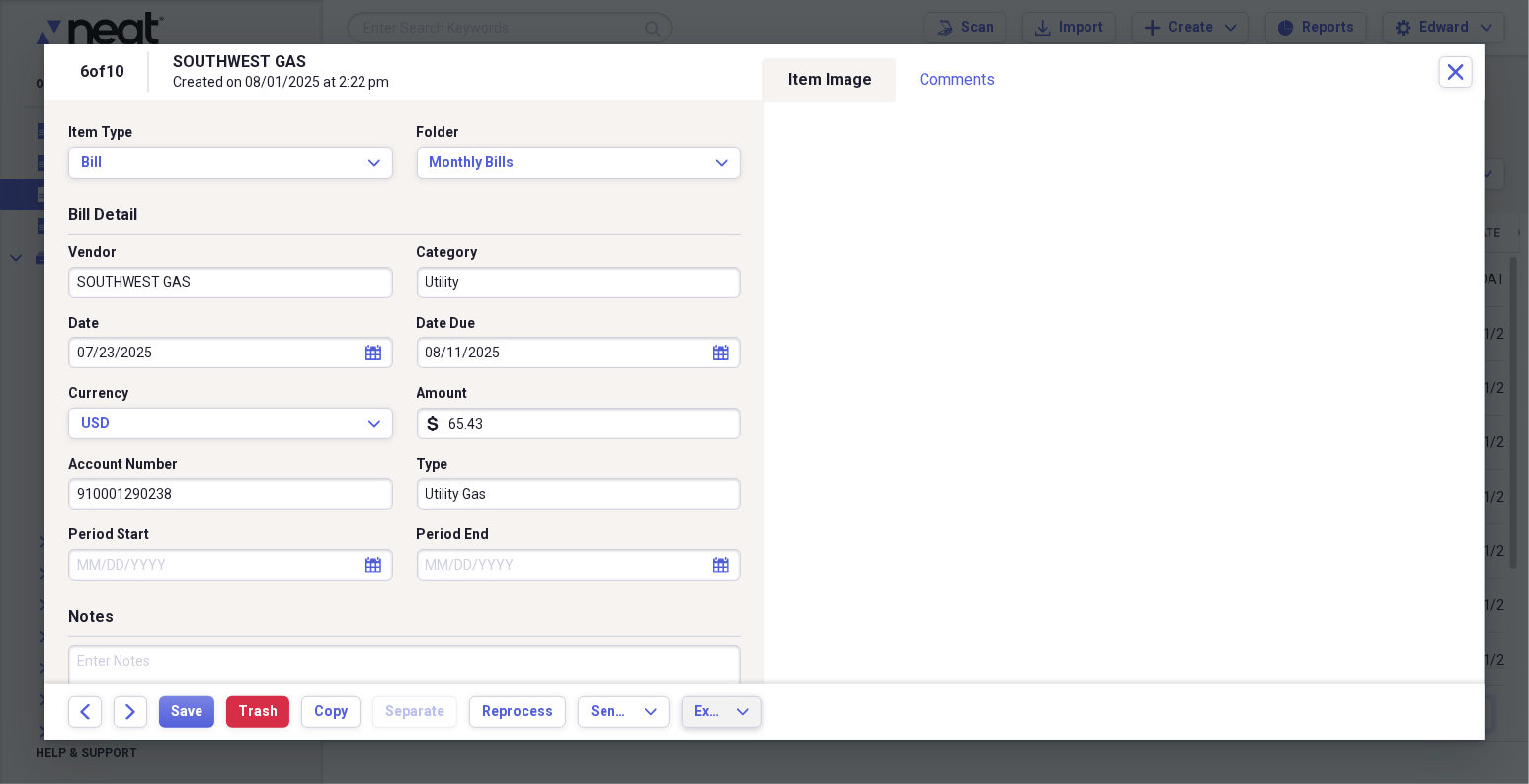 type 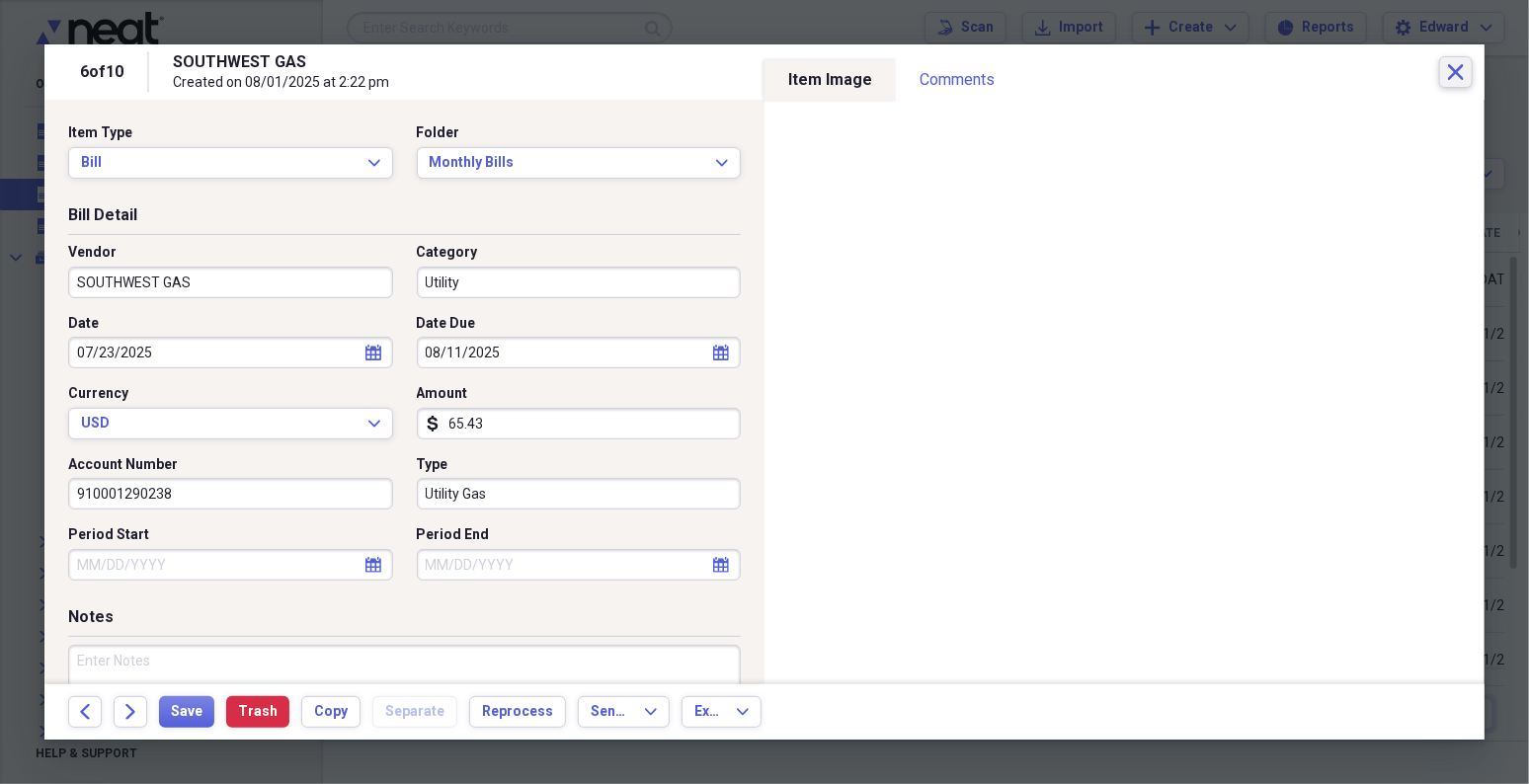 type 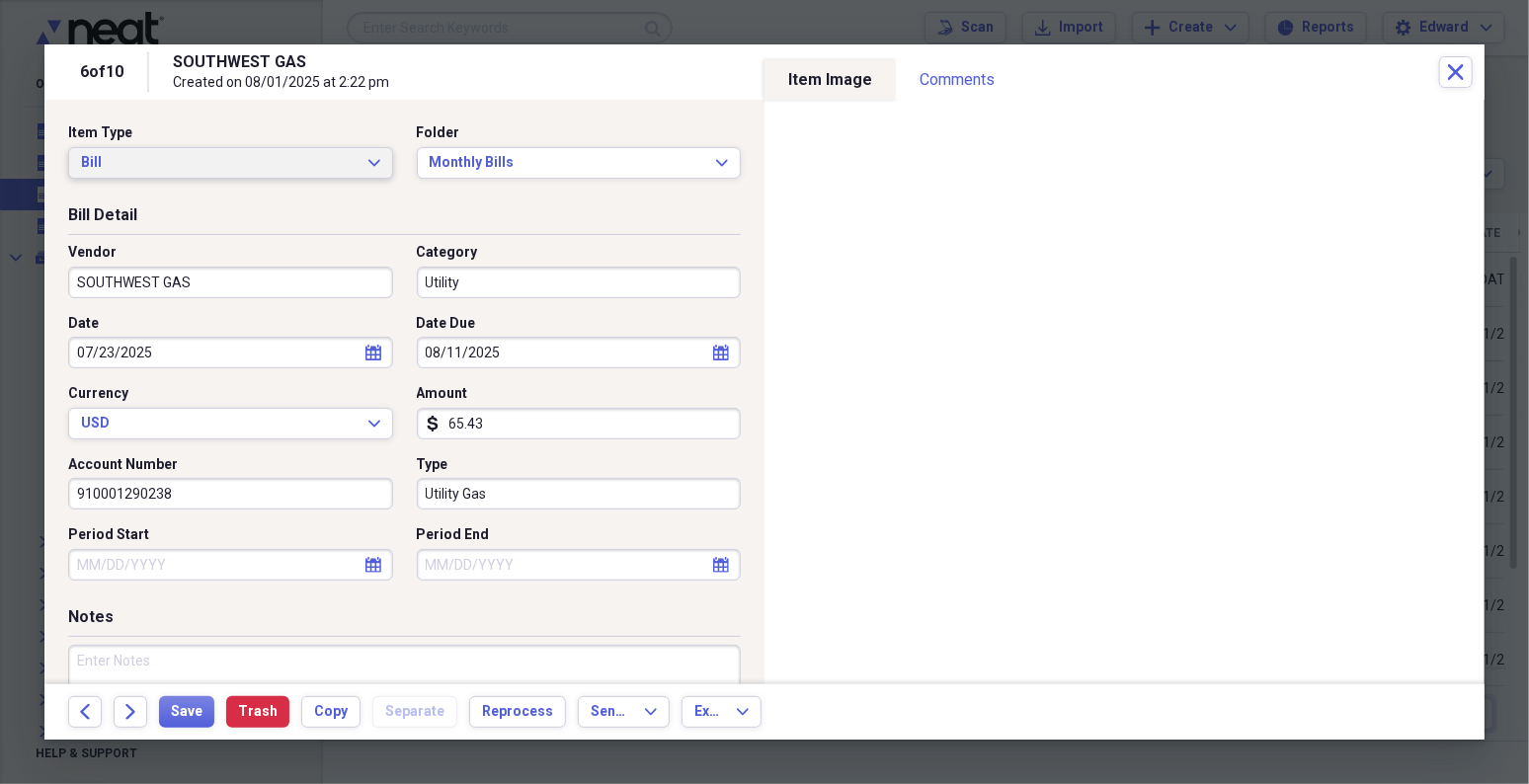 type 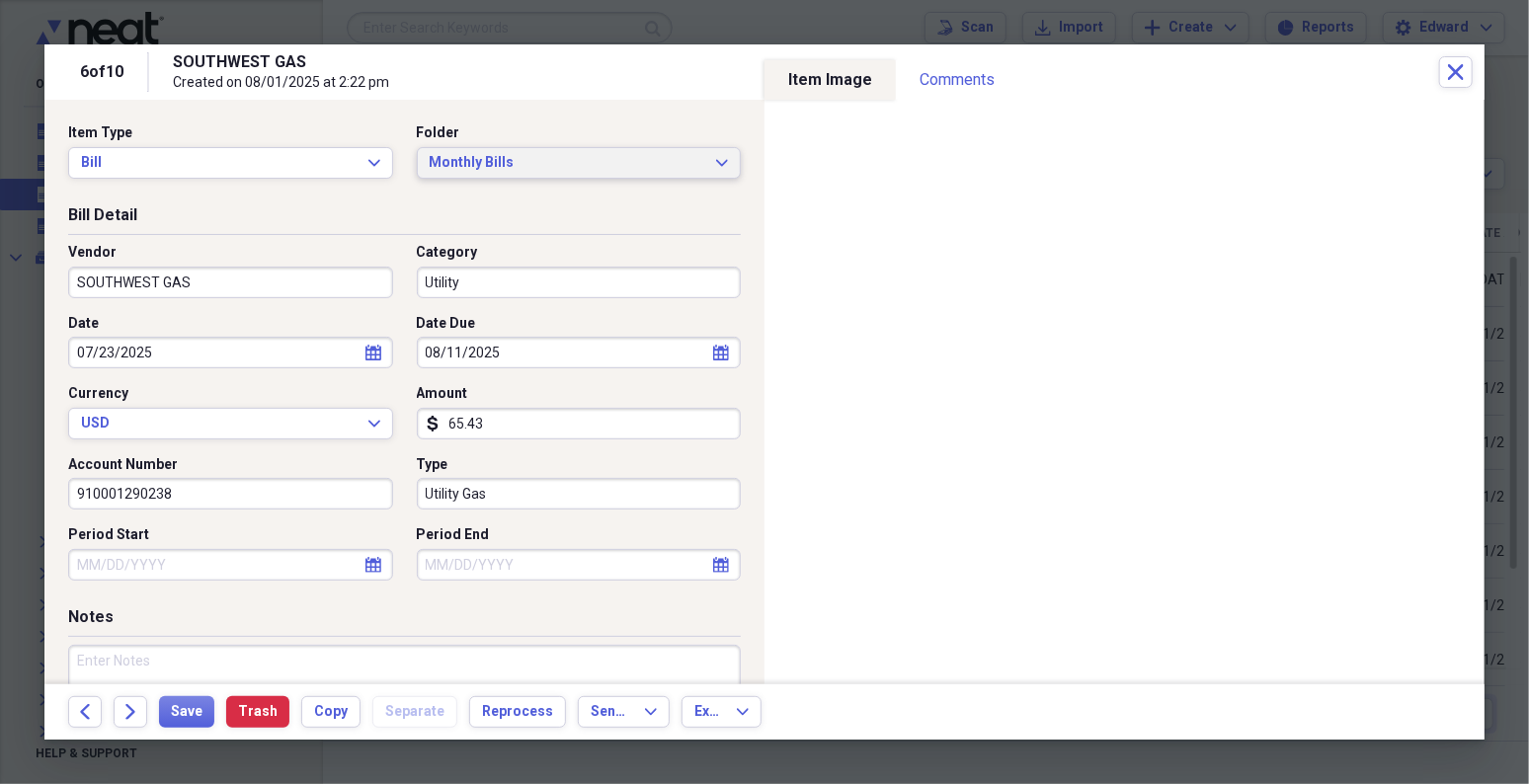 type 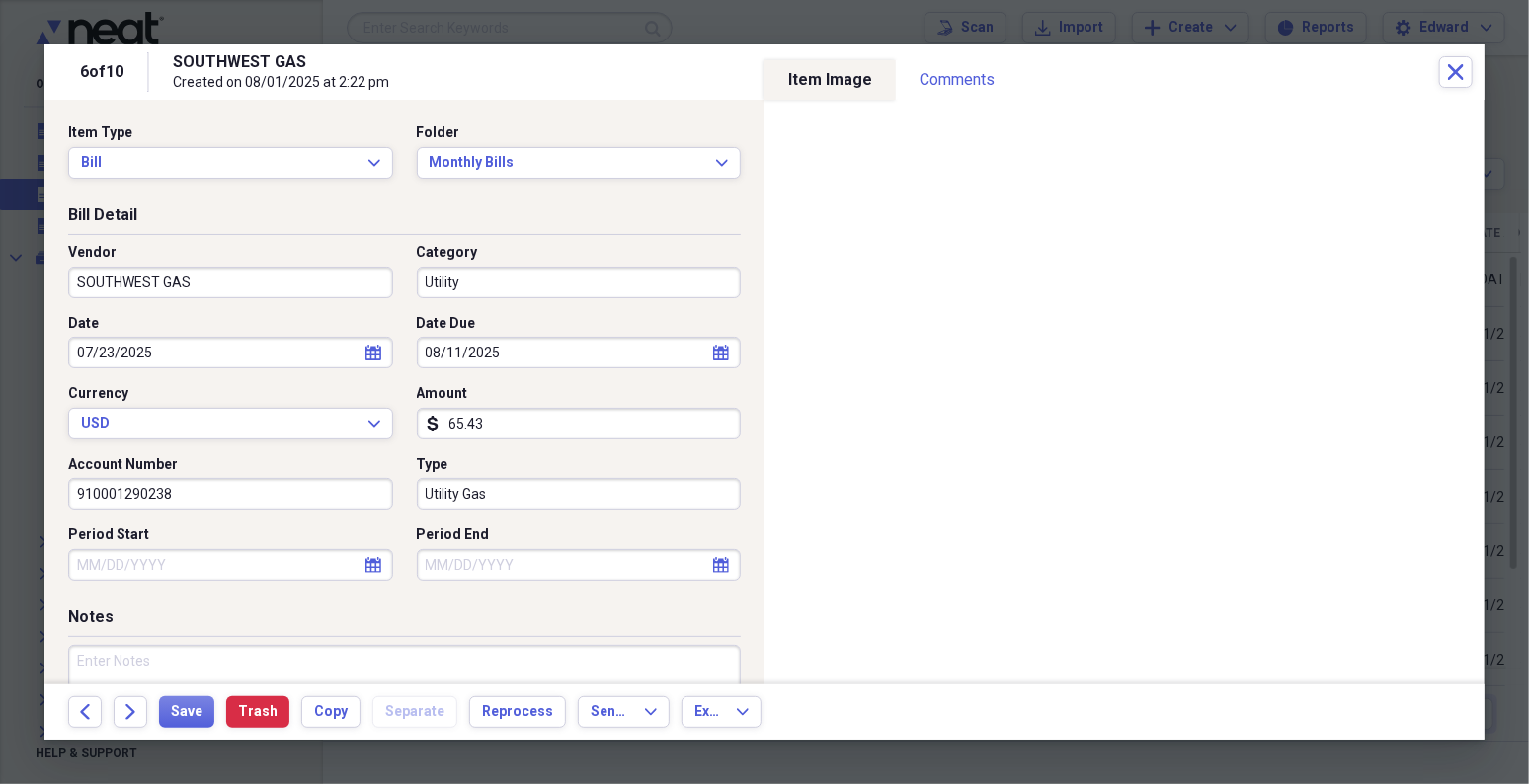 select on "6" 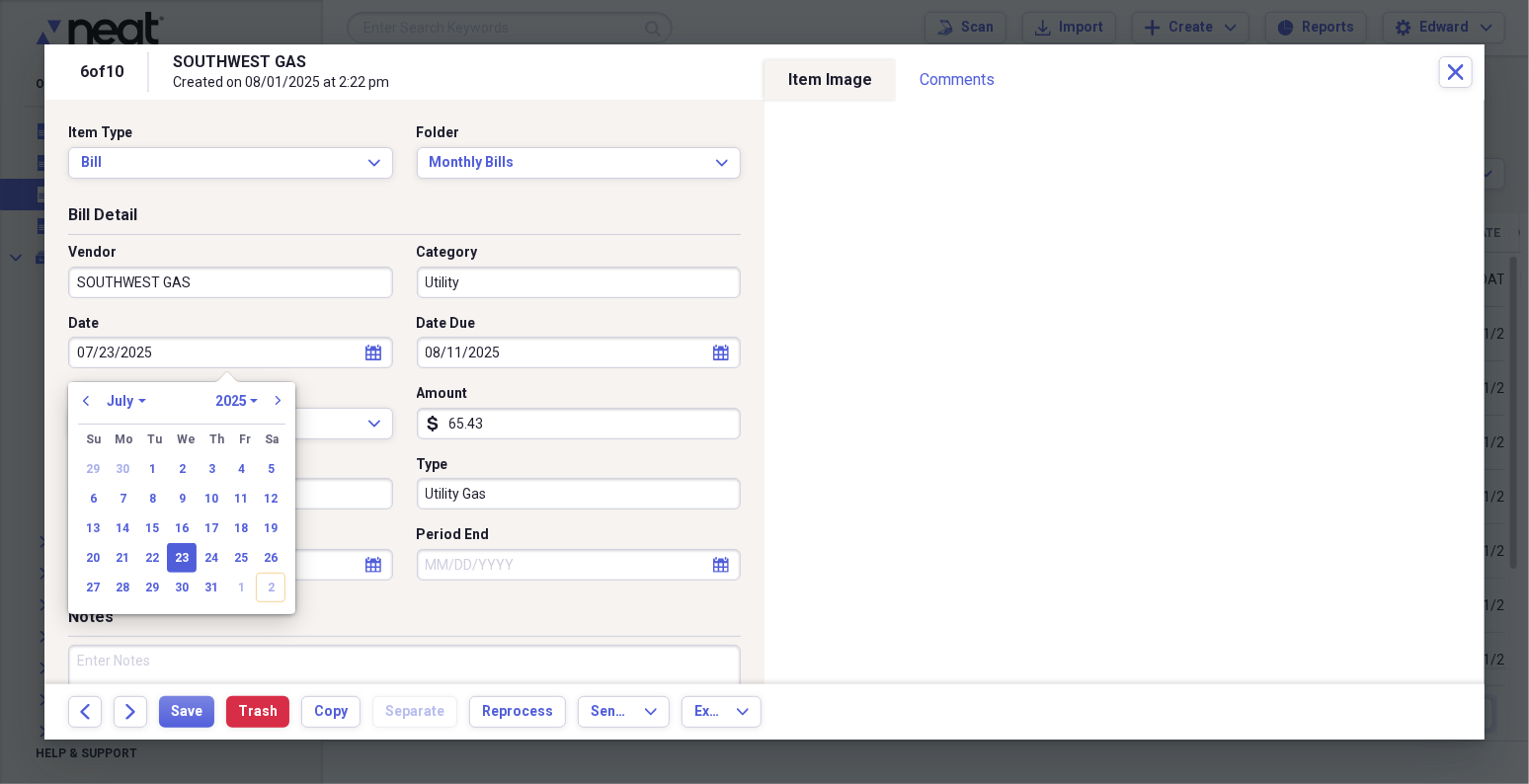 type 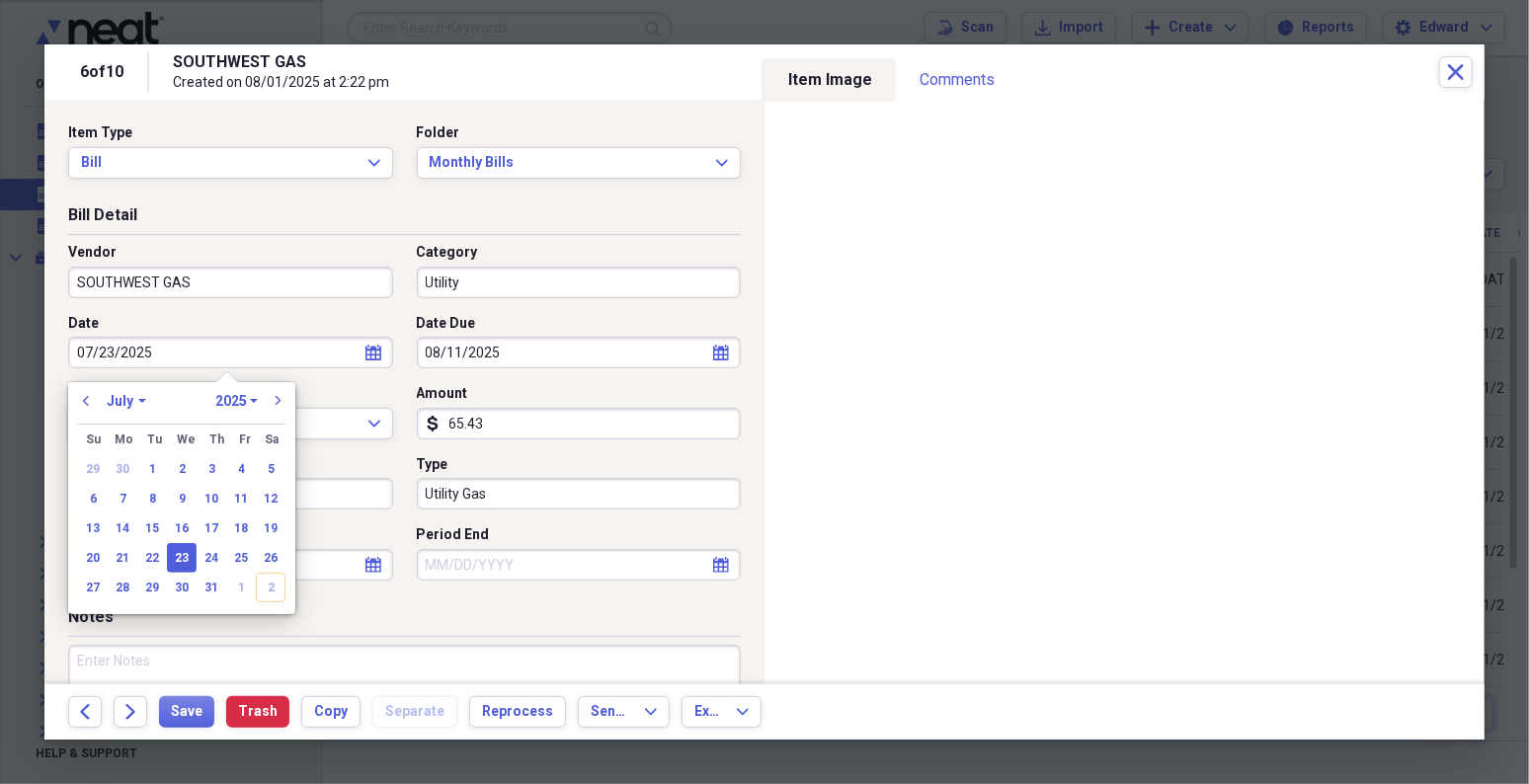 type 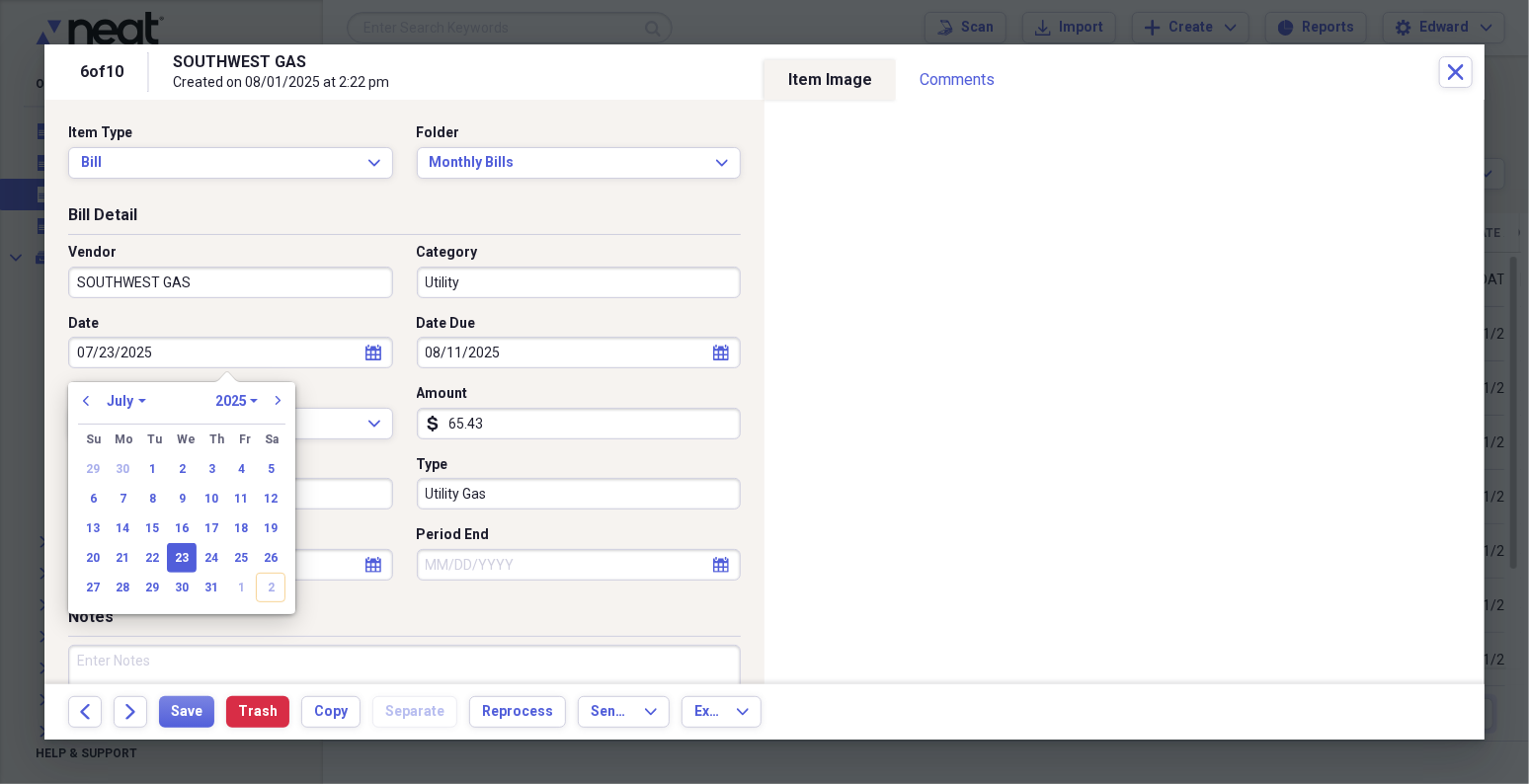 type 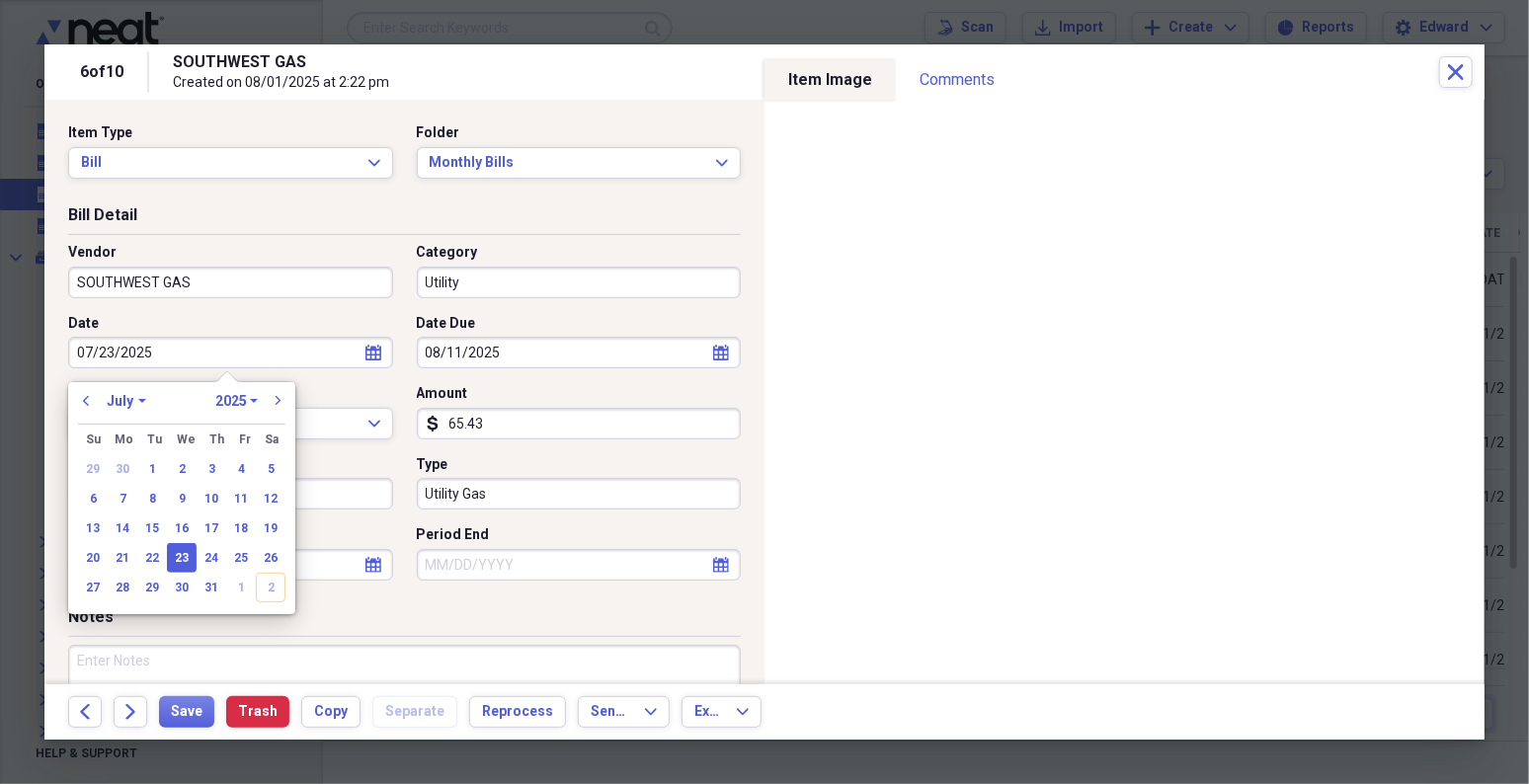 select on "7" 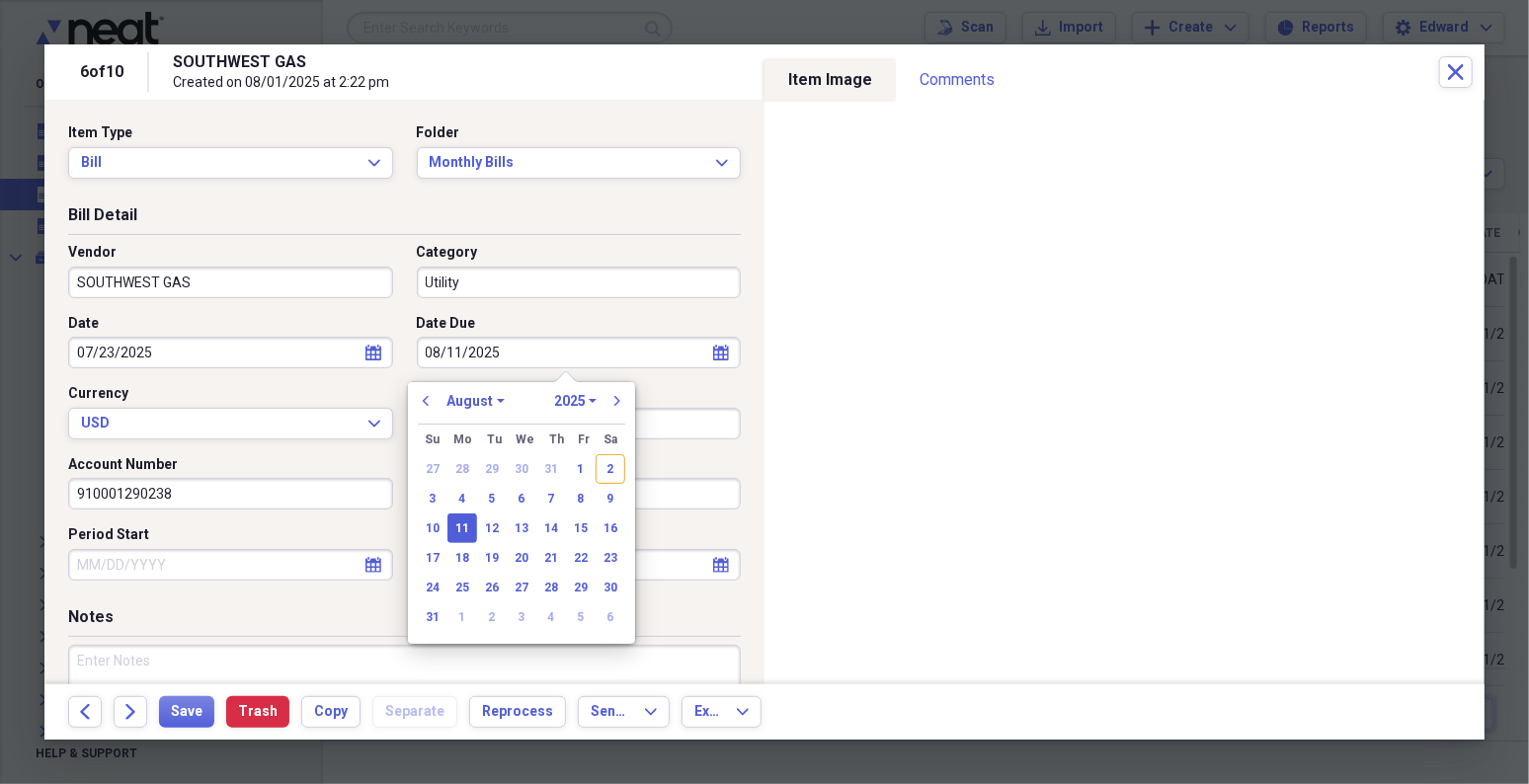 type 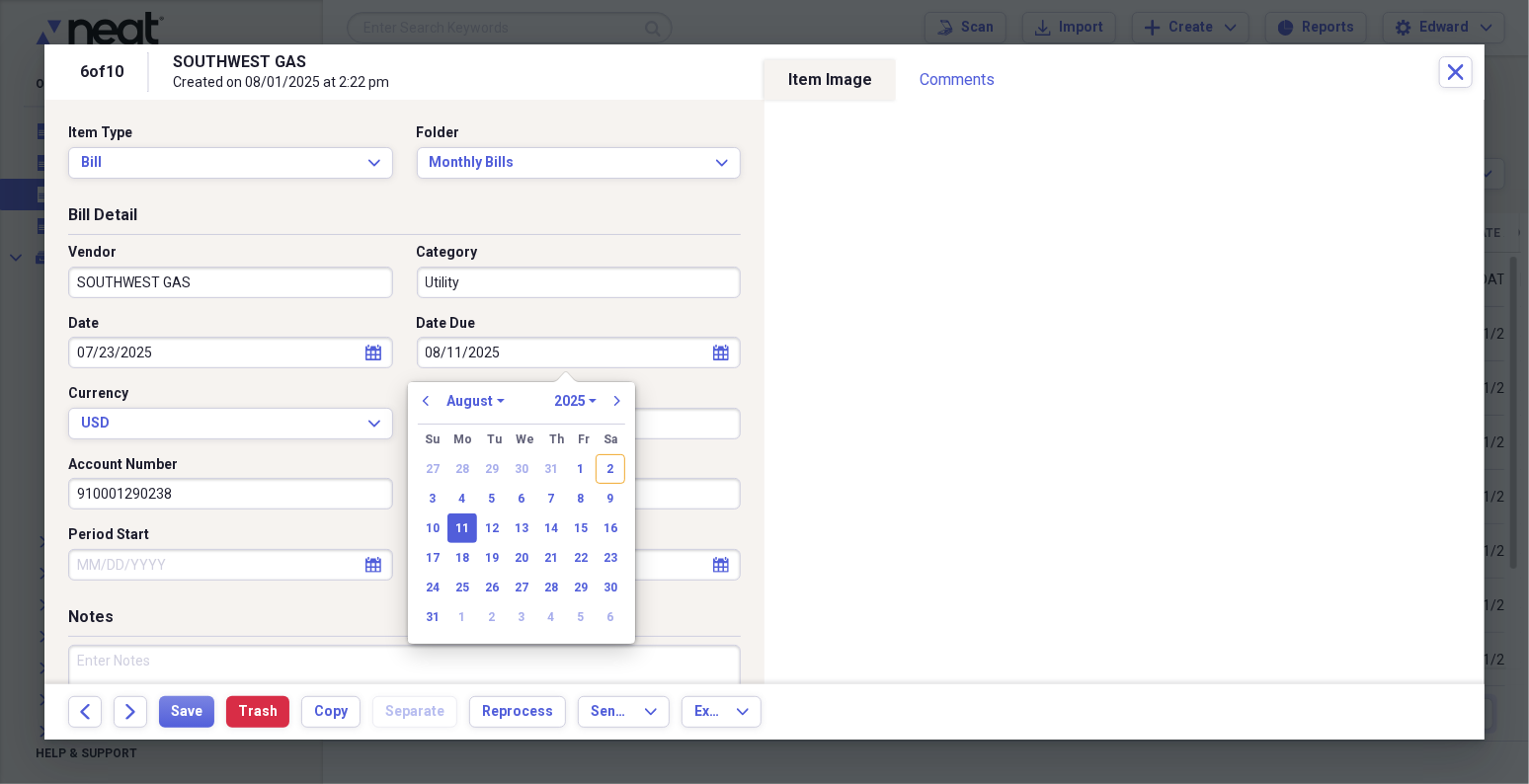 type 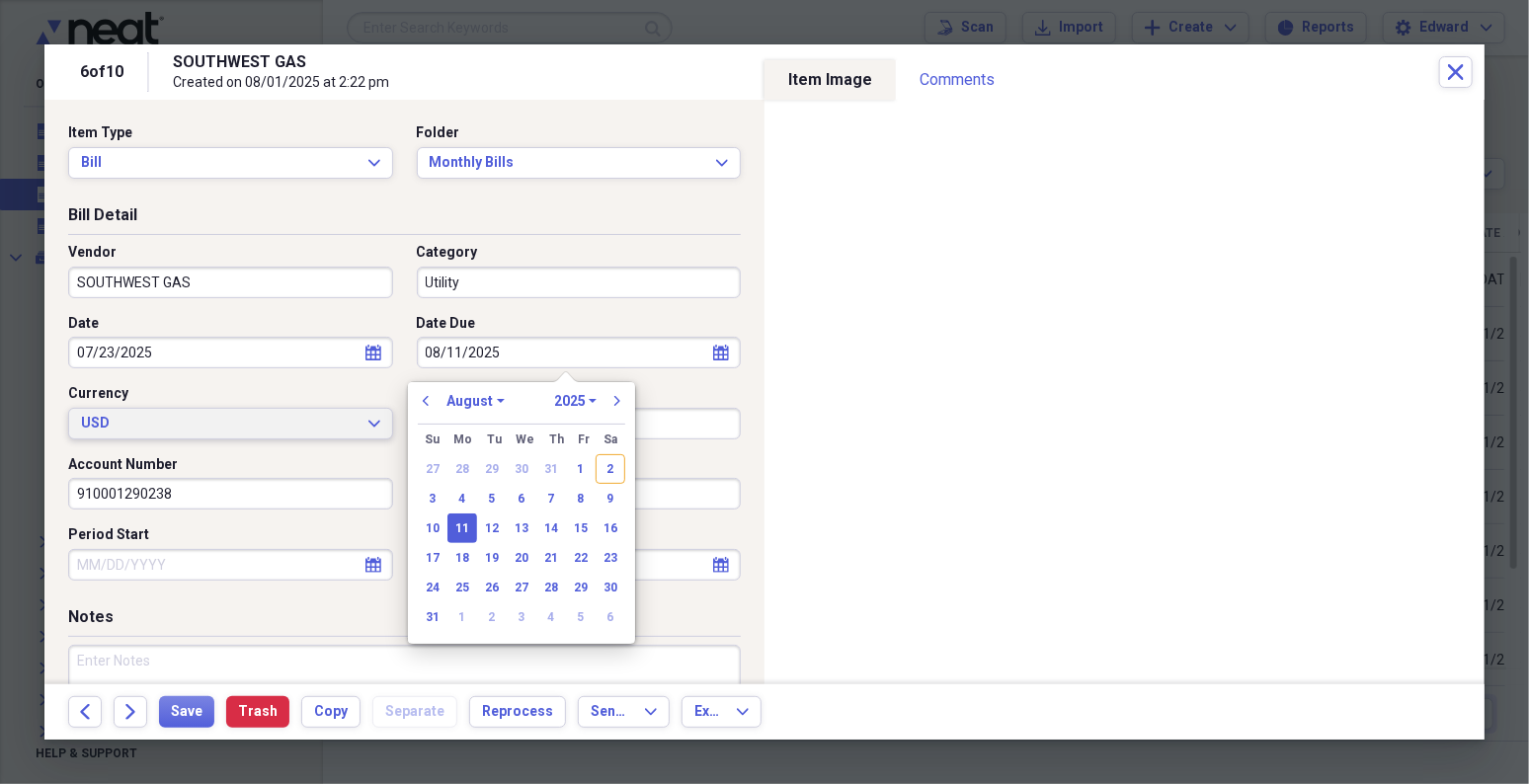 type 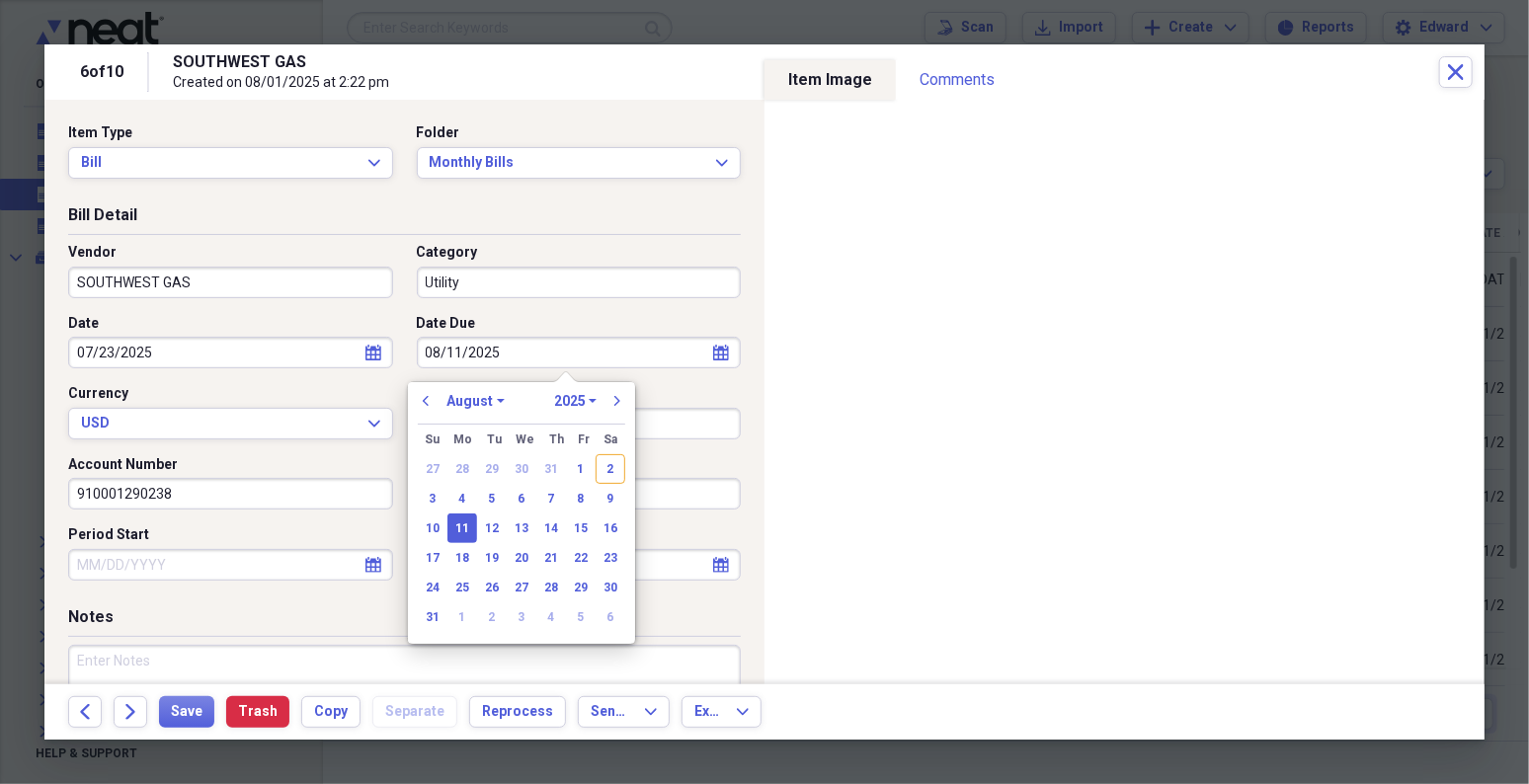 select on "7" 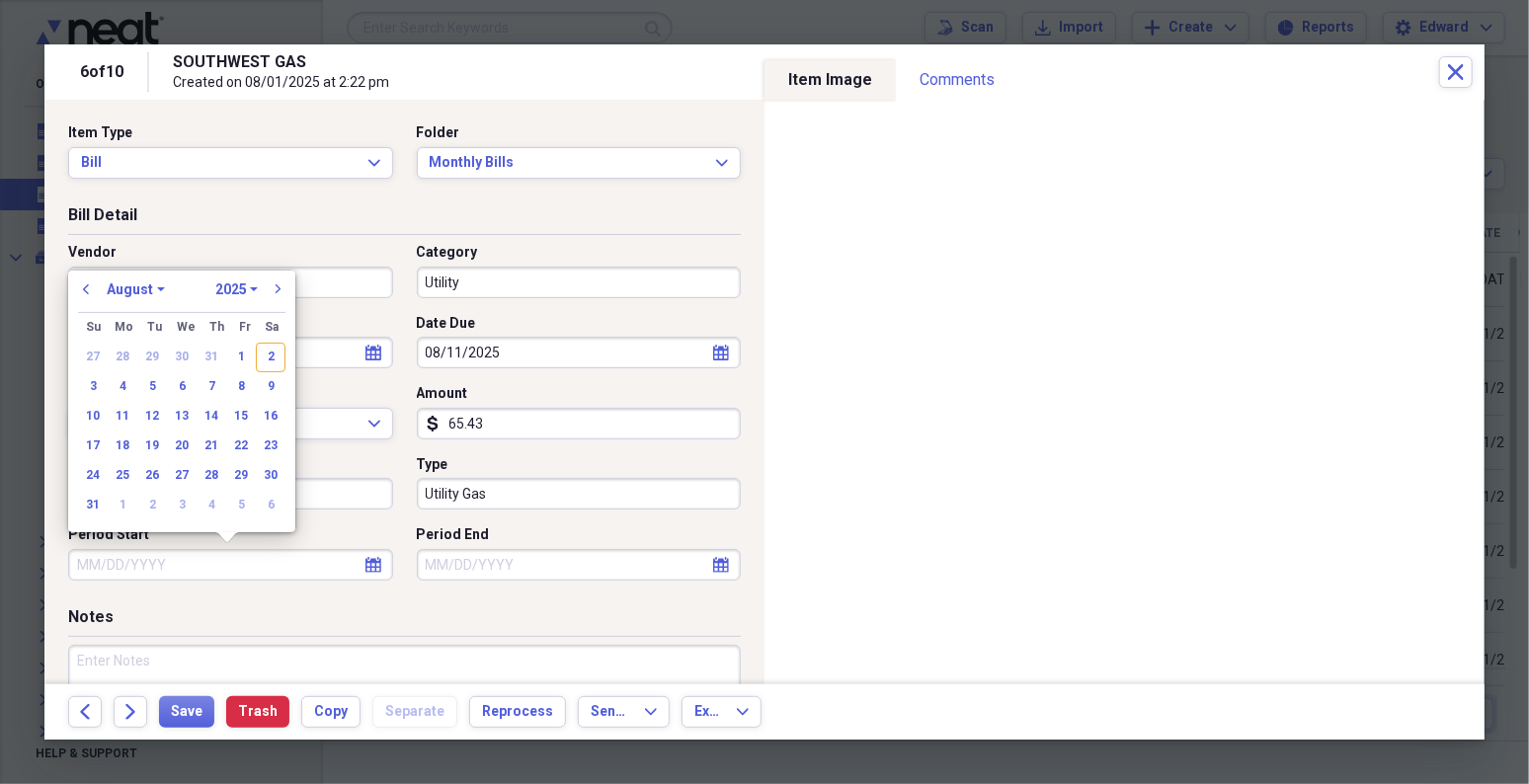 type 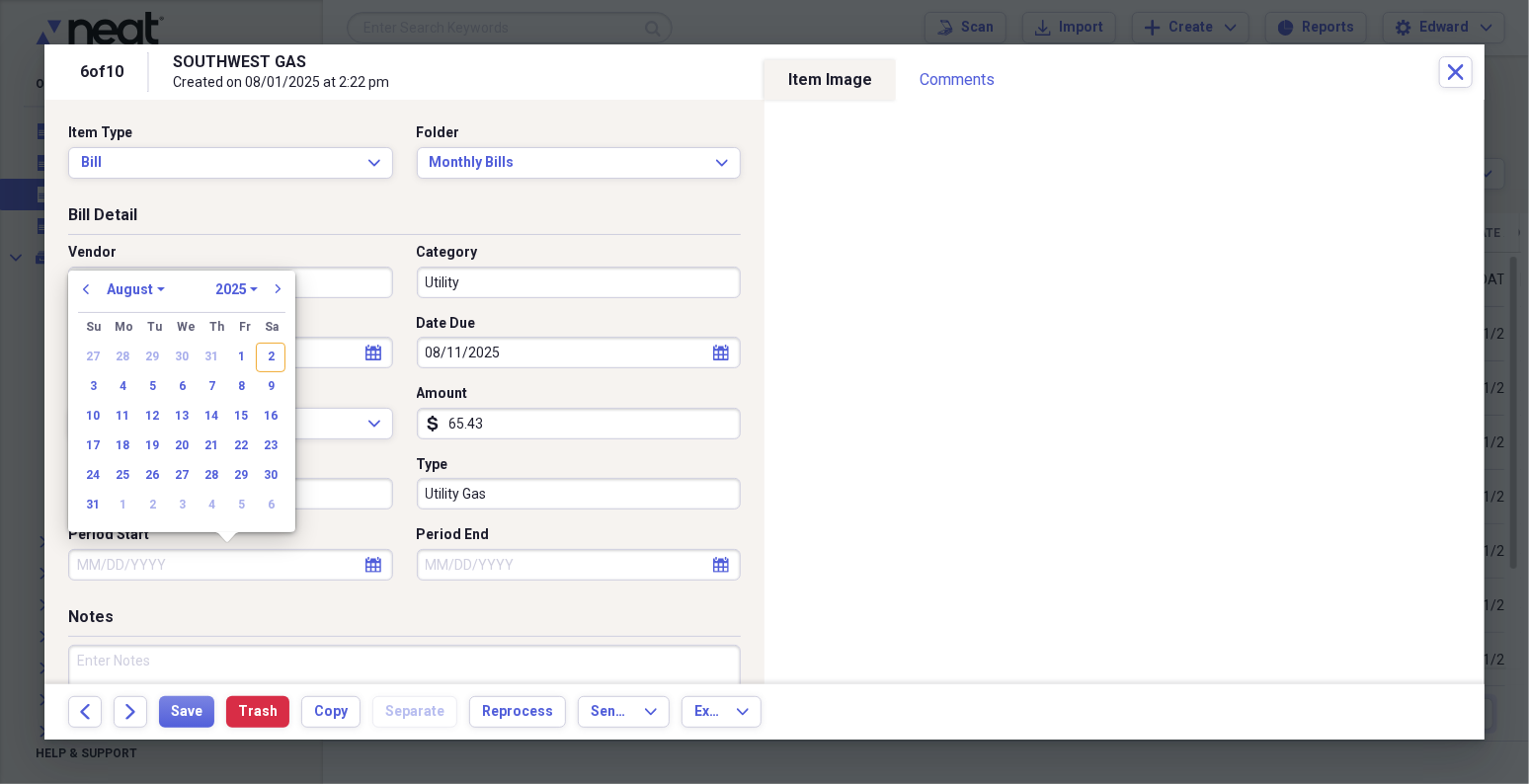 type 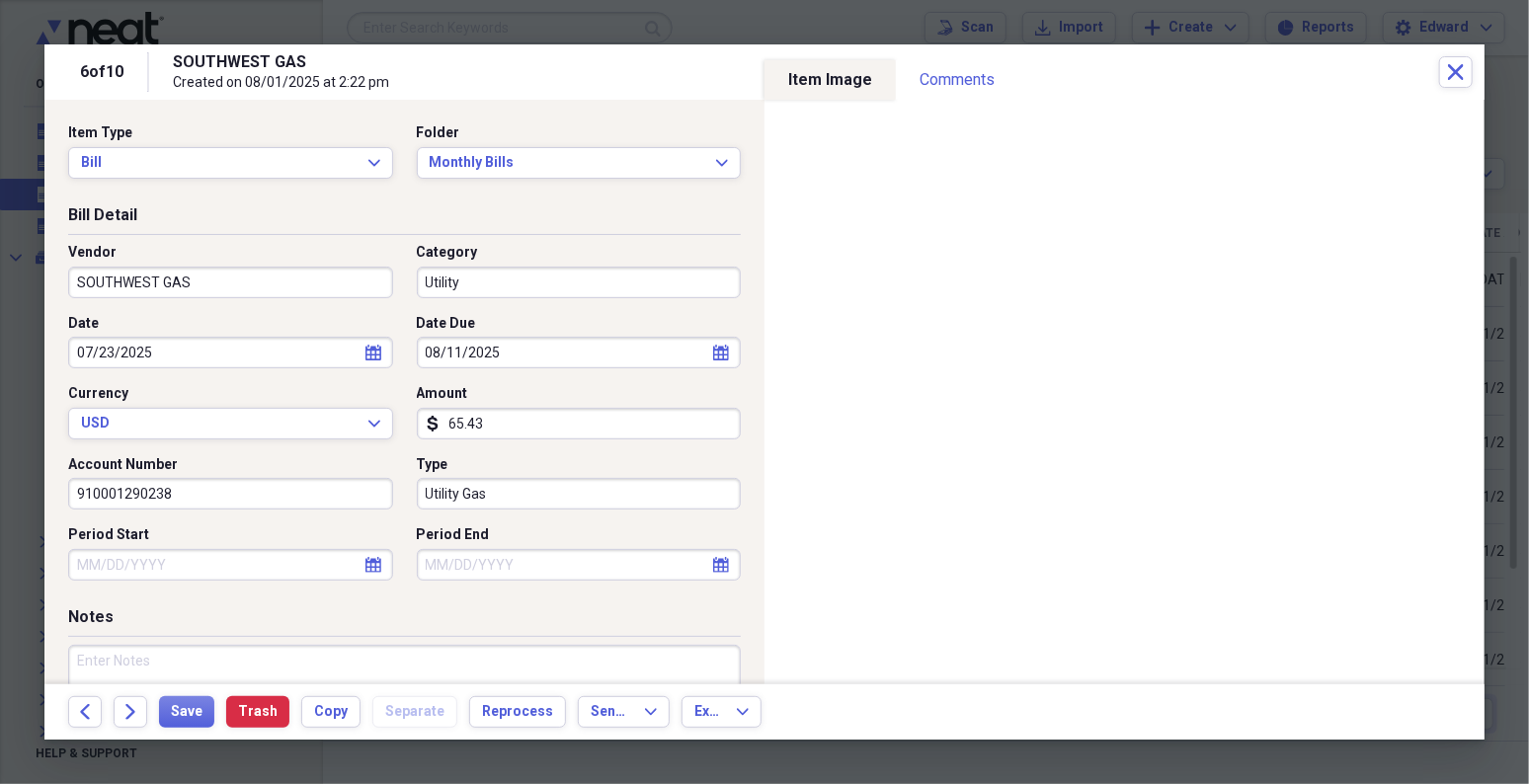 select on "7" 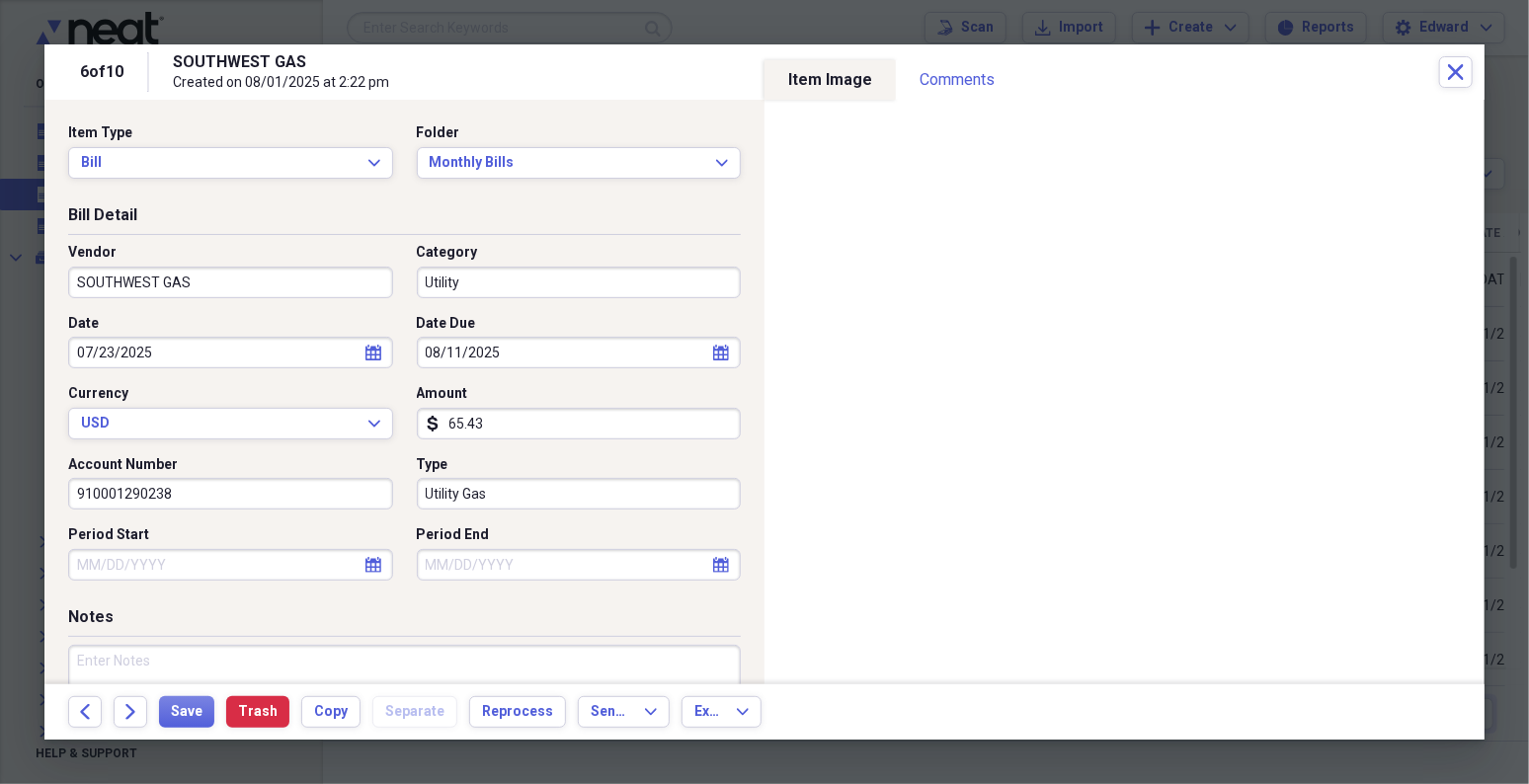 select on "2025" 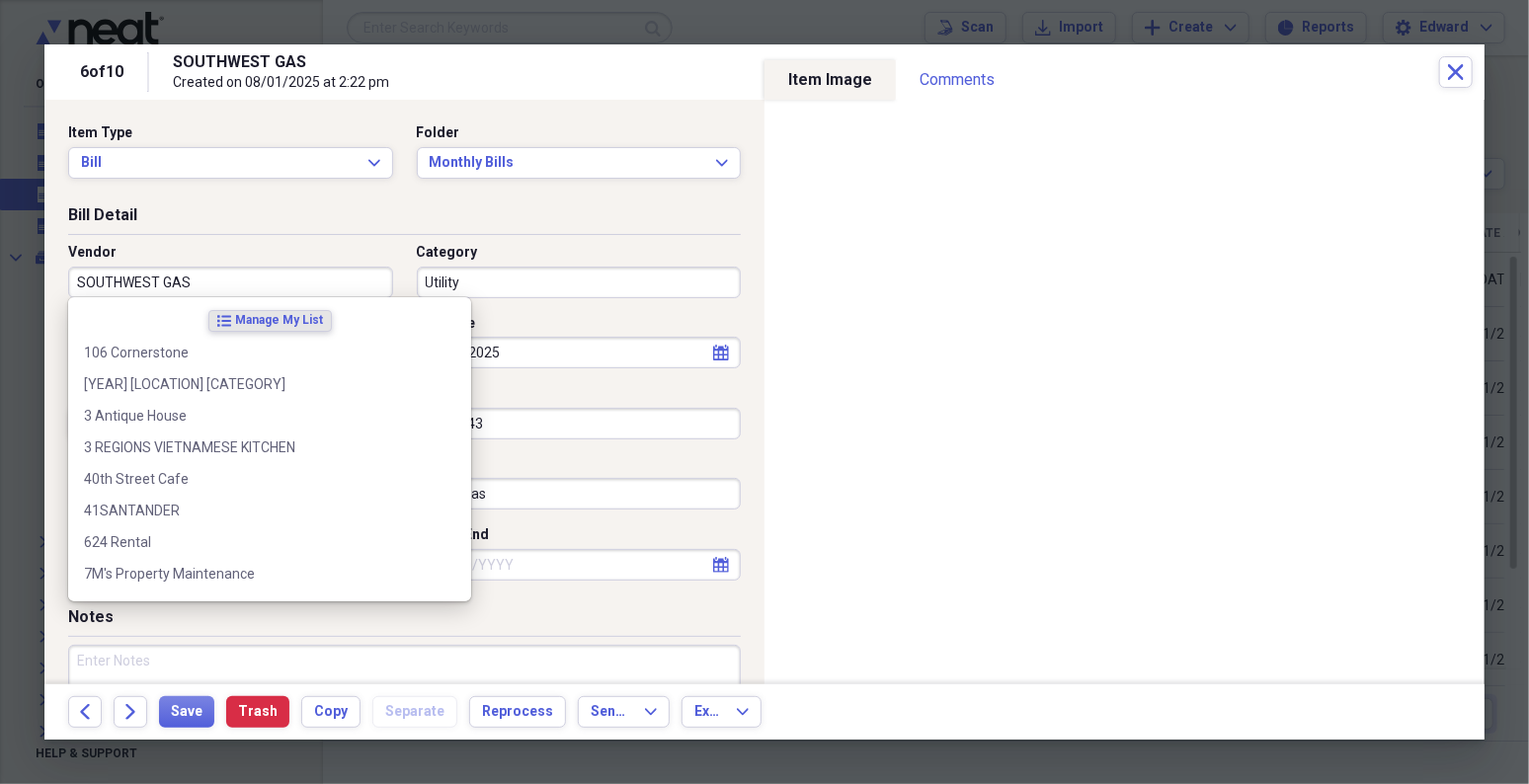 select on "6" 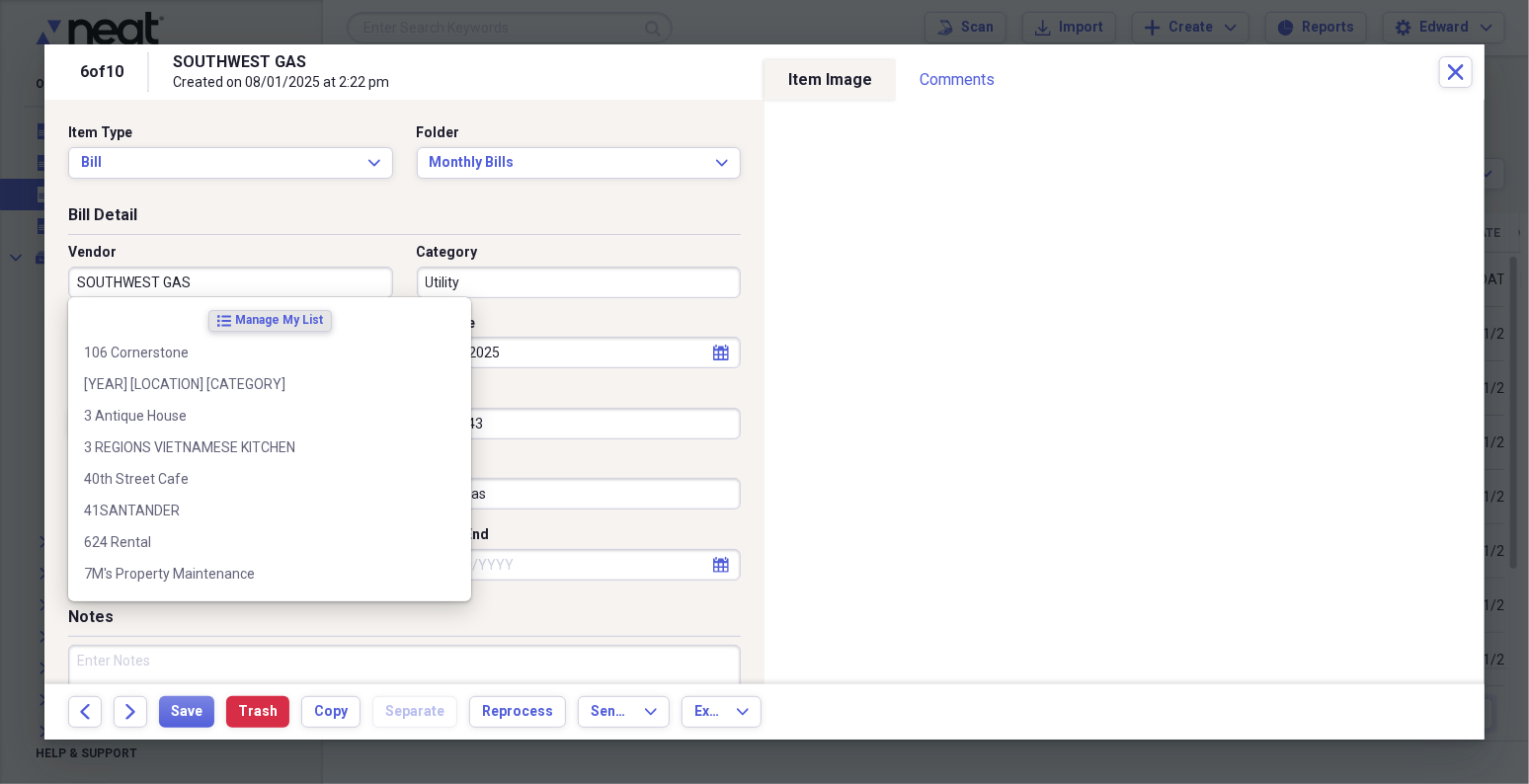 select on "2025" 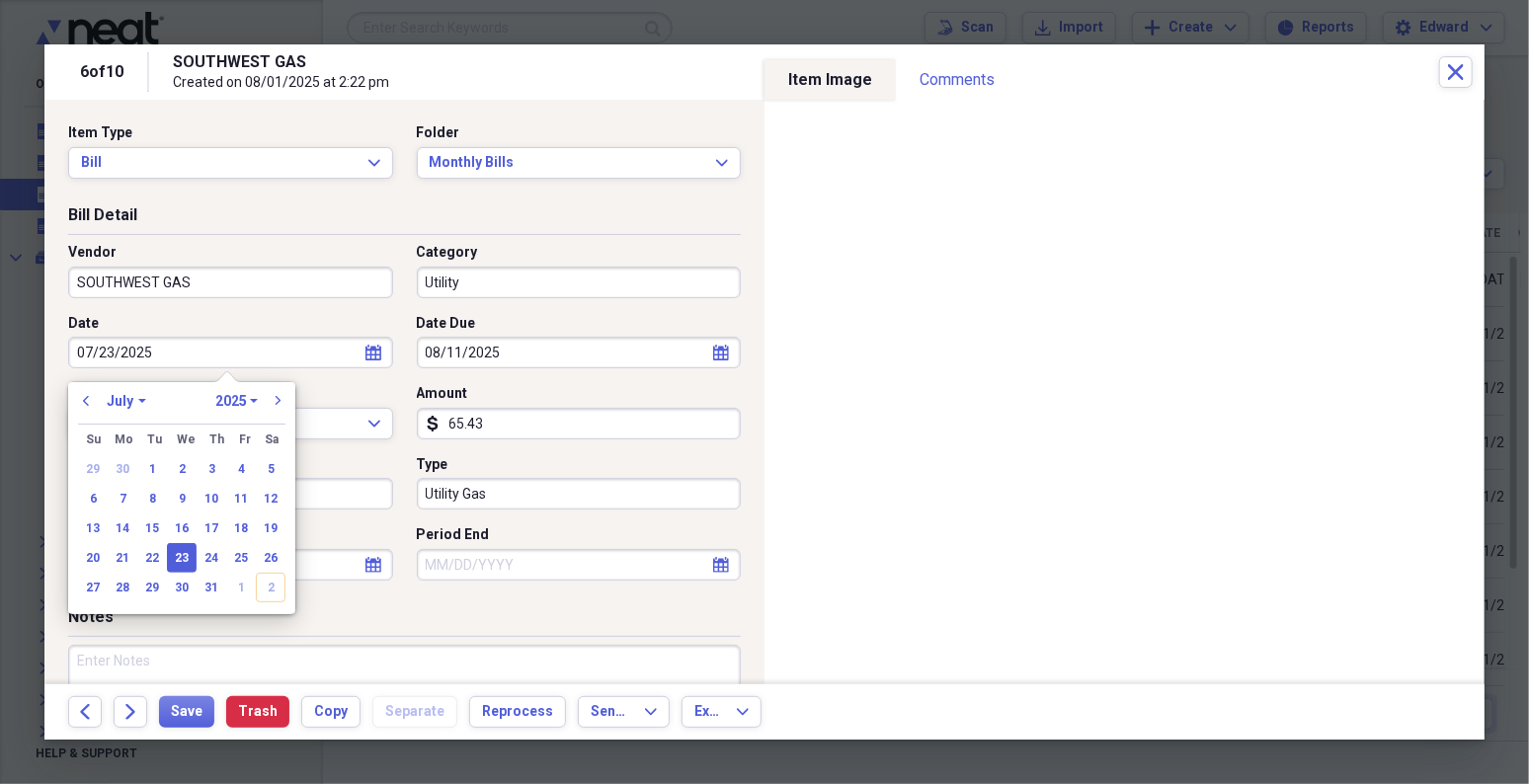 type 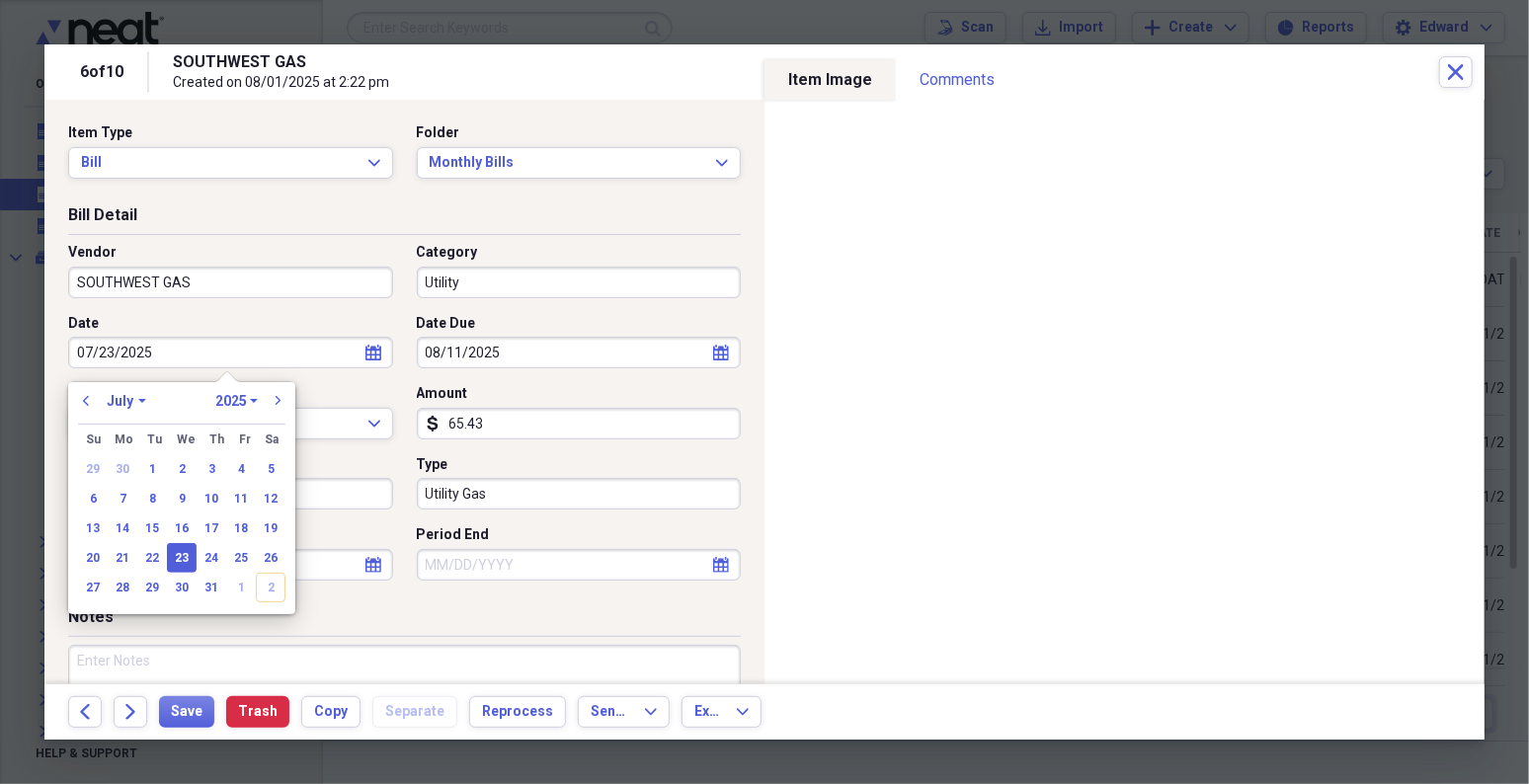 select on "7" 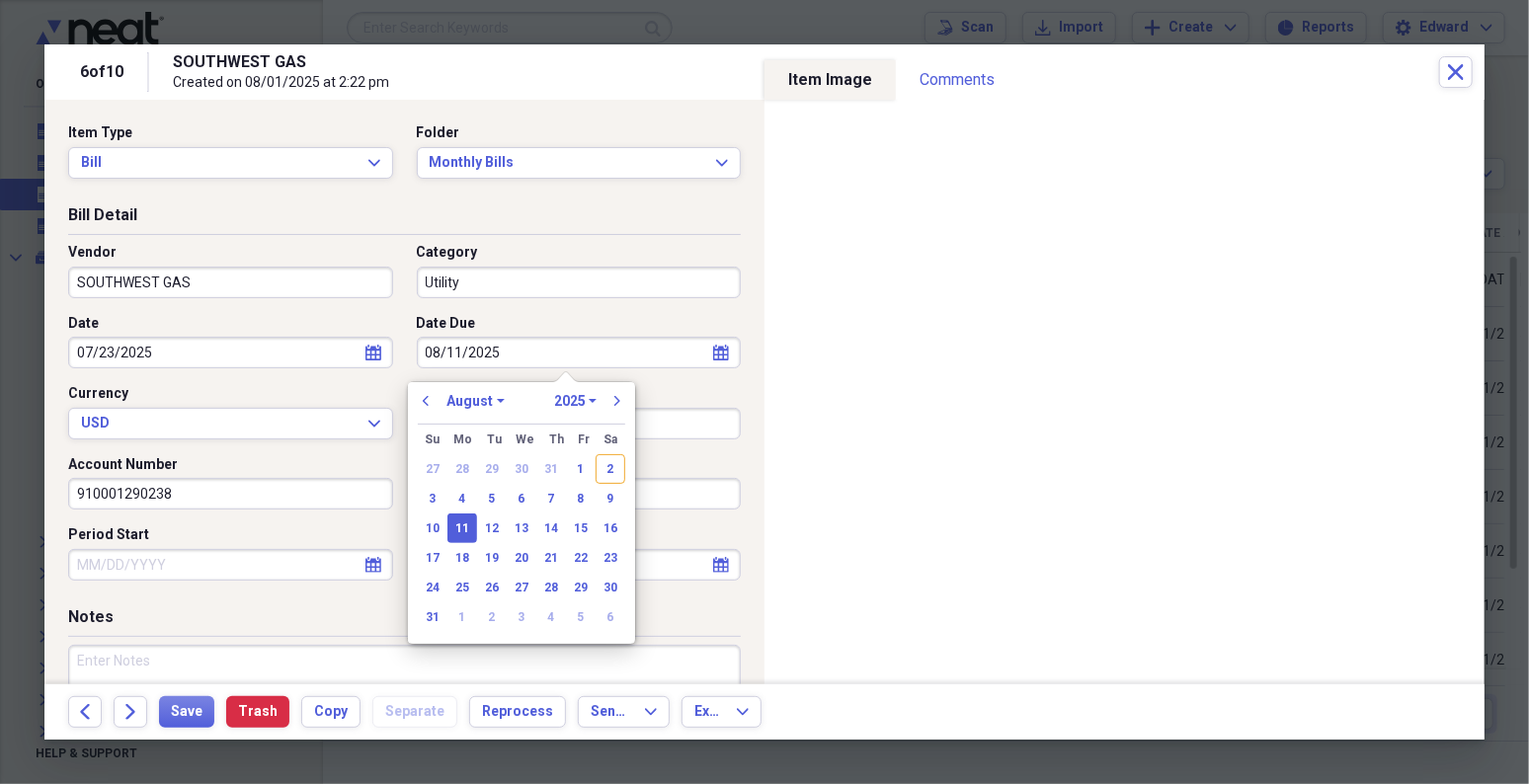 type 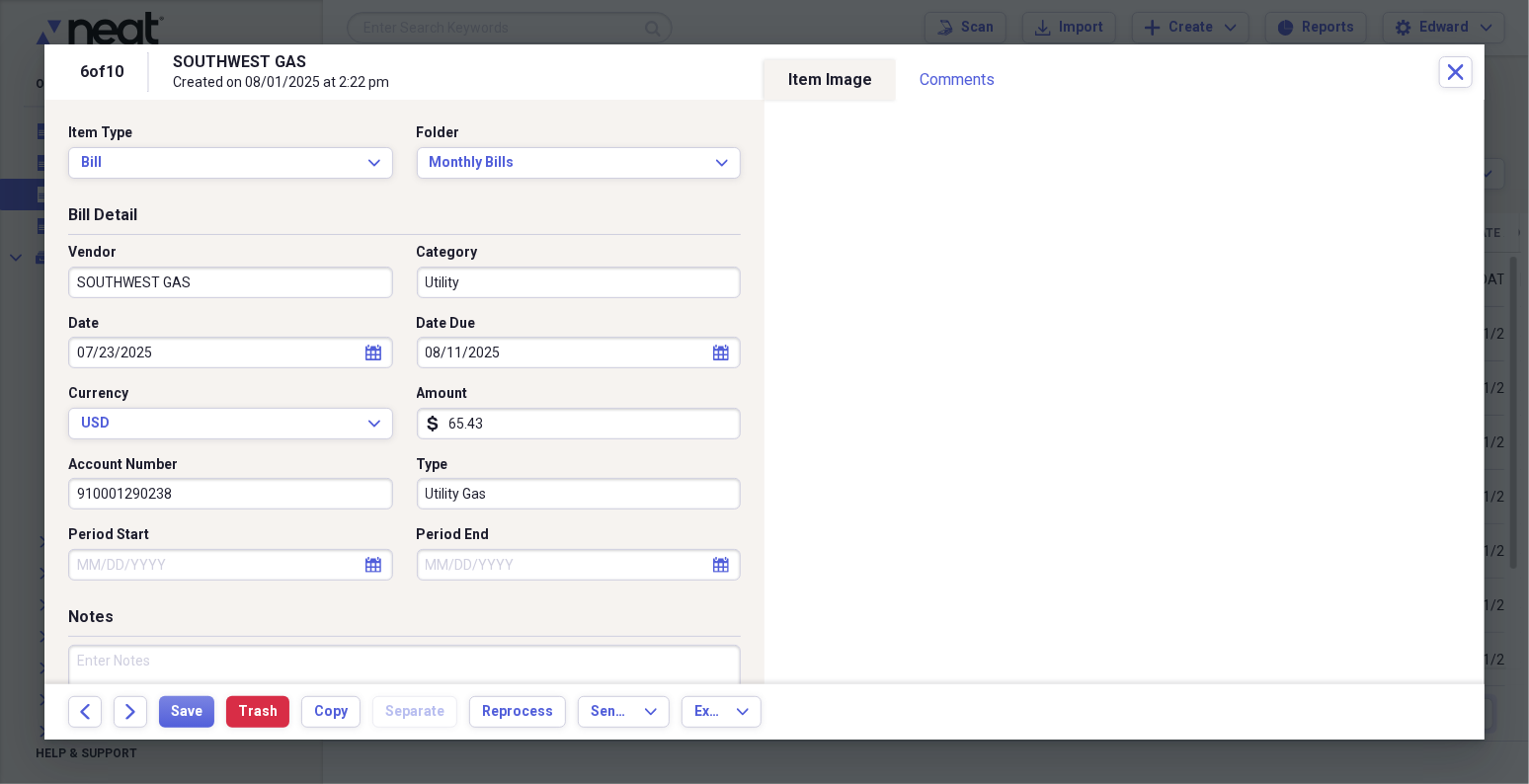 select on "7" 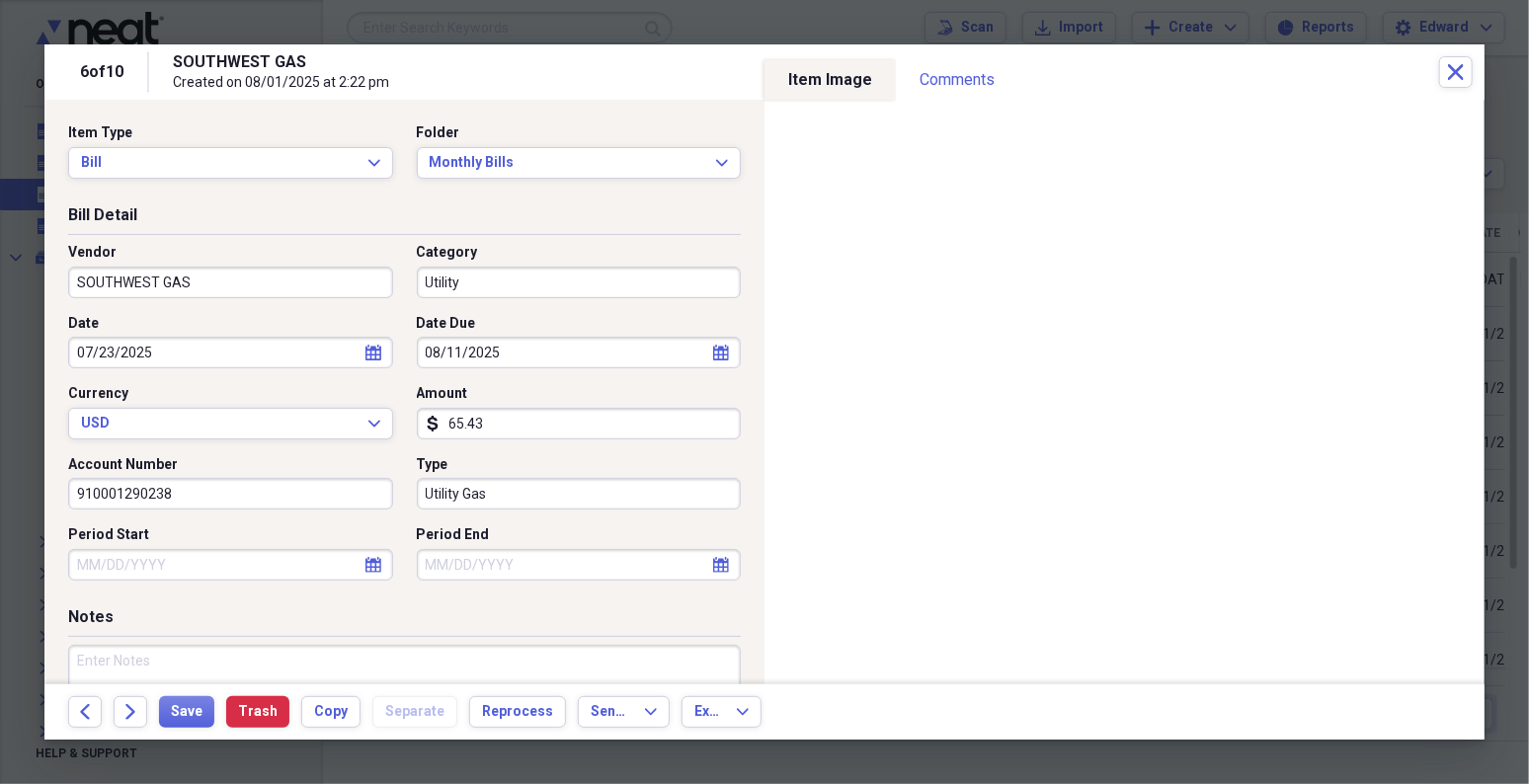select on "6" 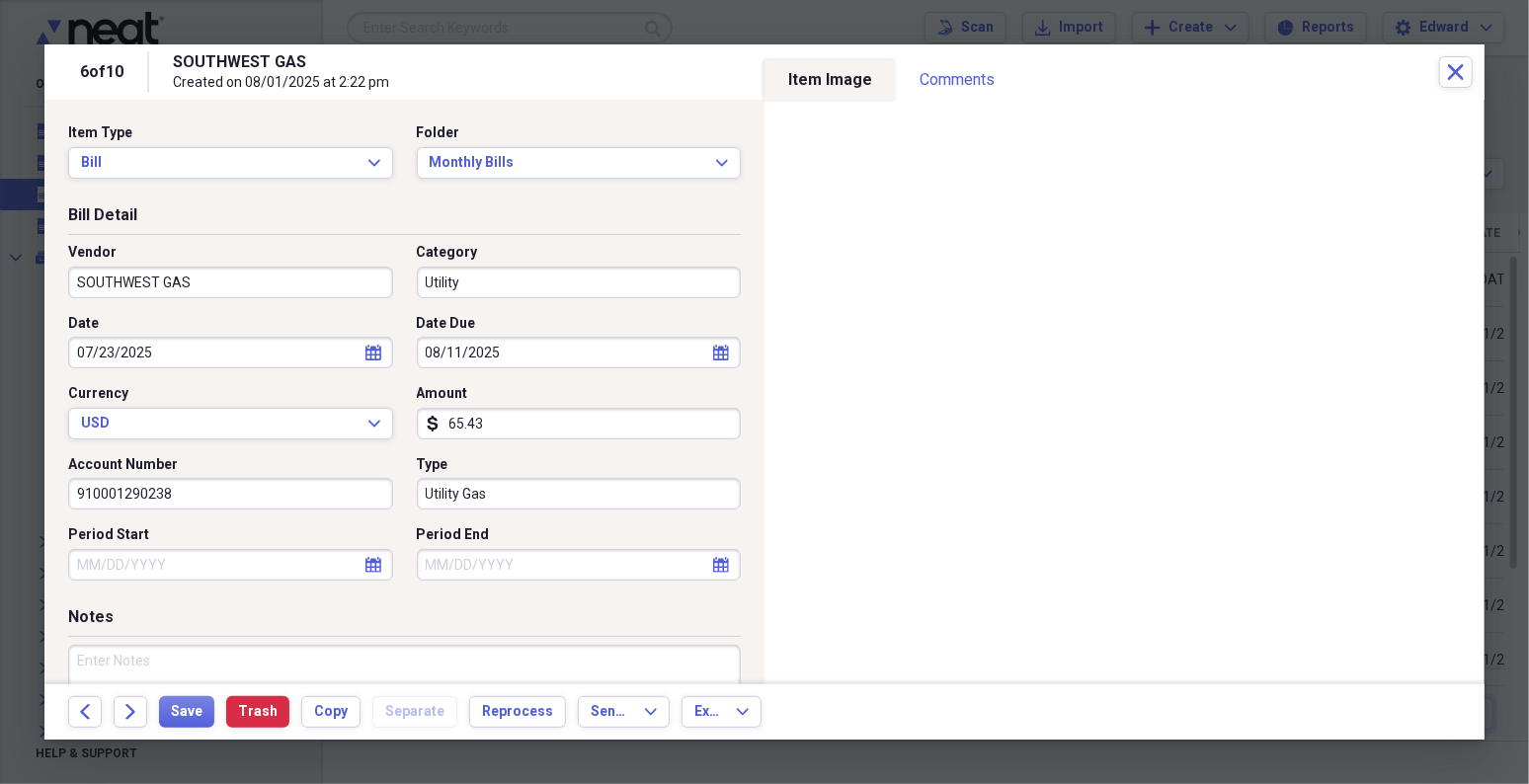 select on "2025" 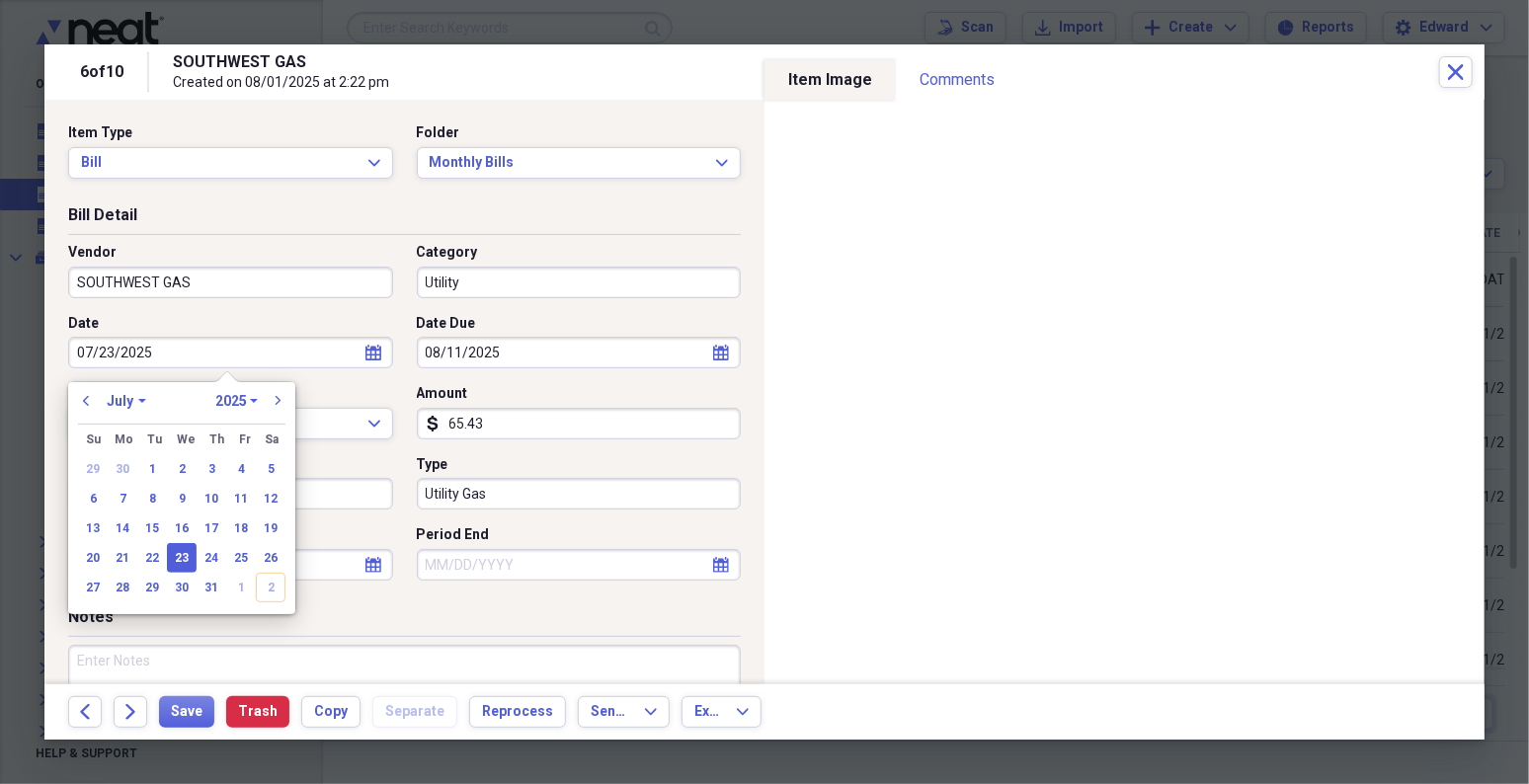 type 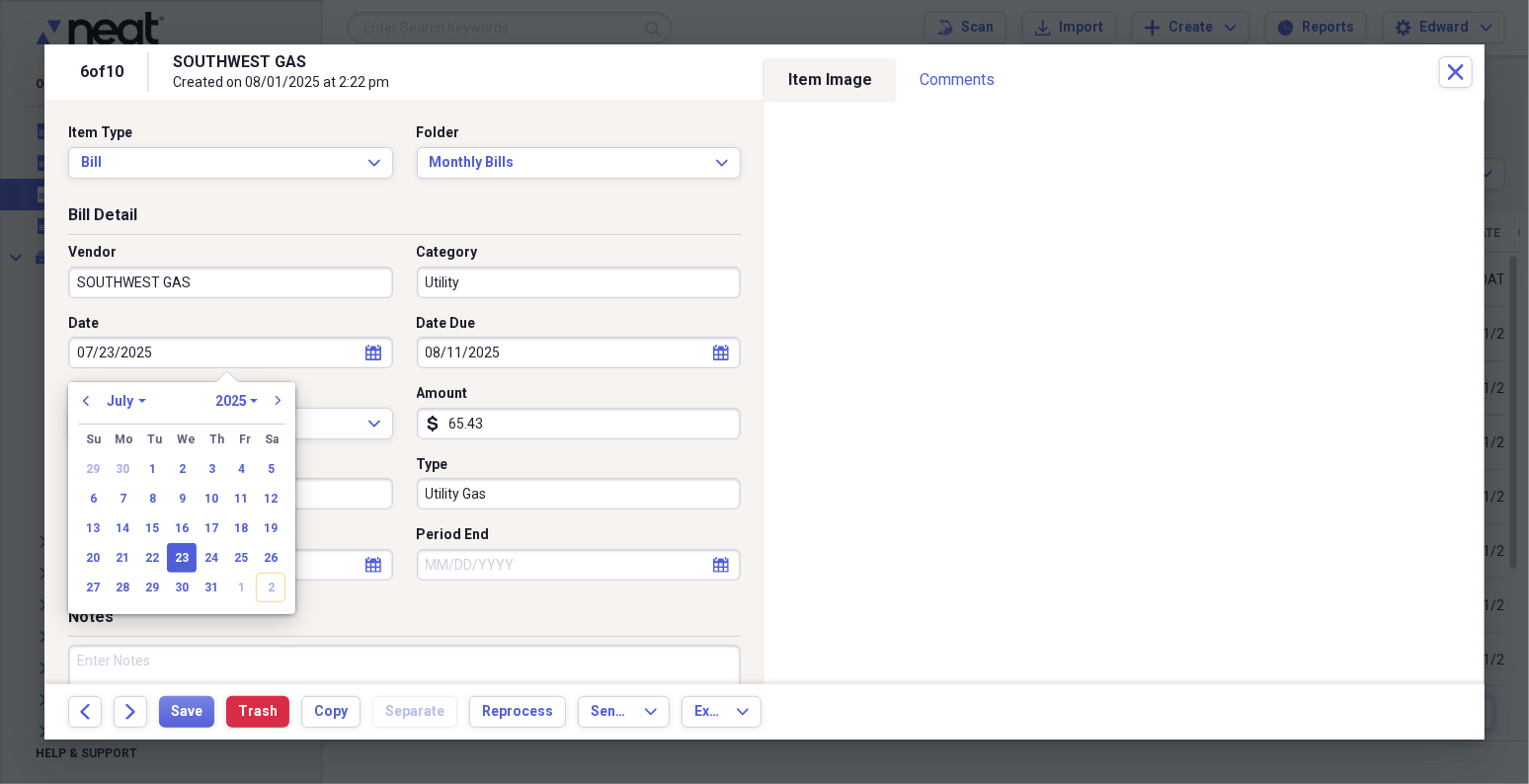 select on "7" 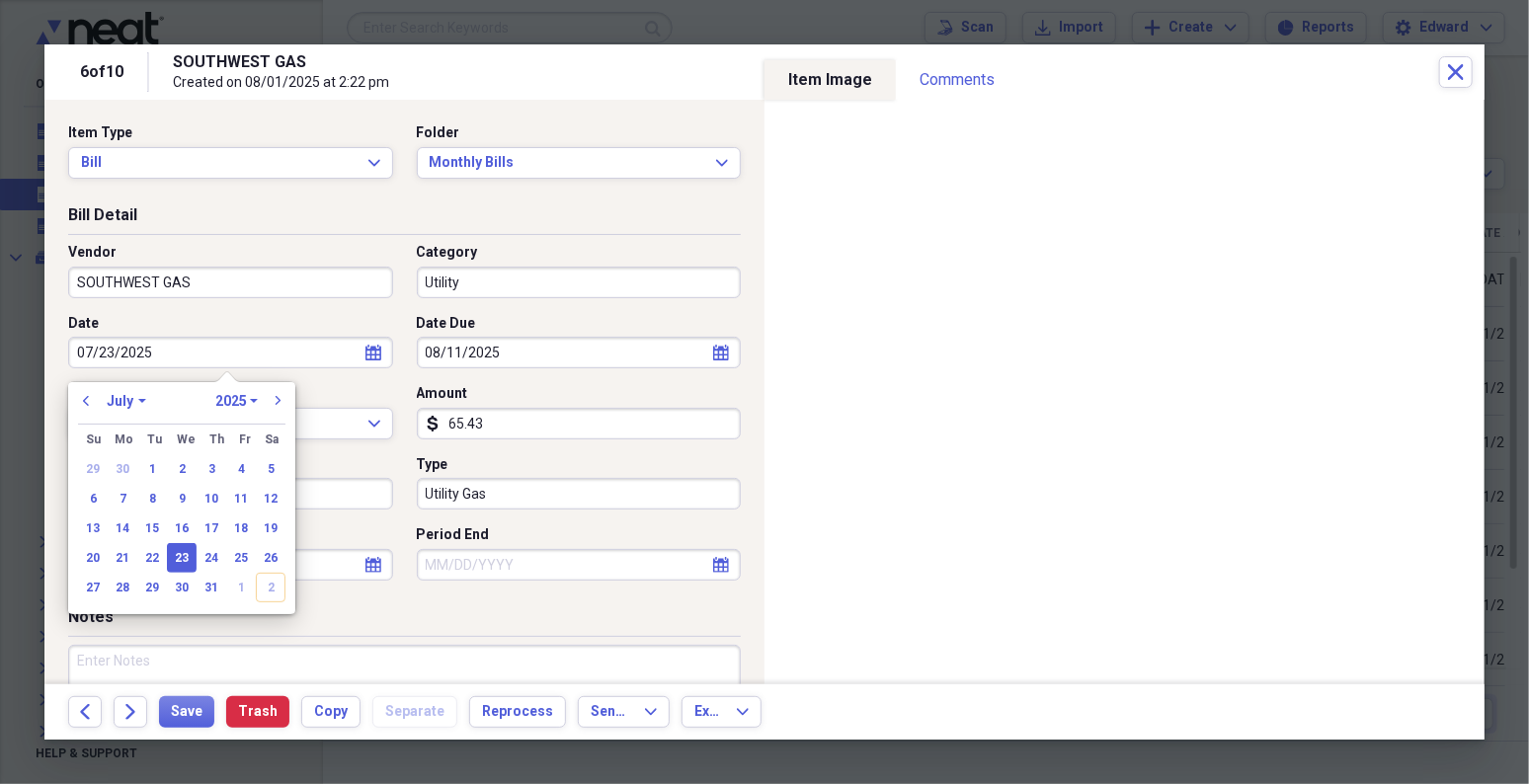 select on "2025" 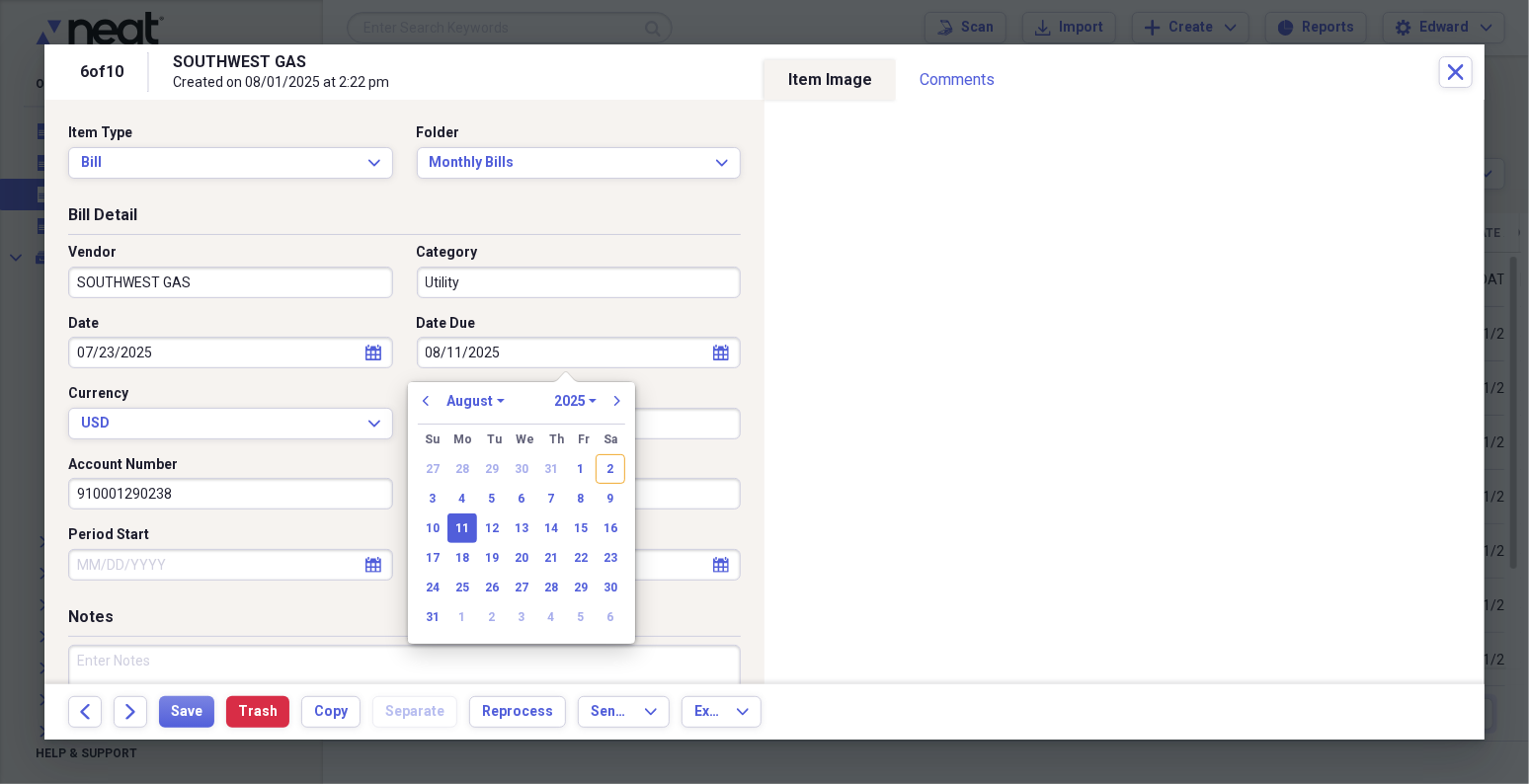 select on "7" 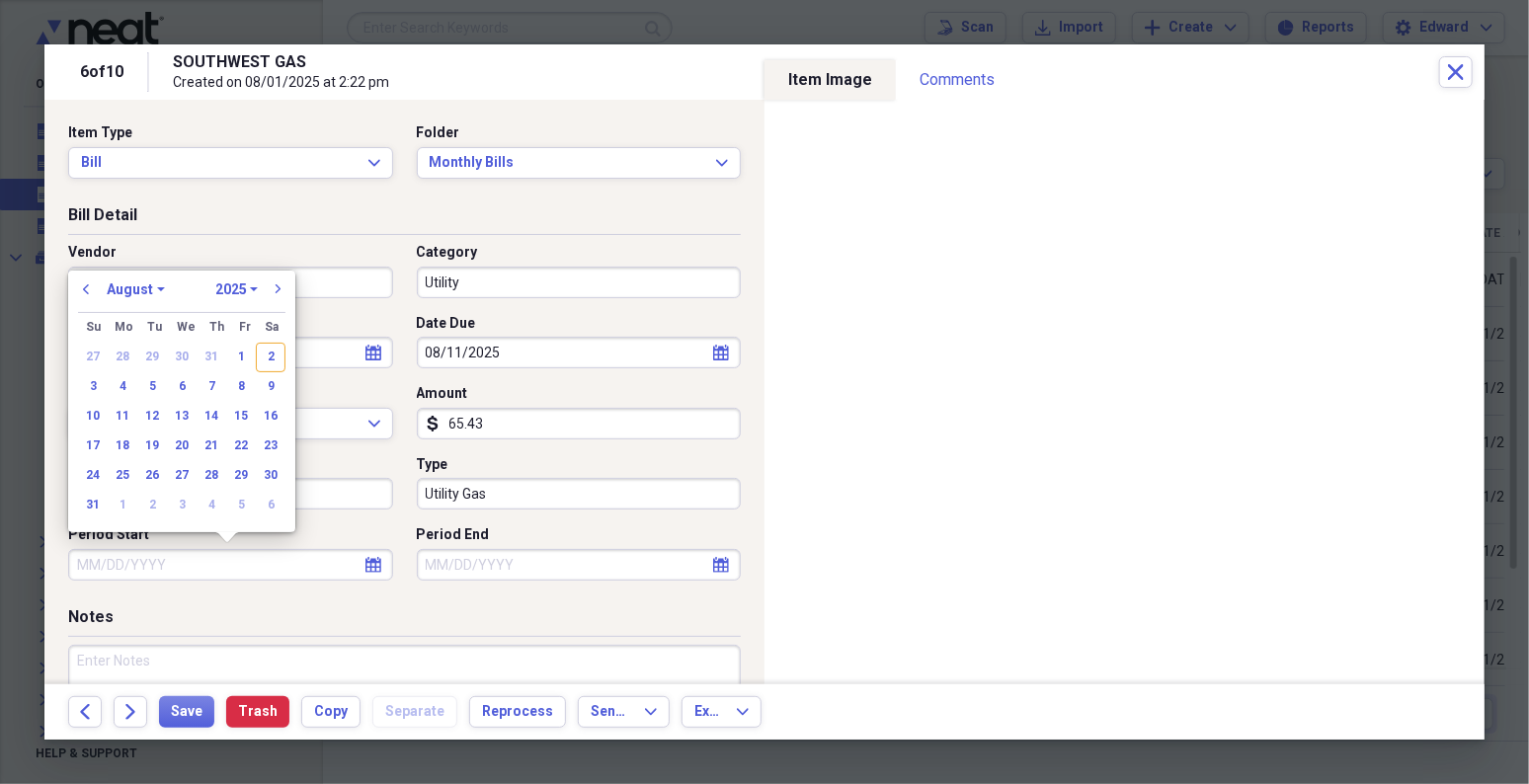 type 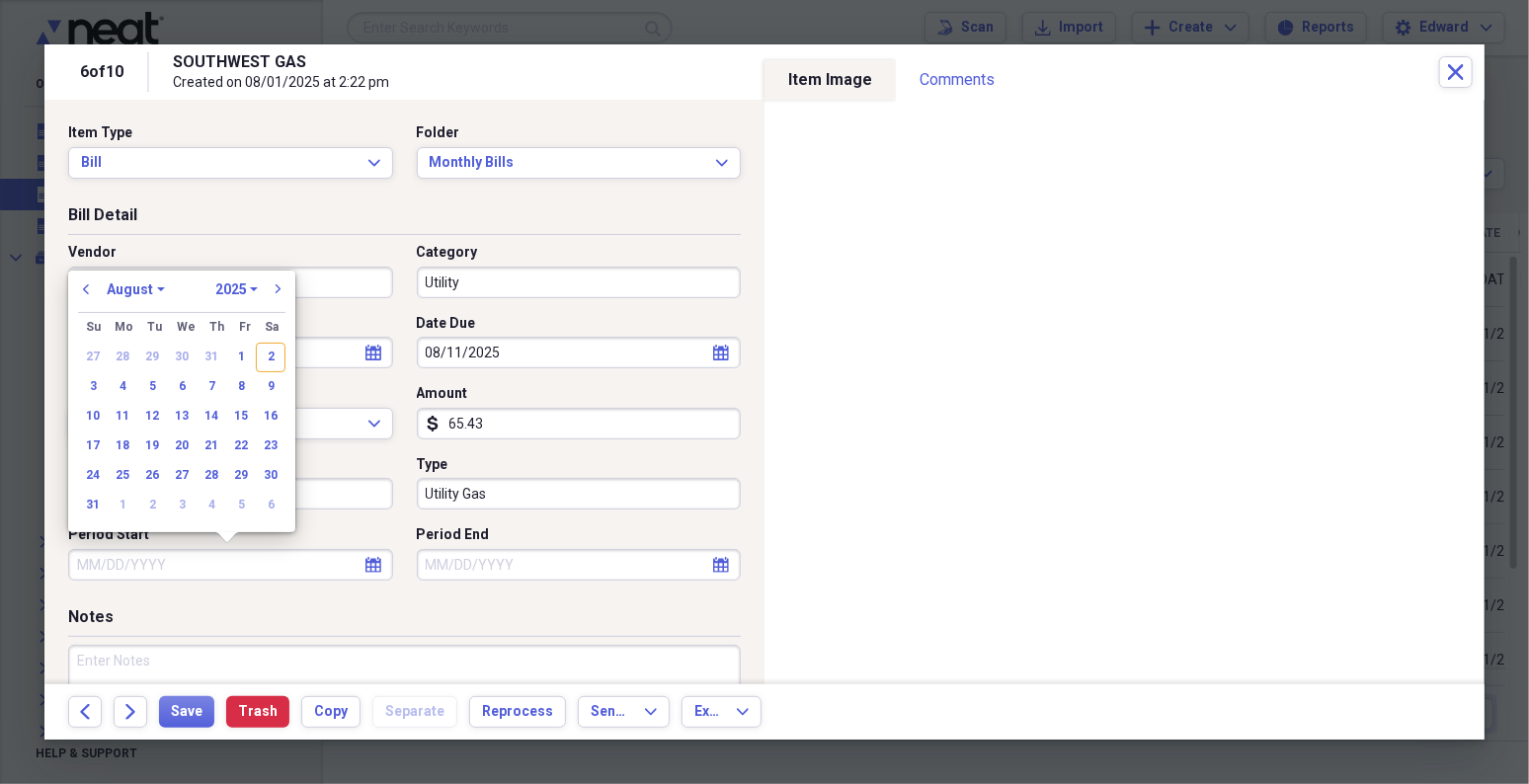 type 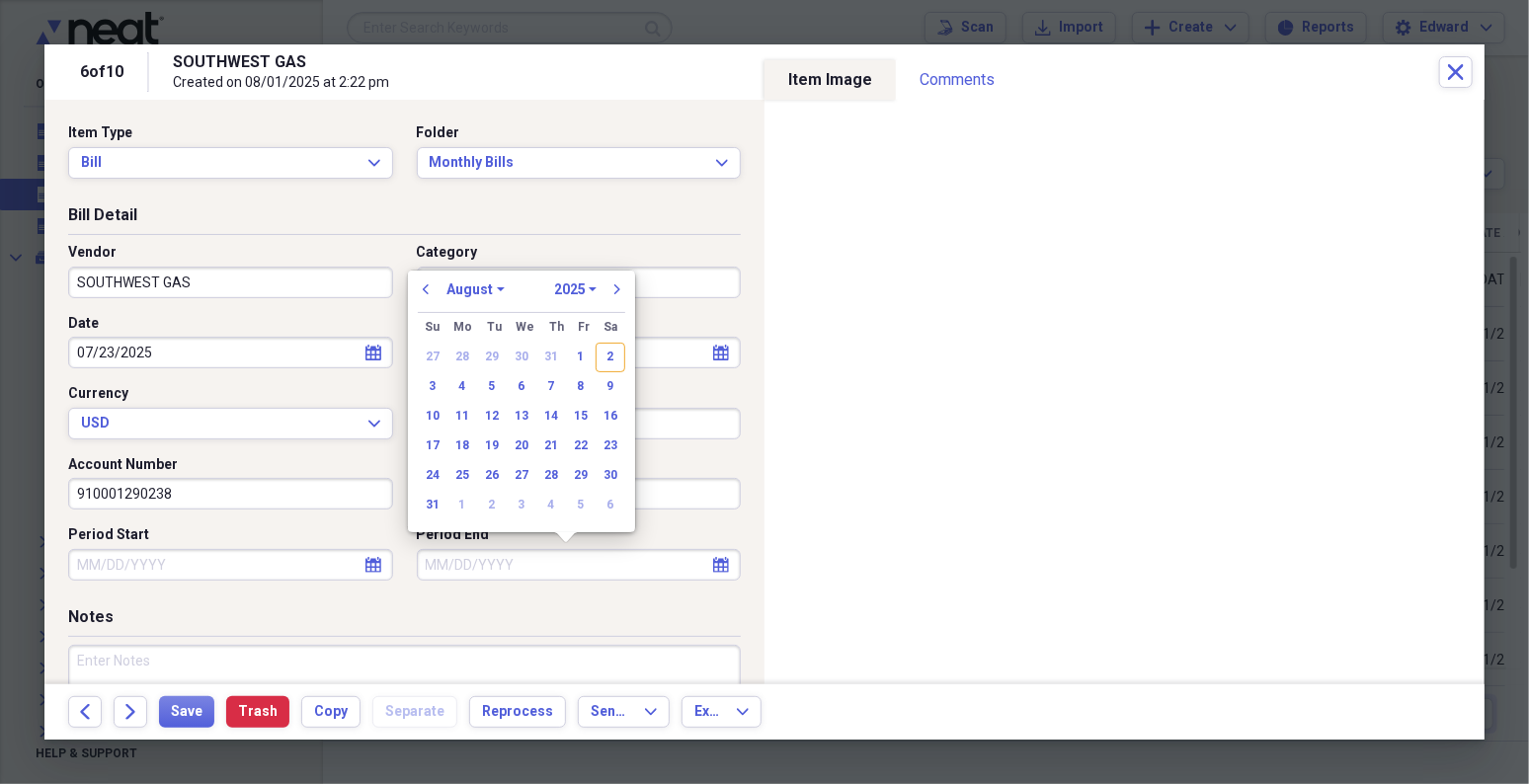 type 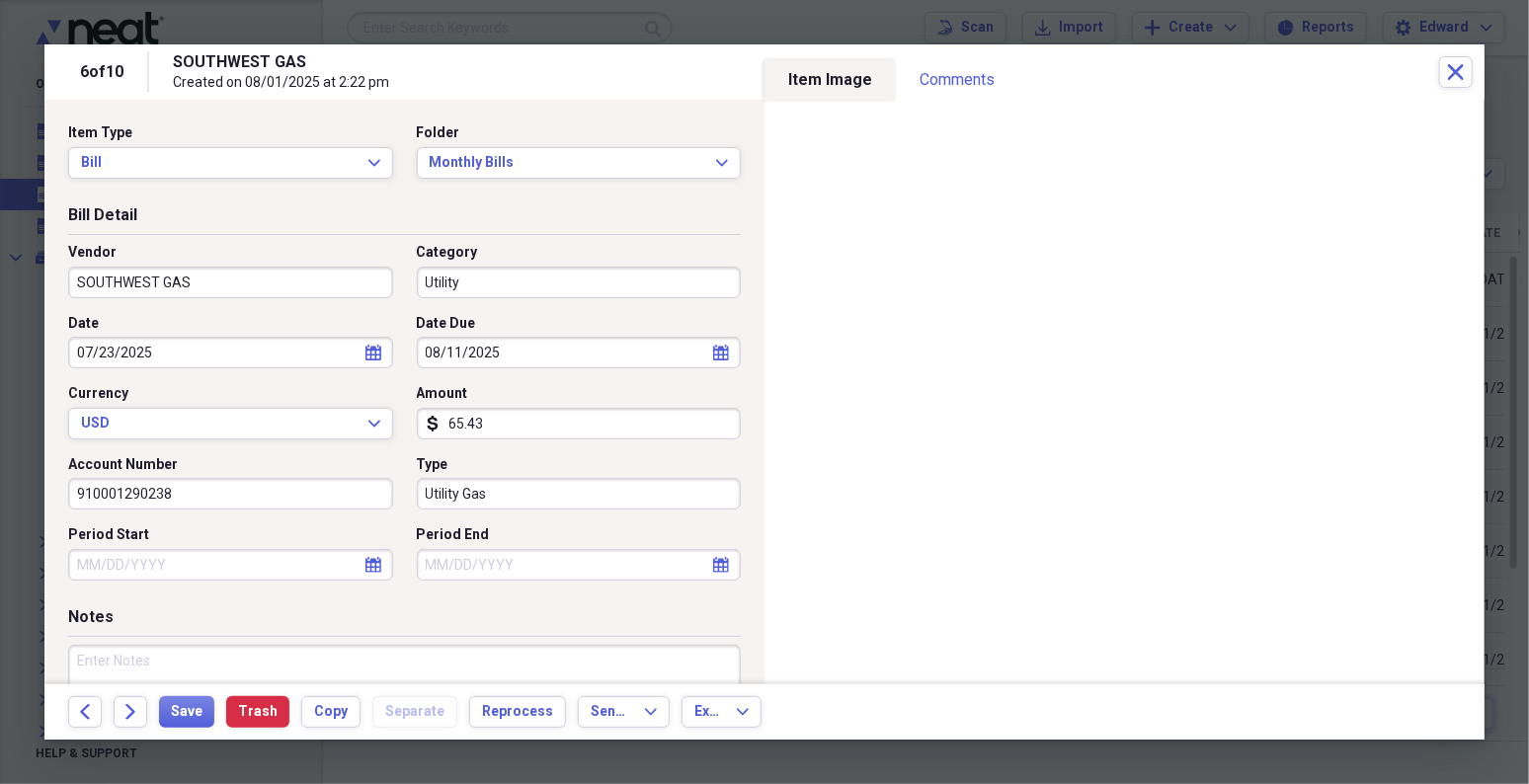 select on "6" 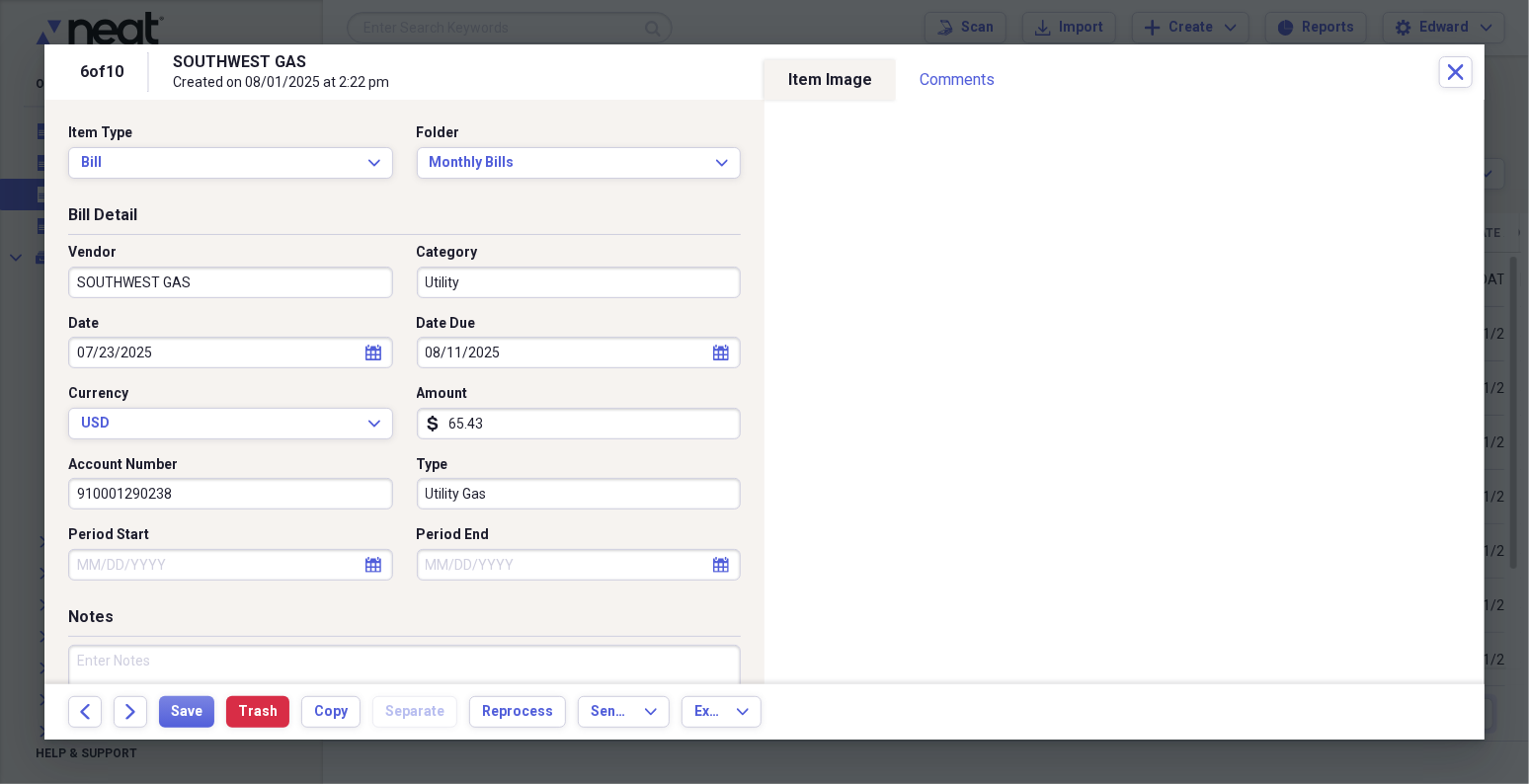 select on "2025" 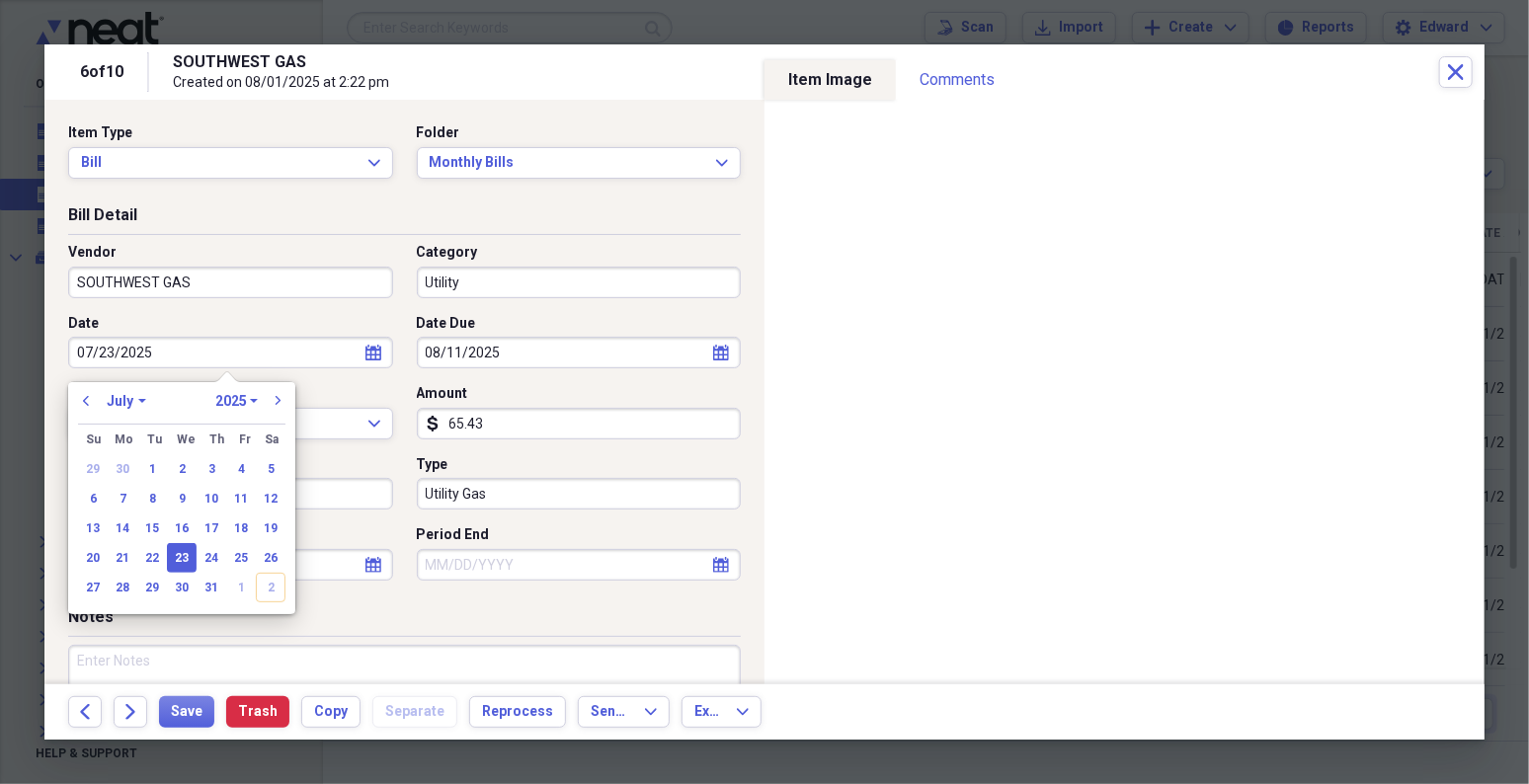 type 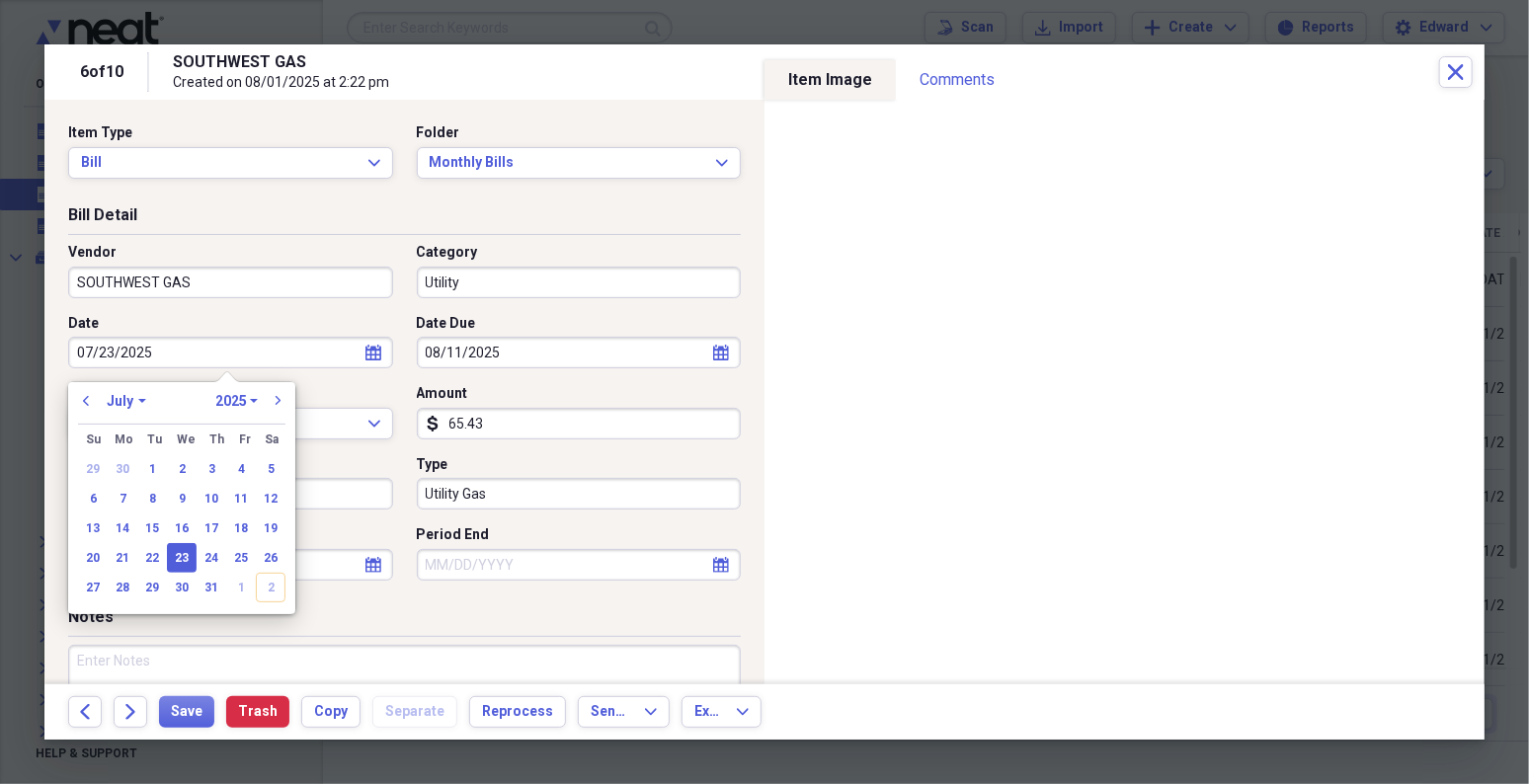 type 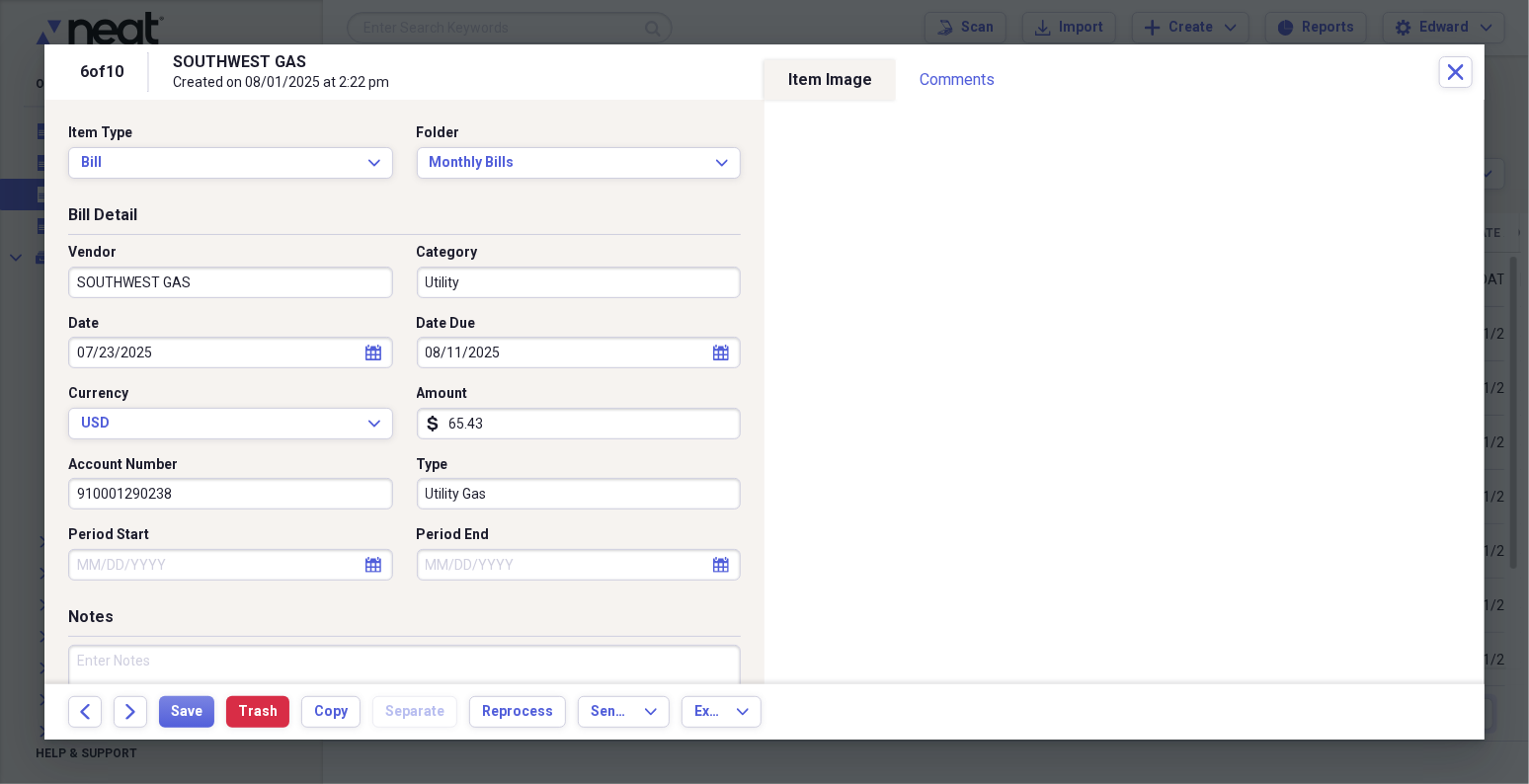 select on "7" 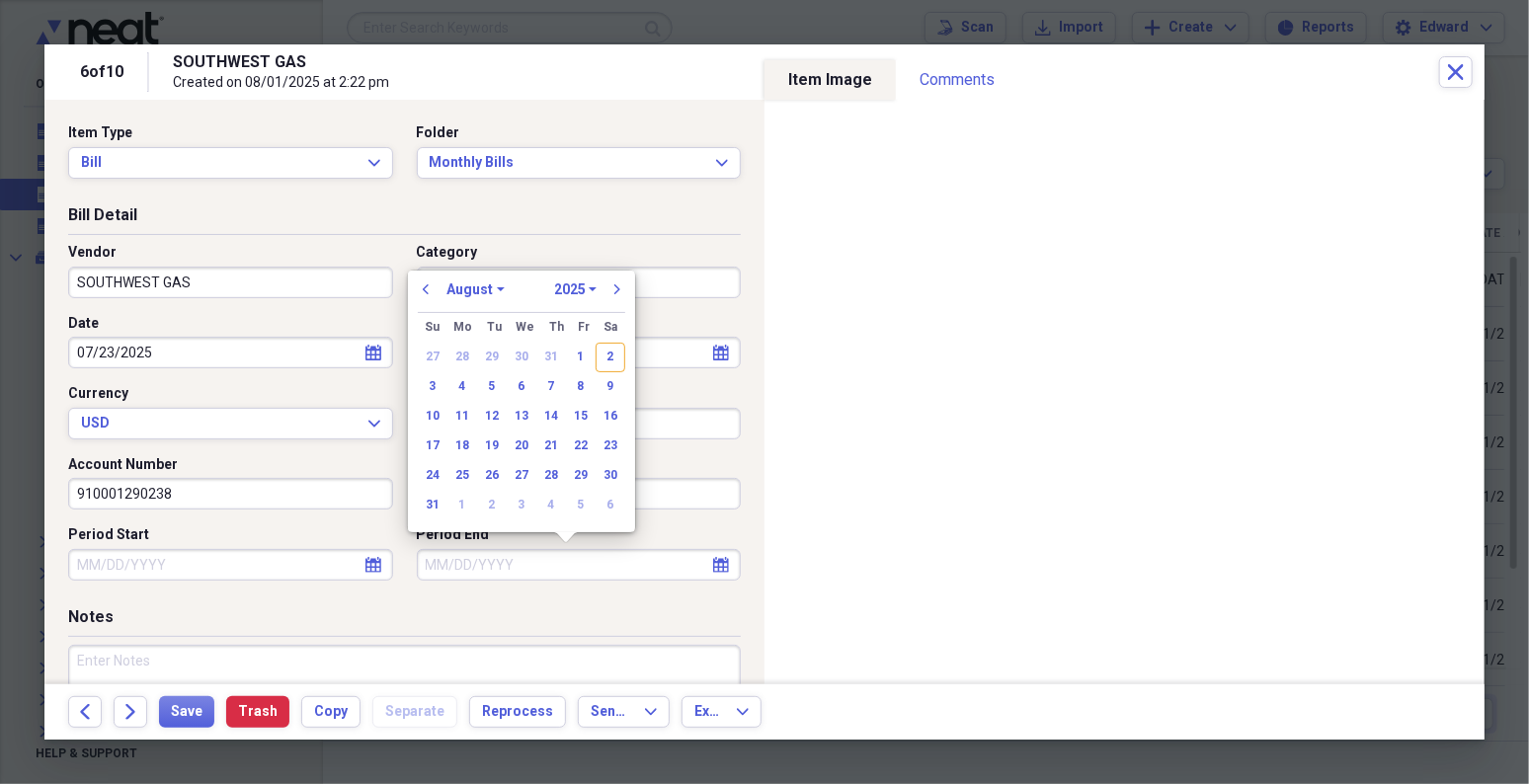 type 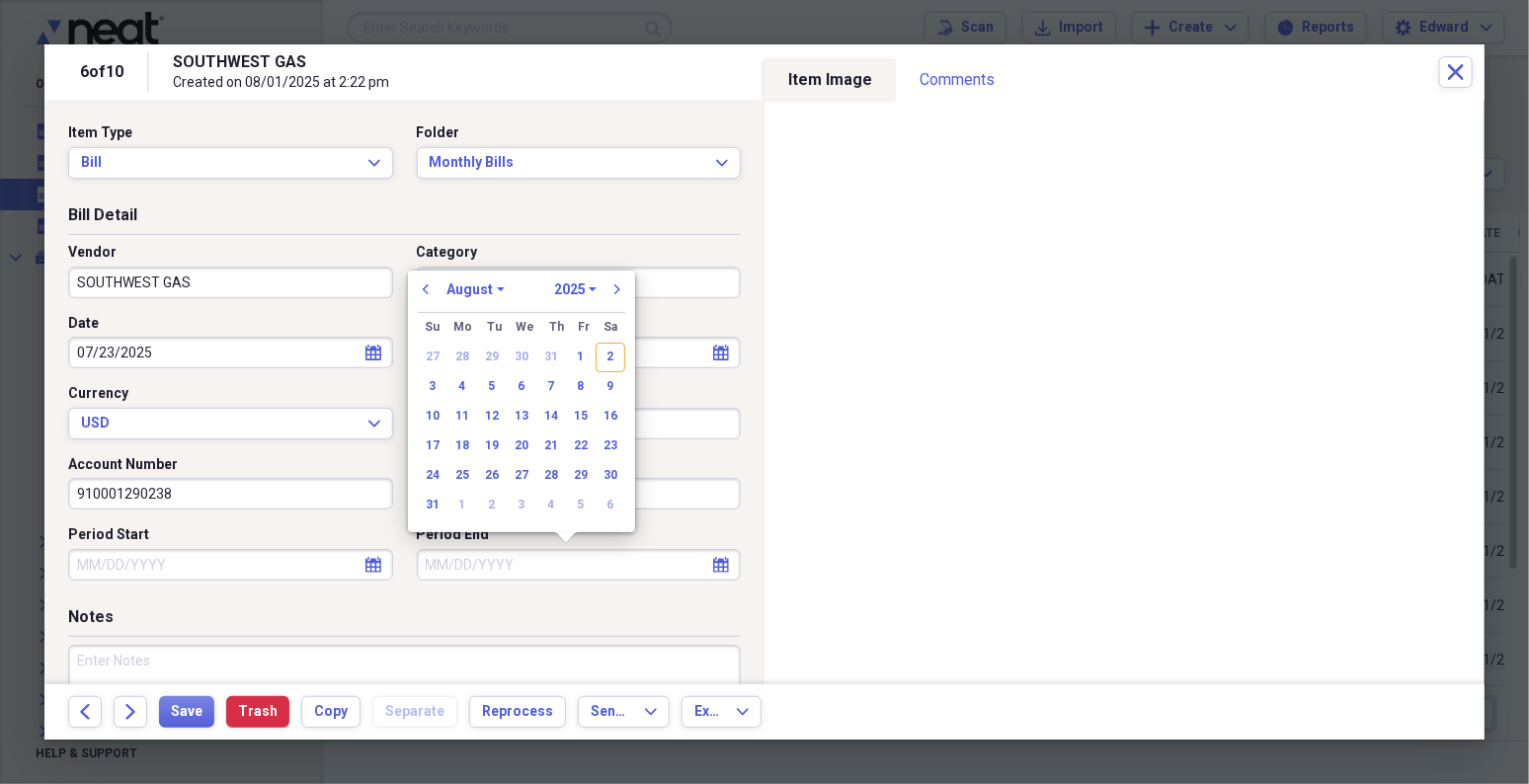 type 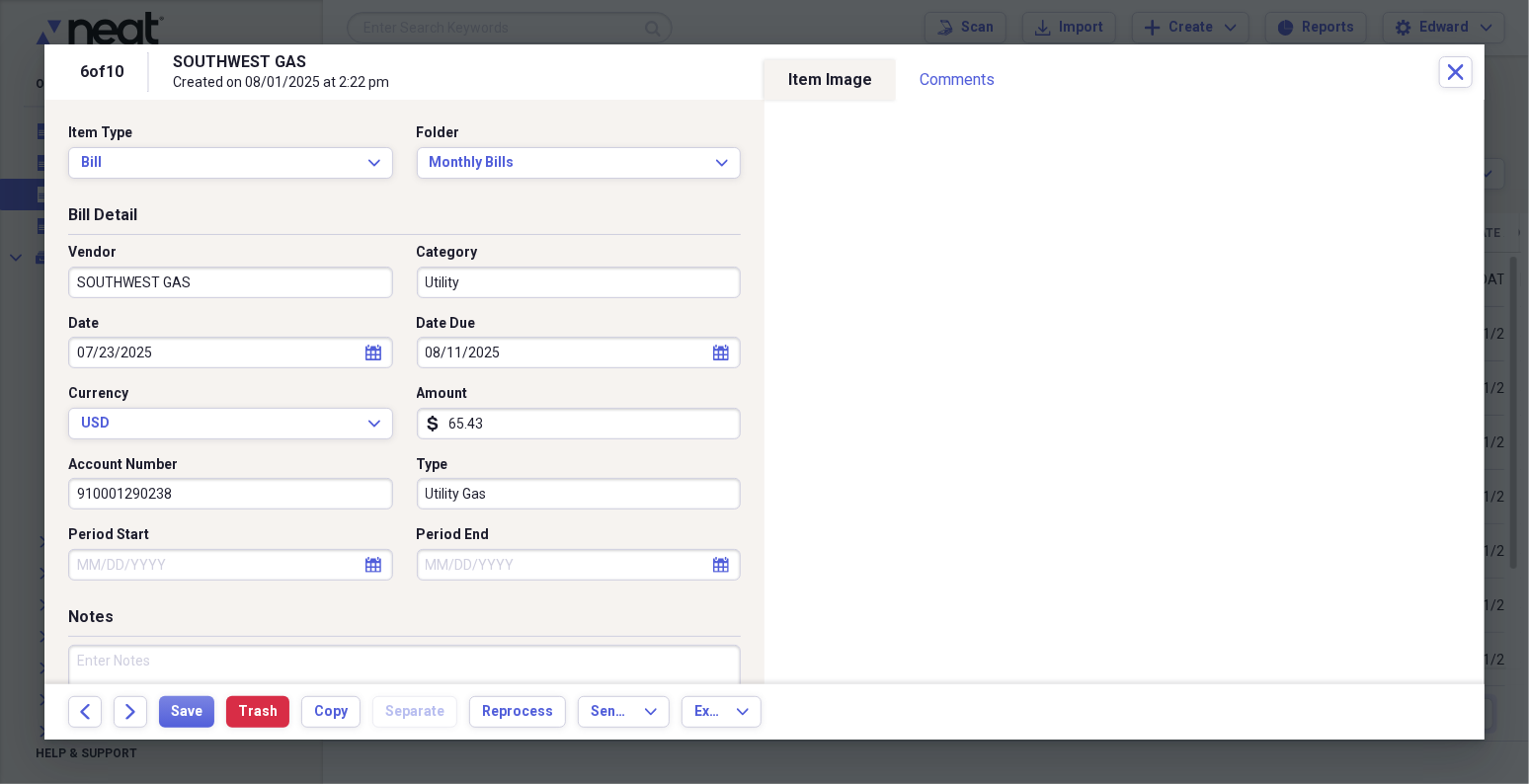 select on "6" 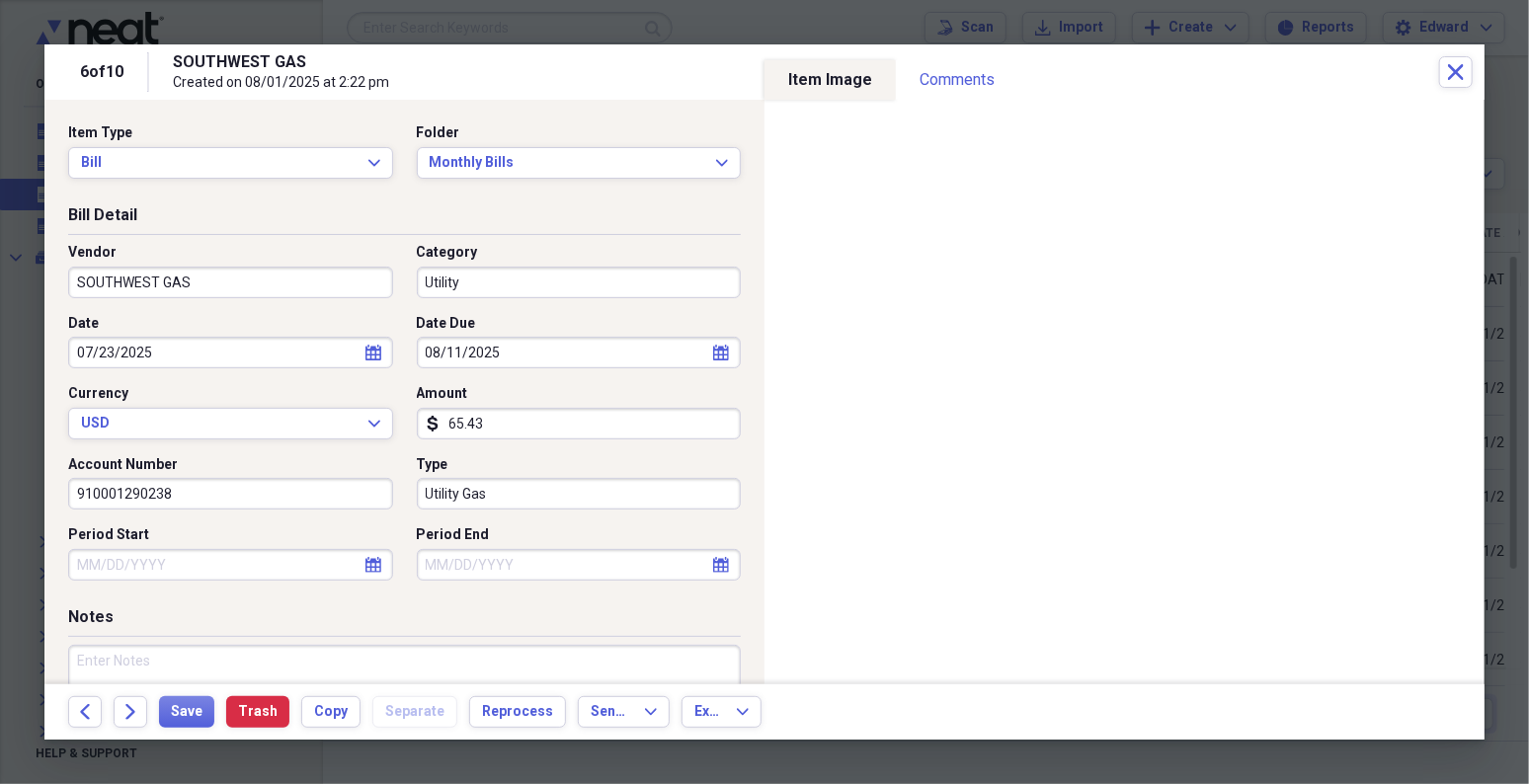 select on "2025" 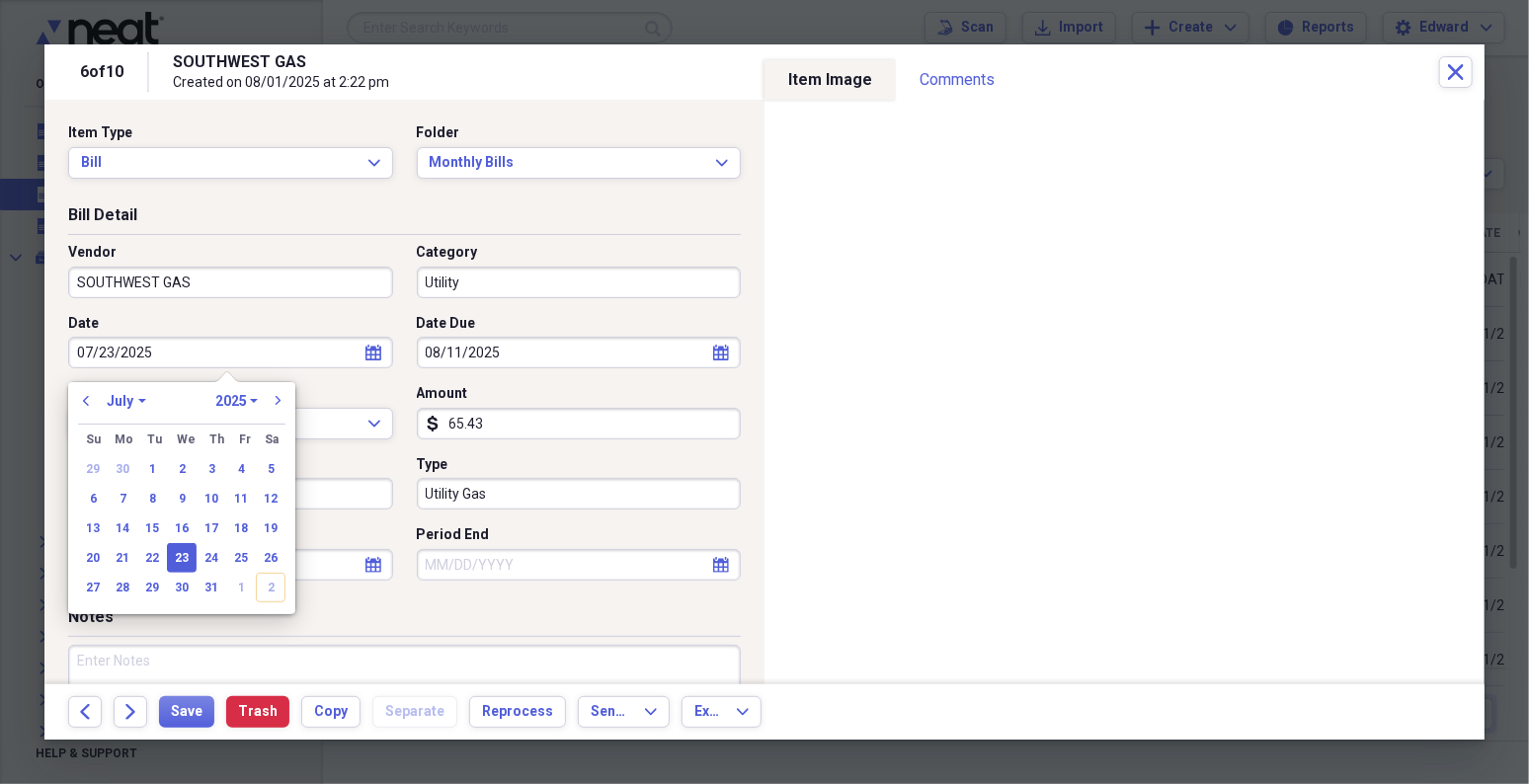 type 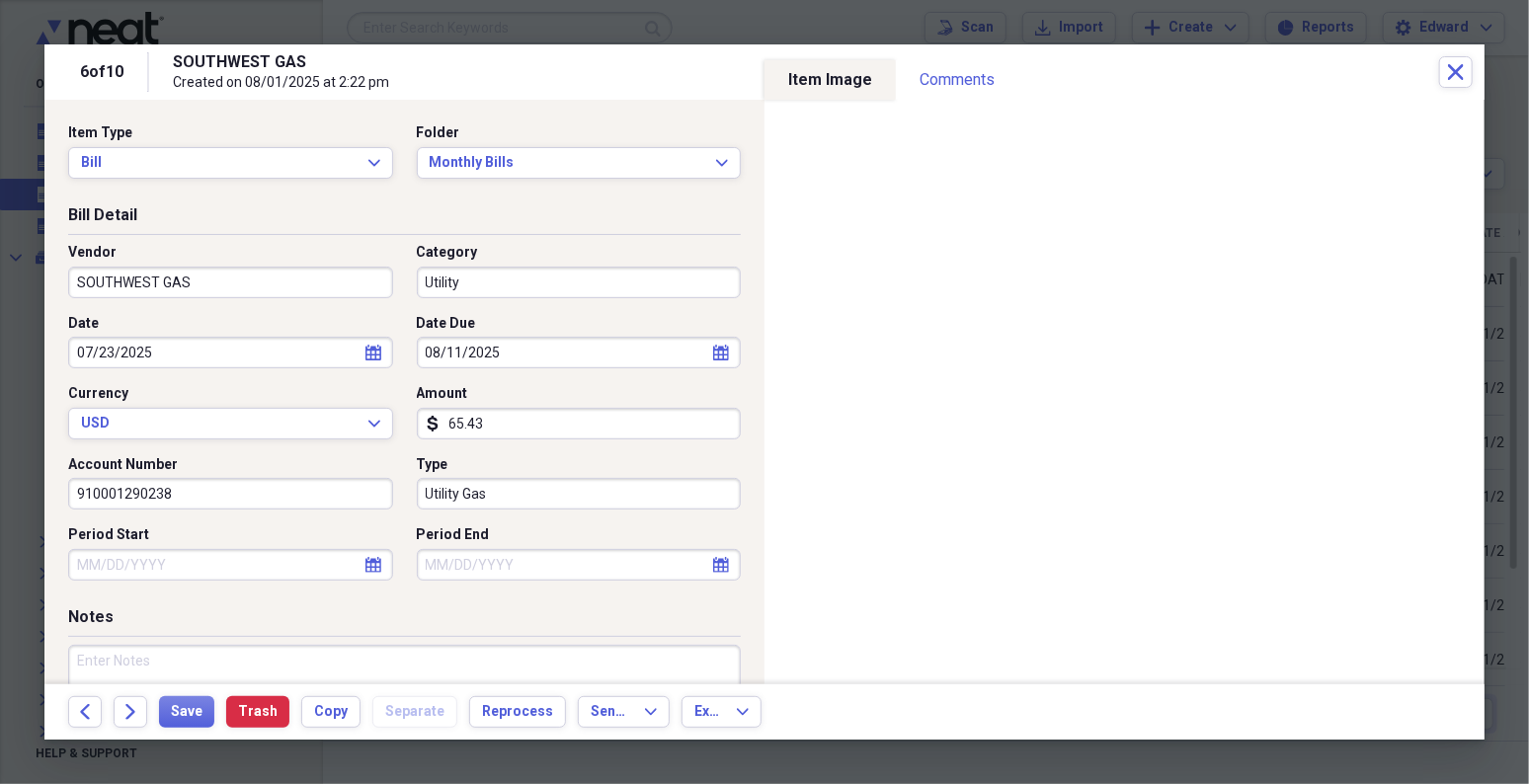 select on "7" 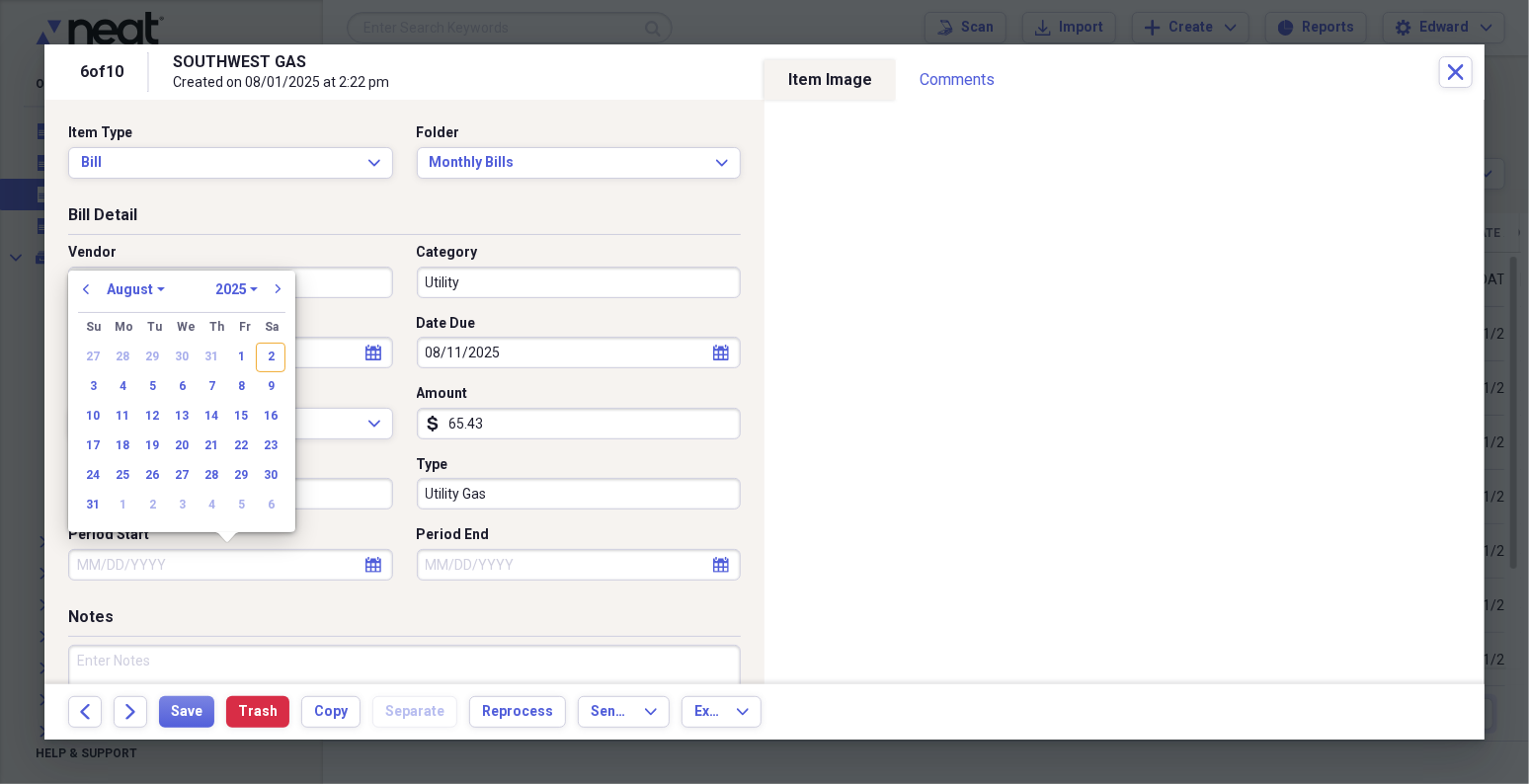 type 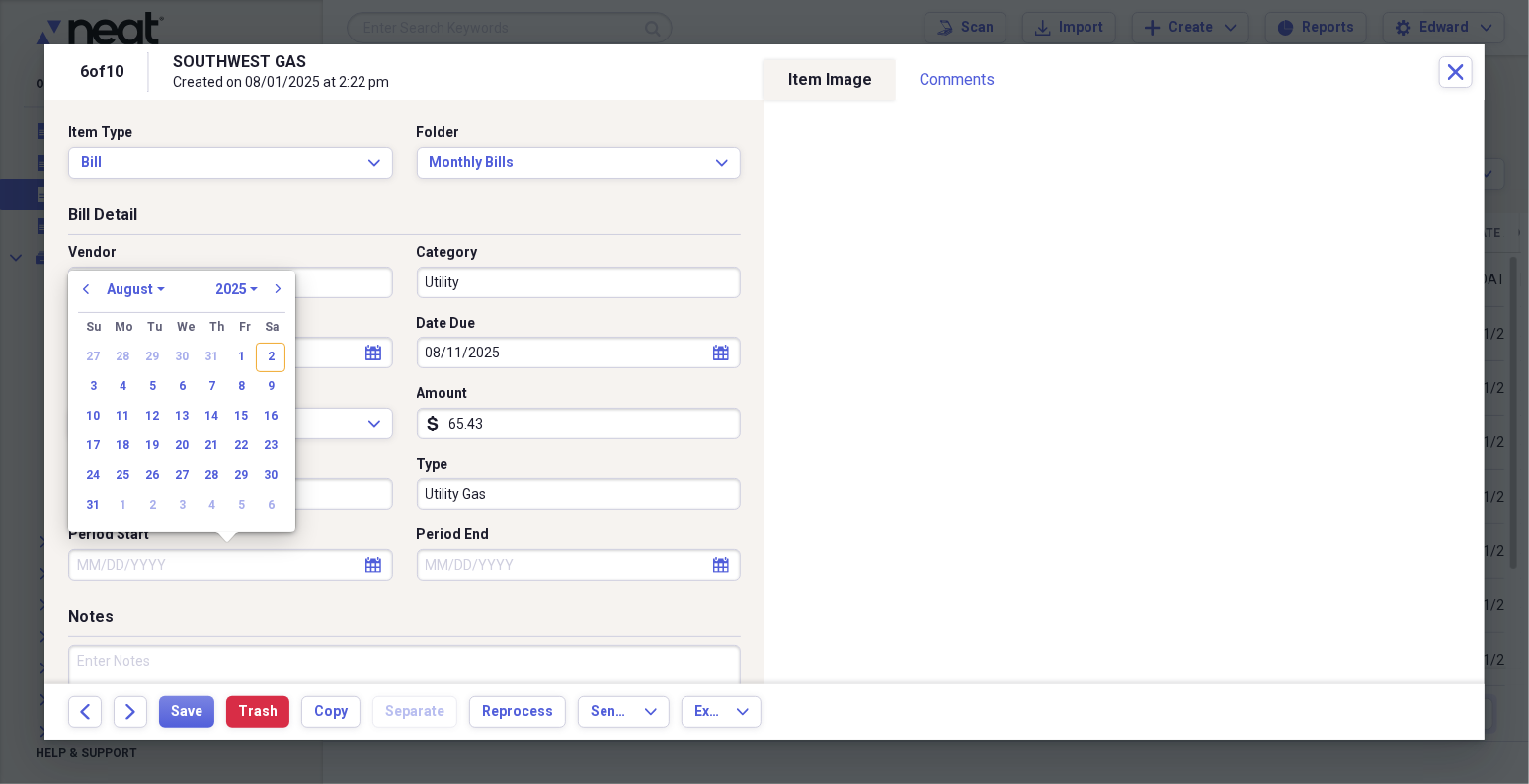 type 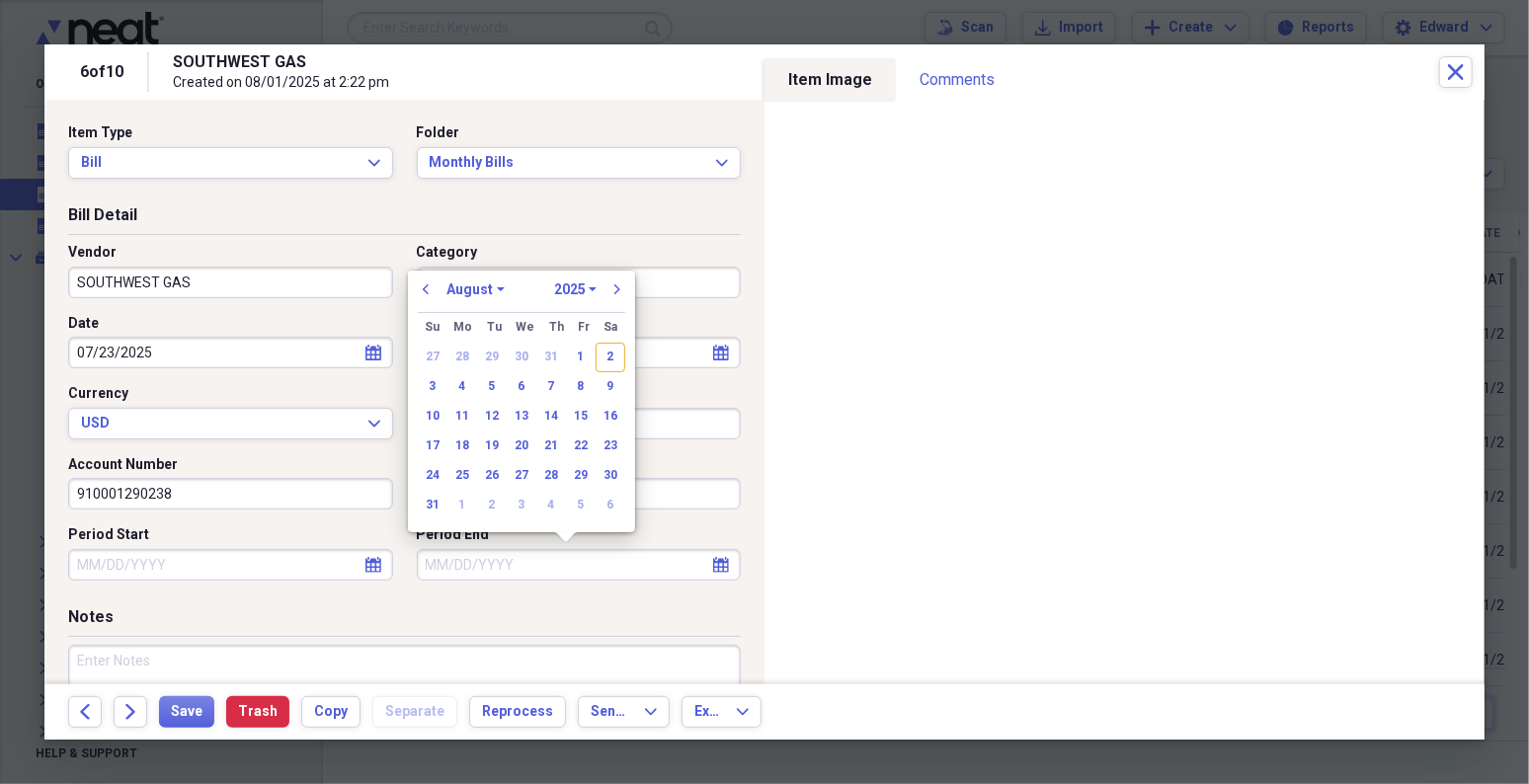 type 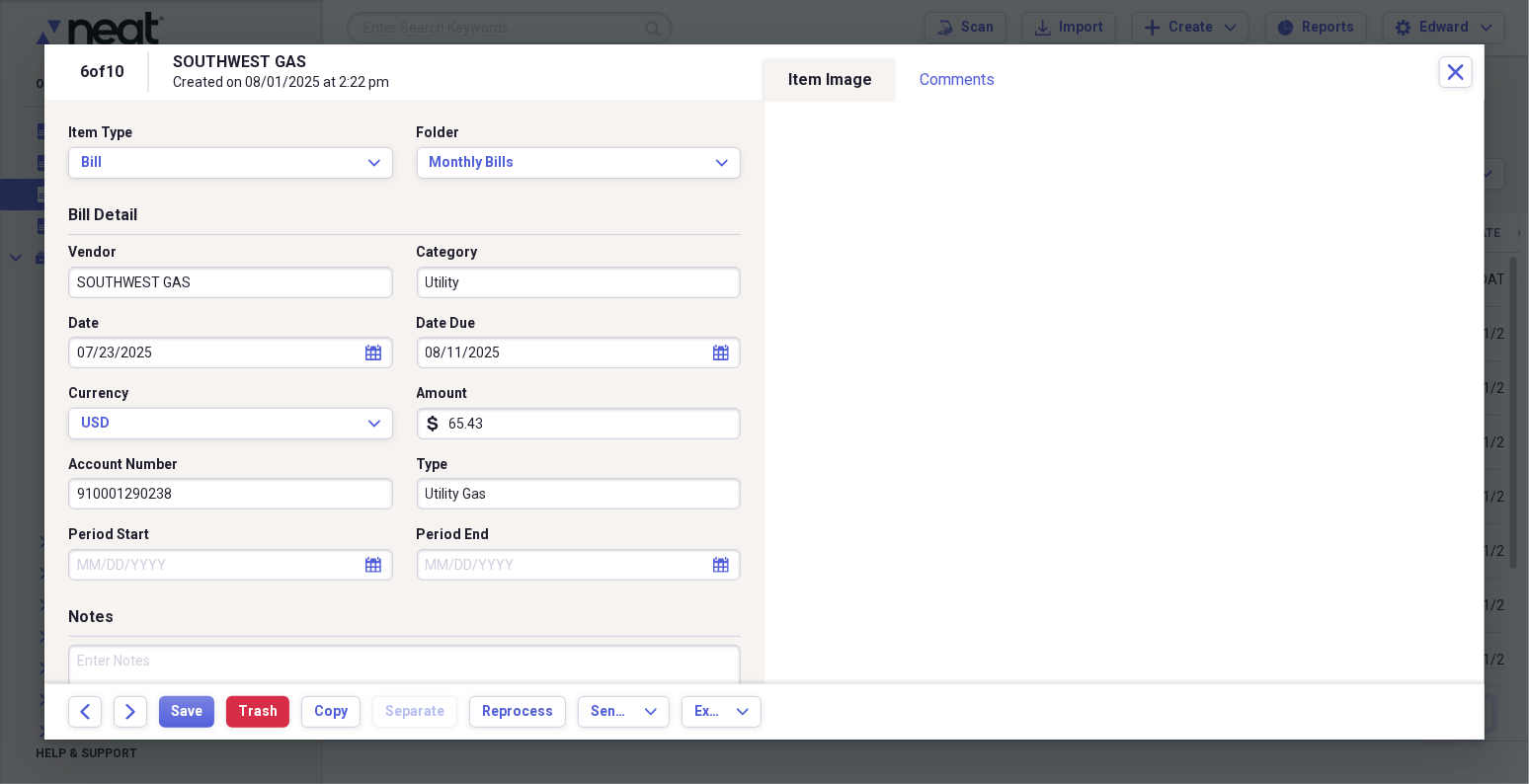 select on "6" 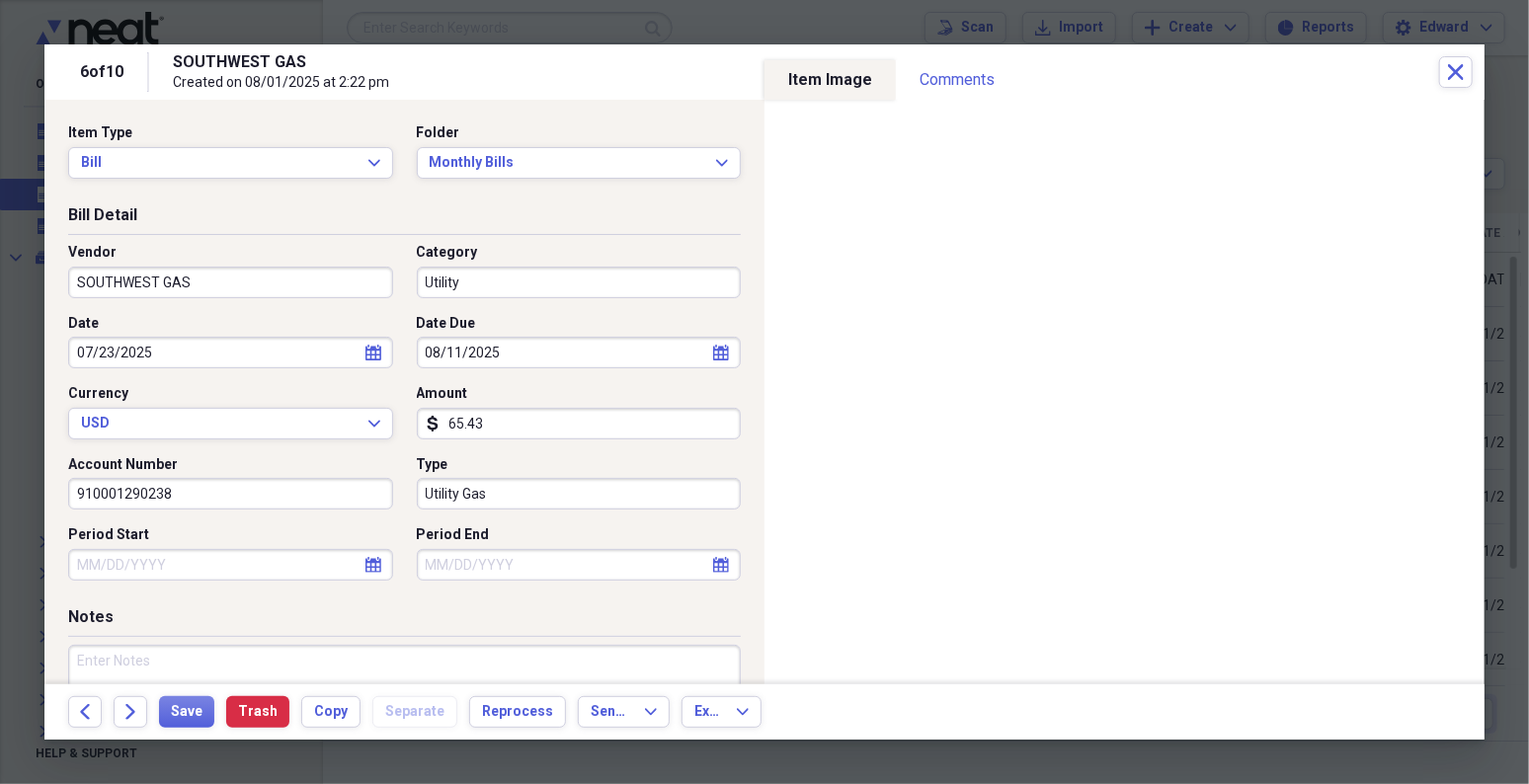 select on "2025" 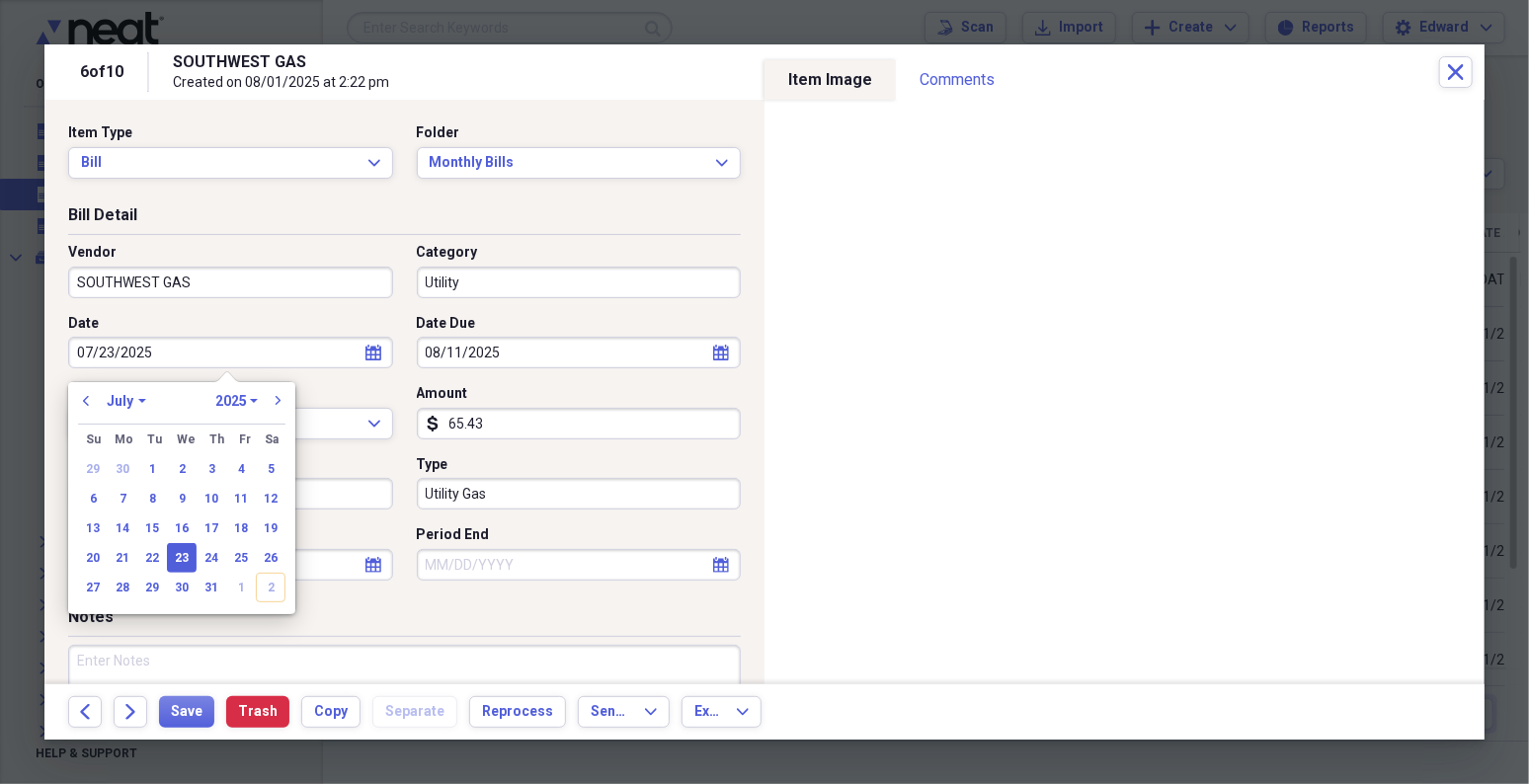 type 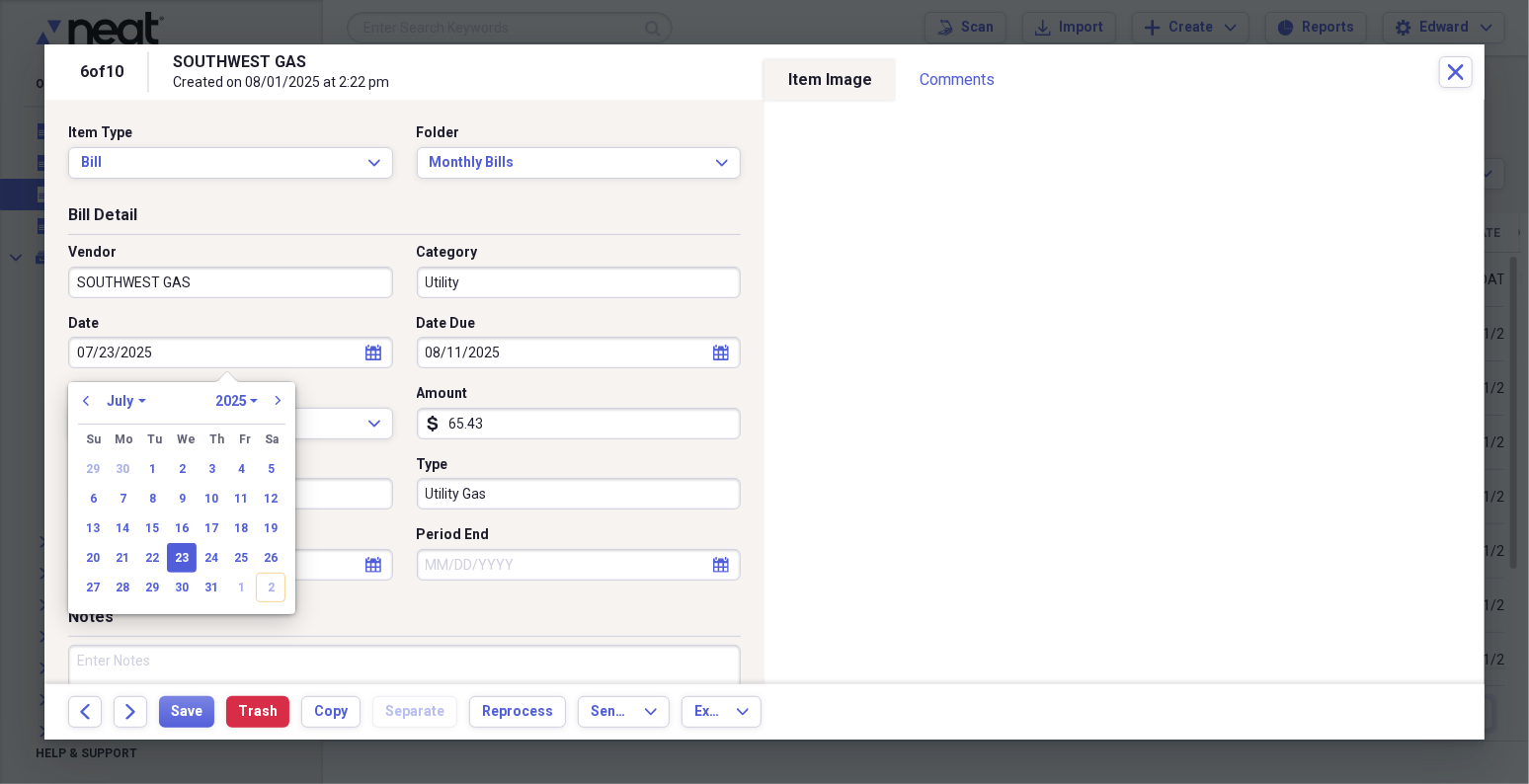 type 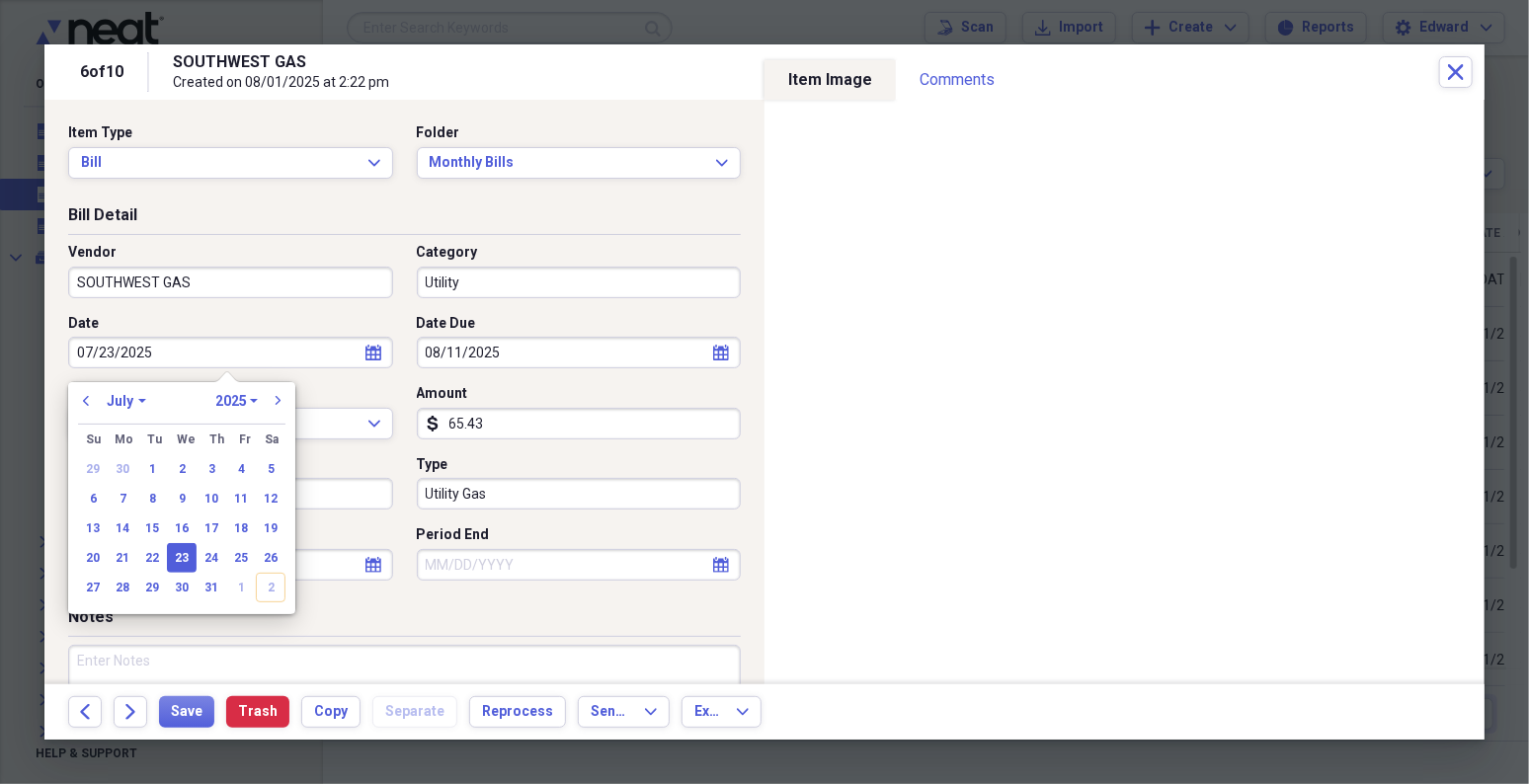 select on "7" 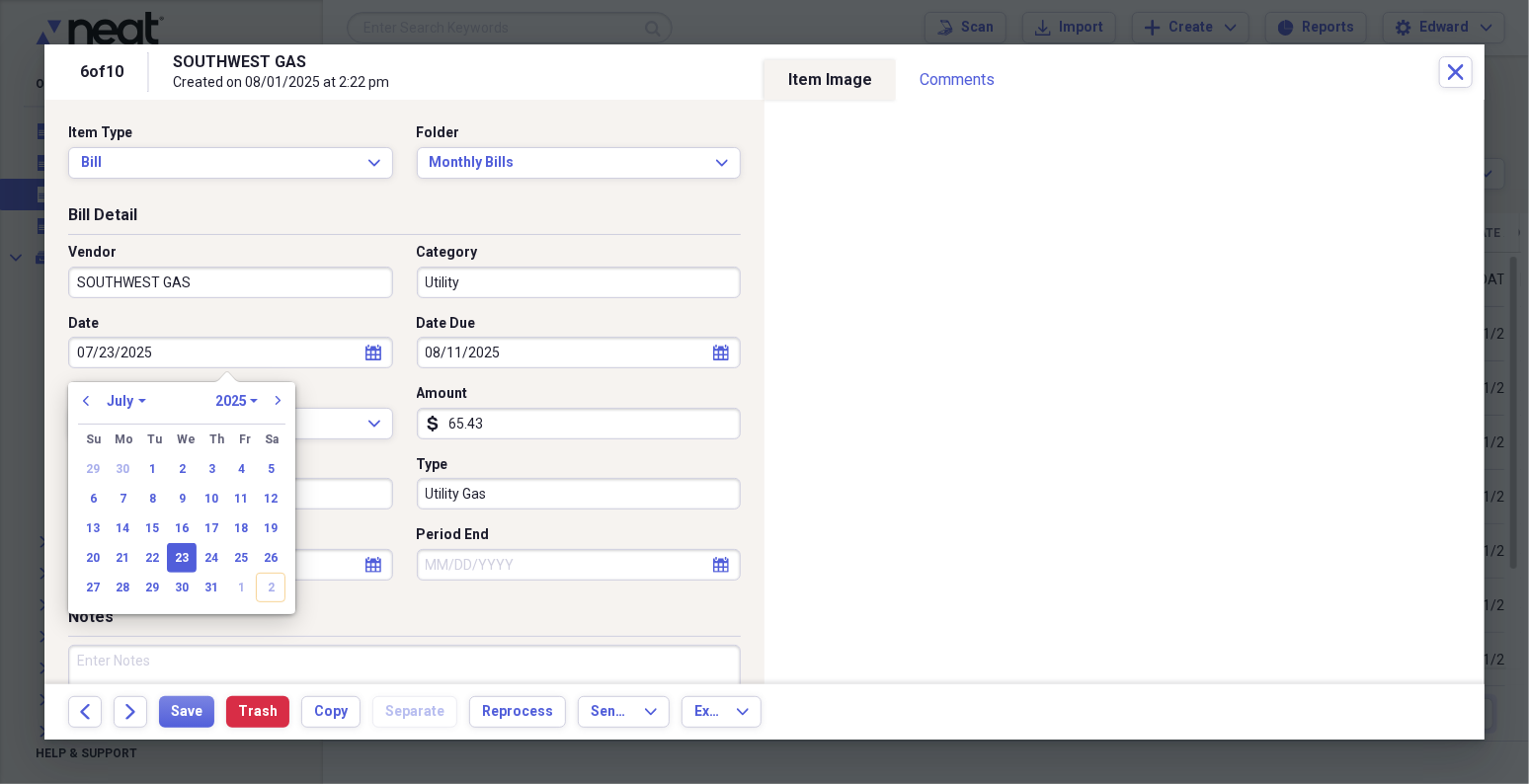 select on "2025" 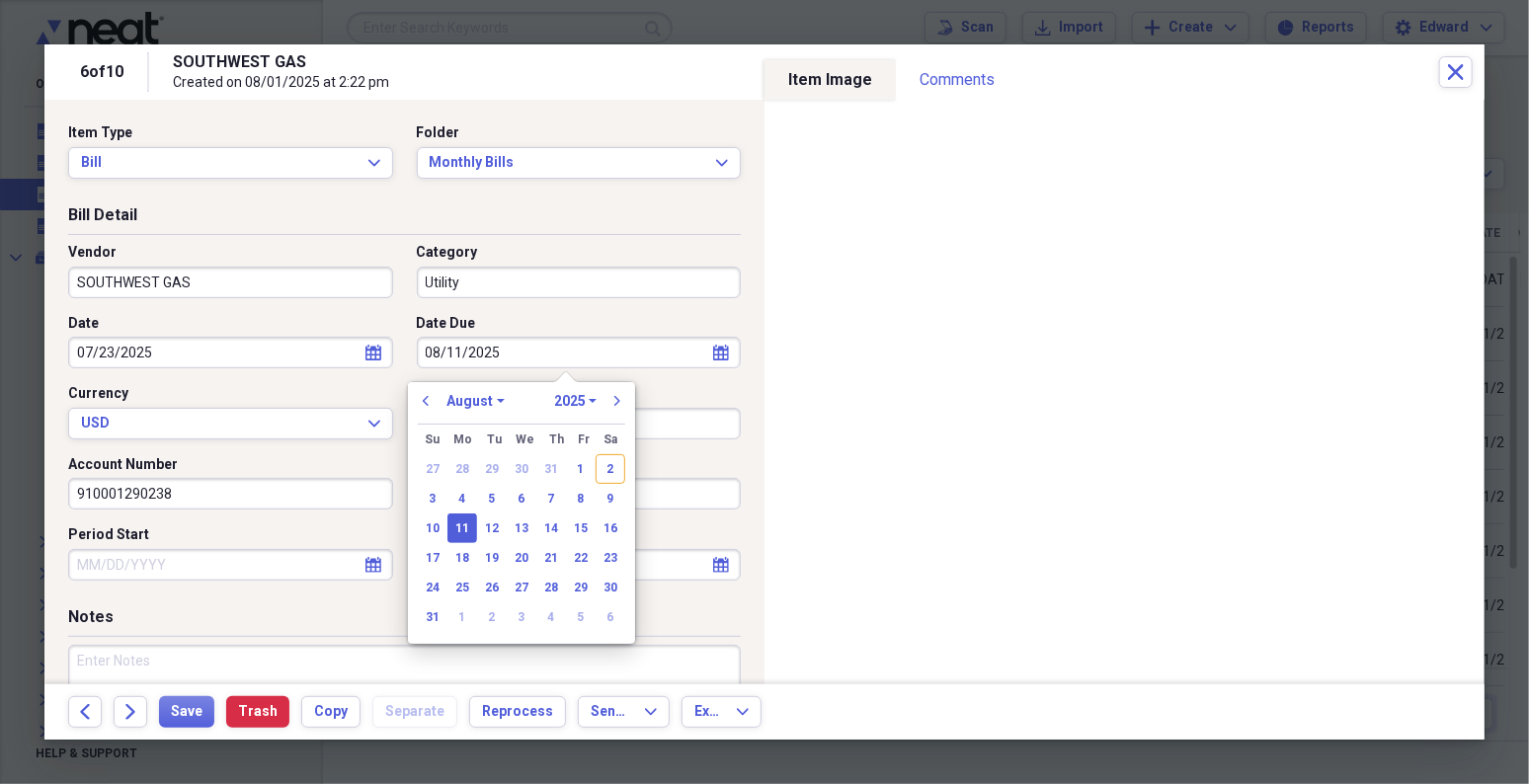 type 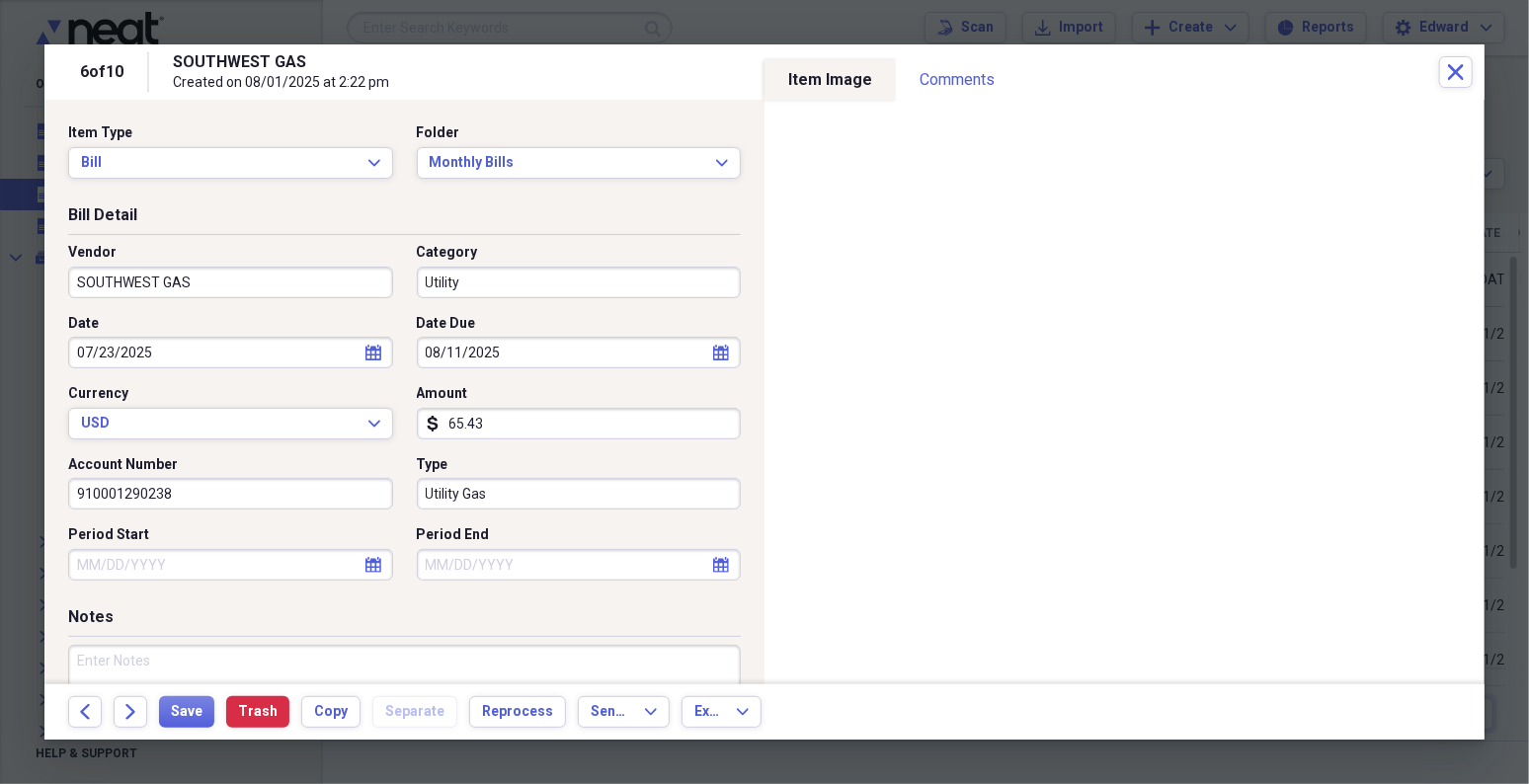select on "7" 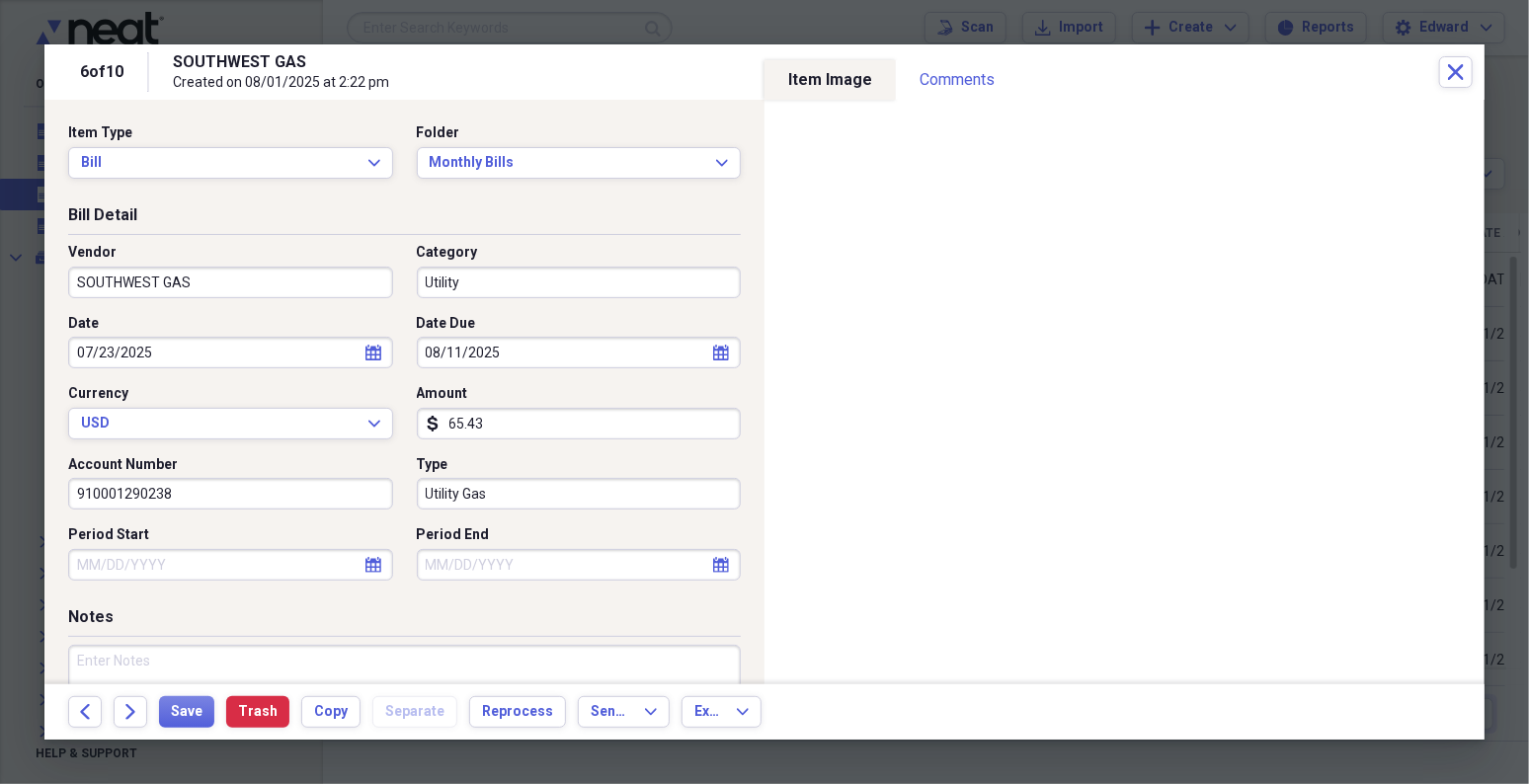 select on "2025" 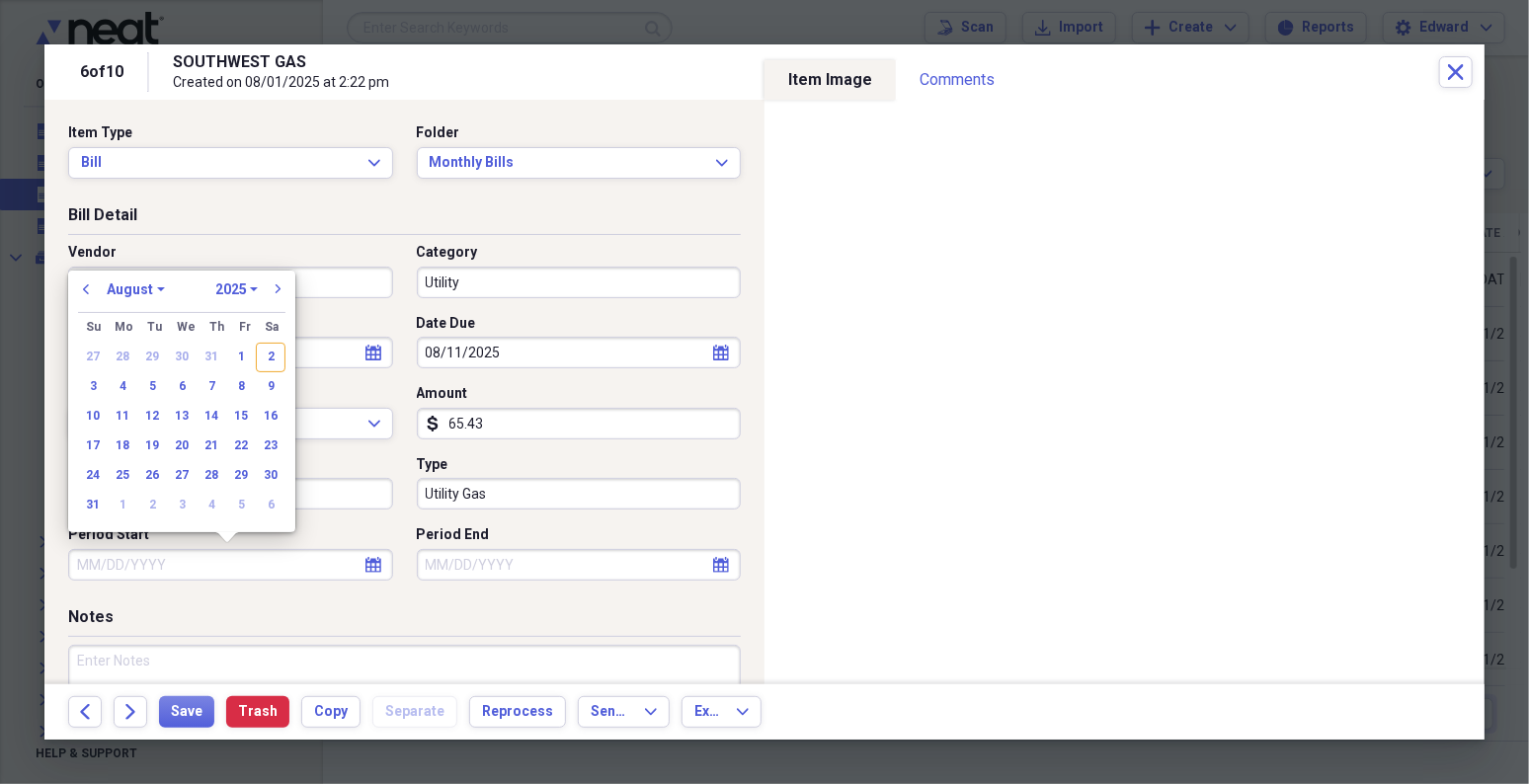 type 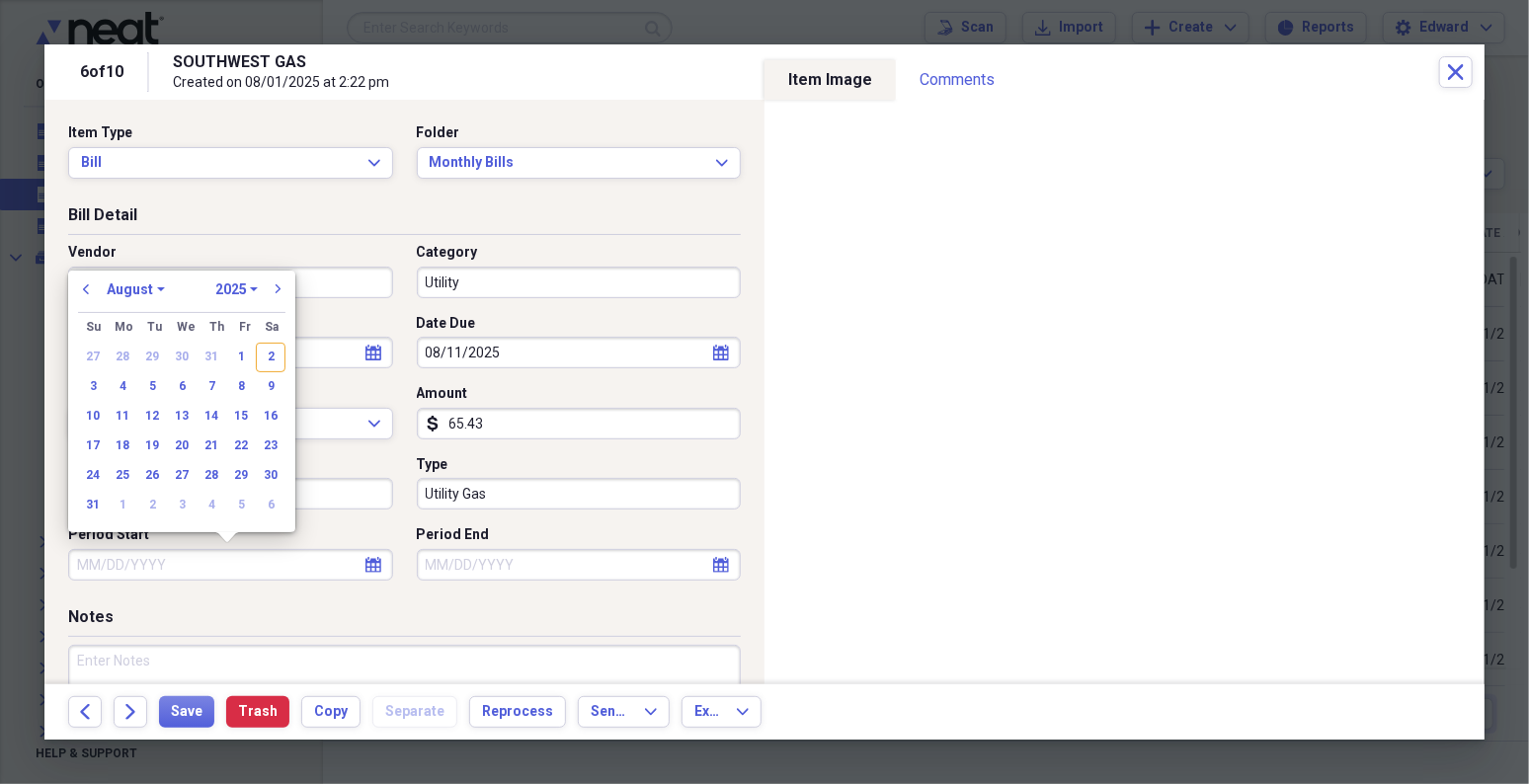 type 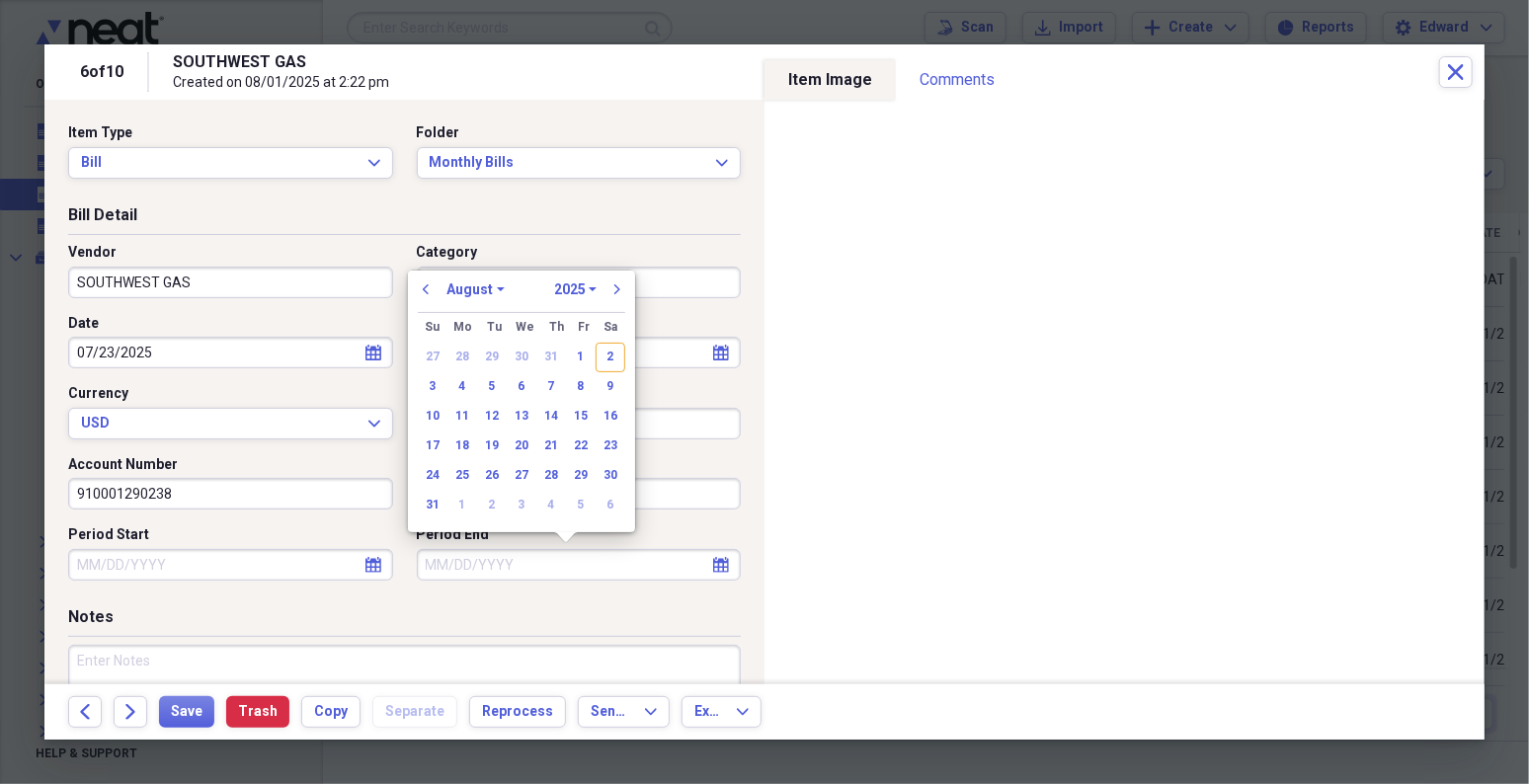 type 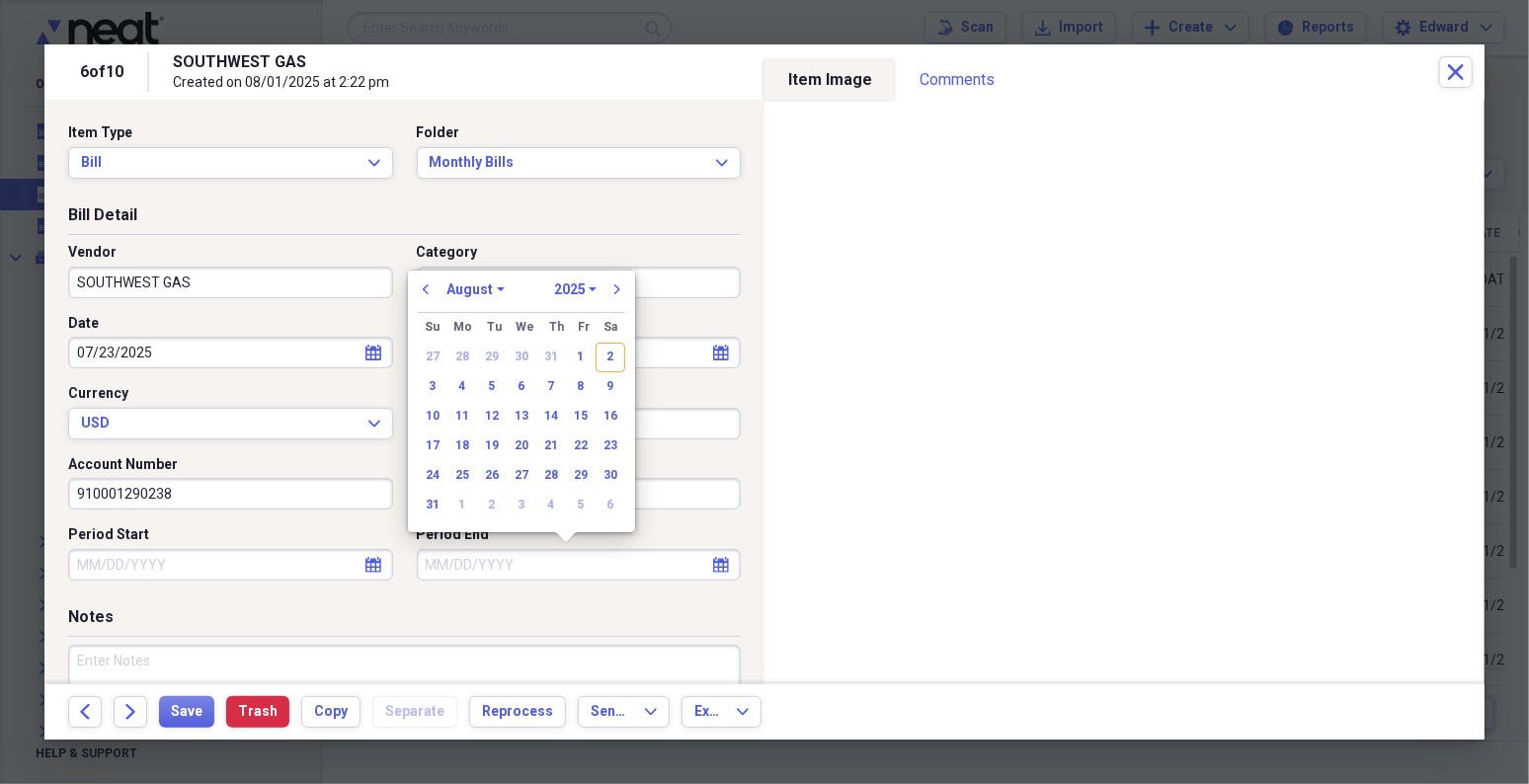 type 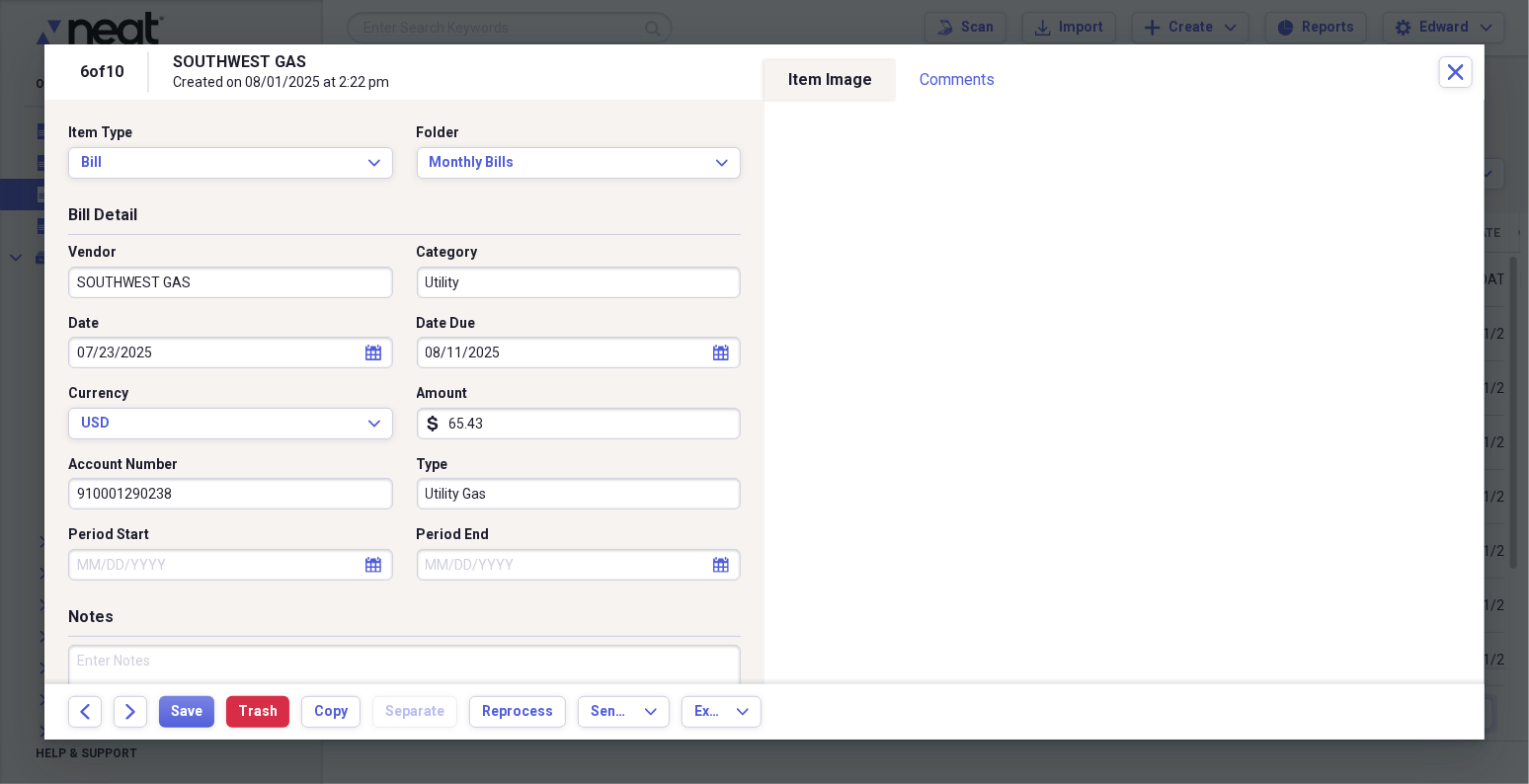select on "6" 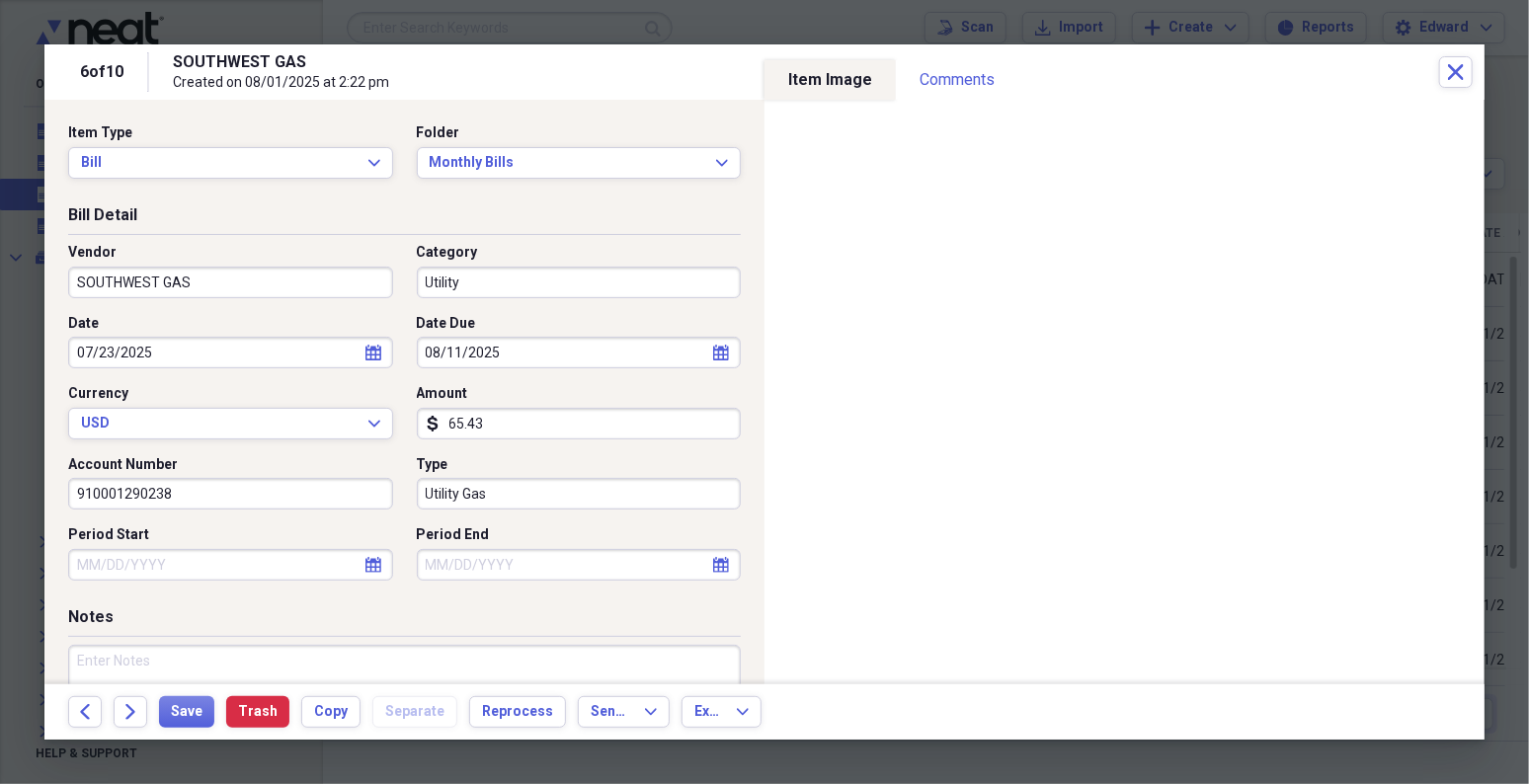 select on "2025" 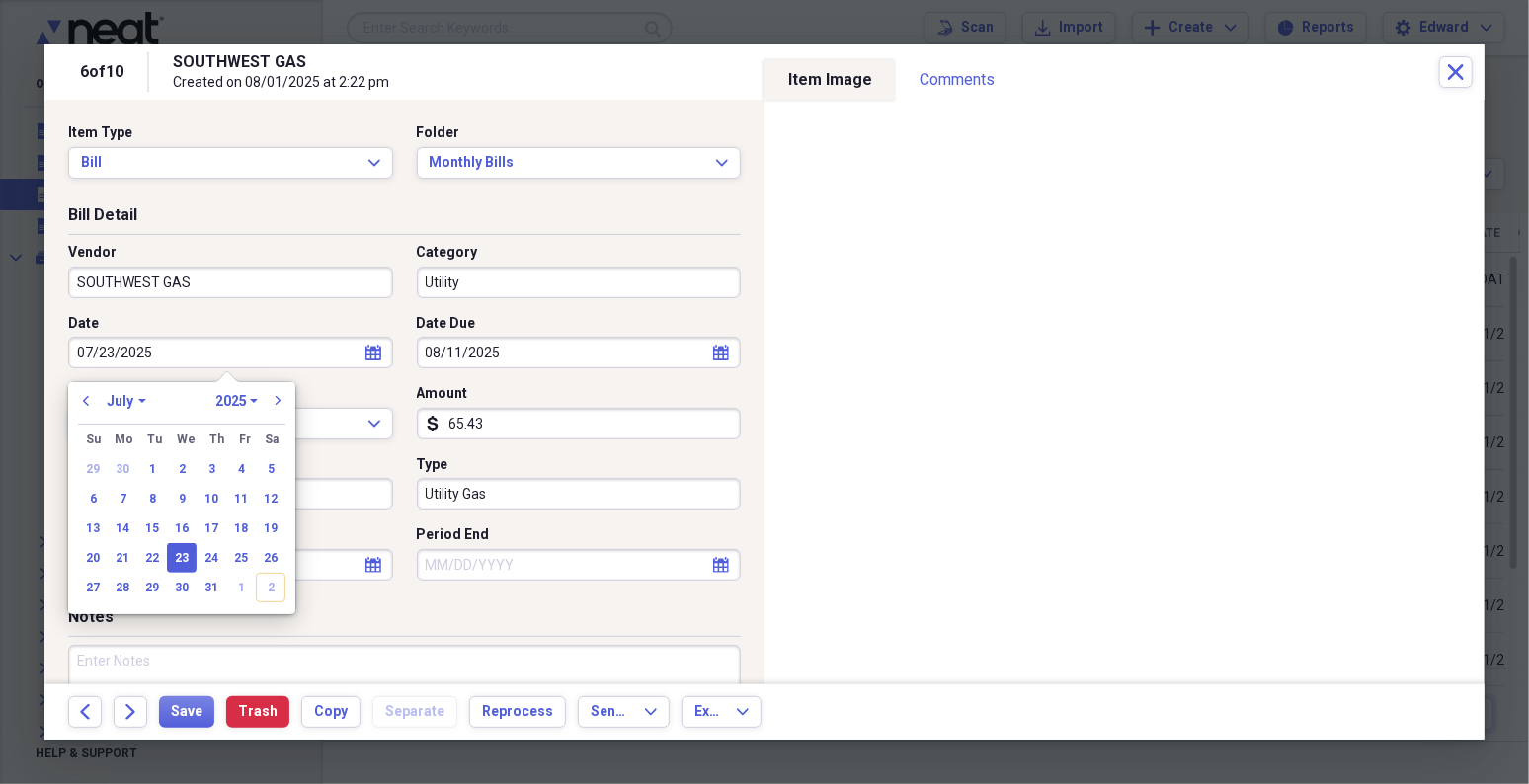 type 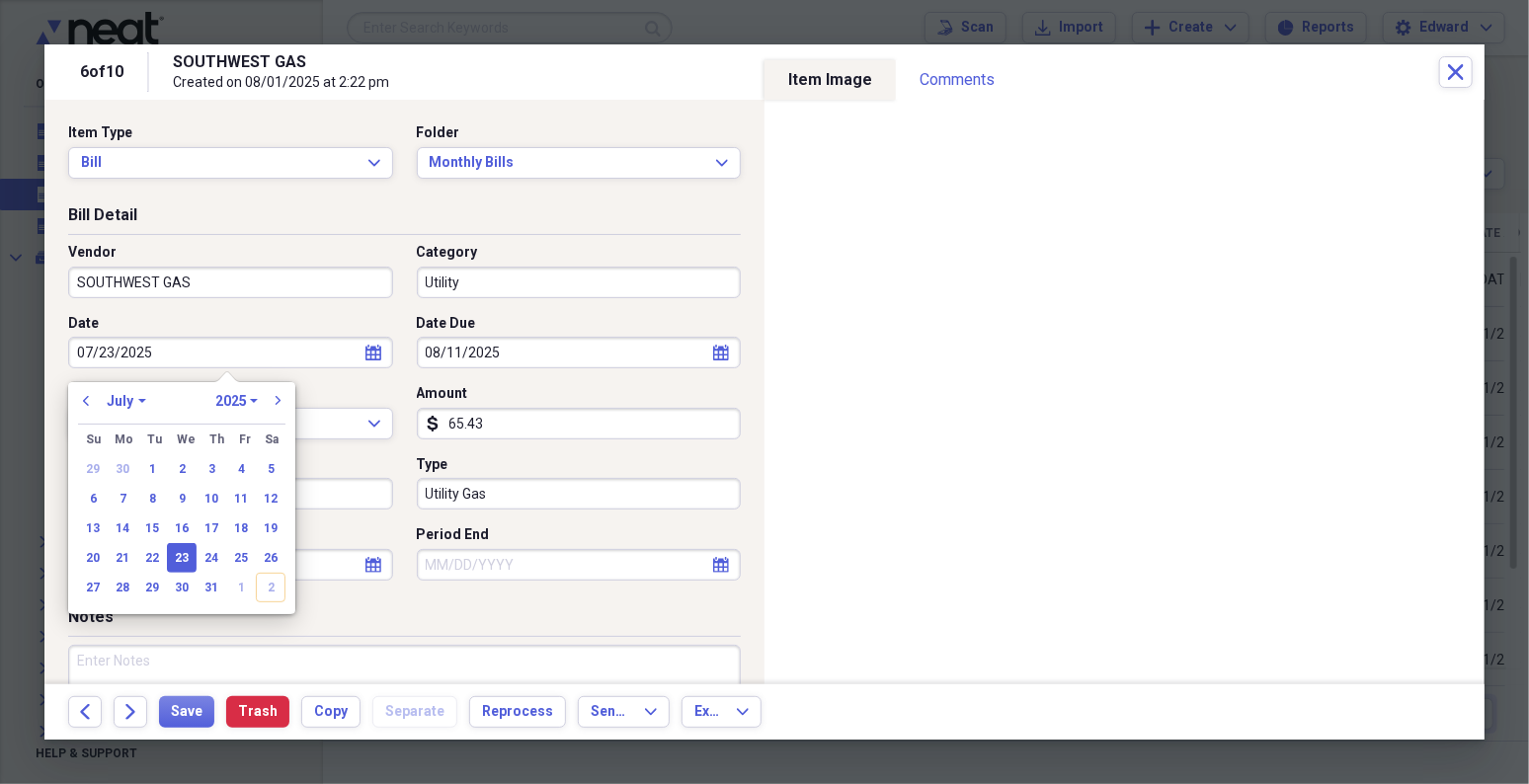 type 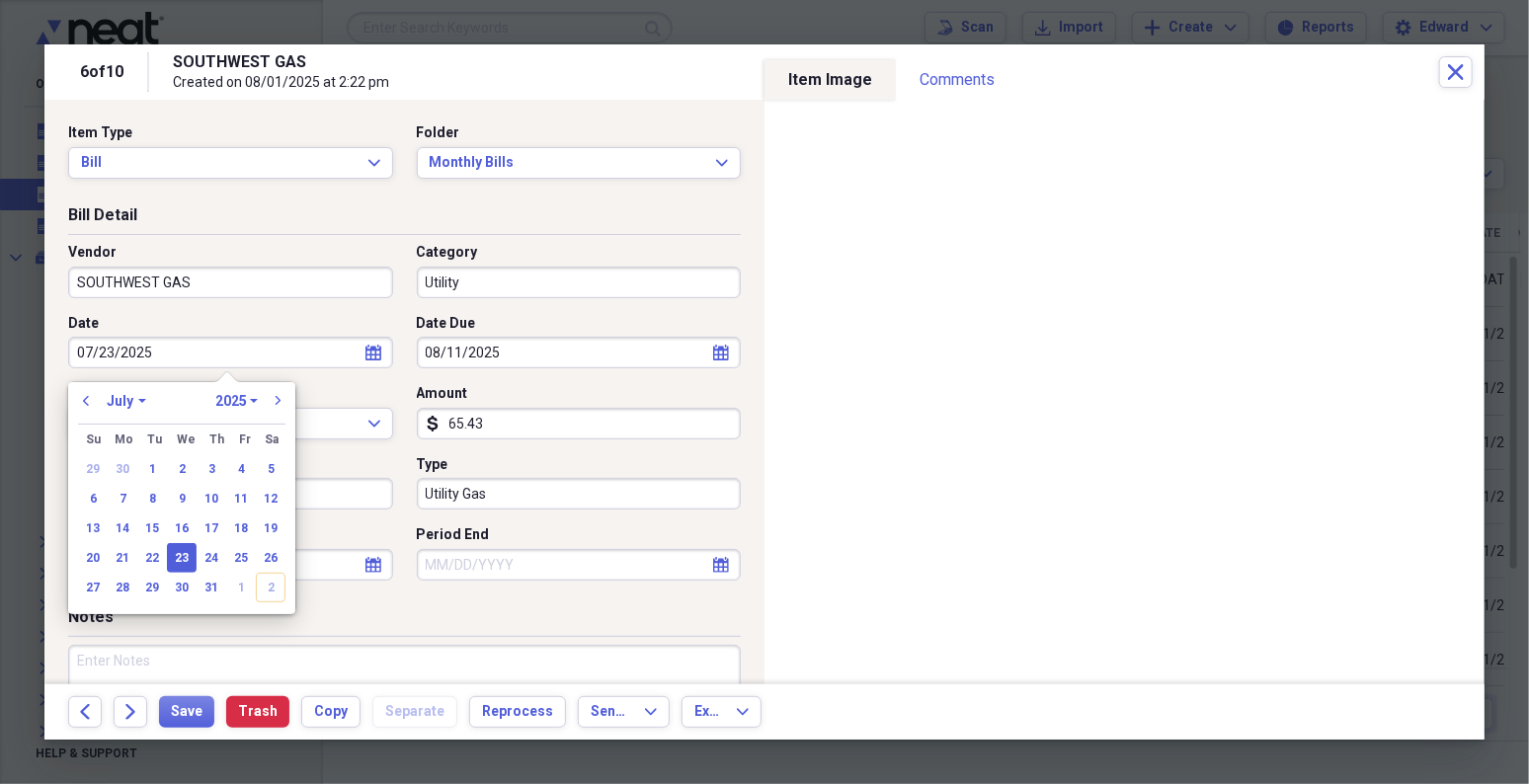 select on "7" 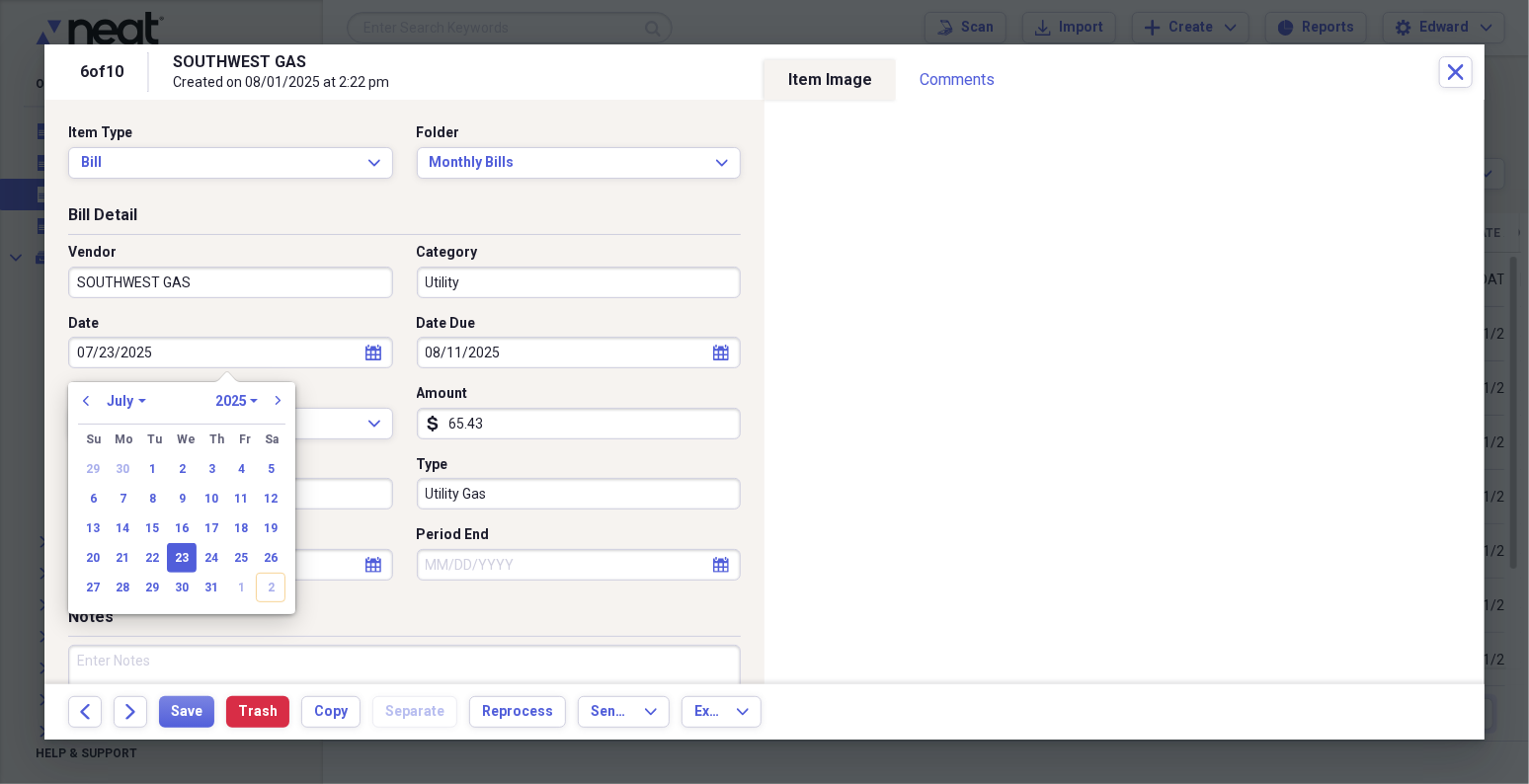 select on "2025" 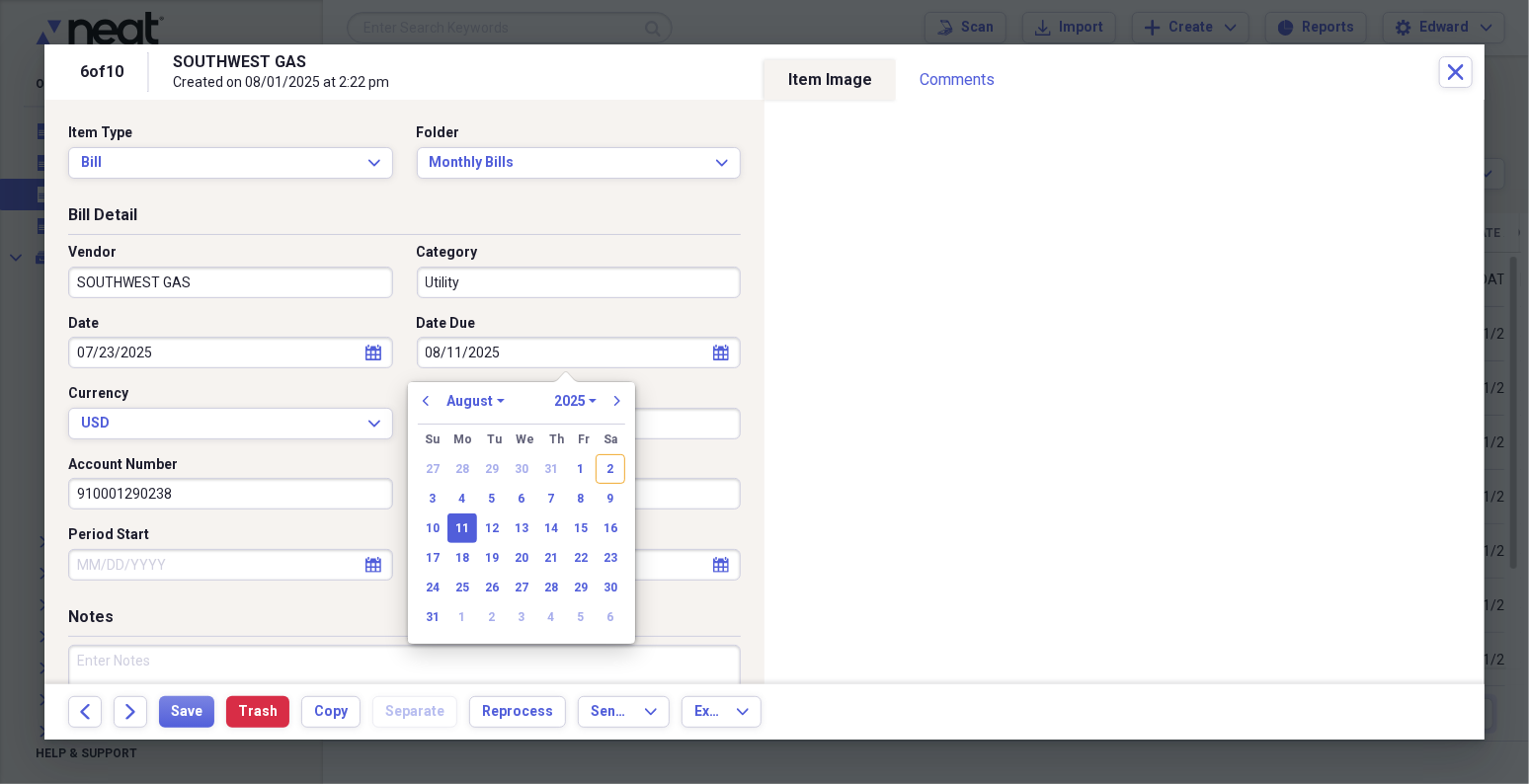 type 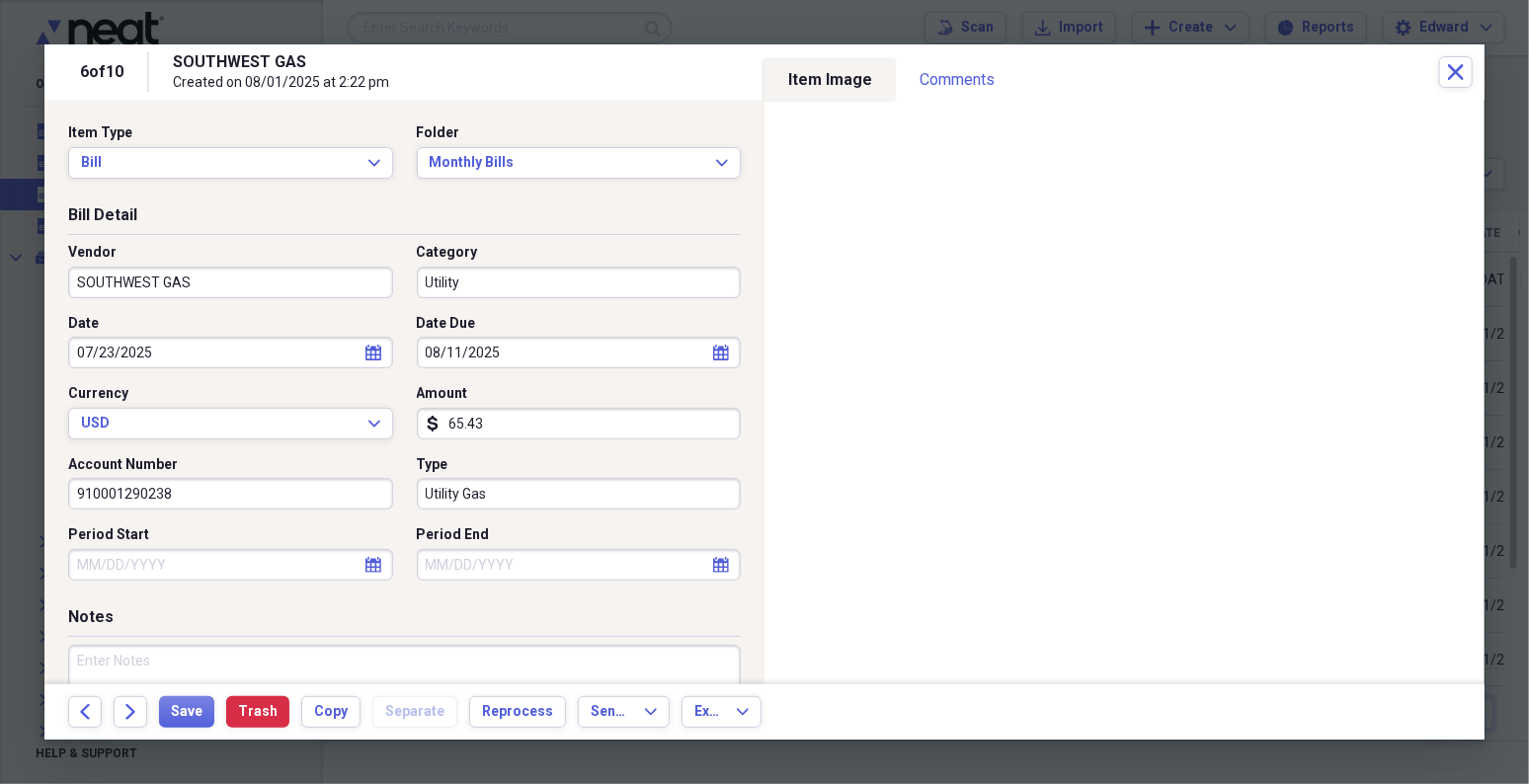 select on "7" 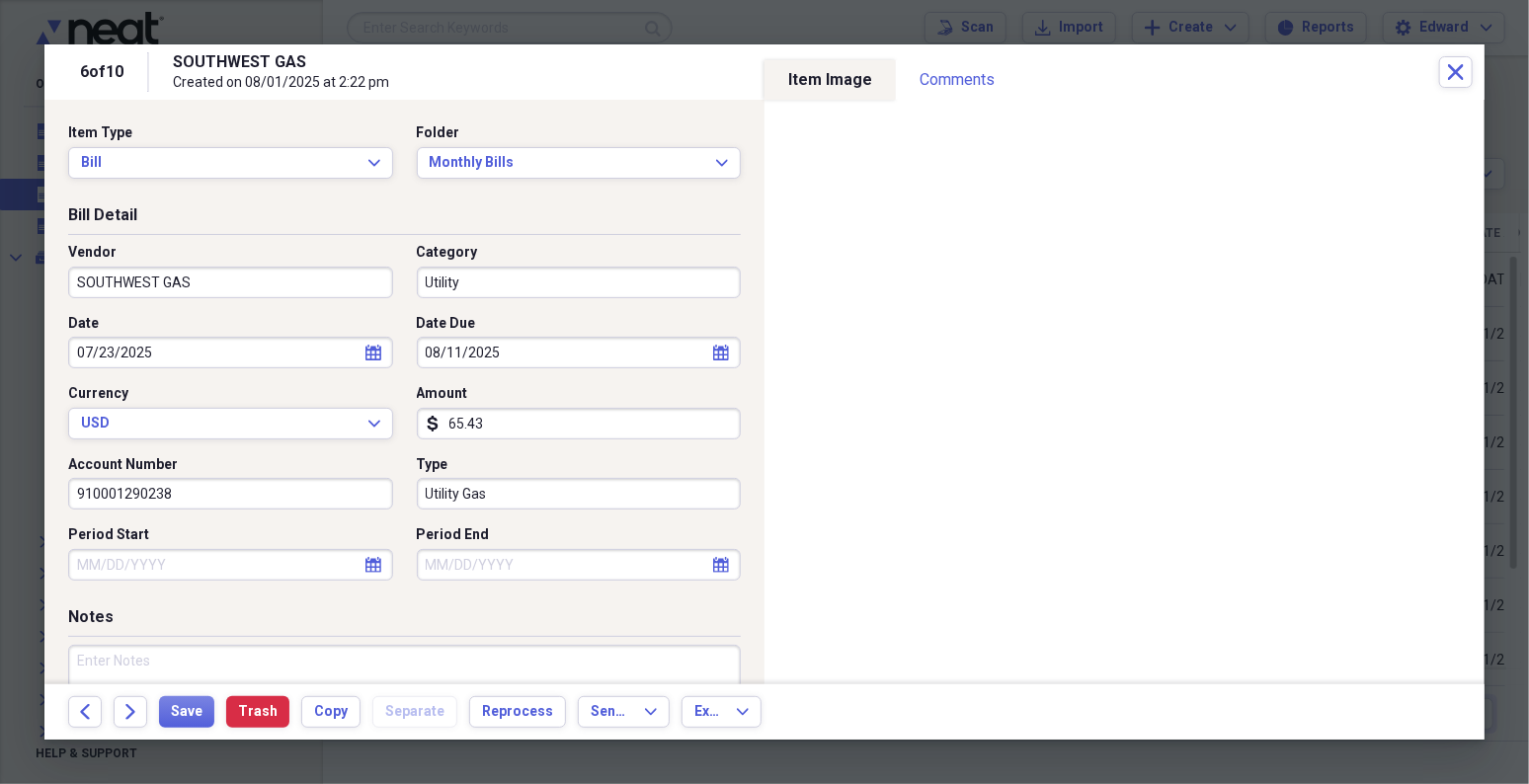 select on "2025" 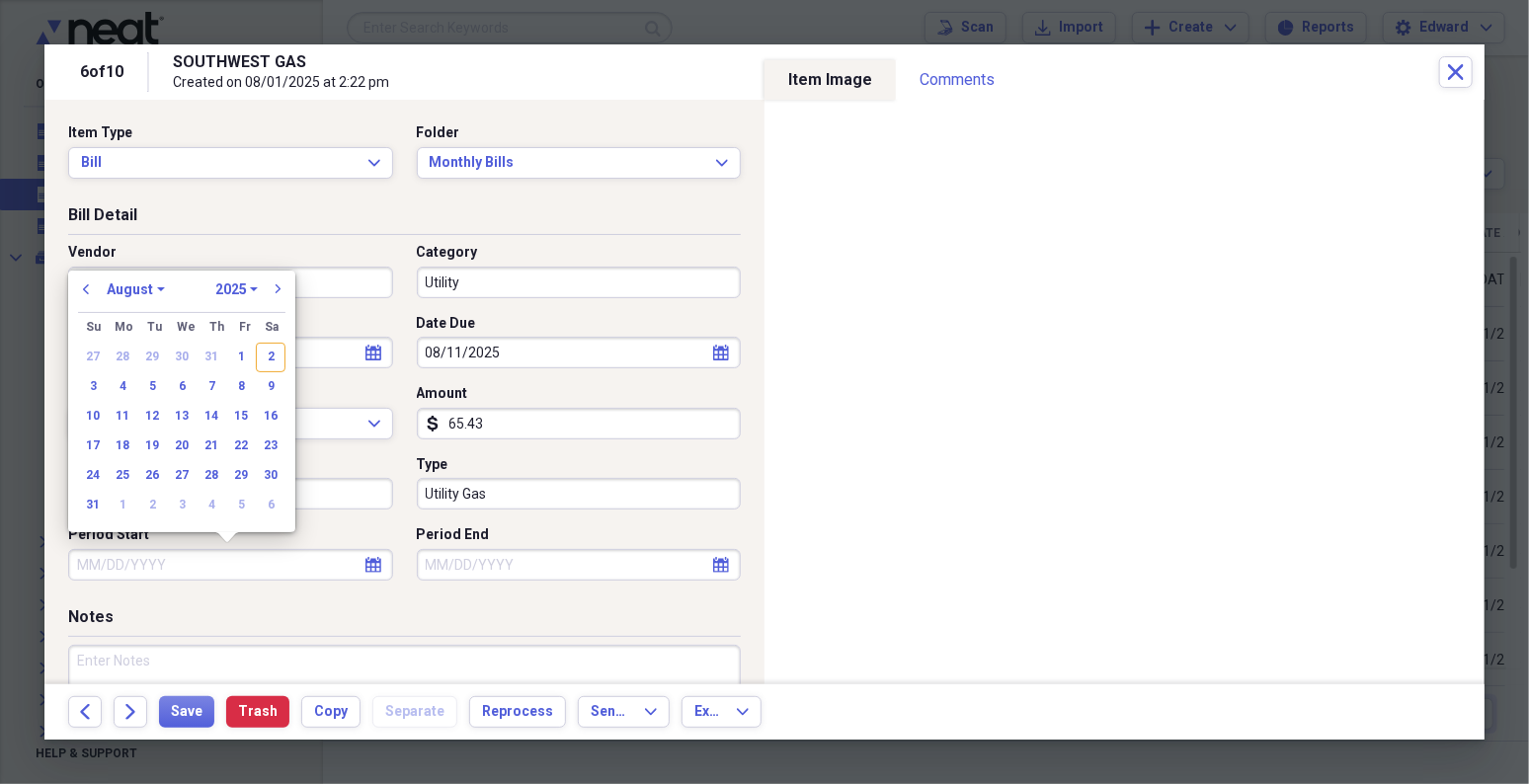 type 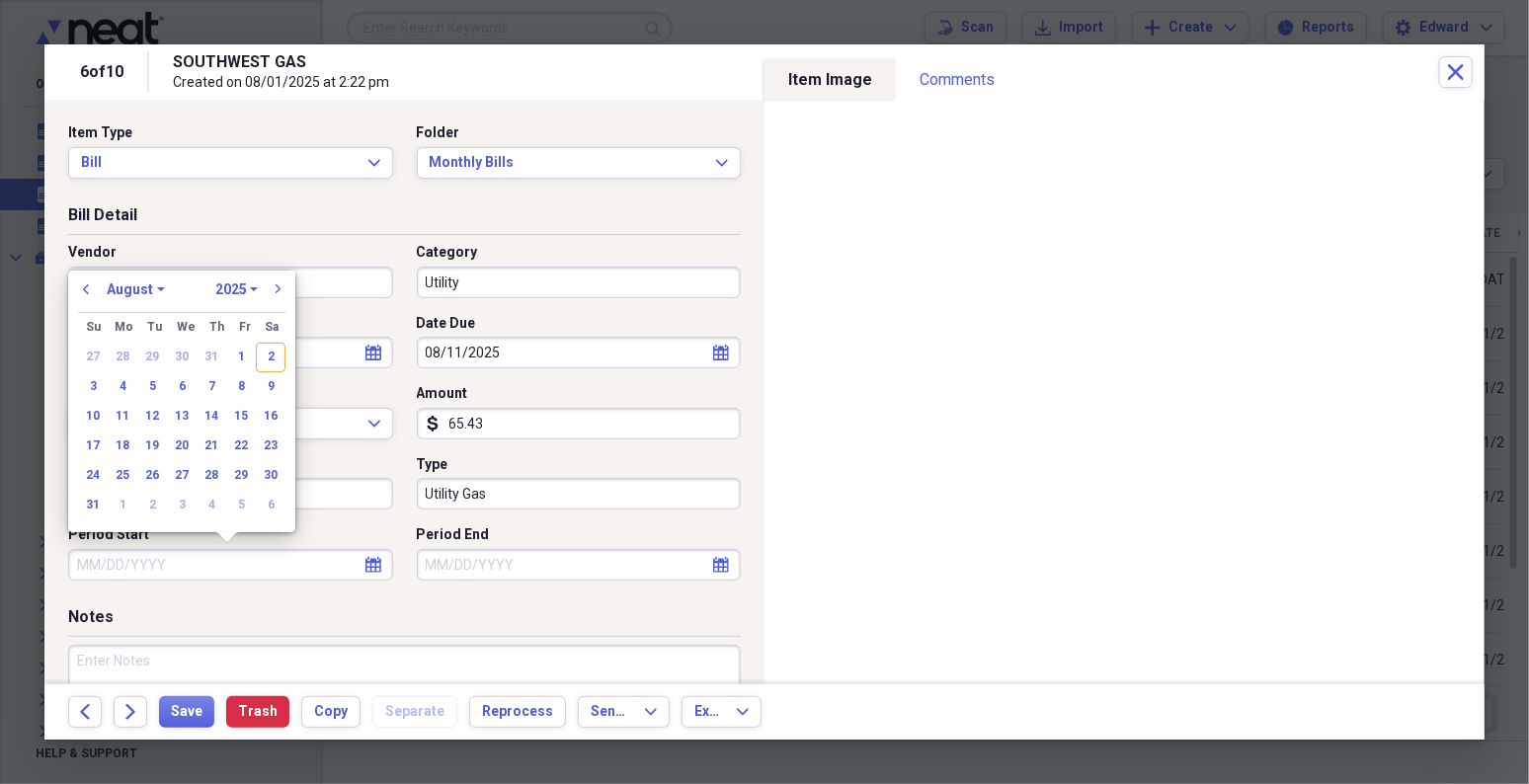 type 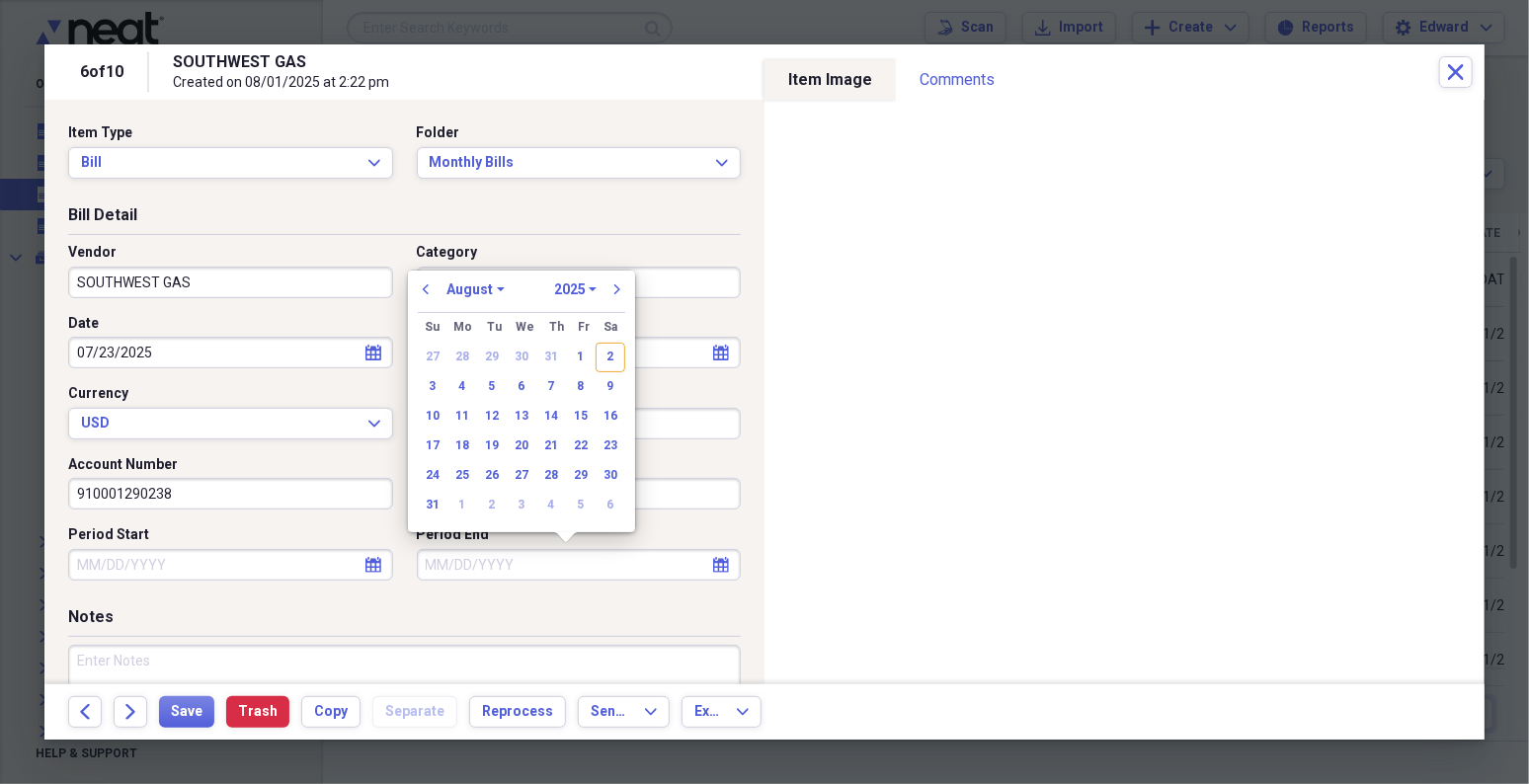 type 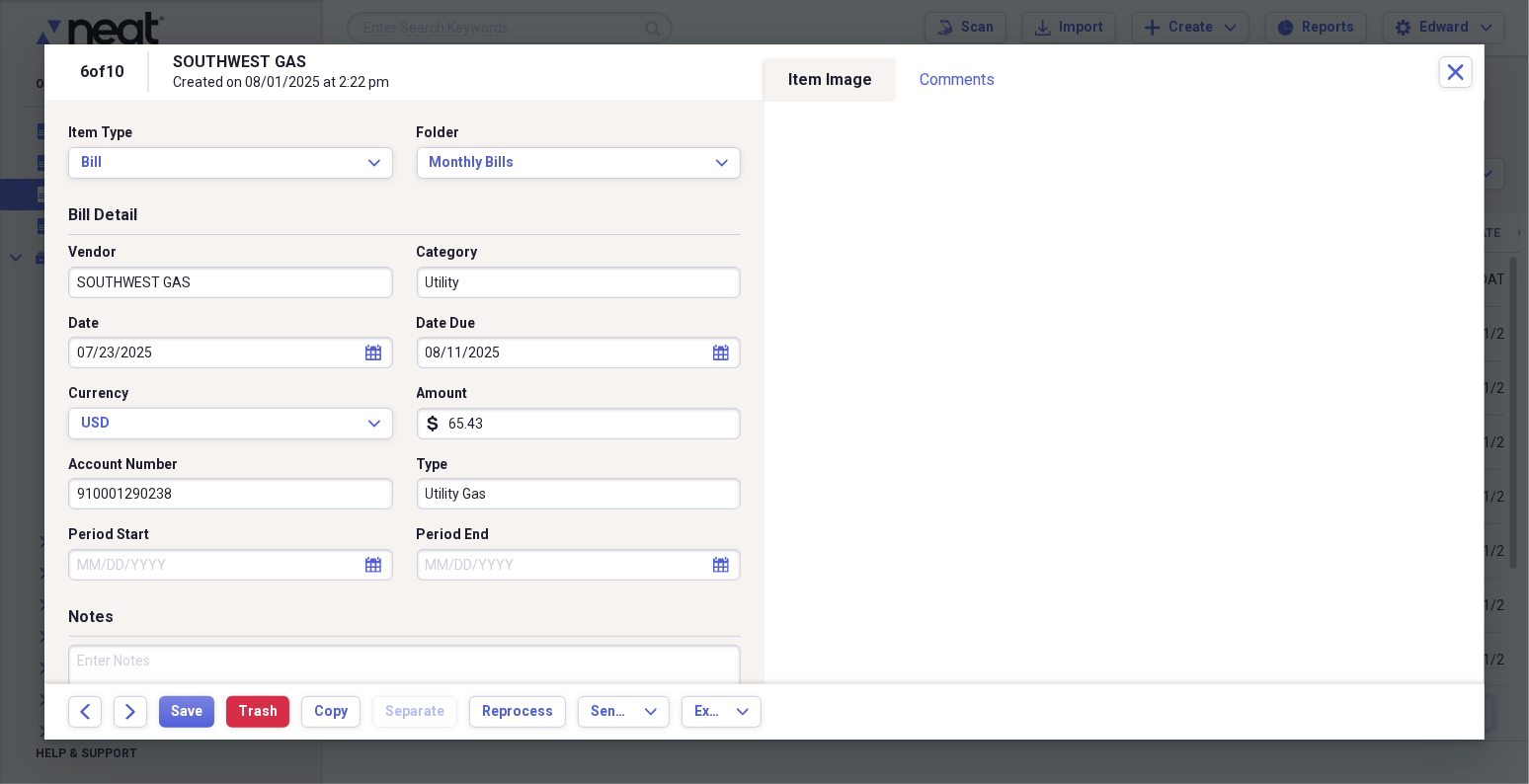 select on "6" 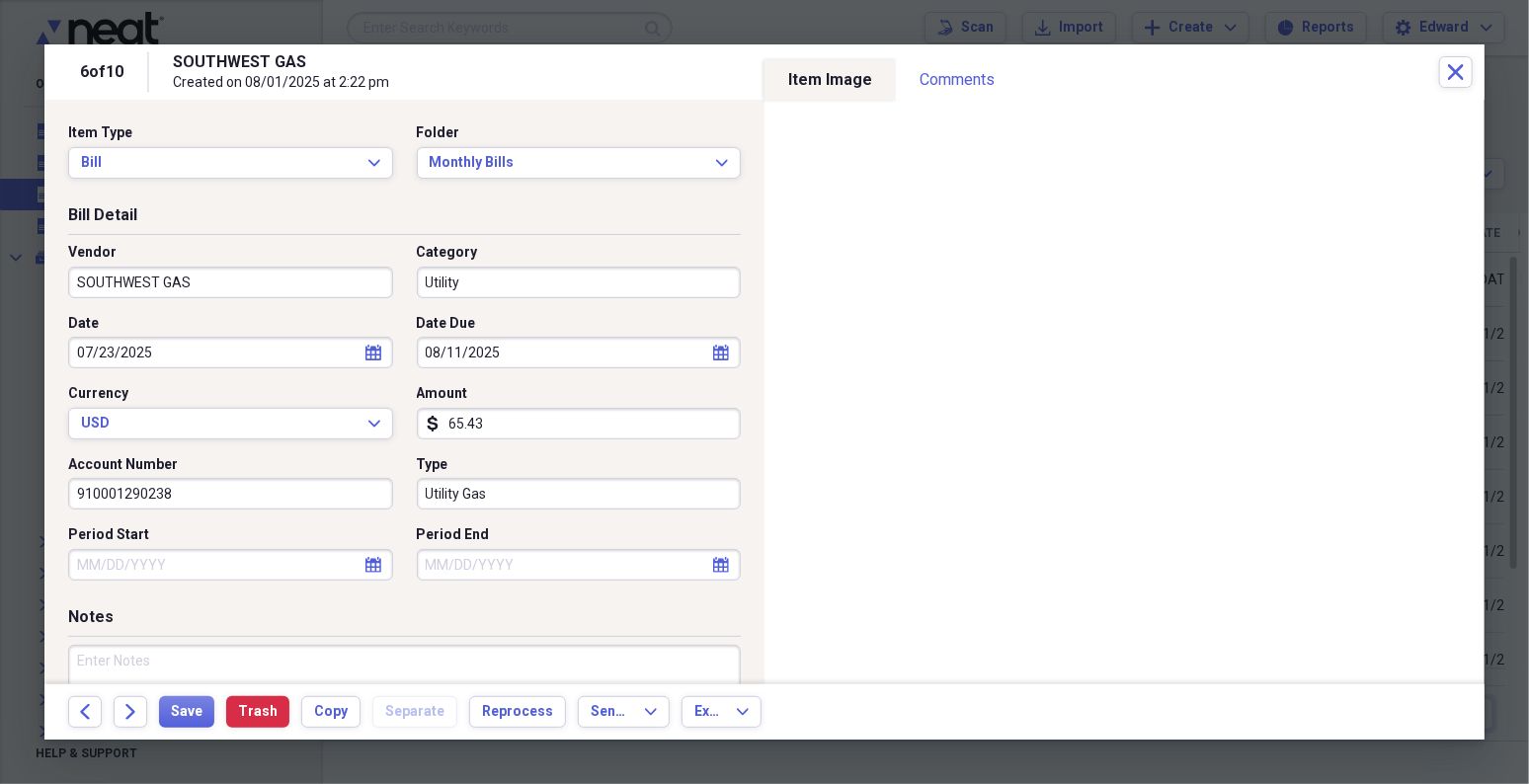 select on "2025" 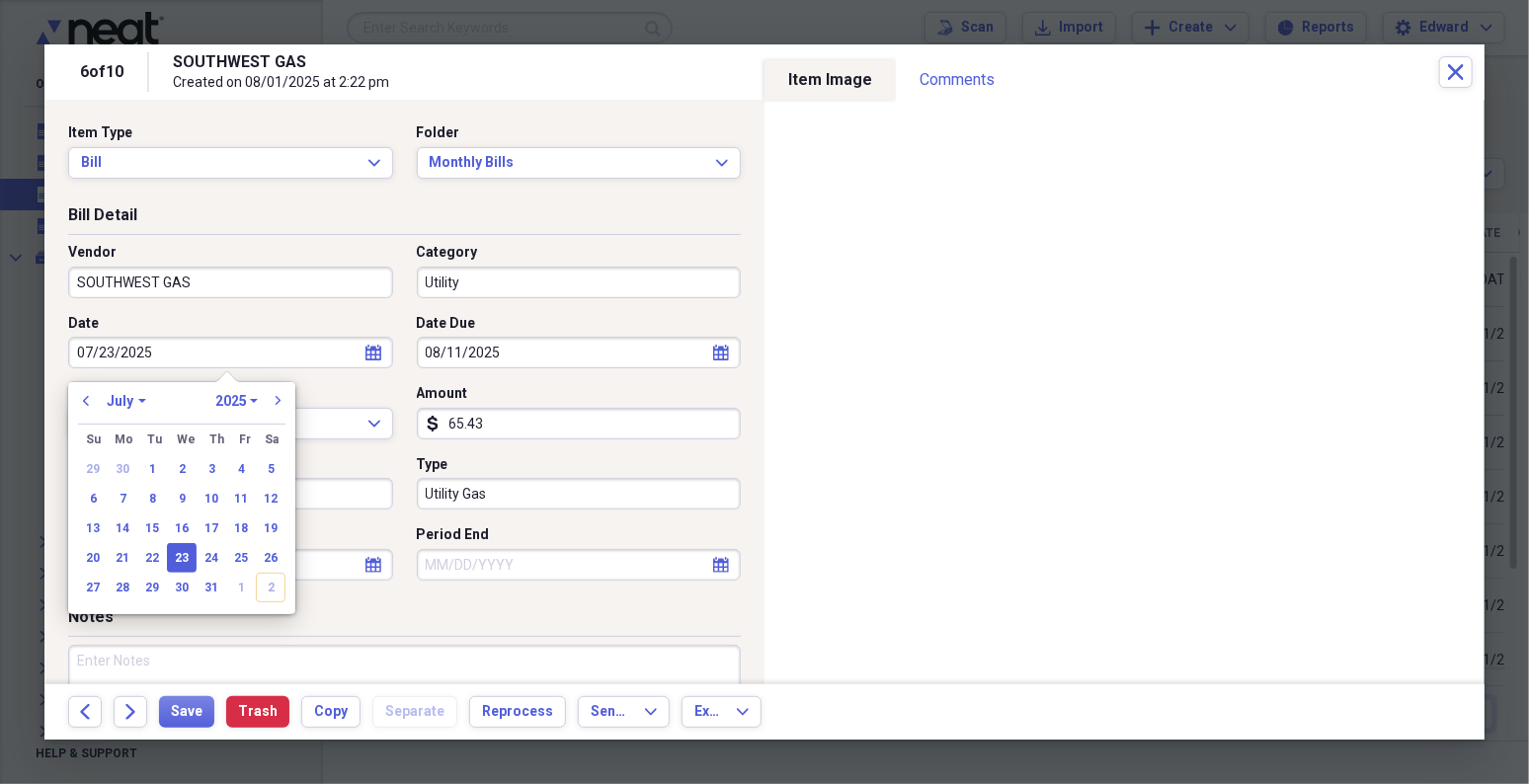 type 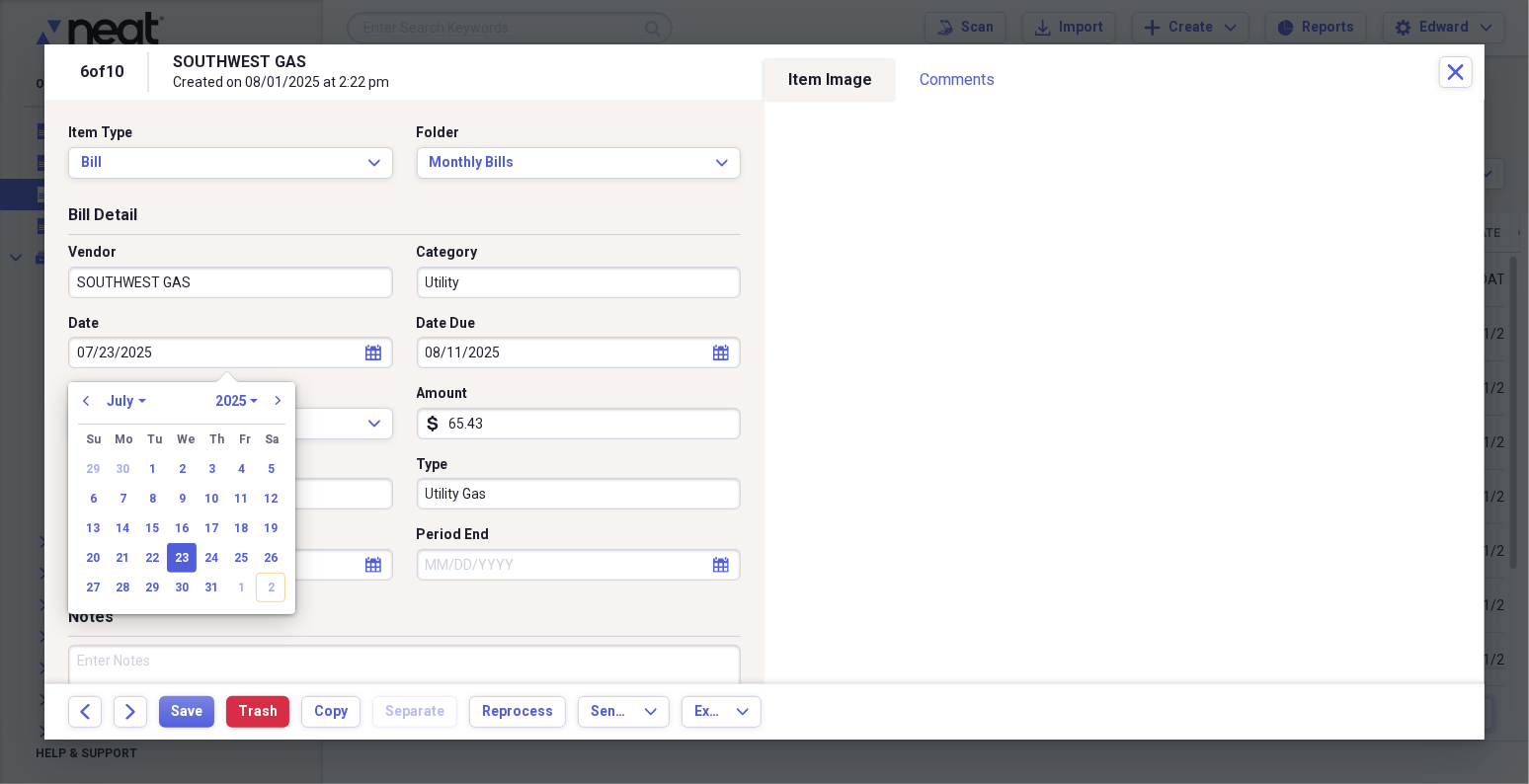type 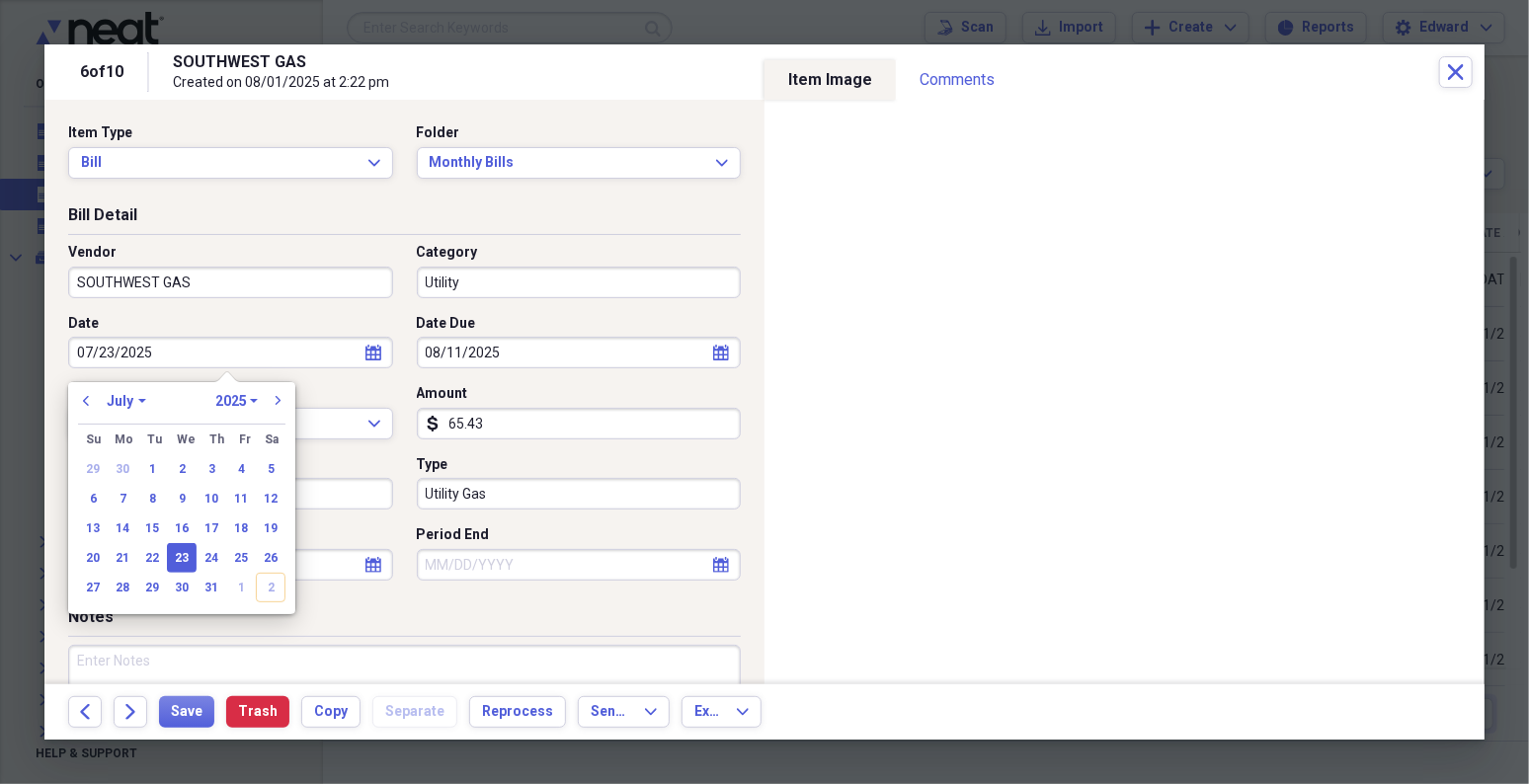 type 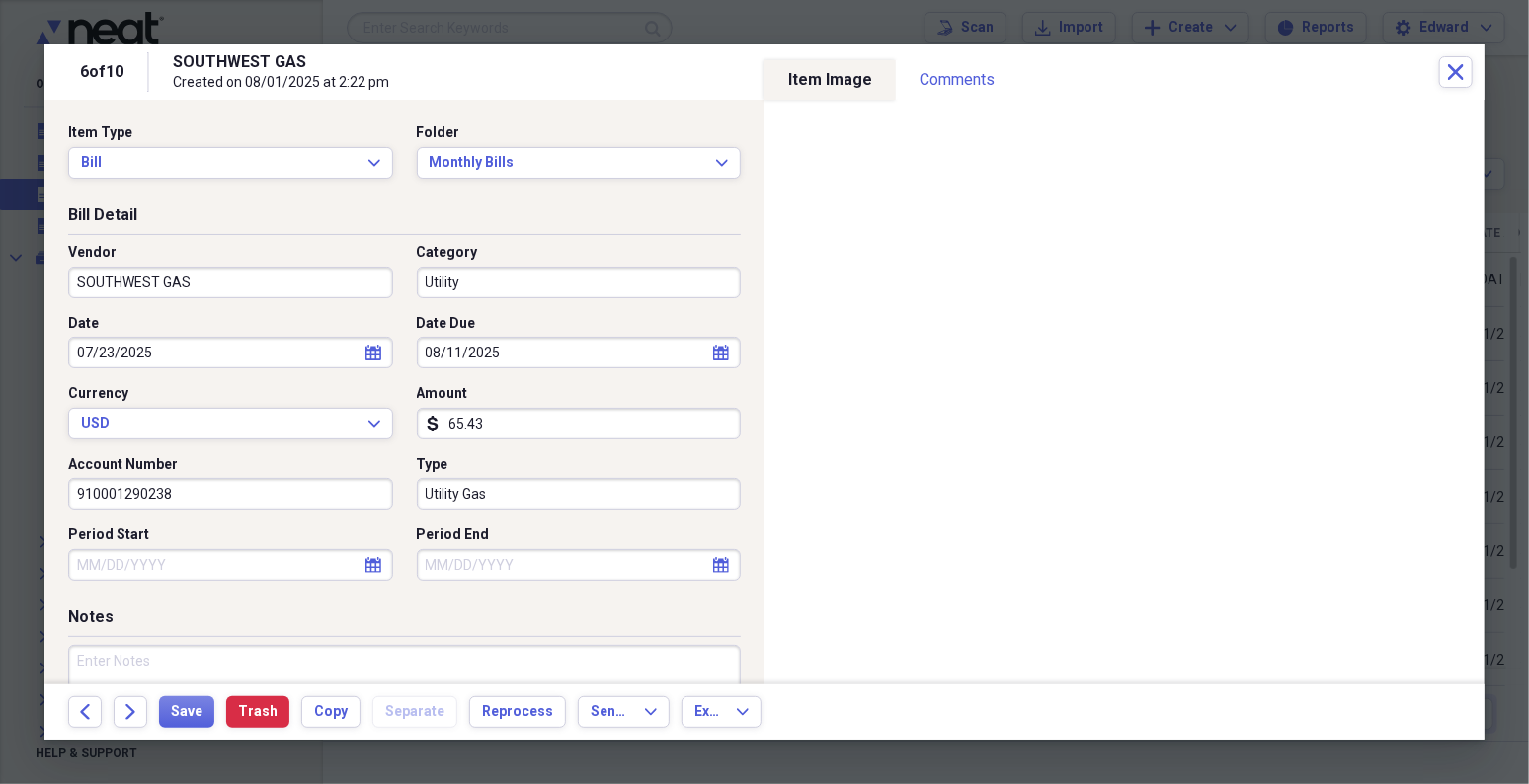 select on "7" 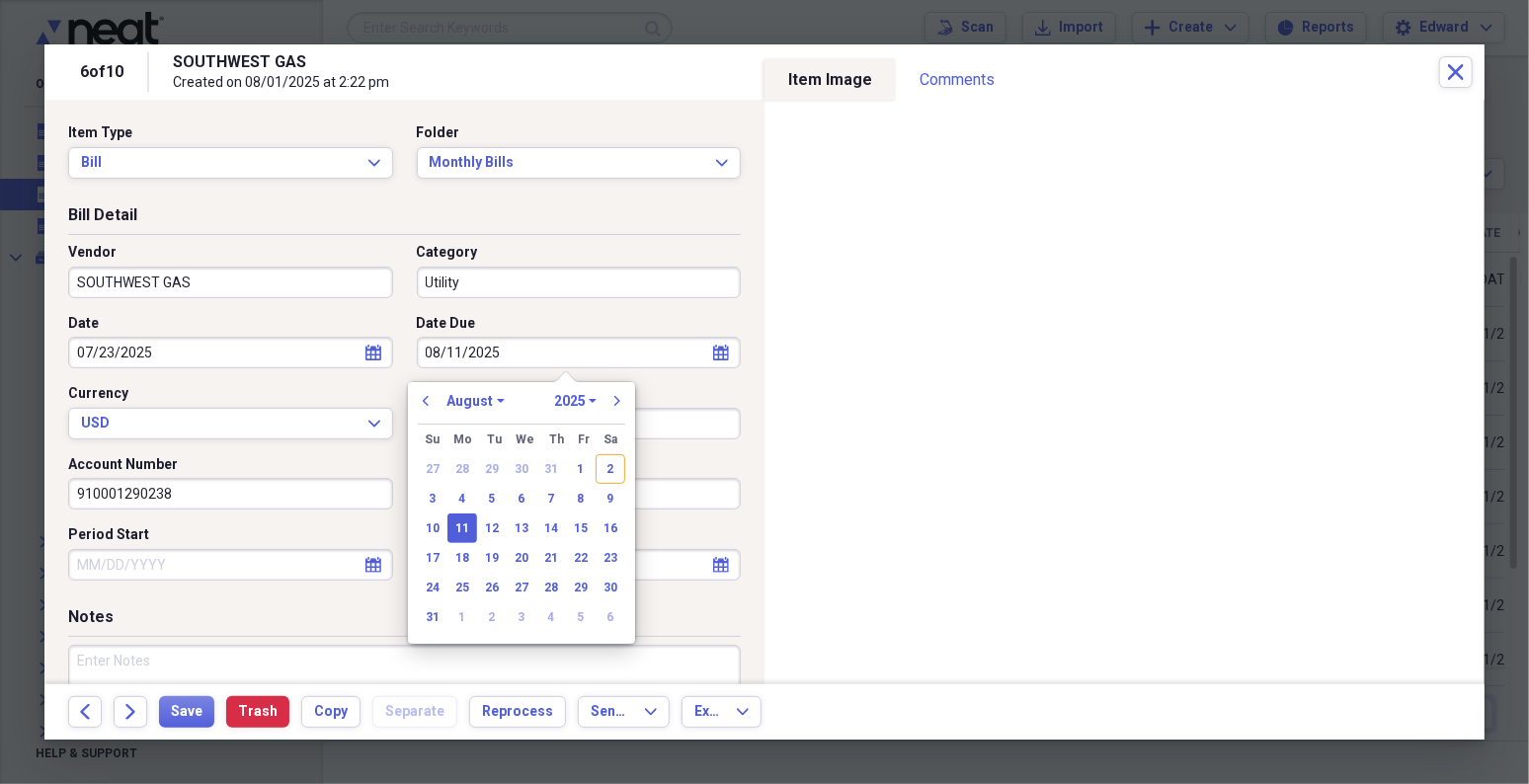type 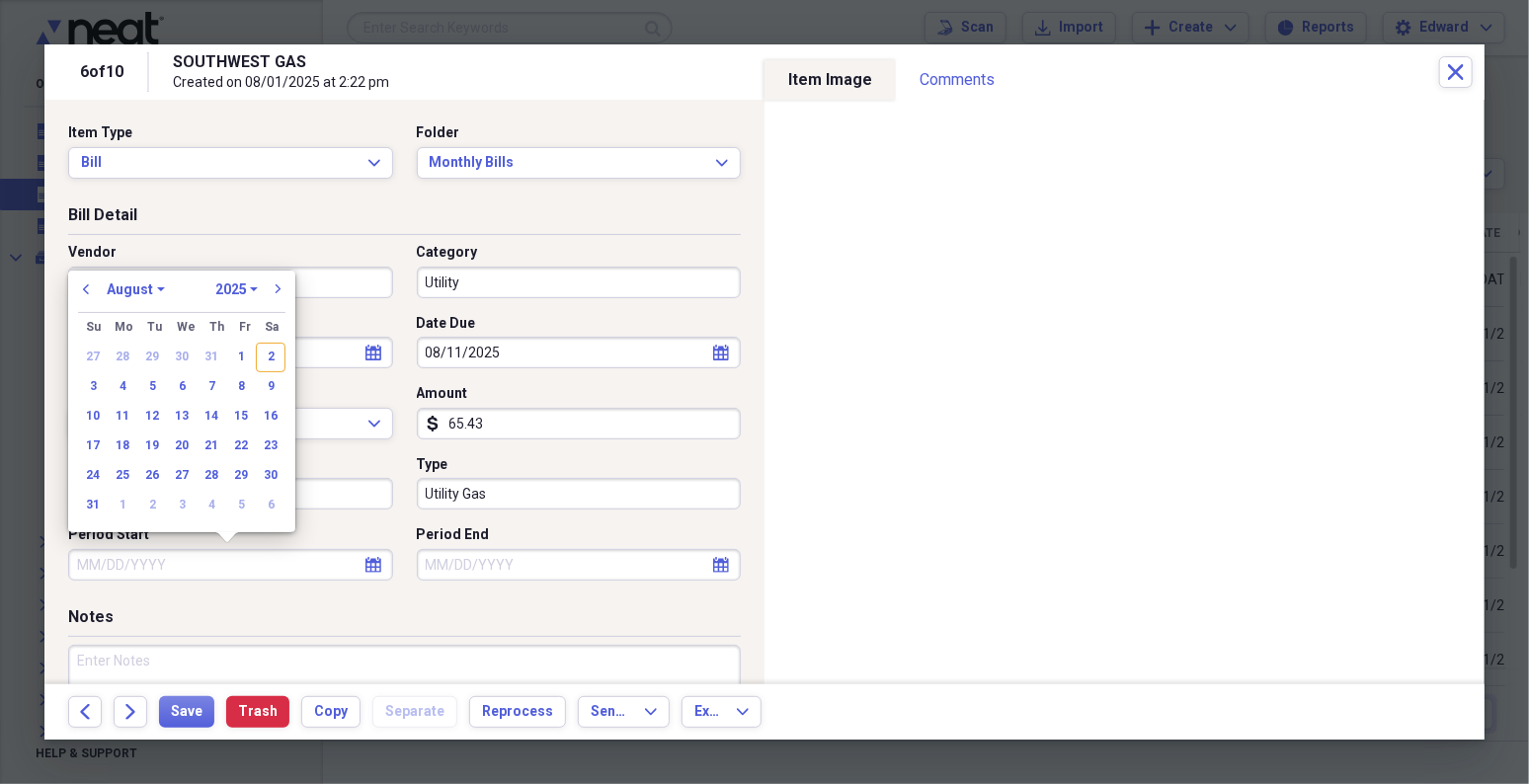 type 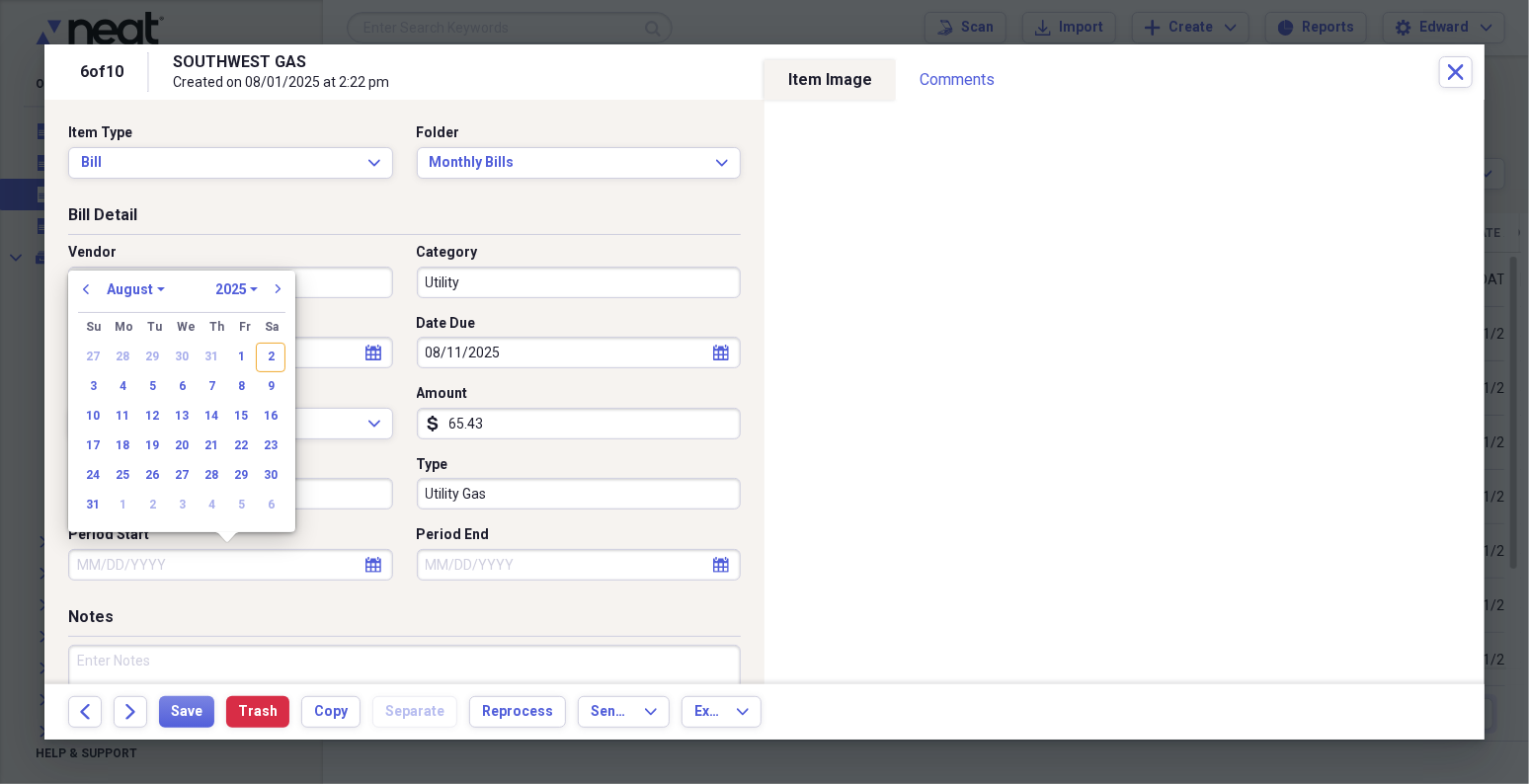type 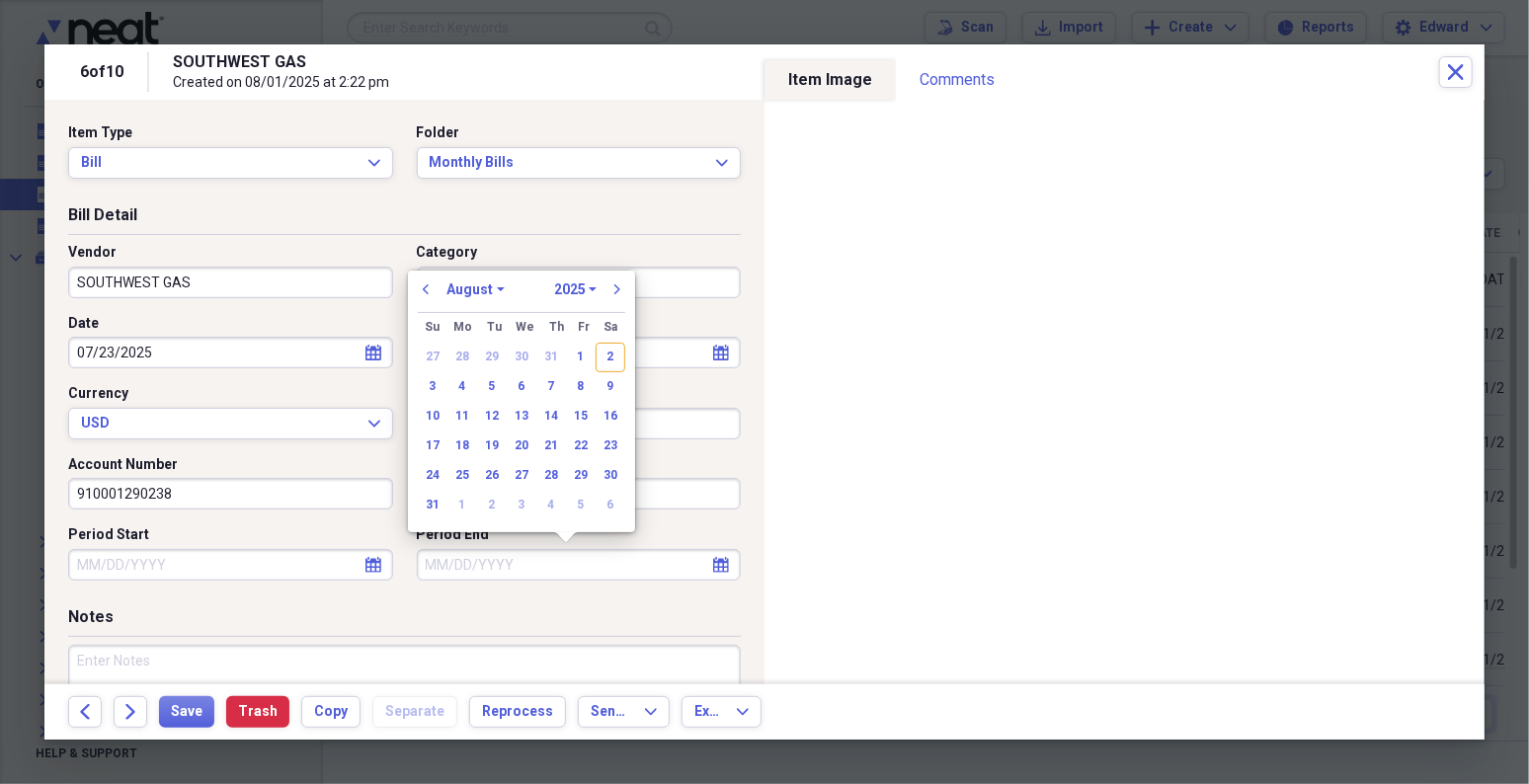 type 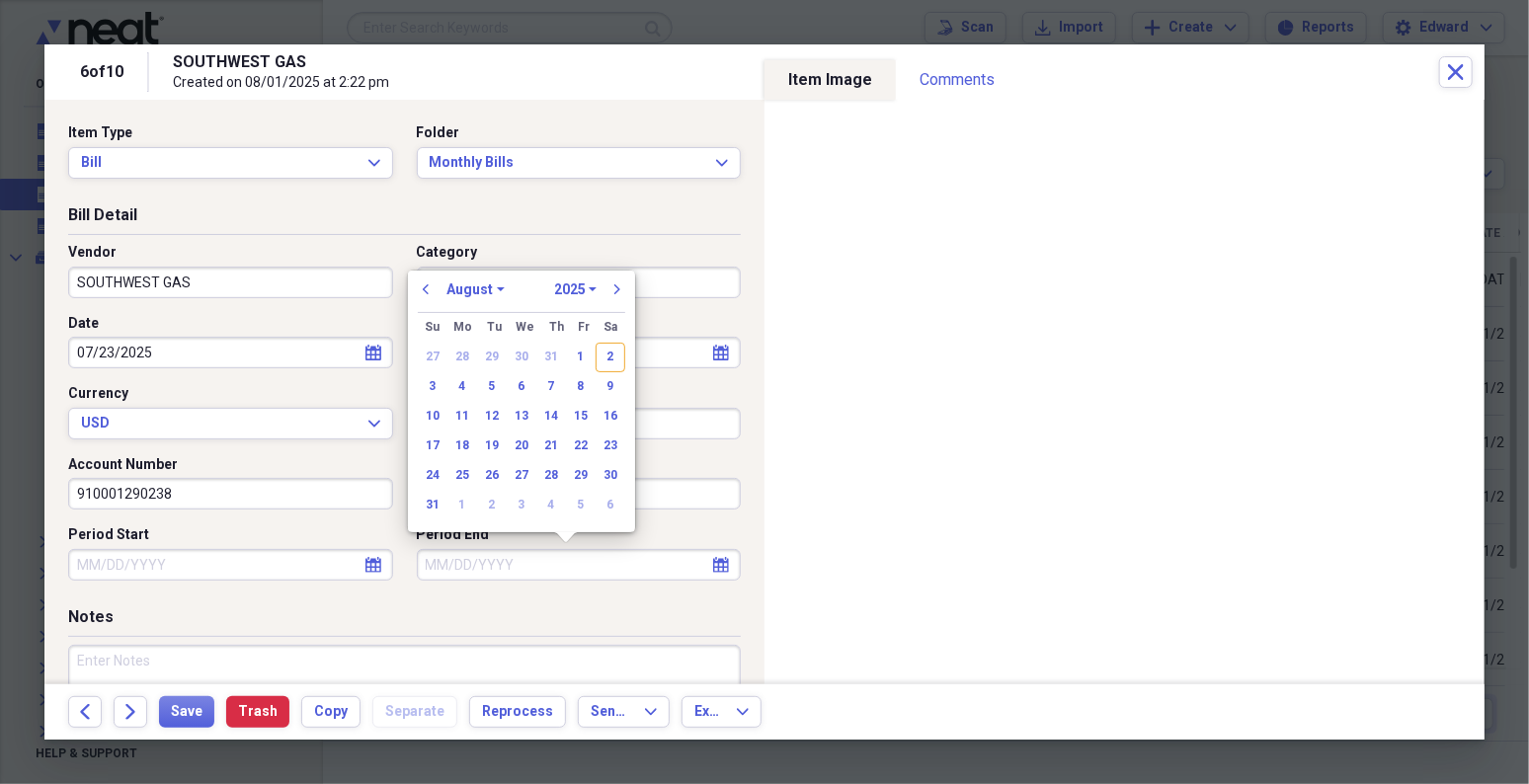 type 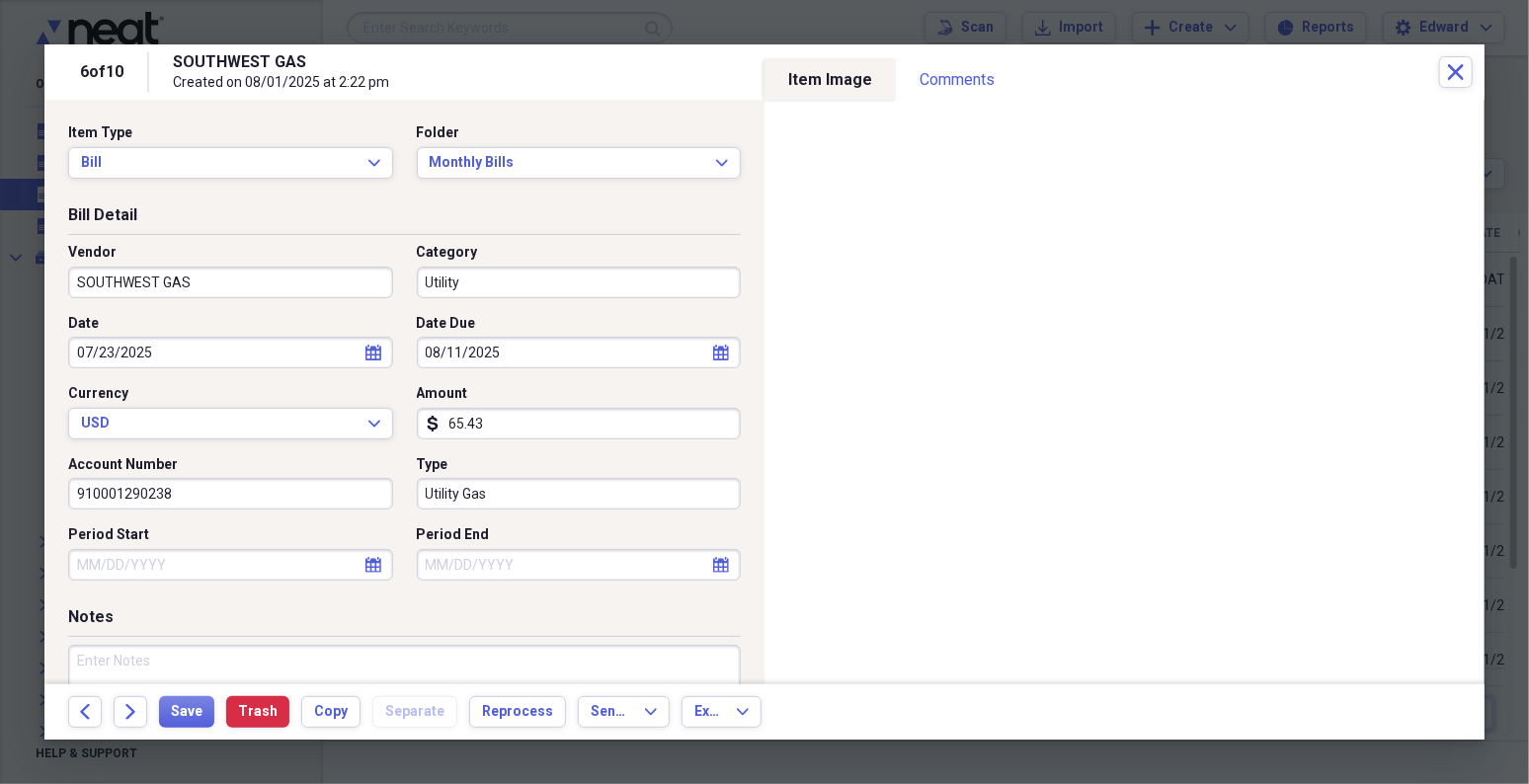 select on "6" 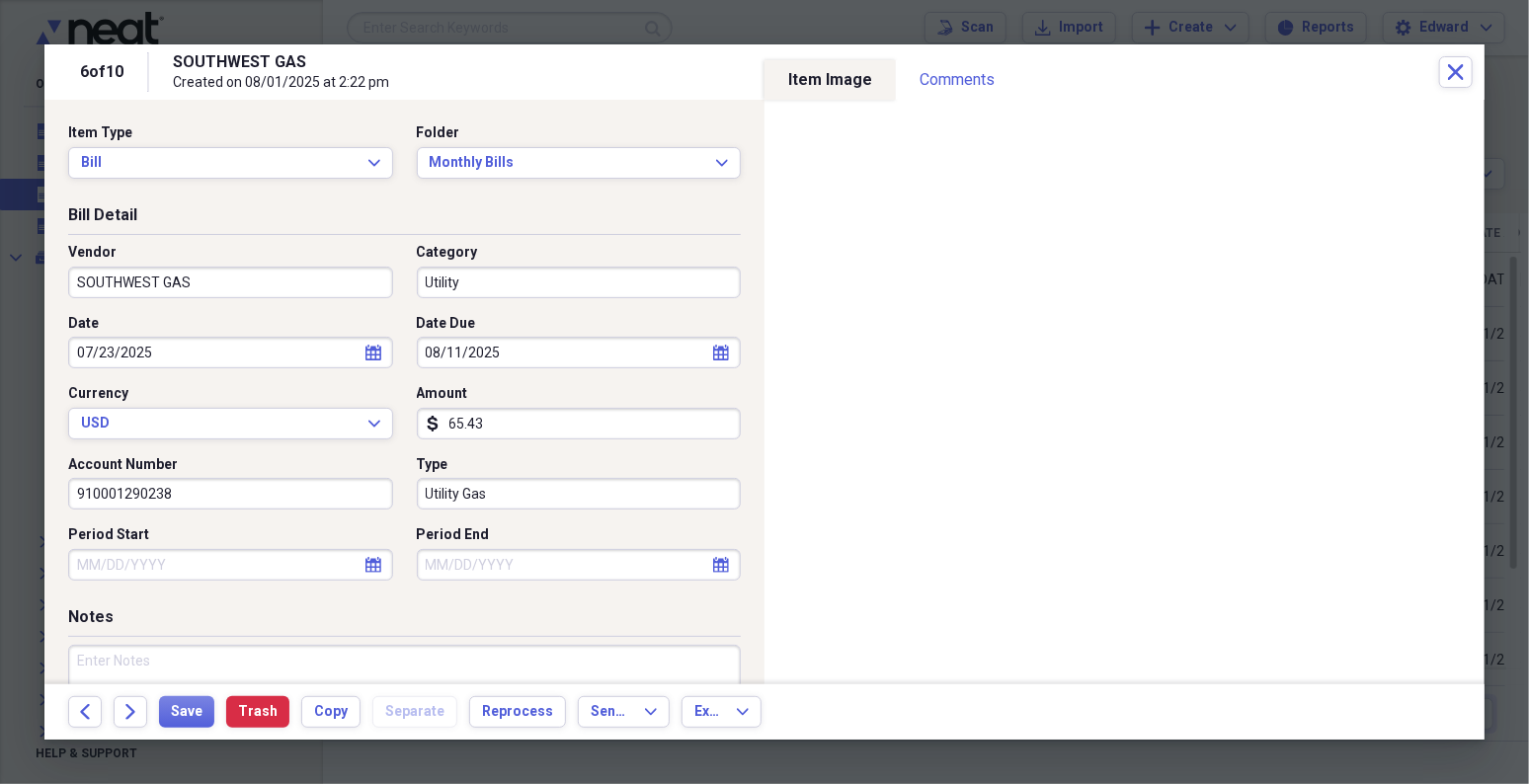 select on "2025" 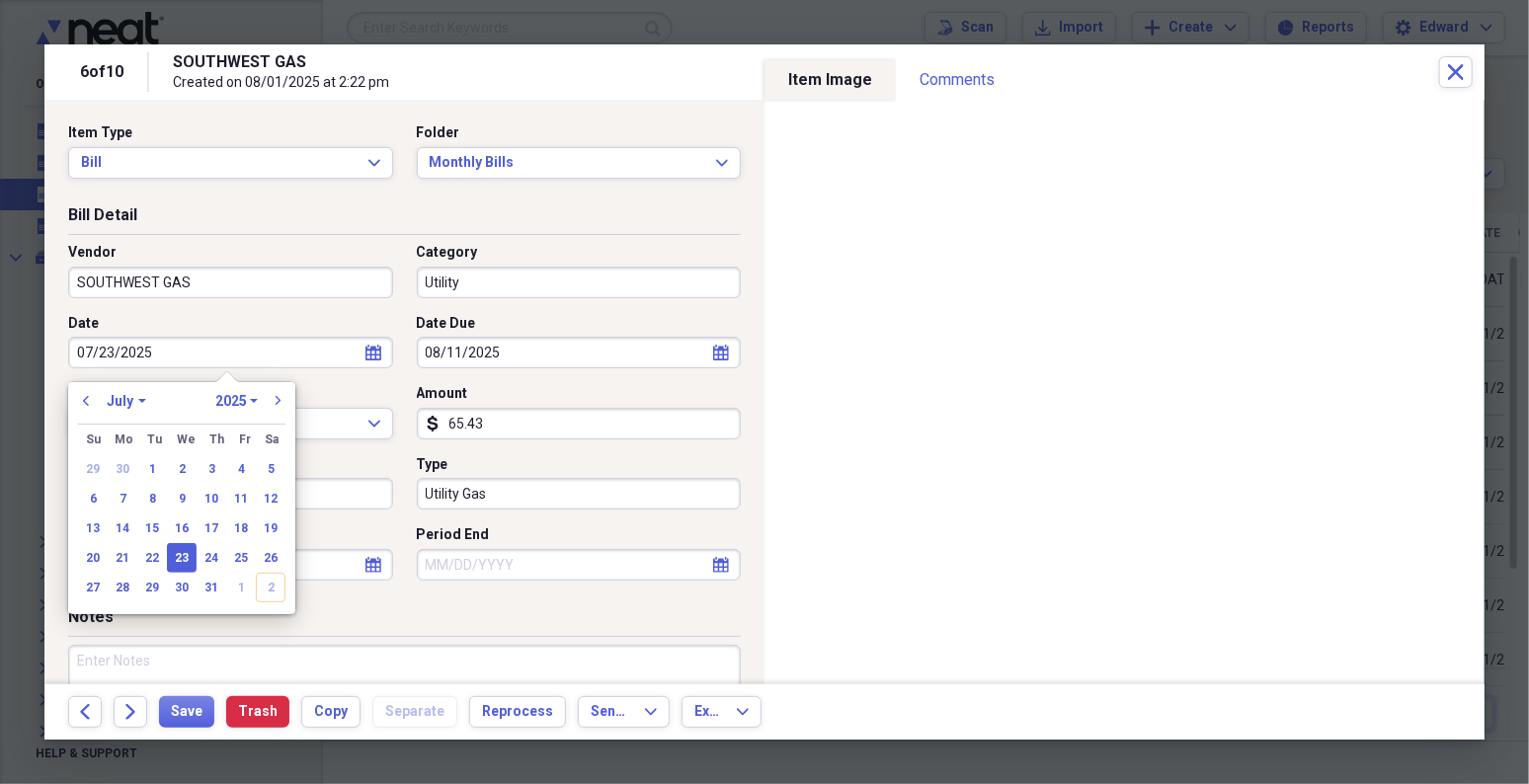 type 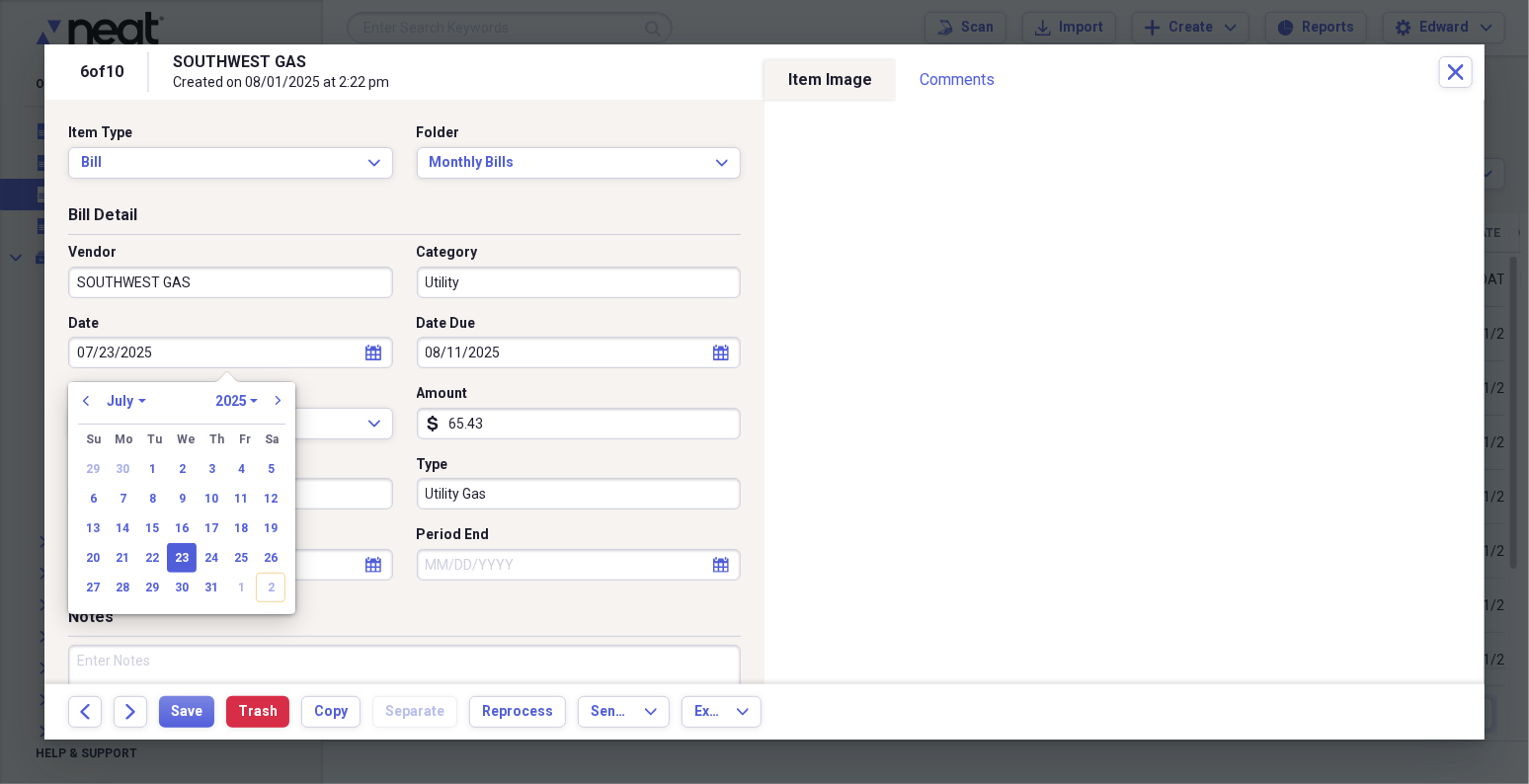 type 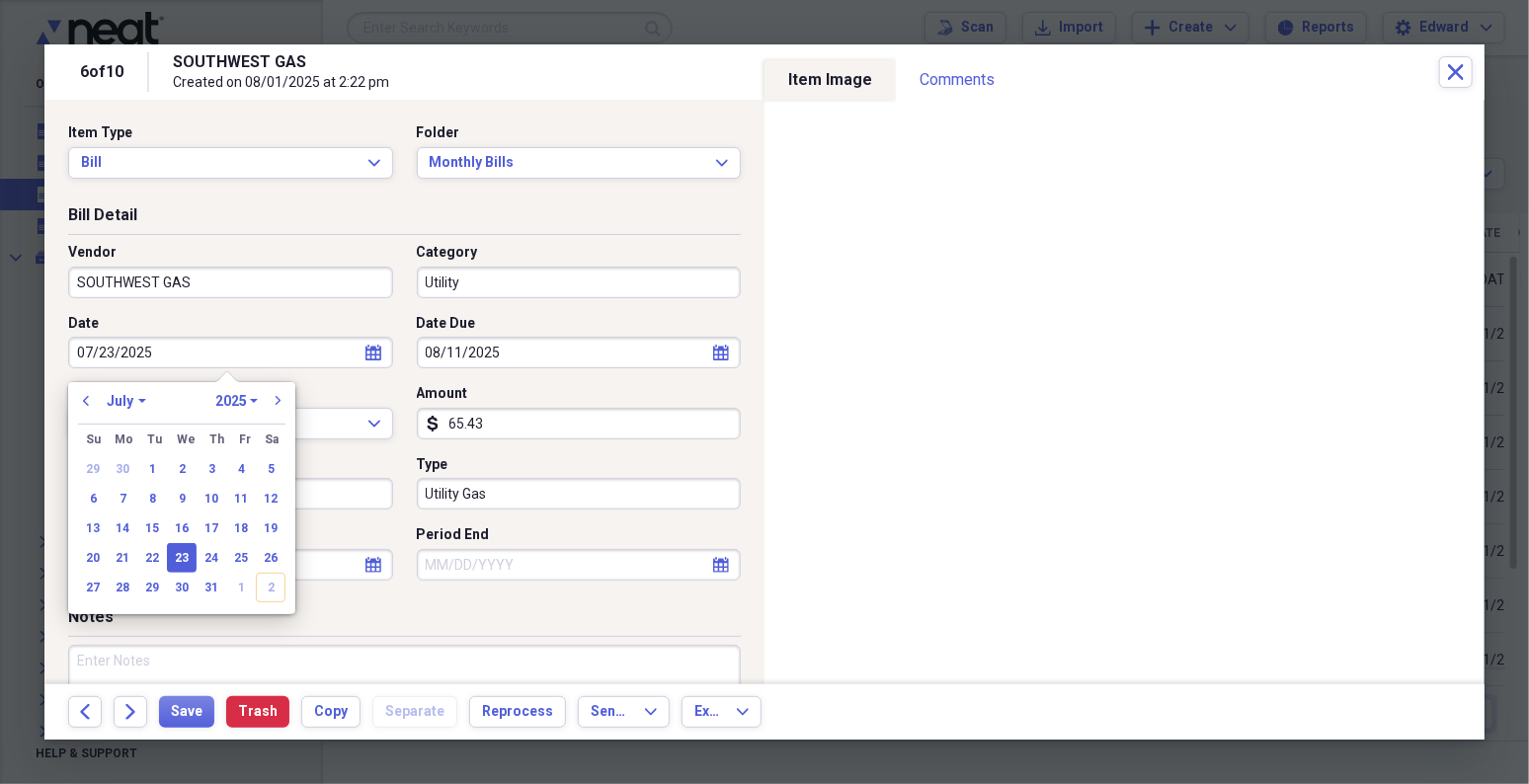 select on "7" 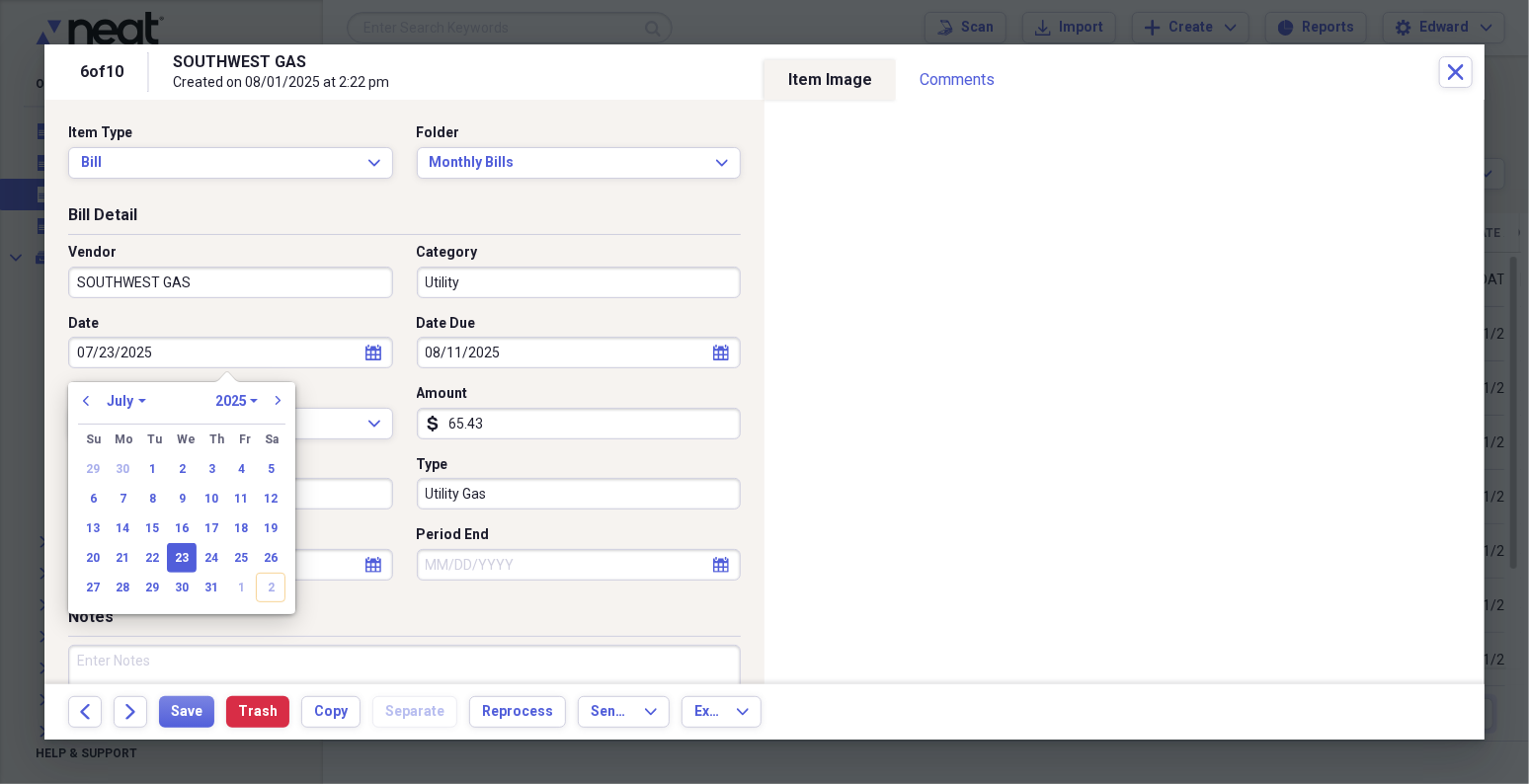 select on "2025" 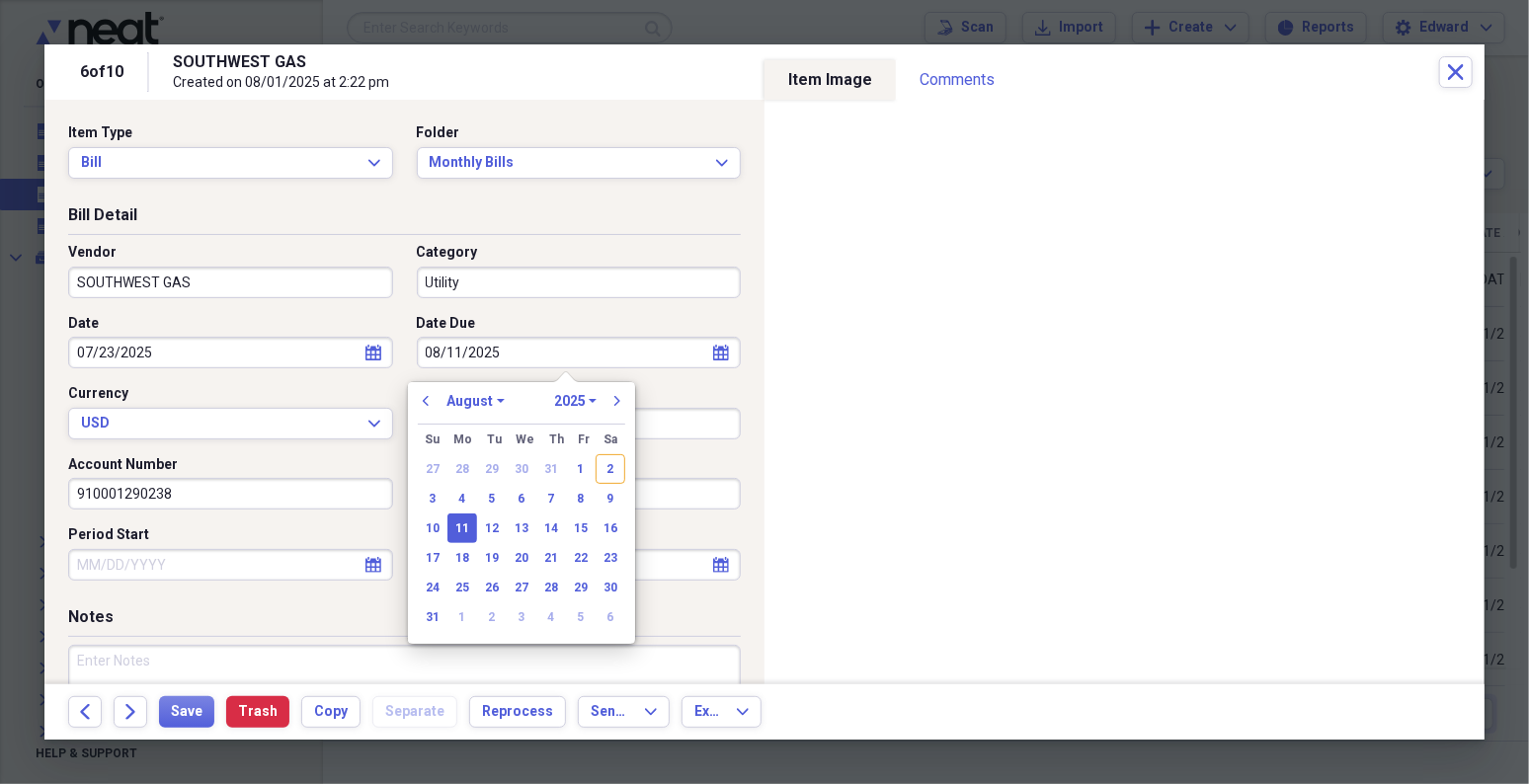 type 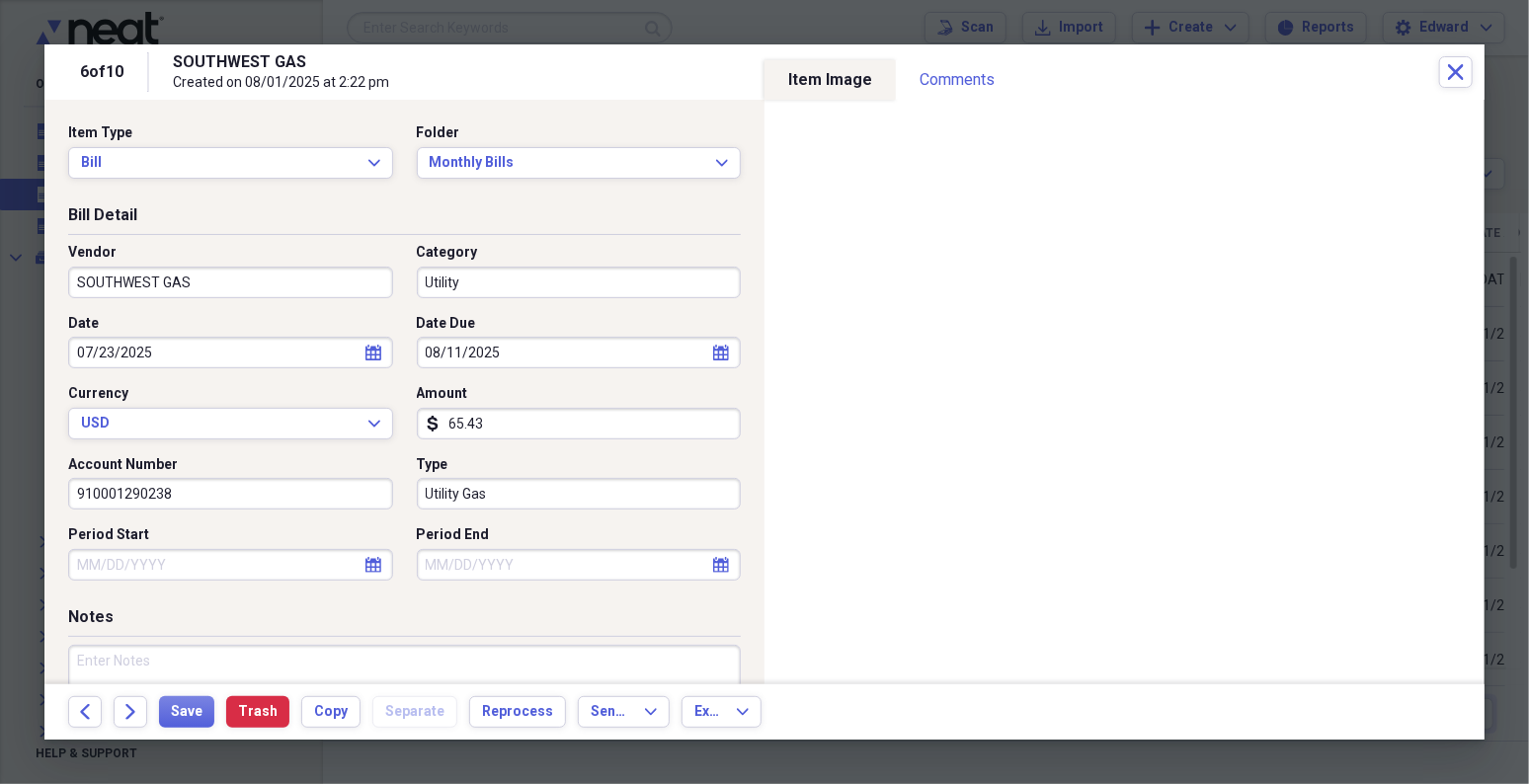 select on "7" 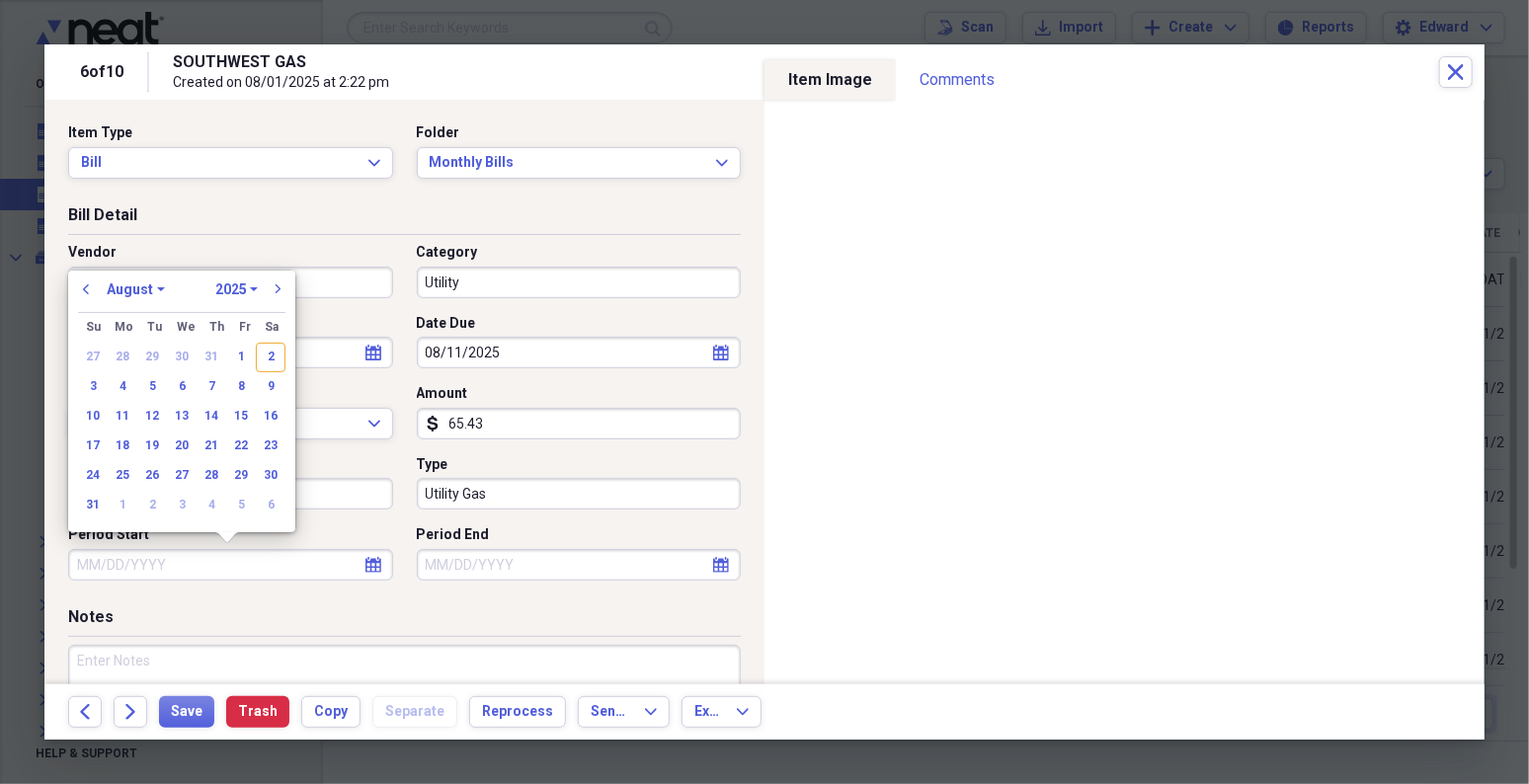type 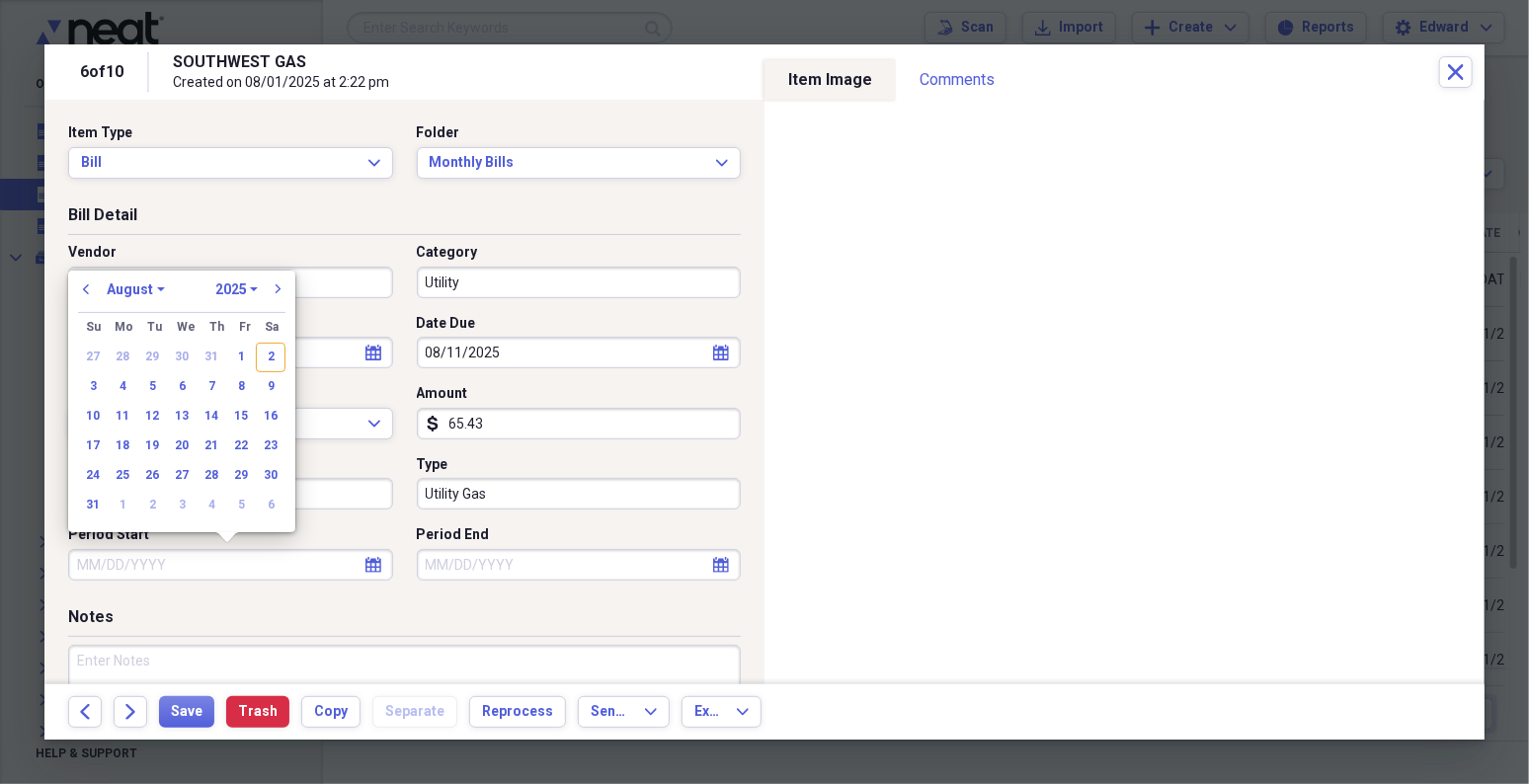 type 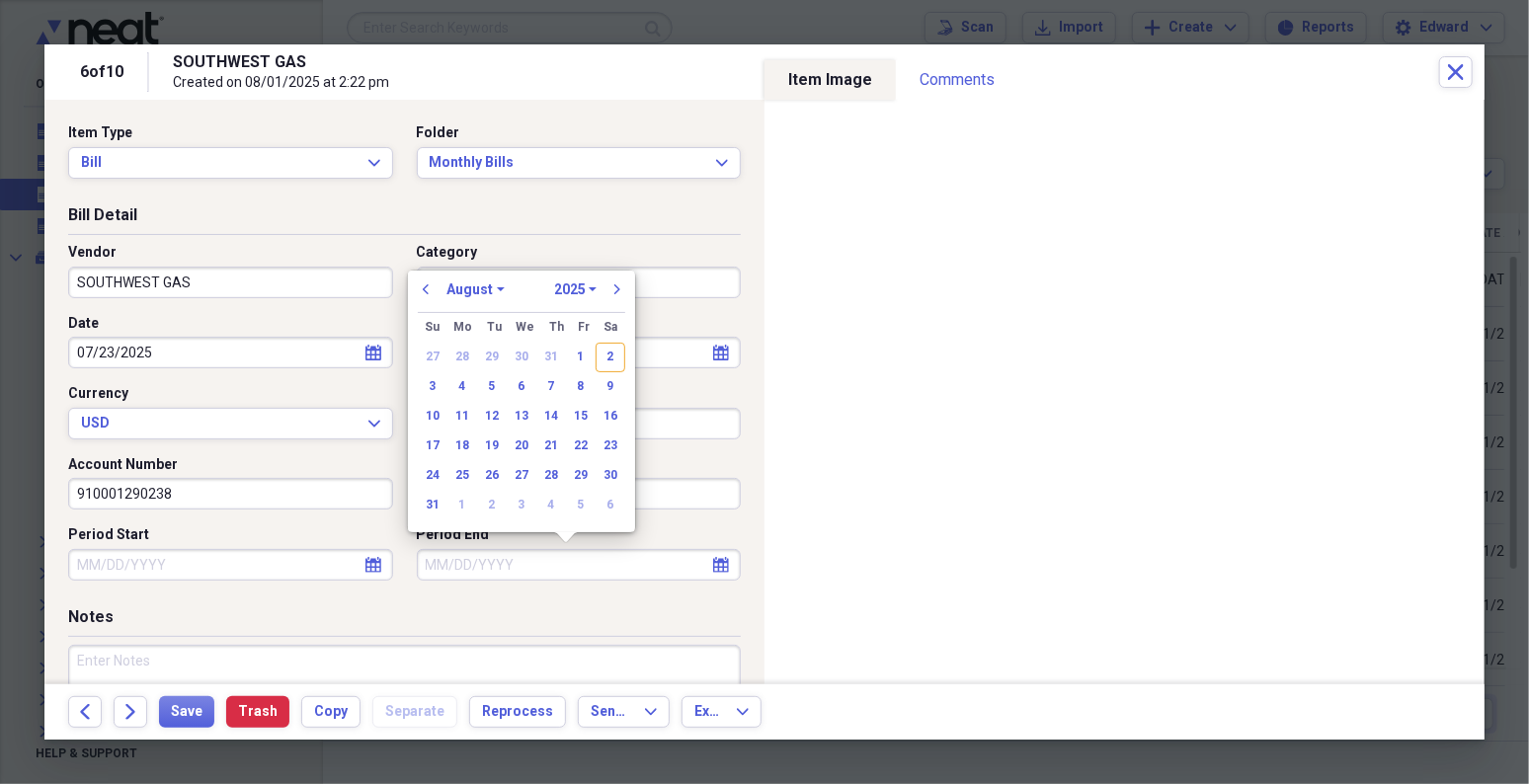type 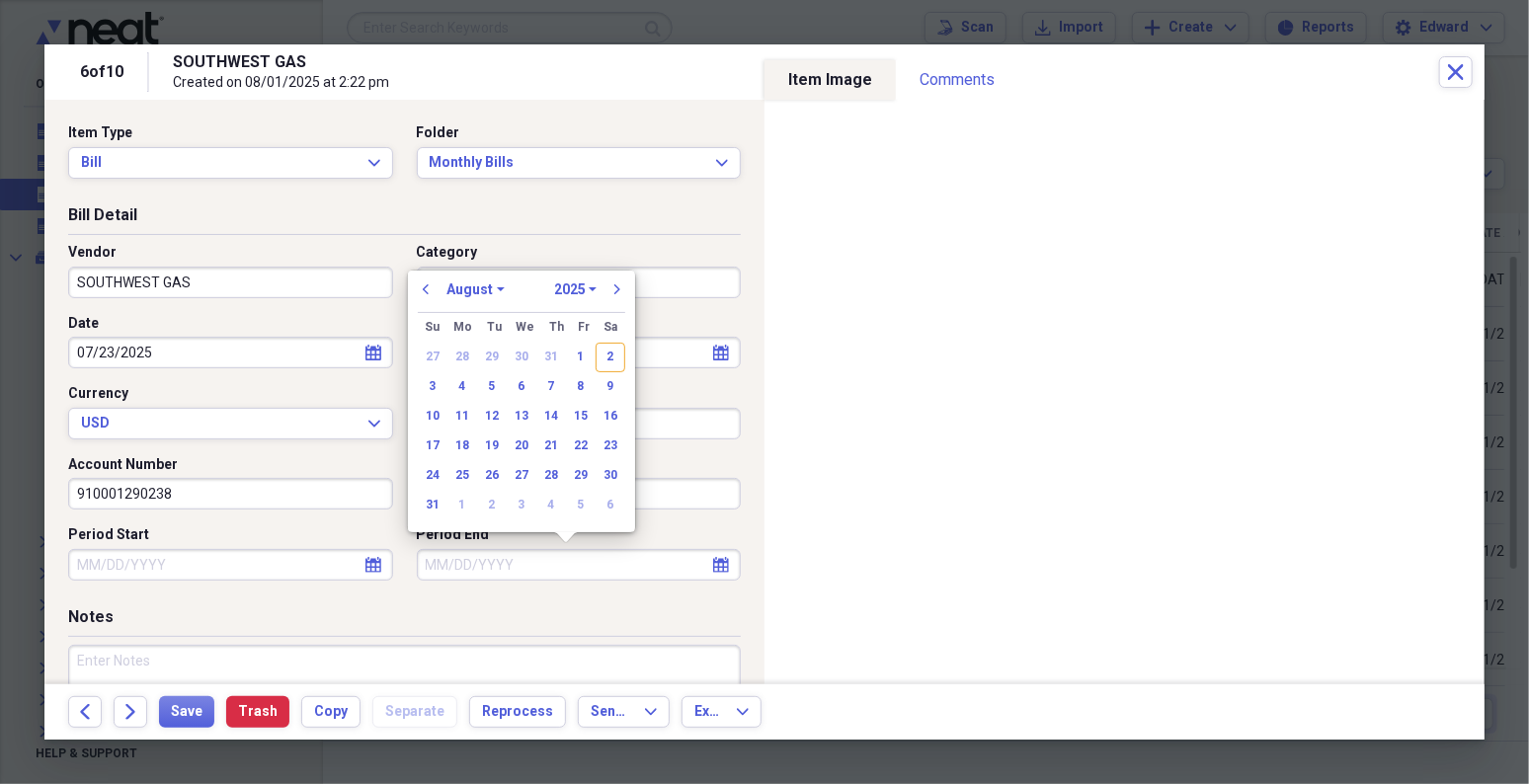 type 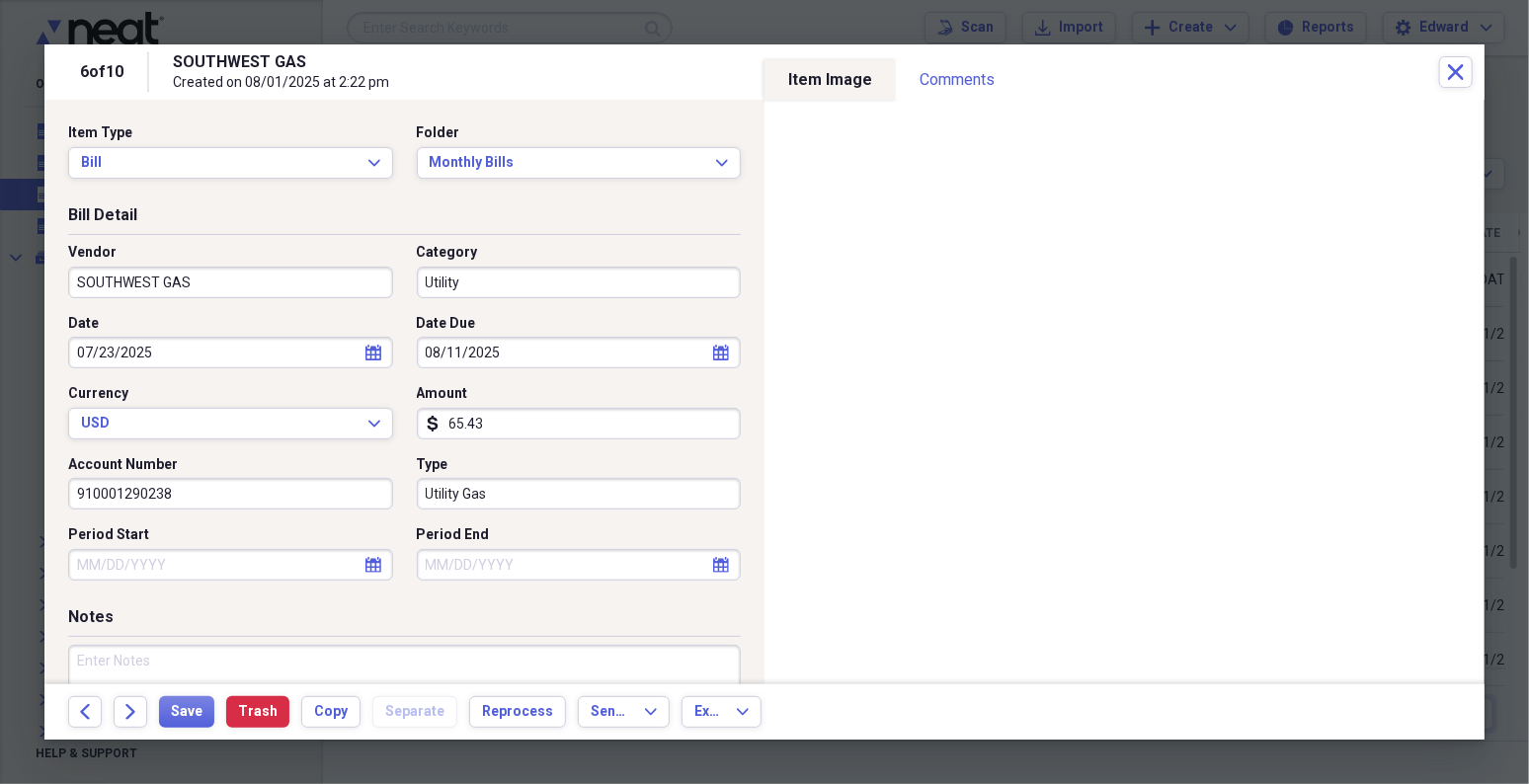 select on "6" 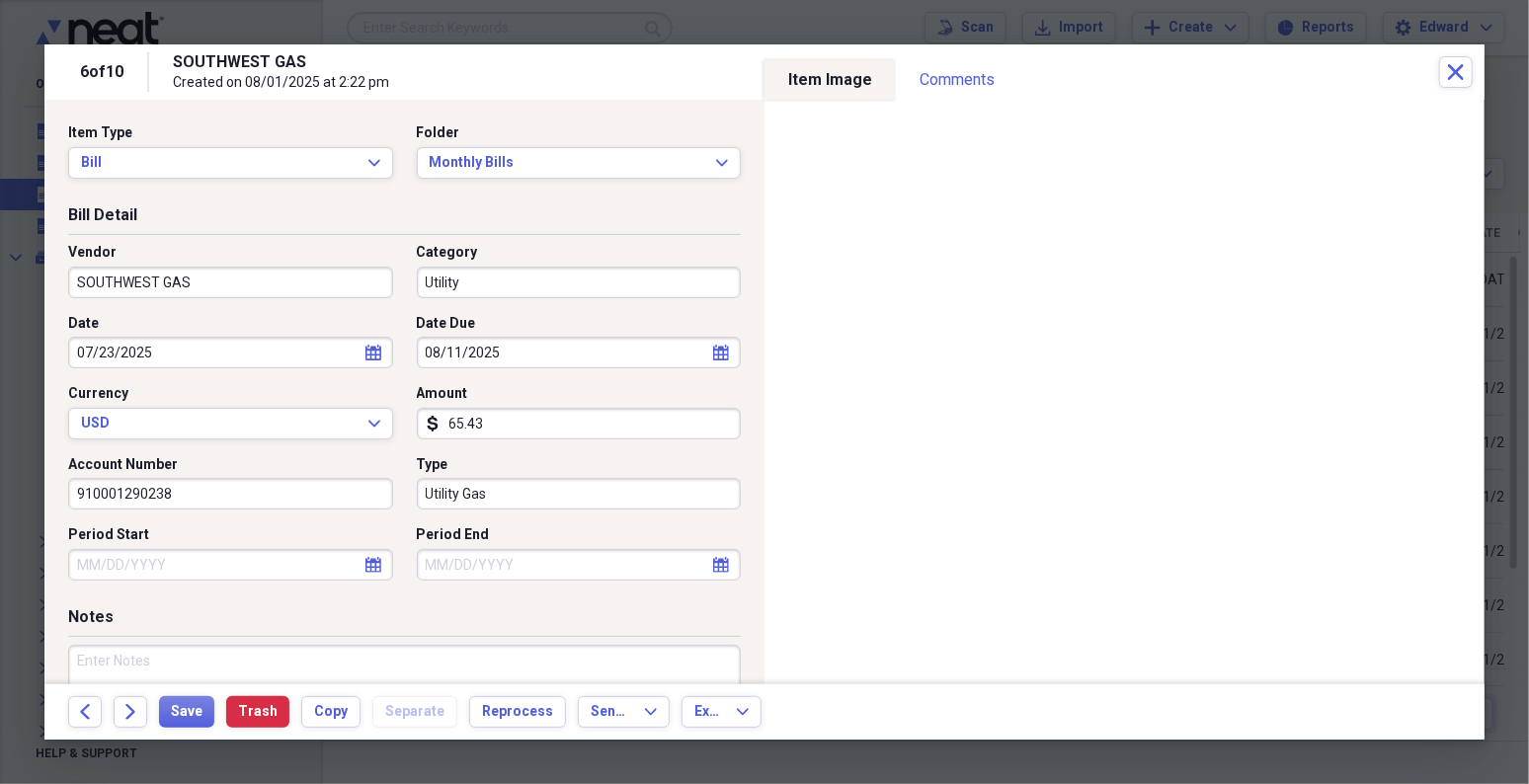 select on "2025" 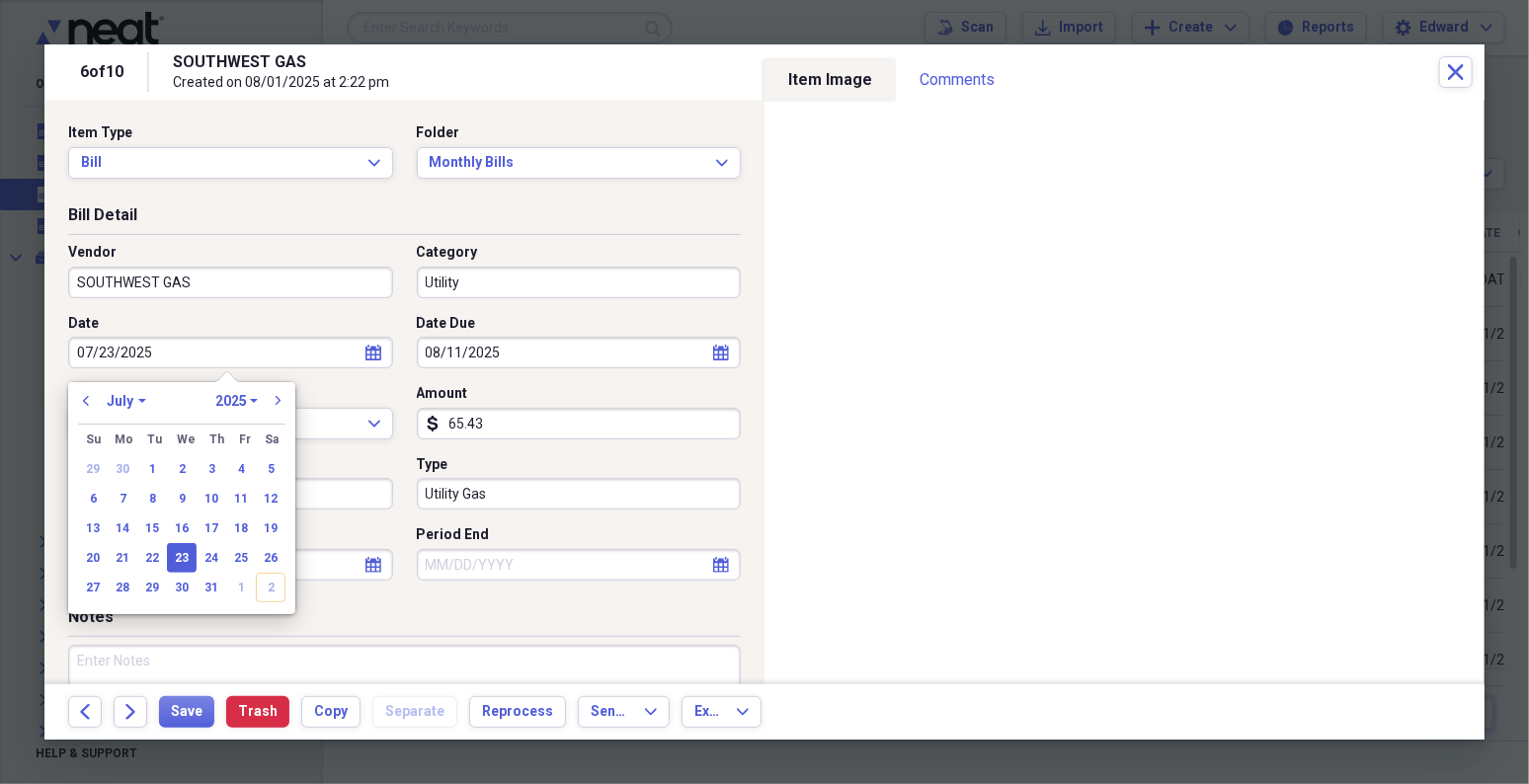 type 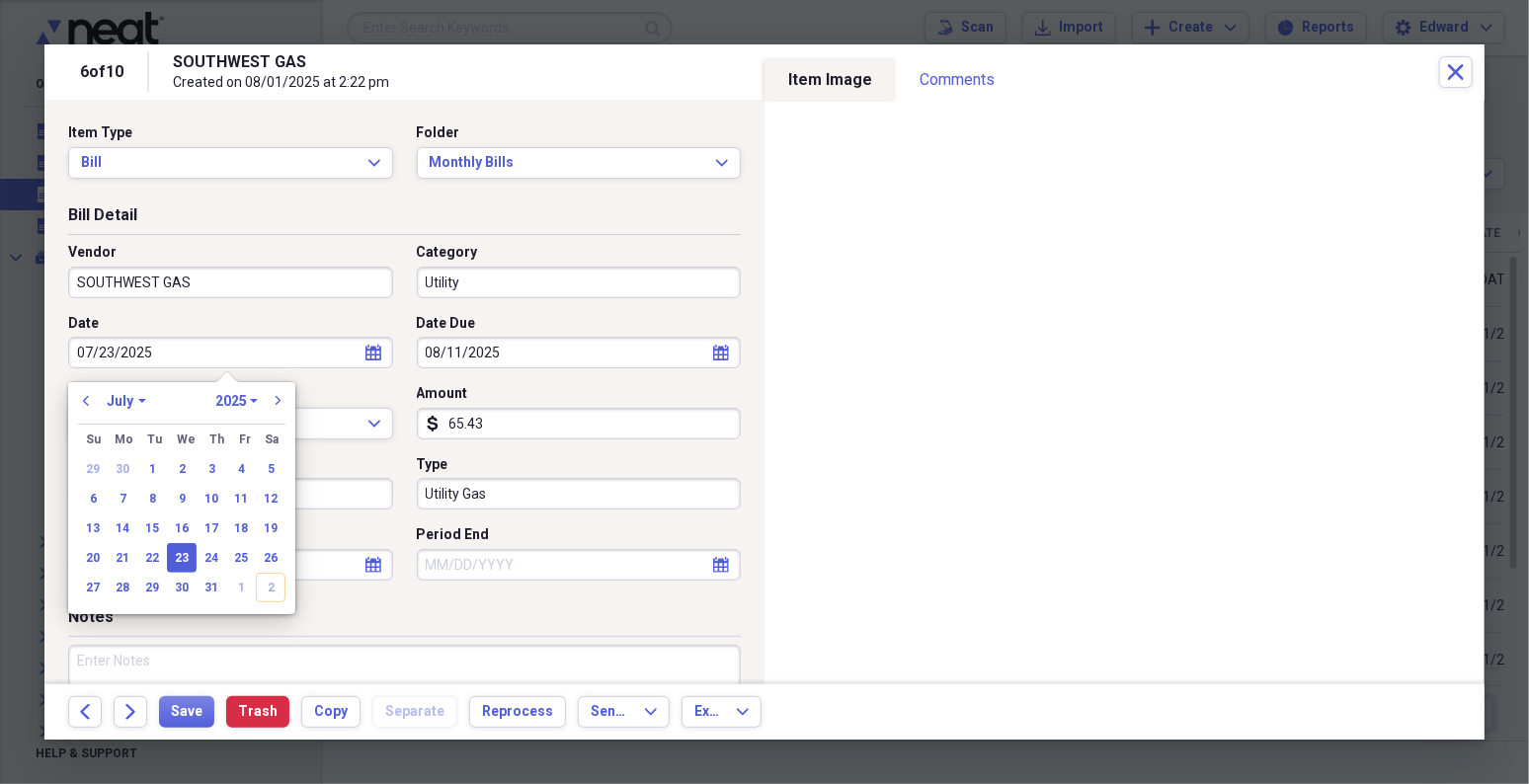 select on "2025" 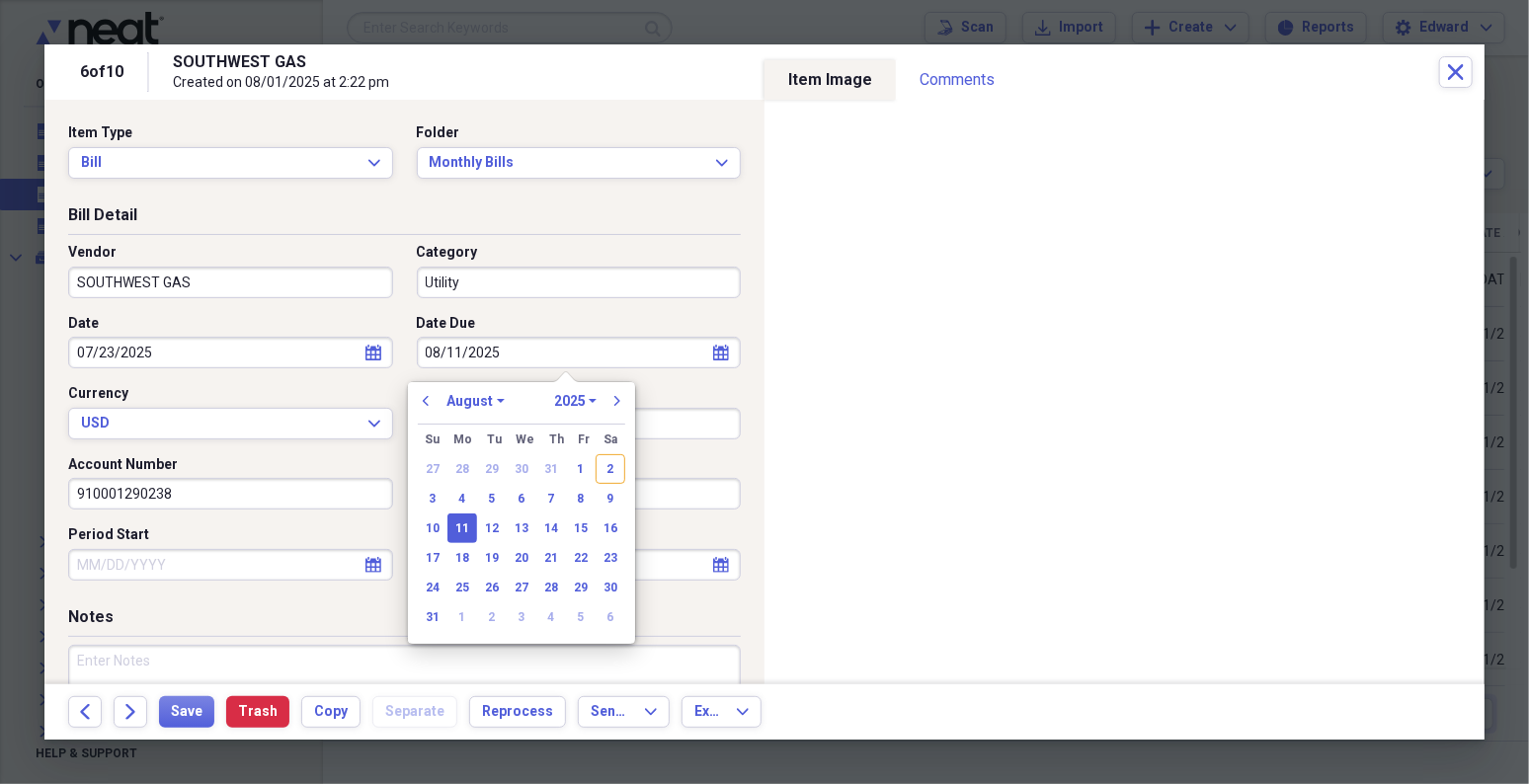 type 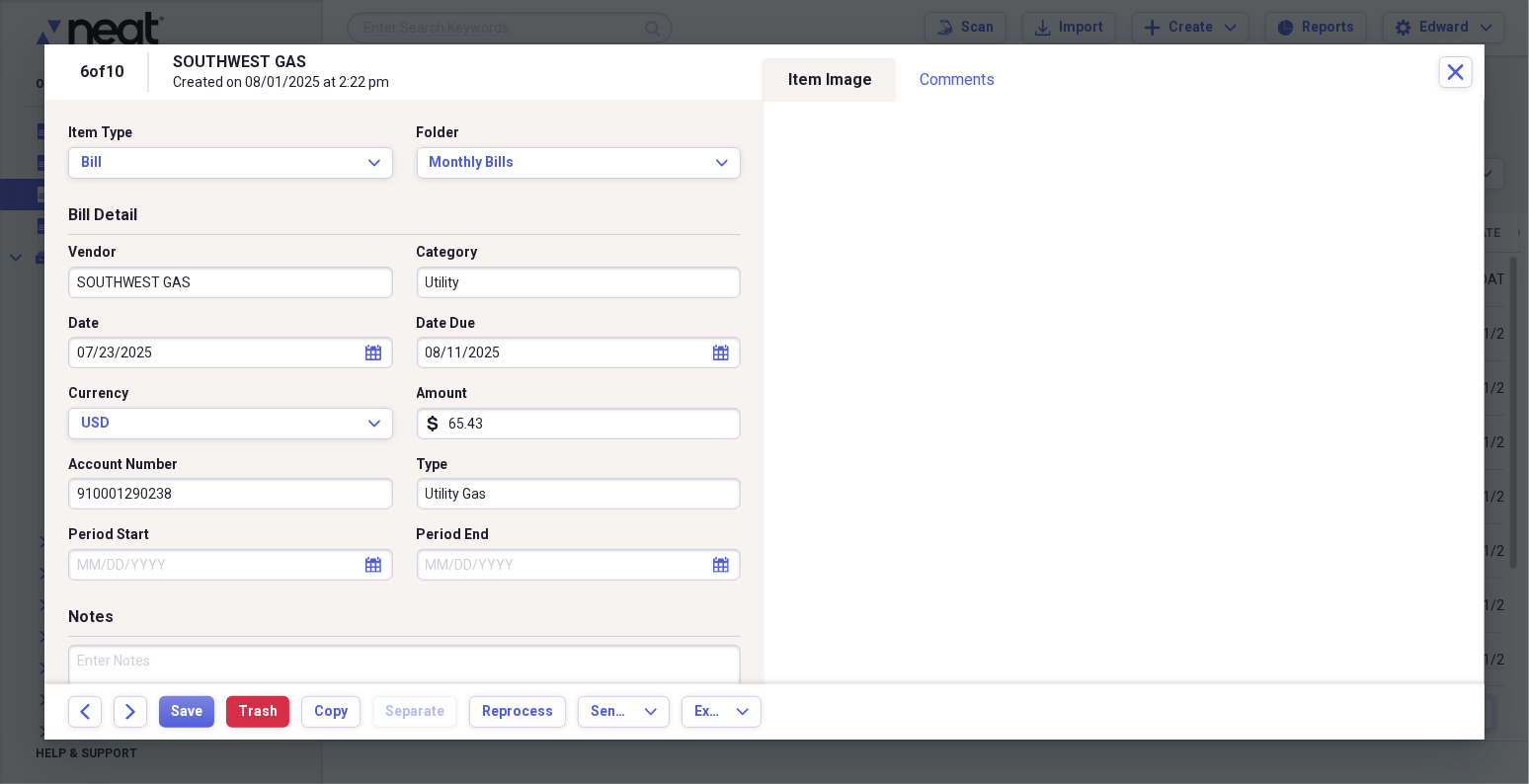 select on "7" 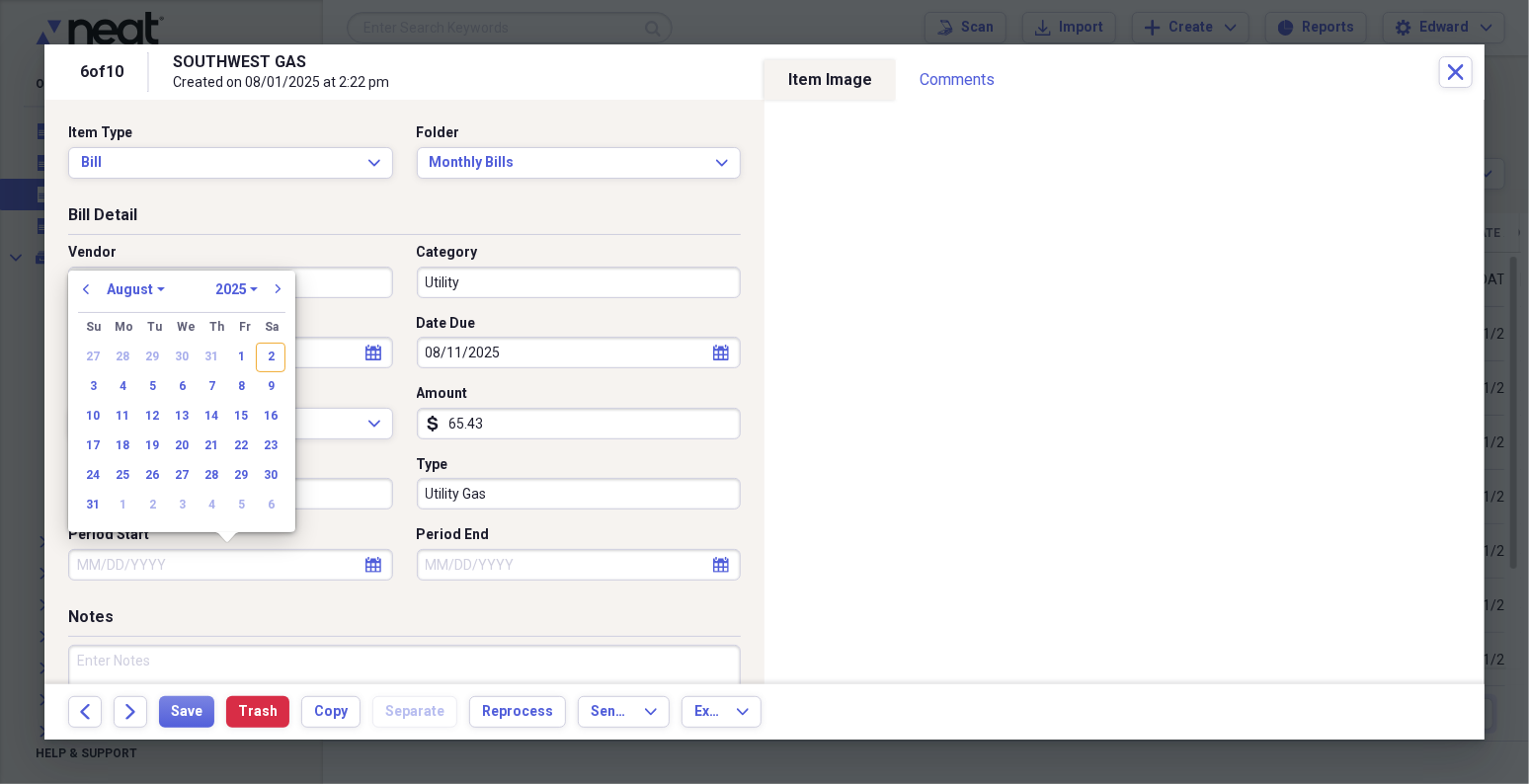 type 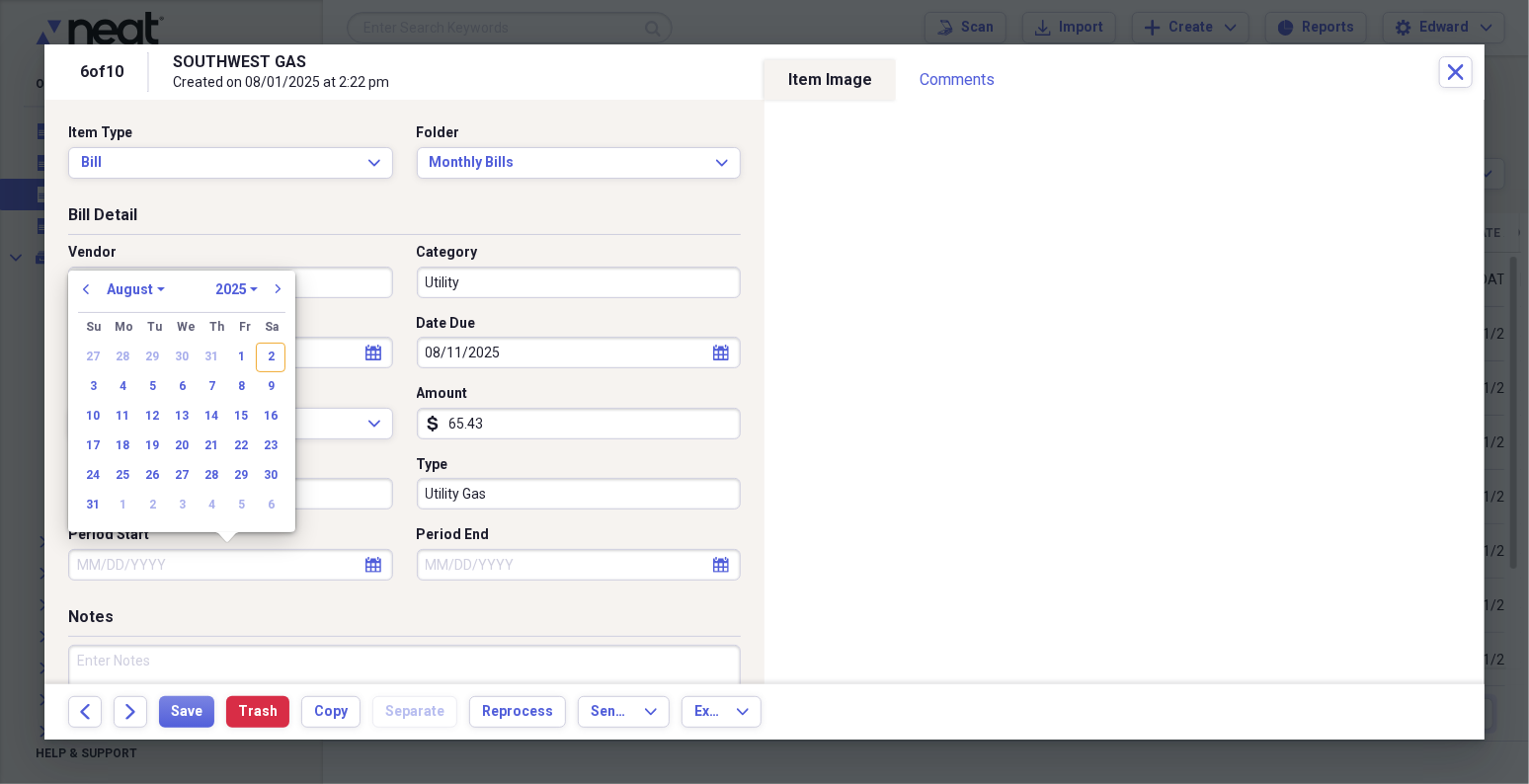 select on "7" 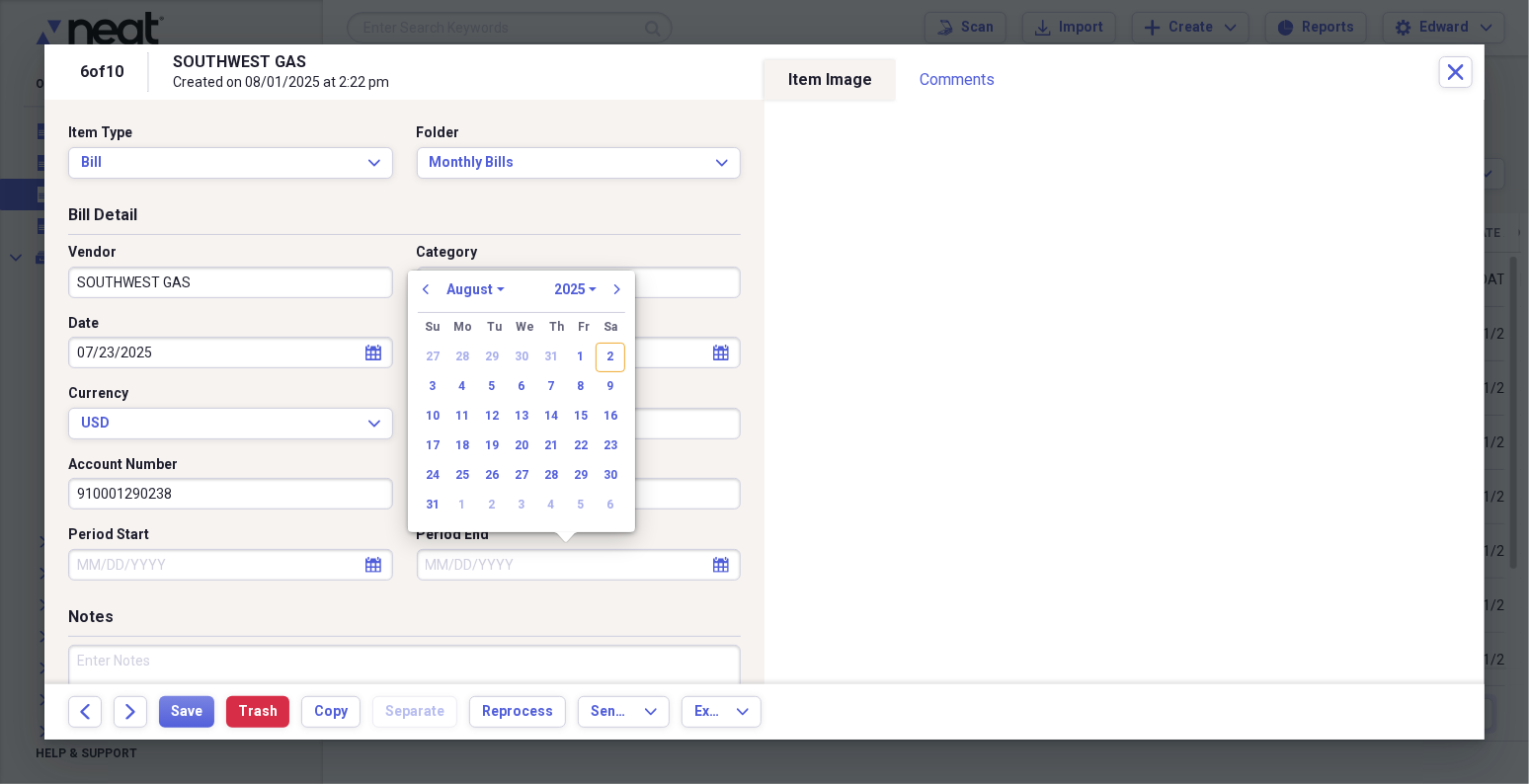 type 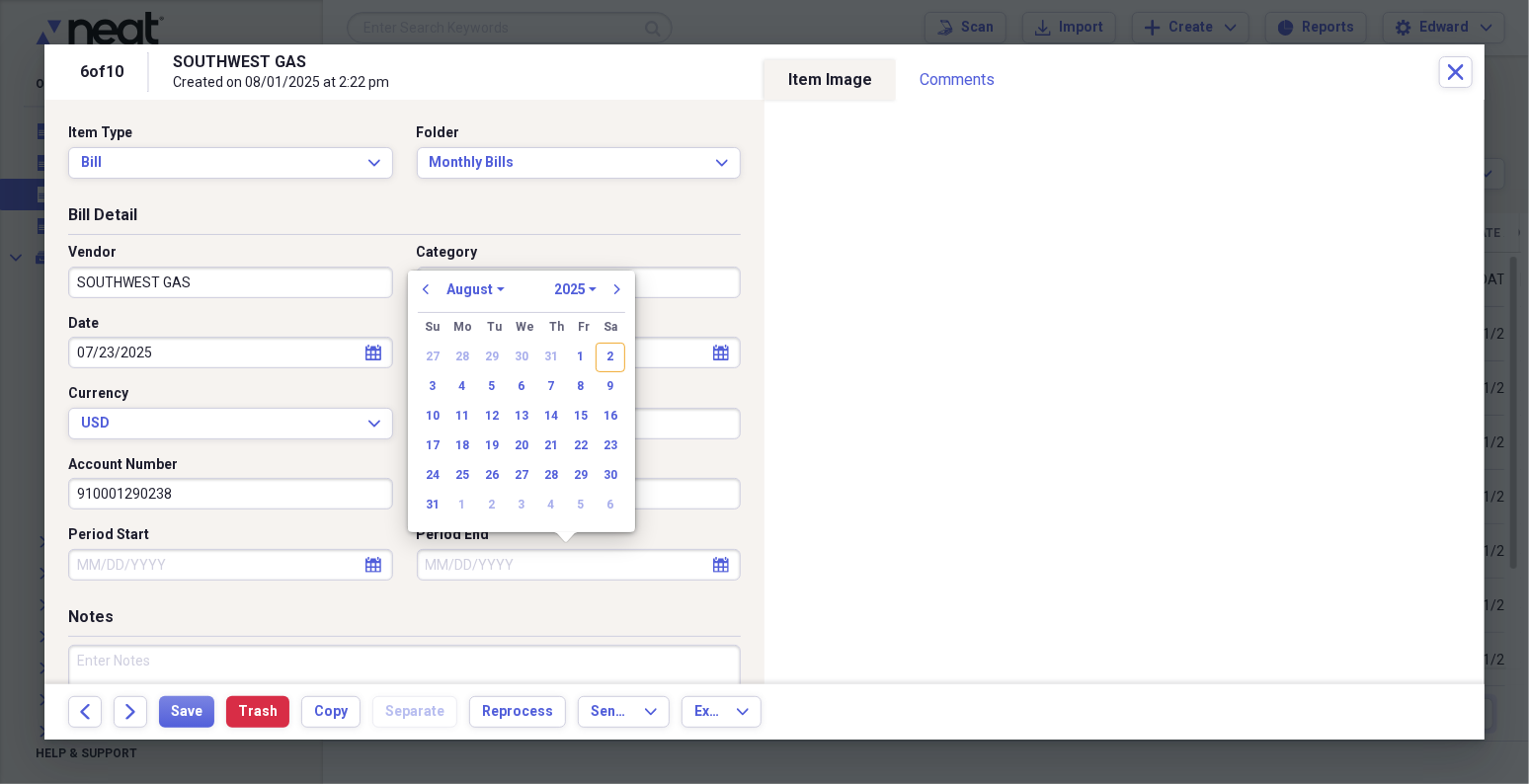 type 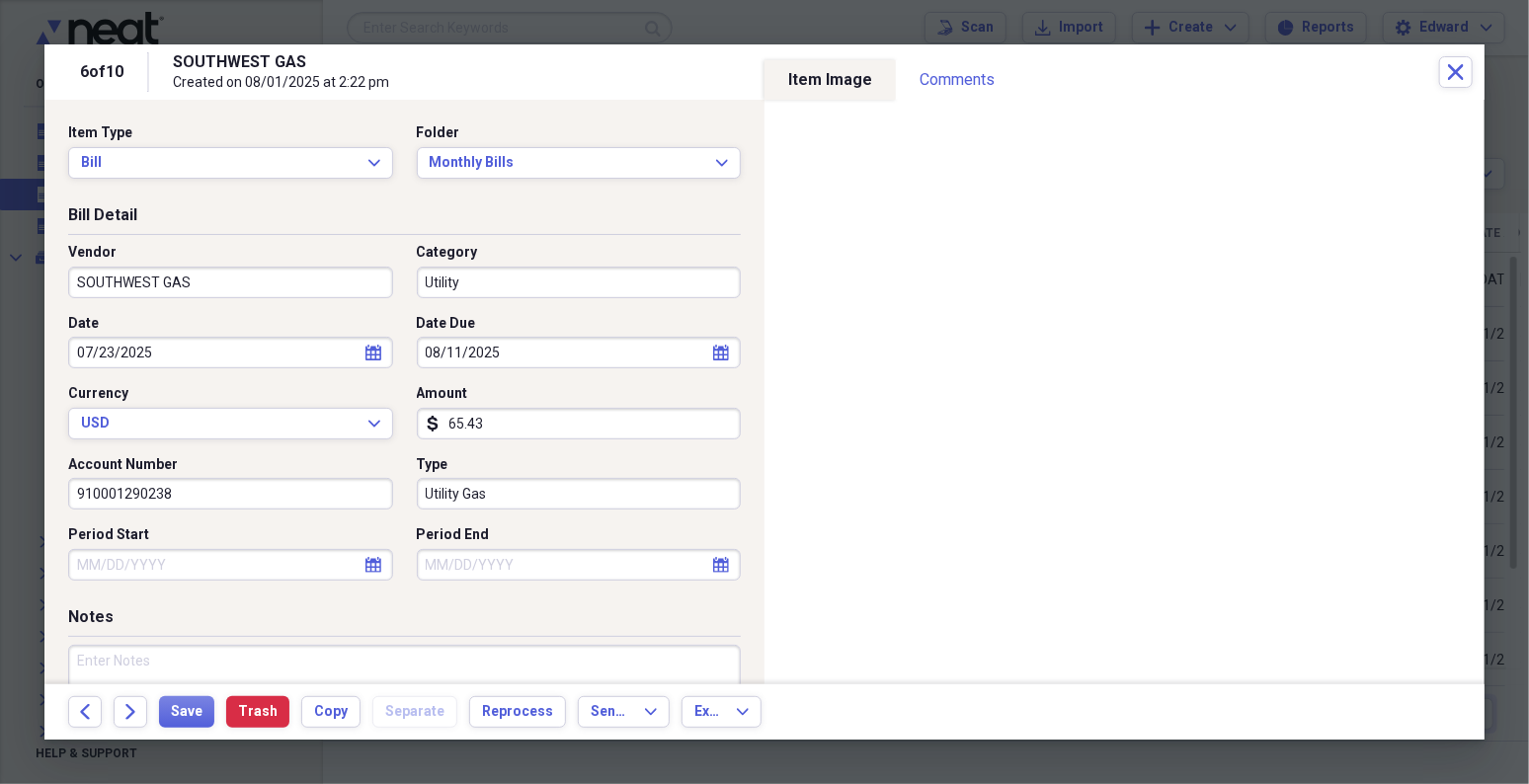 select on "6" 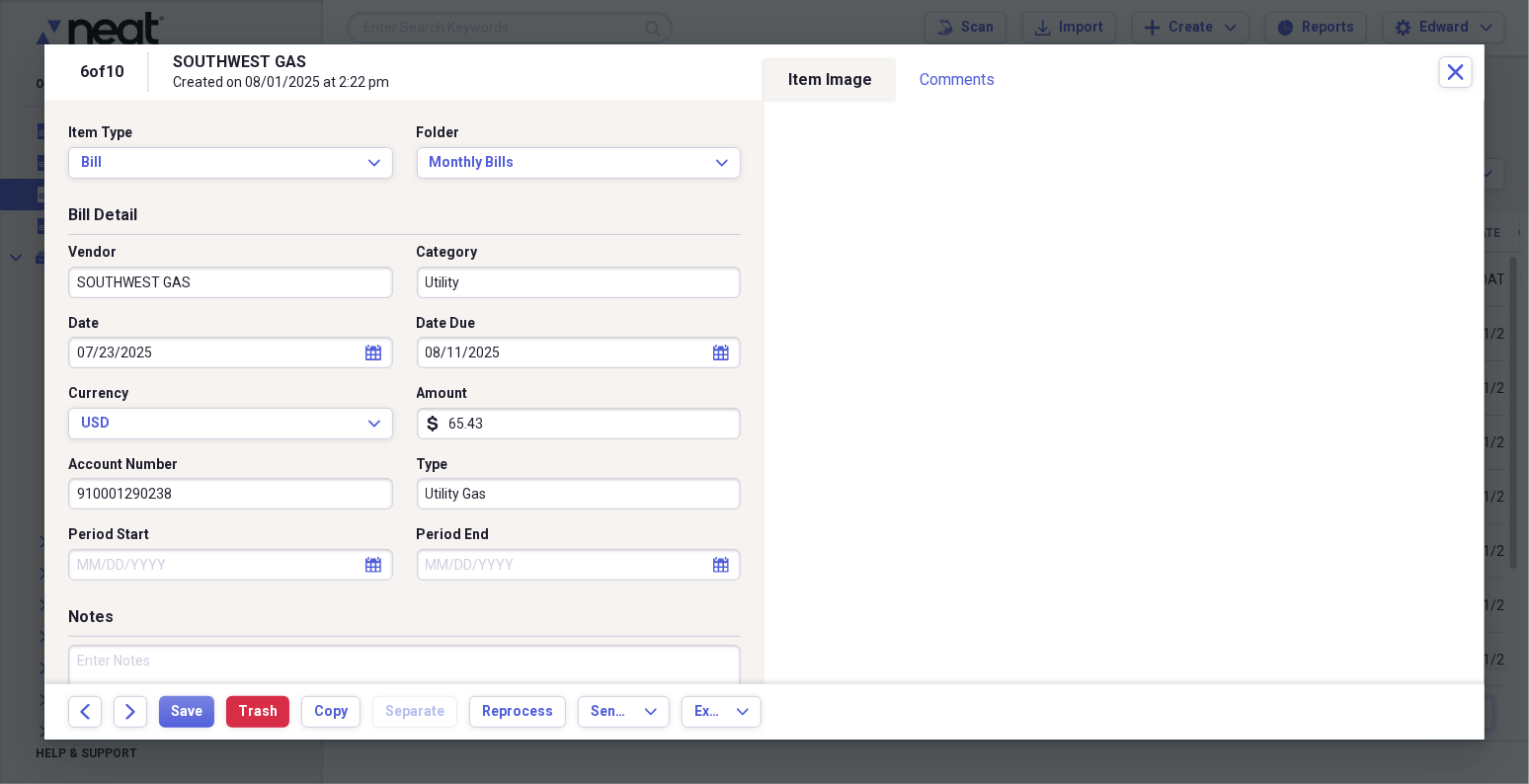select on "2025" 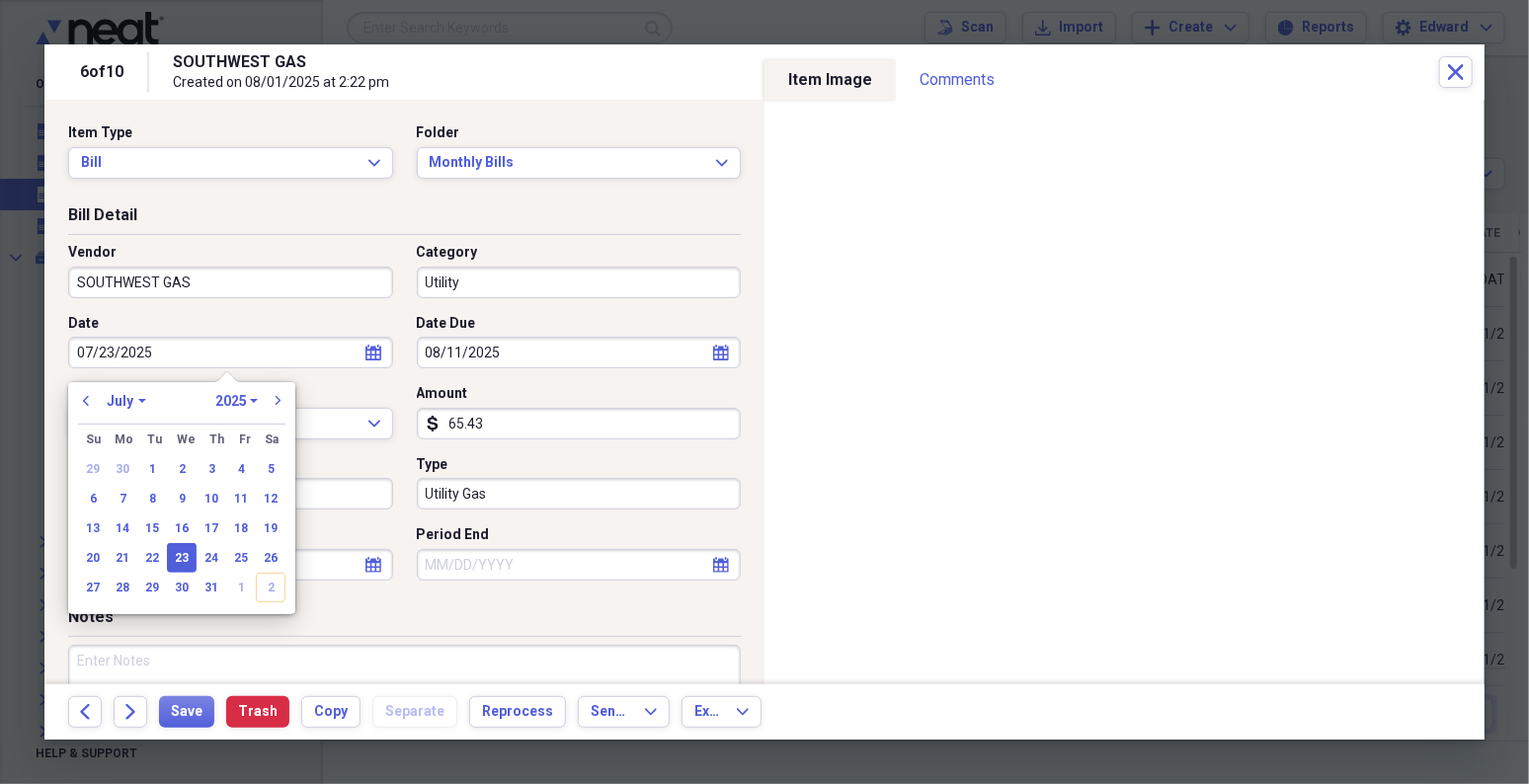 type 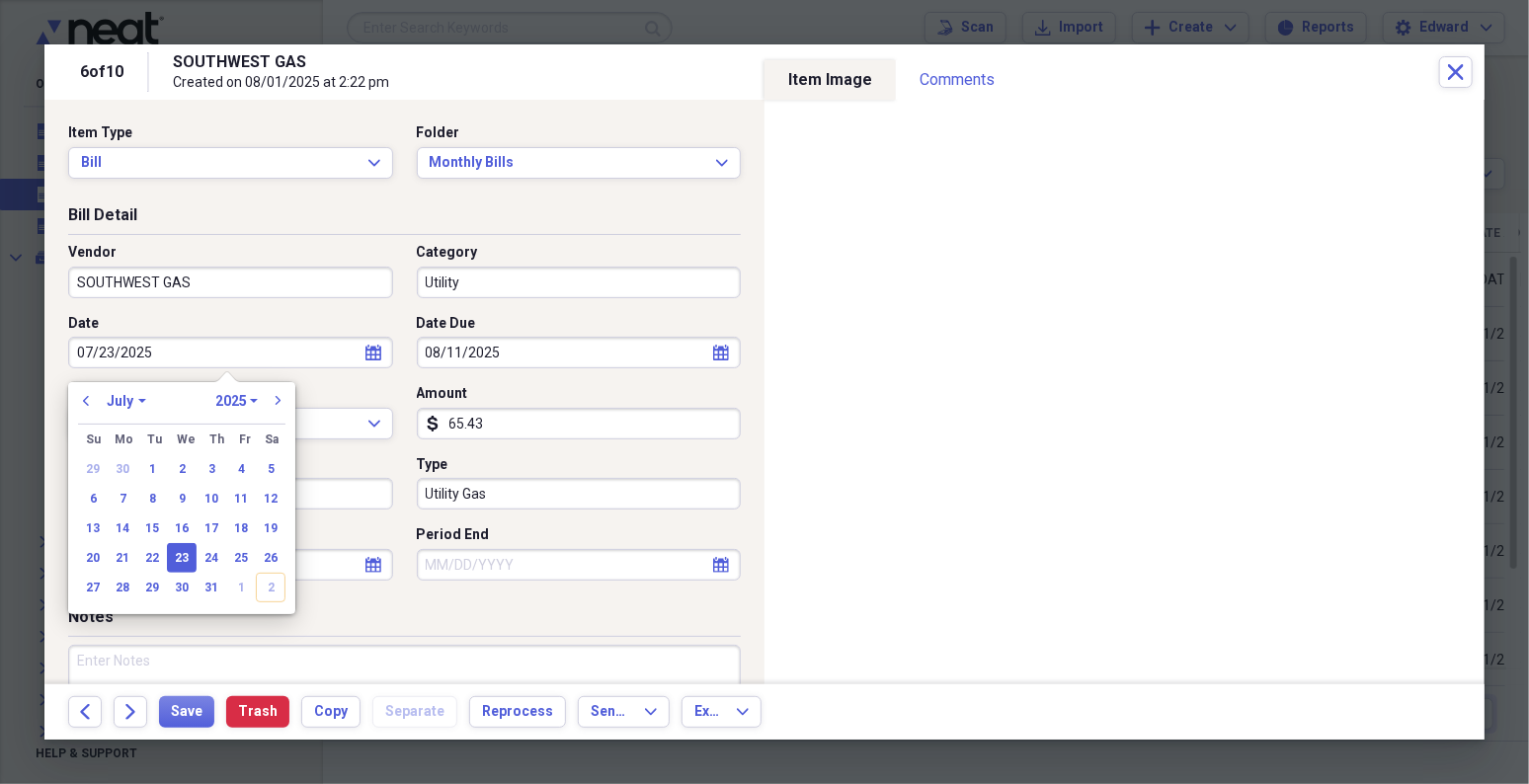 type 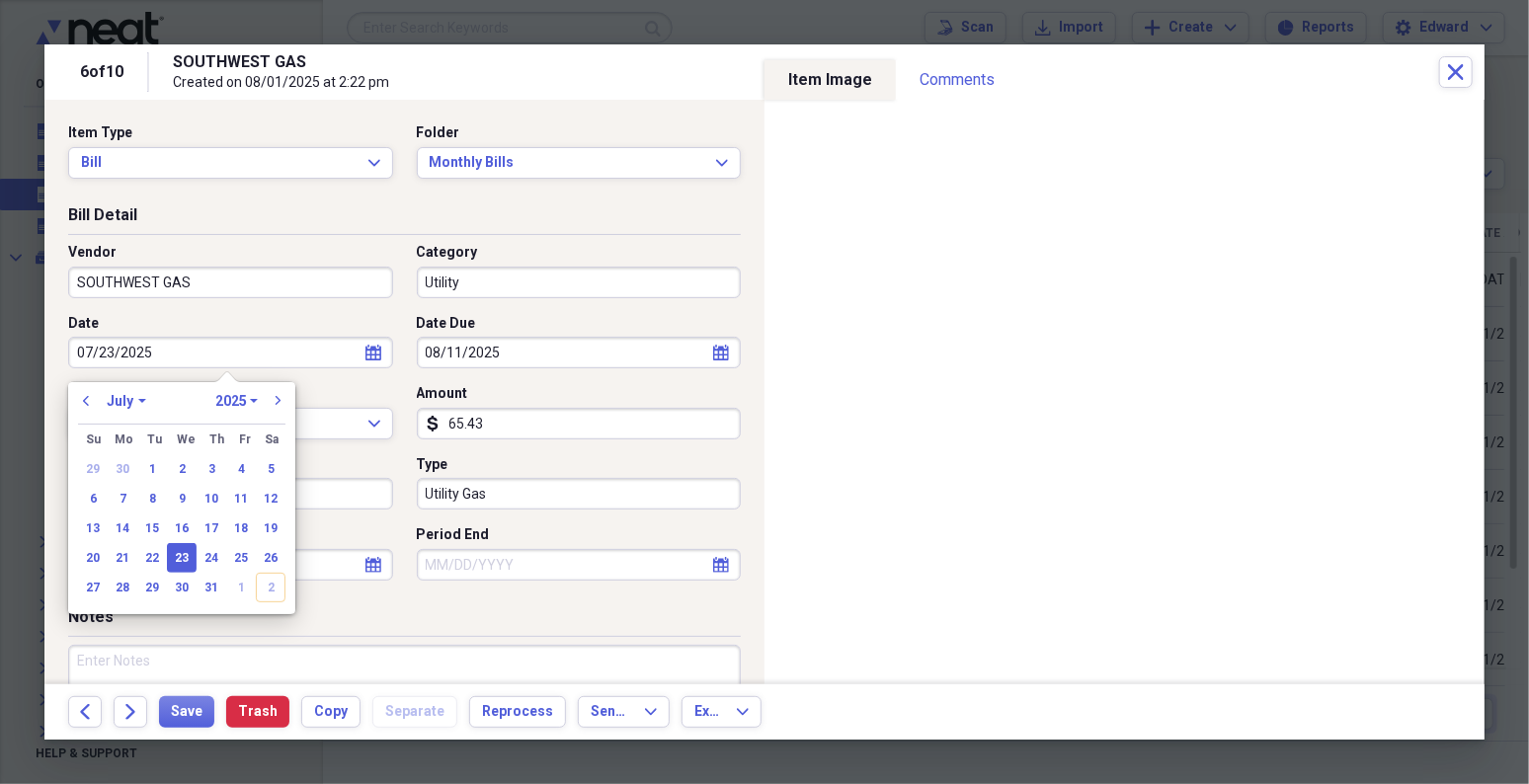 select on "7" 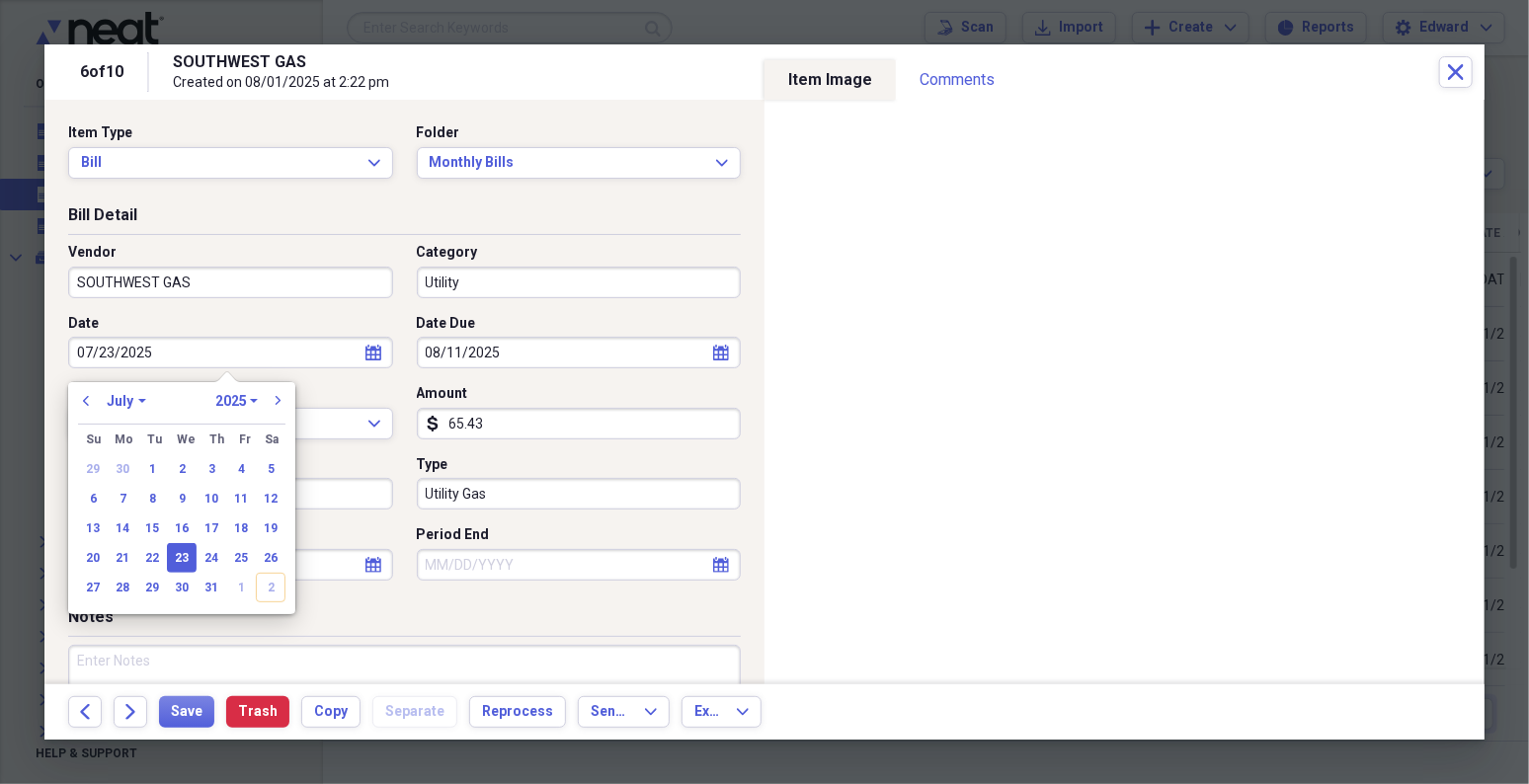 select on "2025" 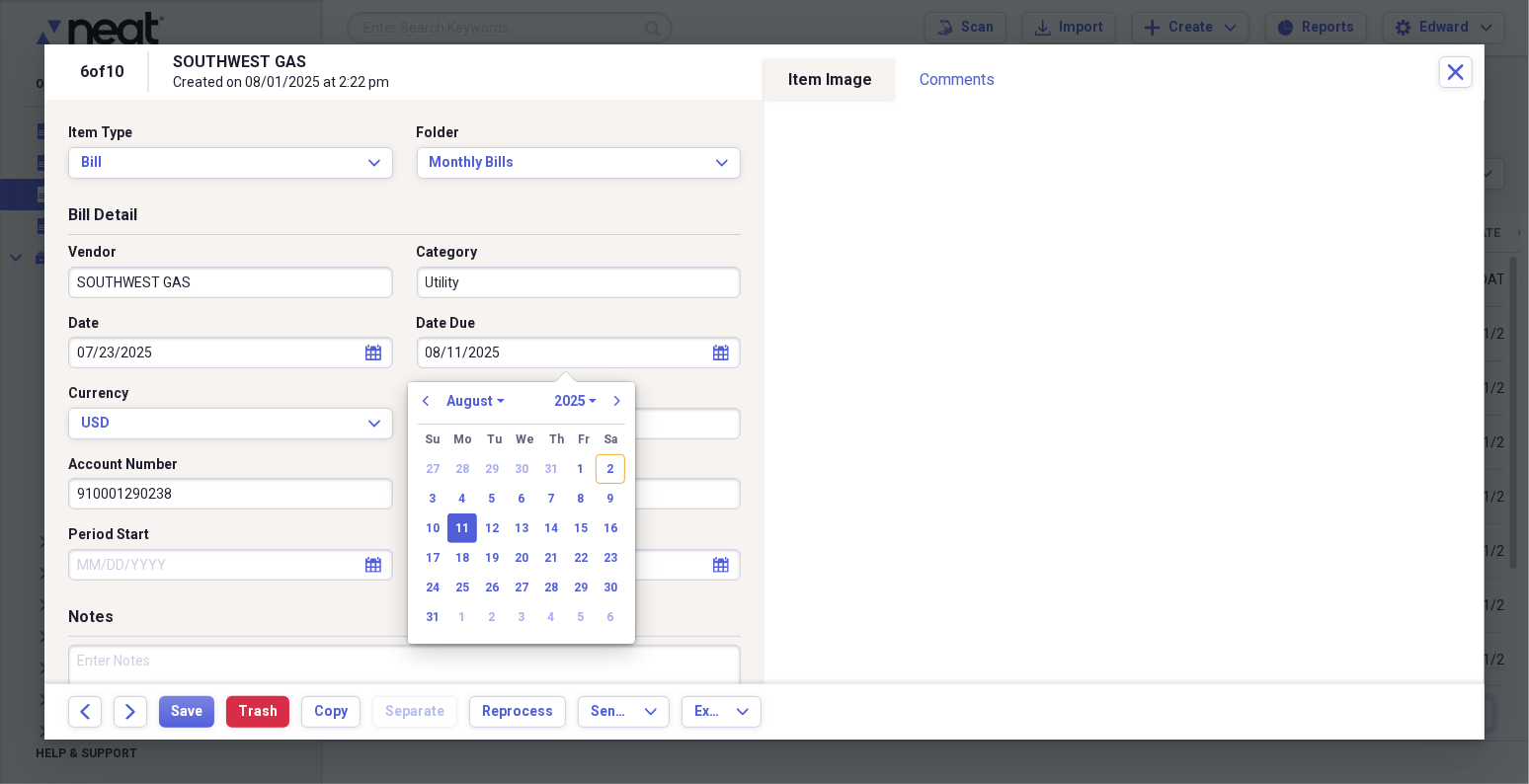 type 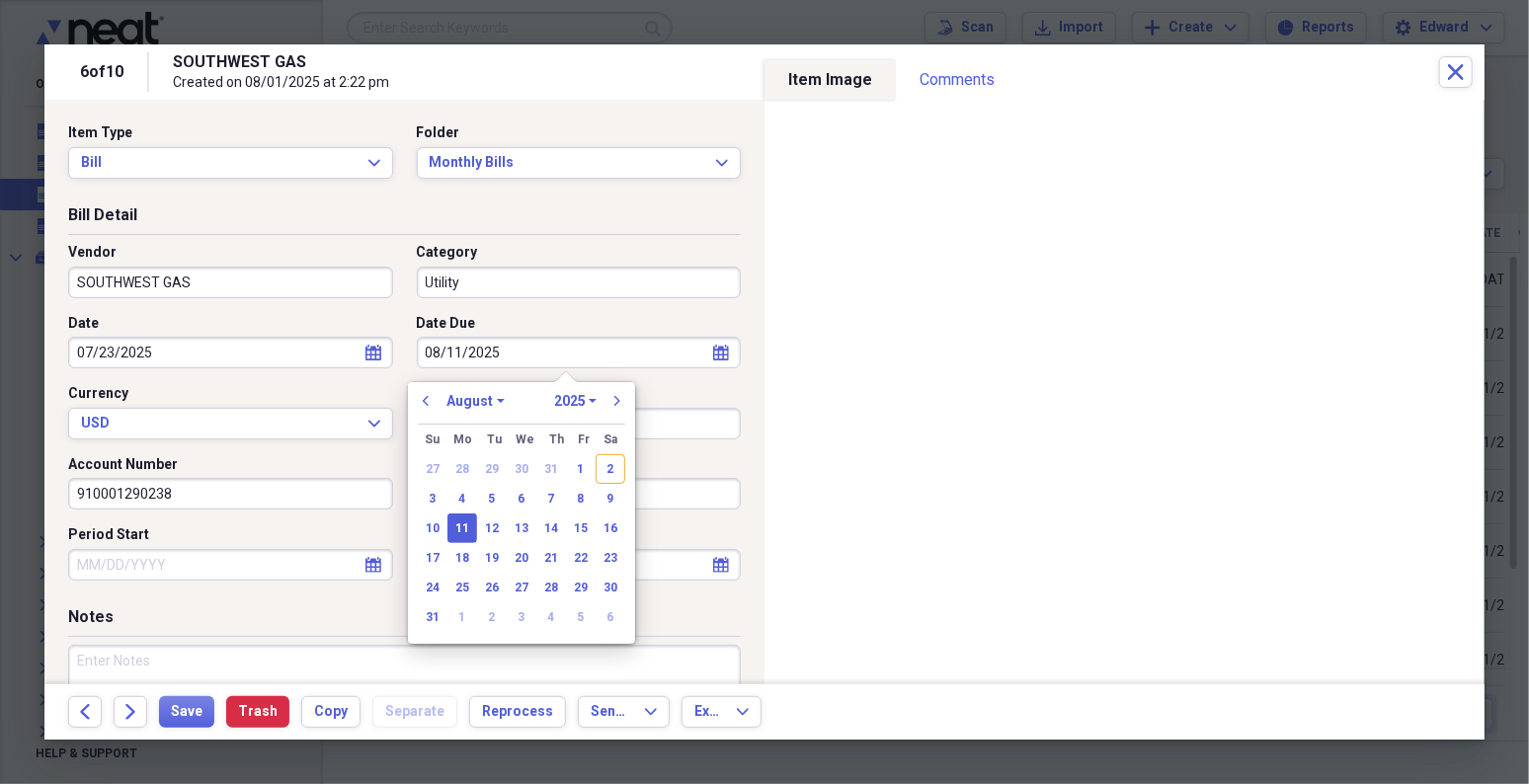 select on "7" 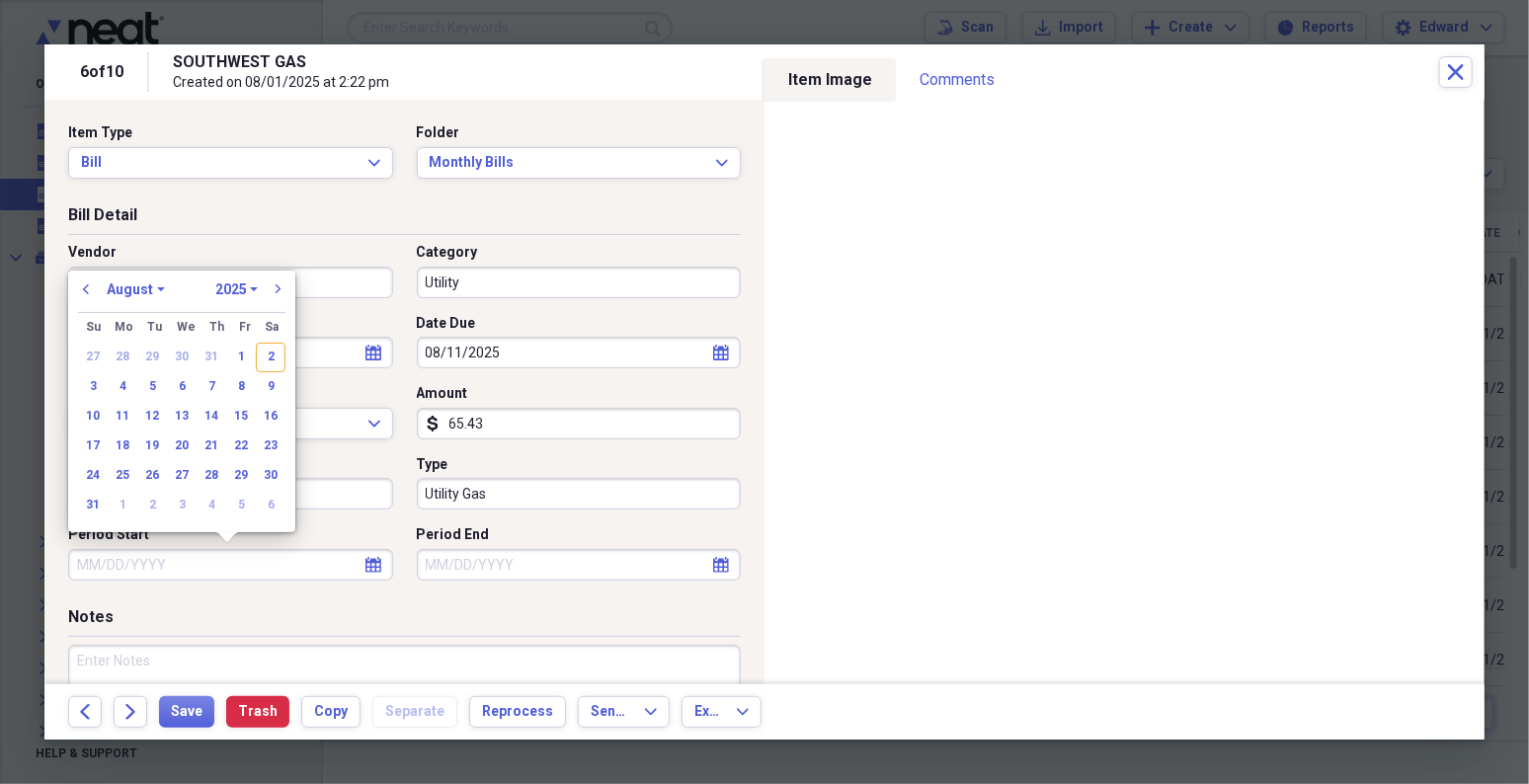 type 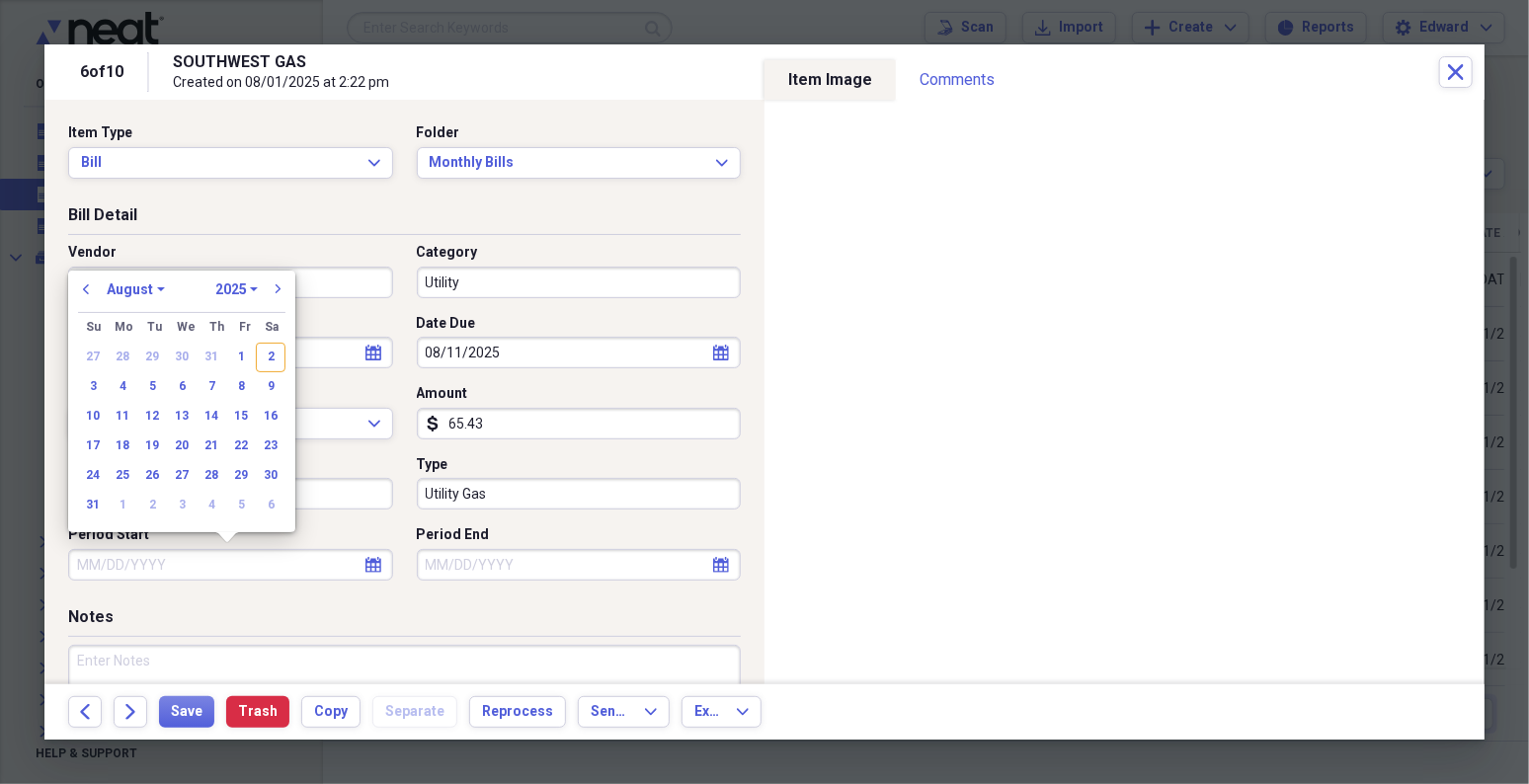 type 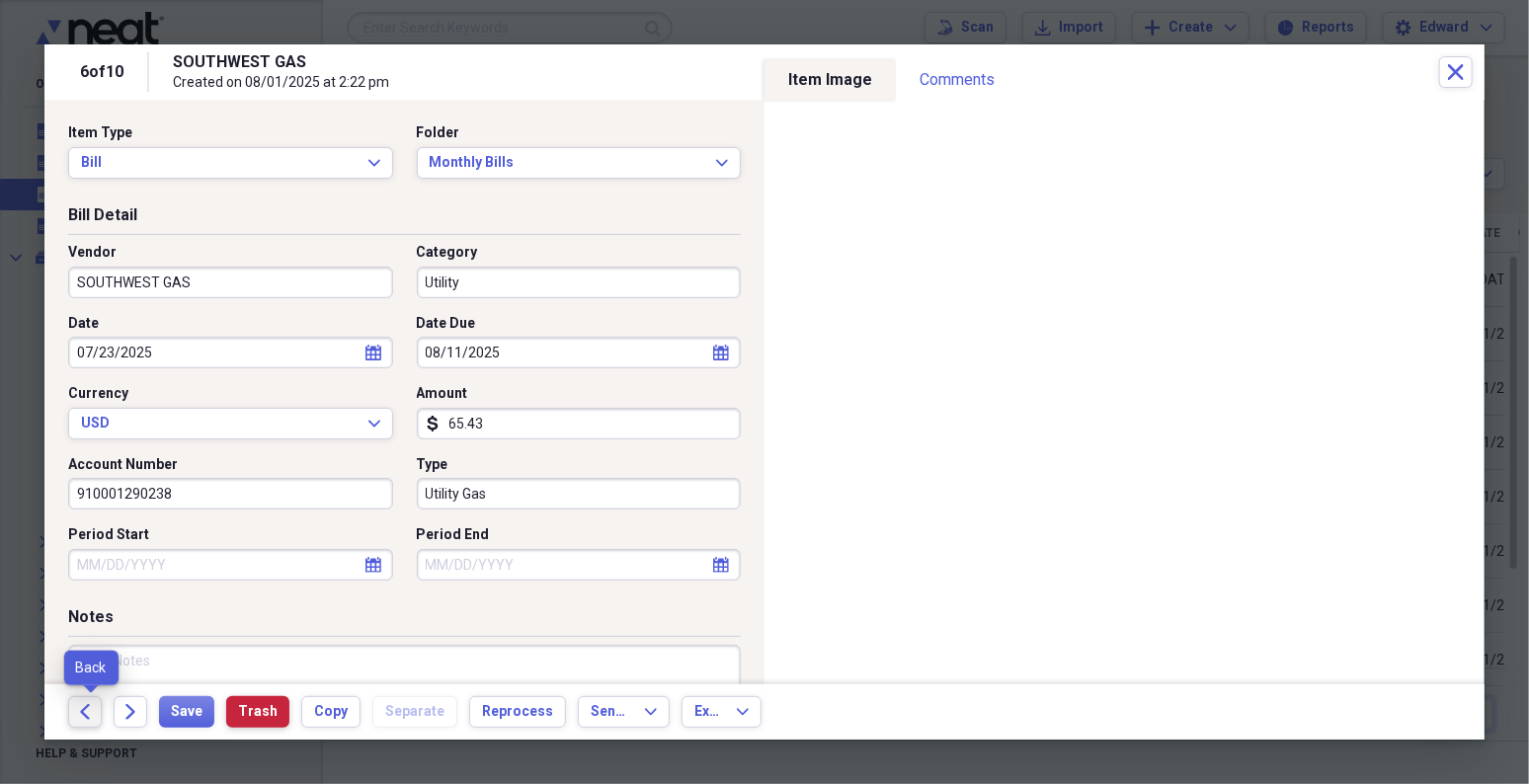 click on "Back" at bounding box center [85, 712] 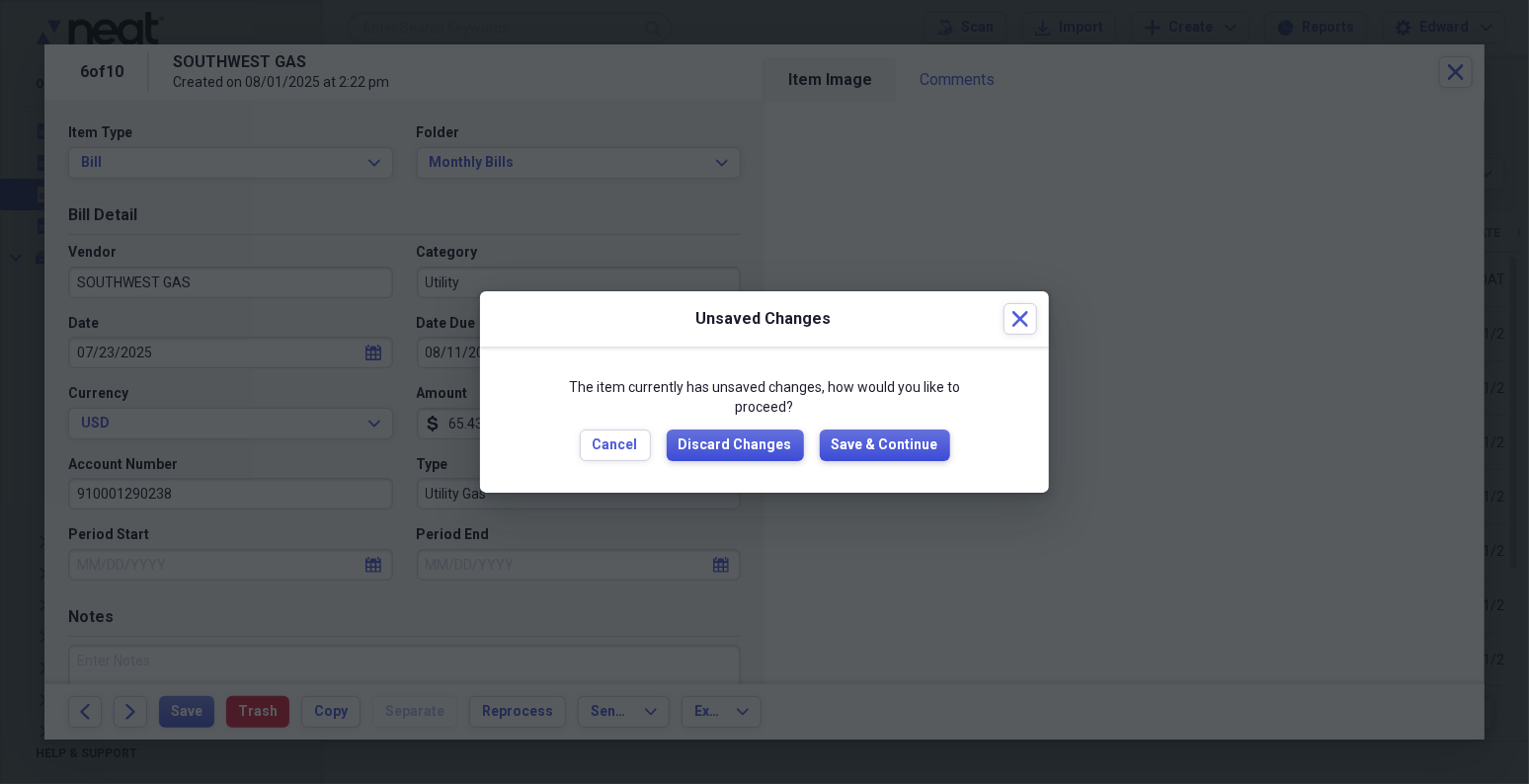 click on "Save & Continue" at bounding box center [885, 445] 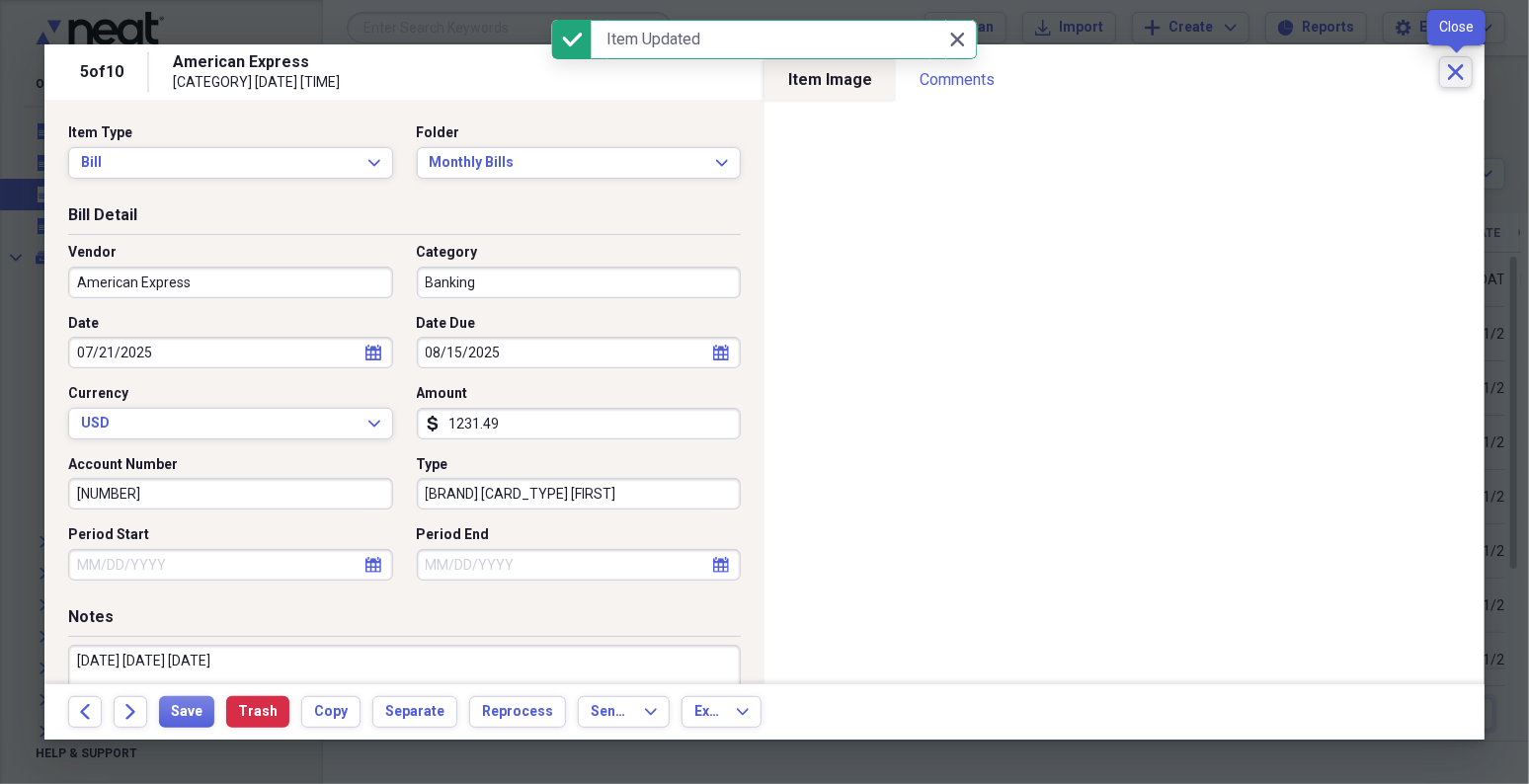 click on "Close" at bounding box center (1456, 72) 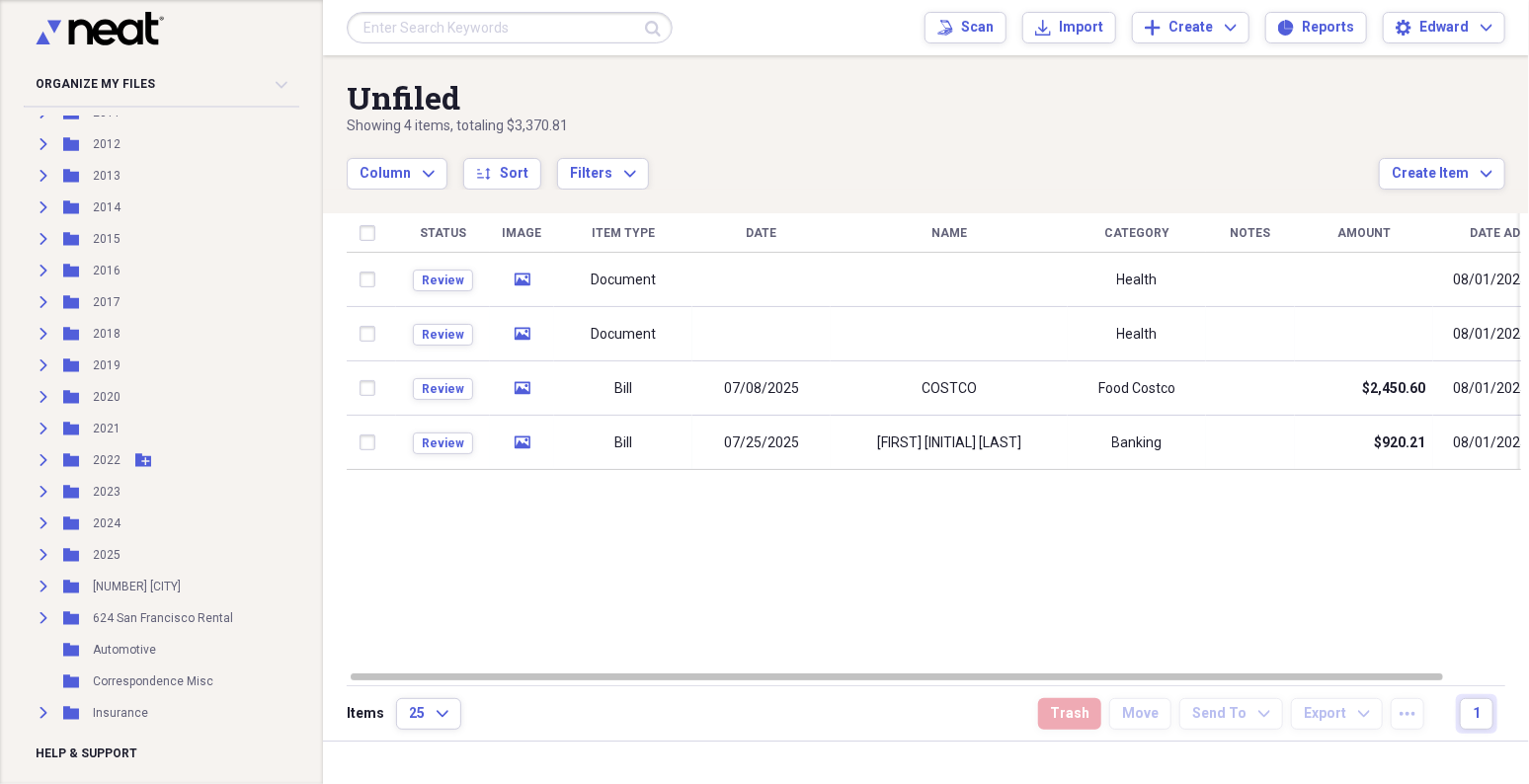 scroll, scrollTop: 745, scrollLeft: 0, axis: vertical 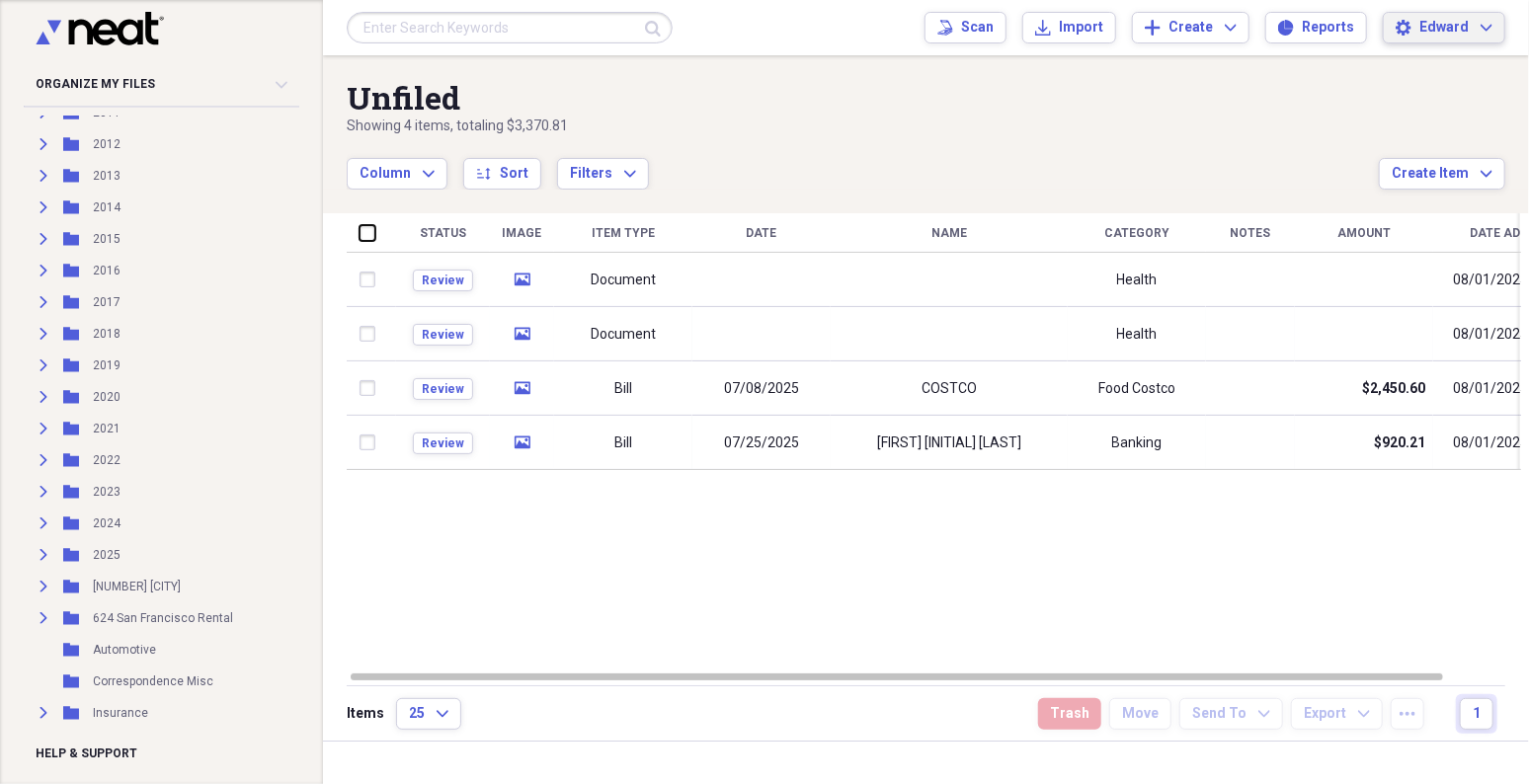 click on "Expand" 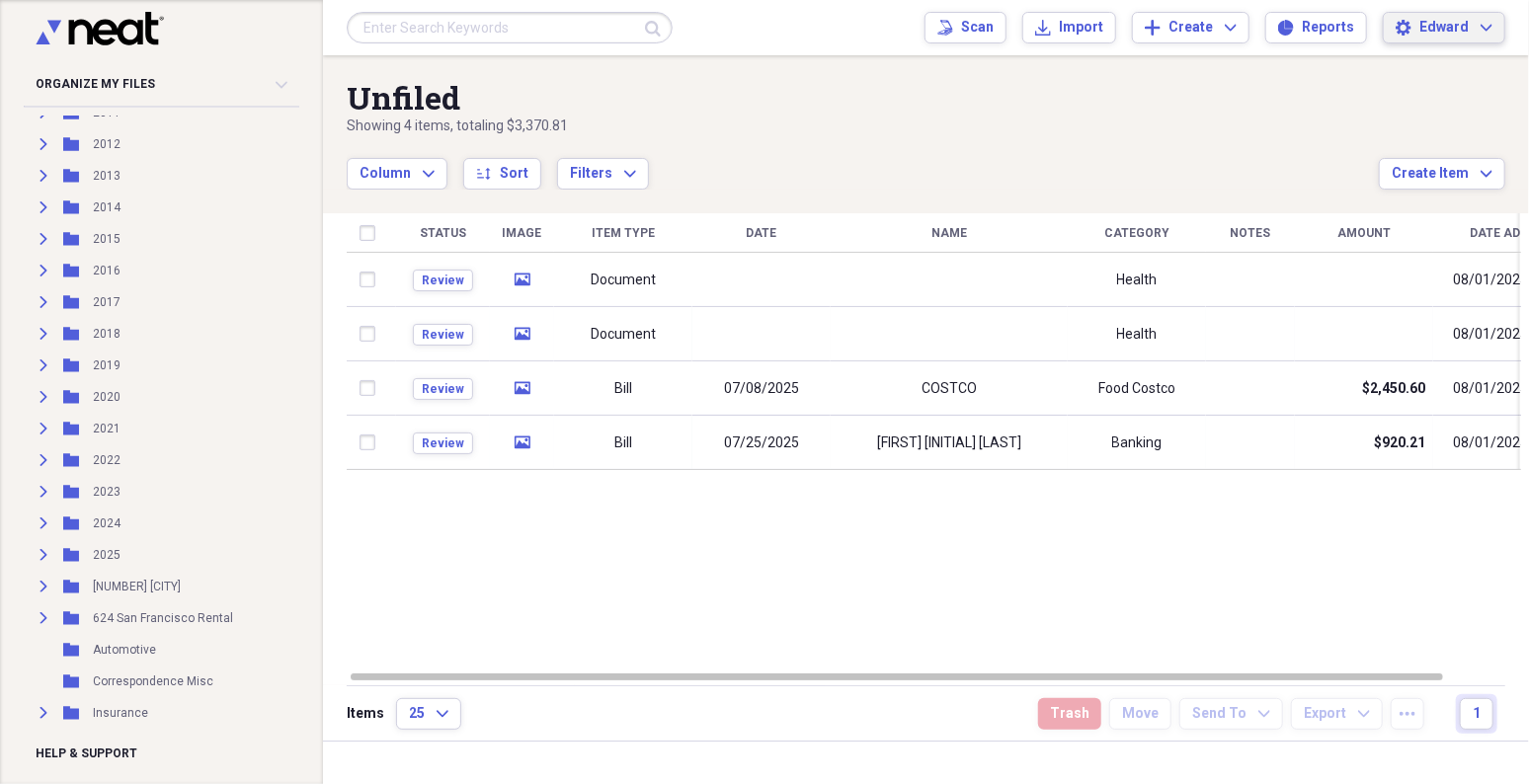 click on "Edward" at bounding box center (1444, 28) 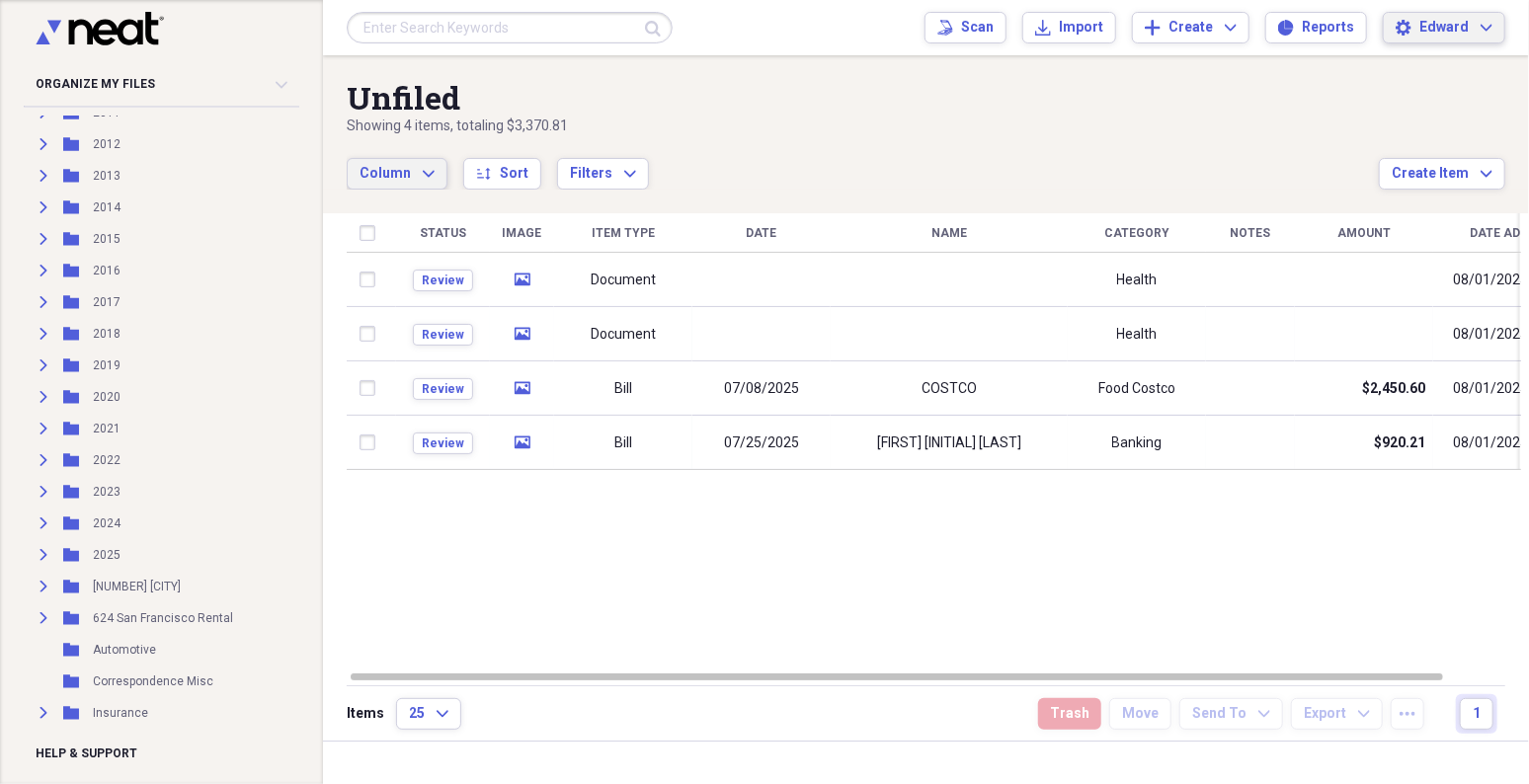 click on "Edward Expand" at bounding box center (1456, 28) 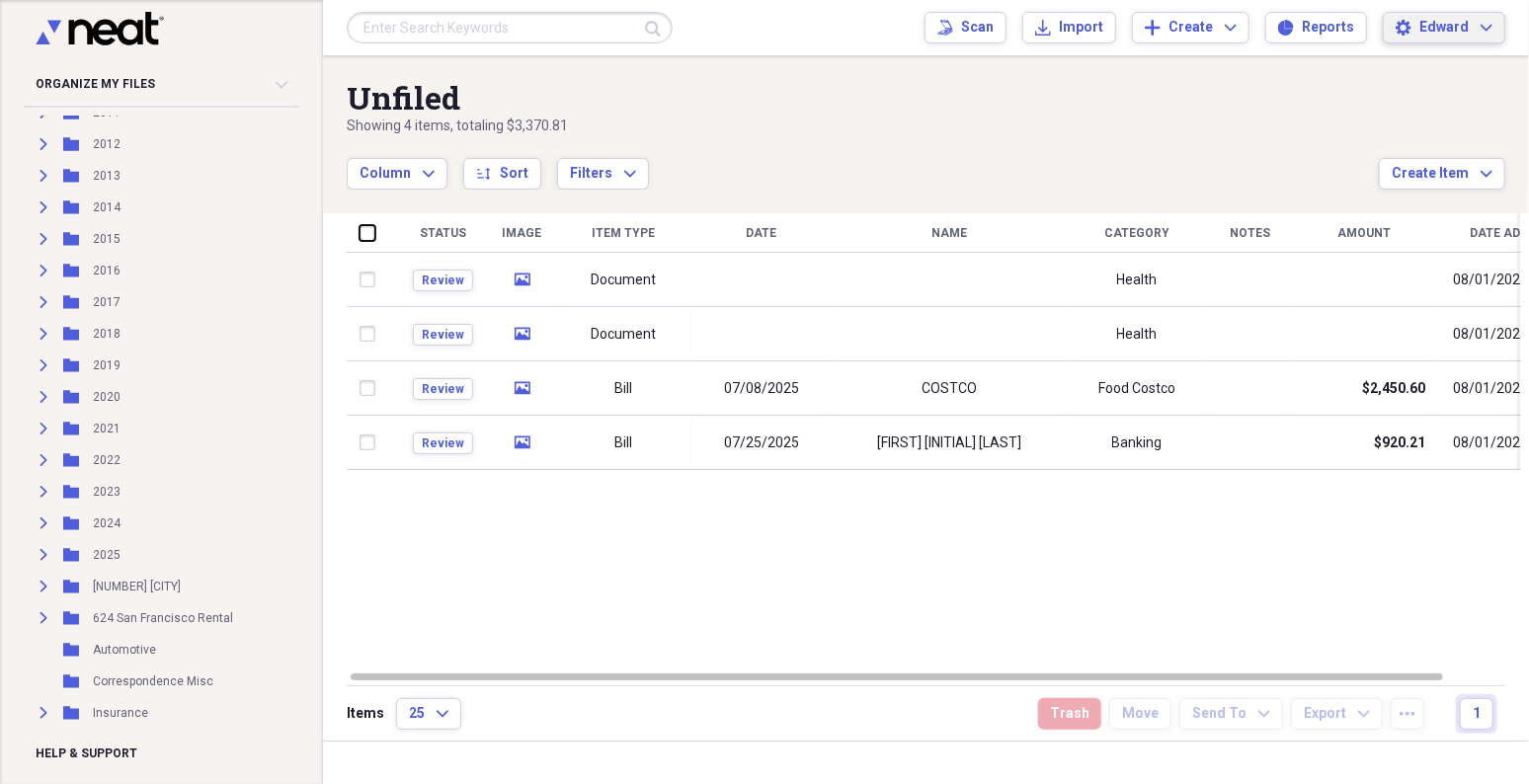 click on "Edward Expand" at bounding box center [1456, 28] 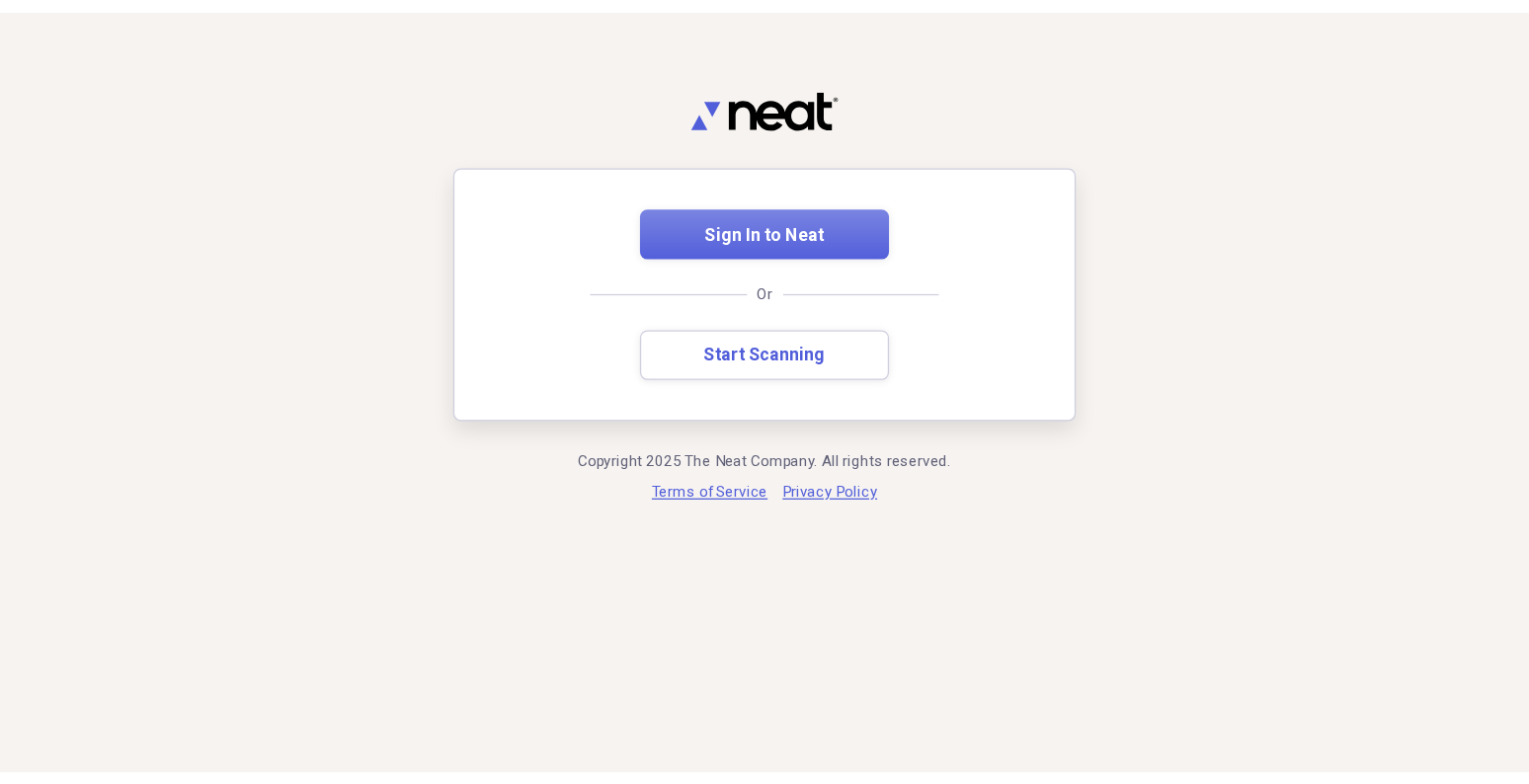 scroll, scrollTop: 0, scrollLeft: 0, axis: both 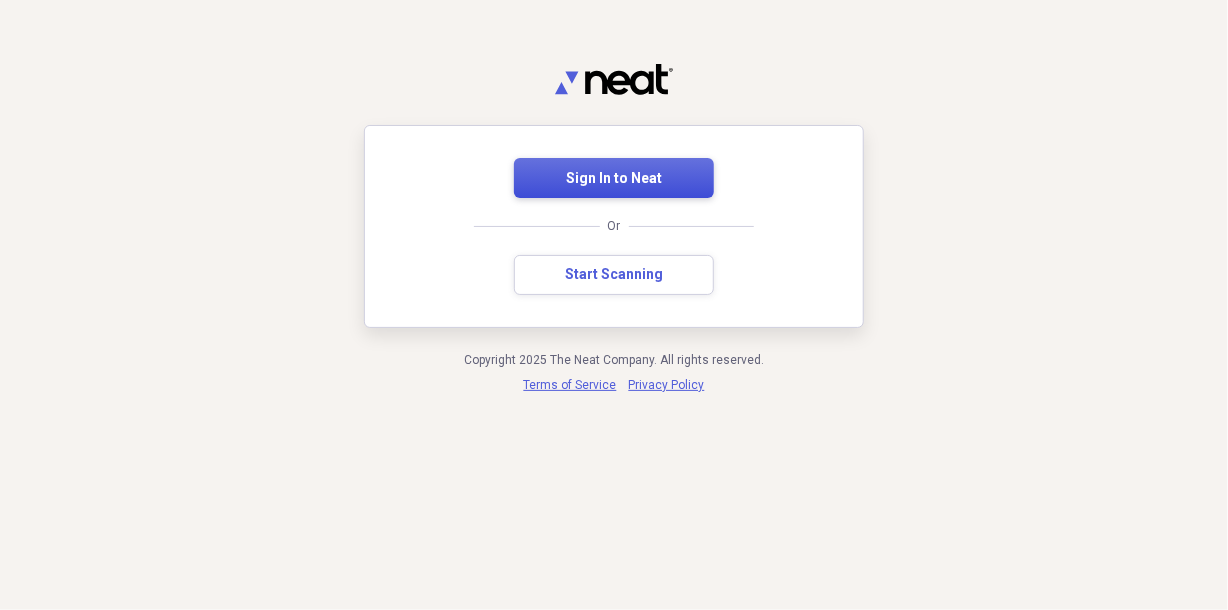 click on "Sign In to Neat" at bounding box center [614, 179] 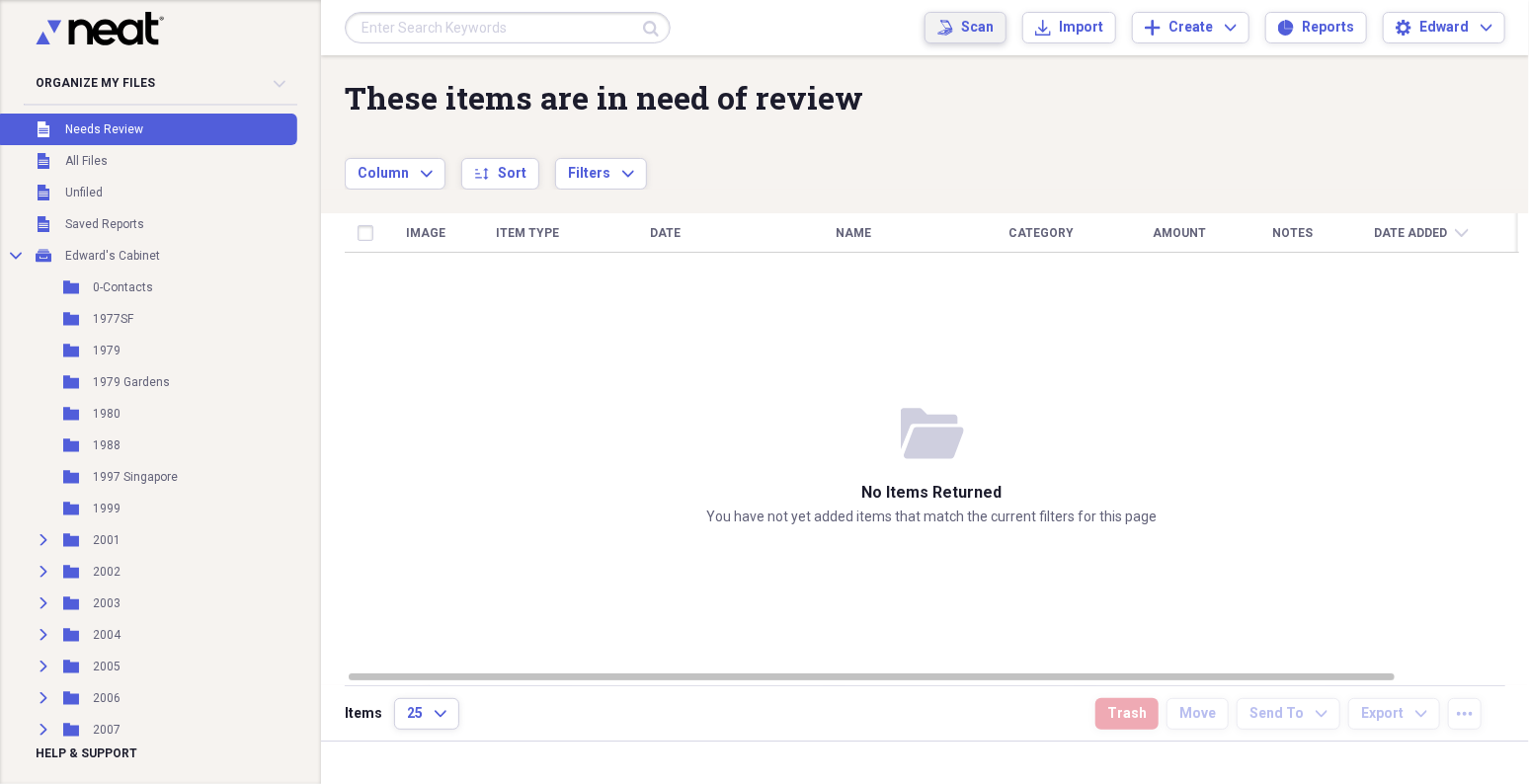 click on "Scan Scan" at bounding box center [965, 28] 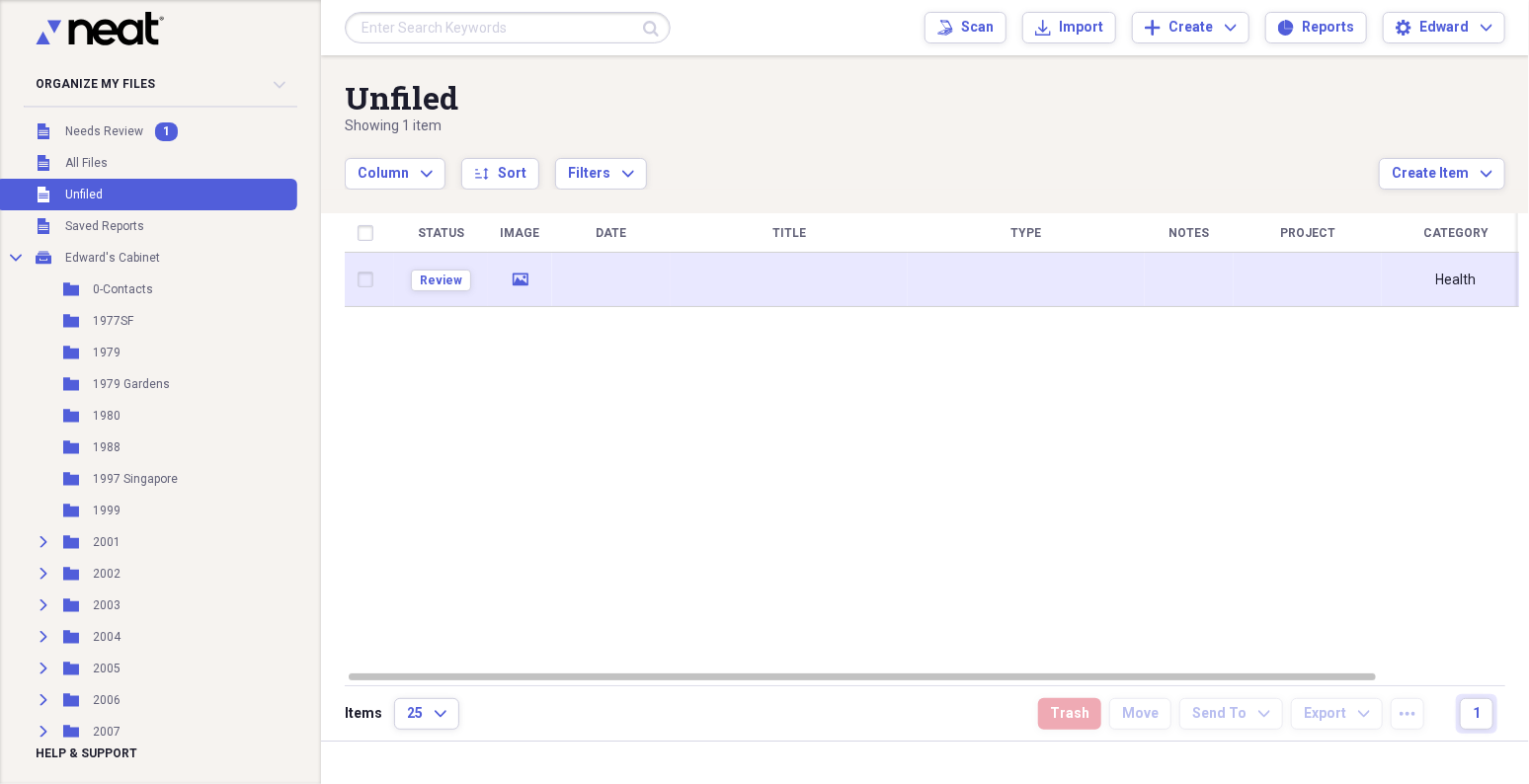 click at bounding box center (789, 279) 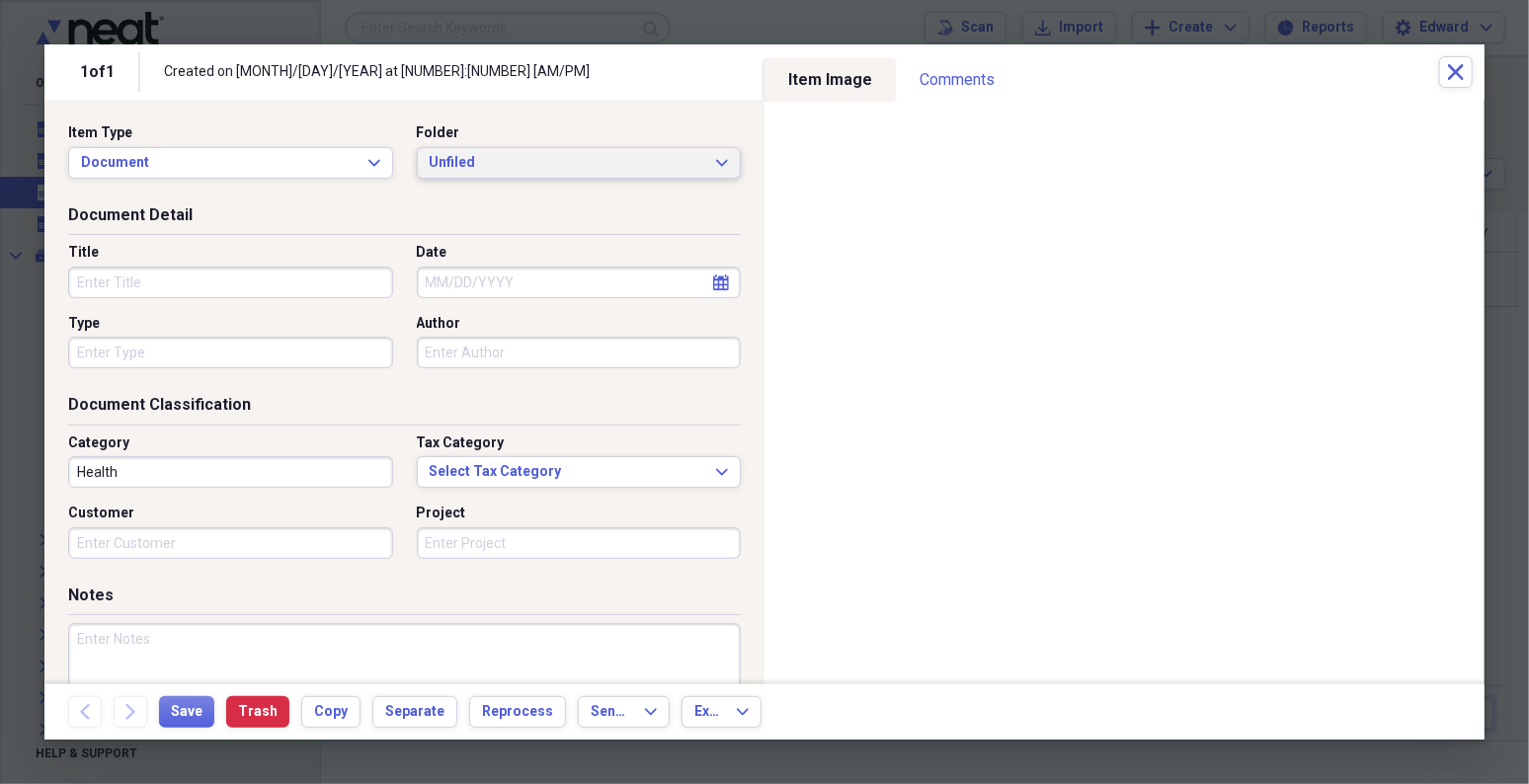 click on "Expand" 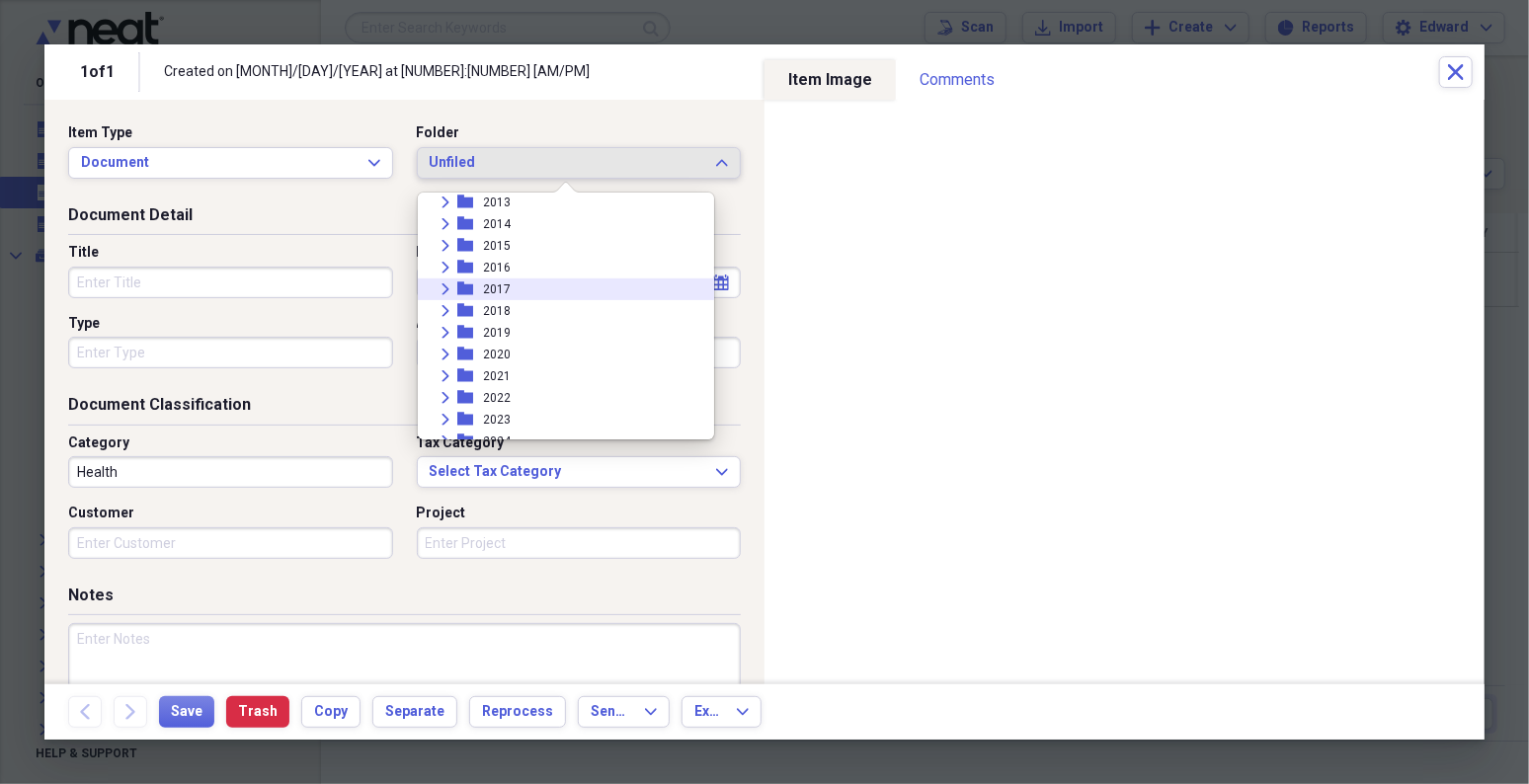 scroll, scrollTop: 658, scrollLeft: 0, axis: vertical 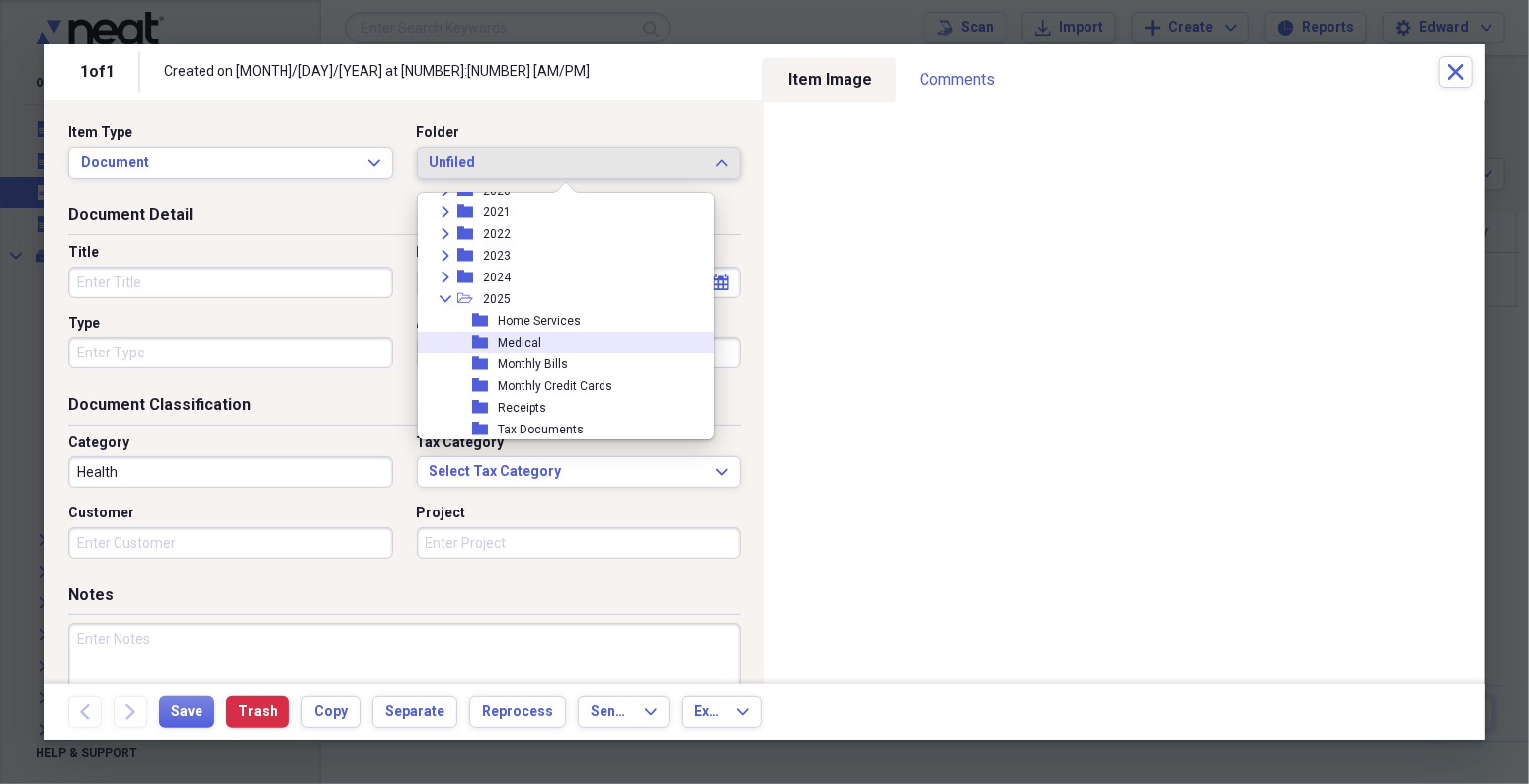 click on "folder Medical" at bounding box center [558, 343] 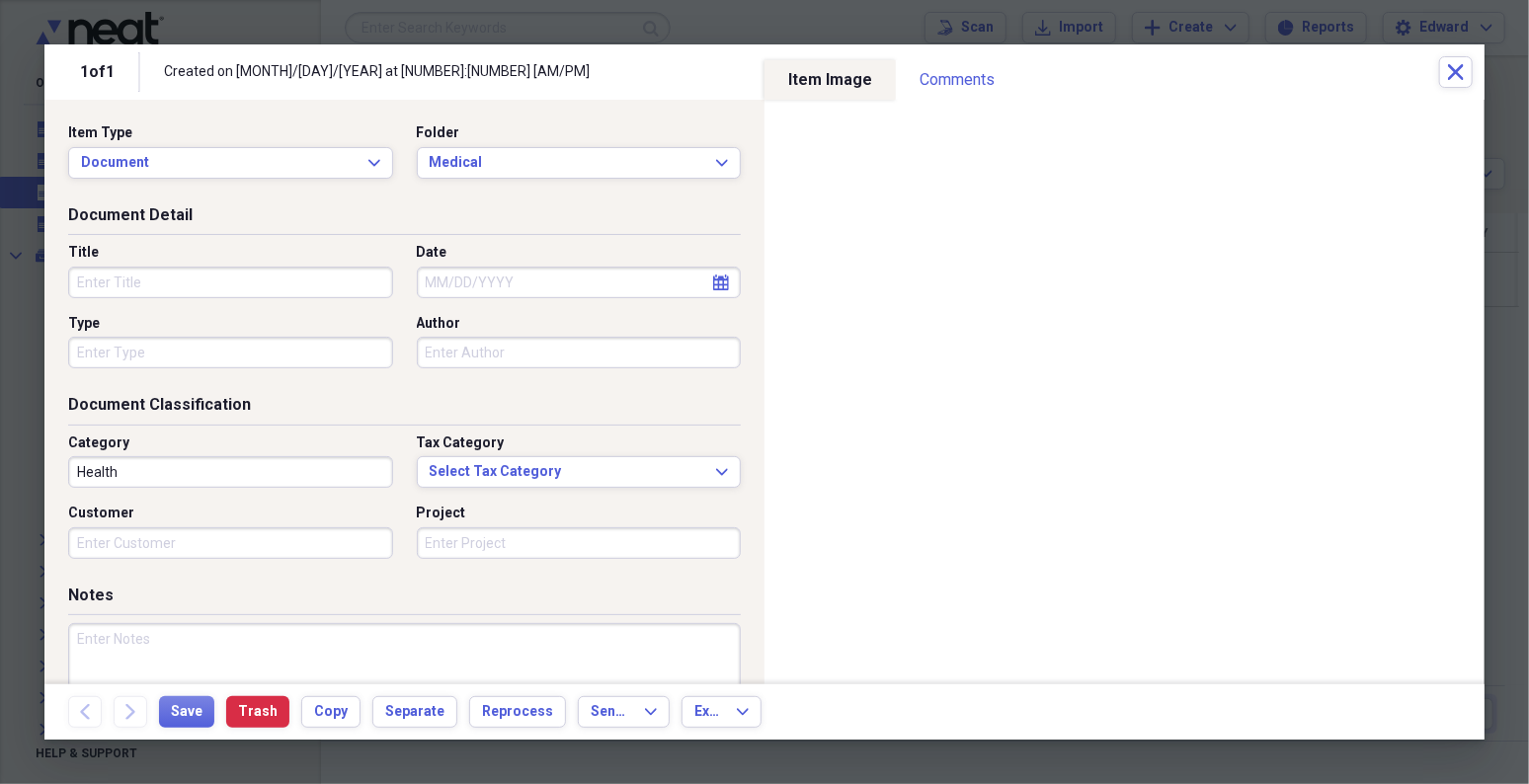 click on "Title" at bounding box center [230, 282] 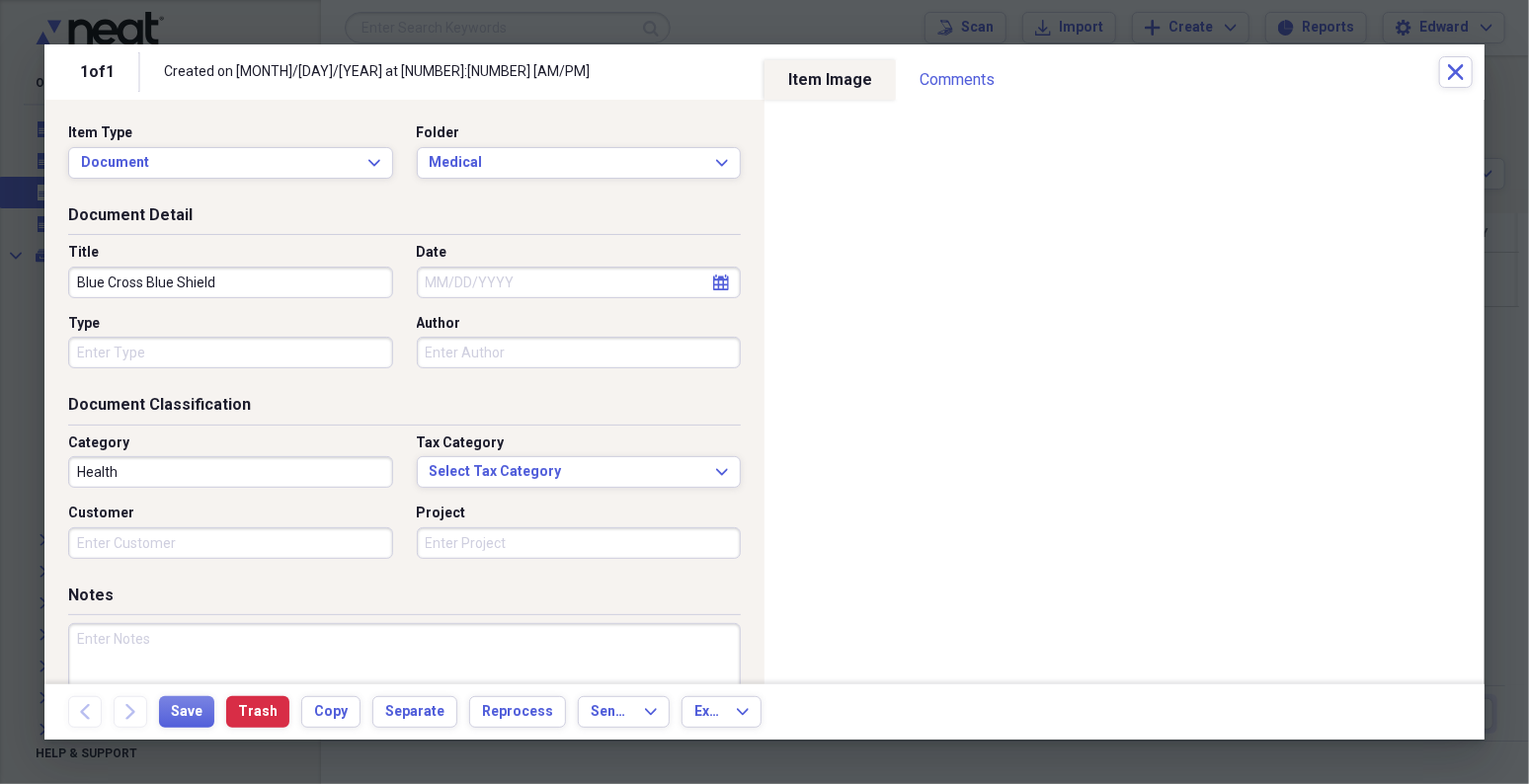 type on "Blue Cross Blue Shield" 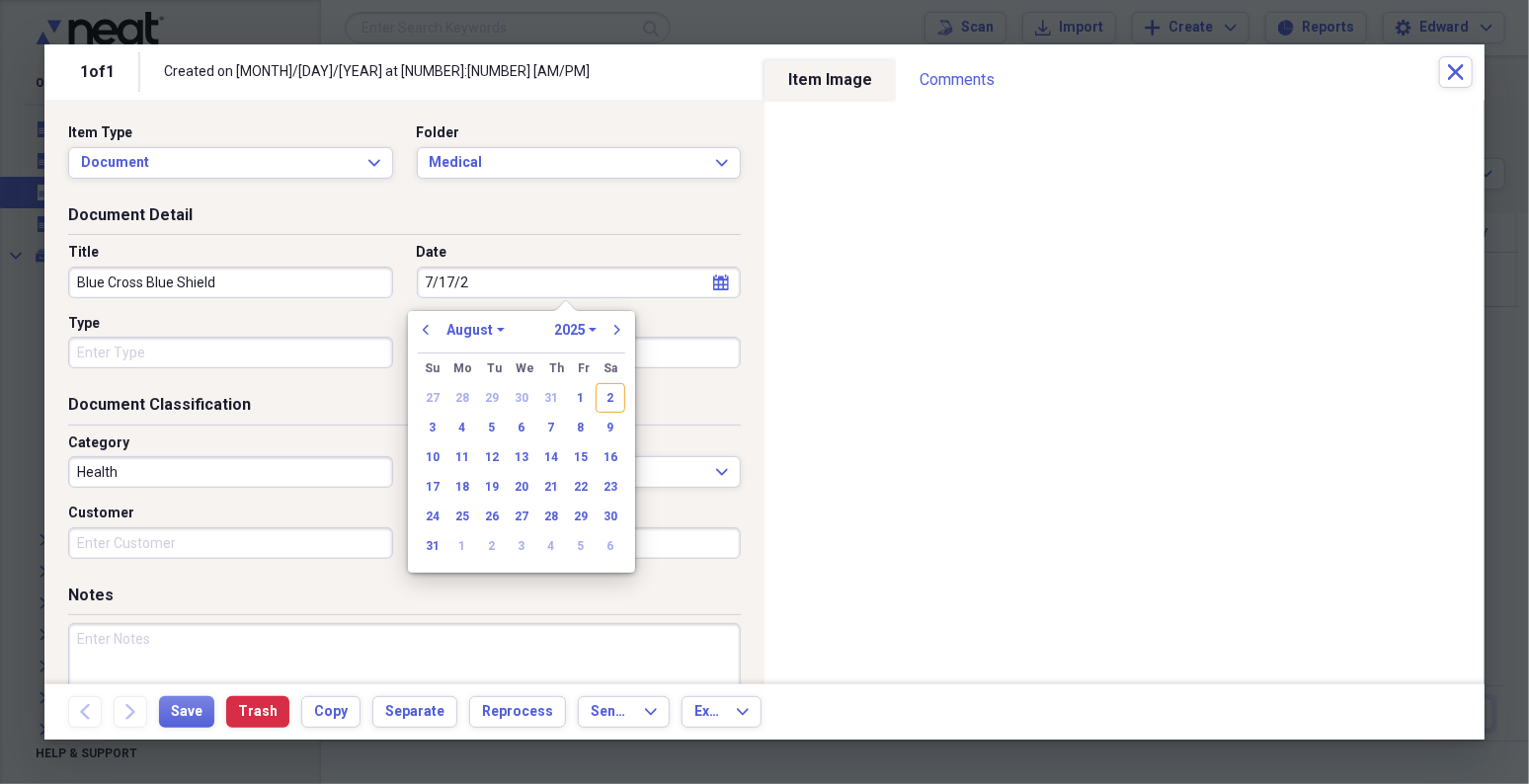 type on "7/17/20" 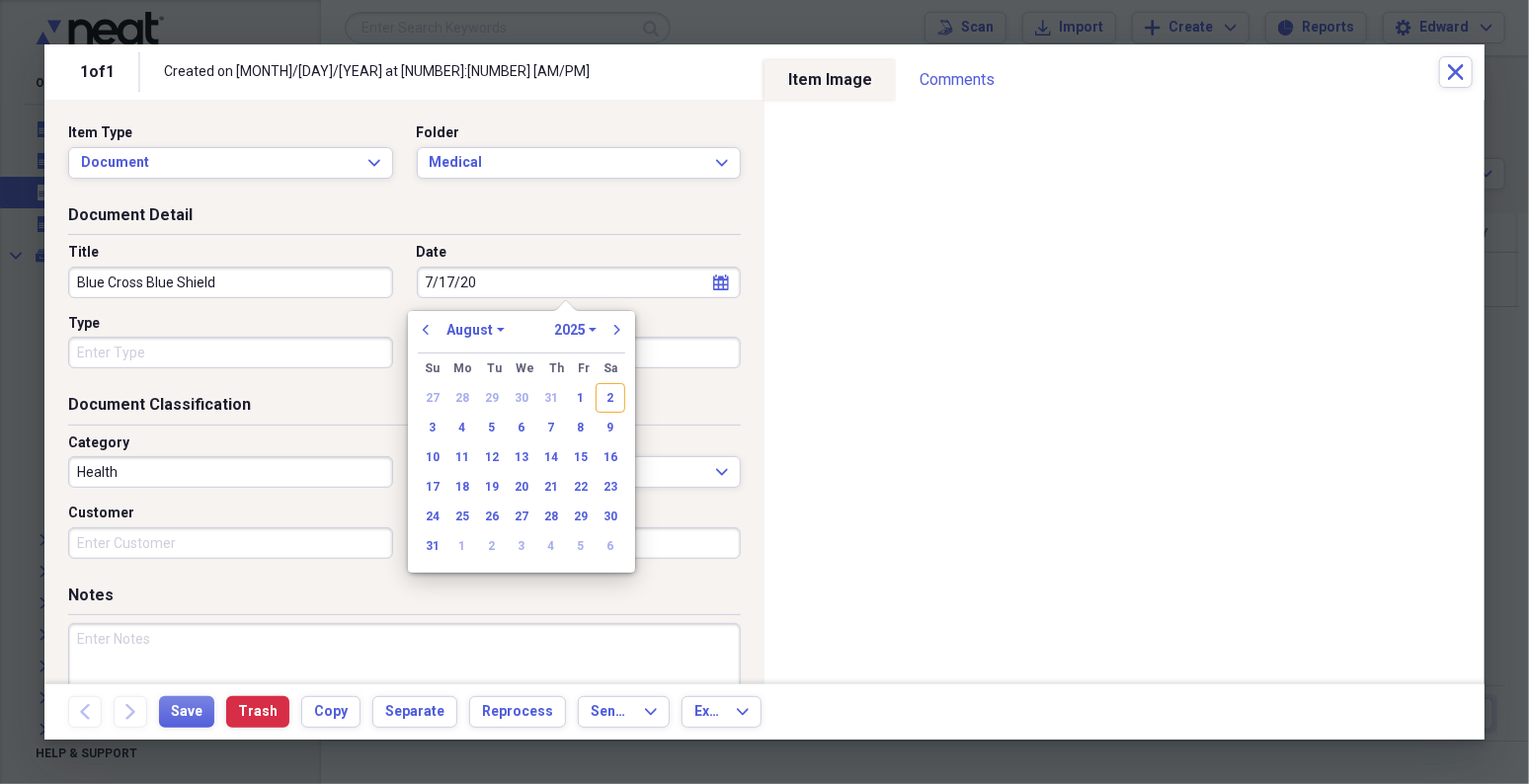 select on "6" 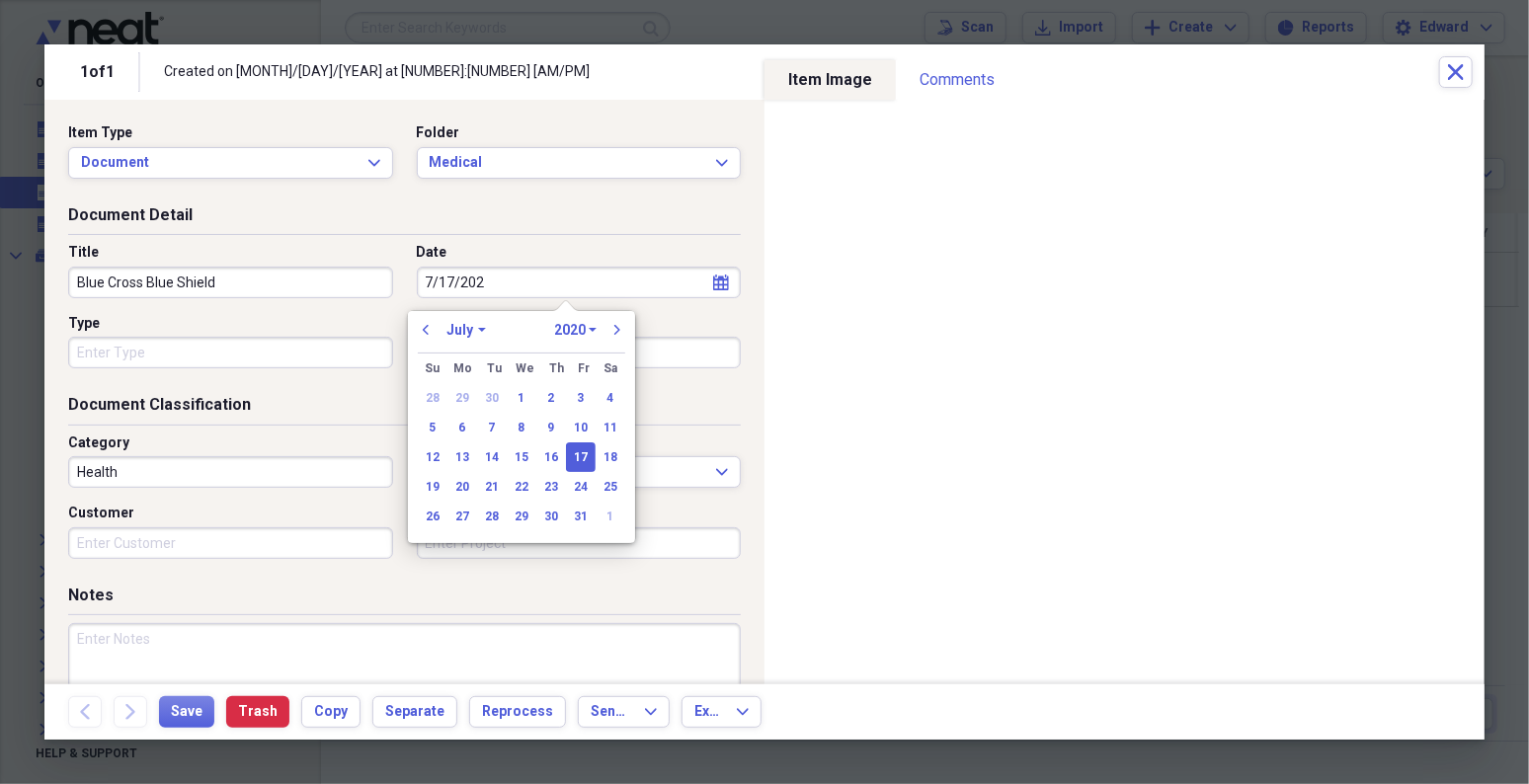 type on "7/17/2025" 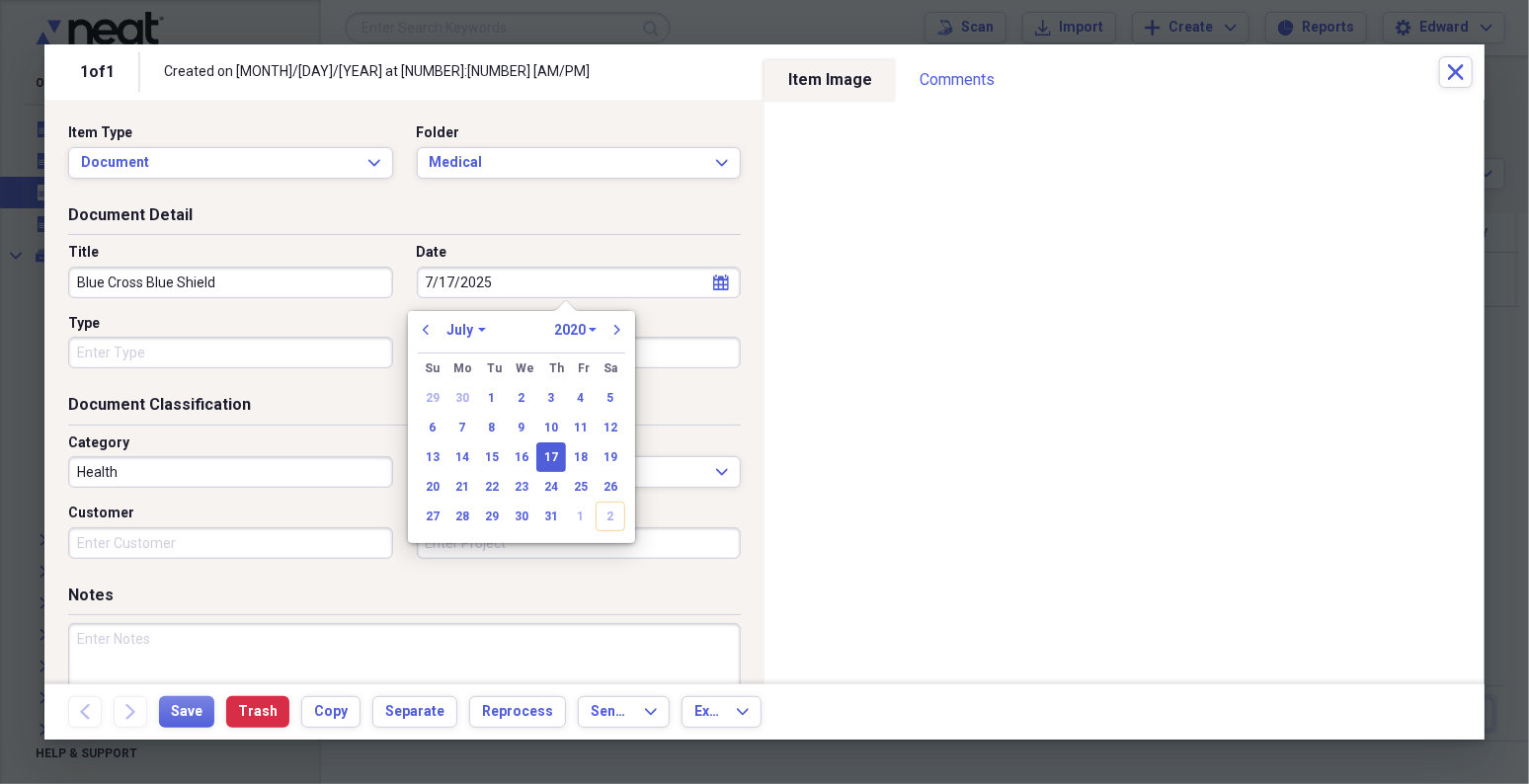 select on "2025" 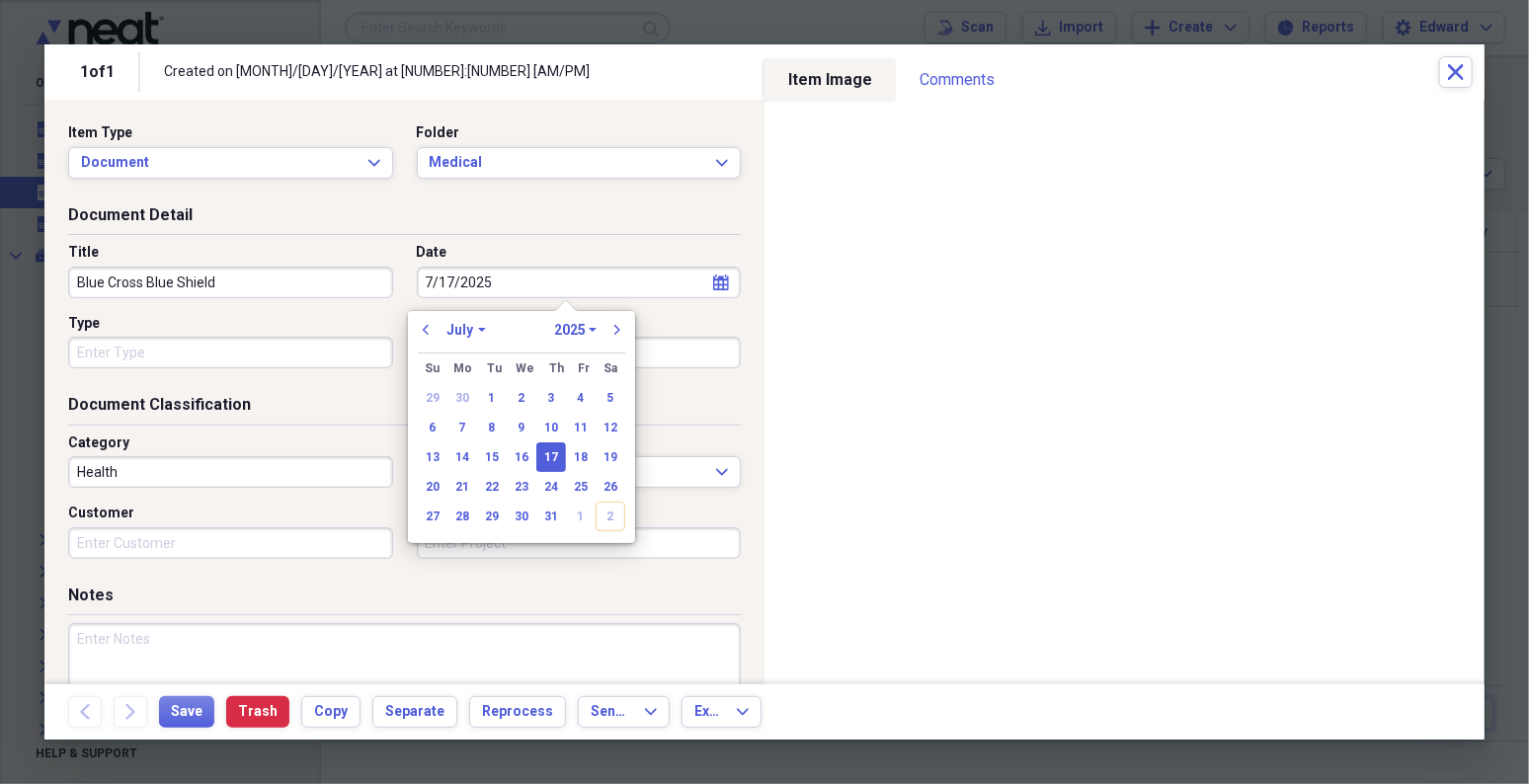 type on "07/17/2025" 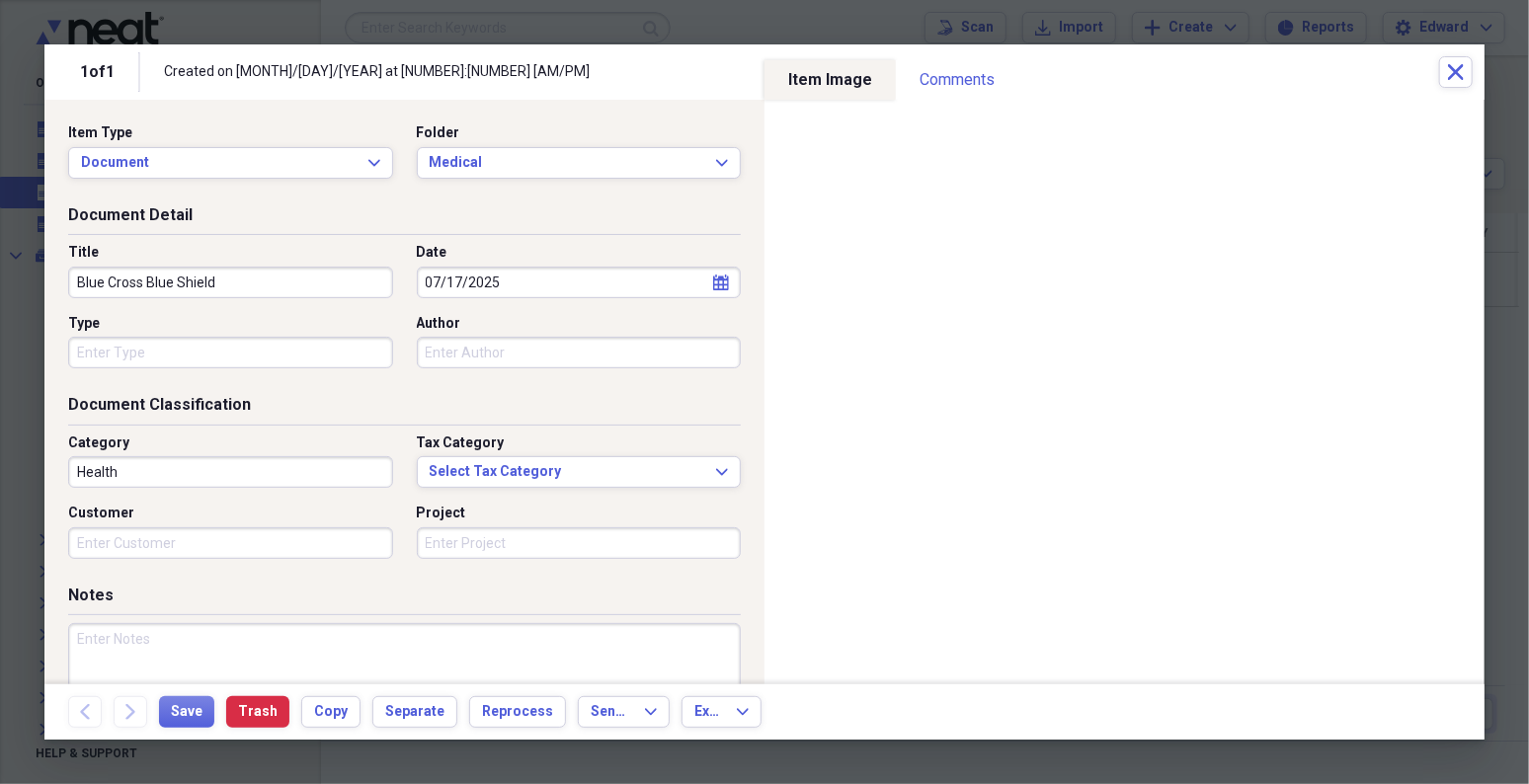 click on "Type" at bounding box center (230, 324) 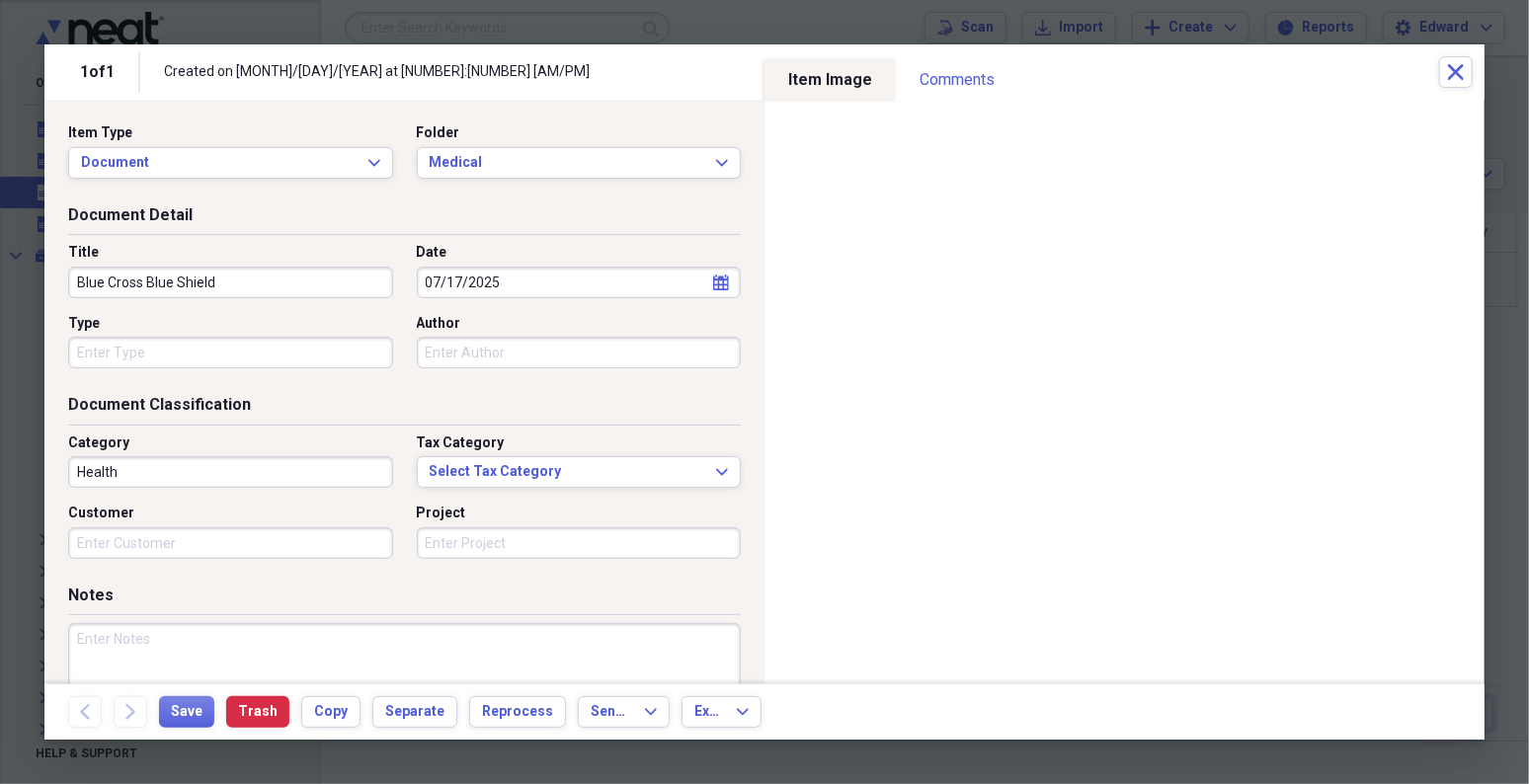 click on "Type" at bounding box center [230, 353] 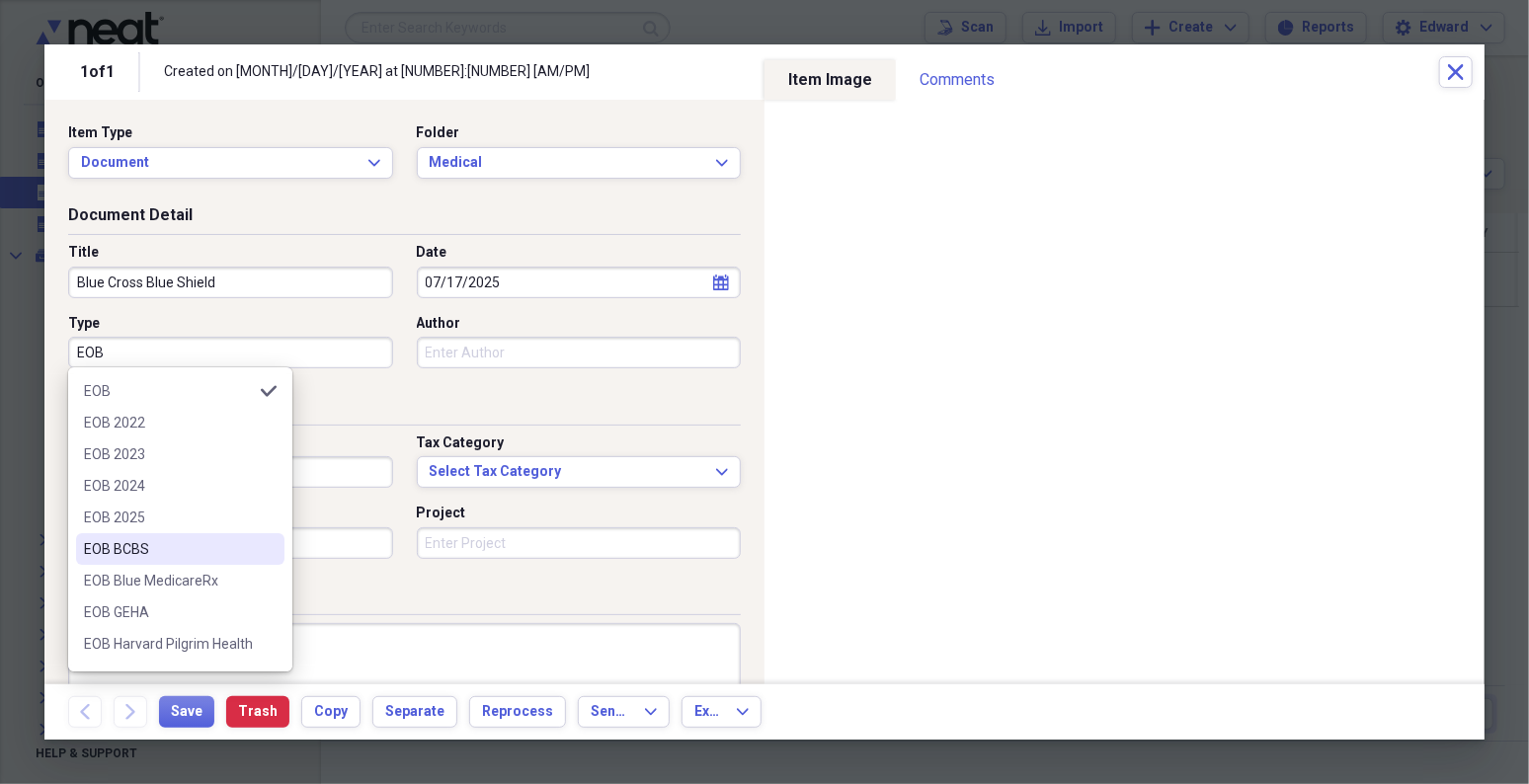 click on "EOB BCBS" at bounding box center (168, 549) 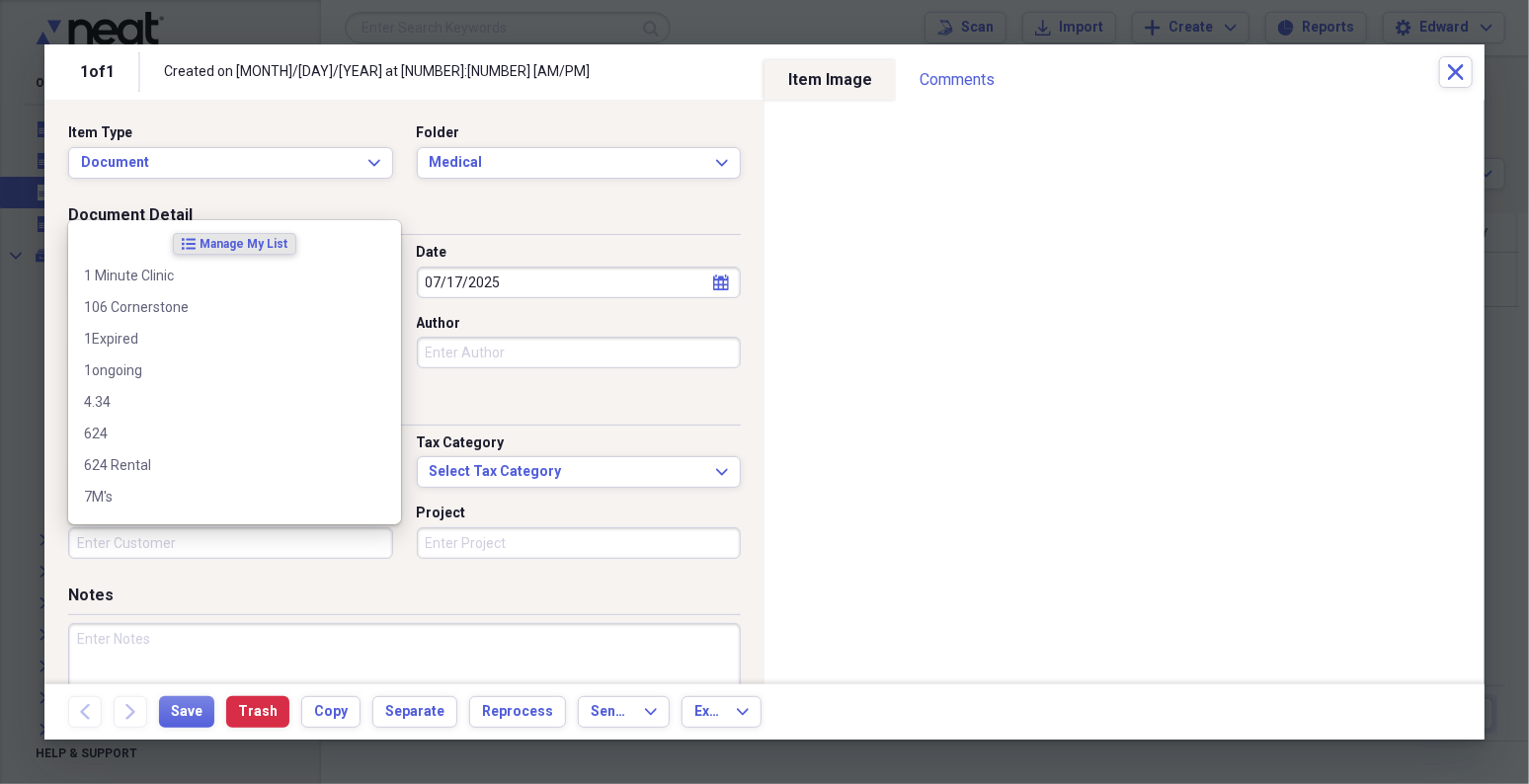 click on "Customer" at bounding box center [230, 543] 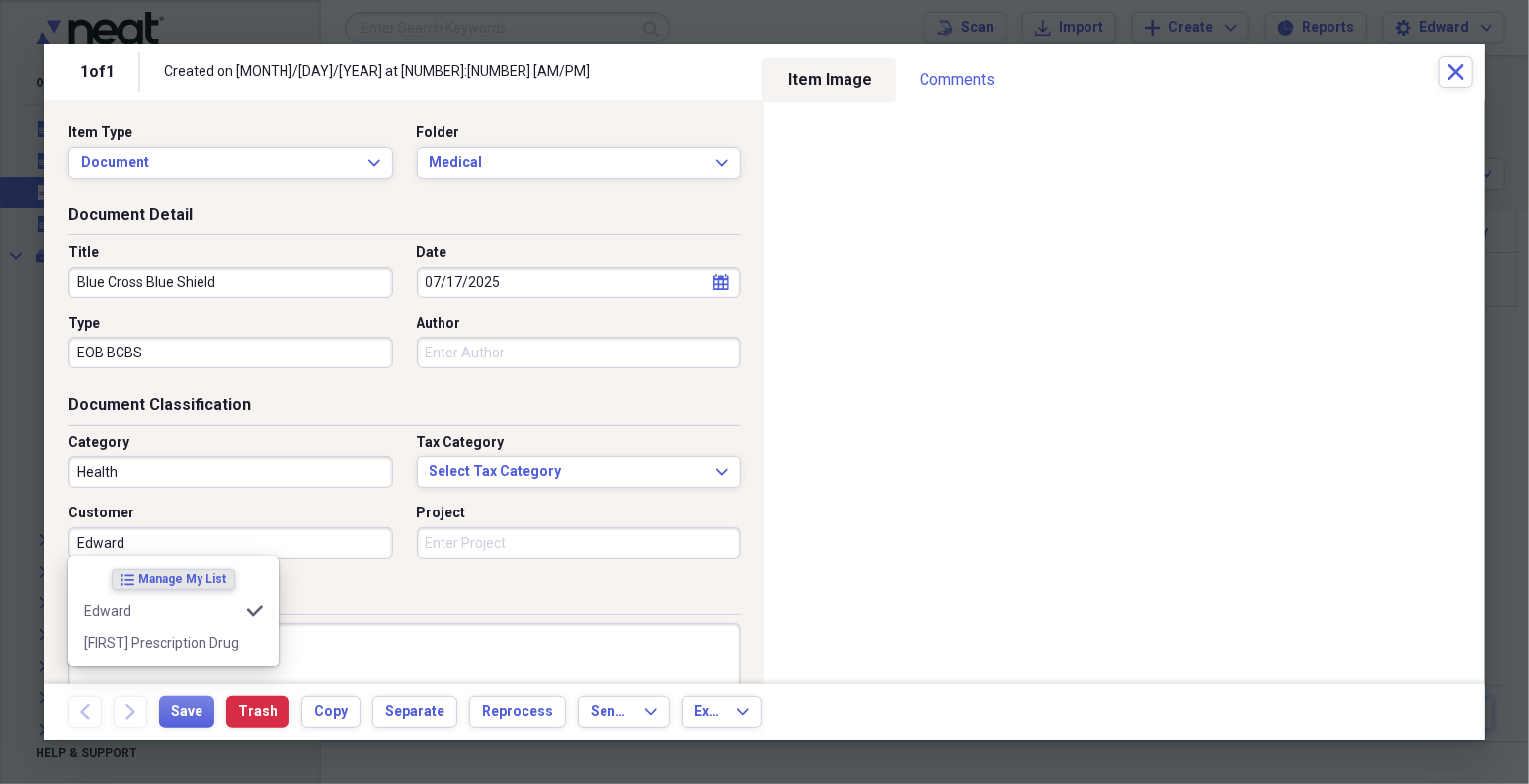 type on "Edward" 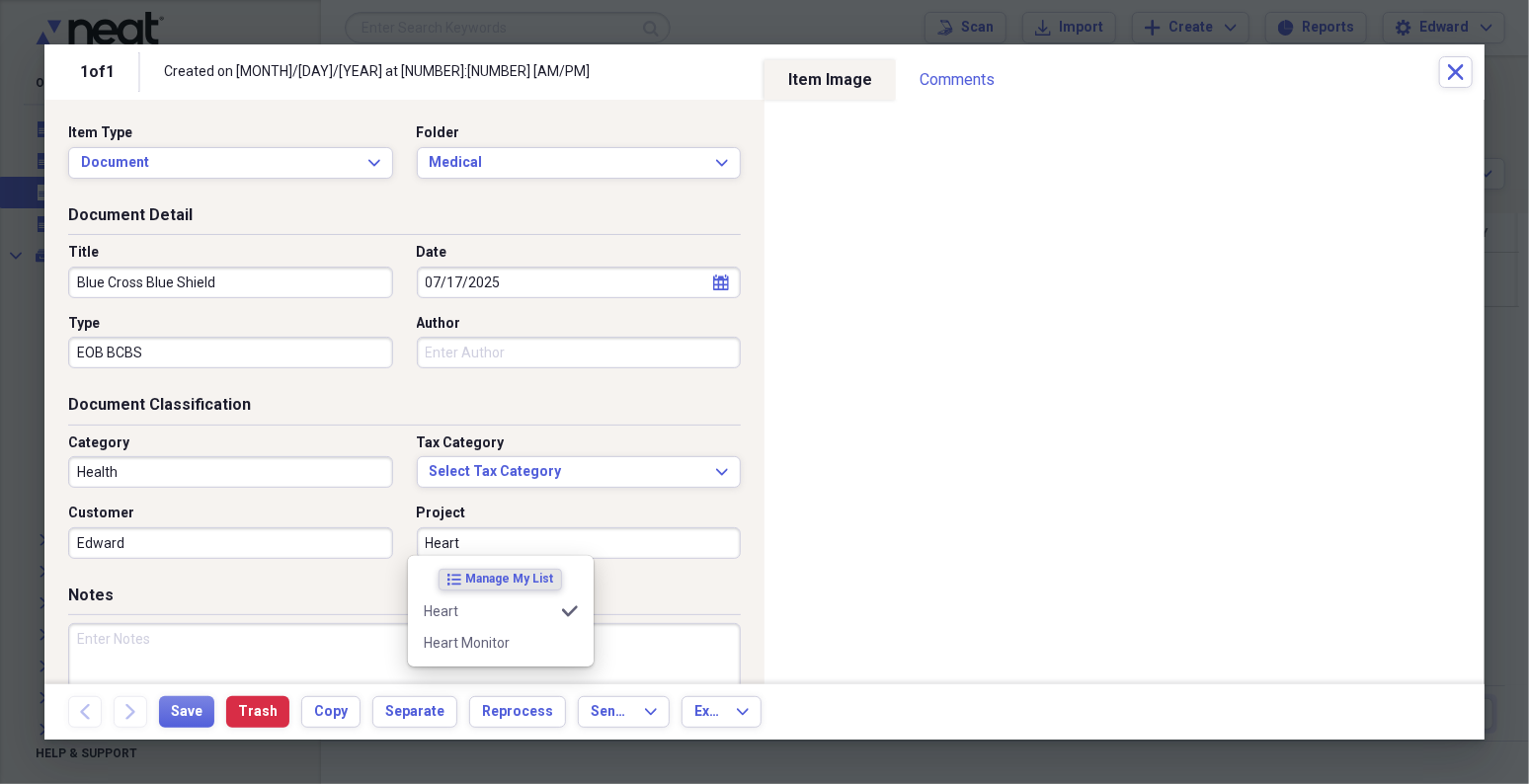 type on "Heart" 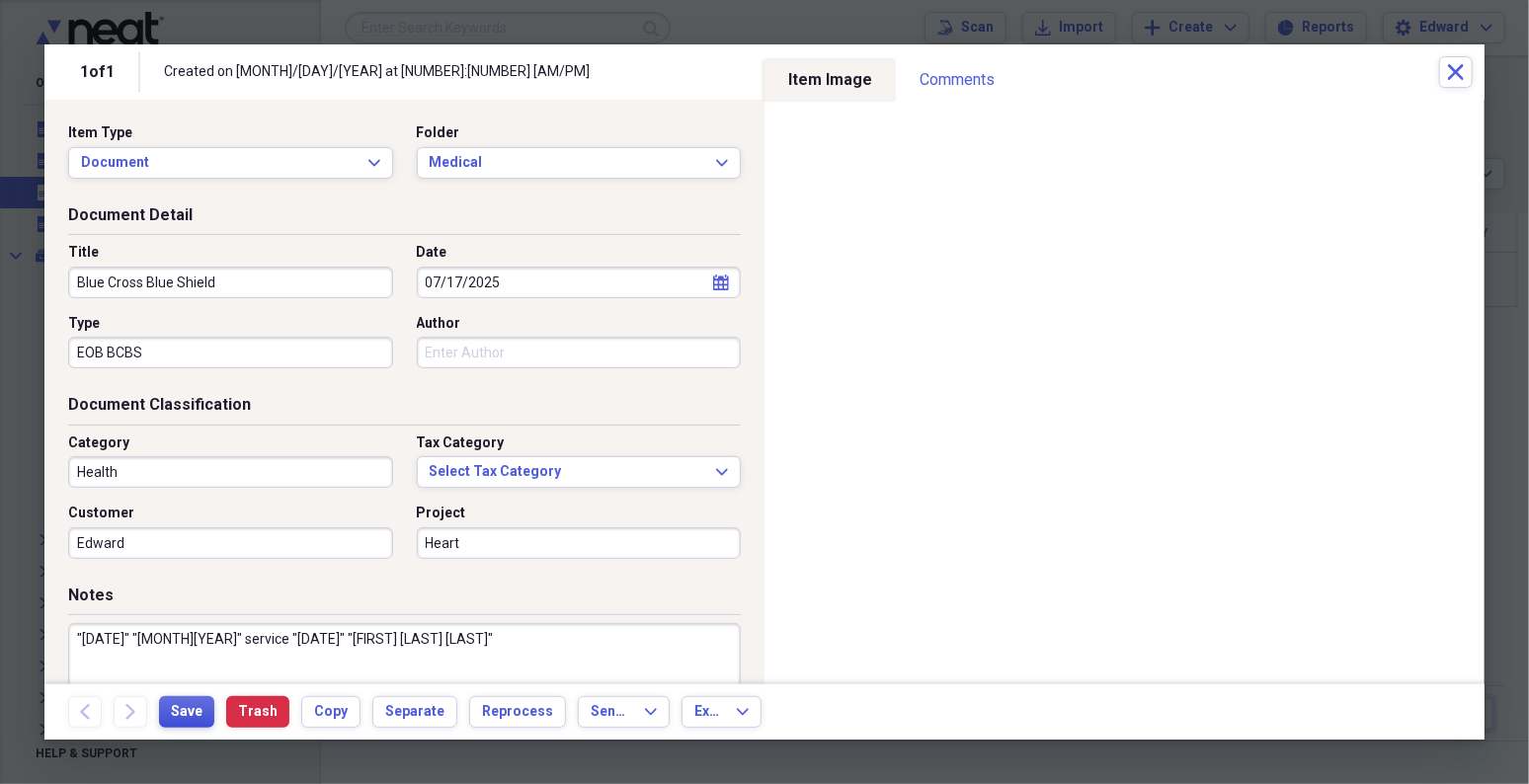 type on ""[DATE]" "[MONTH][YEAR]" service "[DATE]" "[FIRST] [LAST] [LAST]"" 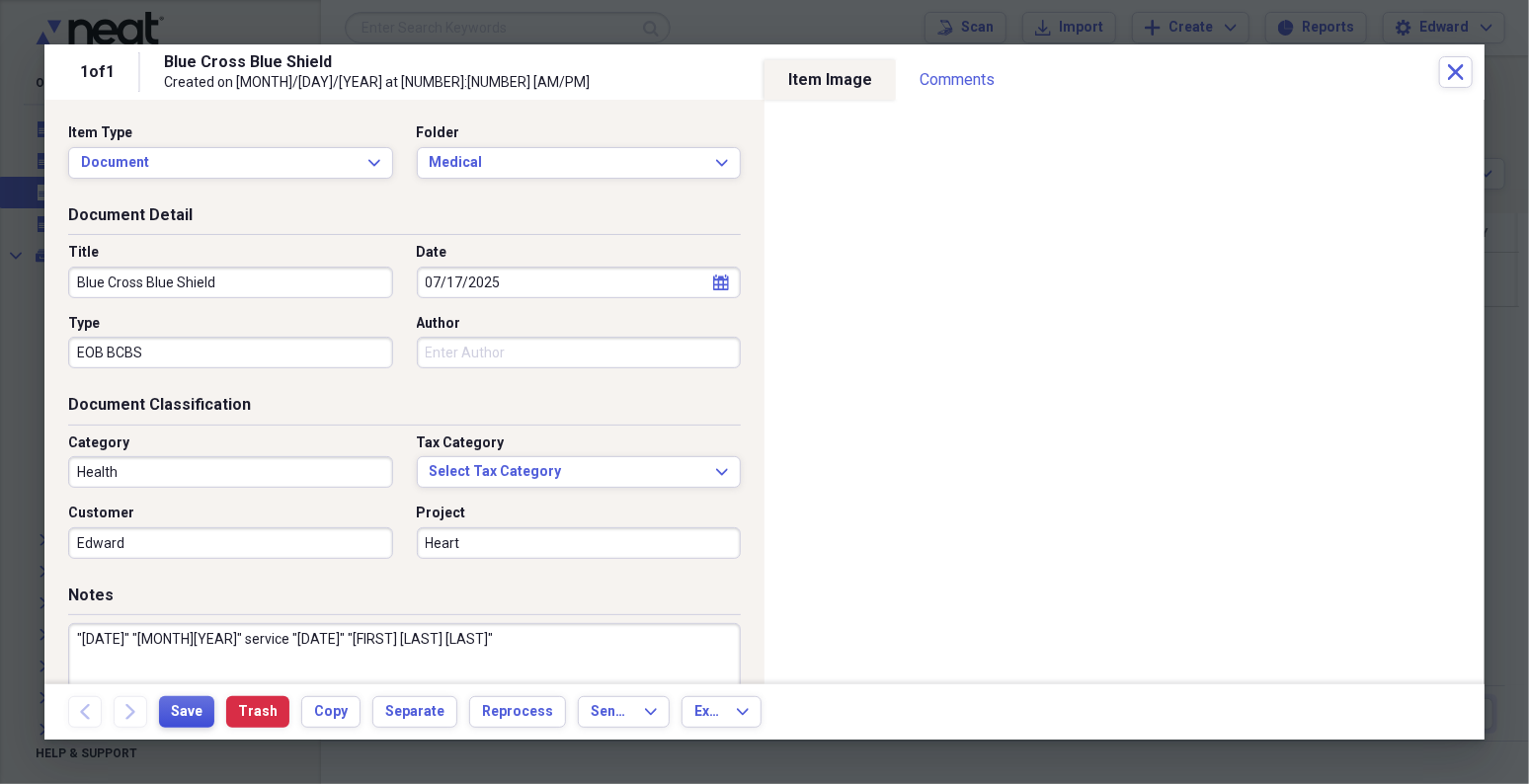 click on "Save" at bounding box center [187, 712] 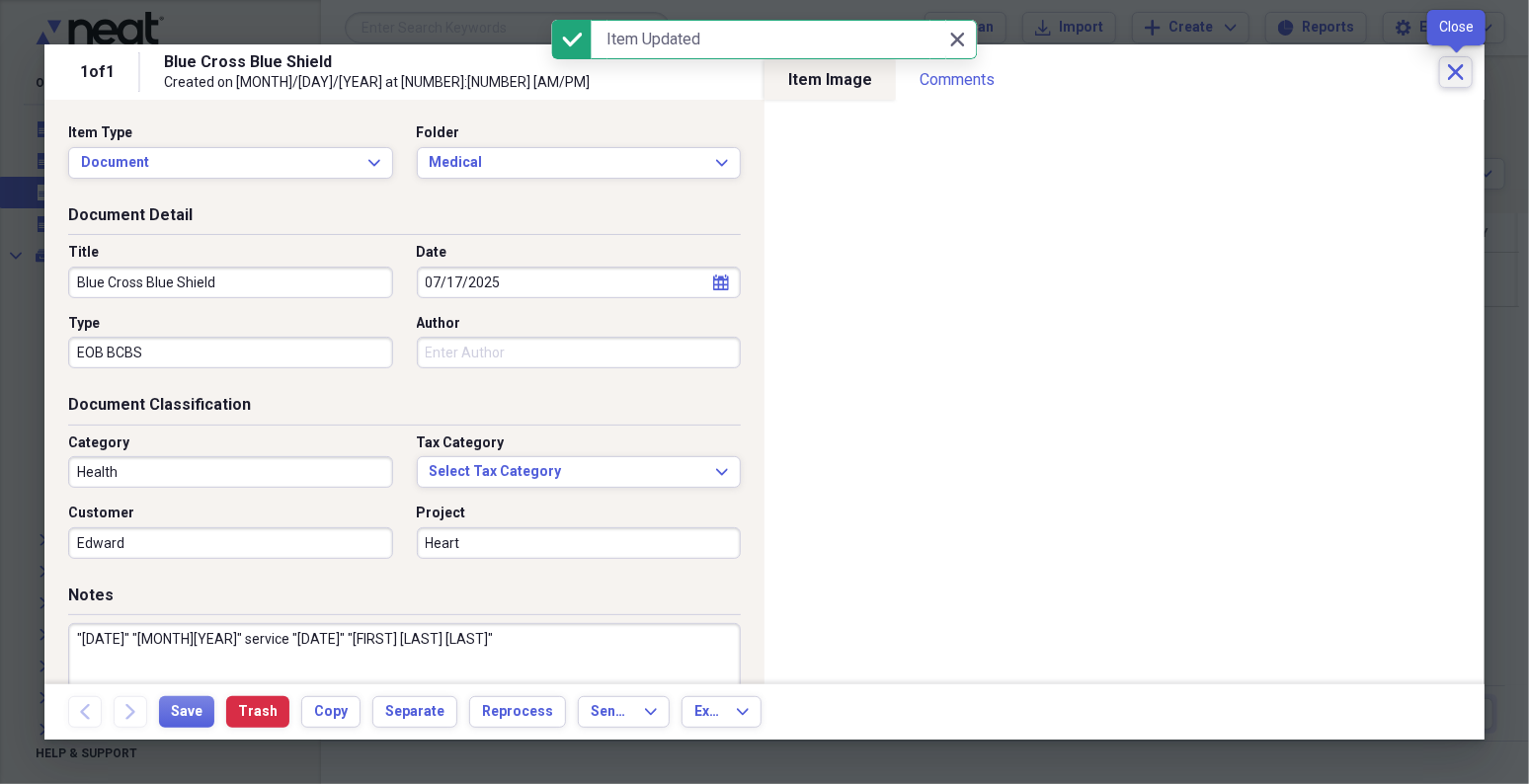 click on "Close" 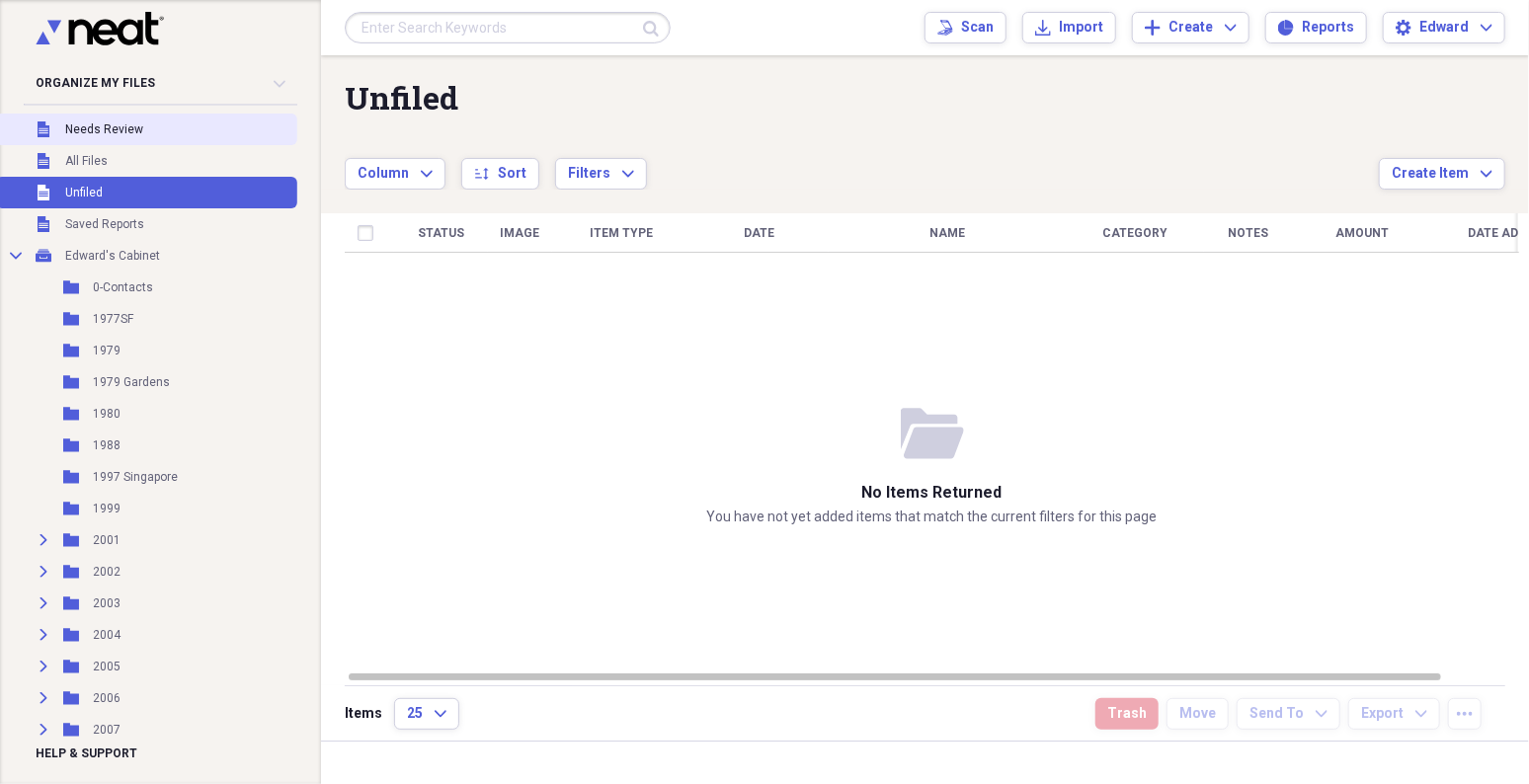 click on "Unfiled Needs Review" at bounding box center [146, 129] 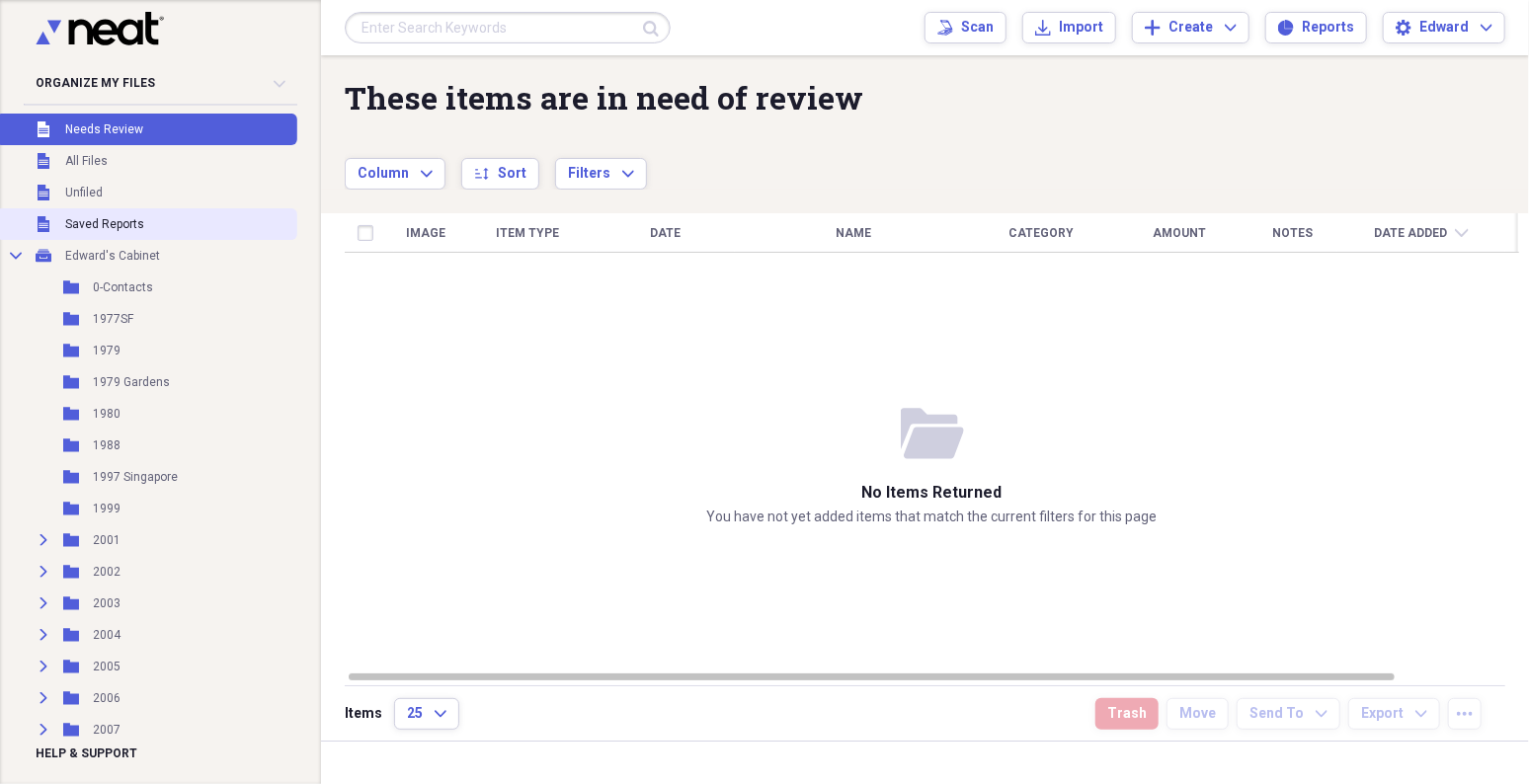 click on "Unfiled Saved Reports" at bounding box center [146, 224] 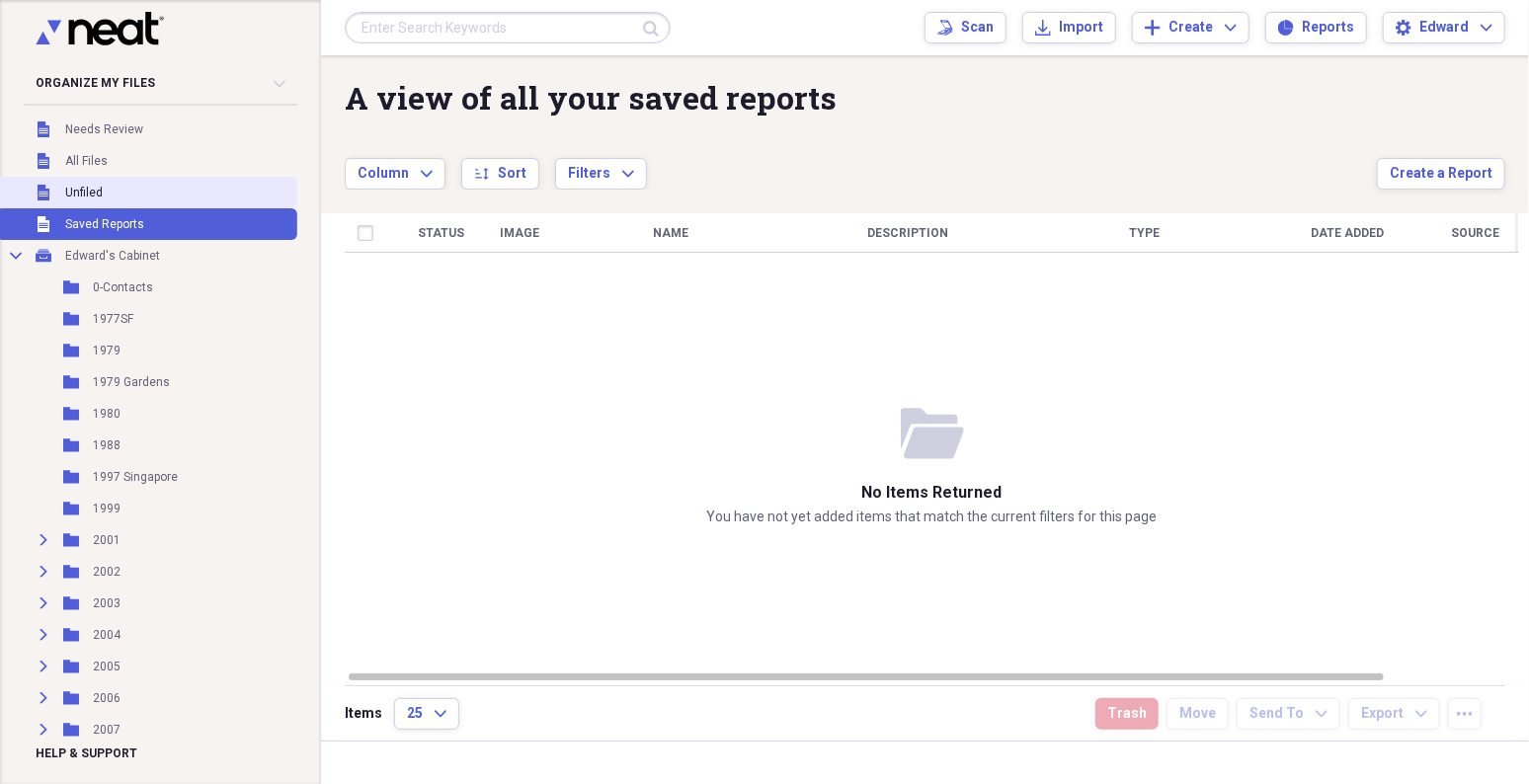 click on "Unfiled Unfiled" at bounding box center (146, 193) 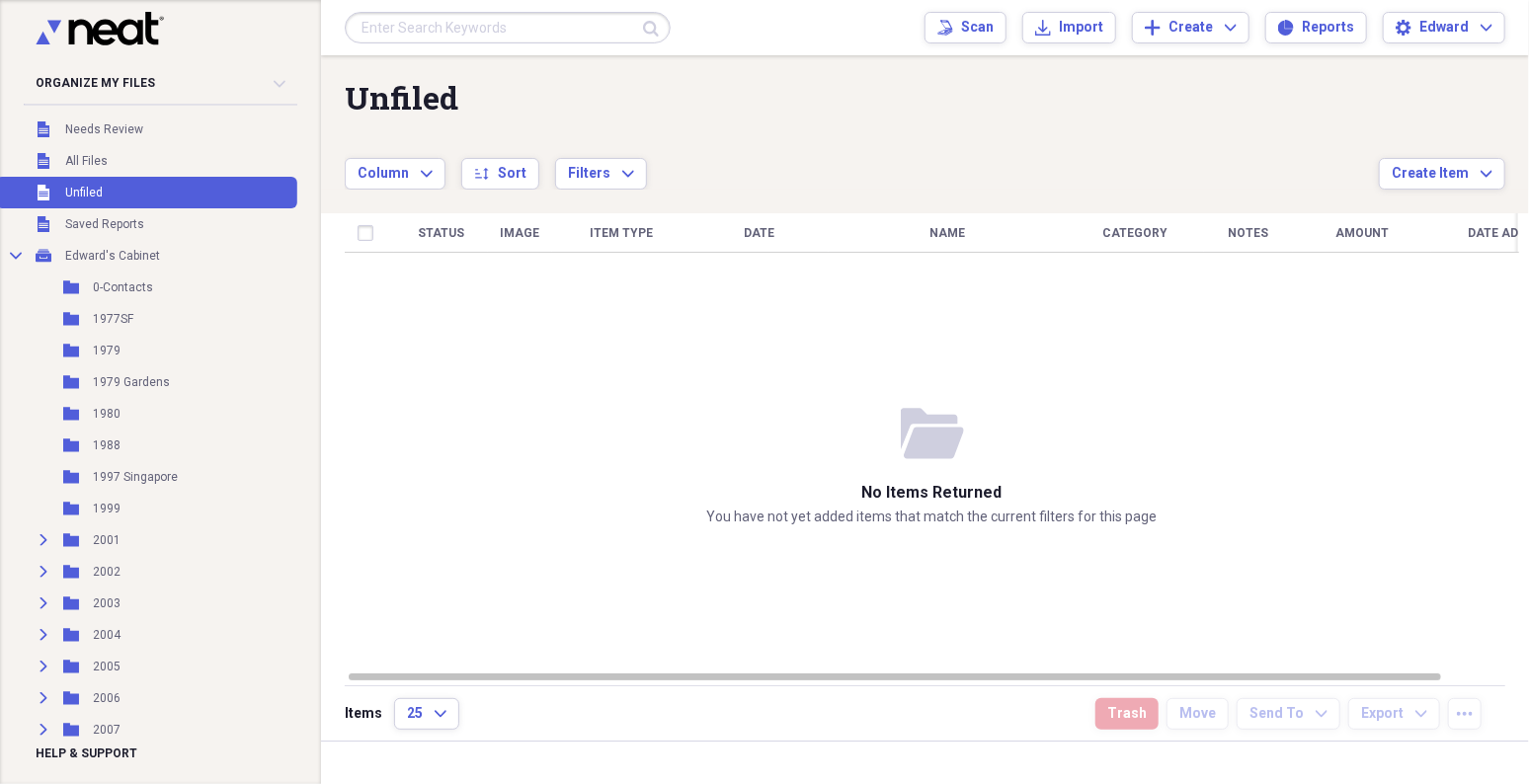 click at bounding box center (508, 28) 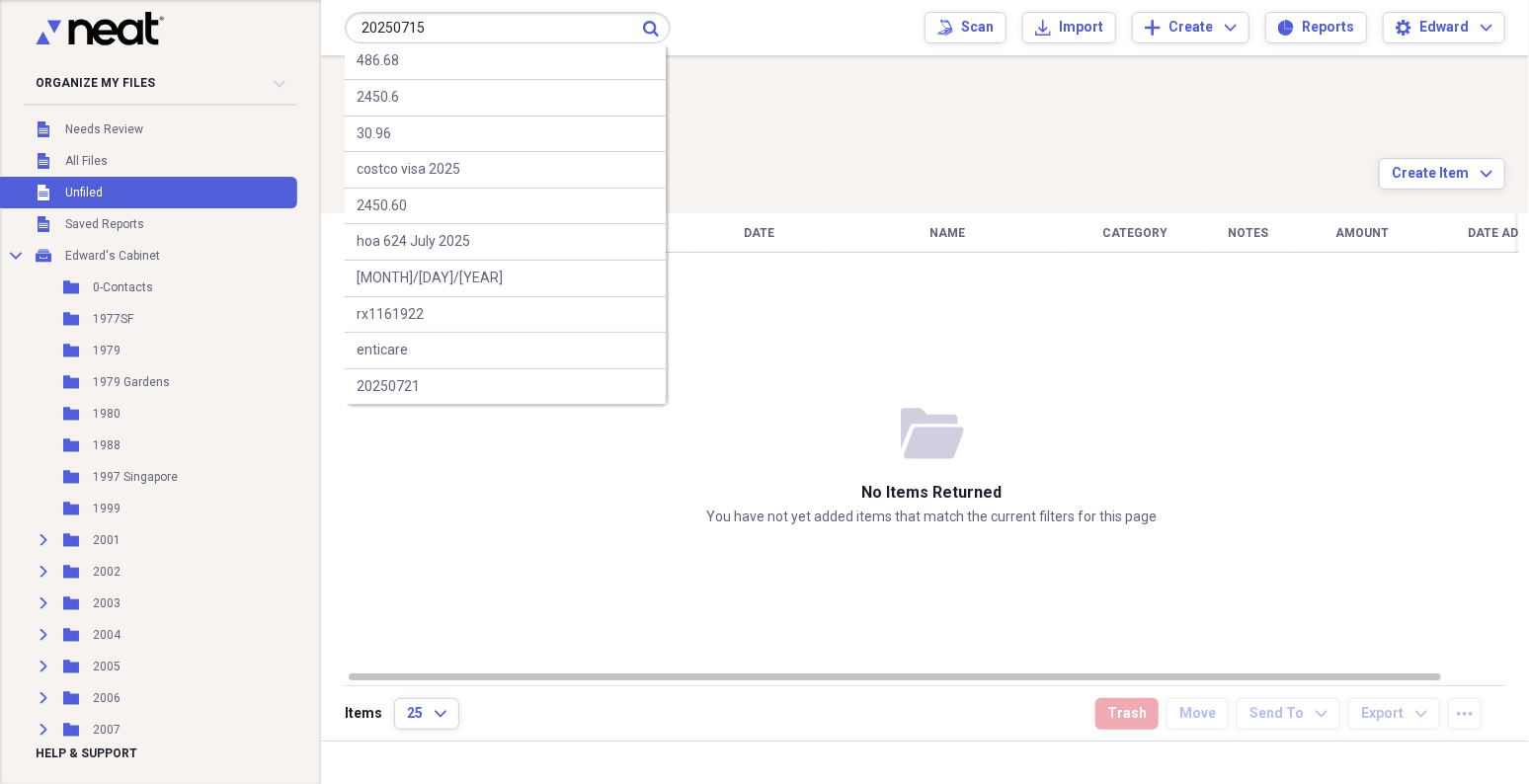type on "20250715" 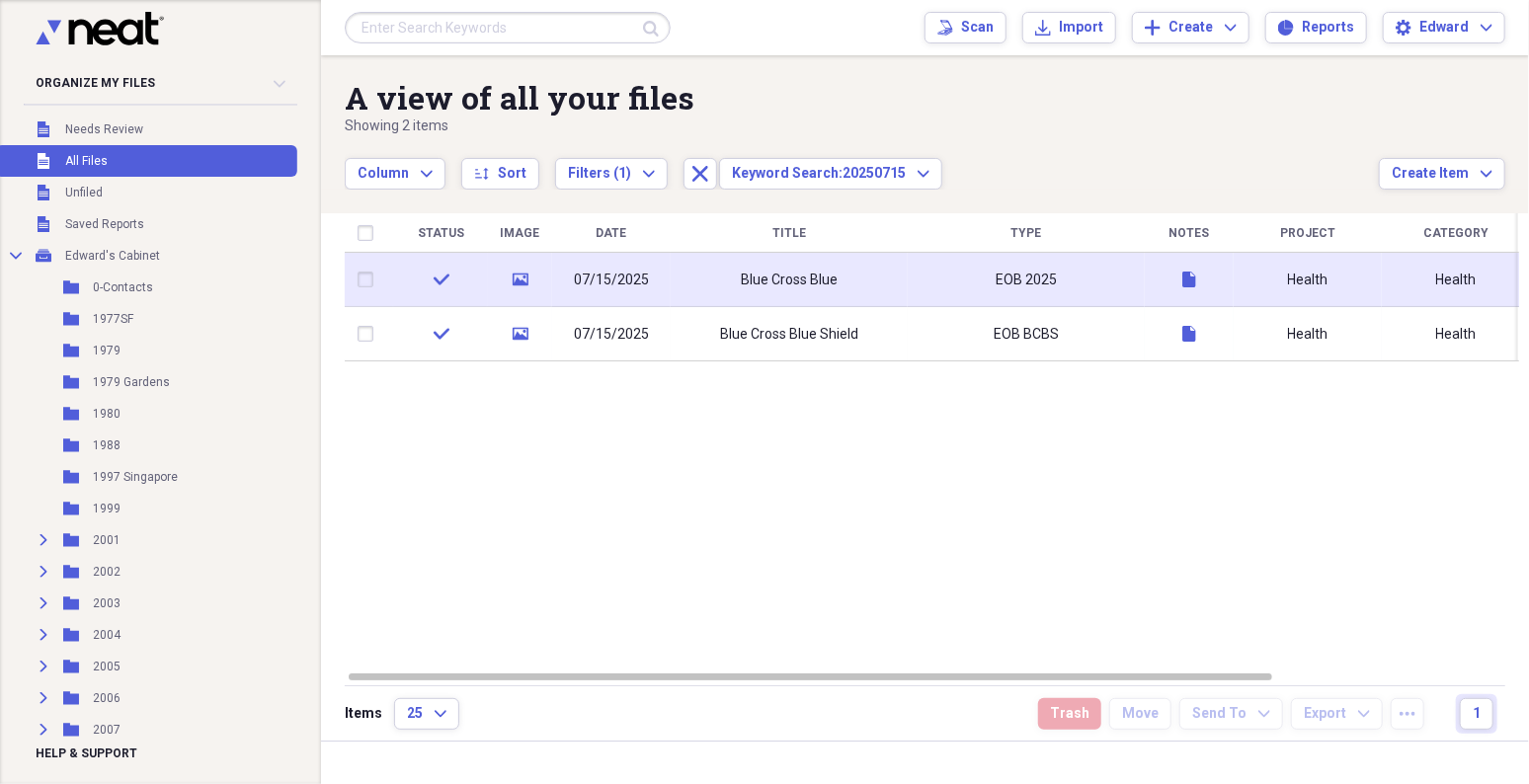 click on "Blue Cross Blue" at bounding box center [789, 279] 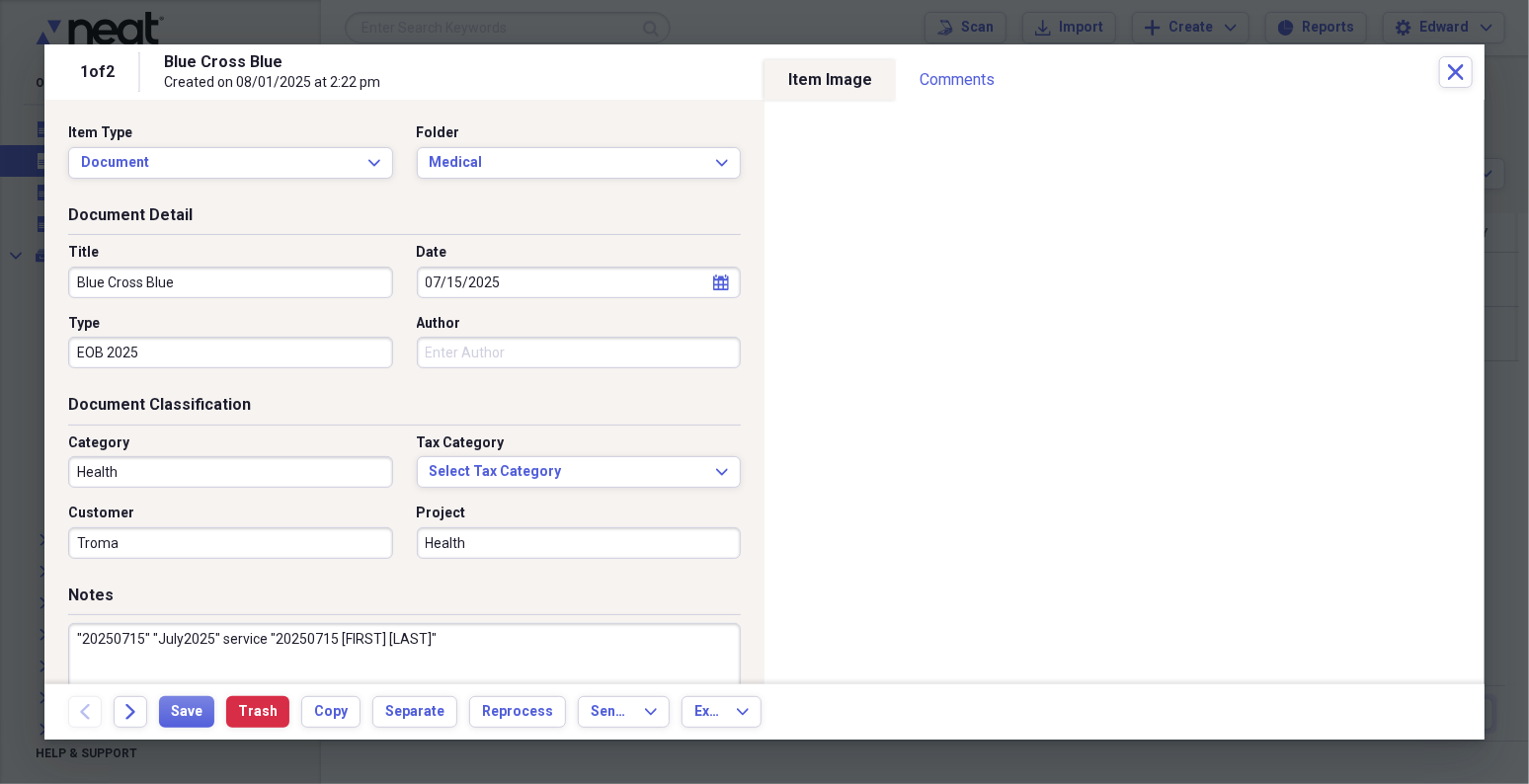 click on "Blue Cross Blue" at bounding box center [230, 282] 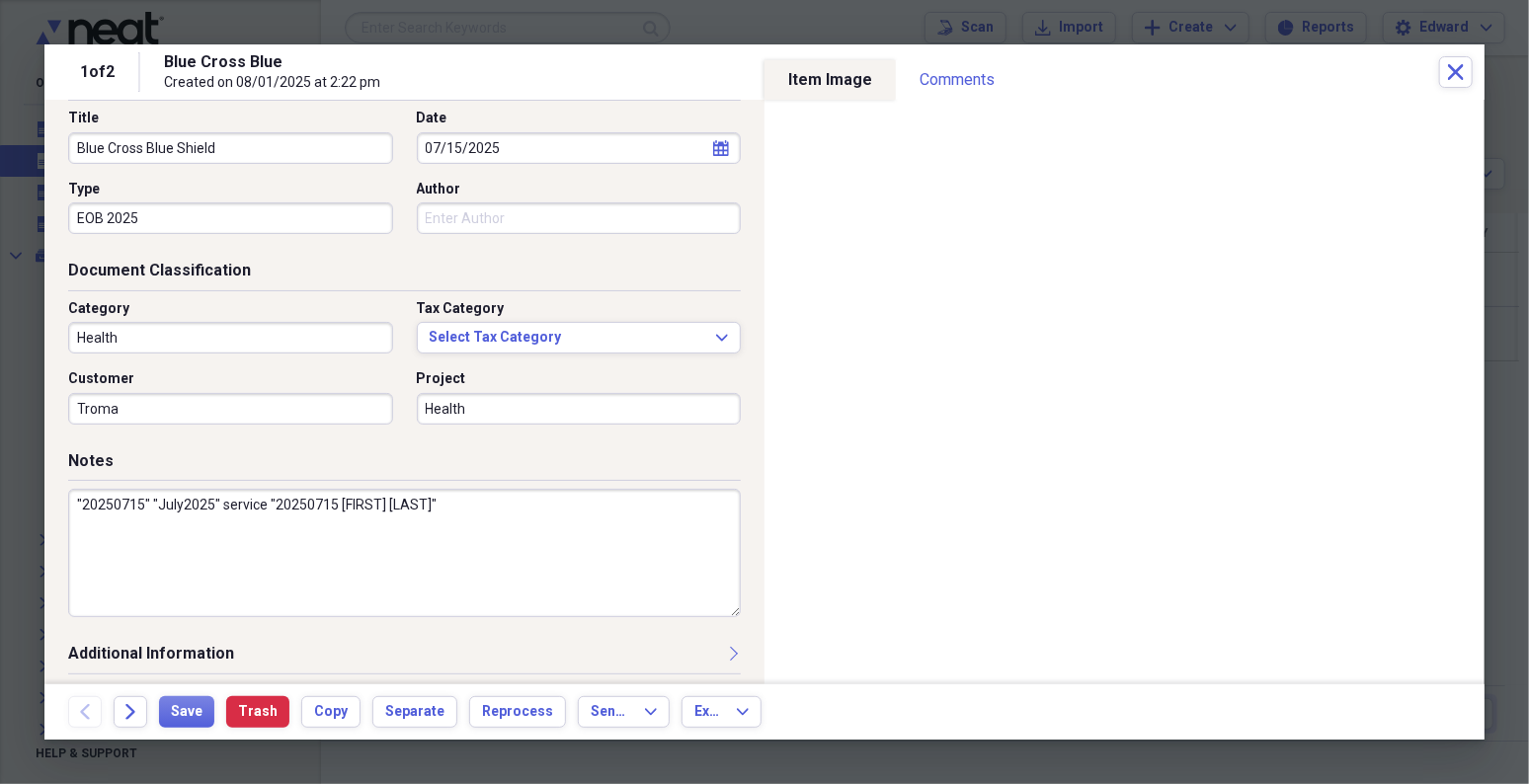 type on "Blue Cross Blue Shield" 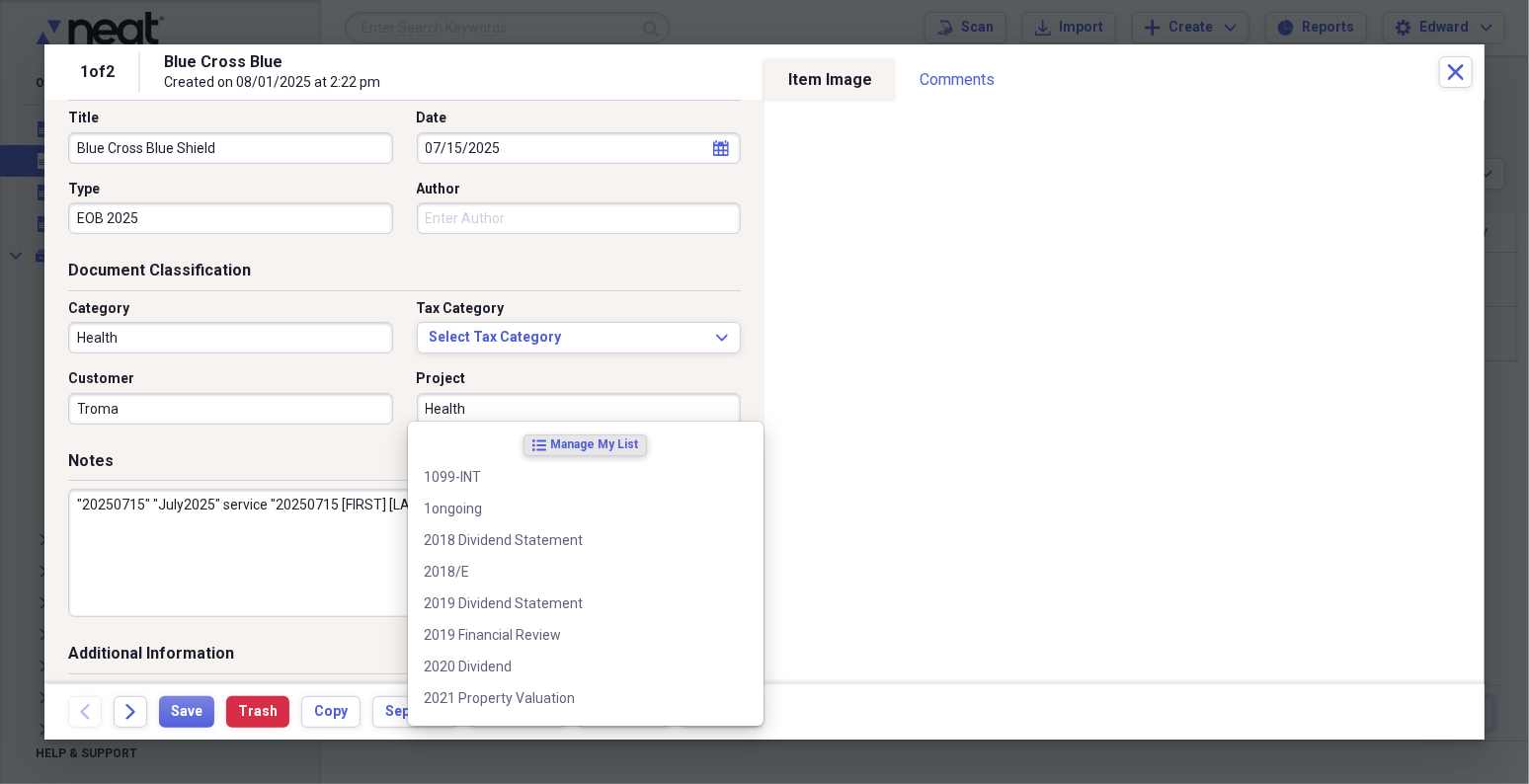 click on "Health" at bounding box center [579, 409] 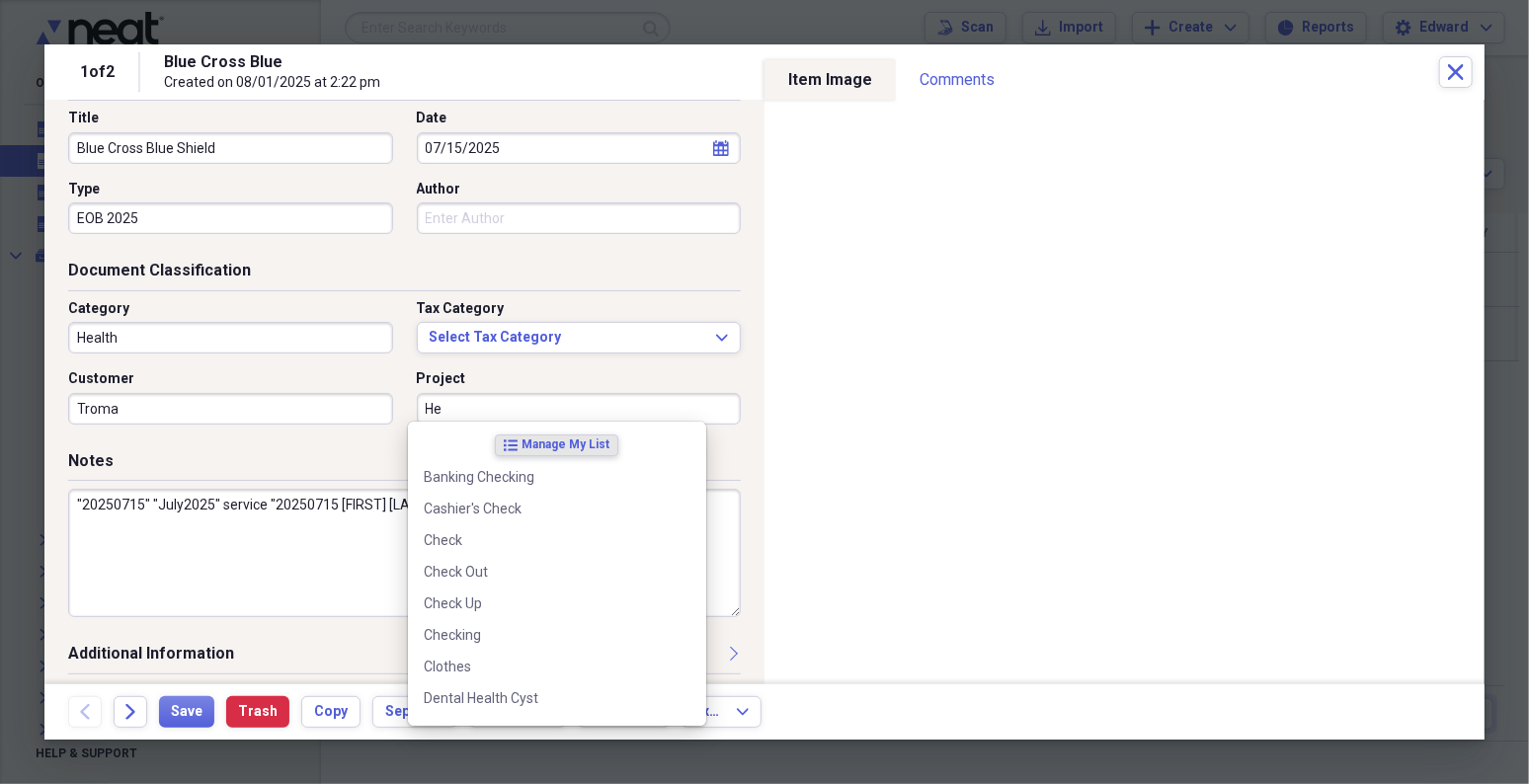 type on "H" 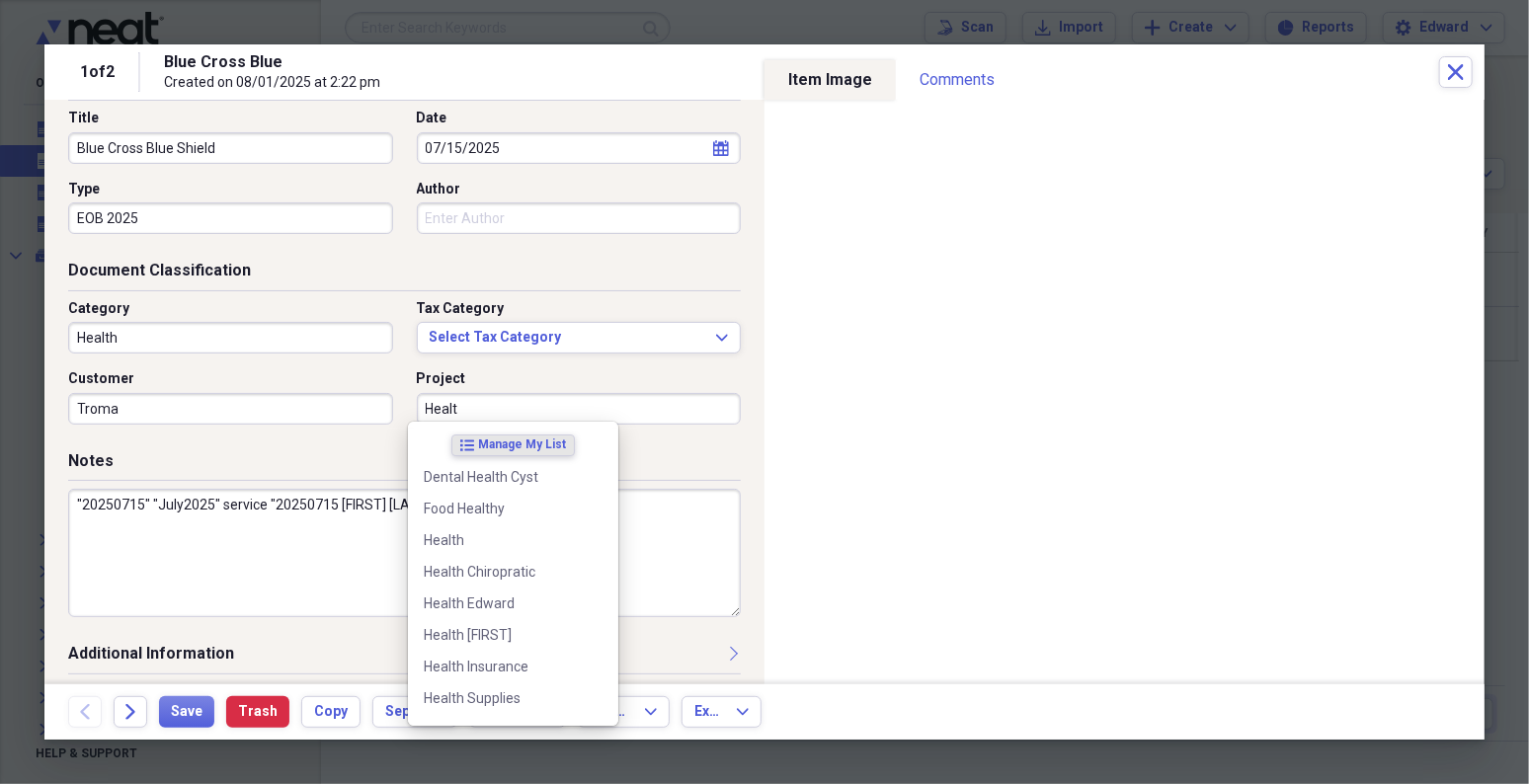 type on "Health" 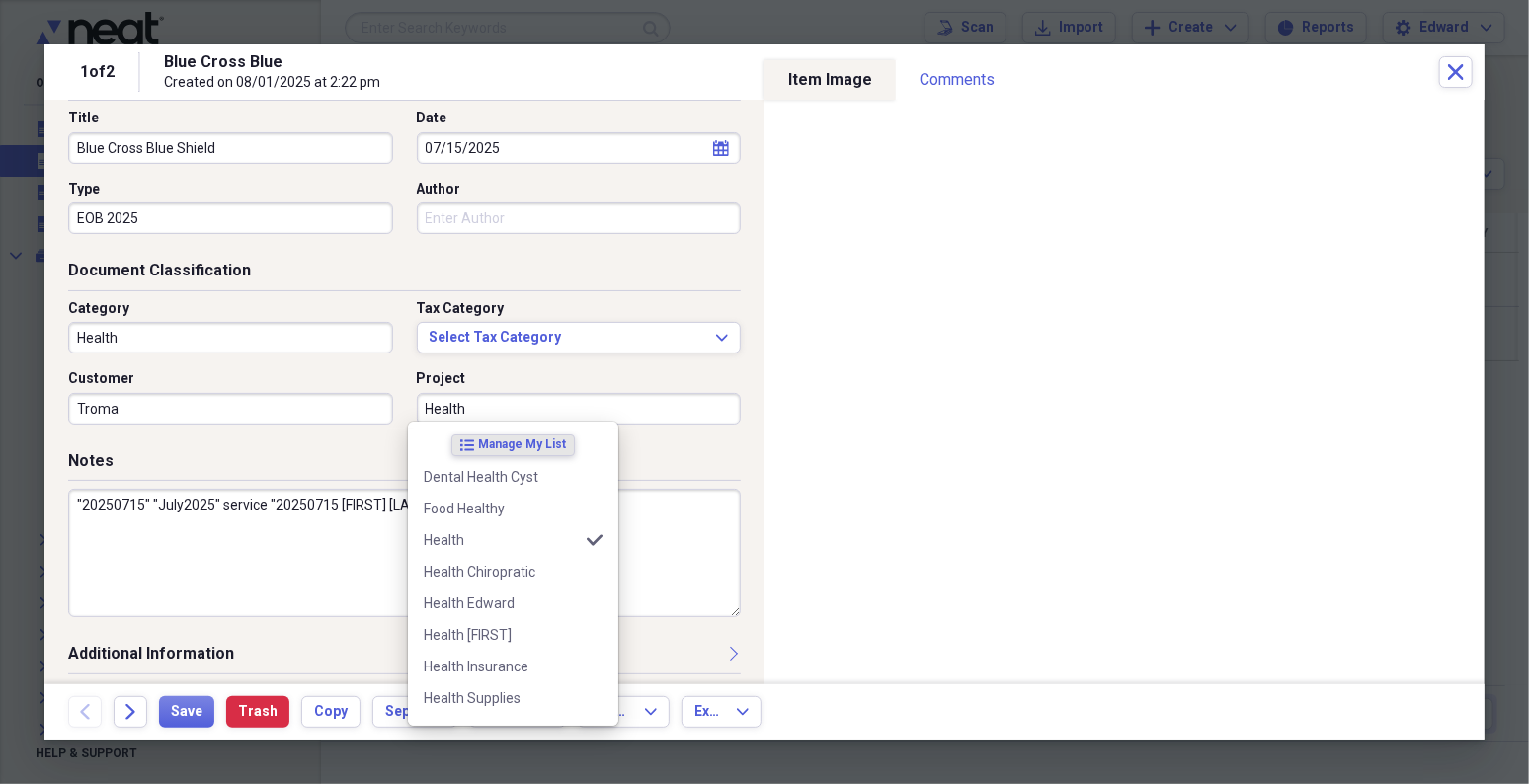 click on ""20250715" "July2025" service "20250715 [FIRST] [LAST]"" at bounding box center (404, 553) 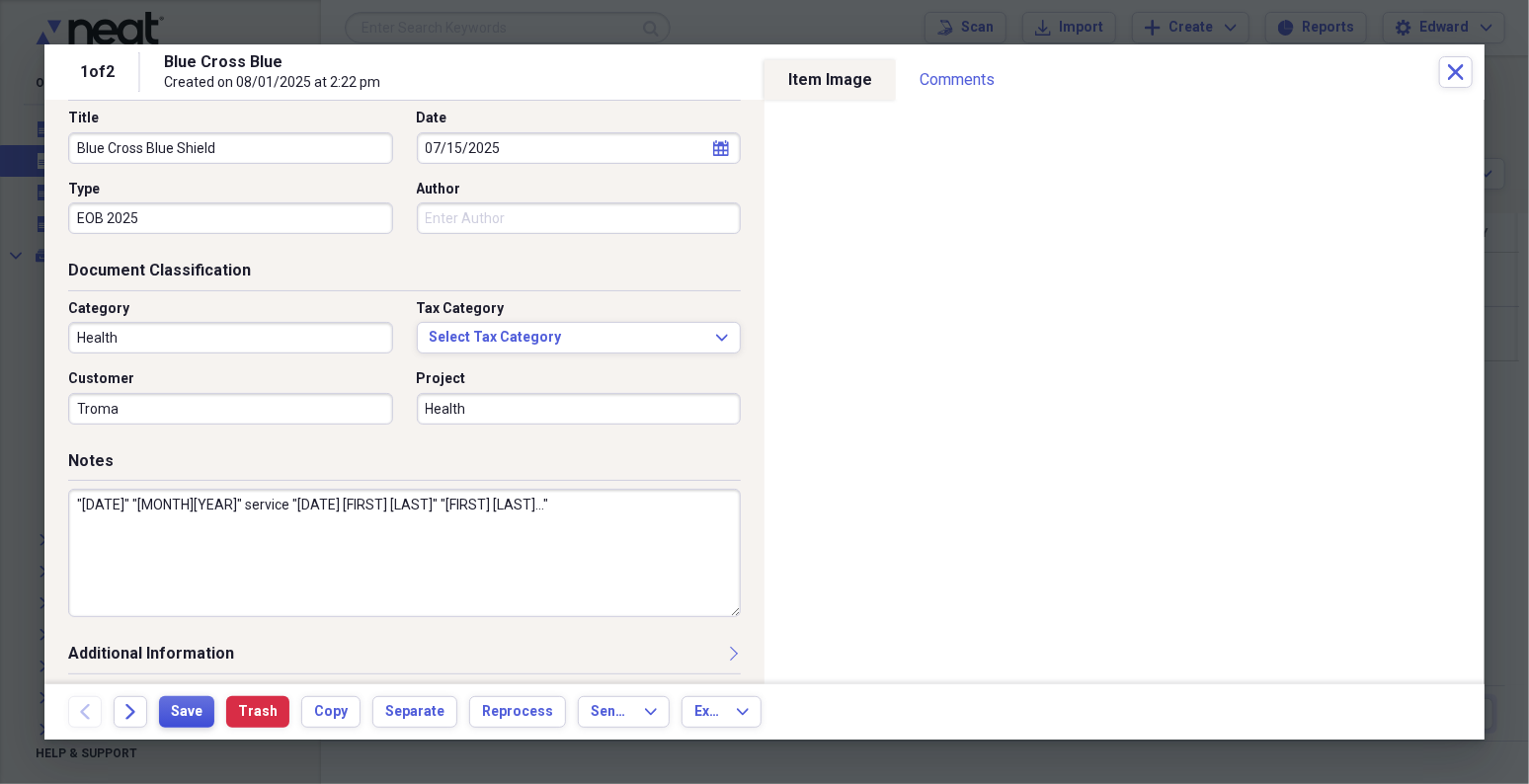 type on ""[DATE]" "[MONTH][YEAR]" service "[DATE] [FIRST] [LAST]" "[FIRST] [LAST]..."" 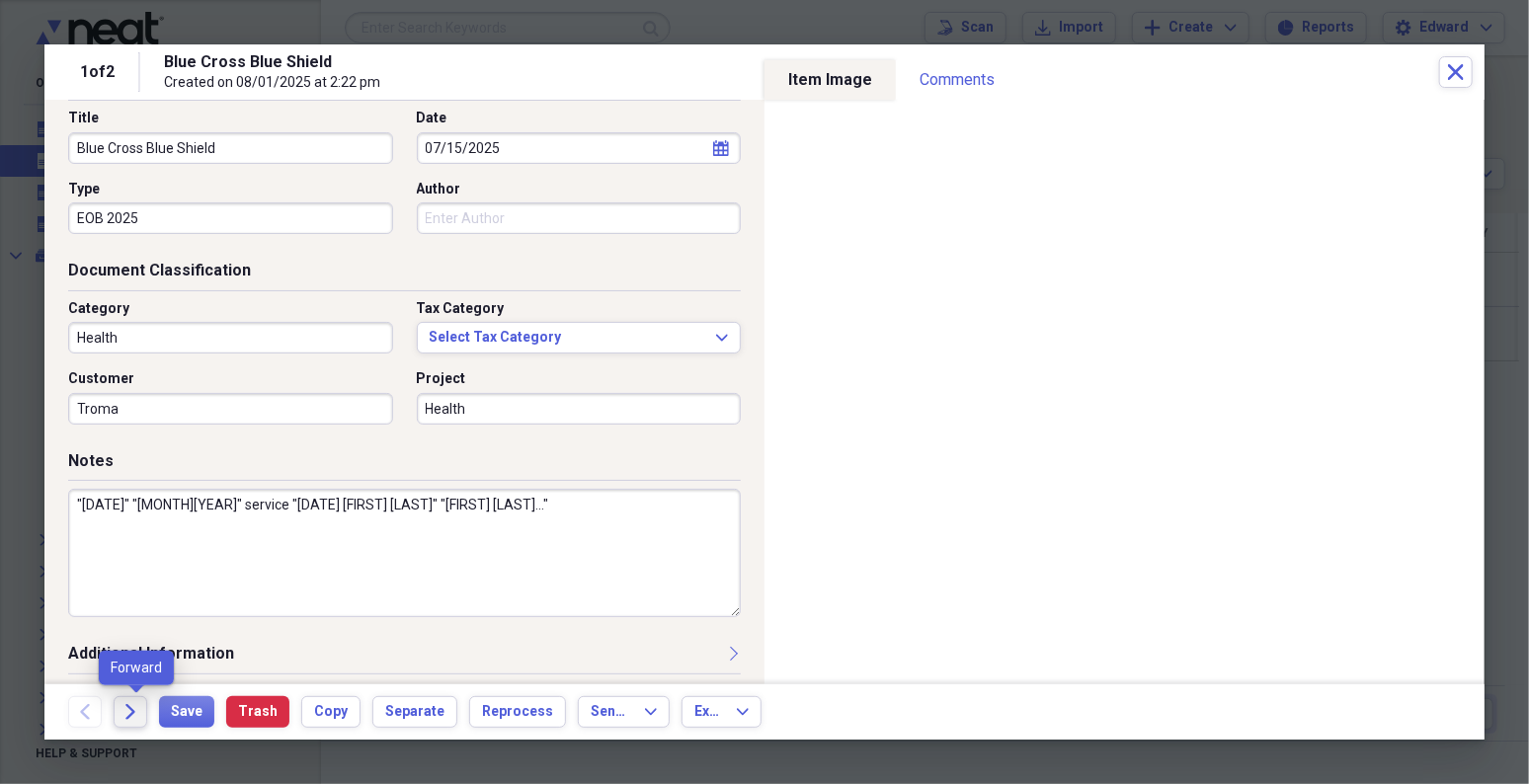 click on "Forward" 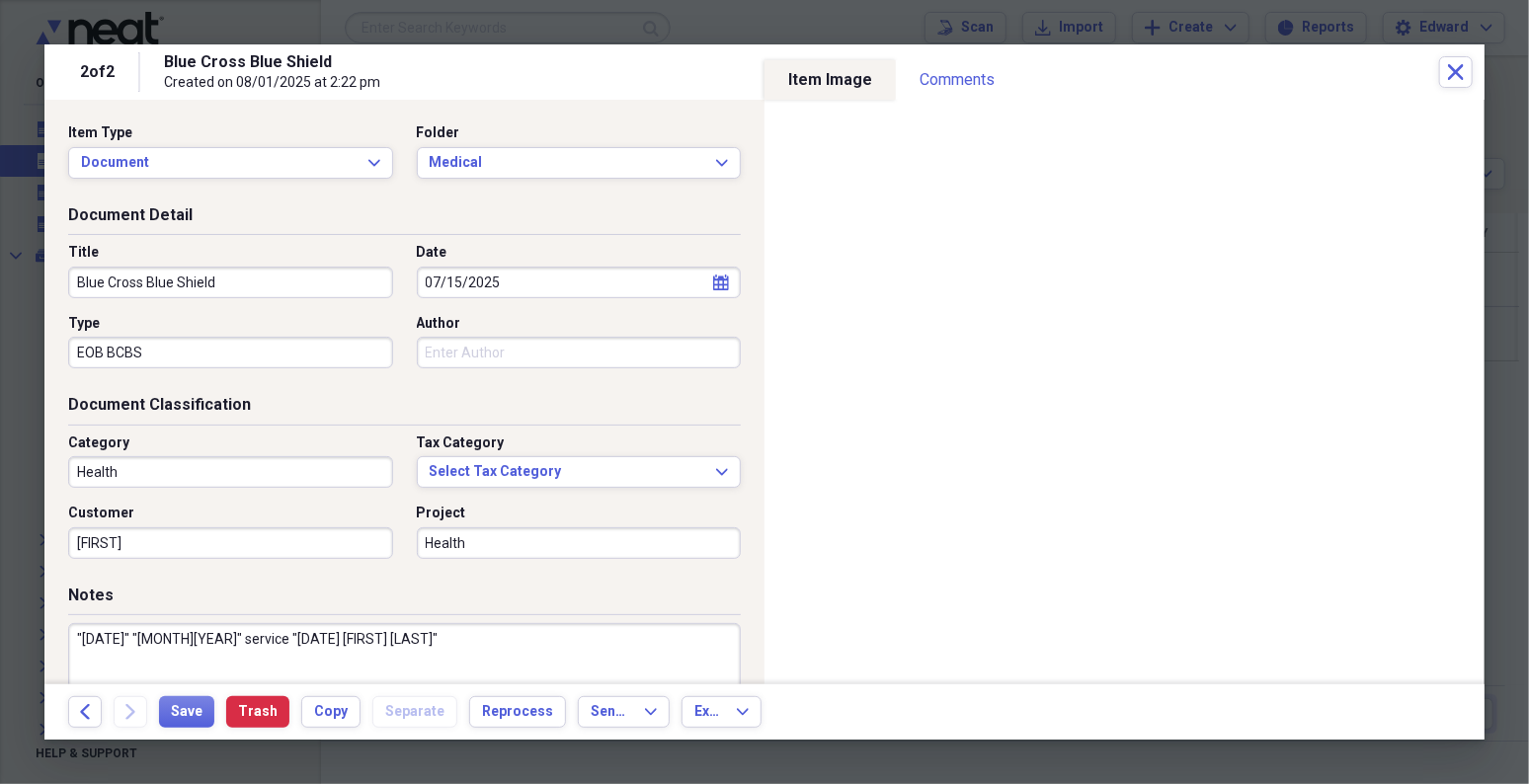 click on ""[DATE]" "[MONTH][YEAR]" service "[DATE] [FIRST] [LAST]"" at bounding box center [404, 687] 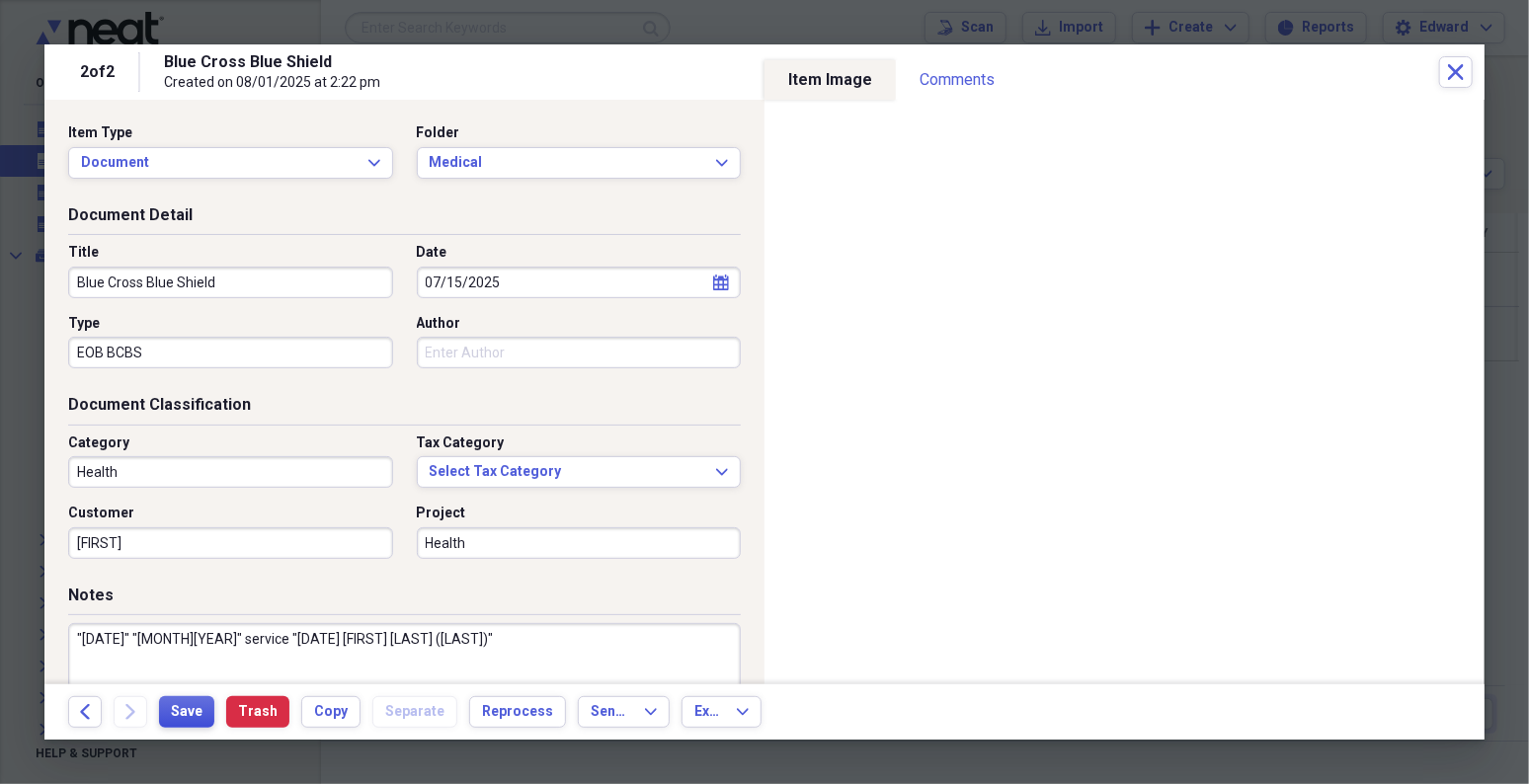 type on ""[DATE]" "[MONTH][YEAR]" service "[DATE] [FIRST] [LAST] ([LAST])"" 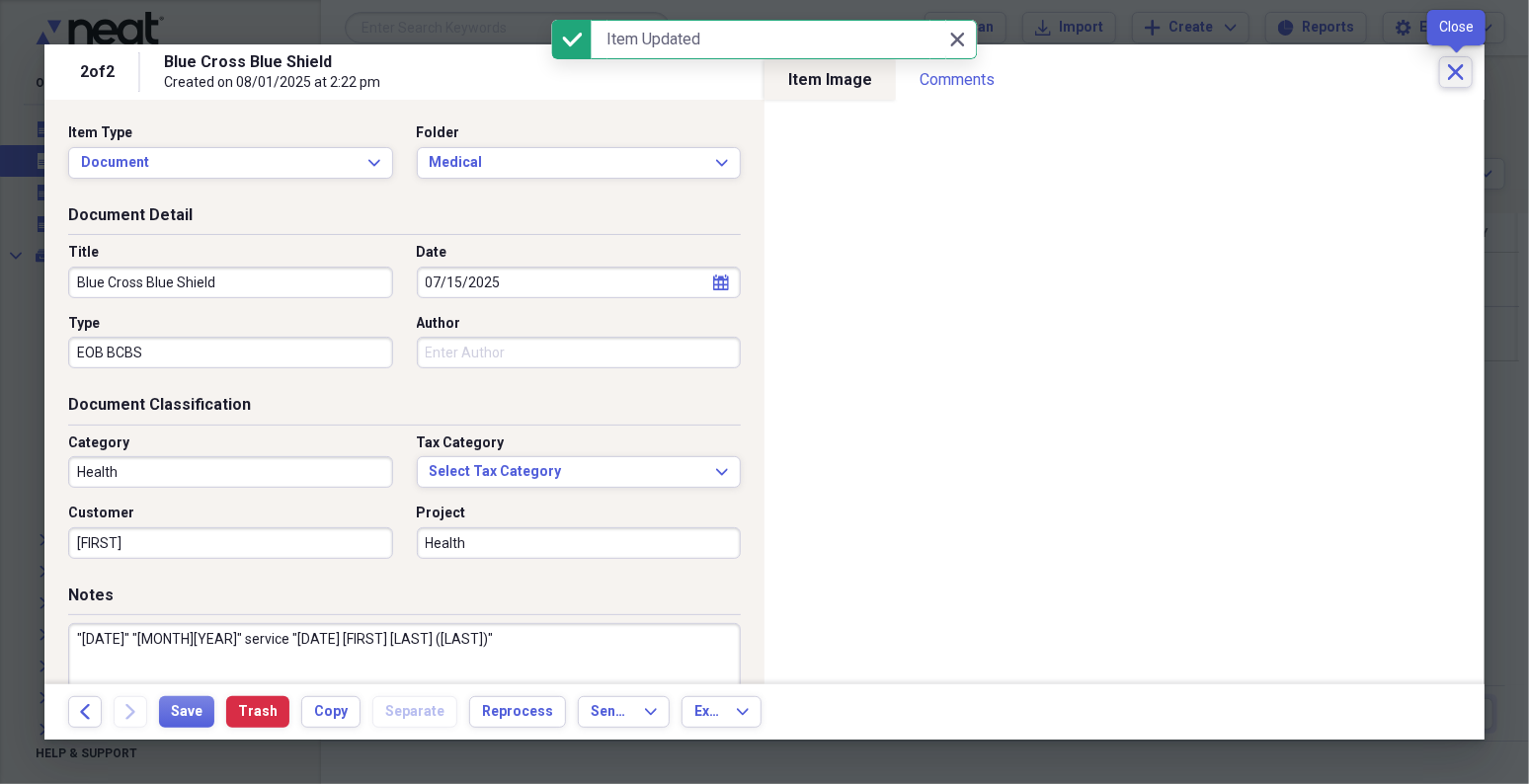 click on "Close" 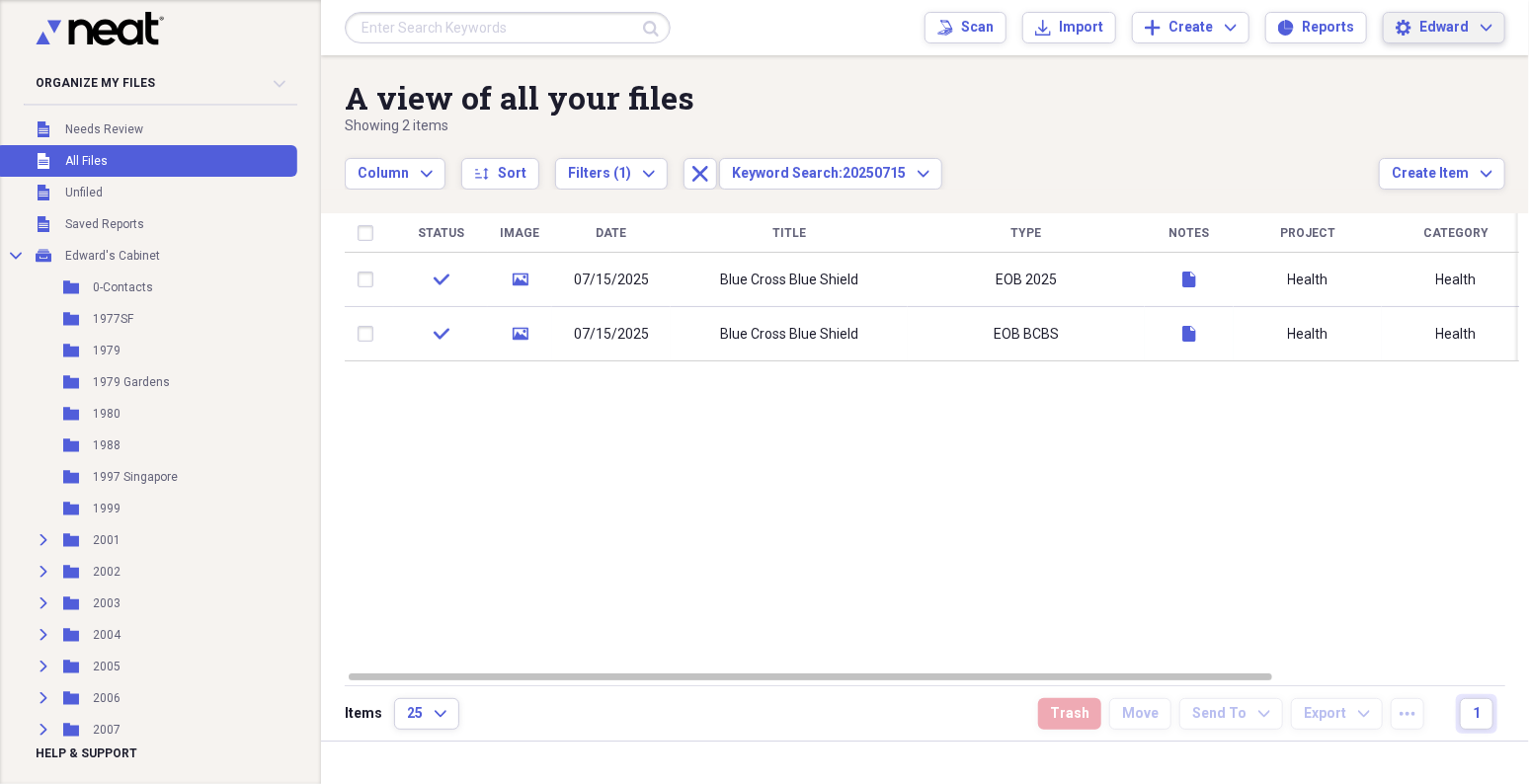 click on "Expand" 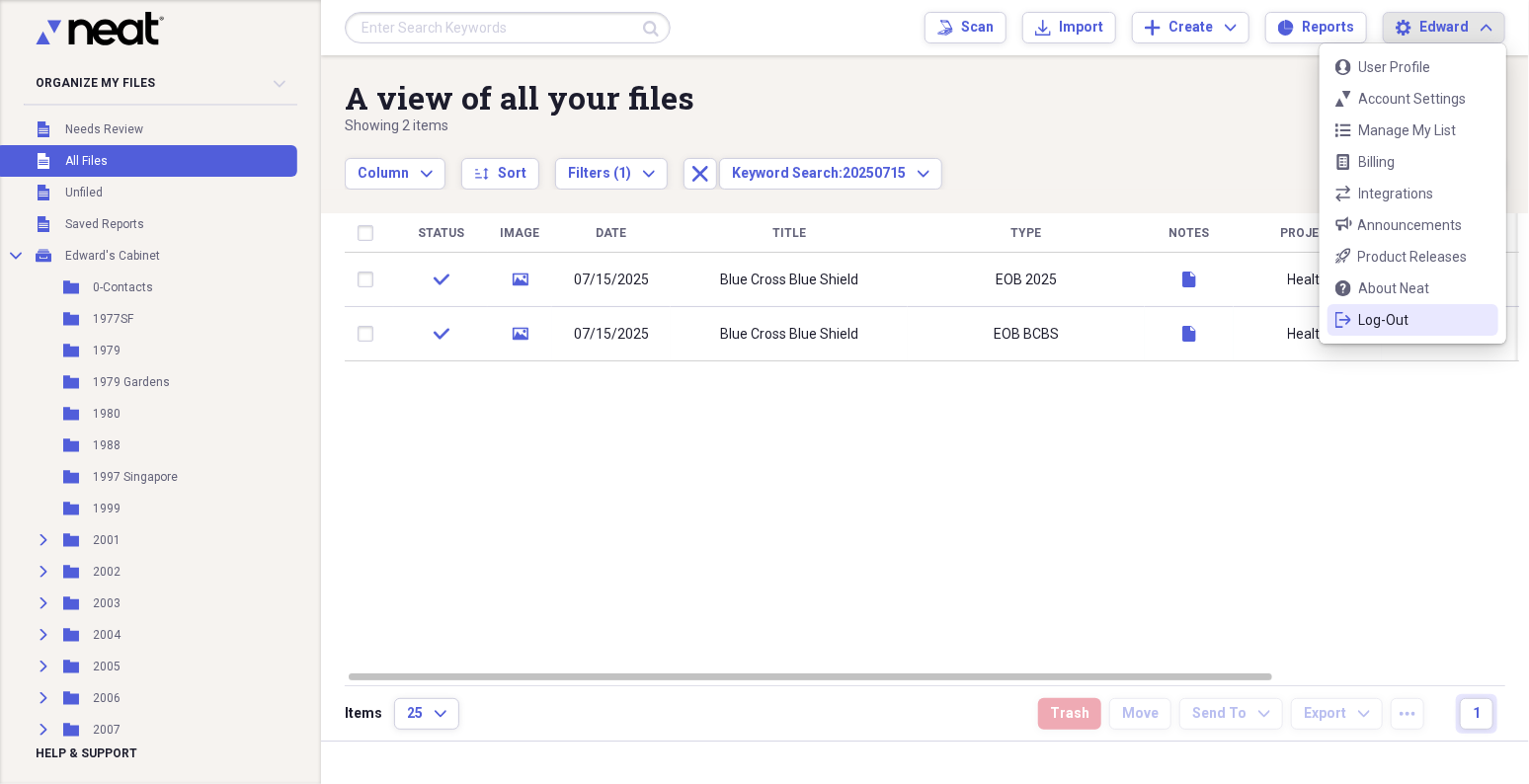 click on "Log-Out" at bounding box center [1412, 320] 